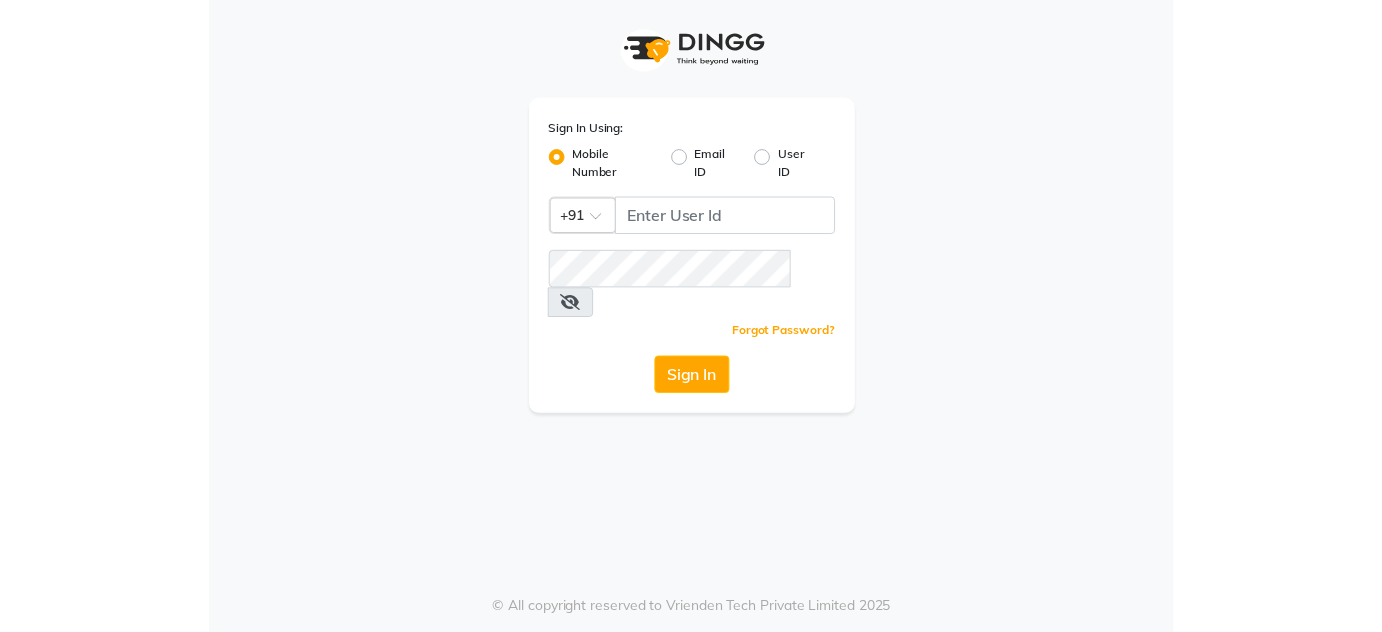 scroll, scrollTop: 0, scrollLeft: 0, axis: both 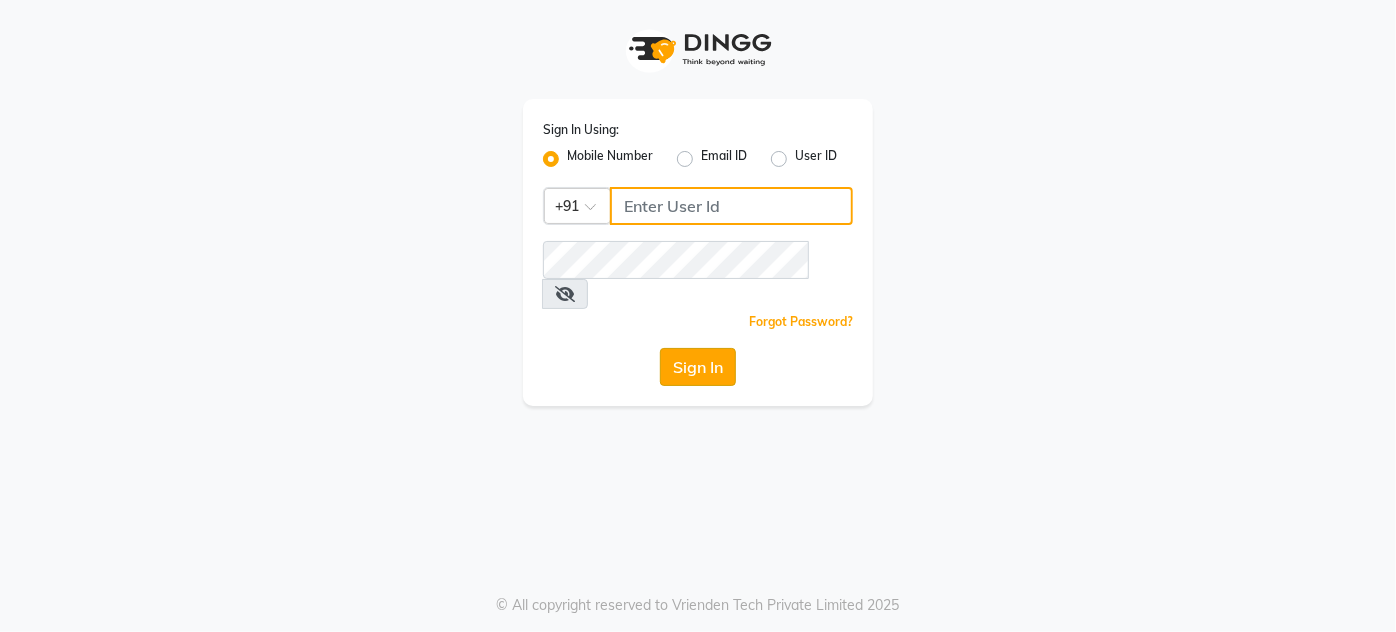 type on "[PHONE]" 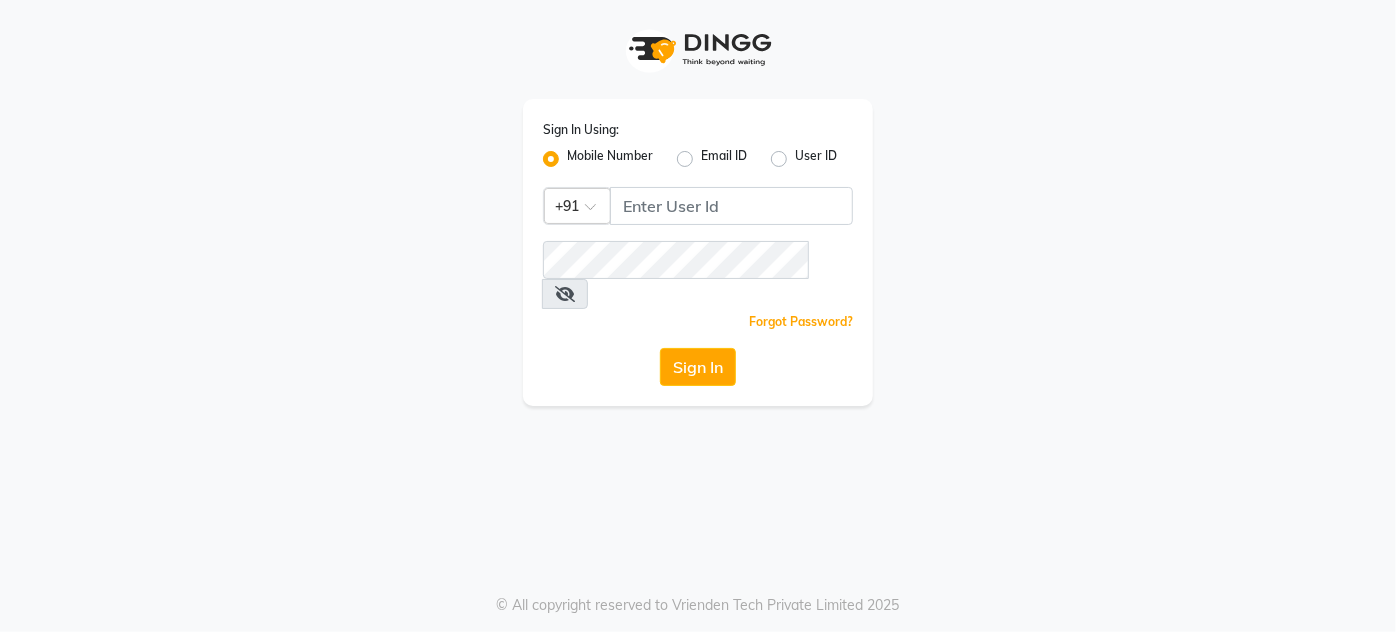 click on "Sign In" 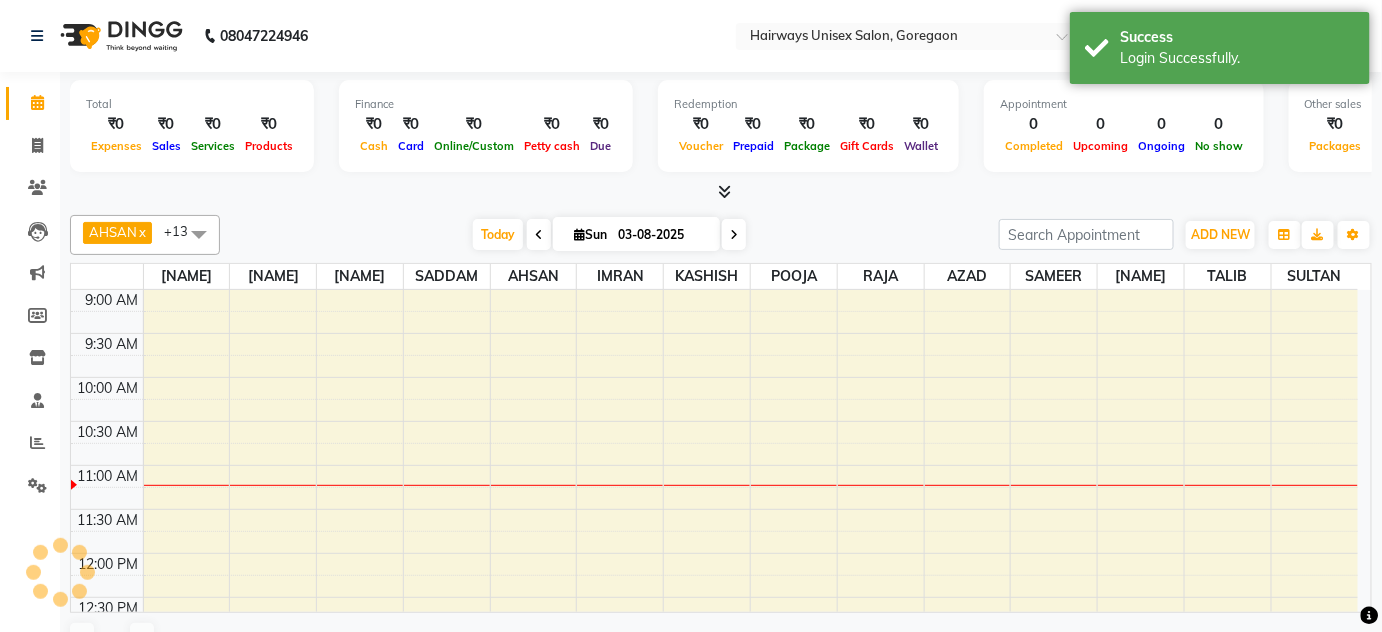 scroll, scrollTop: 0, scrollLeft: 0, axis: both 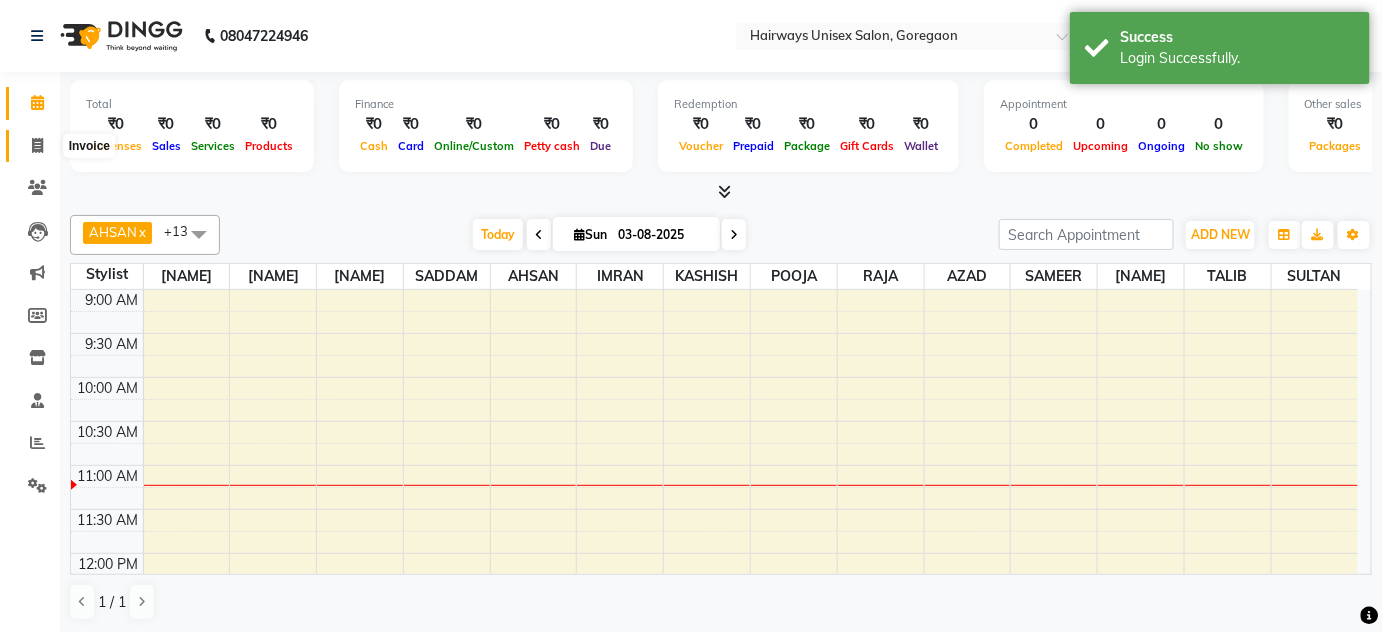 click 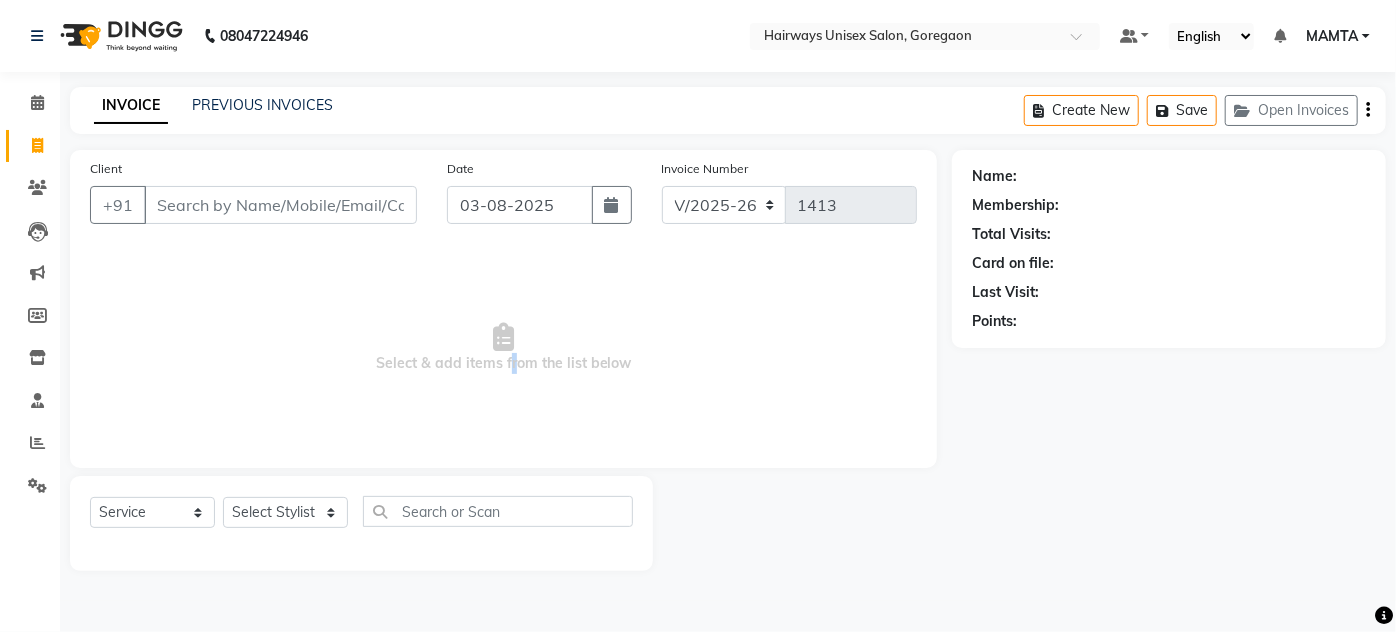 drag, startPoint x: 725, startPoint y: 316, endPoint x: 509, endPoint y: 353, distance: 219.14607 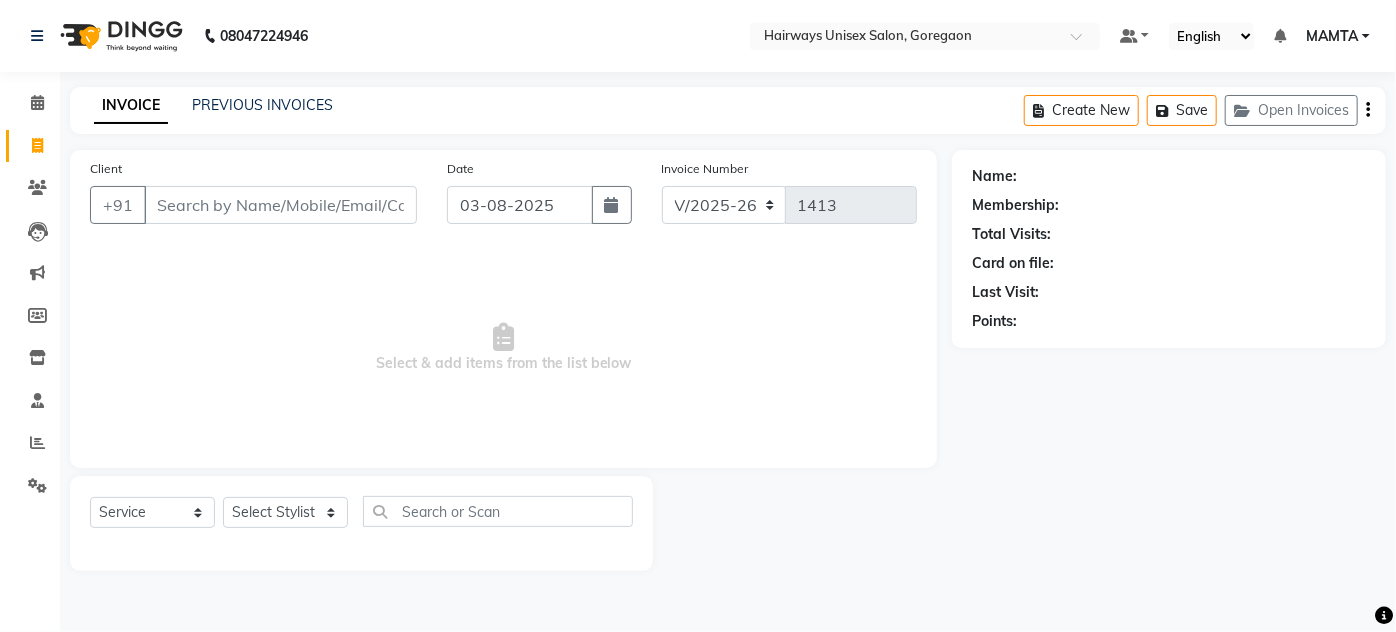 click on "Name: Membership: Total Visits: Card on file: Last Visit:  Points:" 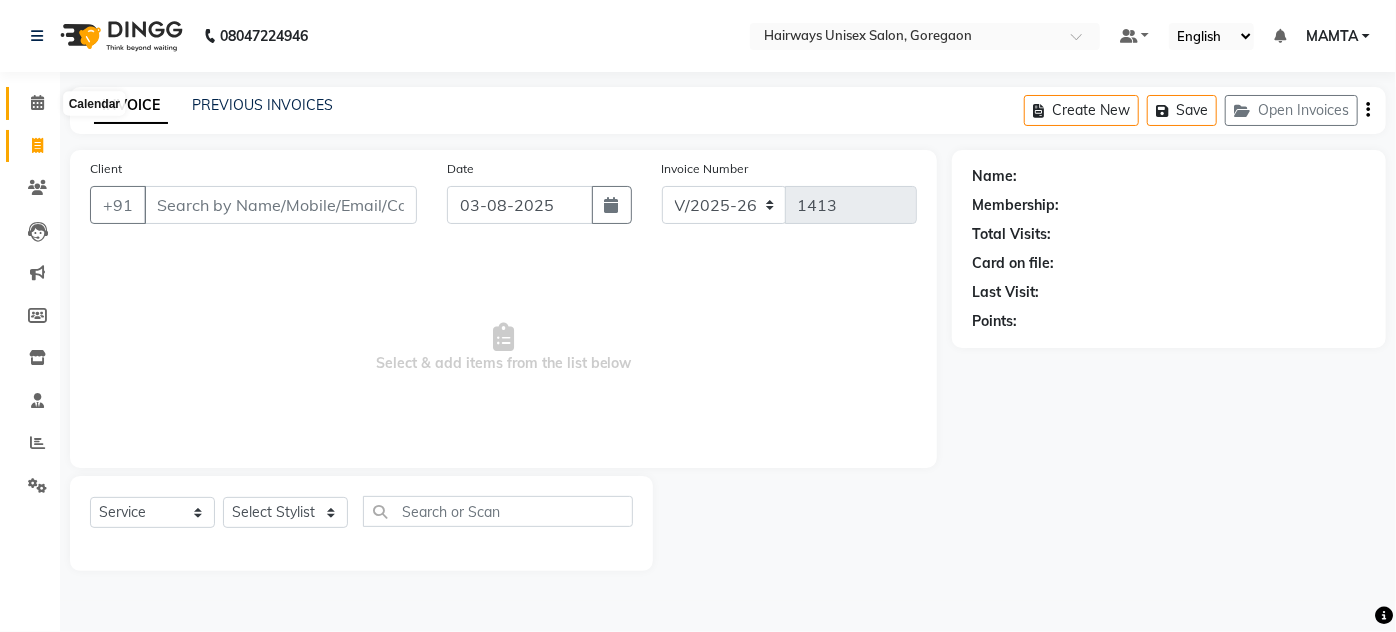click 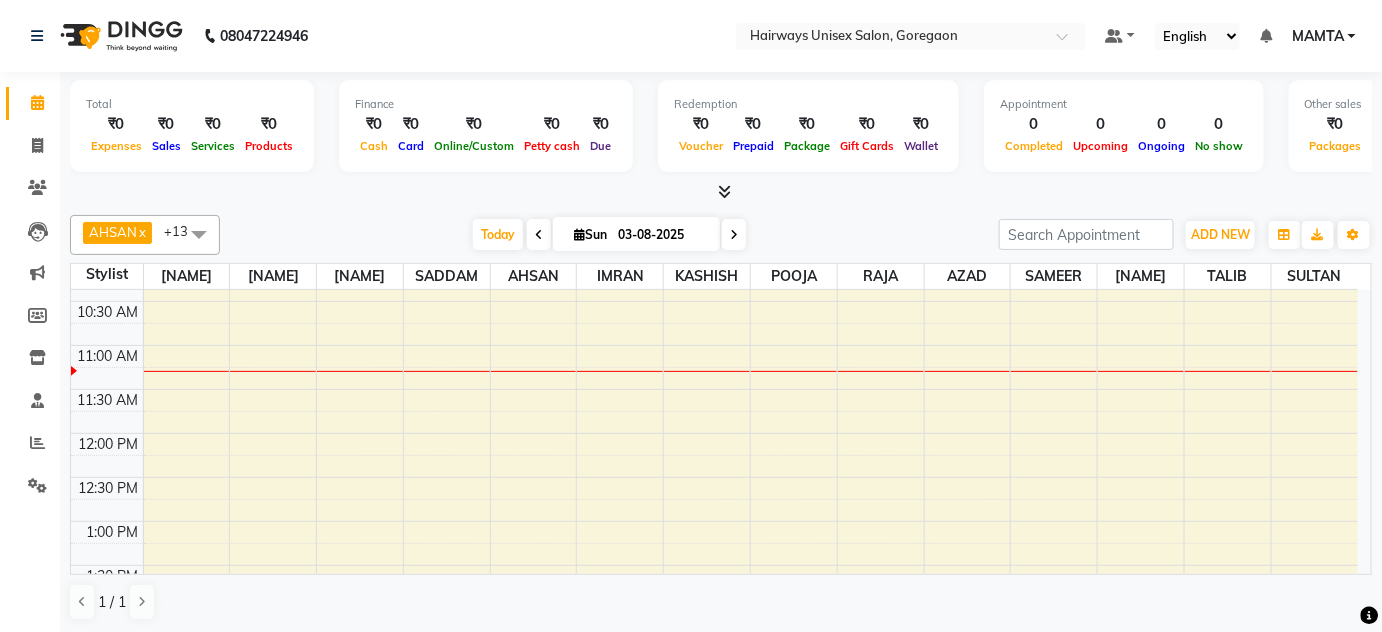 scroll, scrollTop: 90, scrollLeft: 0, axis: vertical 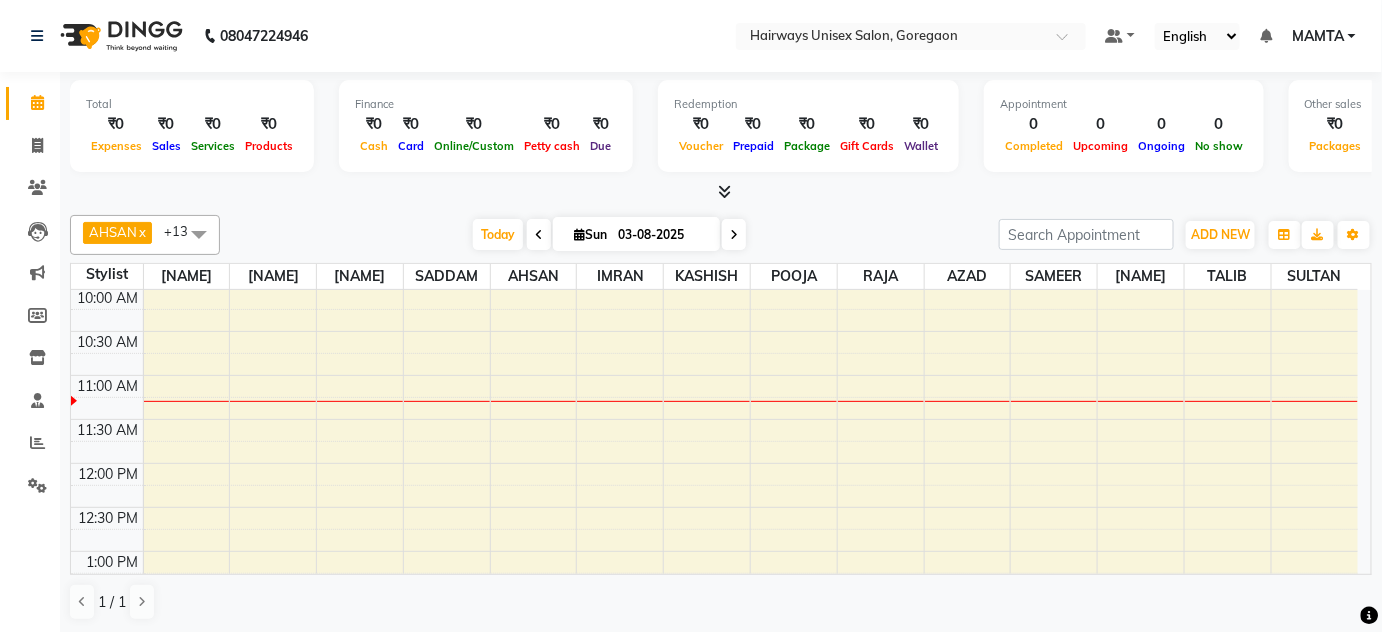 click on "9:00 AM 9:30 AM 10:00 AM 10:30 AM 11:00 AM 11:30 AM 12:00 PM 12:30 PM 1:00 PM 1:30 PM 2:00 PM 2:30 PM 3:00 PM 3:30 PM 4:00 PM 4:30 PM 5:00 PM 5:30 PM 6:00 PM 6:30 PM 7:00 PM 7:30 PM 8:00 PM 8:30 PM 9:00 PM 9:30 PM 10:00 PM 10:30 PM" at bounding box center (714, 815) 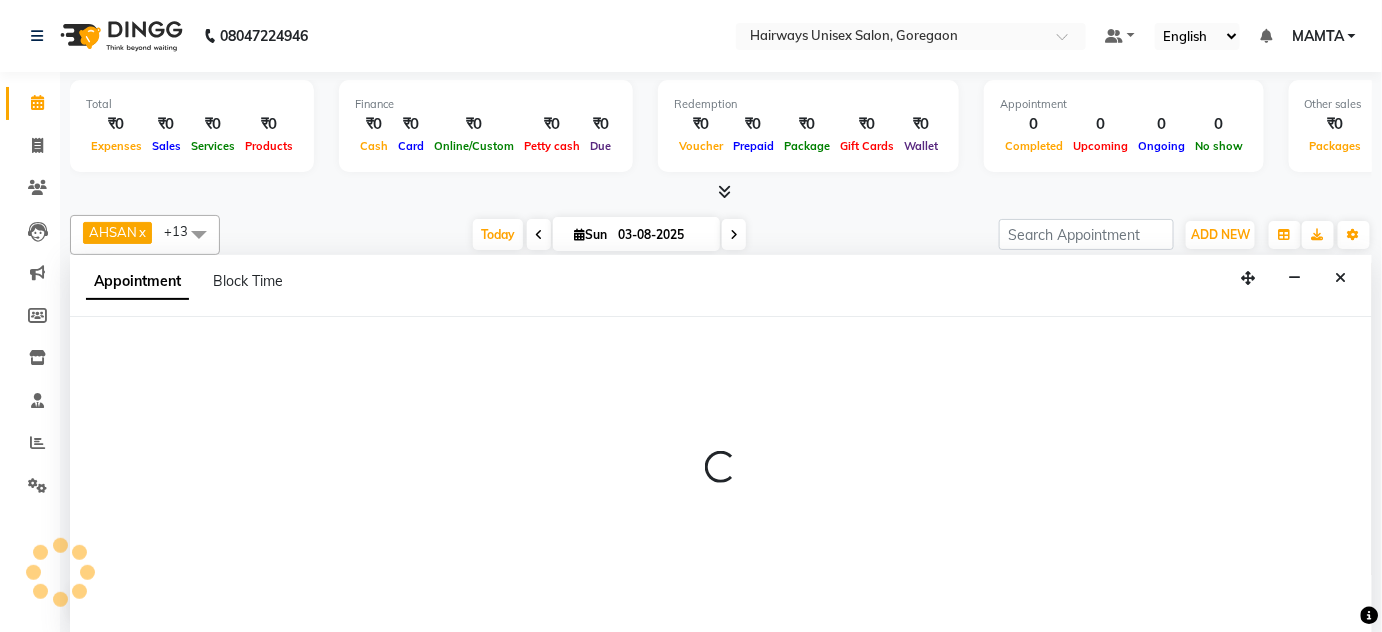 scroll, scrollTop: 0, scrollLeft: 0, axis: both 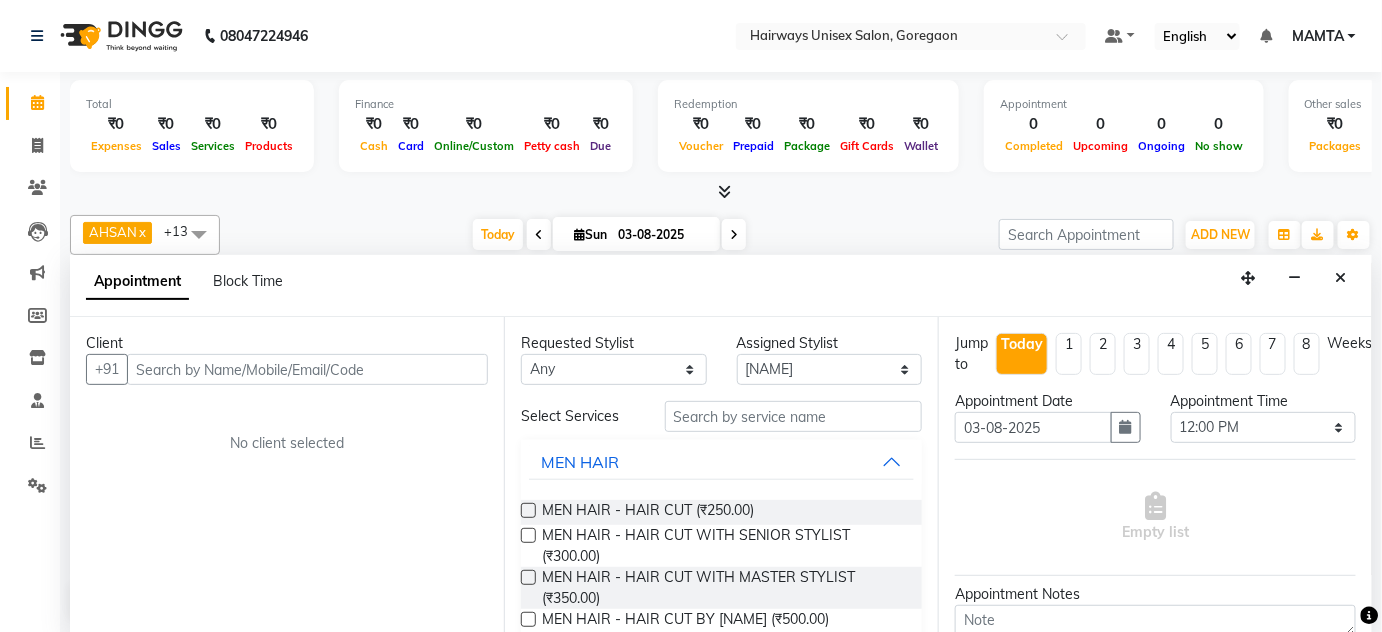 drag, startPoint x: 937, startPoint y: 317, endPoint x: 440, endPoint y: 172, distance: 517.72003 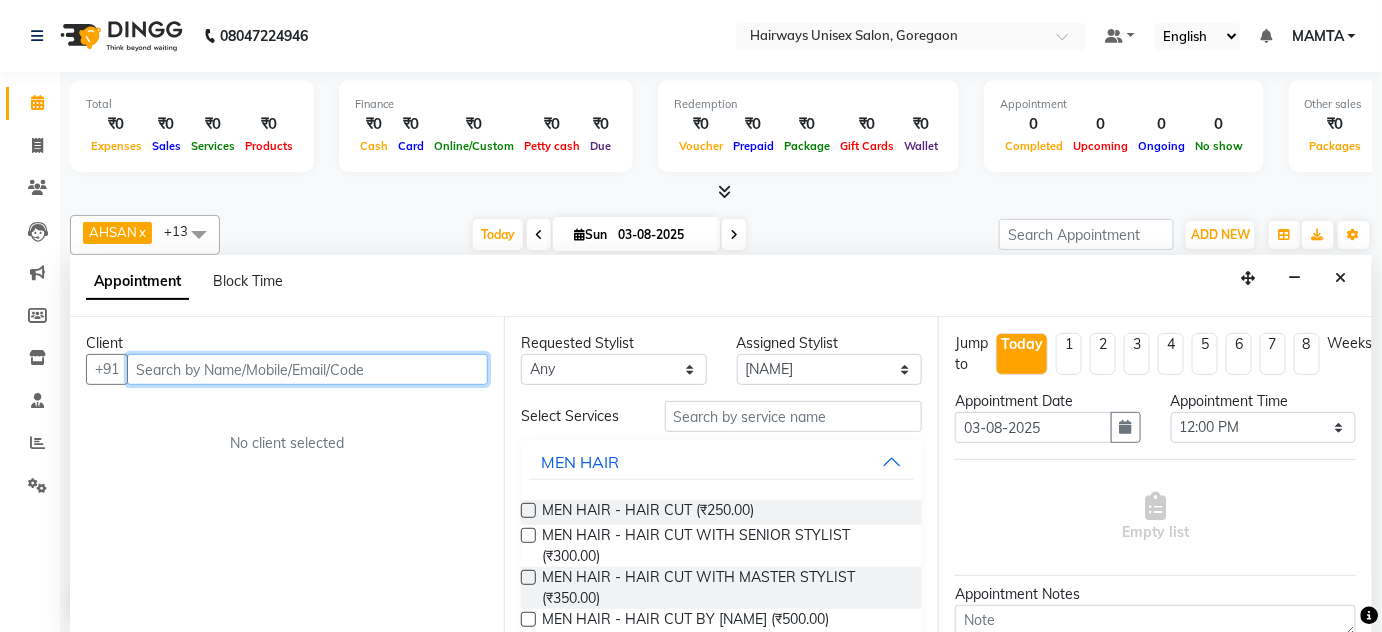 click at bounding box center [307, 369] 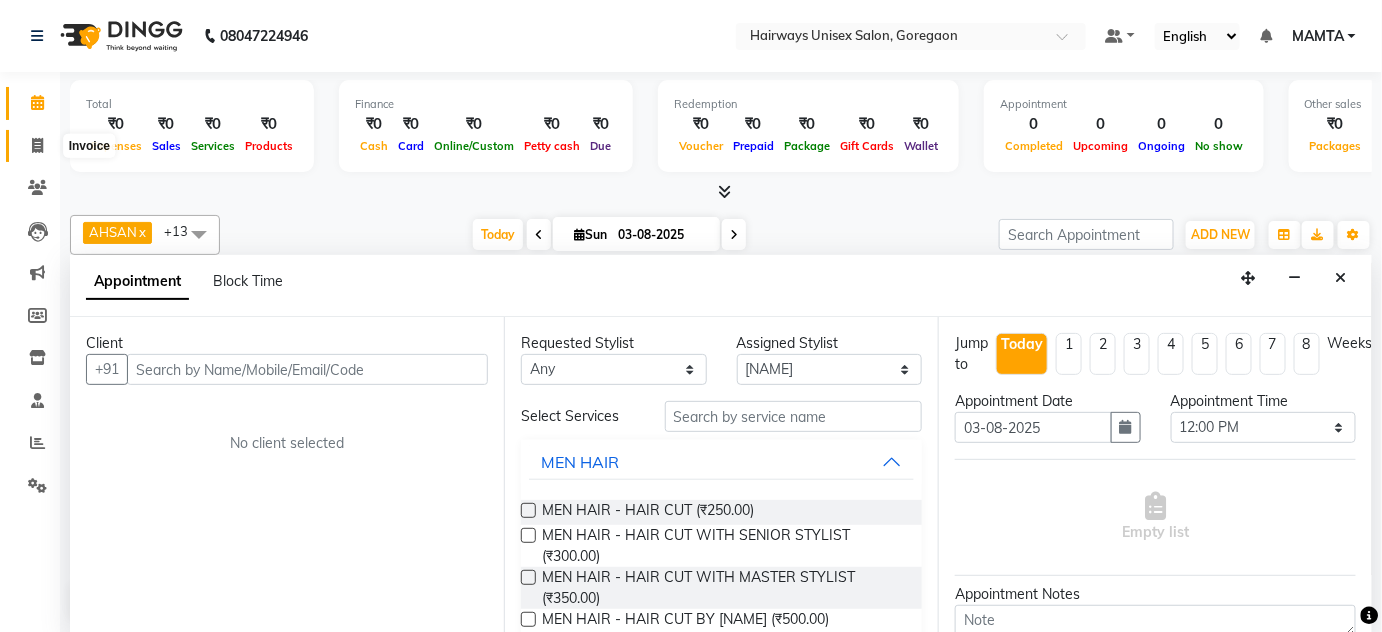 click 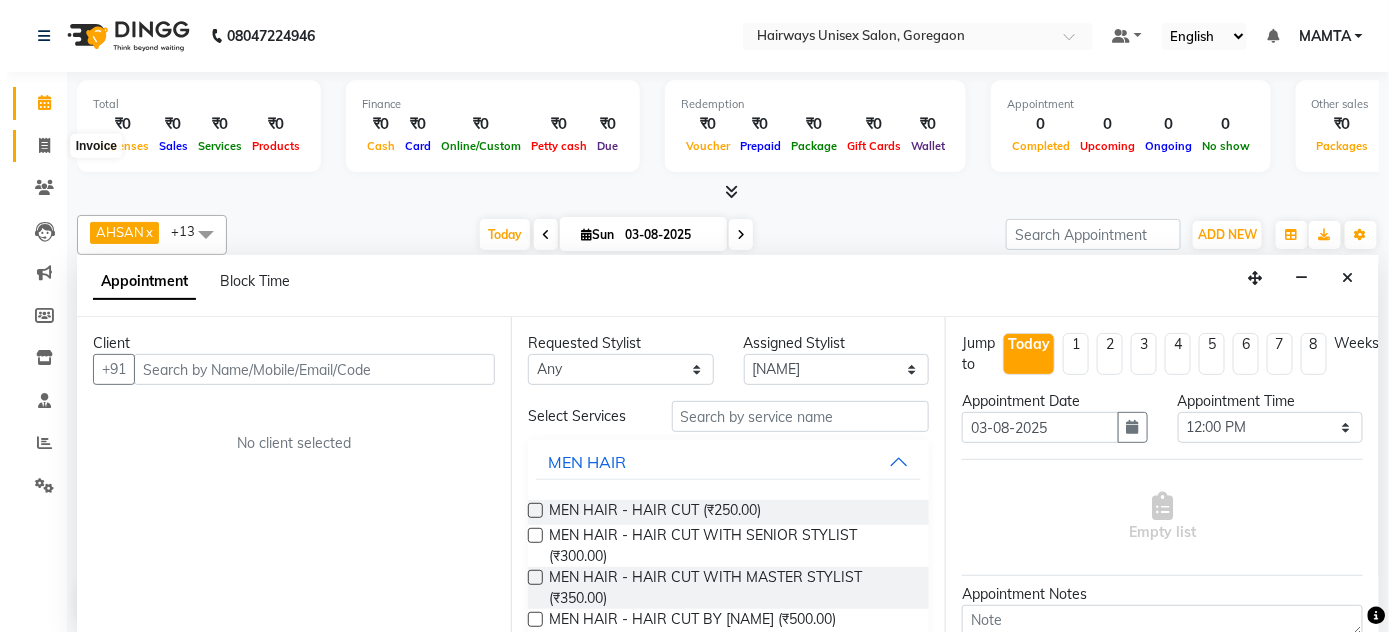 scroll, scrollTop: 0, scrollLeft: 0, axis: both 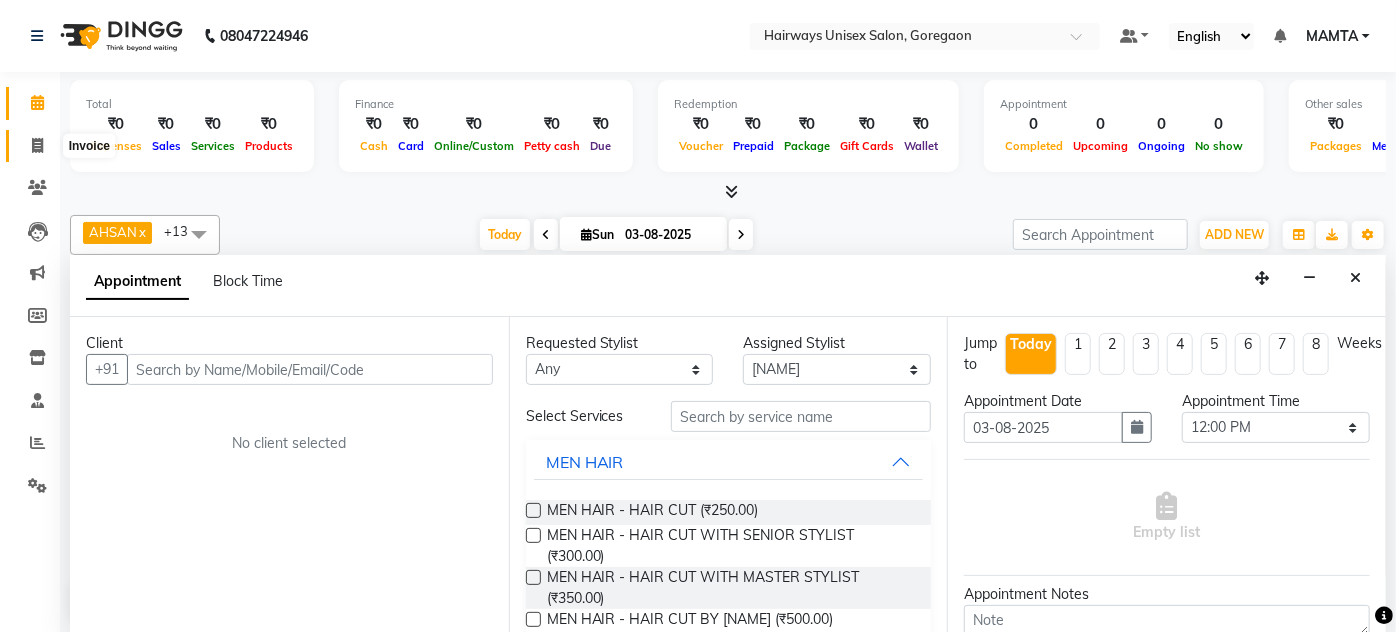 select on "8320" 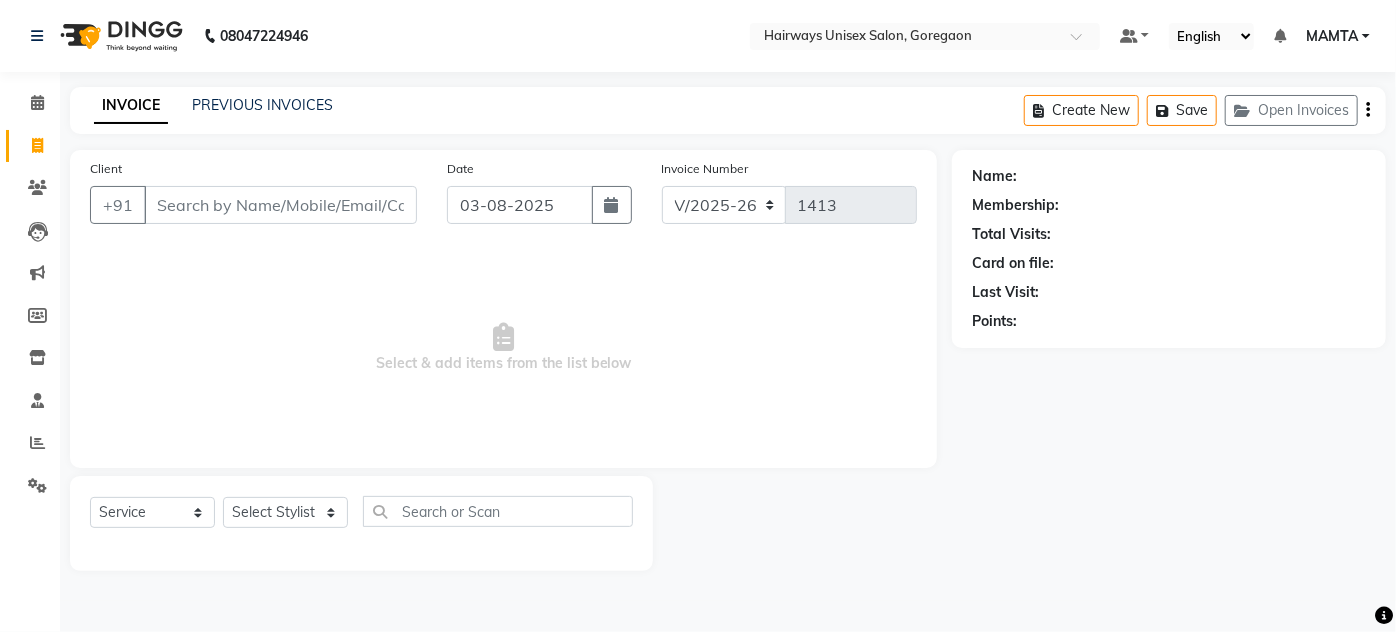 click on "Client" at bounding box center (280, 205) 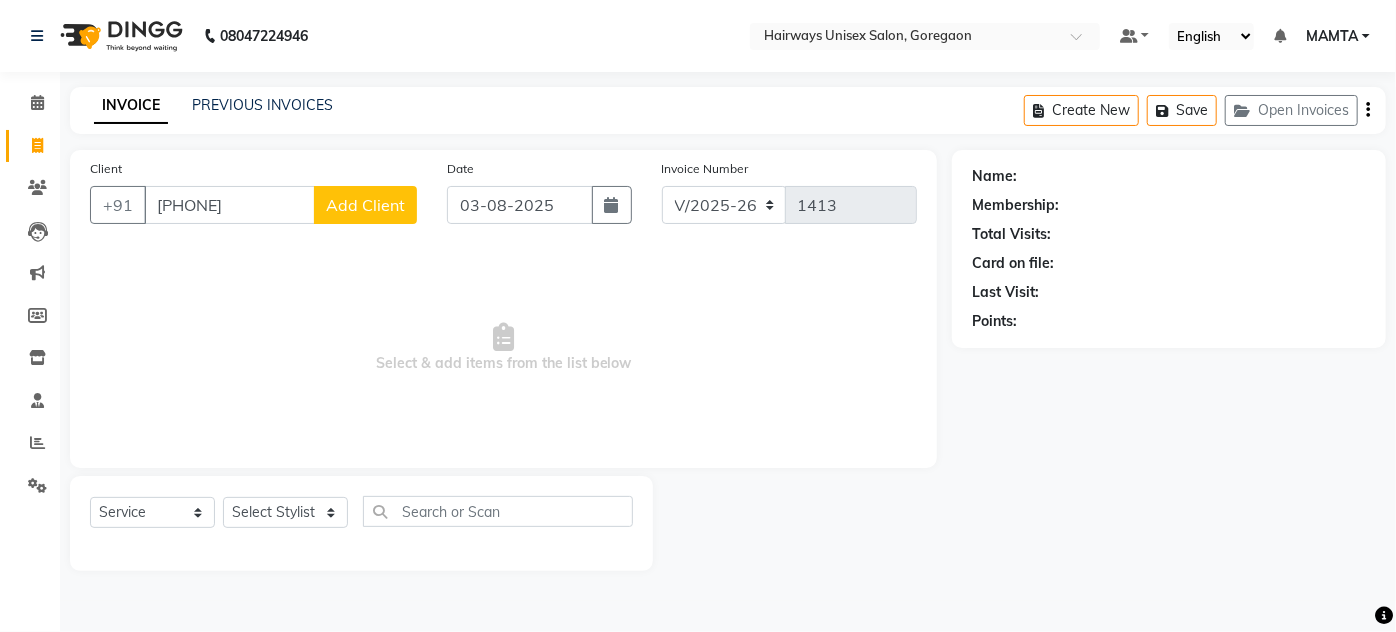 type on "[PHONE]" 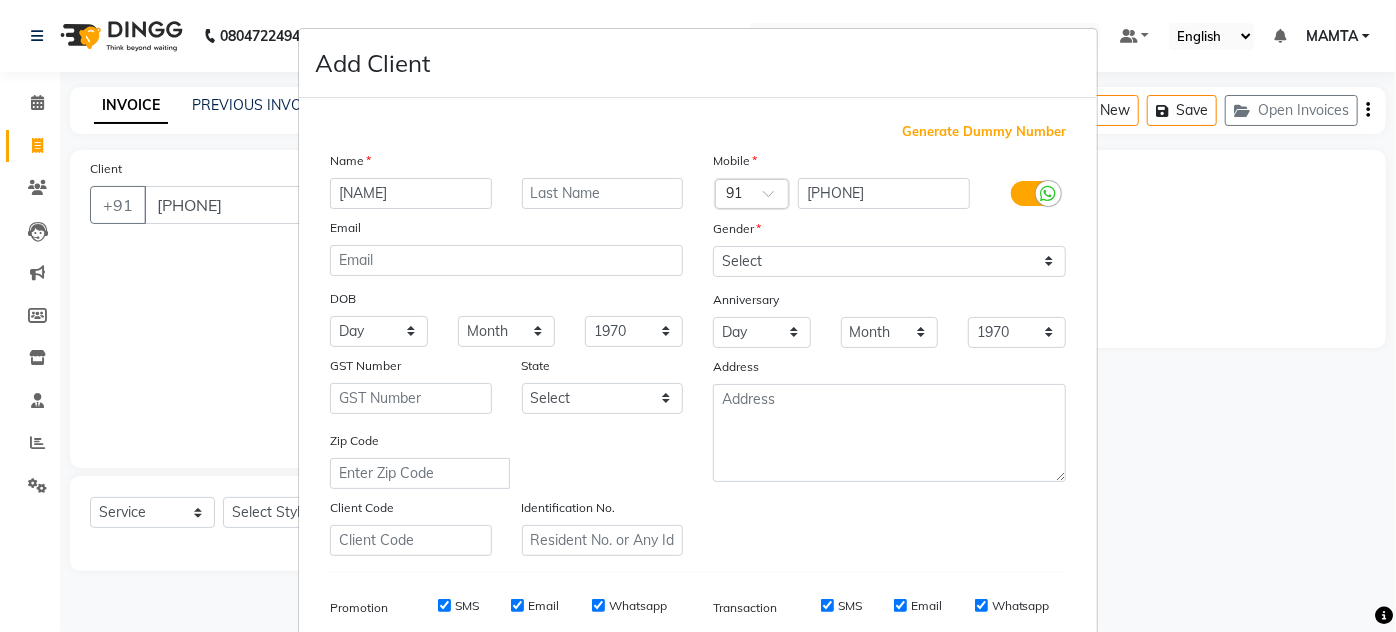 type on "[NAME]" 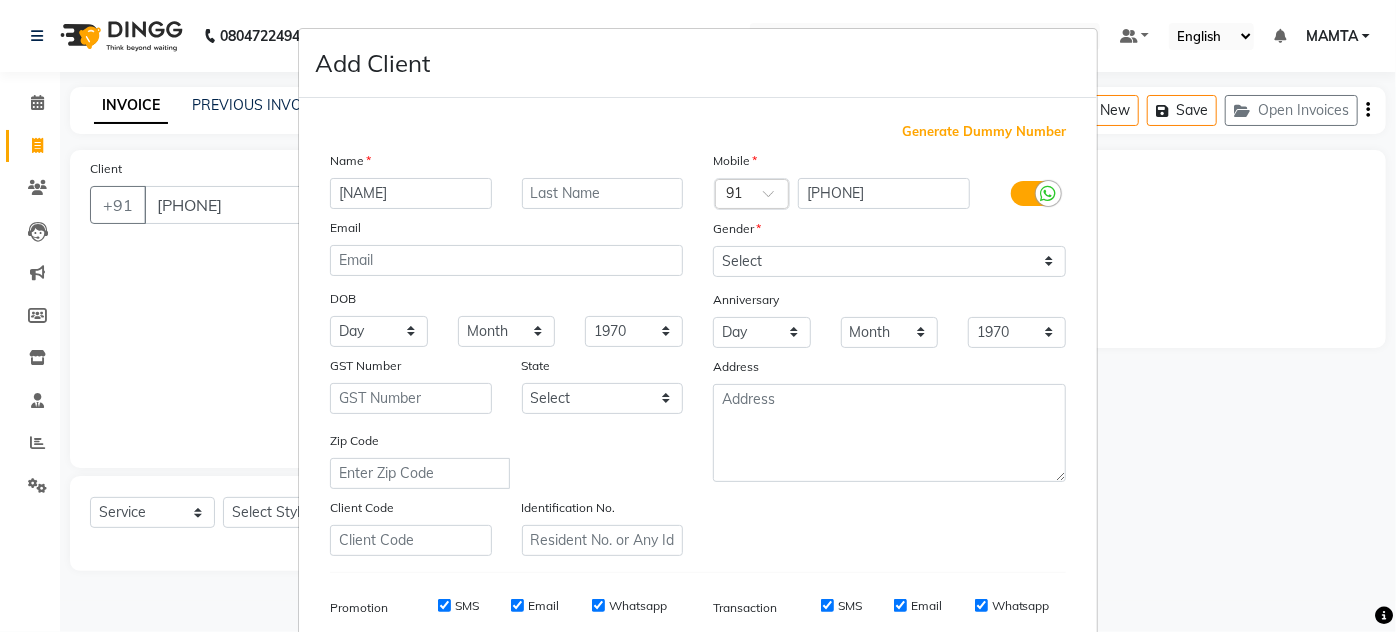 drag, startPoint x: 415, startPoint y: 197, endPoint x: 295, endPoint y: 200, distance: 120.03749 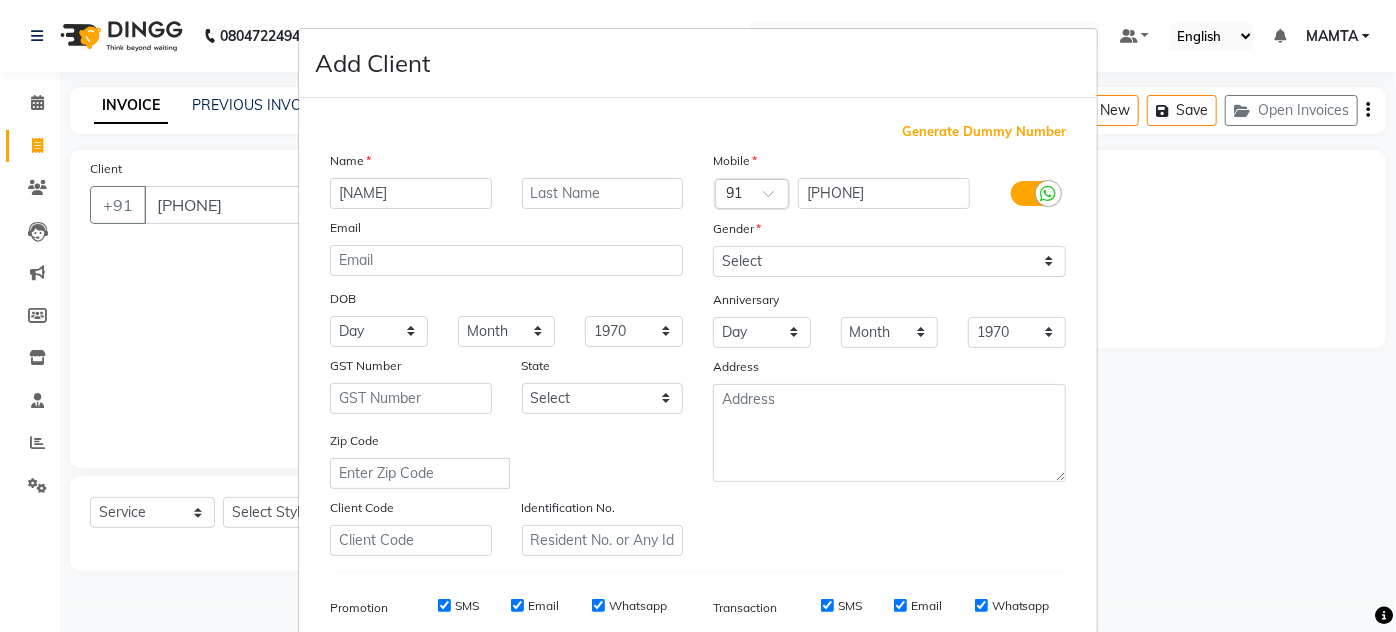 type on "[NAME]" 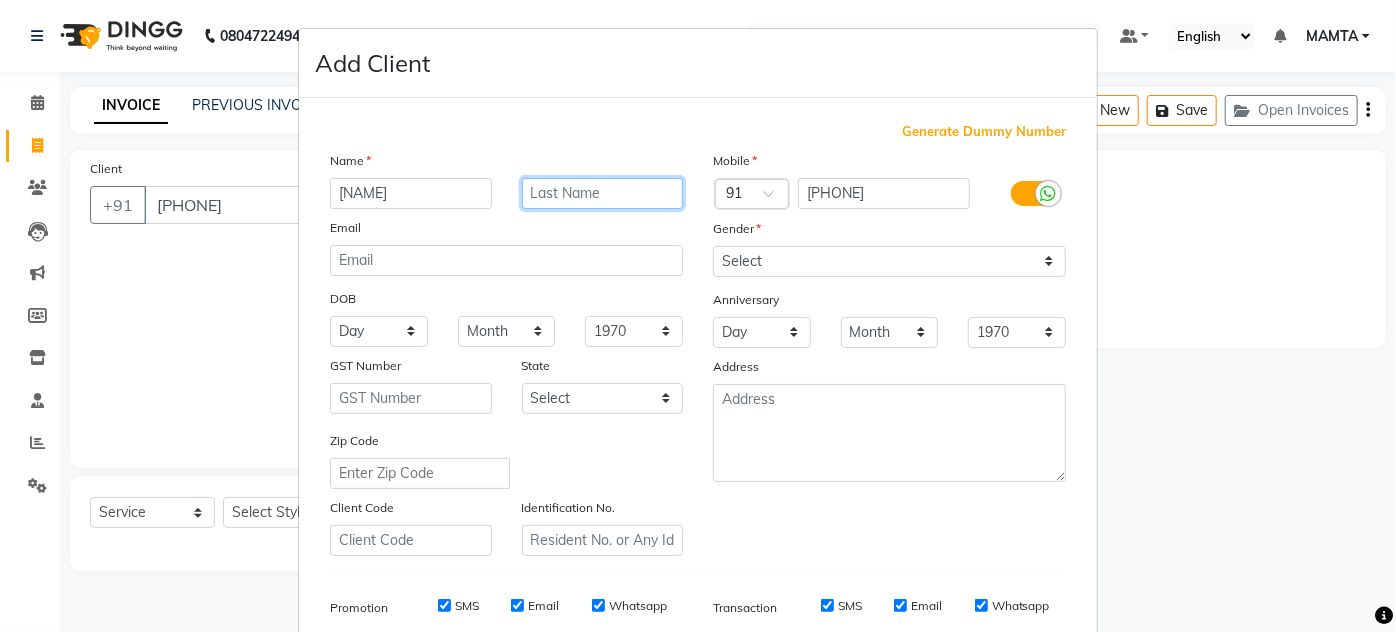 click at bounding box center [603, 193] 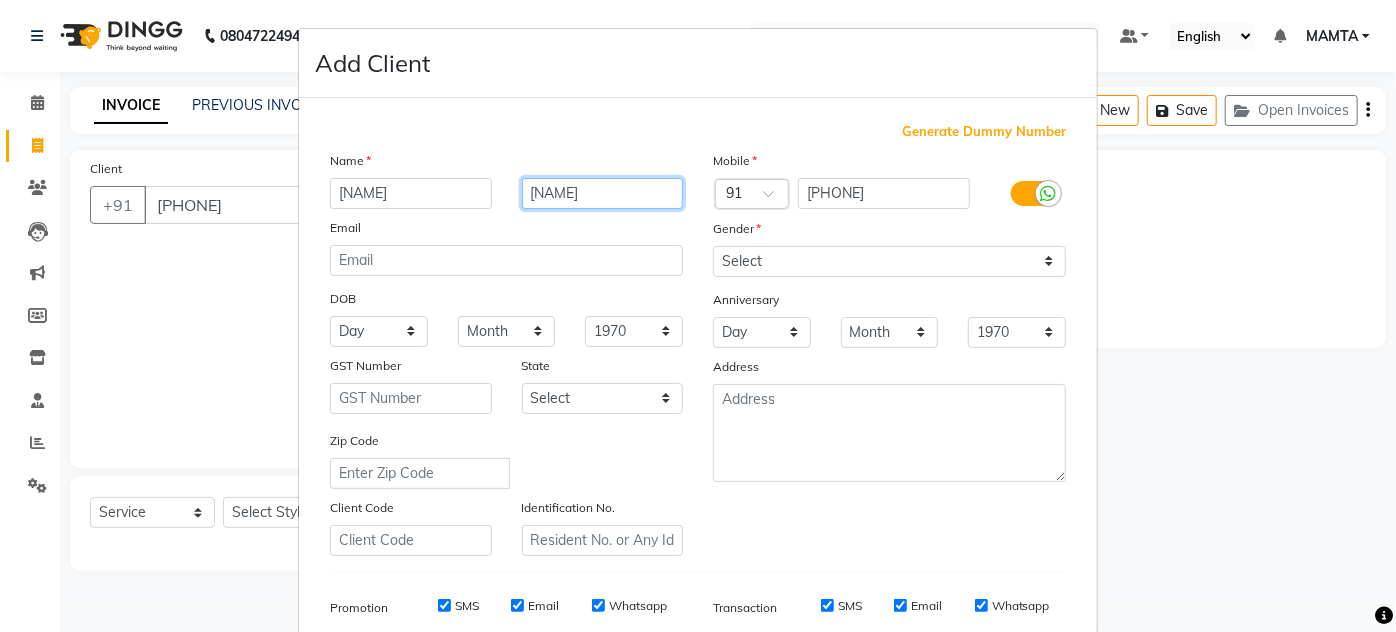 type on "[NAME]" 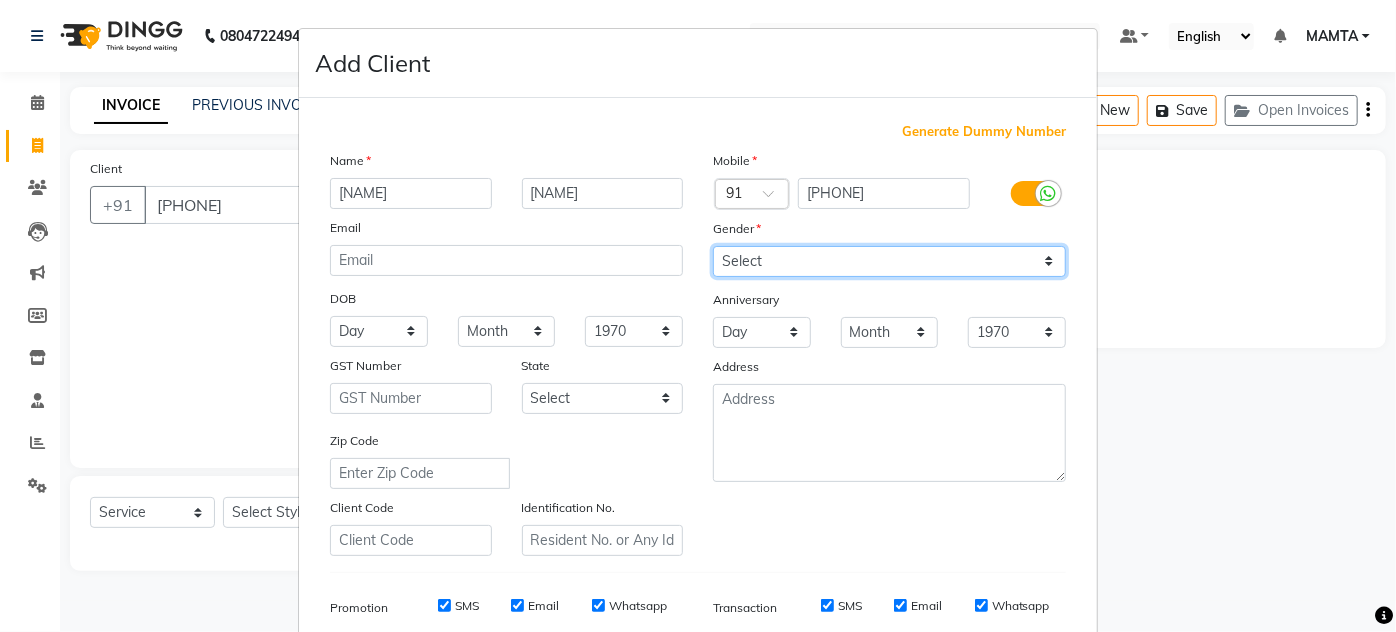 click on "Select Male Female Other Prefer Not To Say" at bounding box center (889, 261) 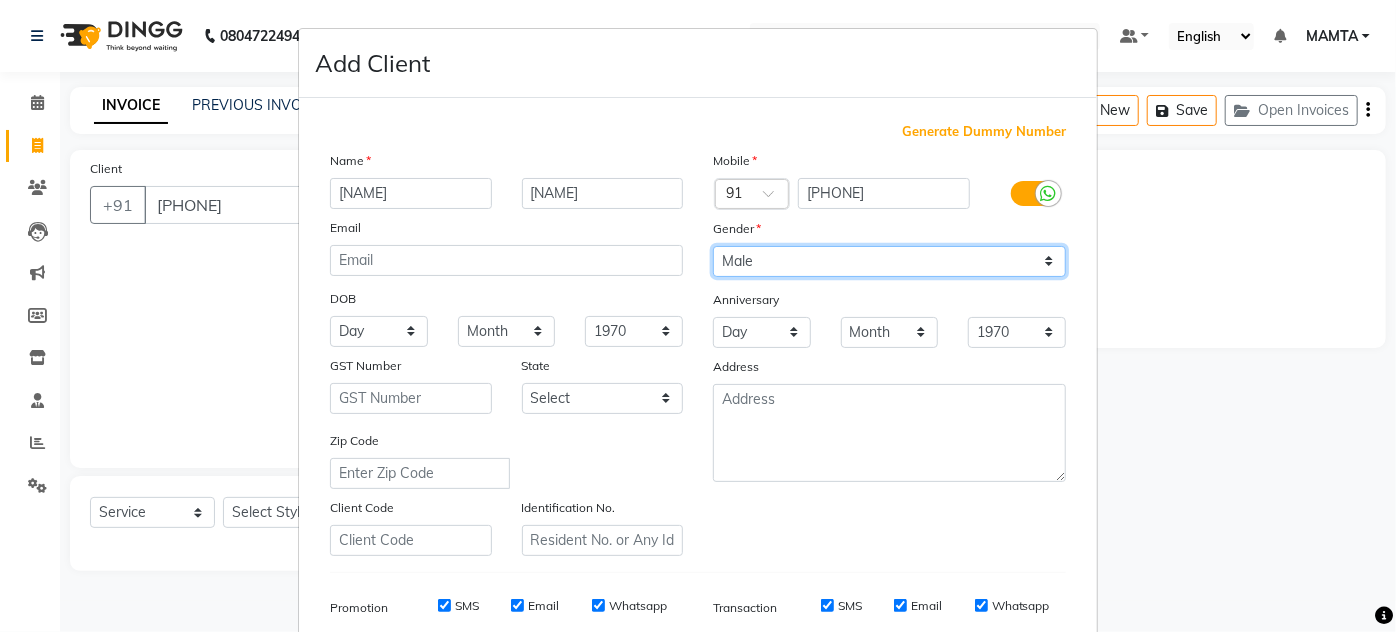 click on "Select Male Female Other Prefer Not To Say" at bounding box center [889, 261] 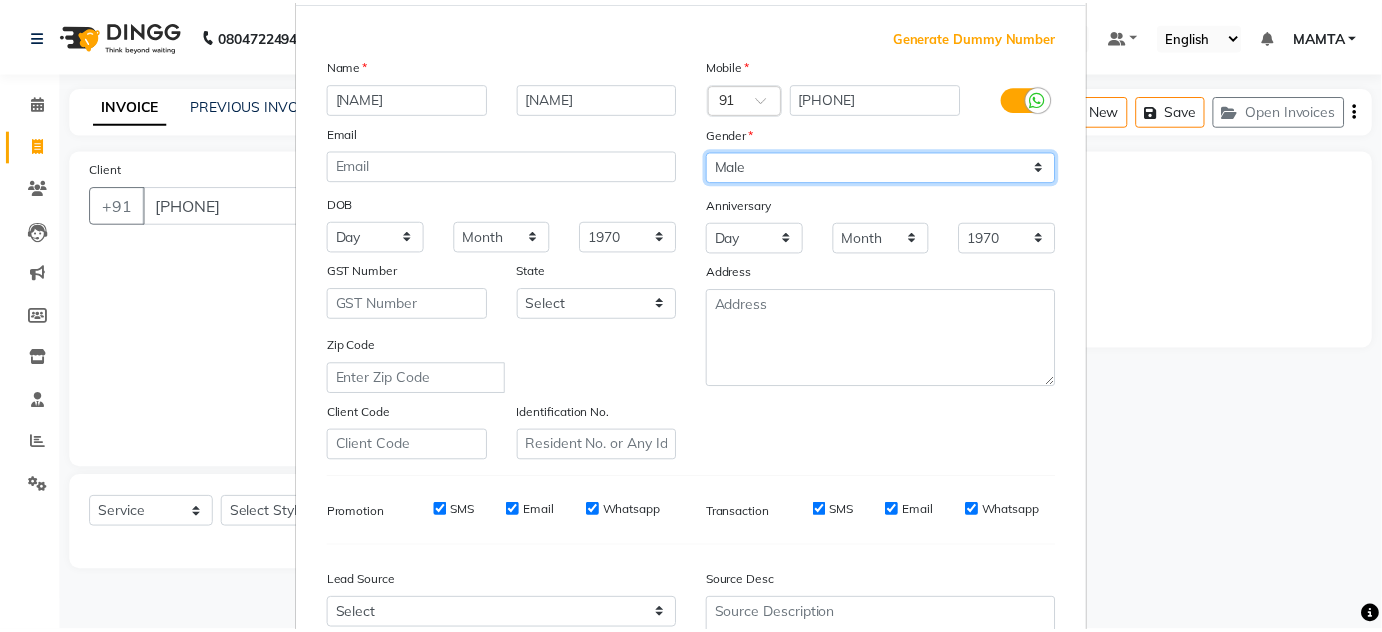 scroll, scrollTop: 290, scrollLeft: 0, axis: vertical 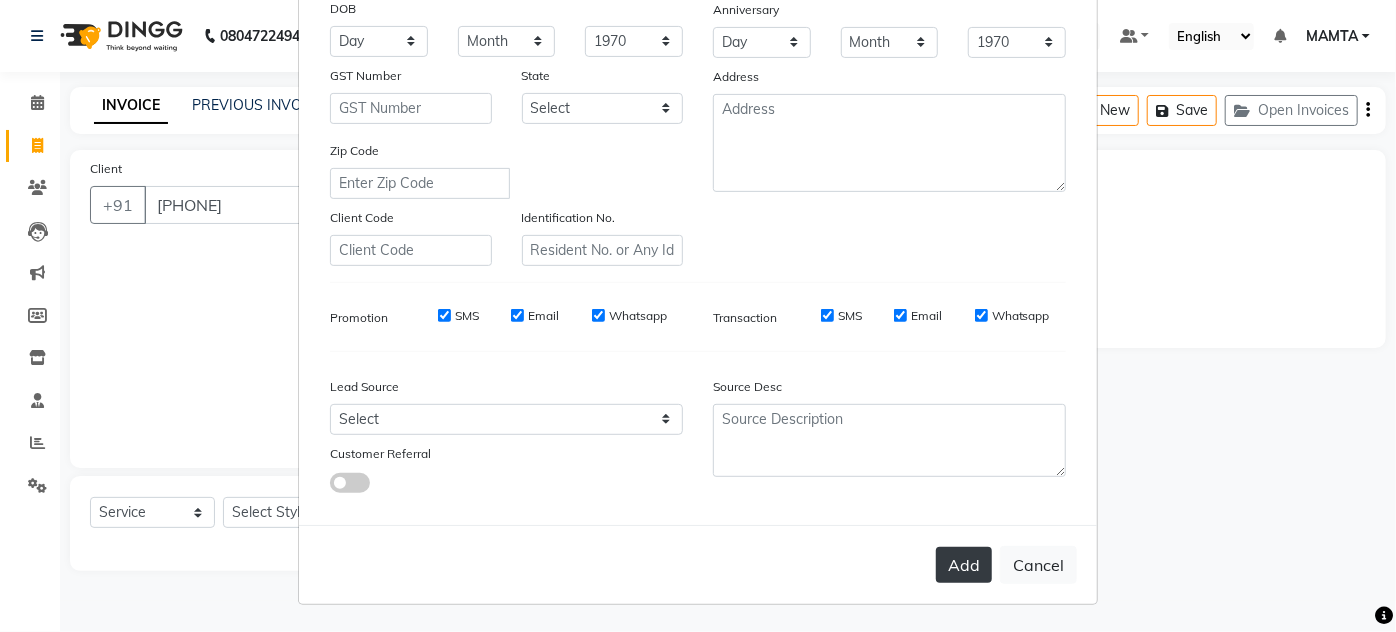 click on "Add" at bounding box center (964, 565) 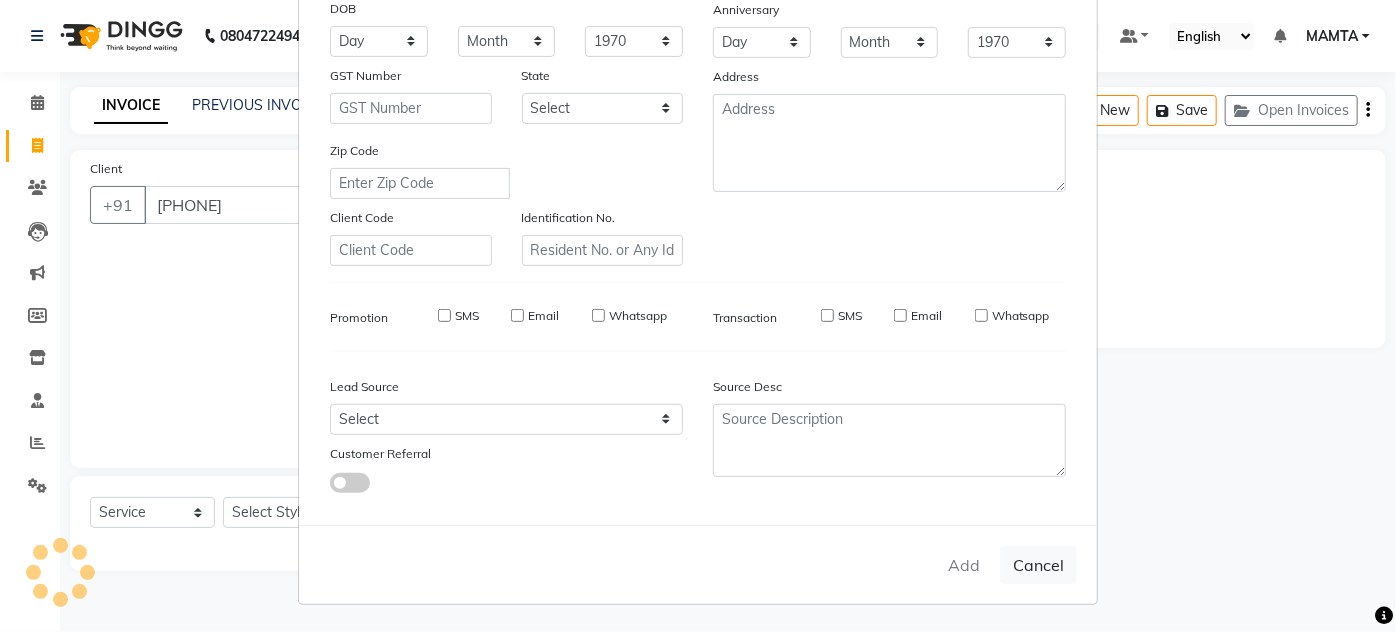 type on "88******71" 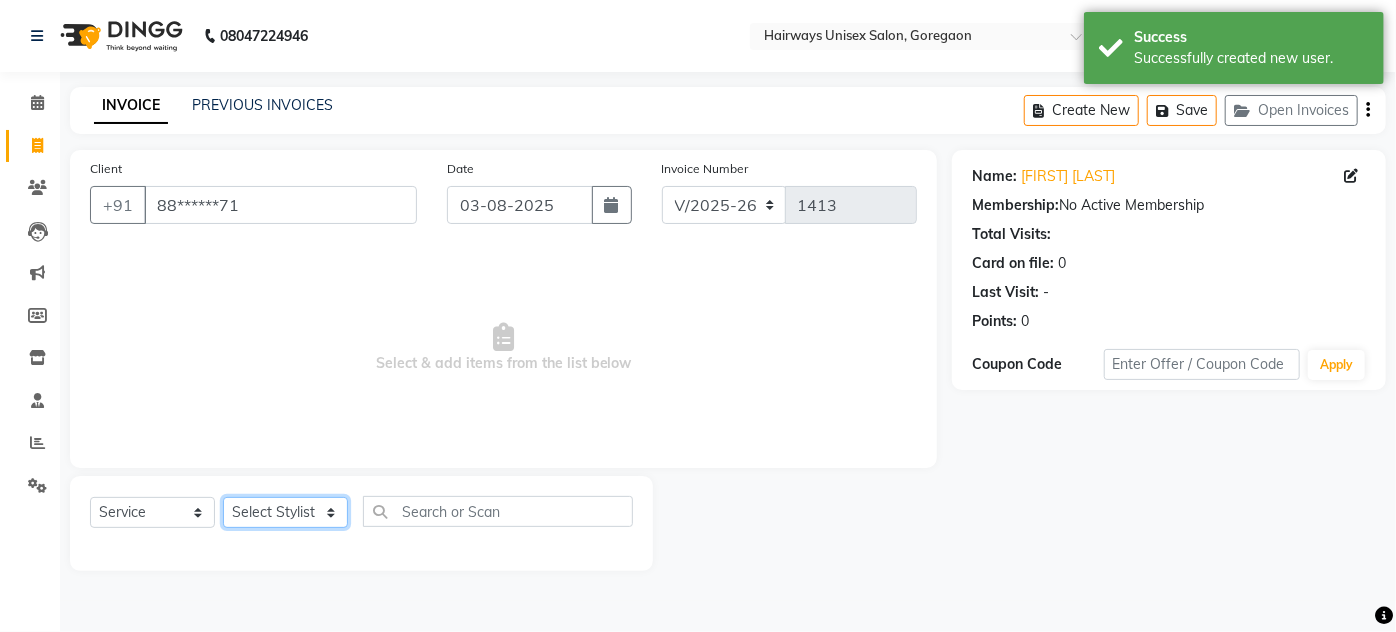 click on "Select Stylist [NAME] [NAME] [NAME] [NAME] [NAME] [NAME] [NAME] [NAME] [NAME] [NAME] [NAME] [NAME] [NAME] [NAME]" 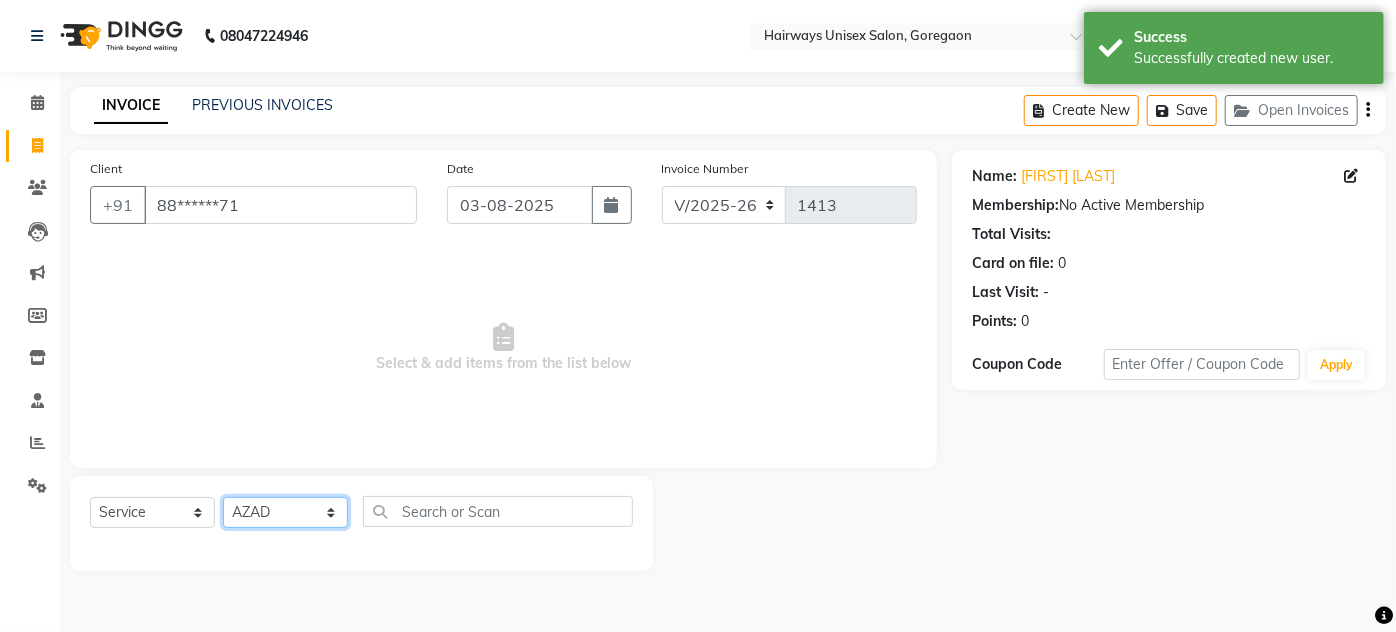 click on "Select Stylist [NAME] [NAME] [NAME] [NAME] [NAME] [NAME] [NAME] [NAME] [NAME] [NAME] [NAME] [NAME] [NAME] [NAME]" 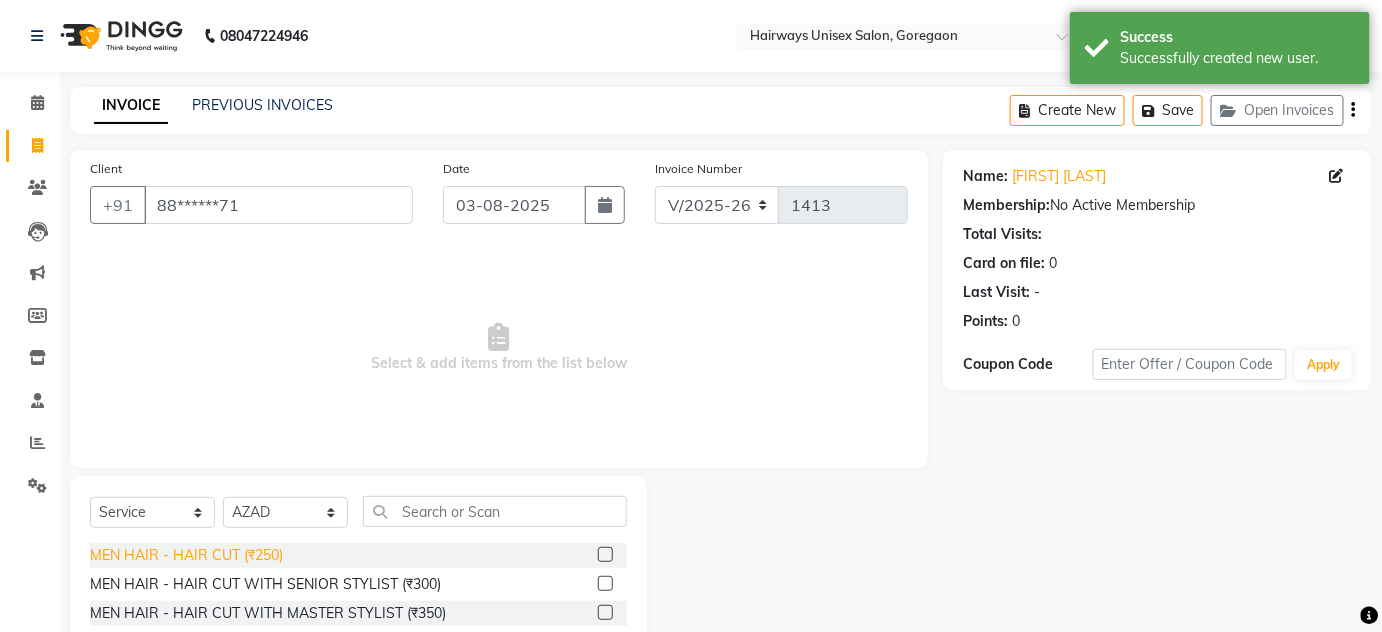 click on "MEN HAIR - HAIR CUT (₹250)" 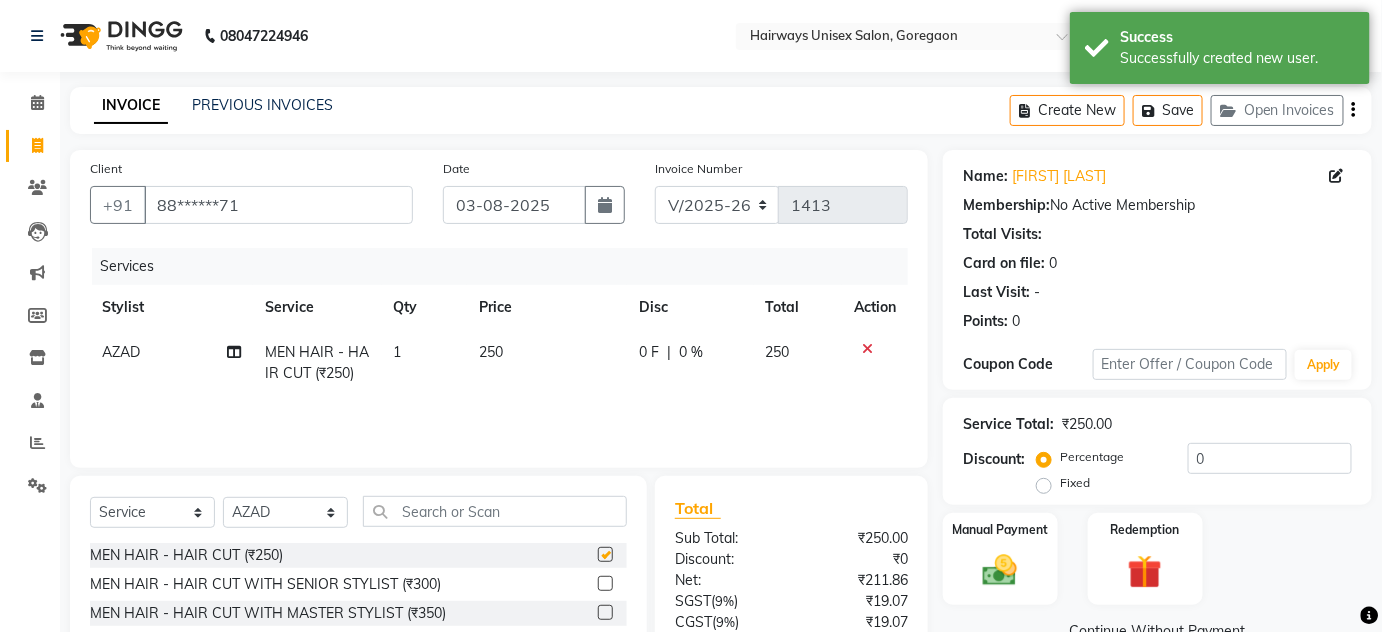 checkbox on "false" 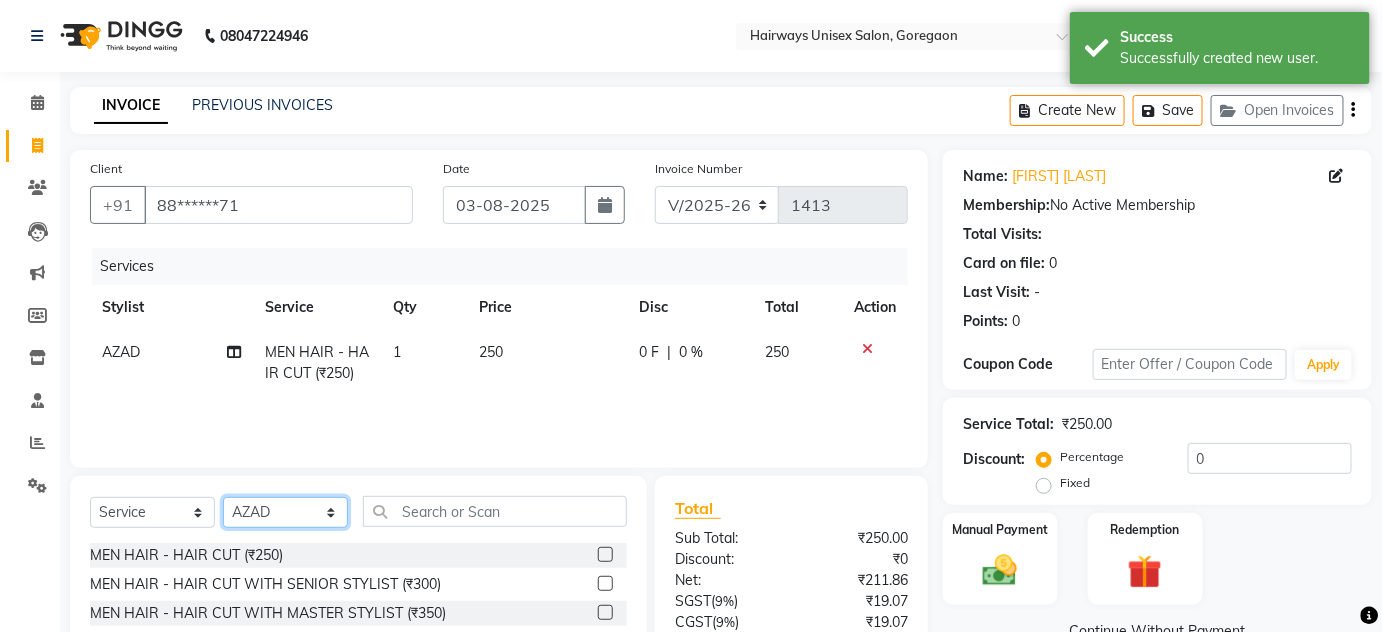 click on "Select Stylist [NAME] [NAME] [NAME] [NAME] [NAME] [NAME] [NAME] [NAME] [NAME] [NAME] [NAME] [NAME] [NAME] [NAME]" 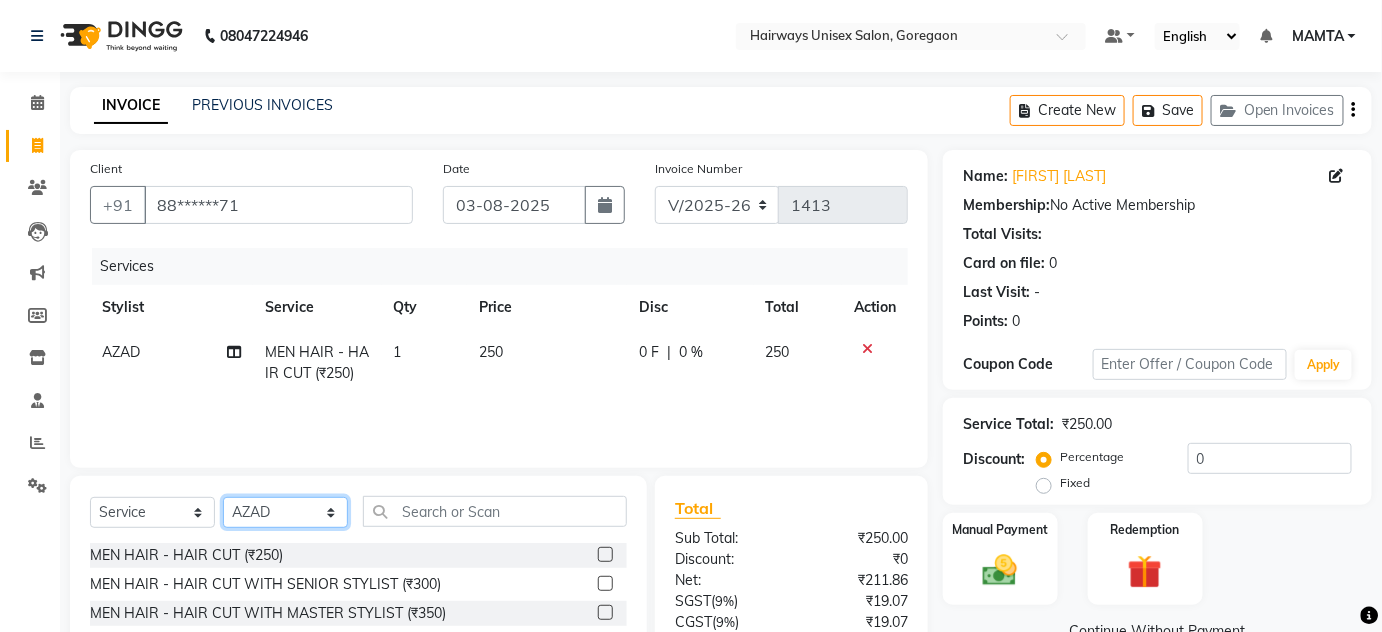 select on "80508" 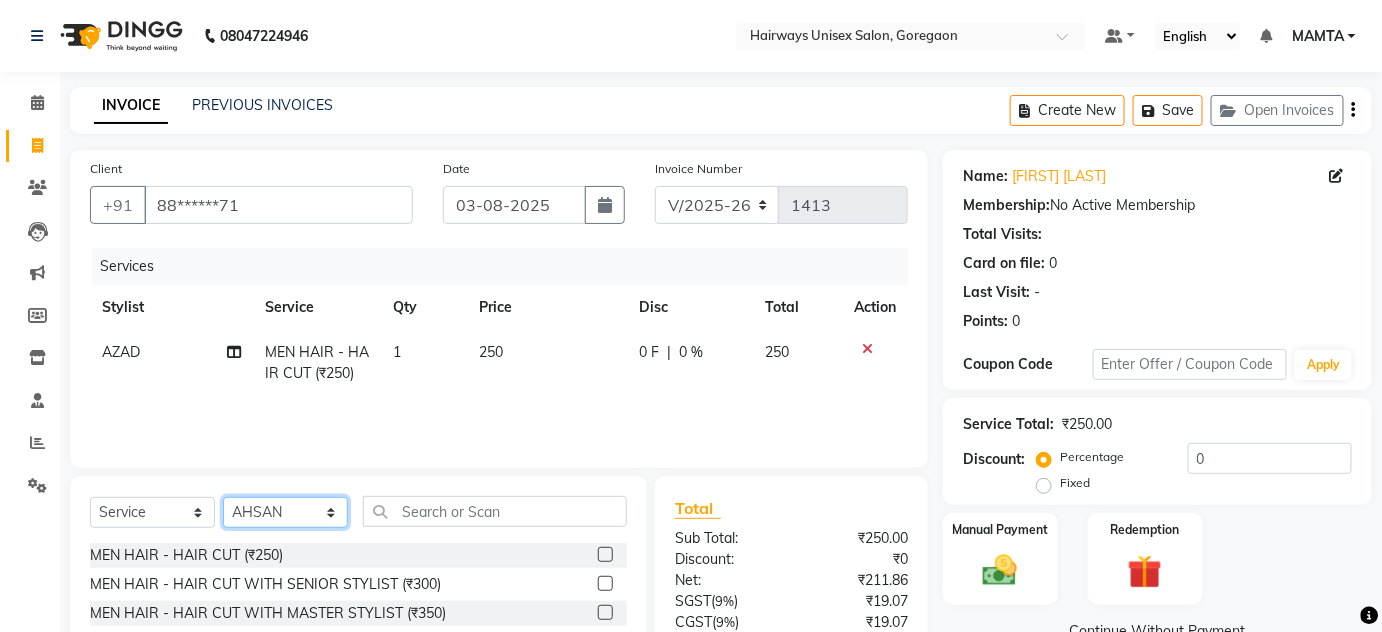 click on "Select Stylist [NAME] [NAME] [NAME] [NAME] [NAME] [NAME] [NAME] [NAME] [NAME] [NAME] [NAME] [NAME] [NAME] [NAME]" 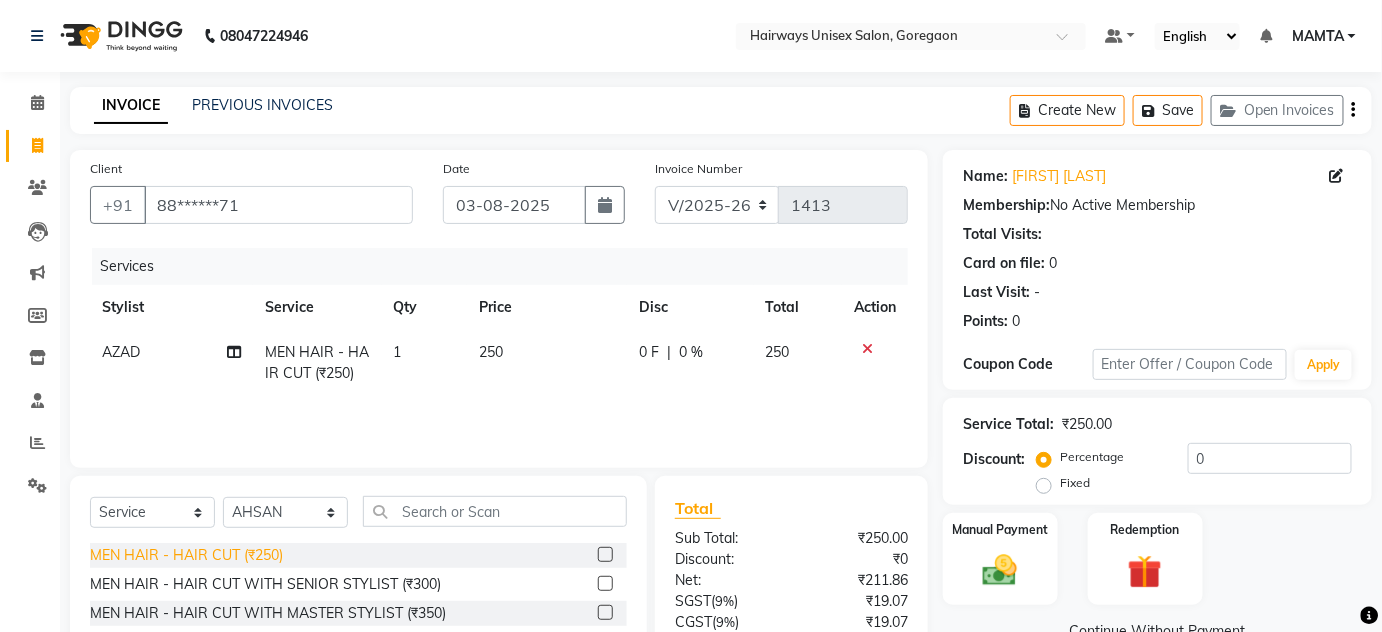 click on "MEN HAIR - HAIR CUT (₹250)" 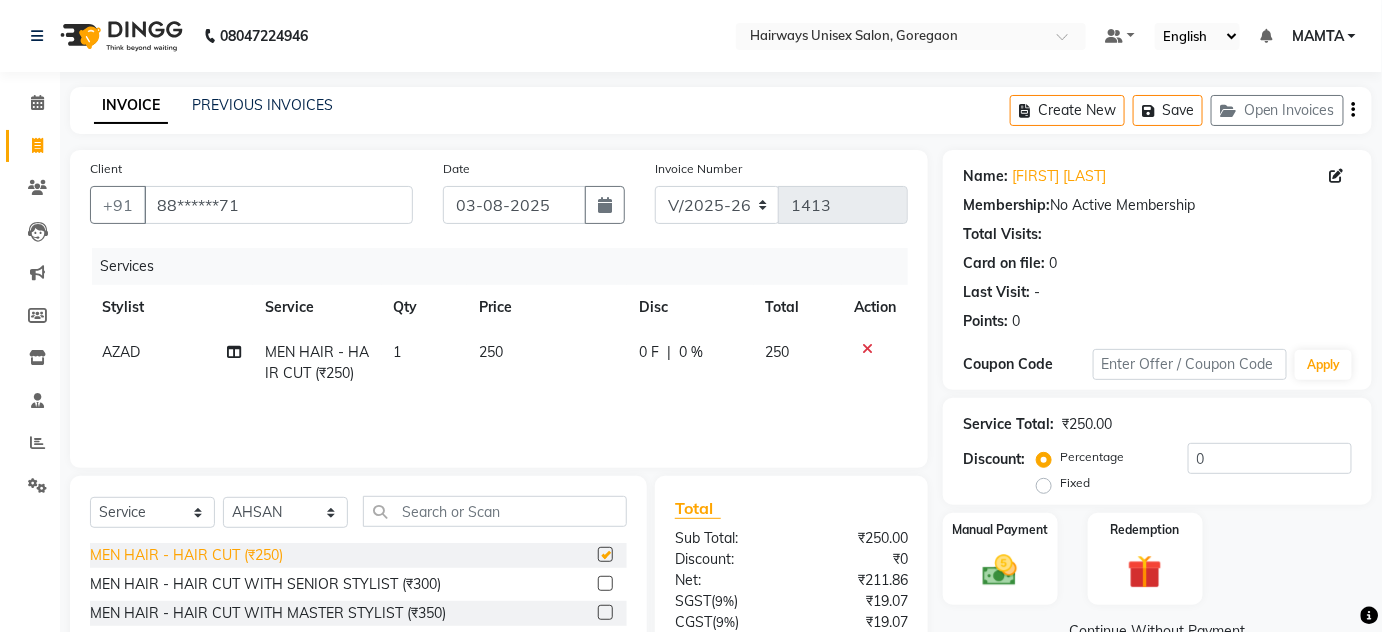 checkbox on "false" 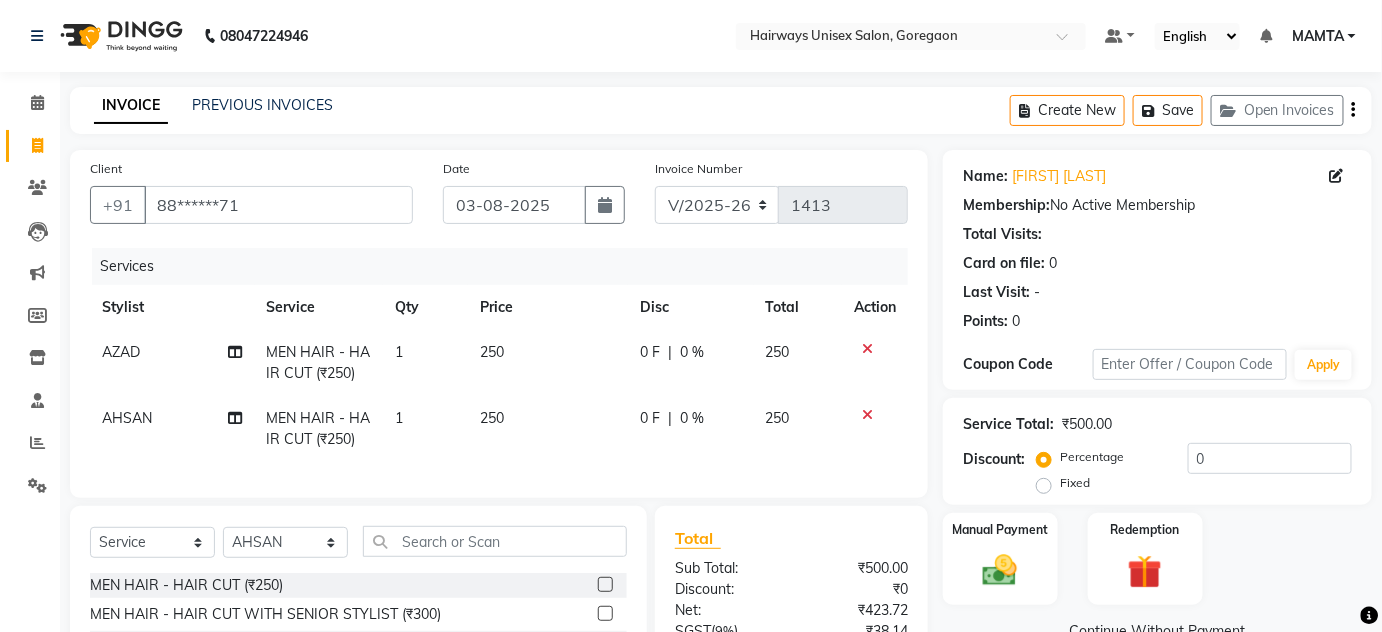 scroll, scrollTop: 181, scrollLeft: 0, axis: vertical 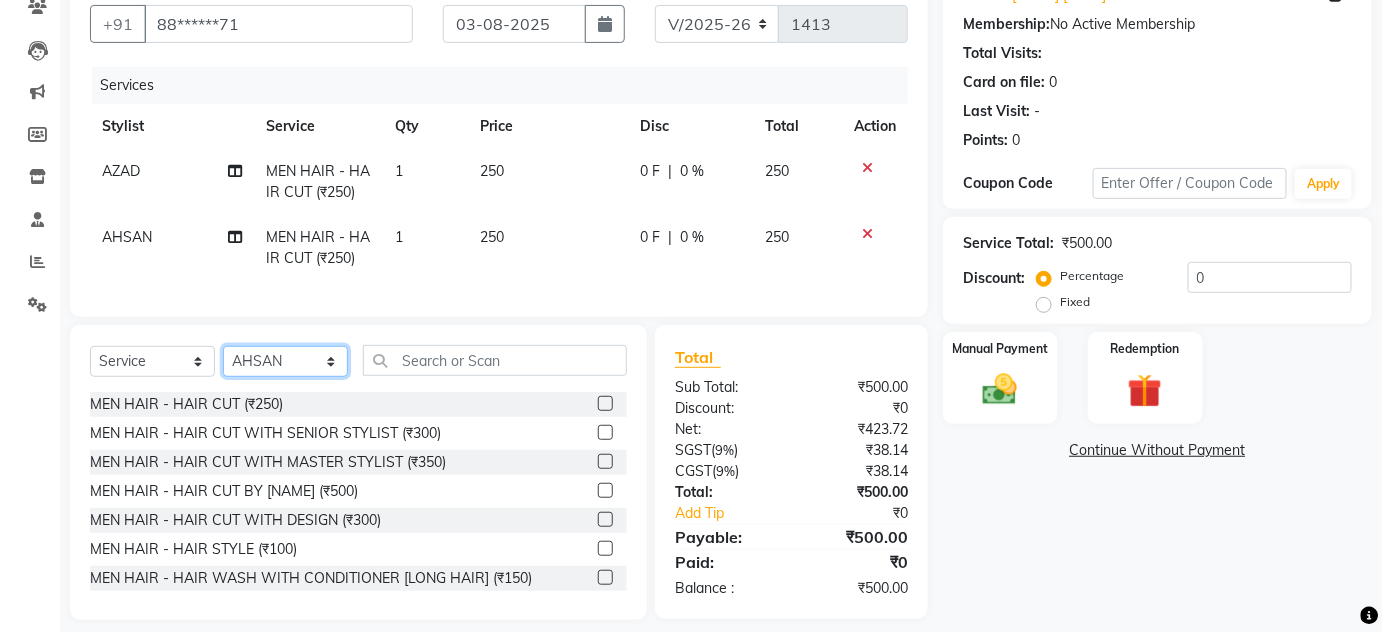click on "Select Stylist [NAME] [NAME] [NAME] [NAME] [NAME] [NAME] [NAME] [NAME] [NAME] [NAME] [NAME] [NAME] [NAME] [NAME]" 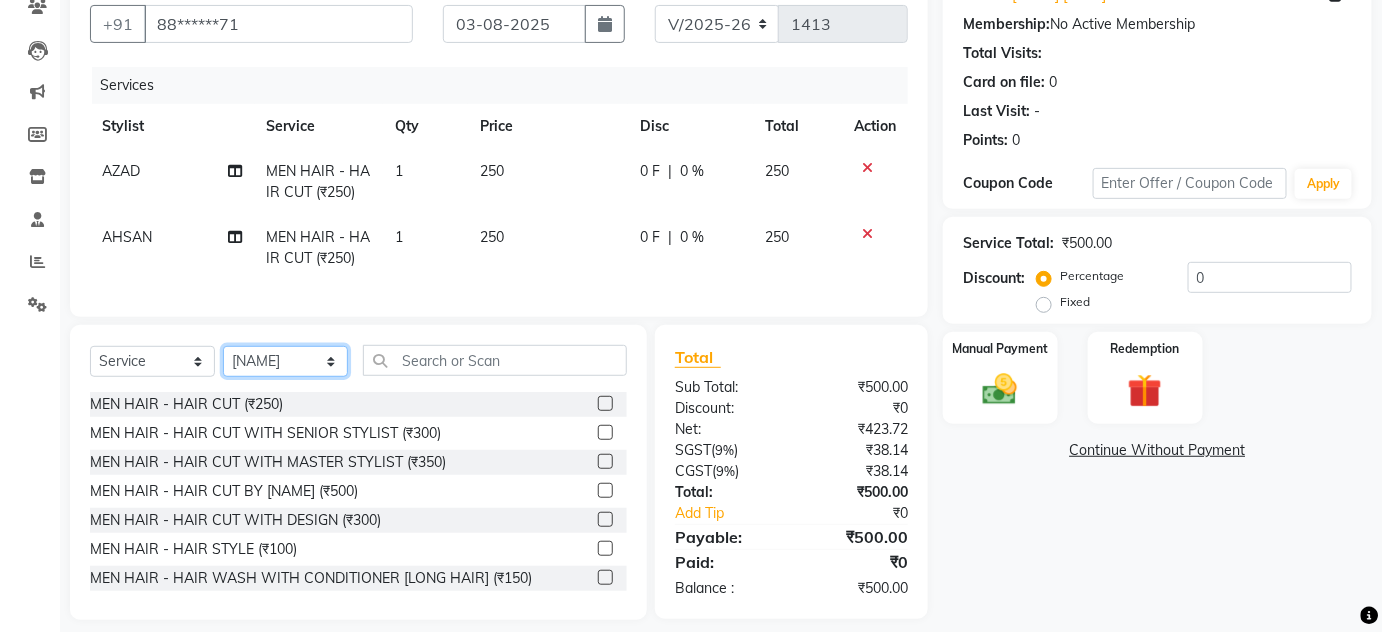 click on "Select Stylist [NAME] [NAME] [NAME] [NAME] [NAME] [NAME] [NAME] [NAME] [NAME] [NAME] [NAME] [NAME] [NAME] [NAME]" 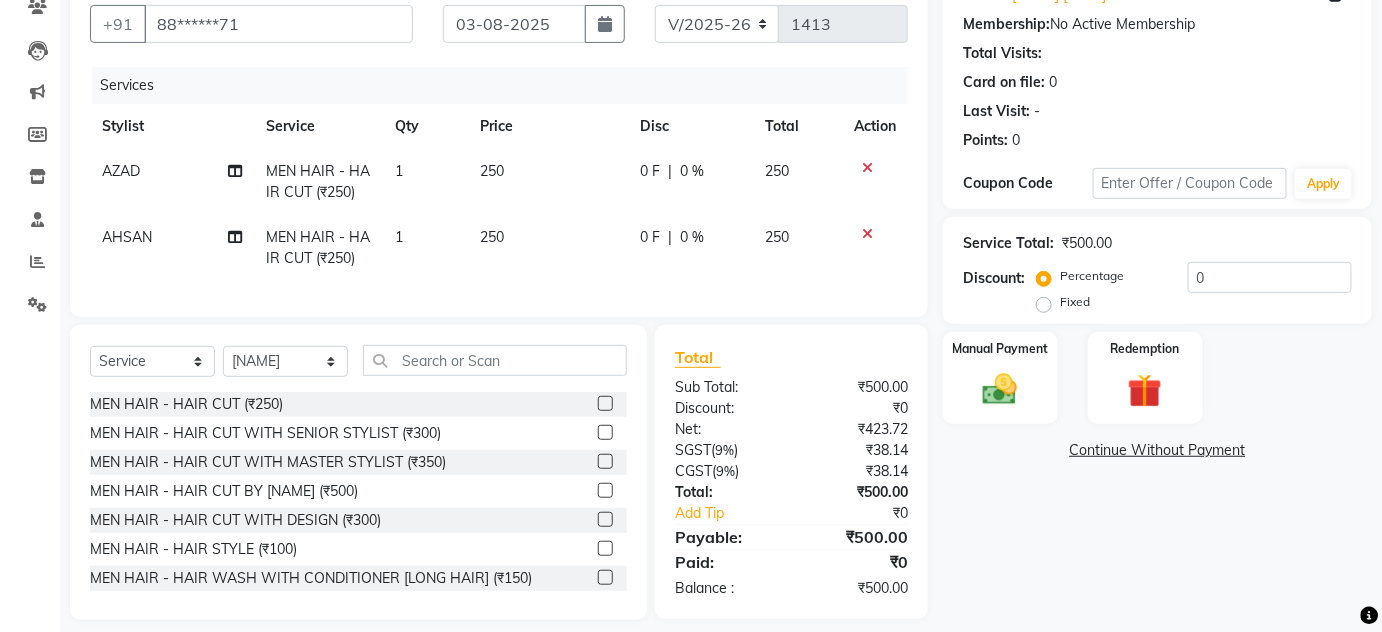 click on "MEN HAIR - HAIR CUT (₹250)" 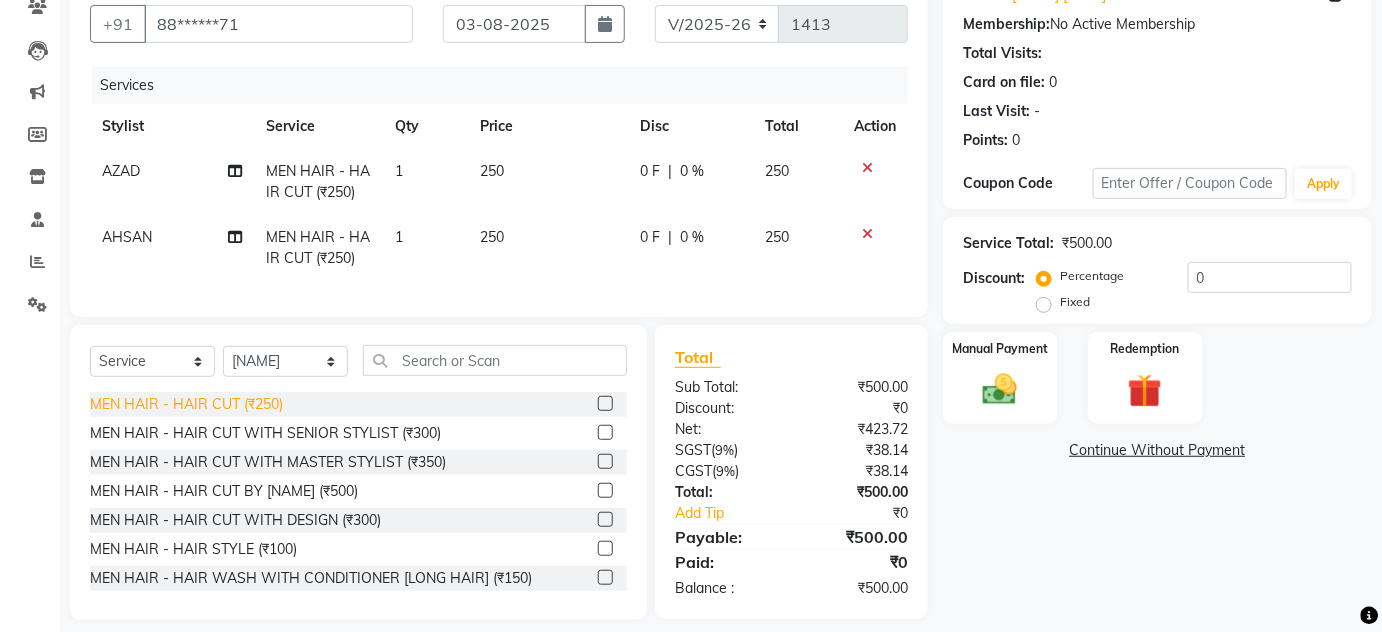 click on "MEN HAIR - HAIR CUT (₹250)" 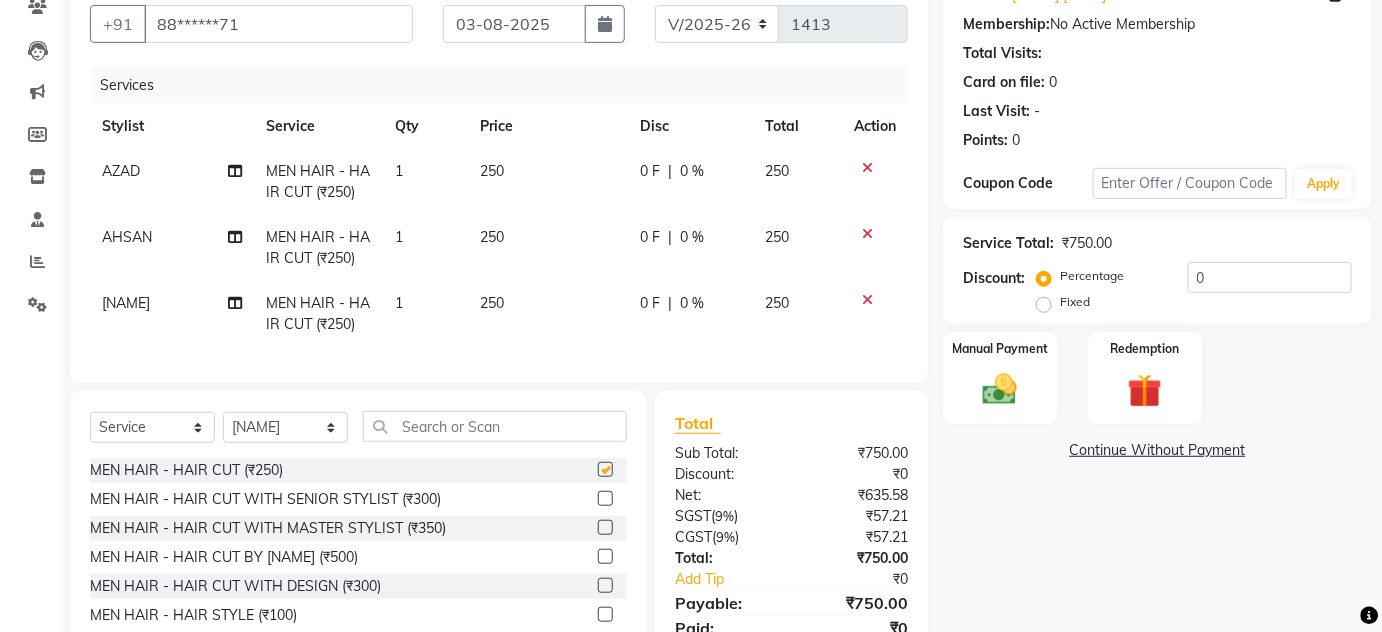 checkbox on "false" 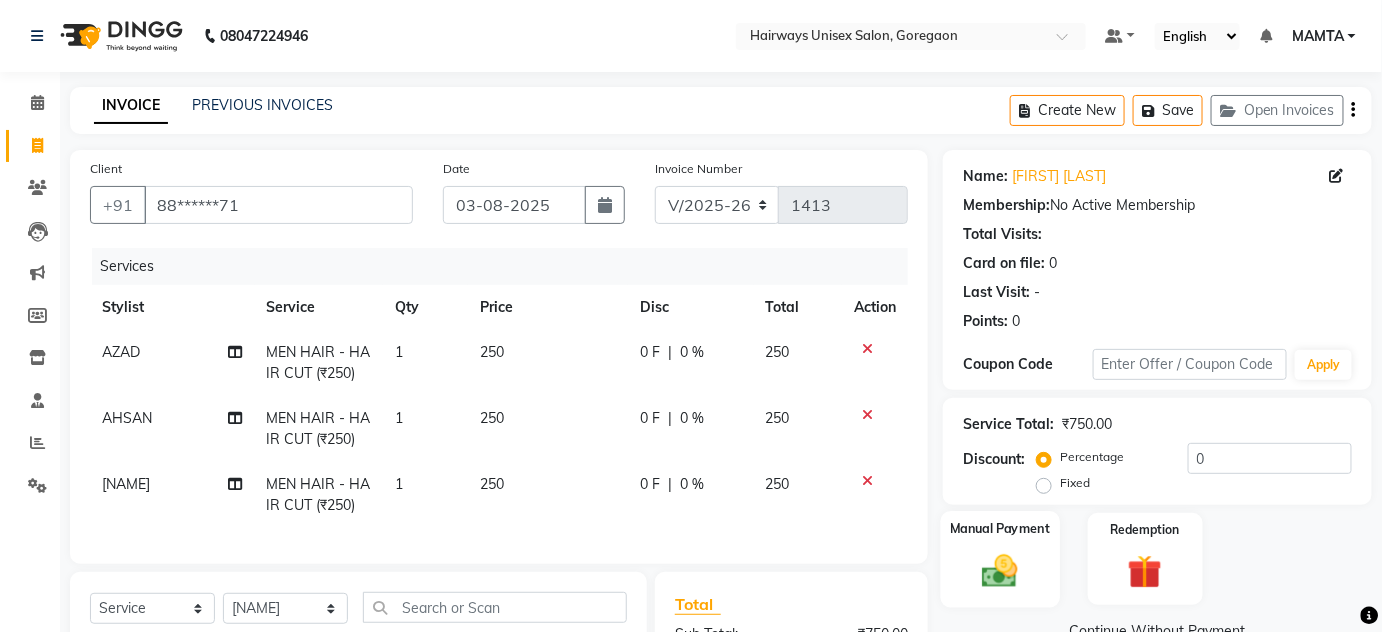 scroll, scrollTop: 278, scrollLeft: 0, axis: vertical 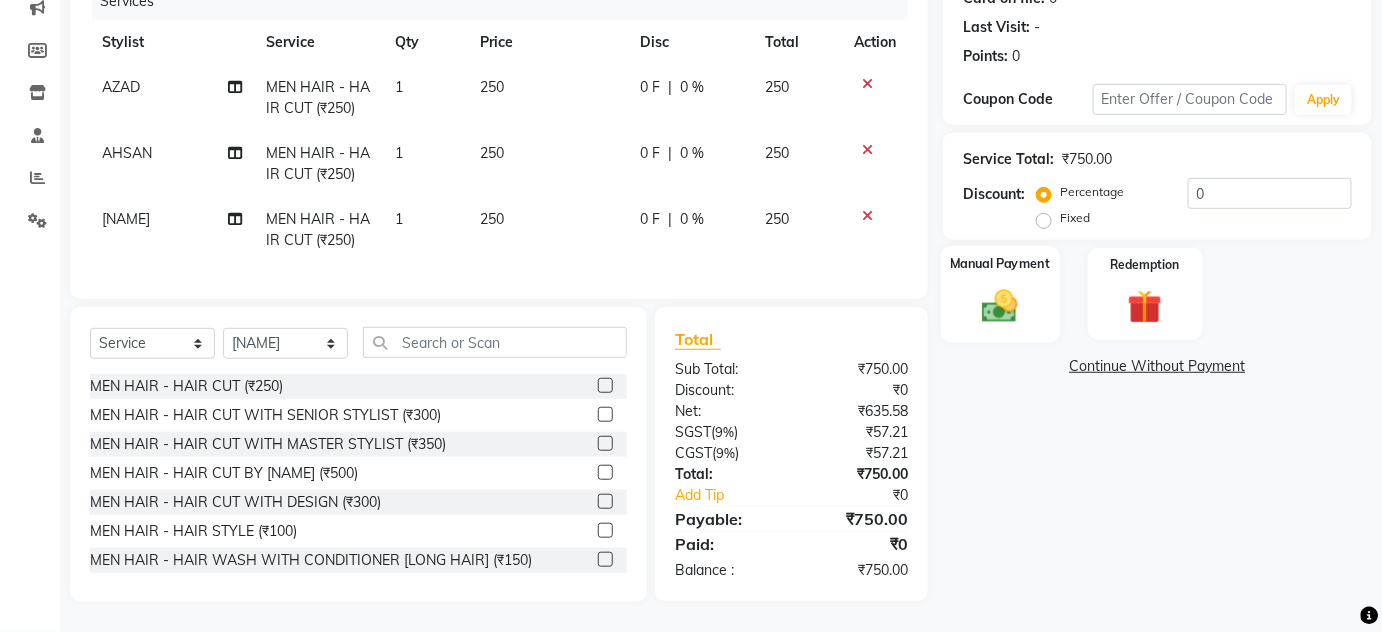 click on "Manual Payment" 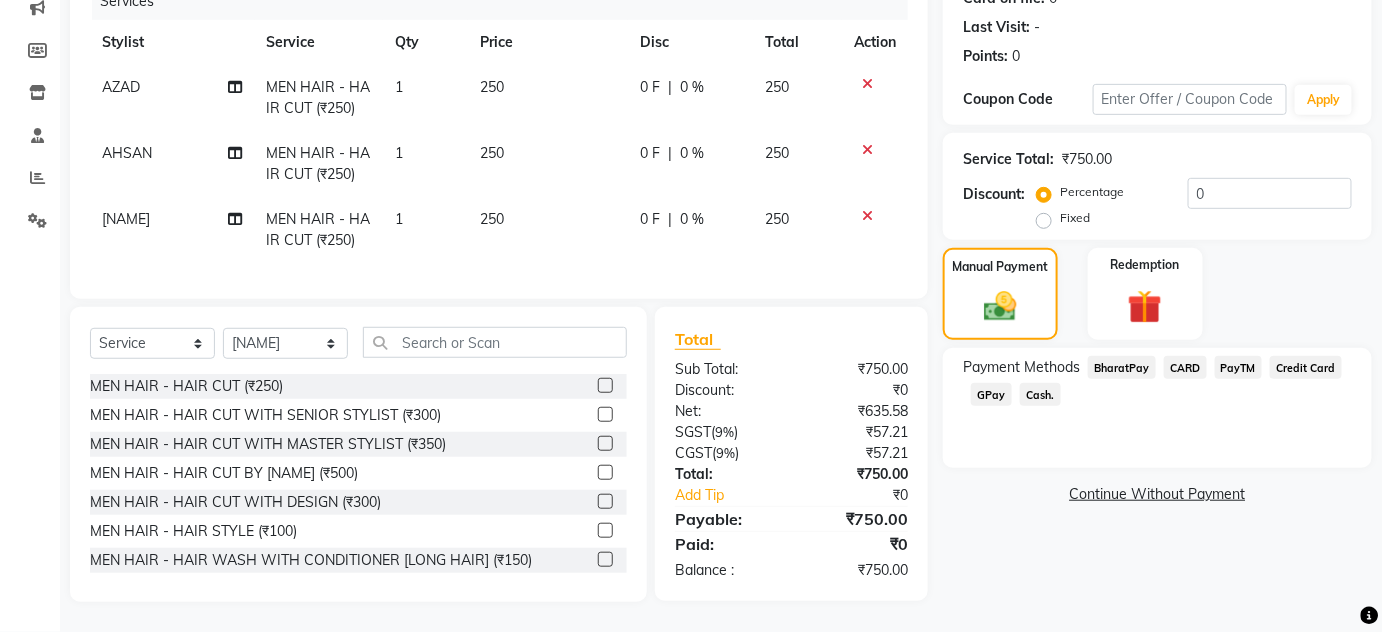 click on "GPay" 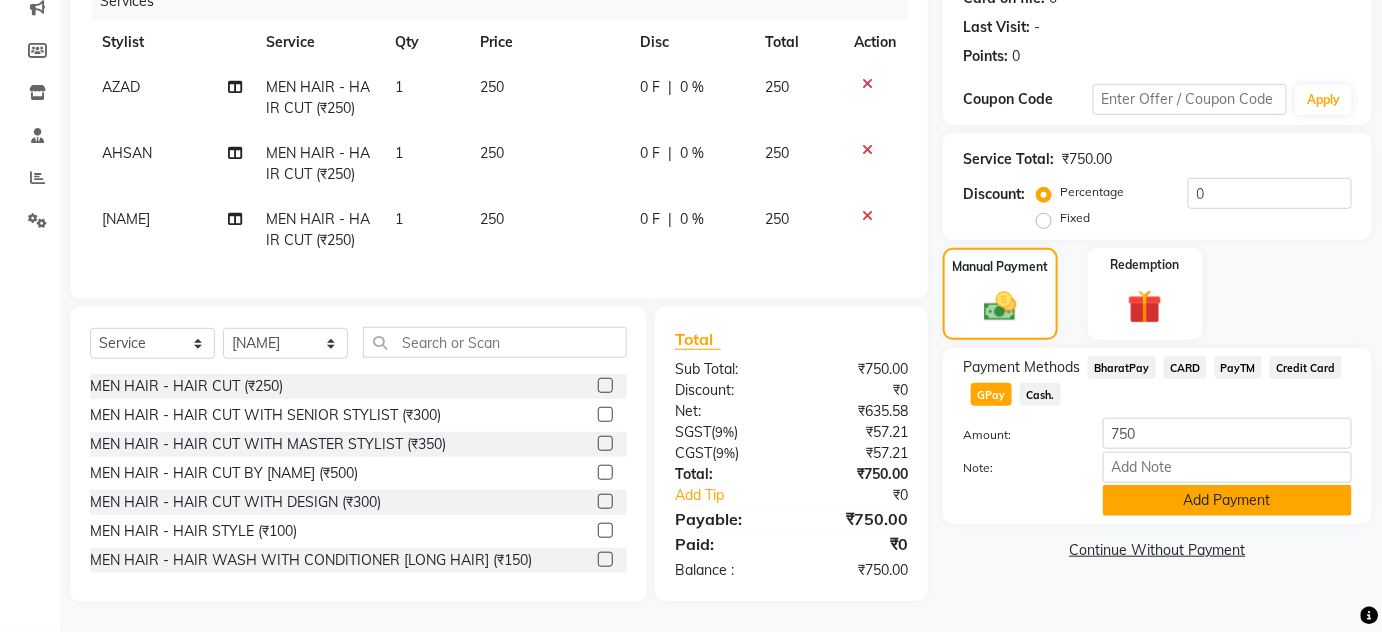 click on "Add Payment" 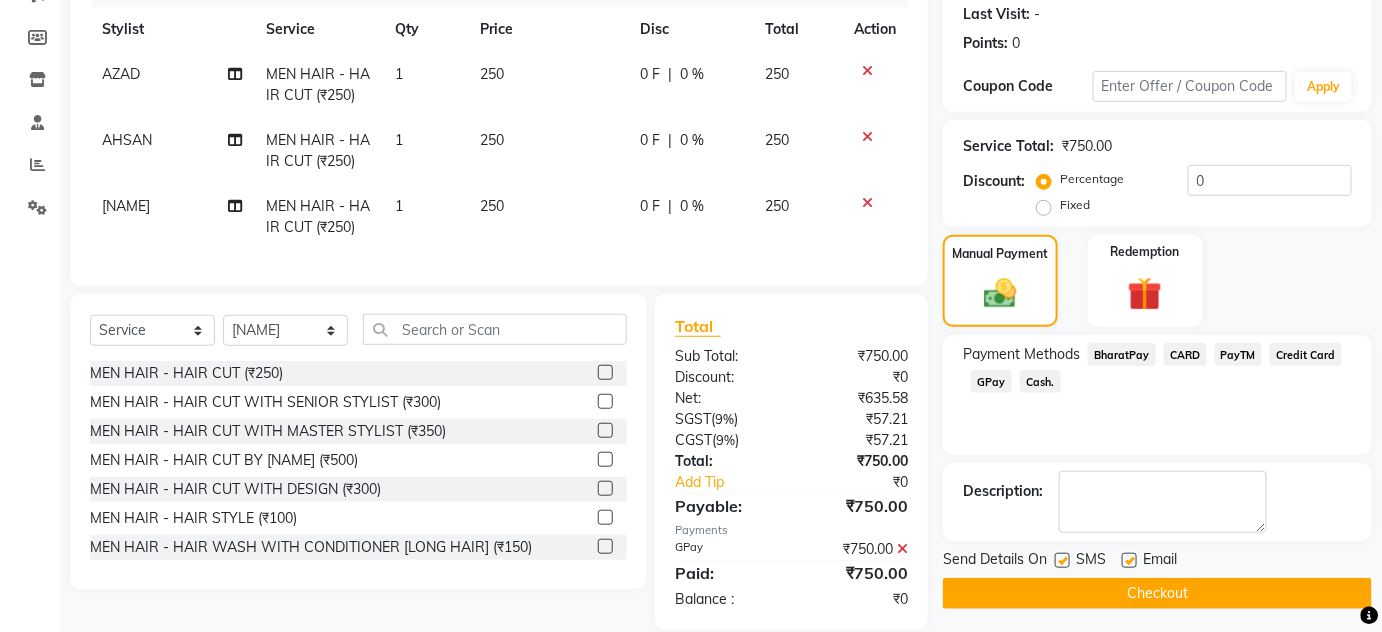 scroll, scrollTop: 318, scrollLeft: 0, axis: vertical 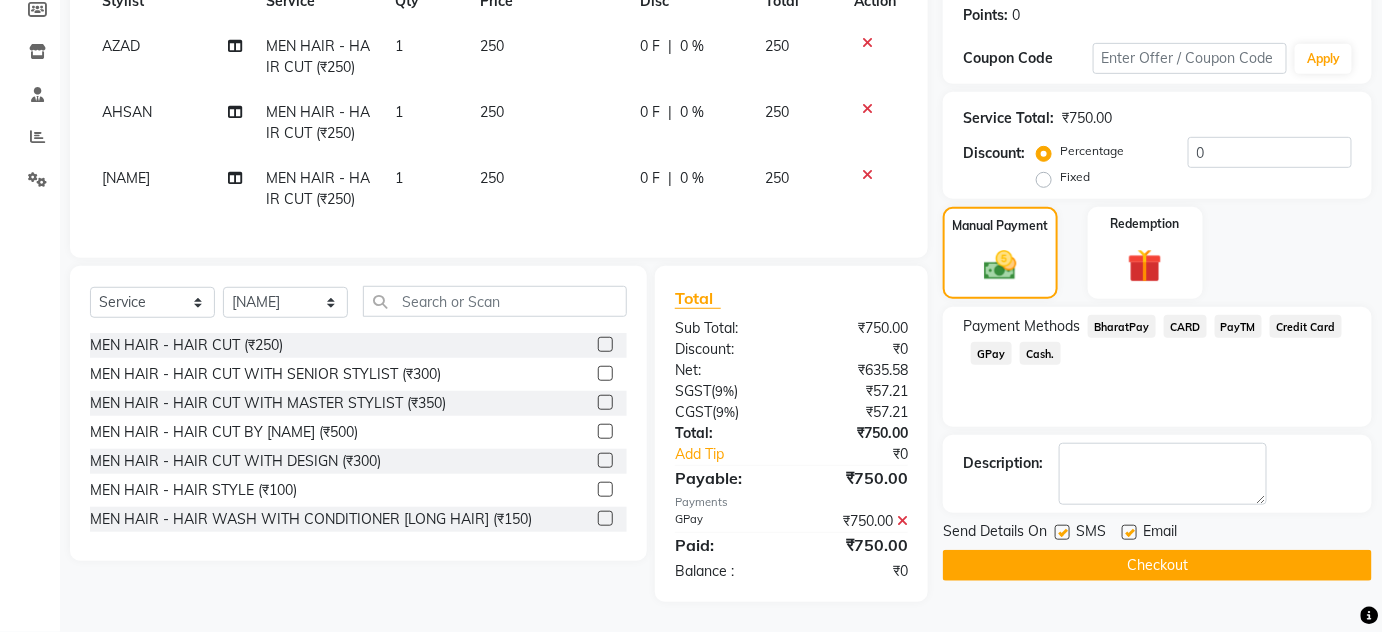 click on "Checkout" 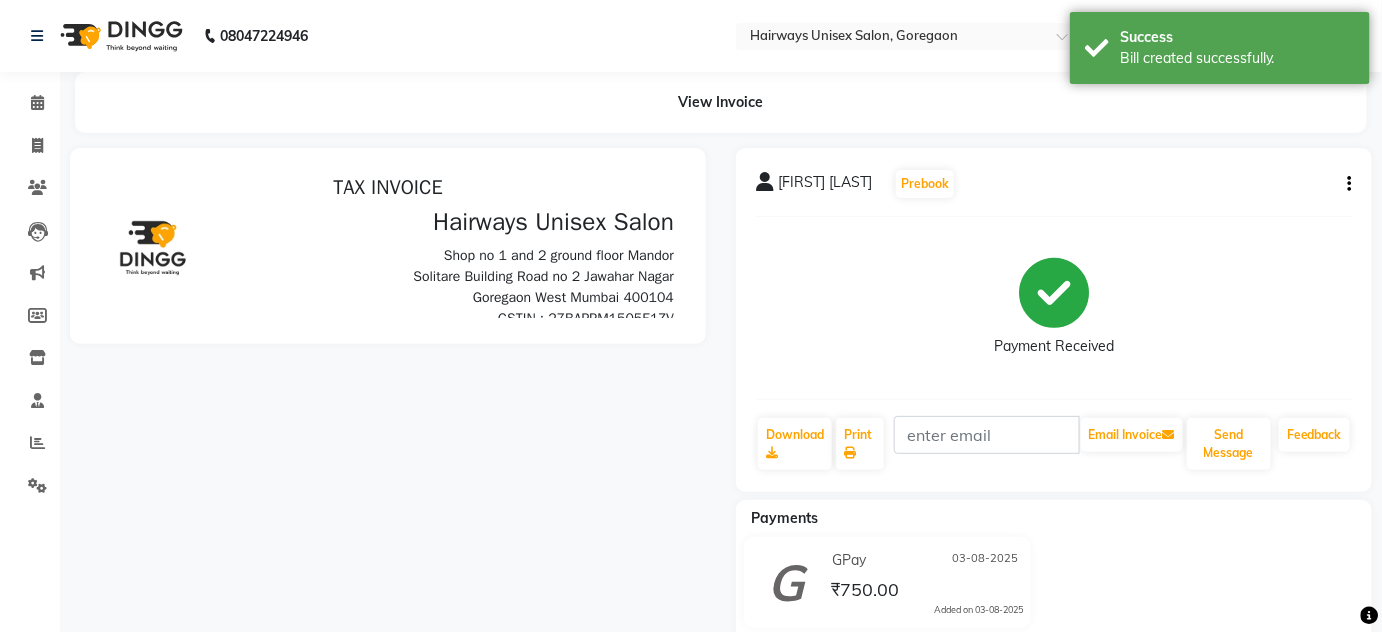 scroll, scrollTop: 0, scrollLeft: 0, axis: both 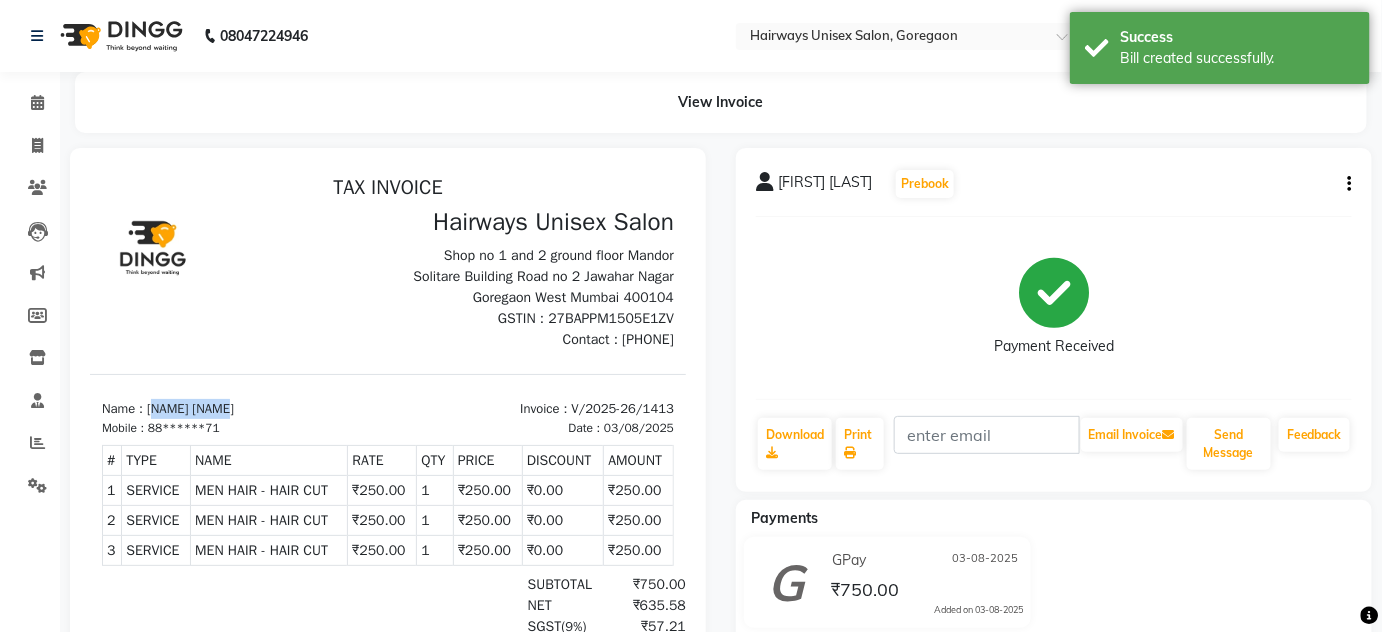 drag, startPoint x: 151, startPoint y: 406, endPoint x: 284, endPoint y: 402, distance: 133.06013 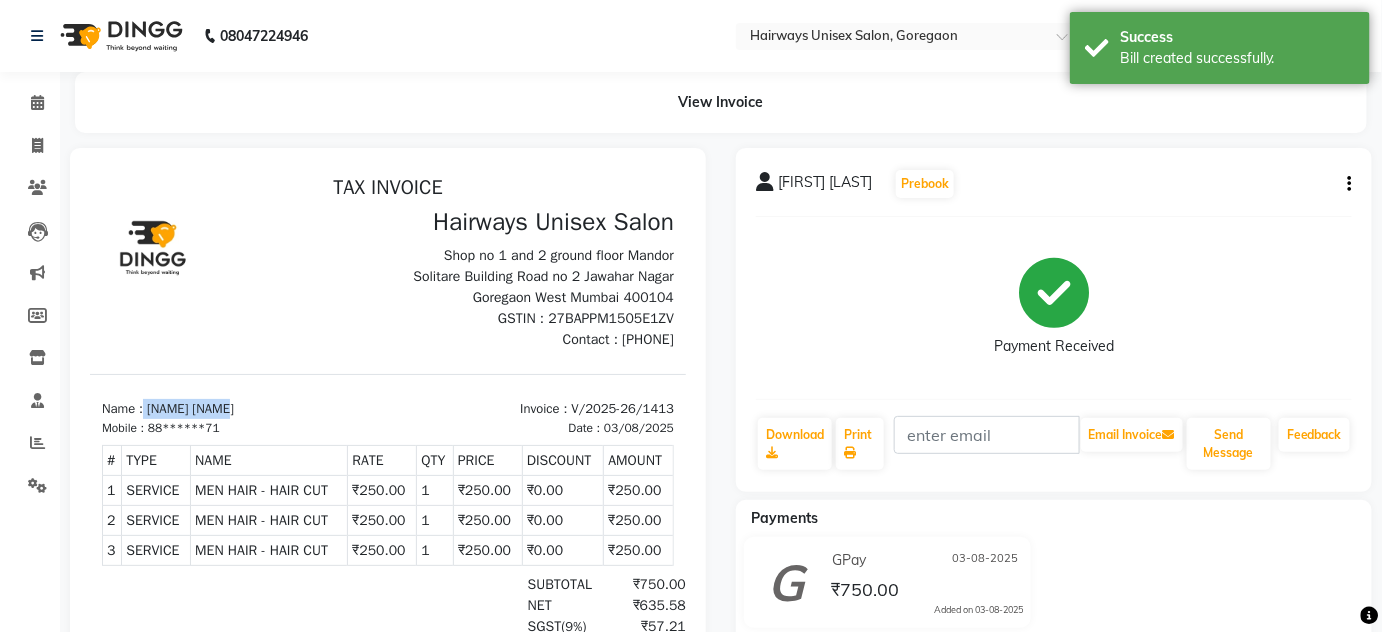 drag, startPoint x: 145, startPoint y: 404, endPoint x: 327, endPoint y: 399, distance: 182.06866 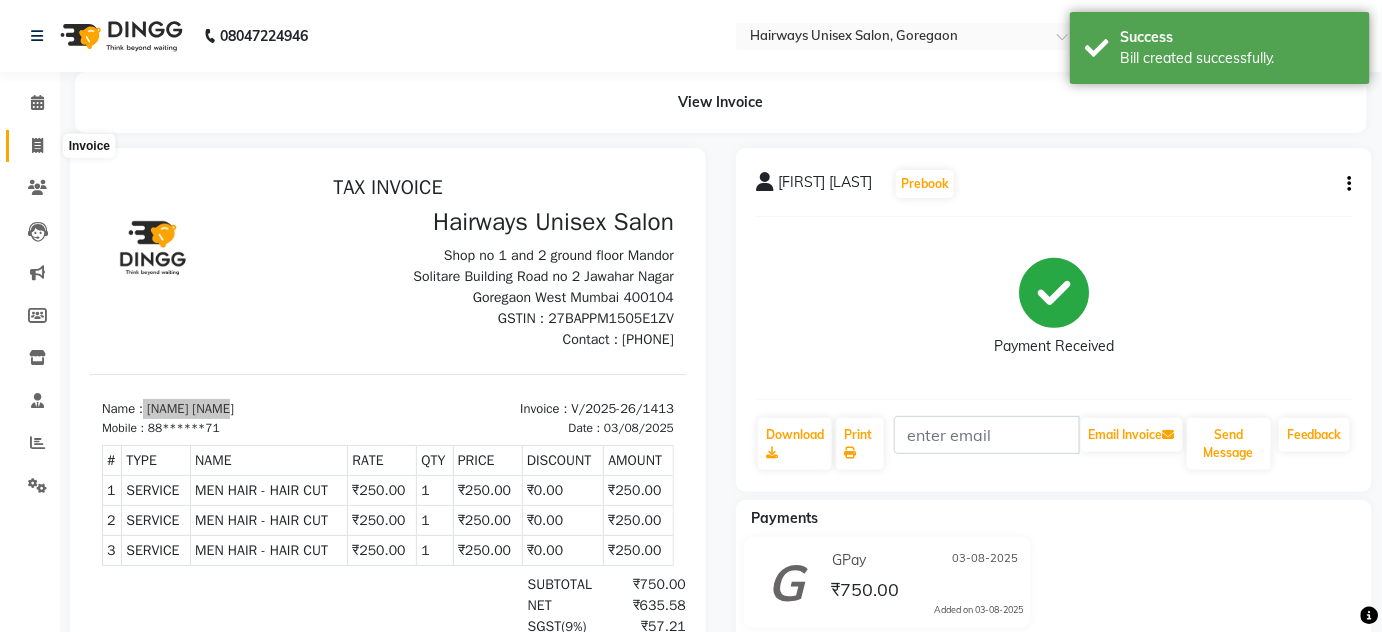 click 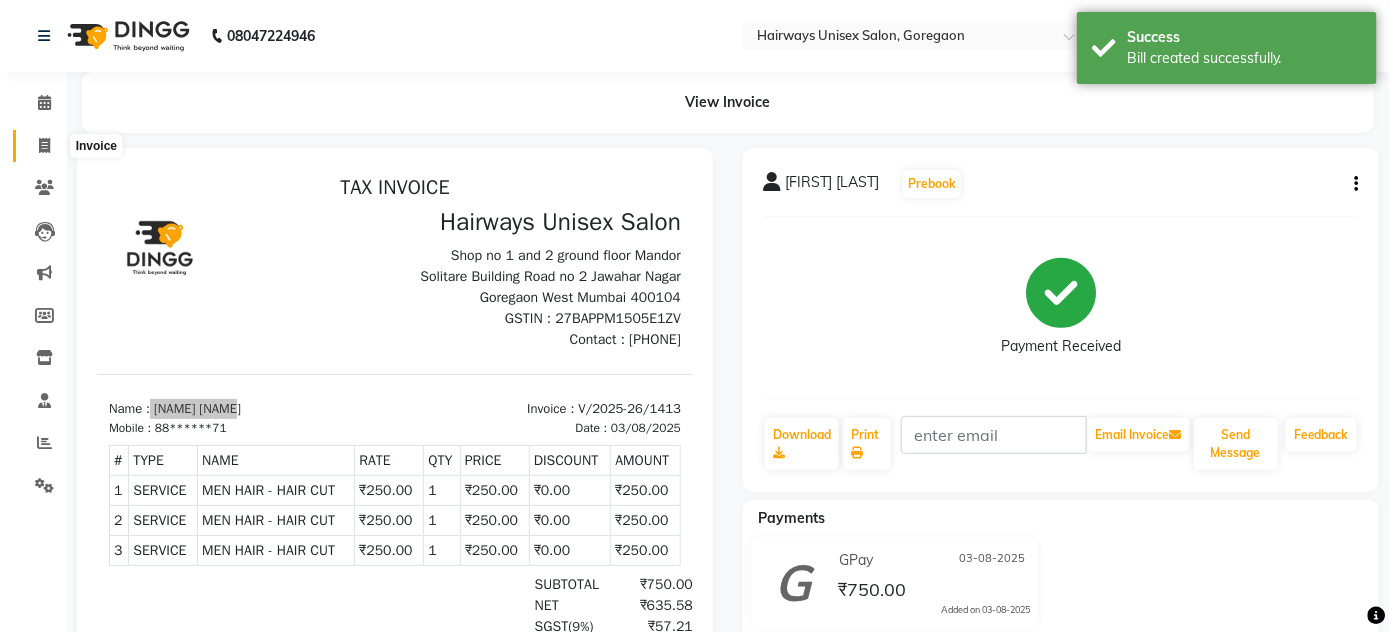 select on "8320" 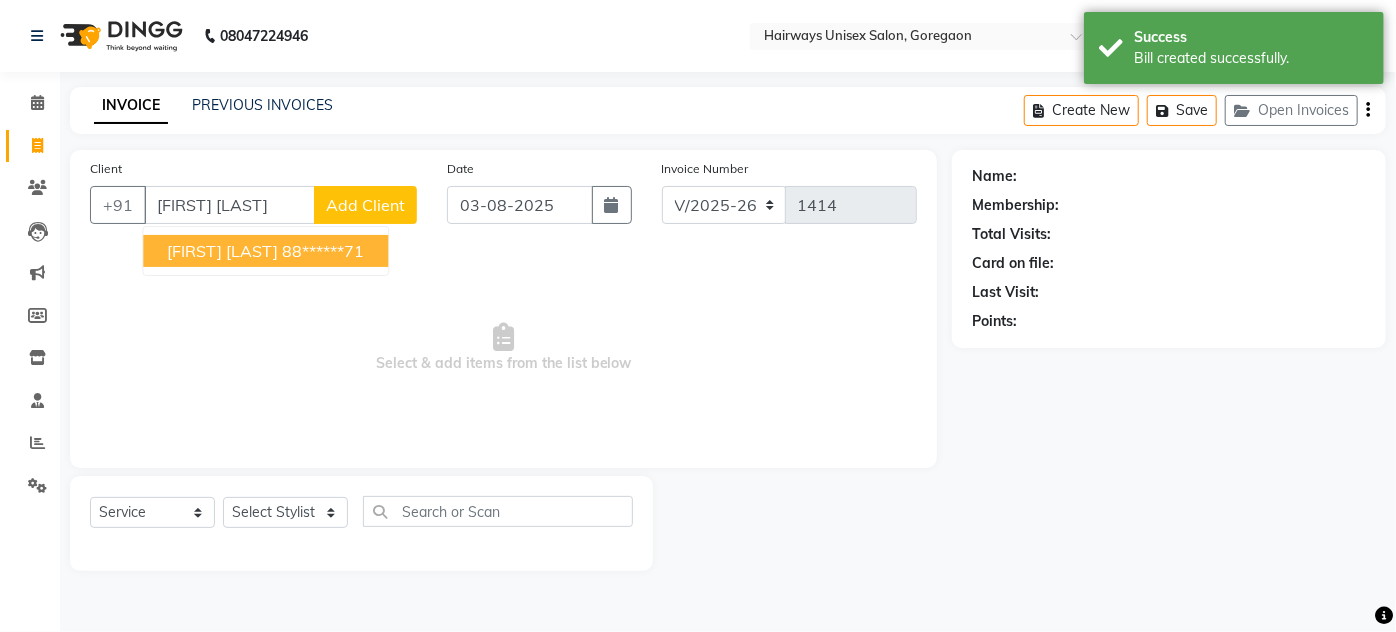 click on "[FIRST] [LAST]" at bounding box center (222, 251) 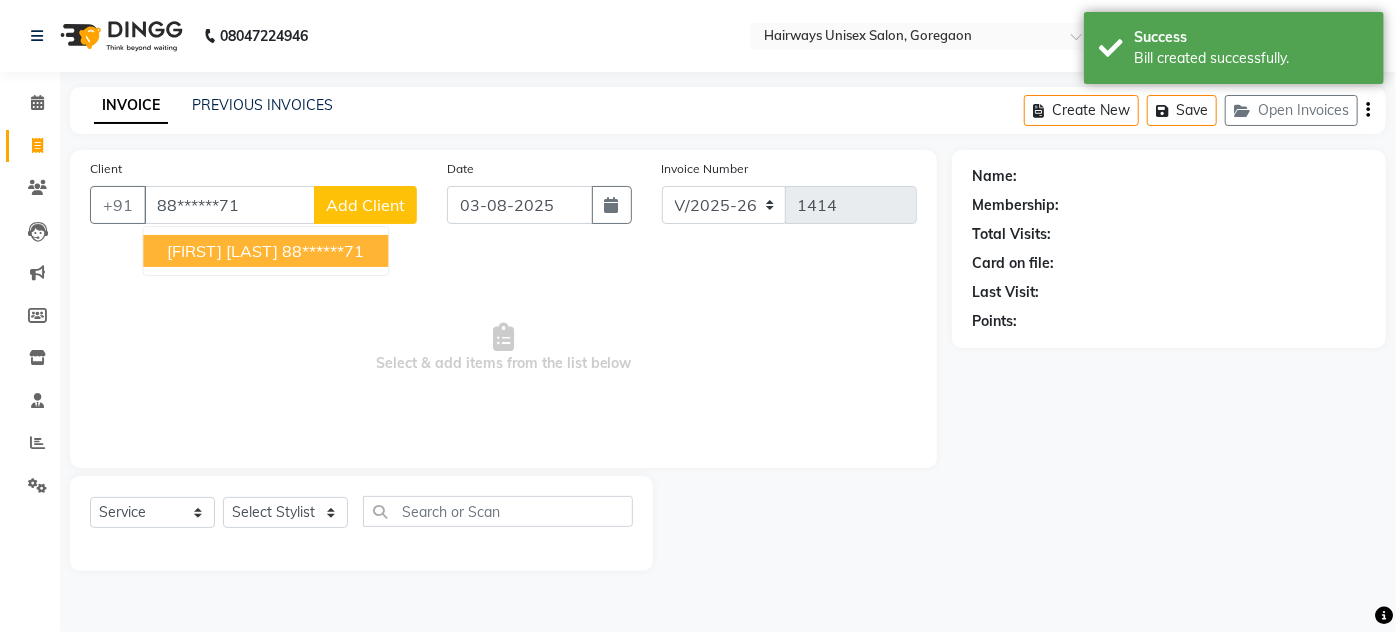 type on "88******71" 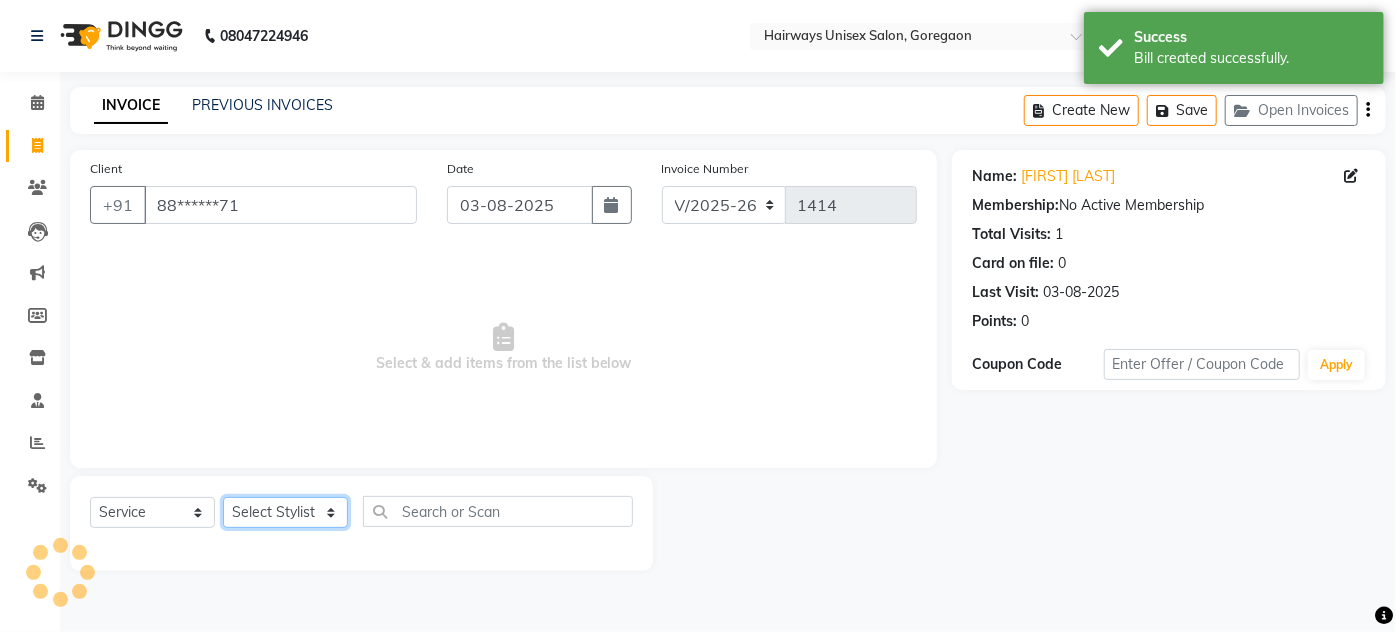 click on "Select Stylist [NAME] [NAME] [NAME] [NAME] [NAME] [NAME] [NAME] [NAME] [NAME] [NAME] [NAME] [NAME] [NAME] [NAME]" 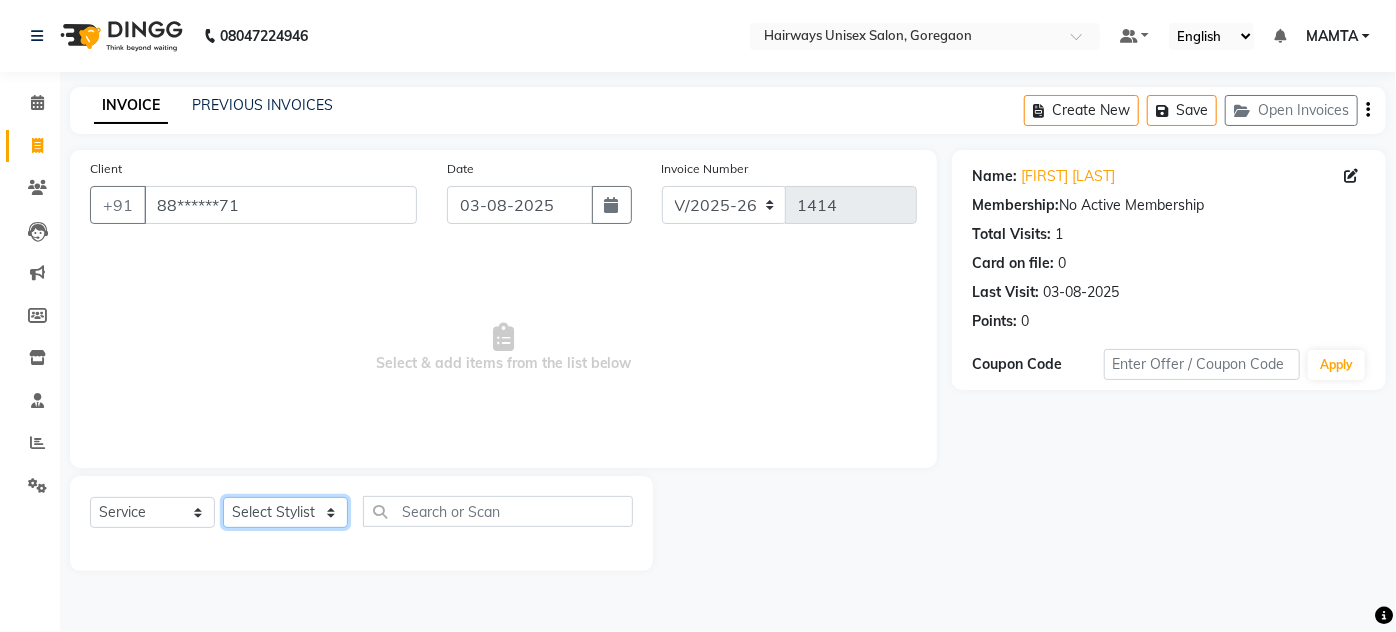 select on "80493" 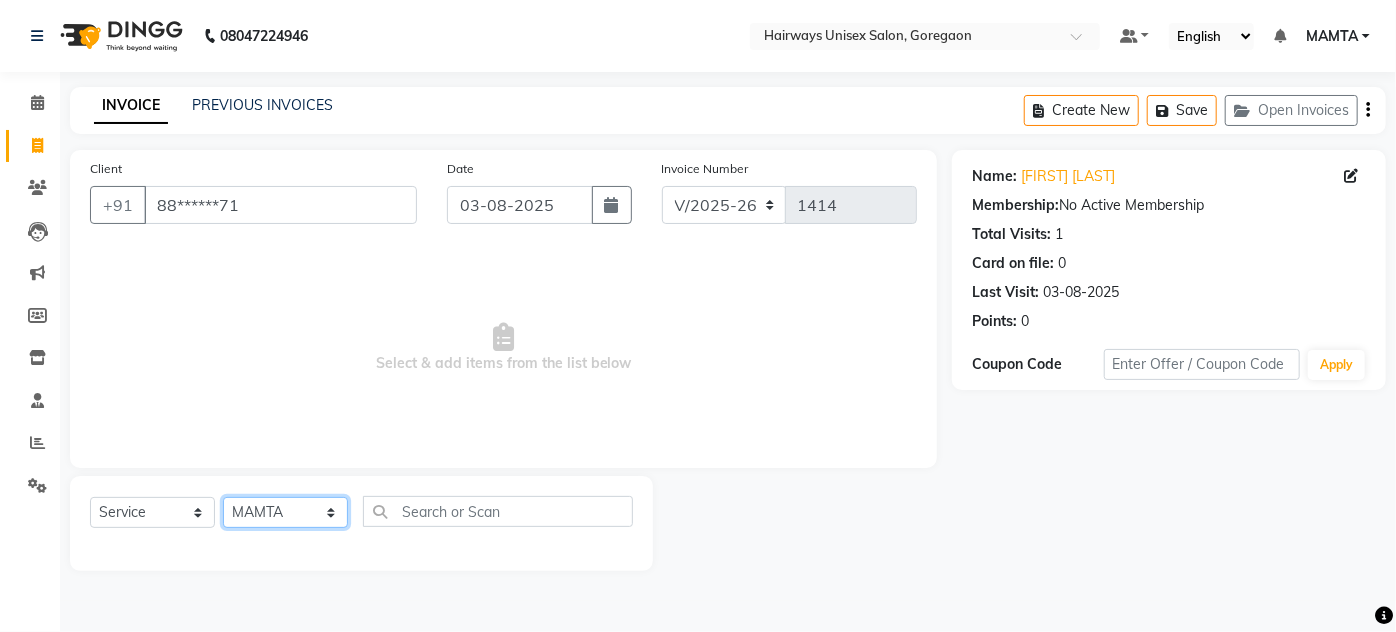 click on "Select Stylist [NAME] [NAME] [NAME] [NAME] [NAME] [NAME] [NAME] [NAME] [NAME] [NAME] [NAME] [NAME] [NAME] [NAME]" 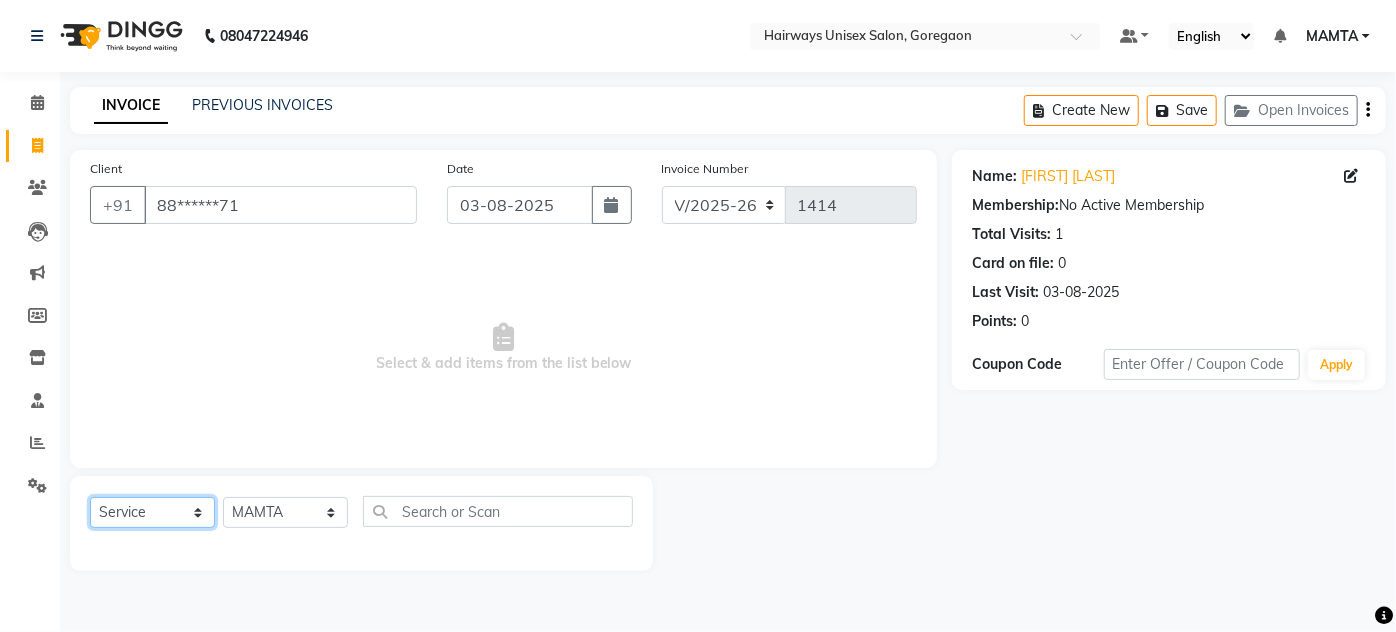 click on "Select  Service  Product  Membership  Package Voucher Prepaid Gift Card" 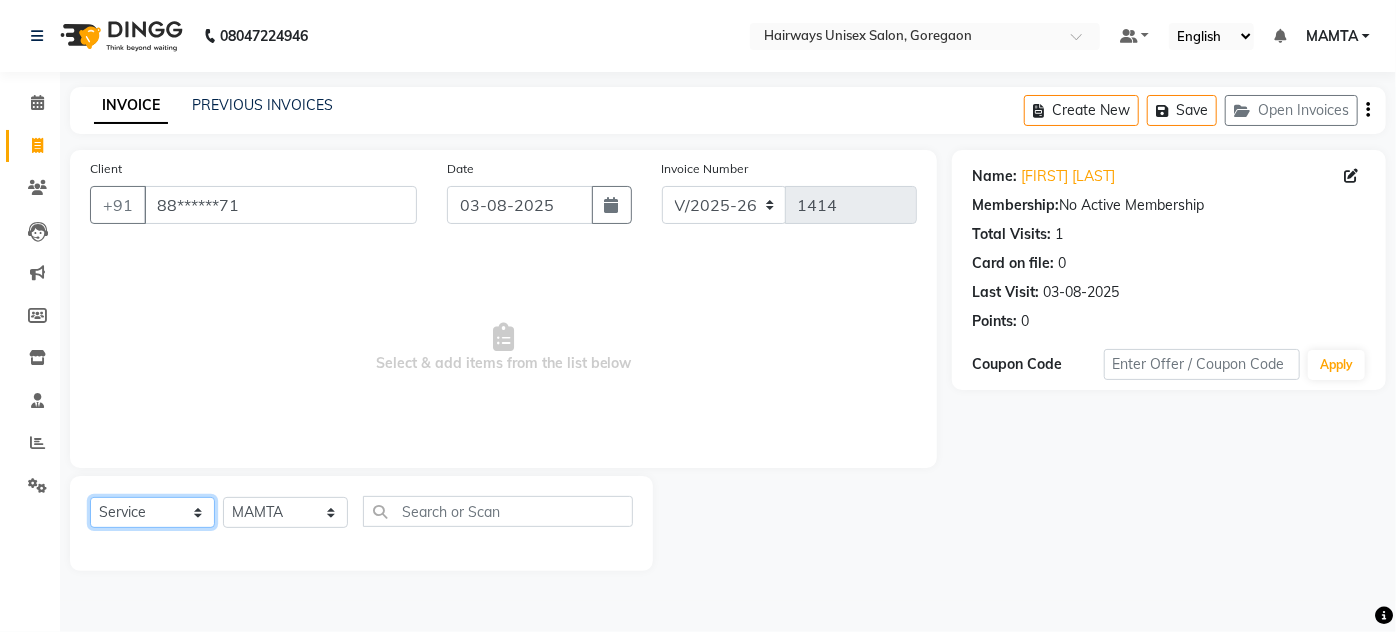 select on "membership" 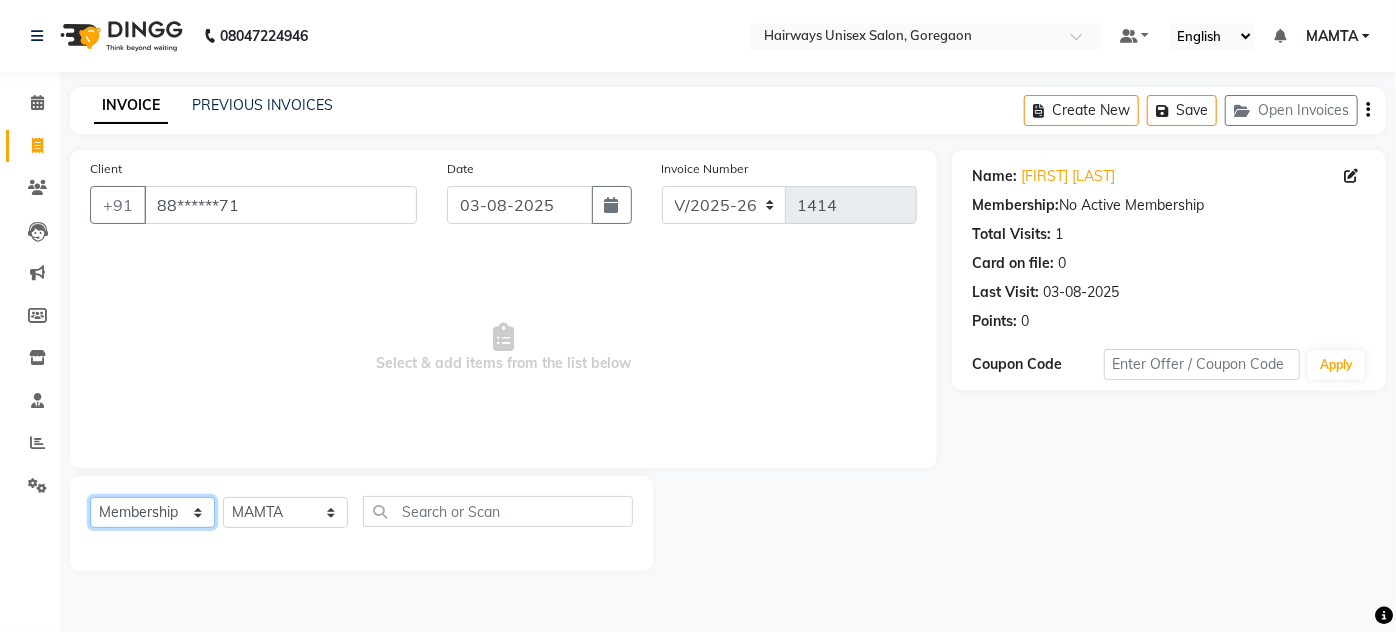 click on "Select  Service  Product  Membership  Package Voucher Prepaid Gift Card" 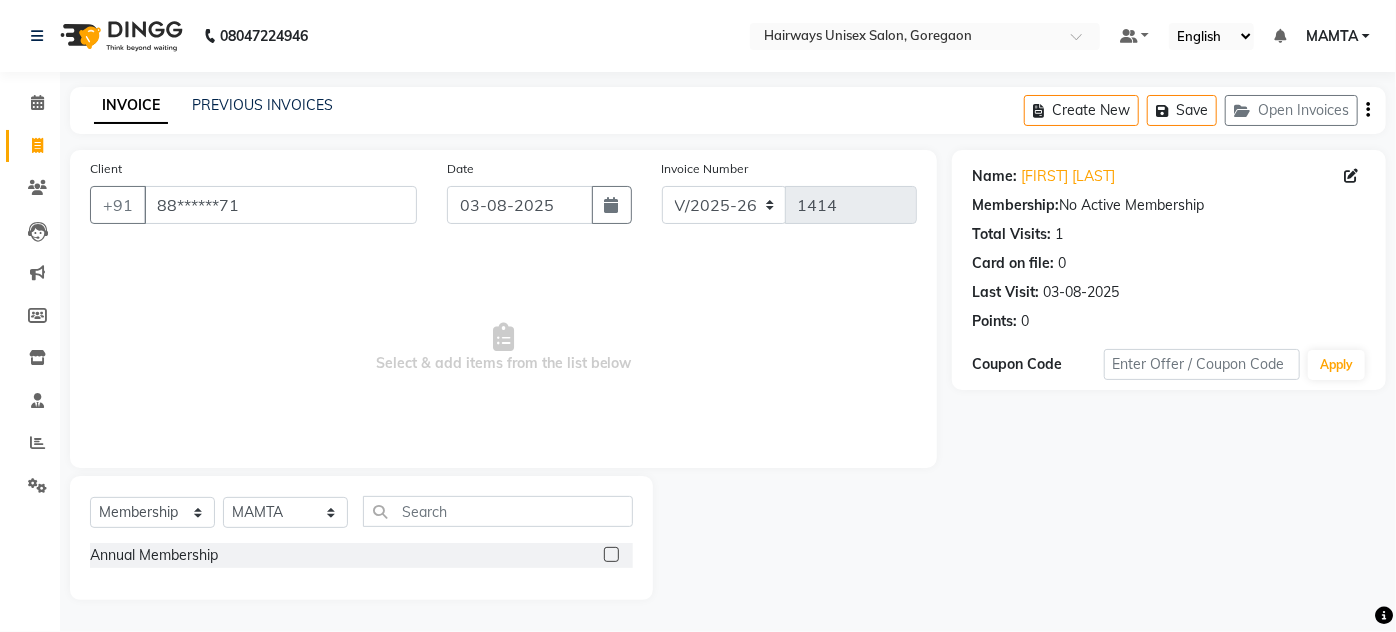 click 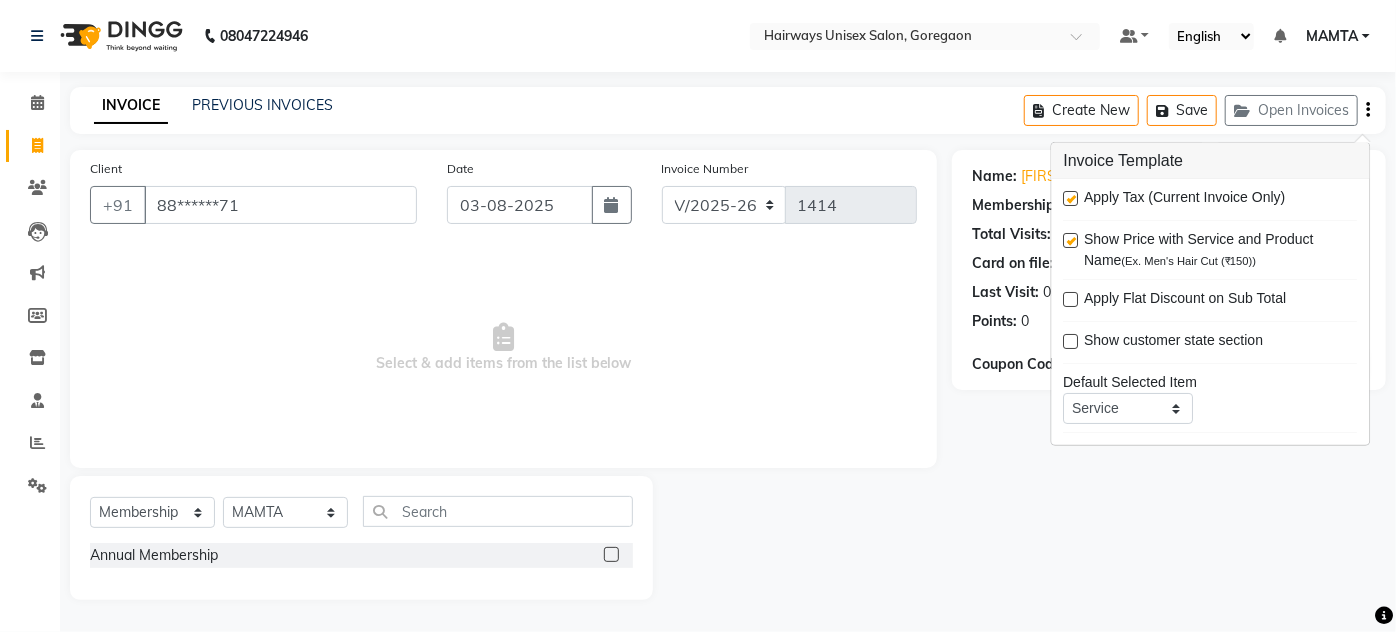click at bounding box center [1071, 198] 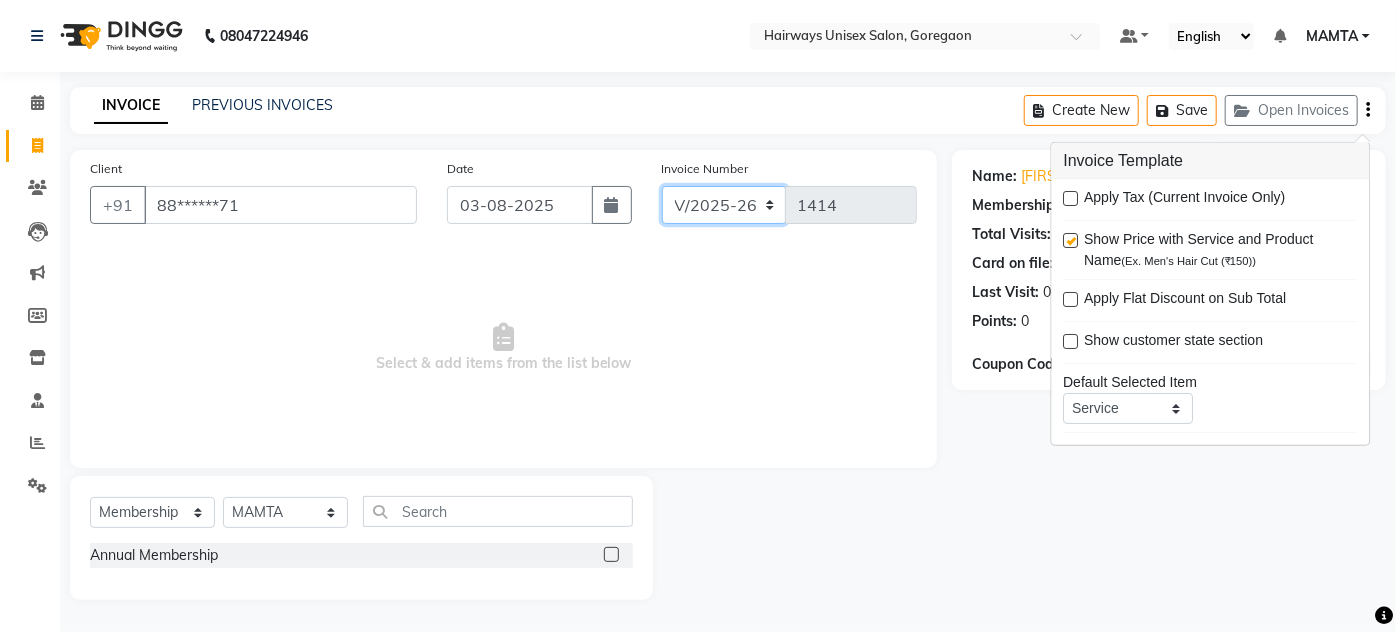 click on "INV/25-26 V/2025-26" 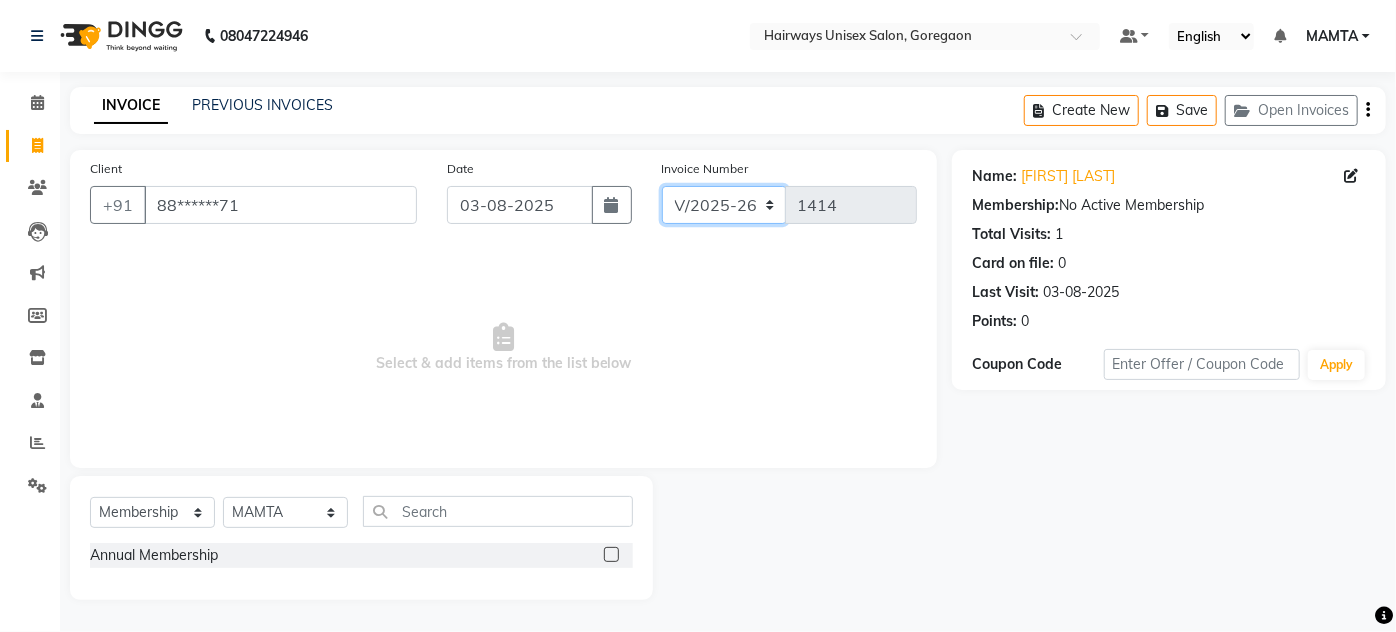 select on "8645" 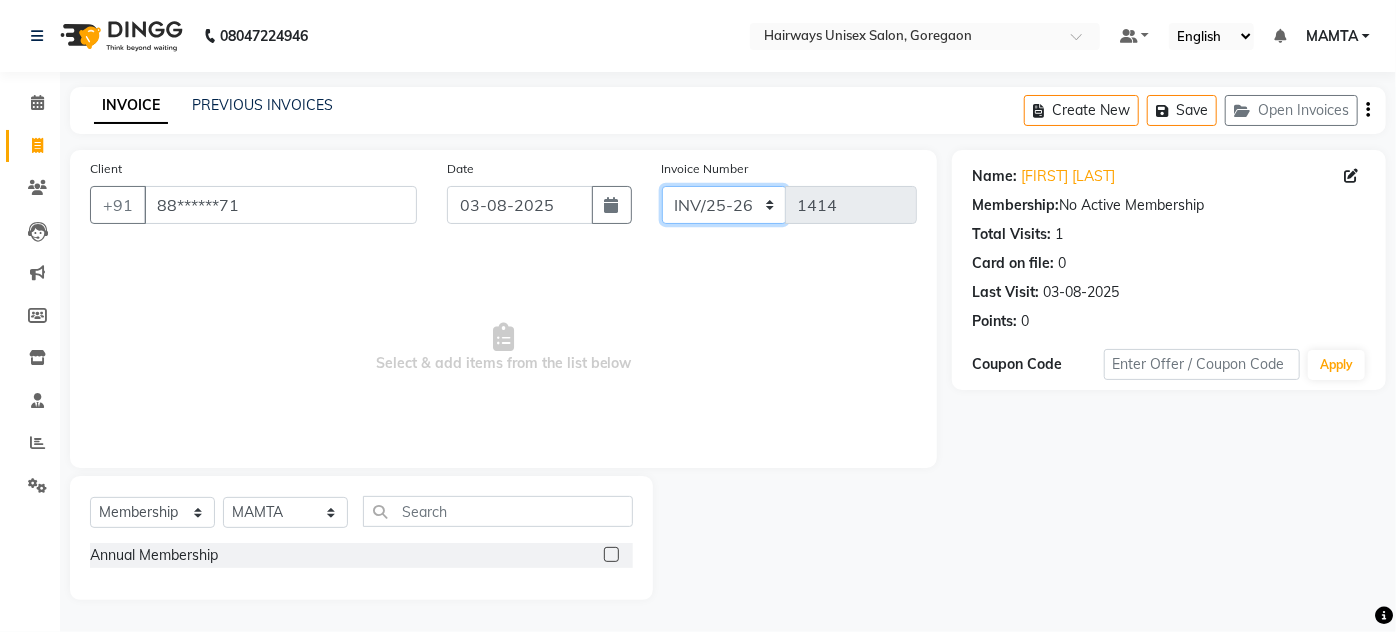 click on "INV/25-26 V/2025-26" 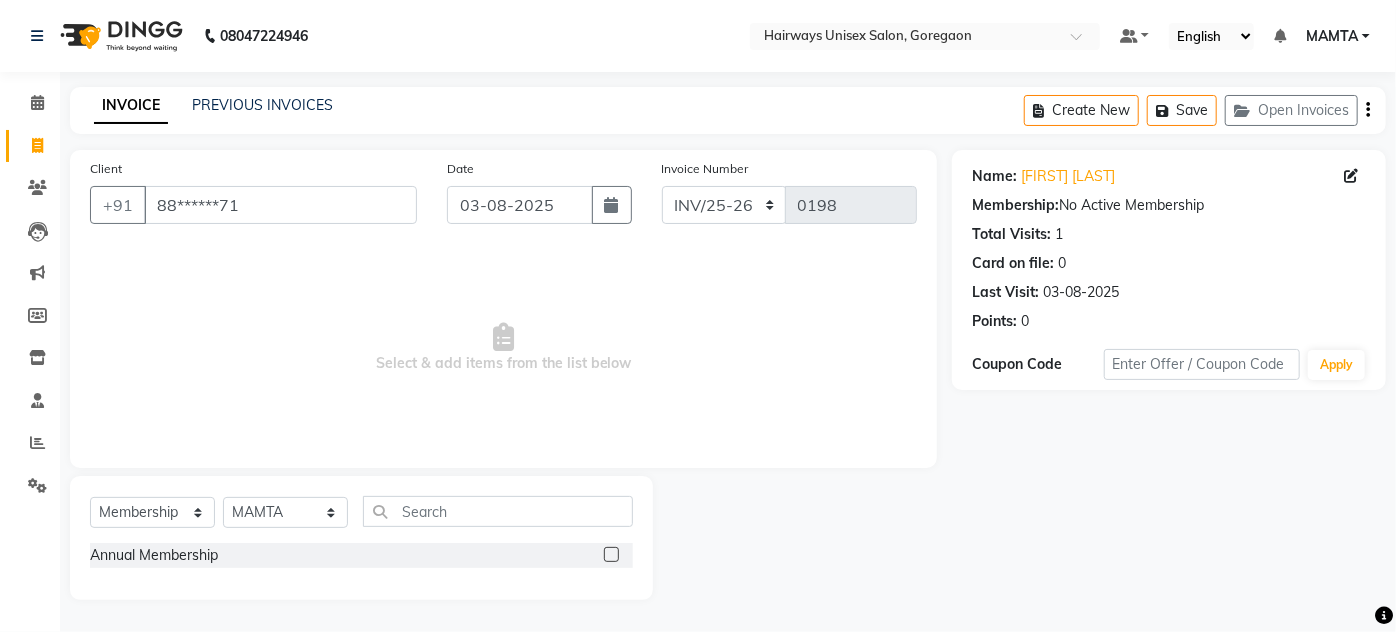 click 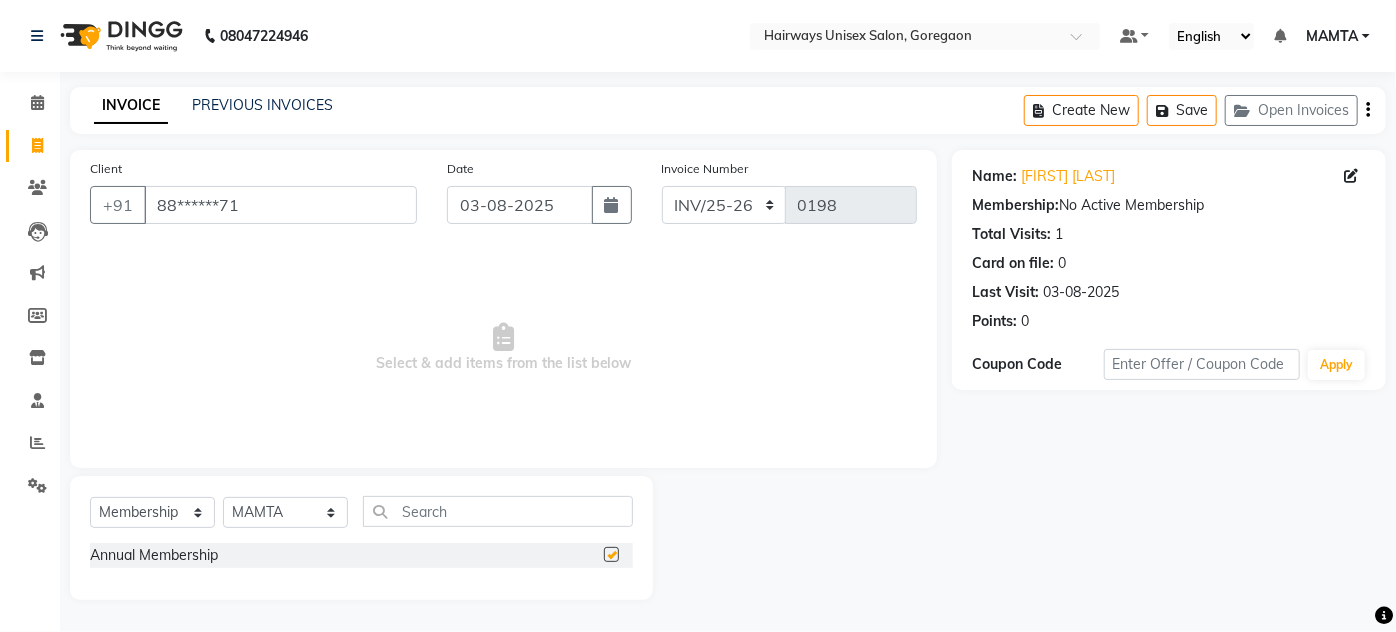 select on "select" 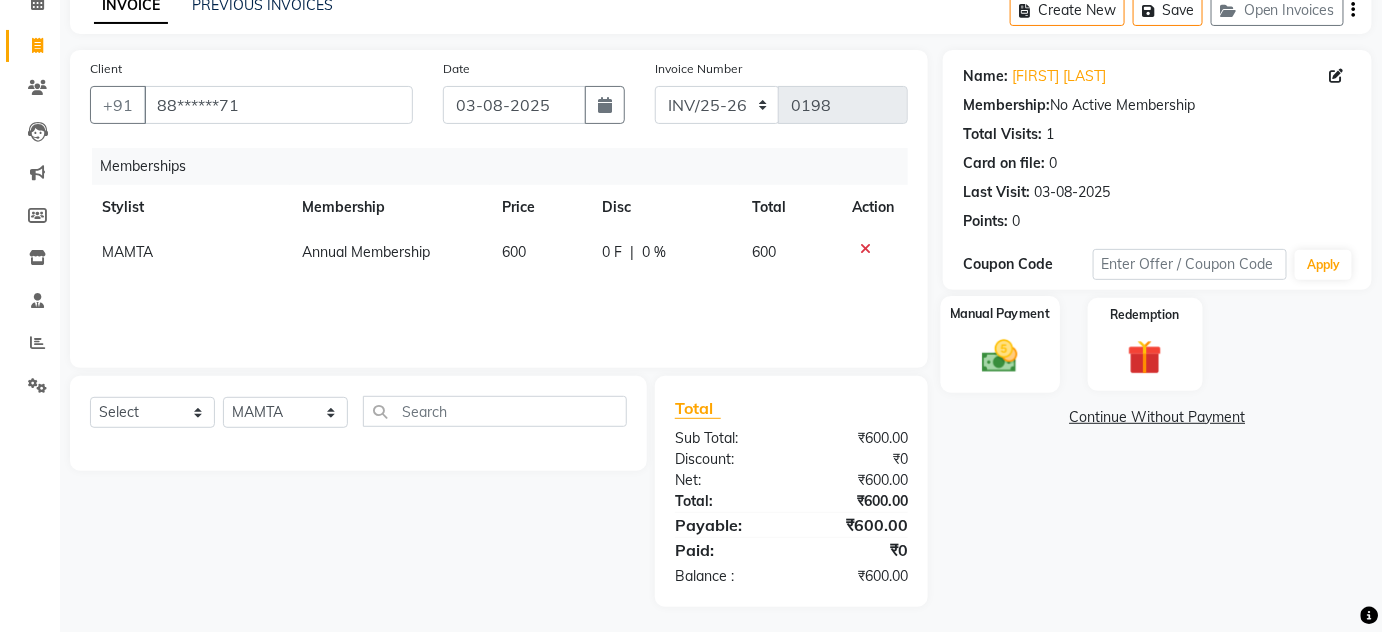 scroll, scrollTop: 104, scrollLeft: 0, axis: vertical 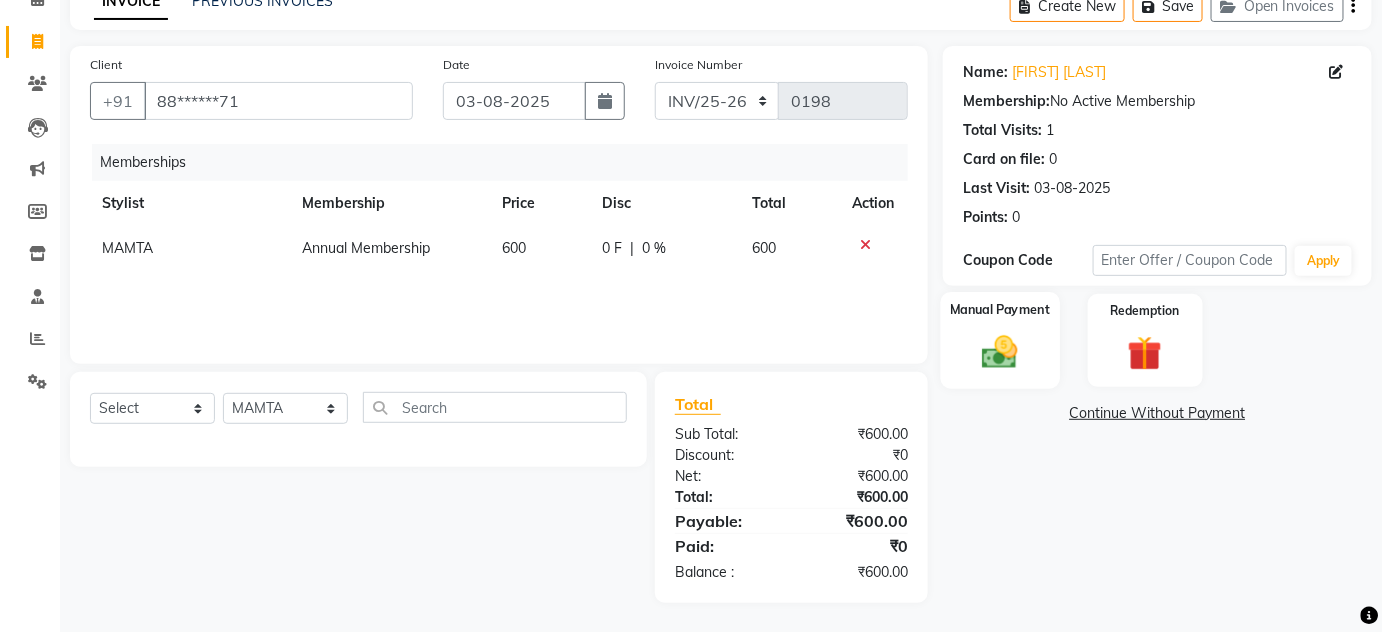 click 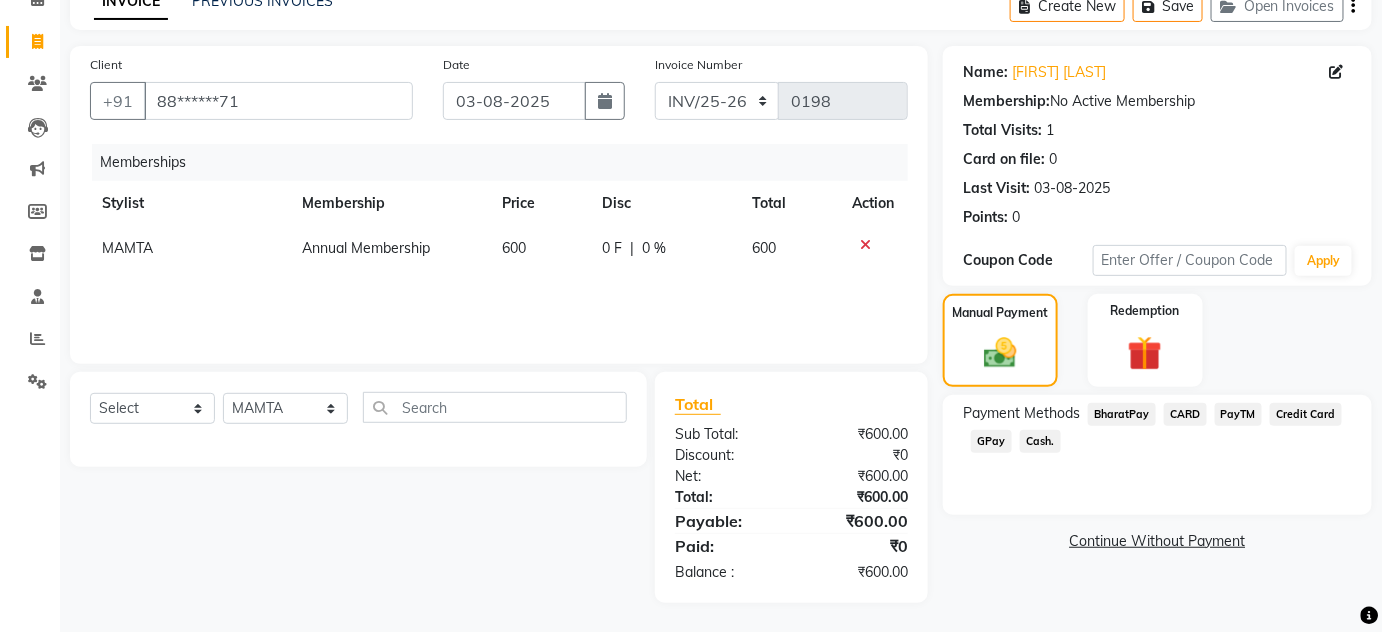 click on "Cash." 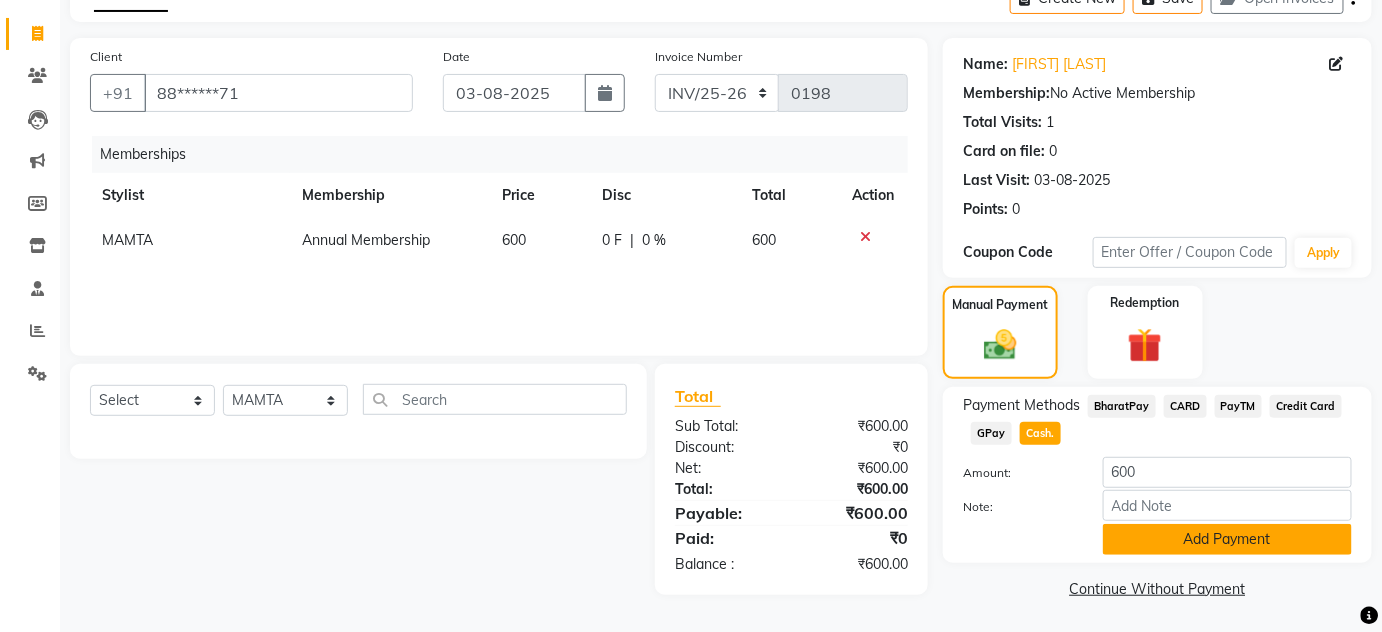 click on "Add Payment" 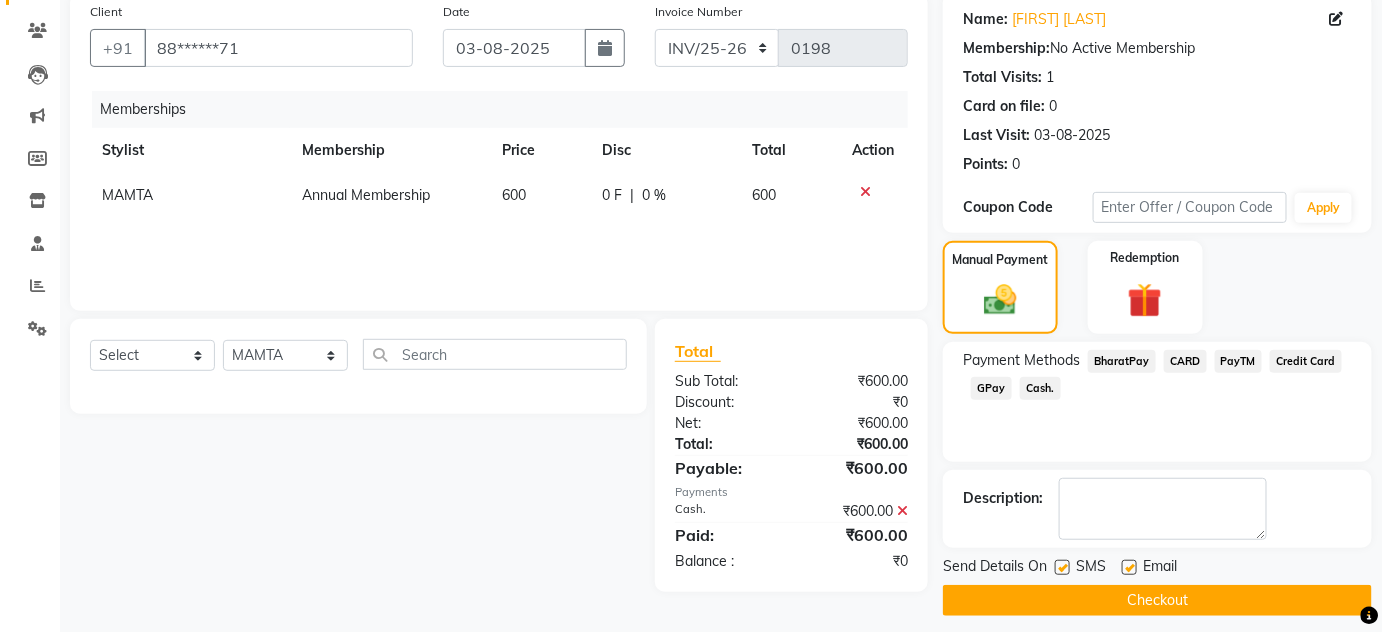 scroll, scrollTop: 169, scrollLeft: 0, axis: vertical 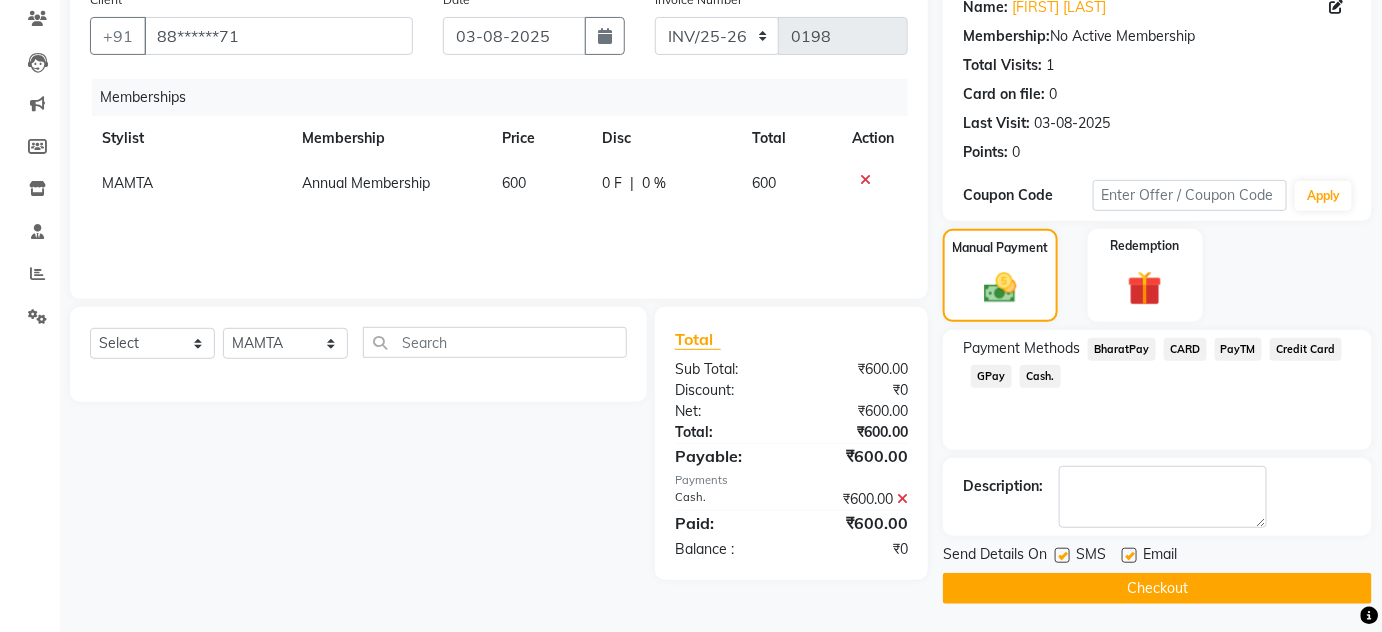 click on "Checkout" 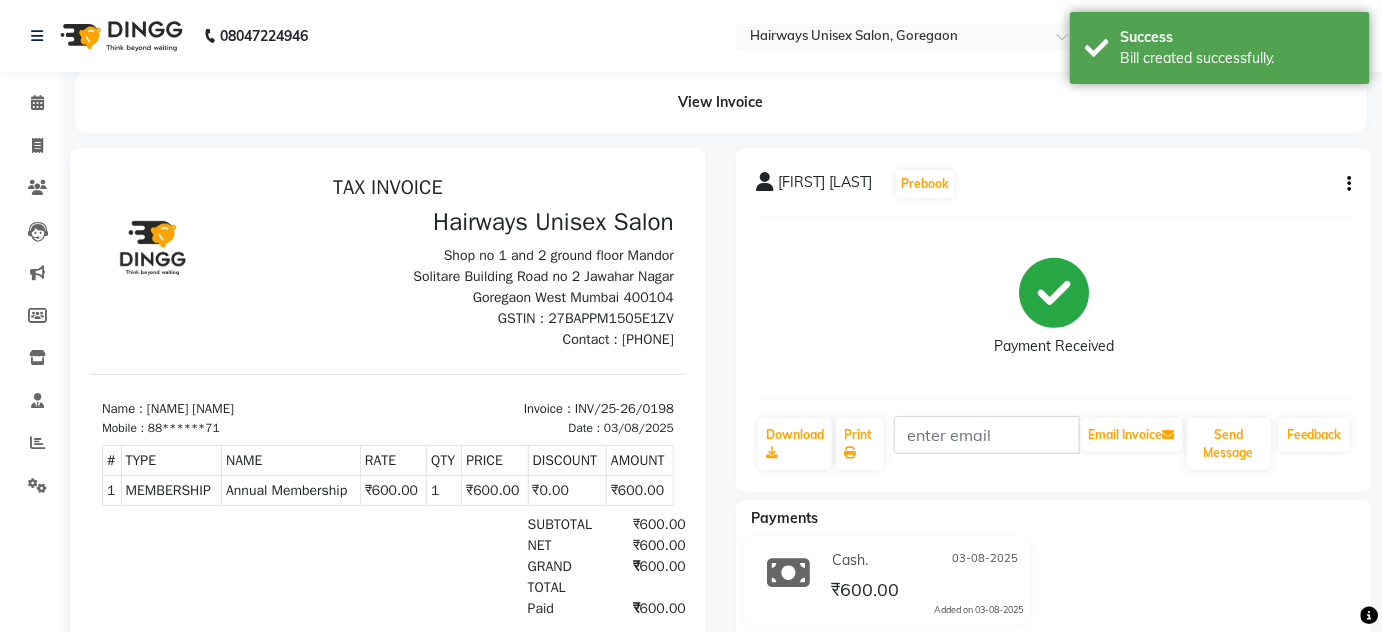 scroll, scrollTop: 0, scrollLeft: 0, axis: both 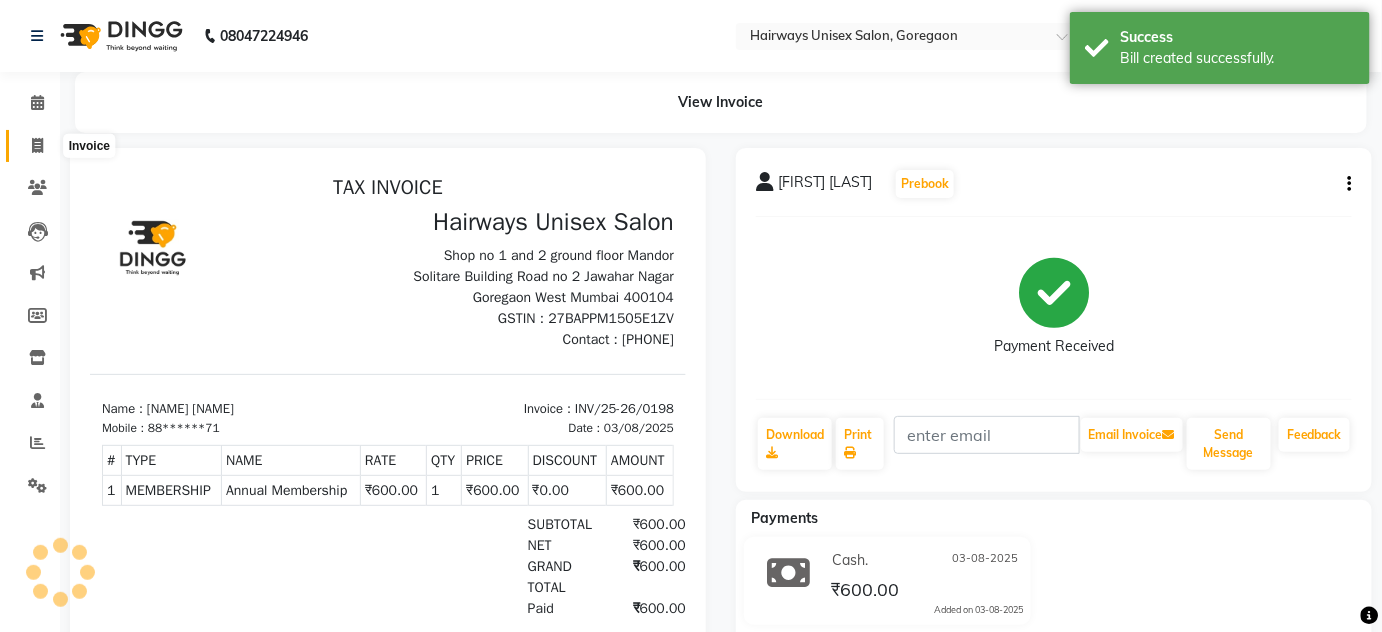 click 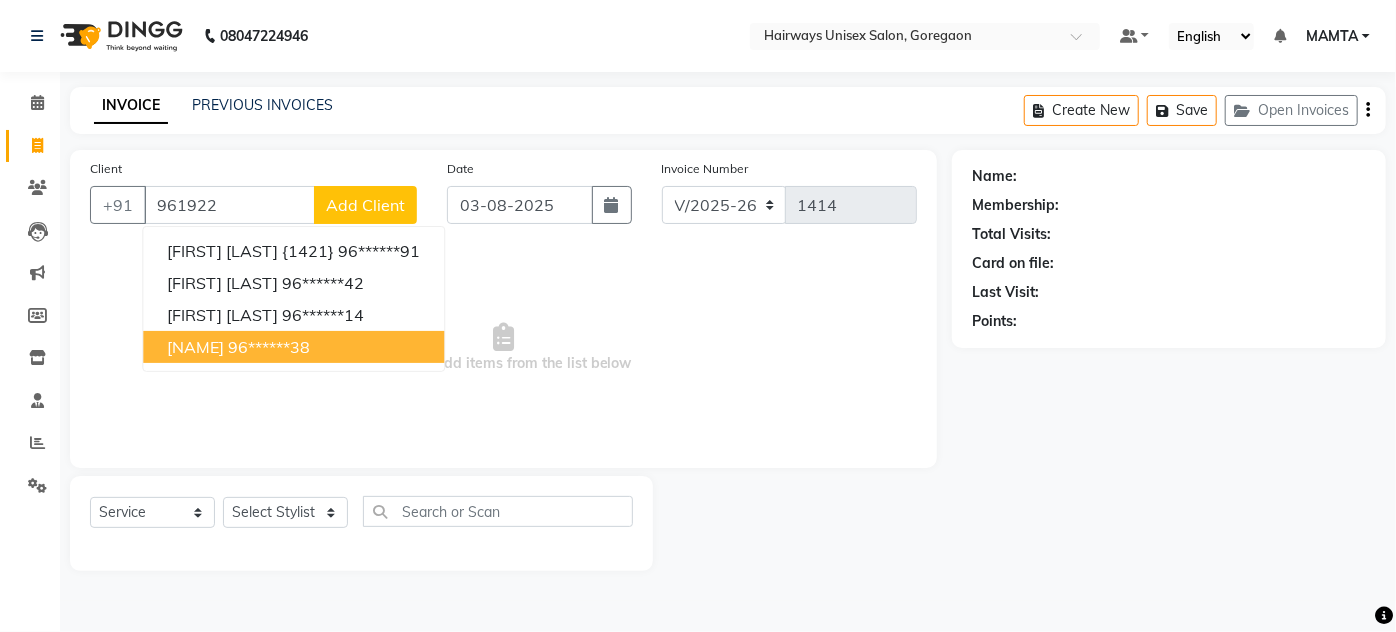 click on "[NAME] [PHONE]" at bounding box center [293, 347] 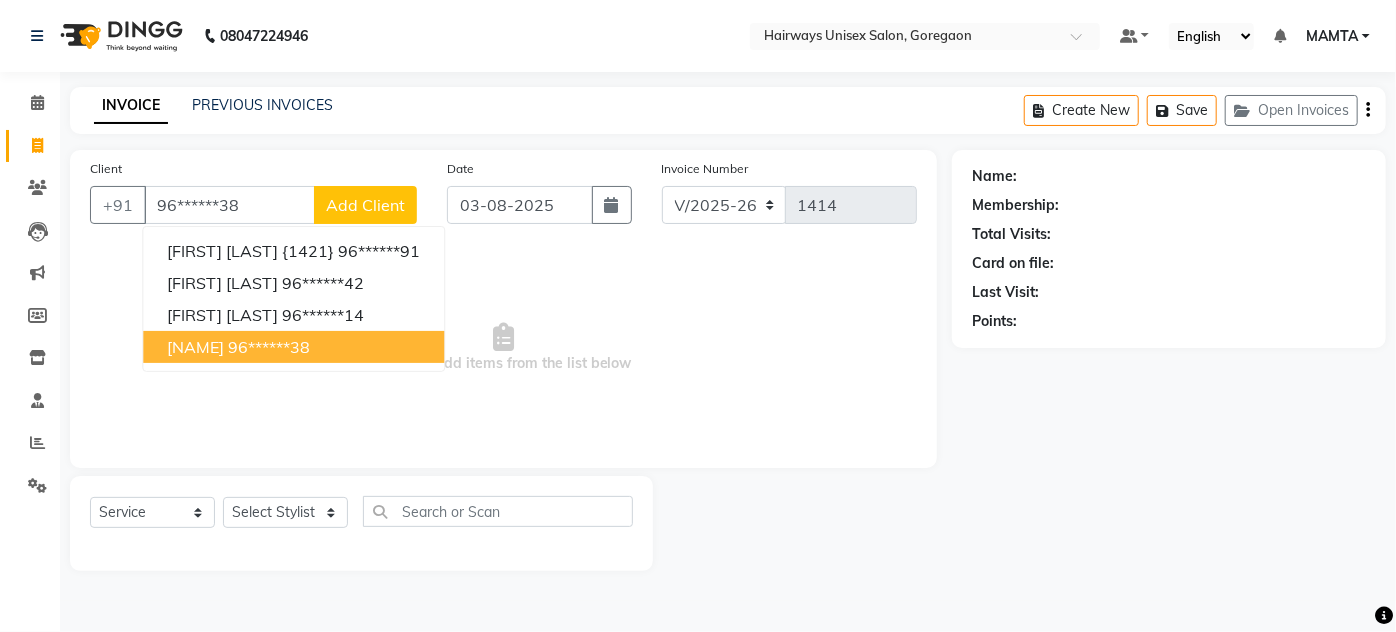 type on "96******38" 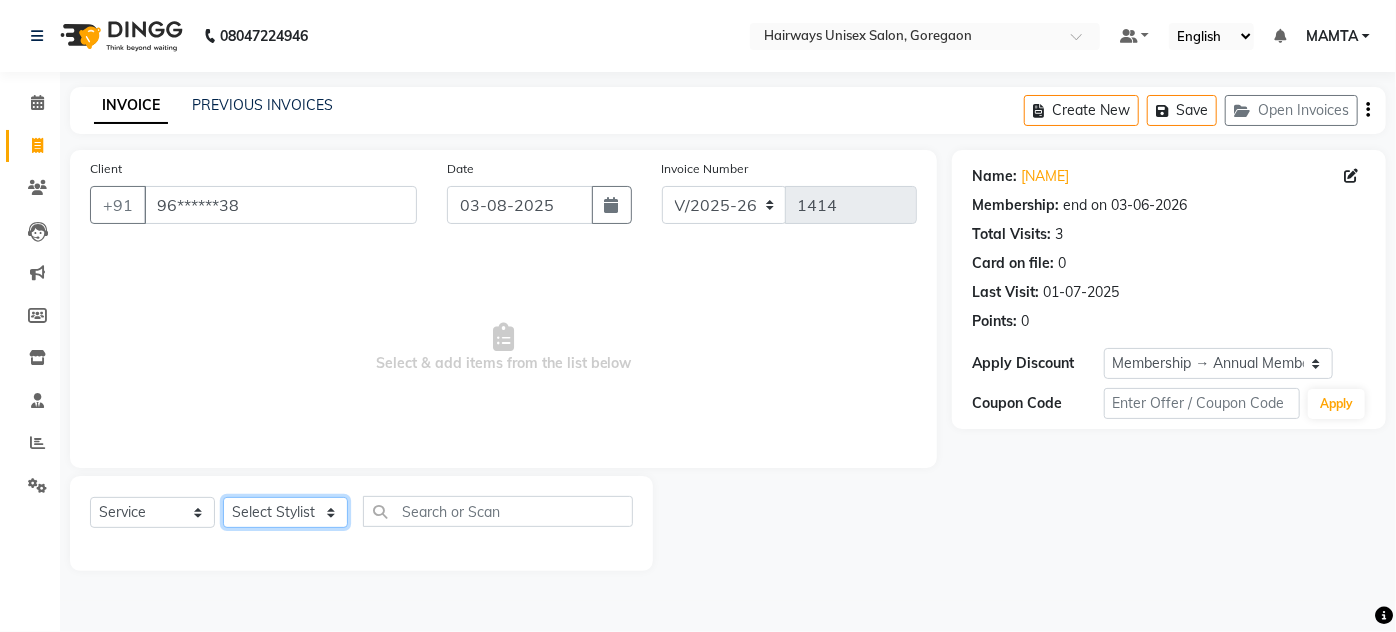 click on "Select Stylist [NAME] [NAME] [NAME] [NAME] [NAME] [NAME] [NAME] [NAME] [NAME] [NAME] [NAME] [NAME] [NAME] [NAME]" 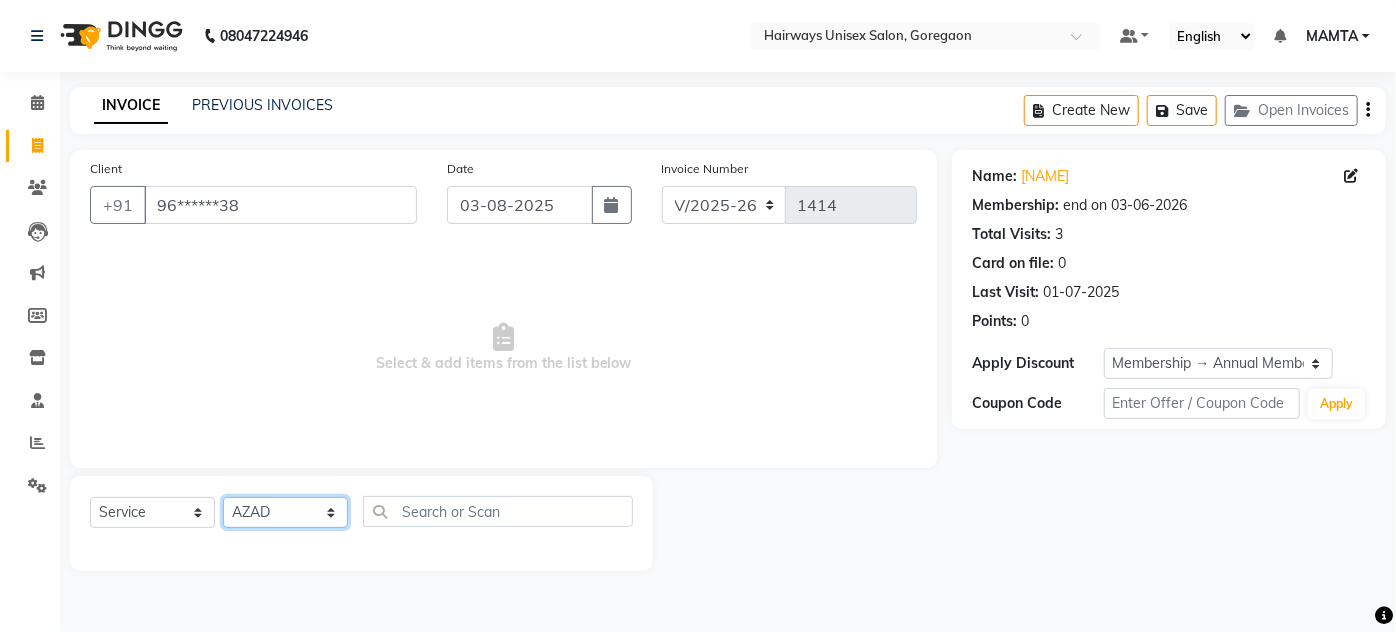 click on "Select Stylist [NAME] [NAME] [NAME] [NAME] [NAME] [NAME] [NAME] [NAME] [NAME] [NAME] [NAME] [NAME] [NAME] [NAME]" 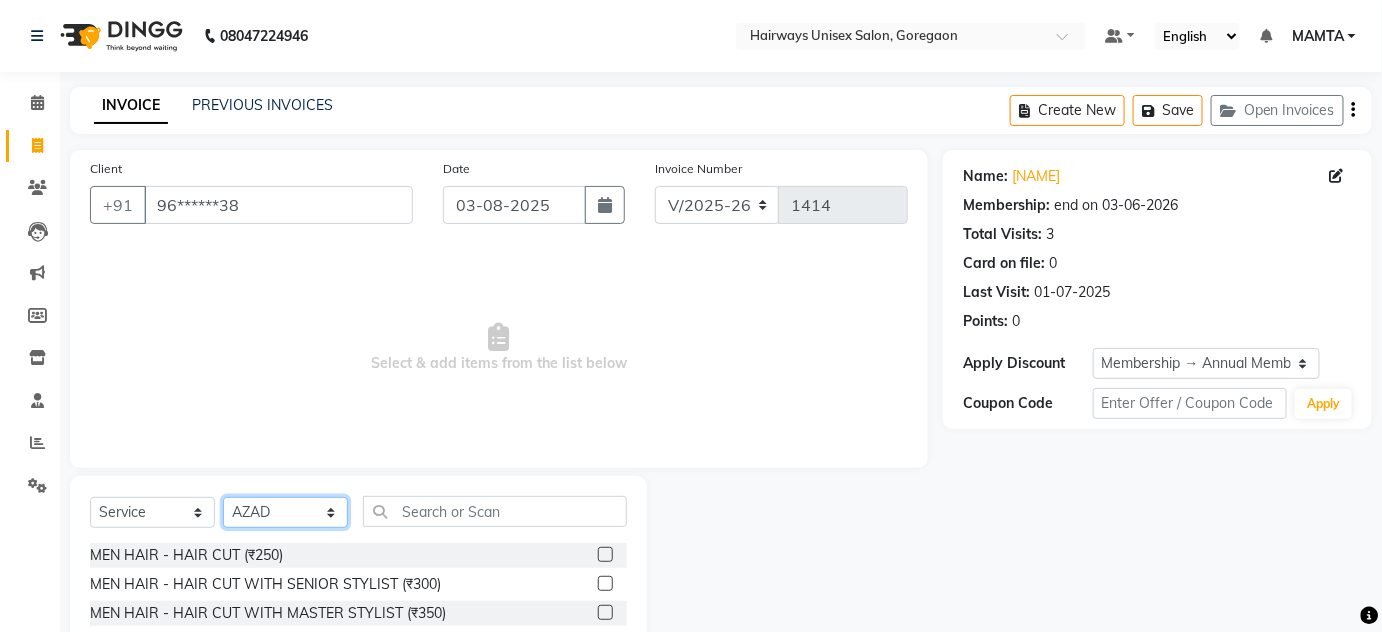 scroll, scrollTop: 168, scrollLeft: 0, axis: vertical 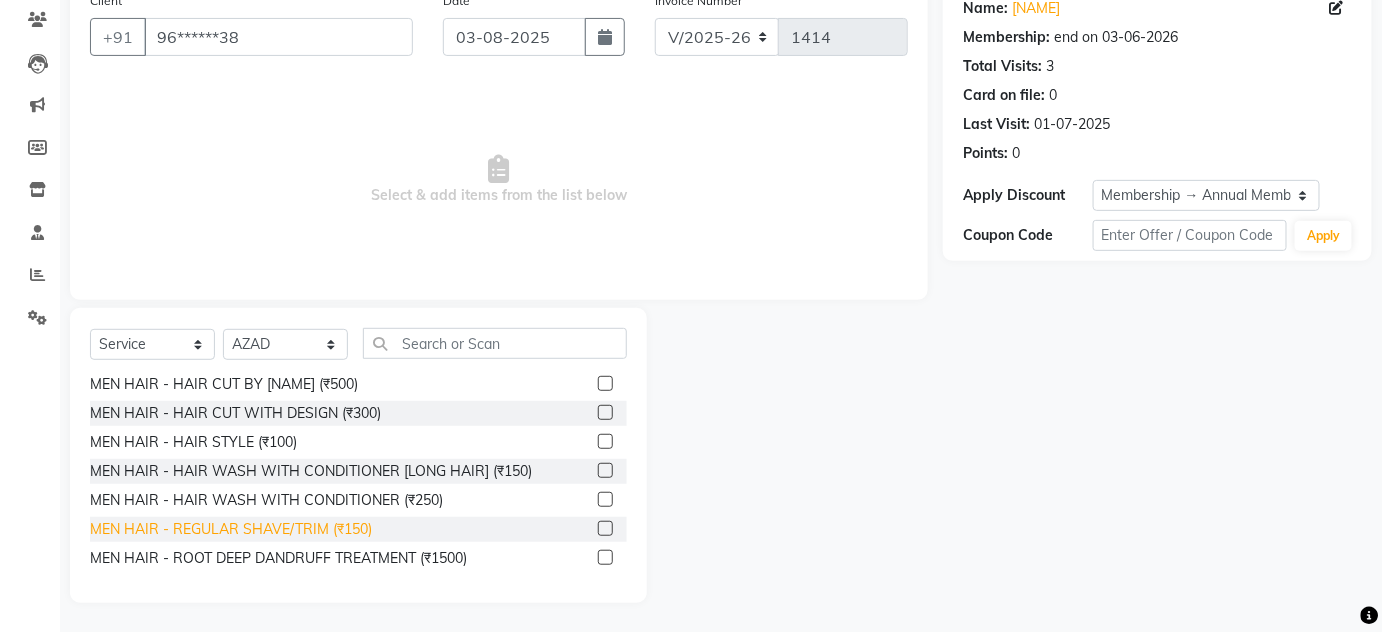 click on "MEN HAIR - REGULAR SHAVE/TRIM (₹150)" 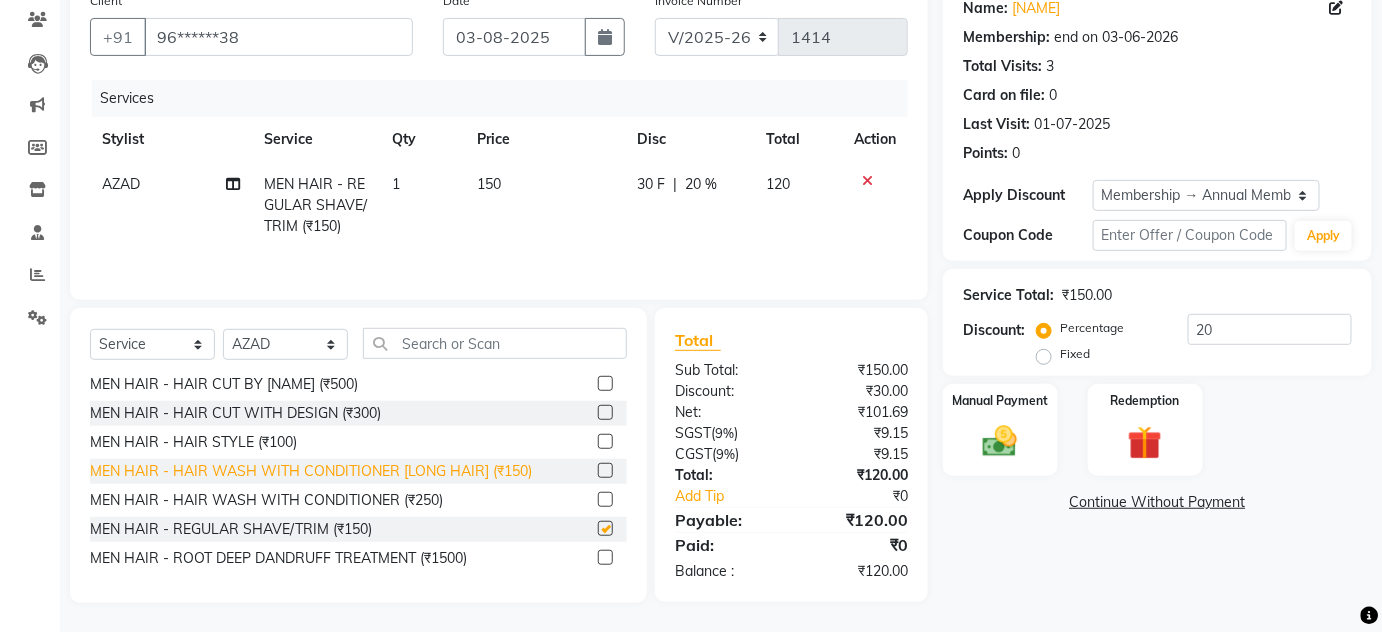 checkbox on "false" 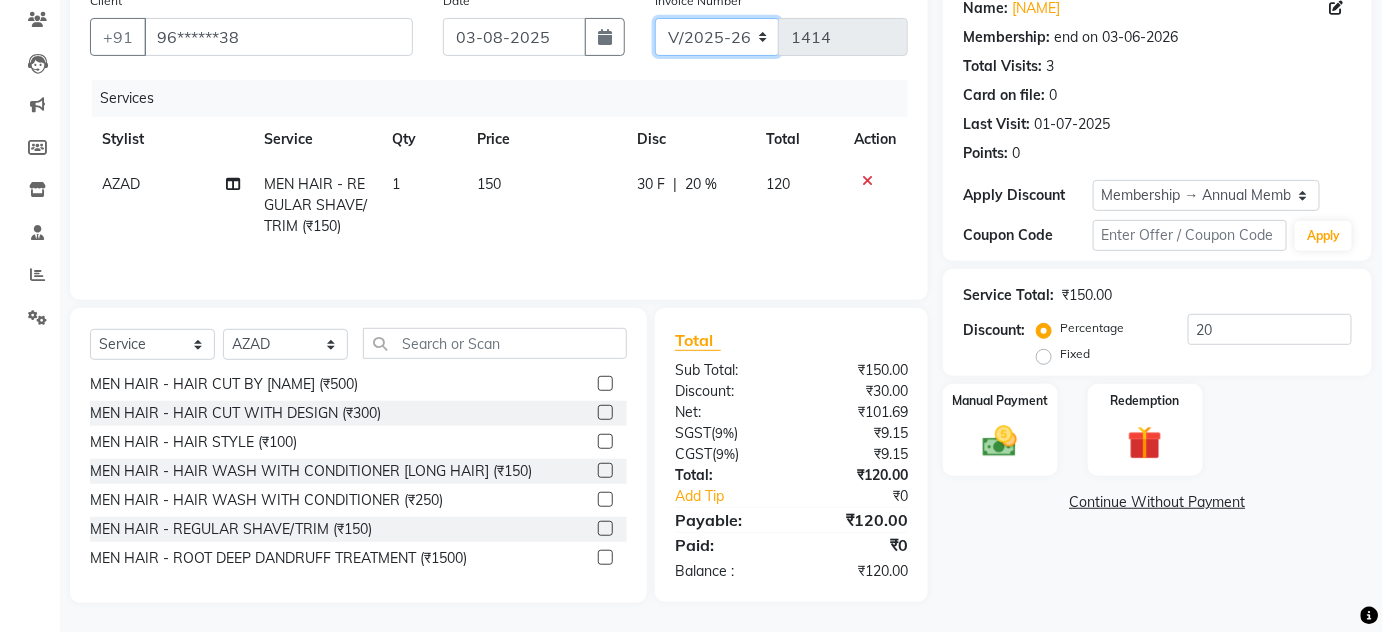 click on "INV/25-26 V/2025-26" 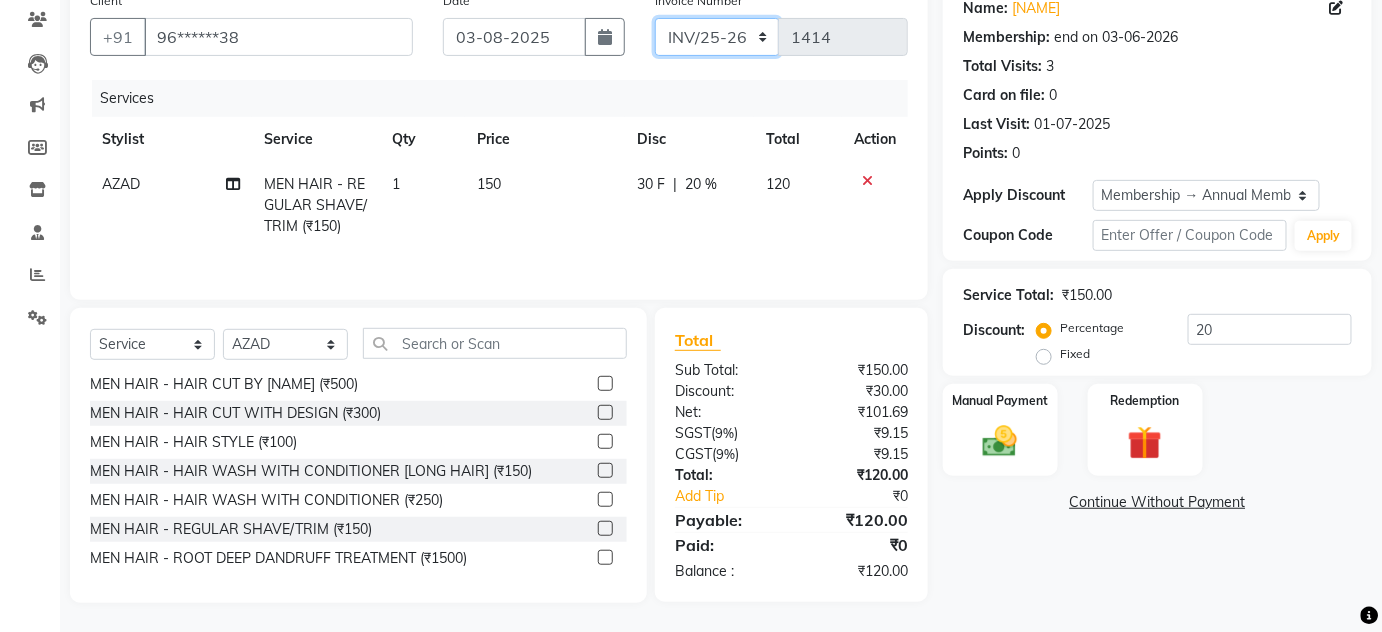 click on "INV/25-26 V/2025-26" 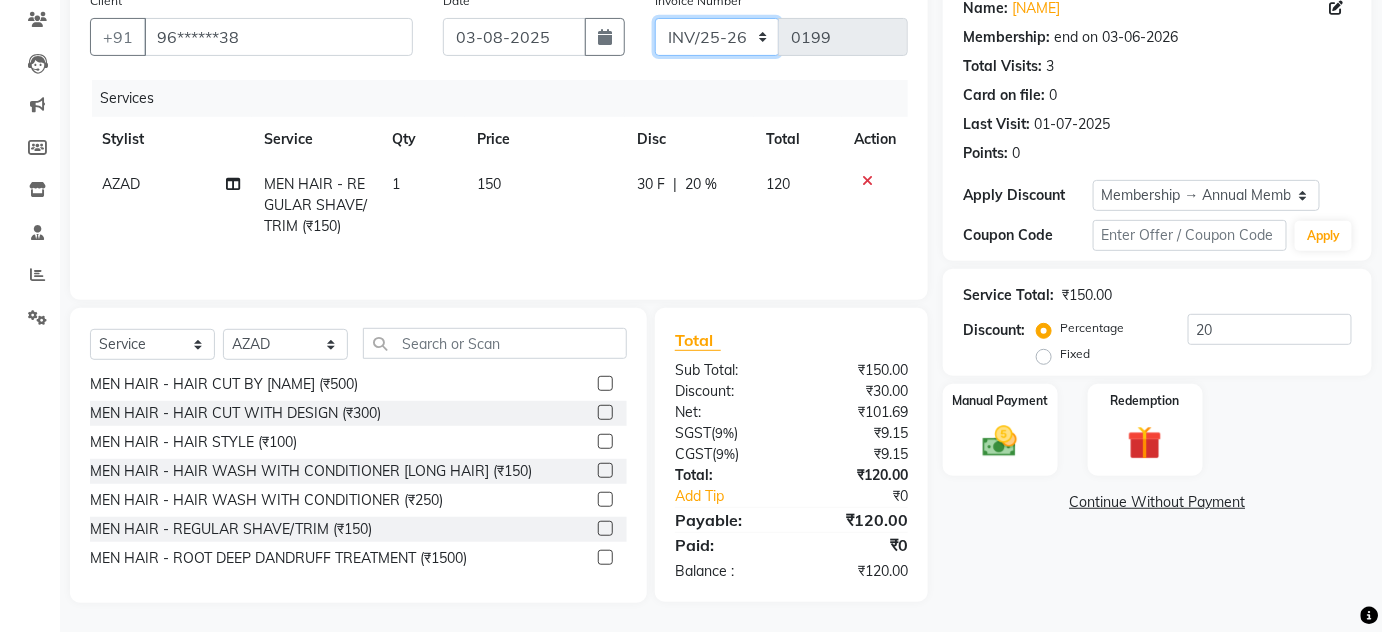 scroll, scrollTop: 0, scrollLeft: 0, axis: both 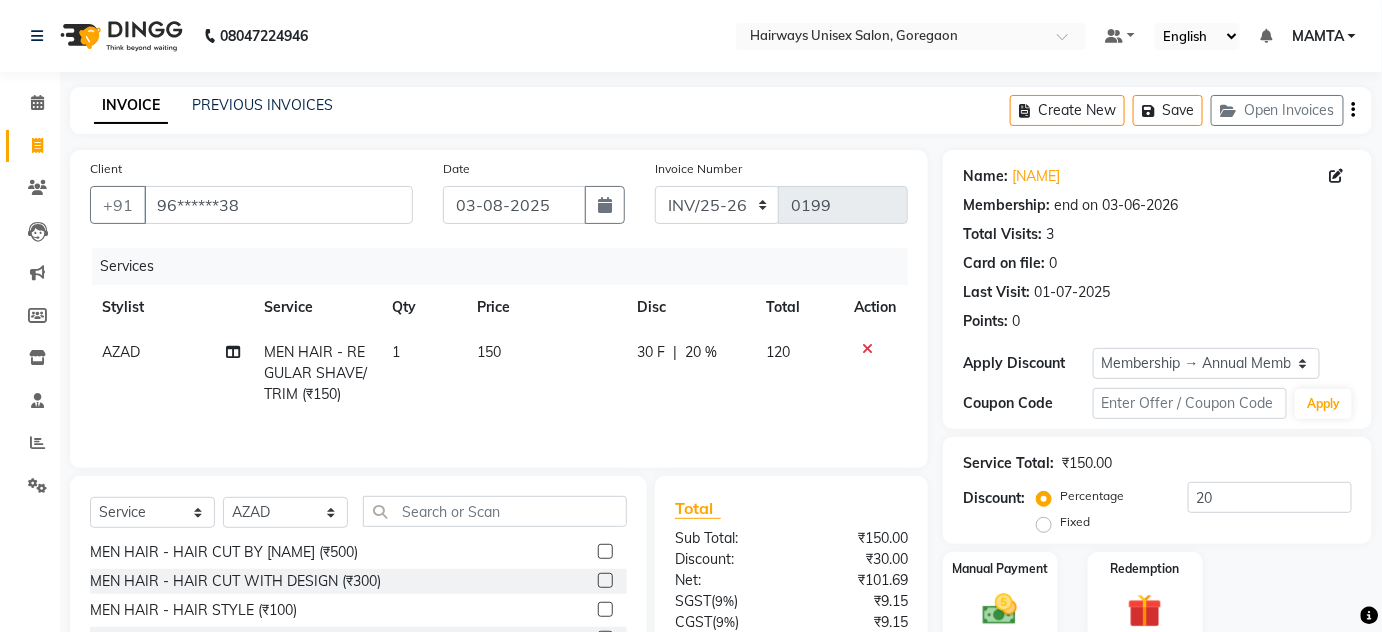 click 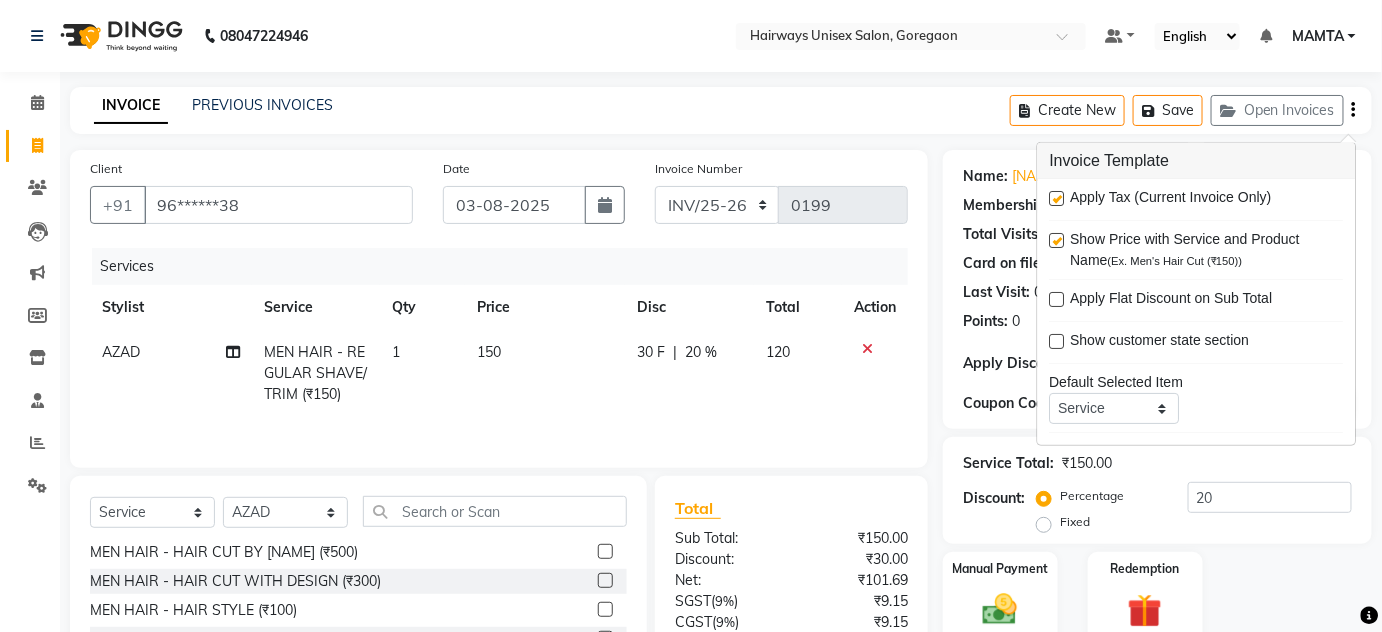 click at bounding box center [1057, 198] 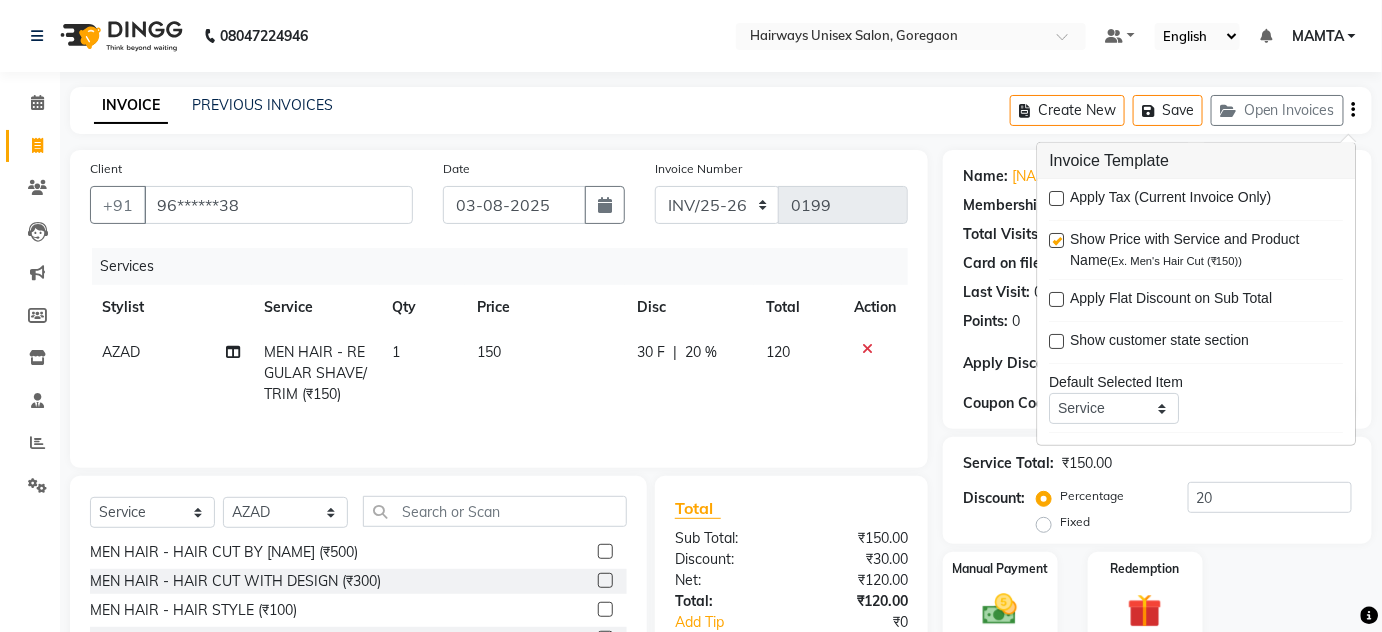 click on "INVOICE PREVIOUS INVOICES Create New   Save   Open Invoices" 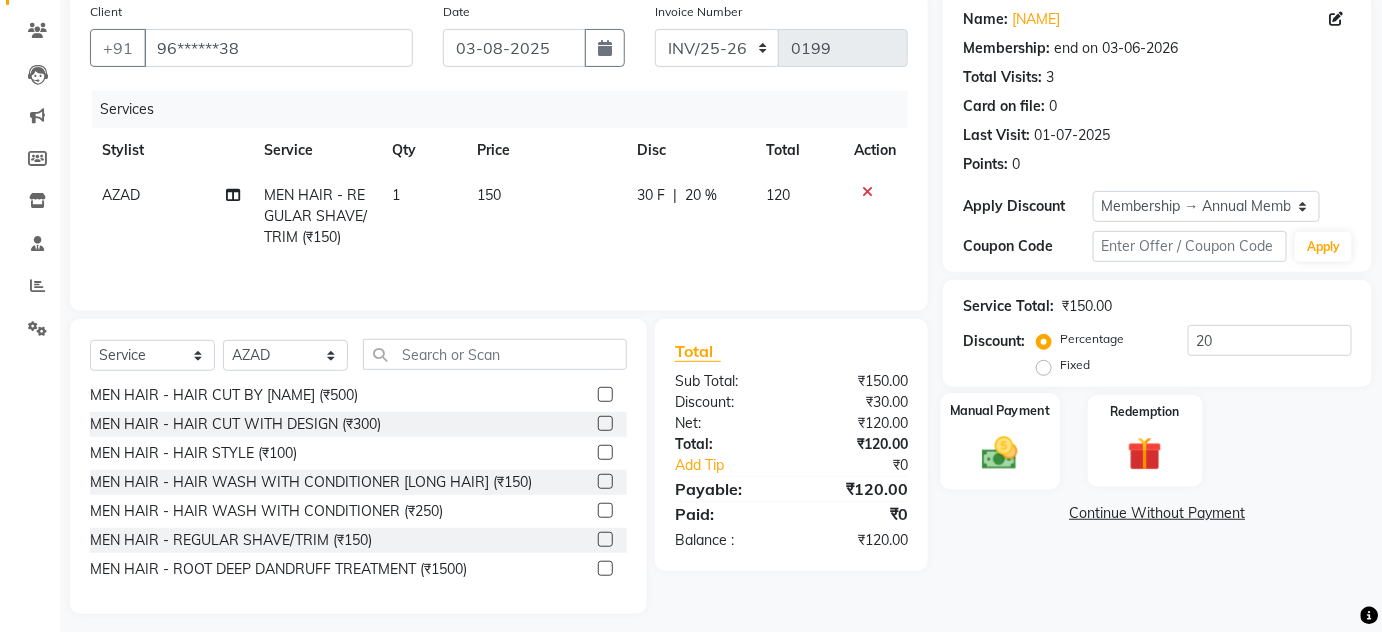 scroll, scrollTop: 168, scrollLeft: 0, axis: vertical 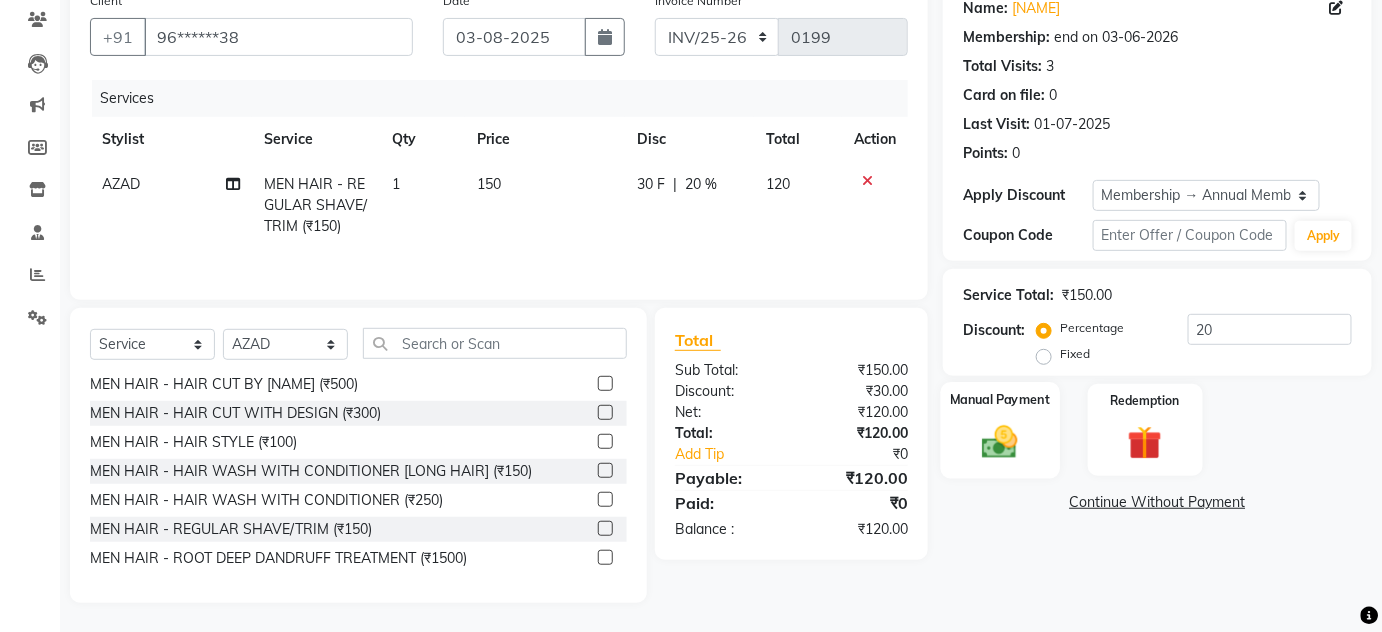 click 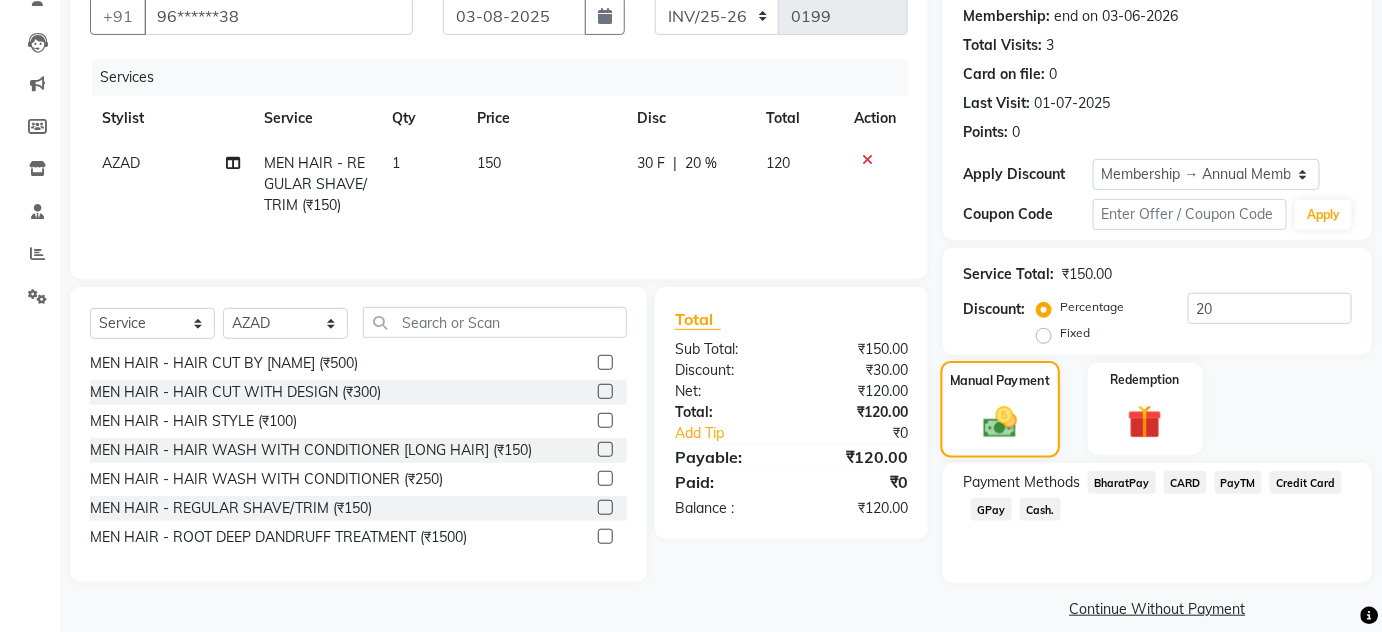 scroll, scrollTop: 210, scrollLeft: 0, axis: vertical 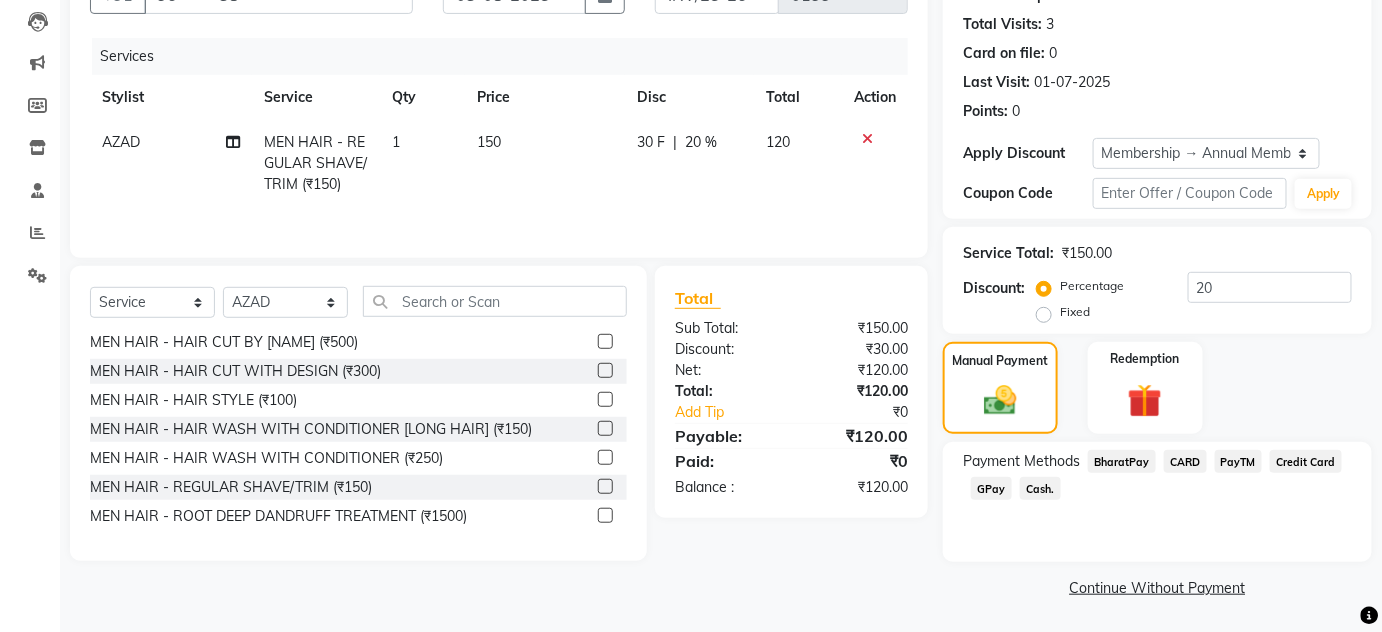 click on "Cash." 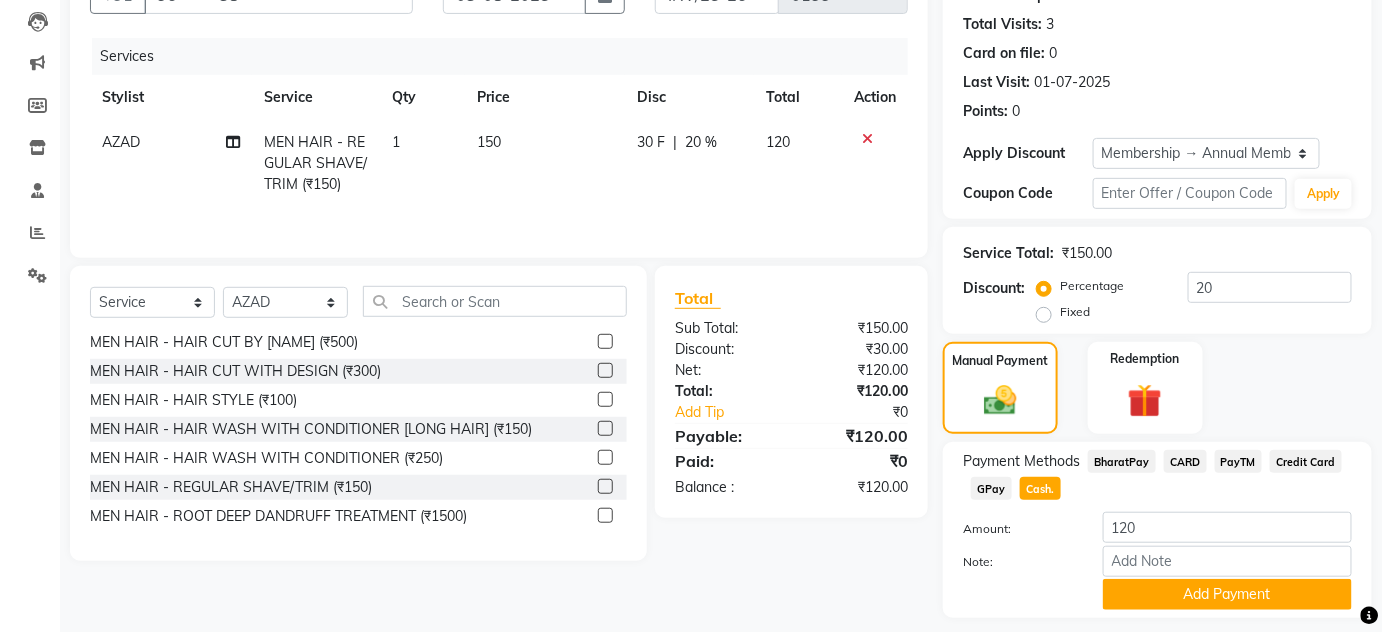 scroll, scrollTop: 266, scrollLeft: 0, axis: vertical 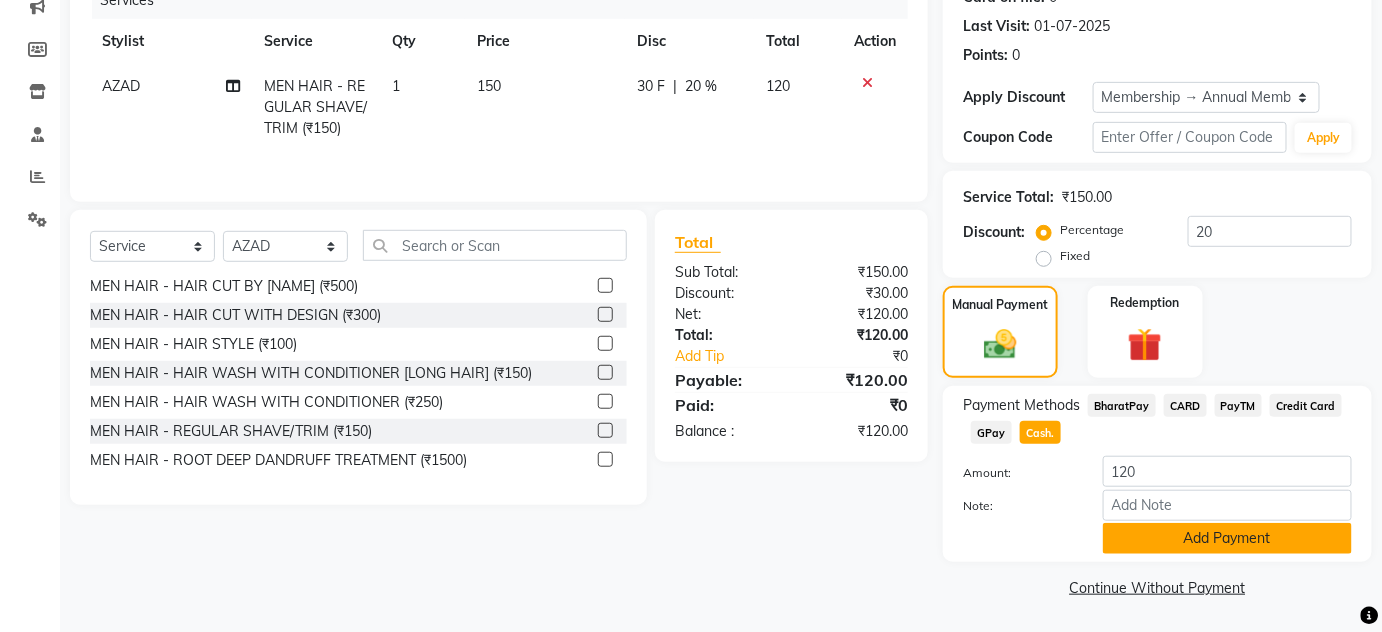 click on "Add Payment" 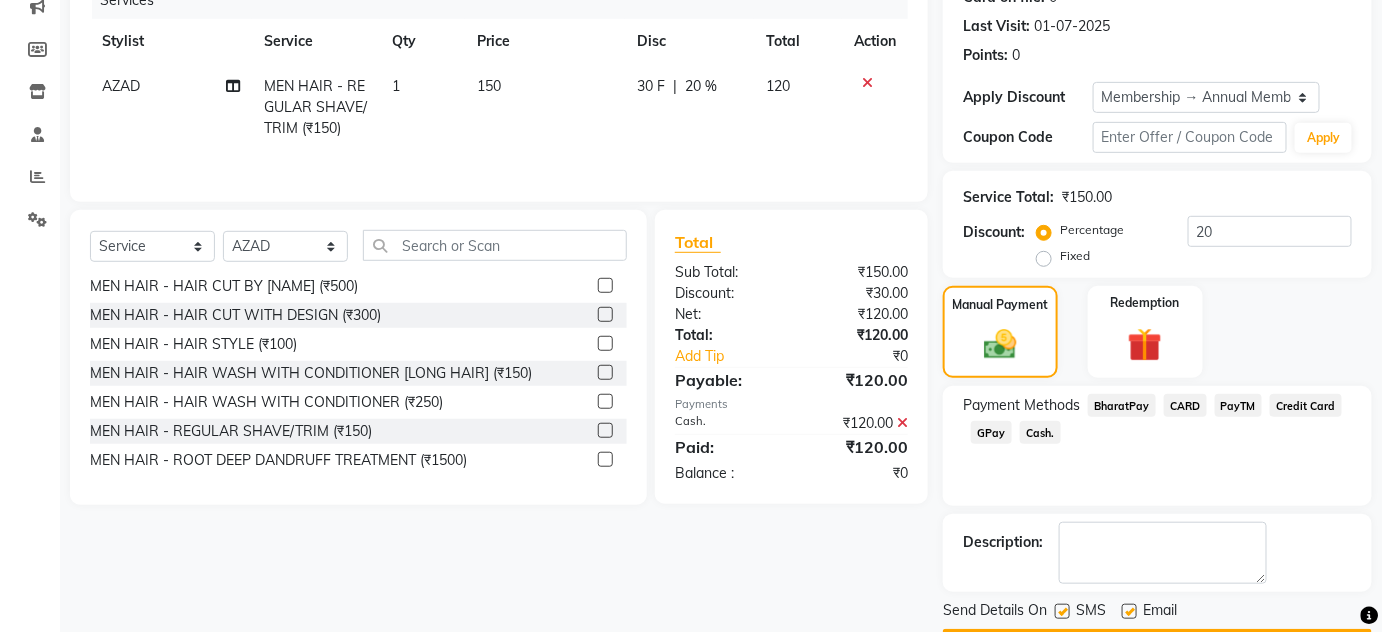 scroll, scrollTop: 322, scrollLeft: 0, axis: vertical 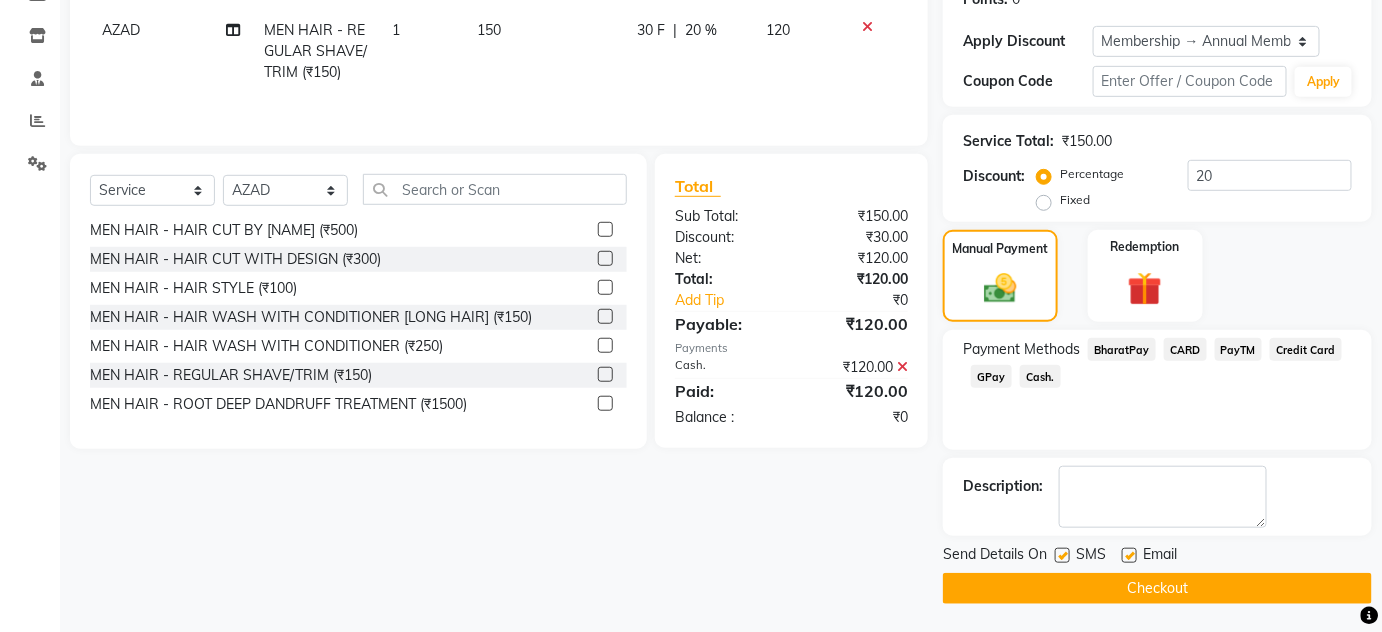 click 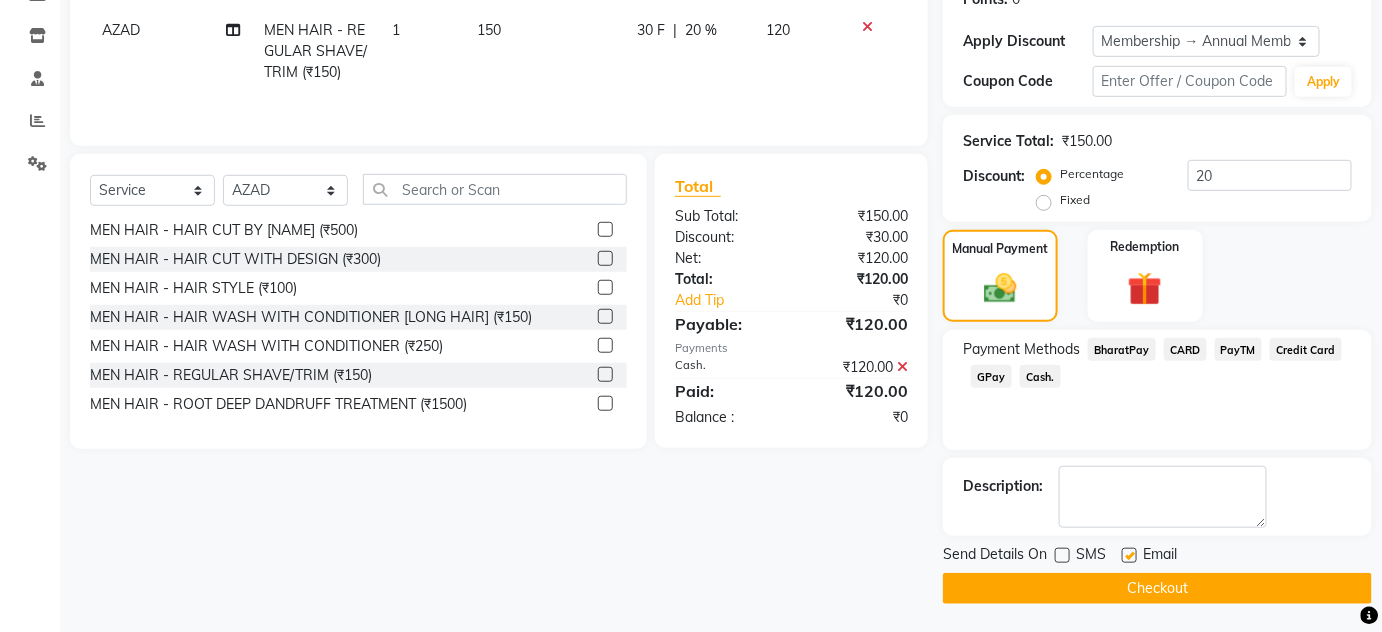 click 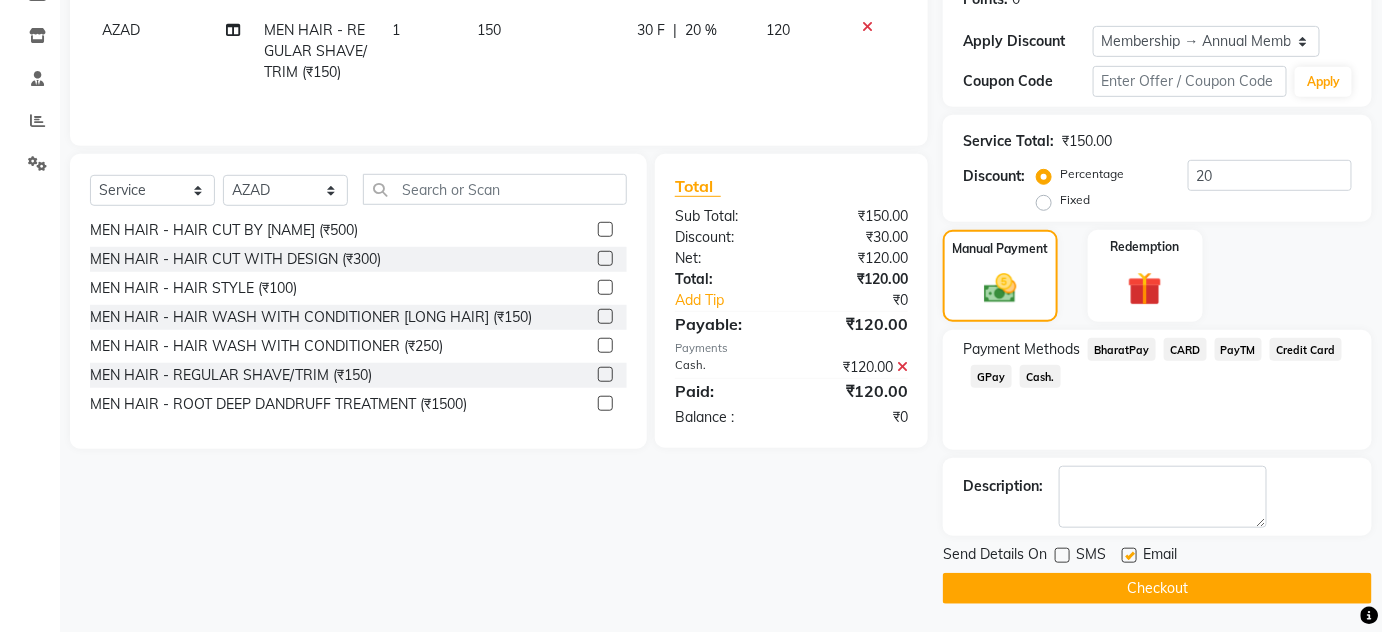 checkbox on "false" 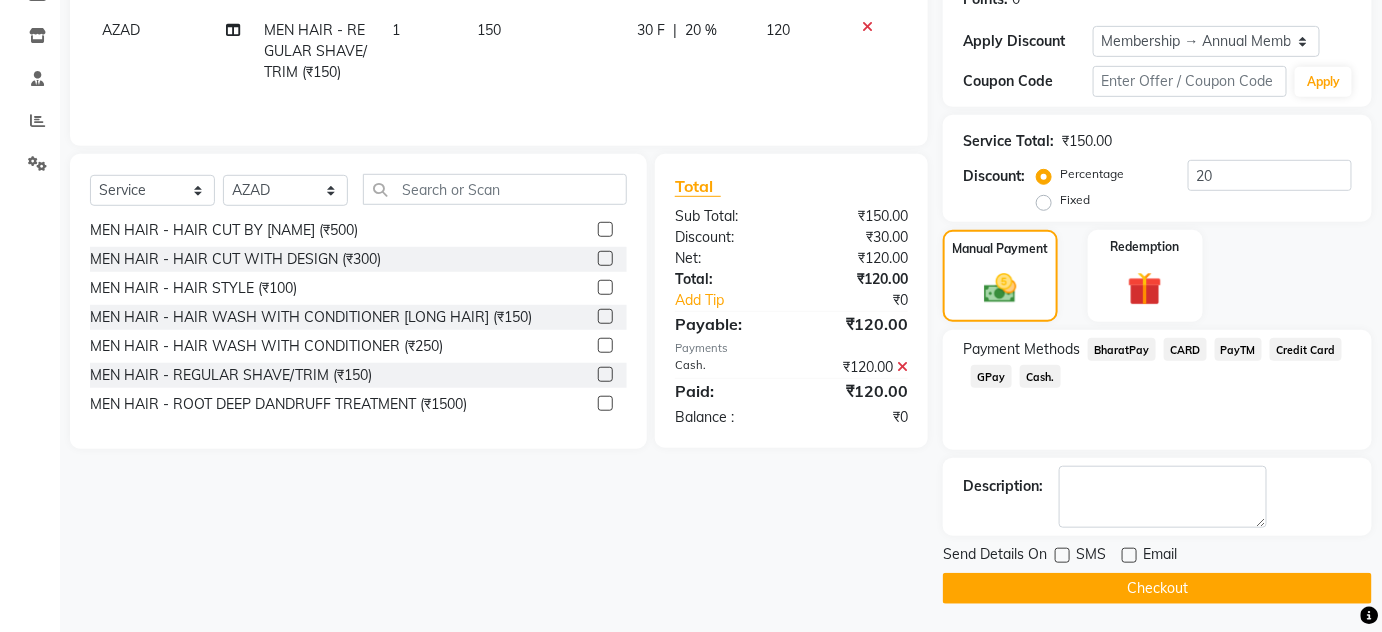 click on "Checkout" 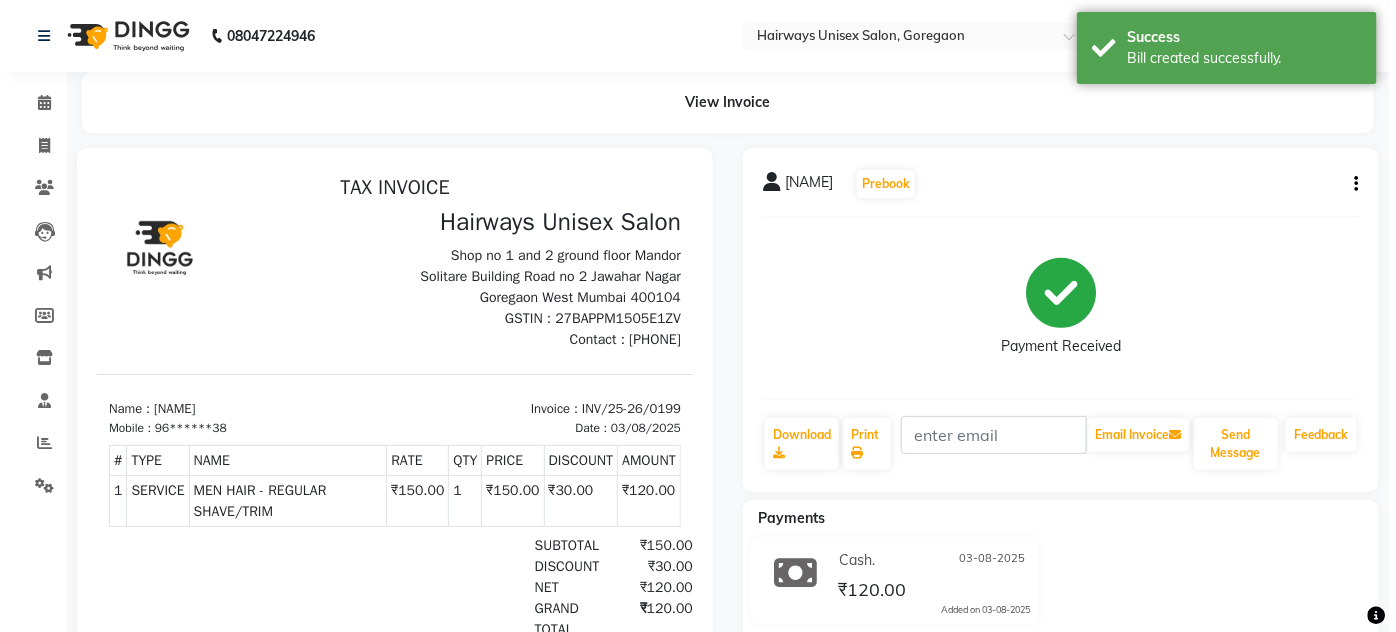 scroll, scrollTop: 0, scrollLeft: 0, axis: both 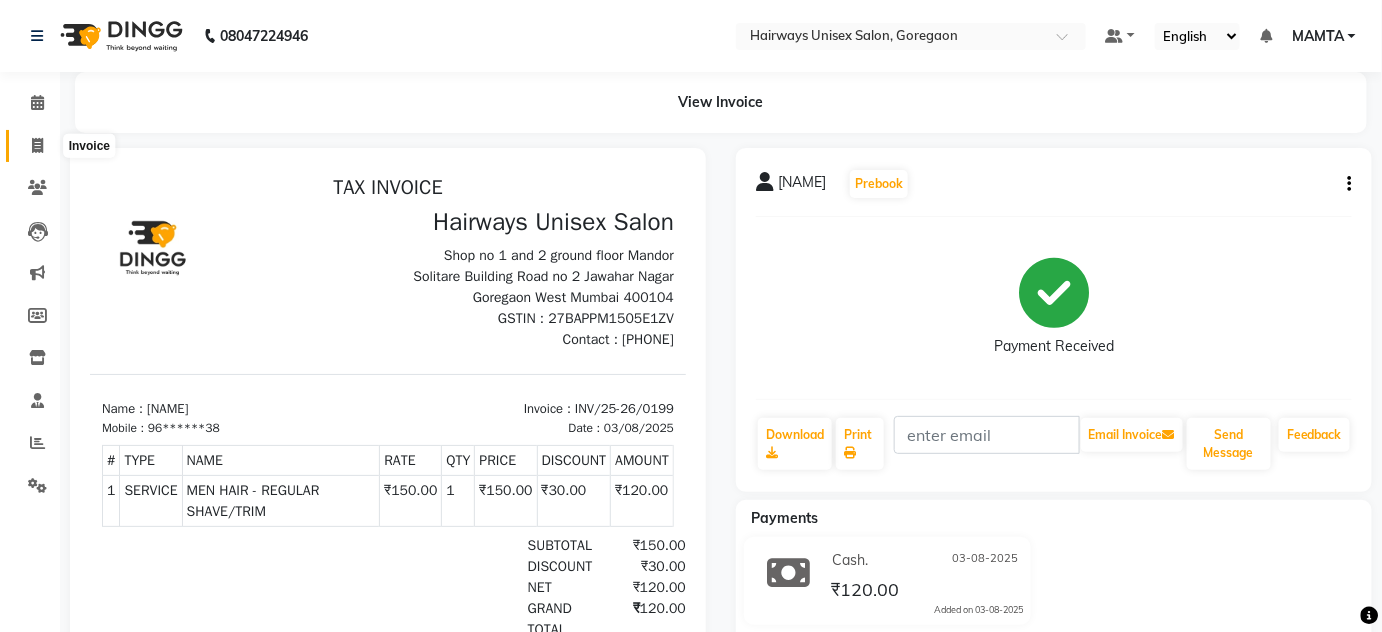 click 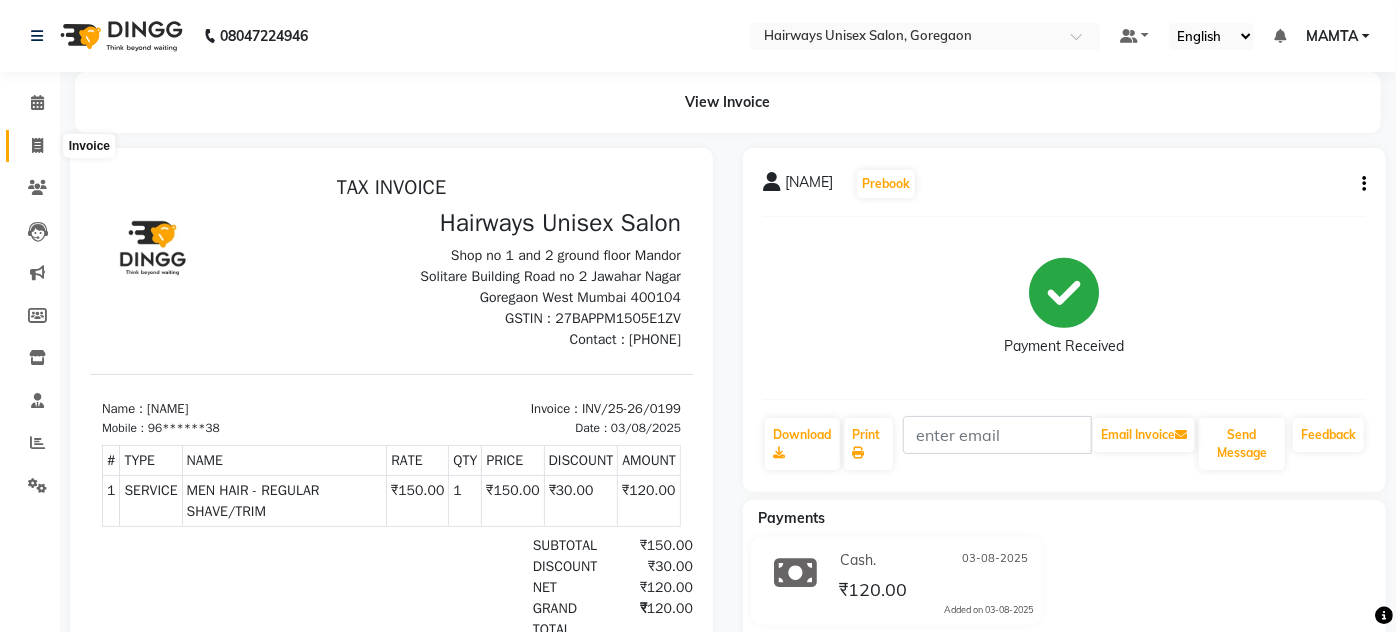 select on "8320" 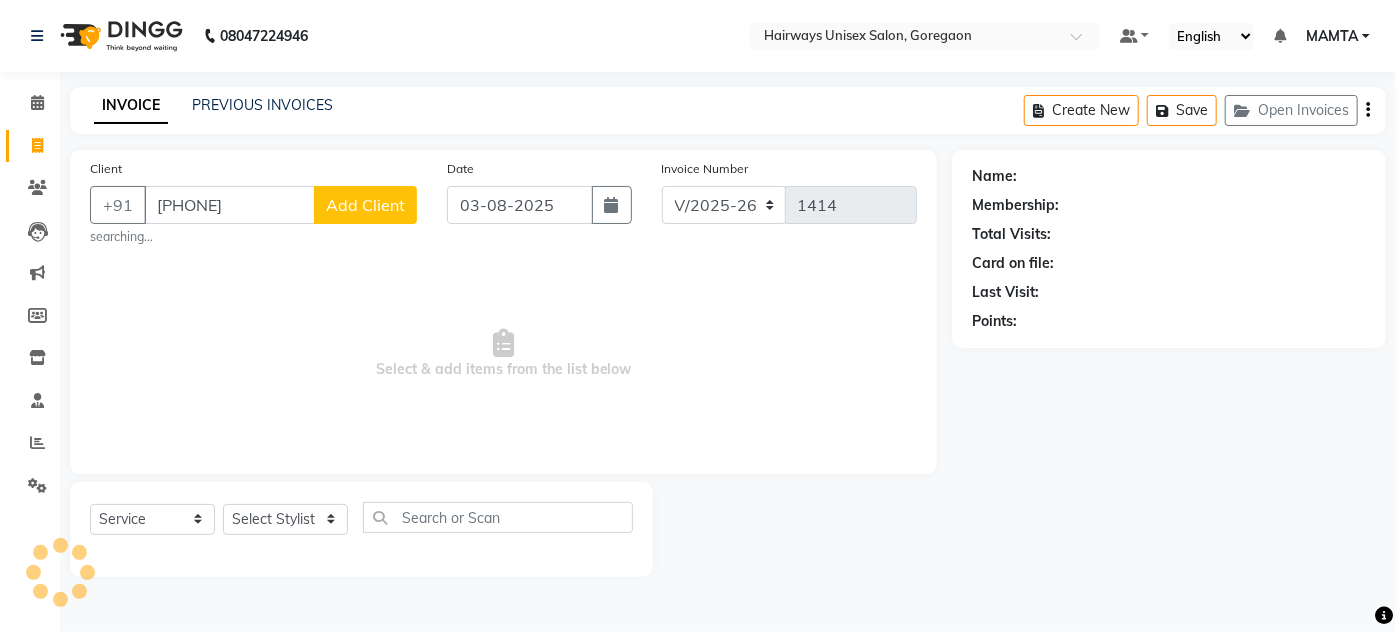 type on "[PHONE]" 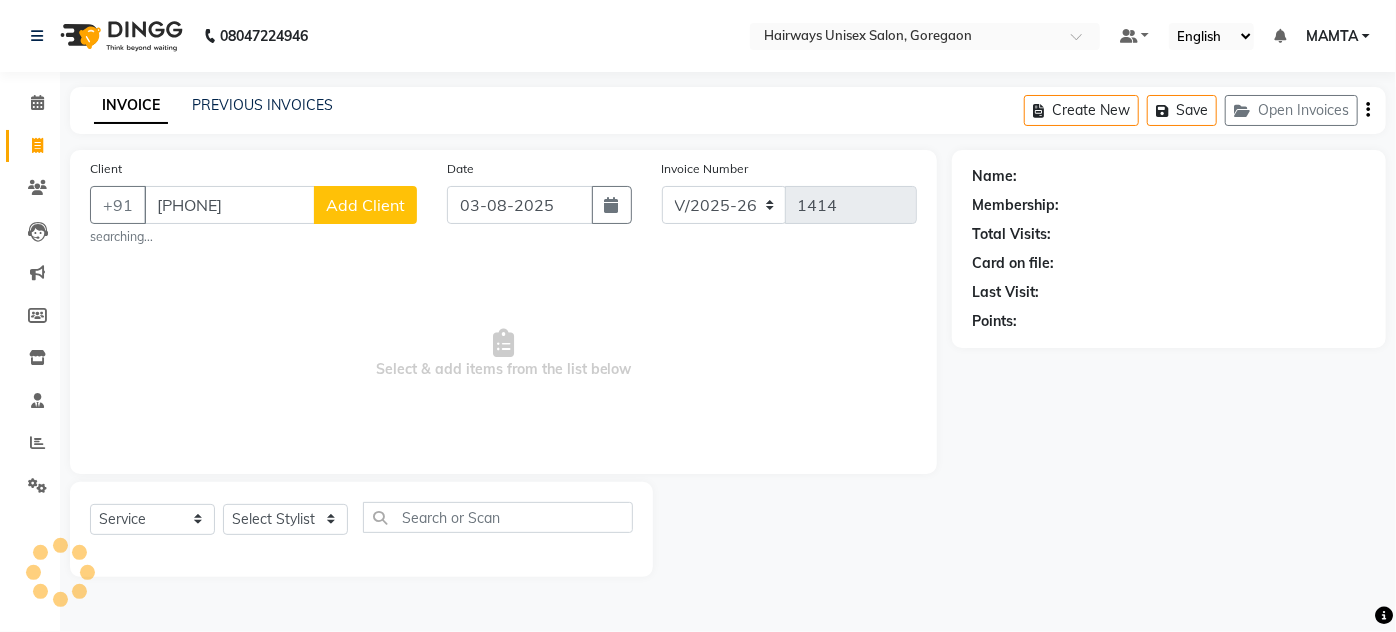 click on "Add Client" 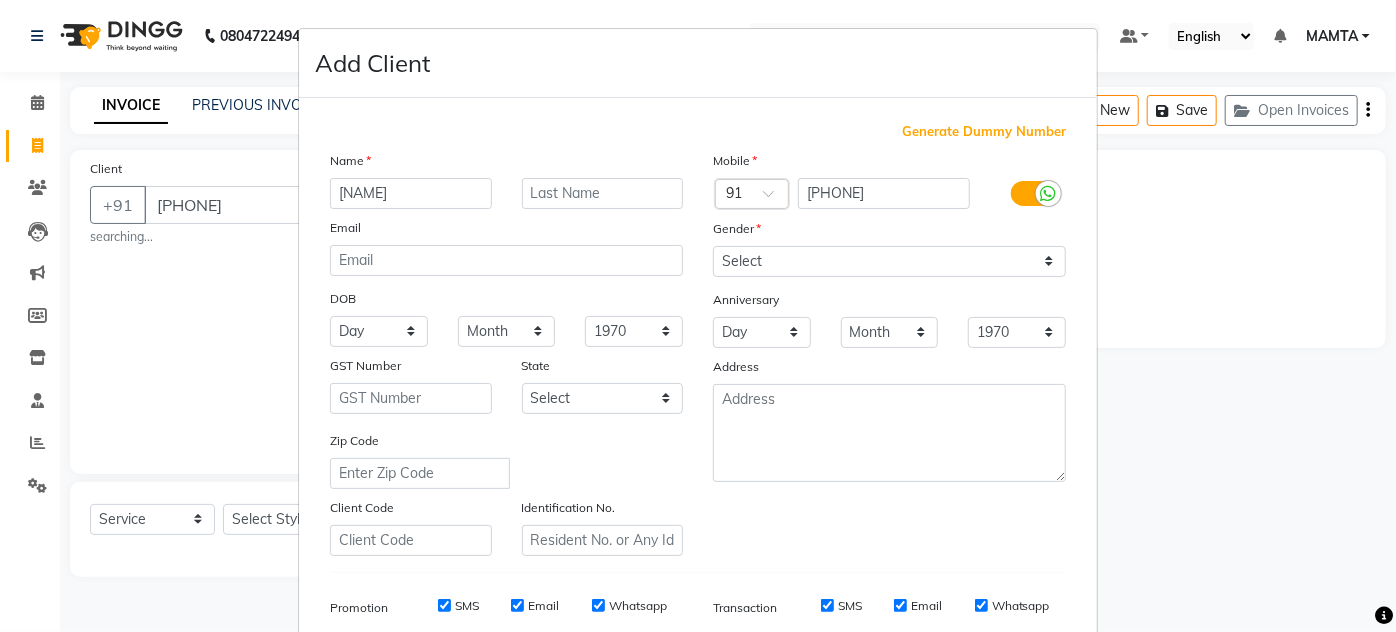 type on "[NAME]" 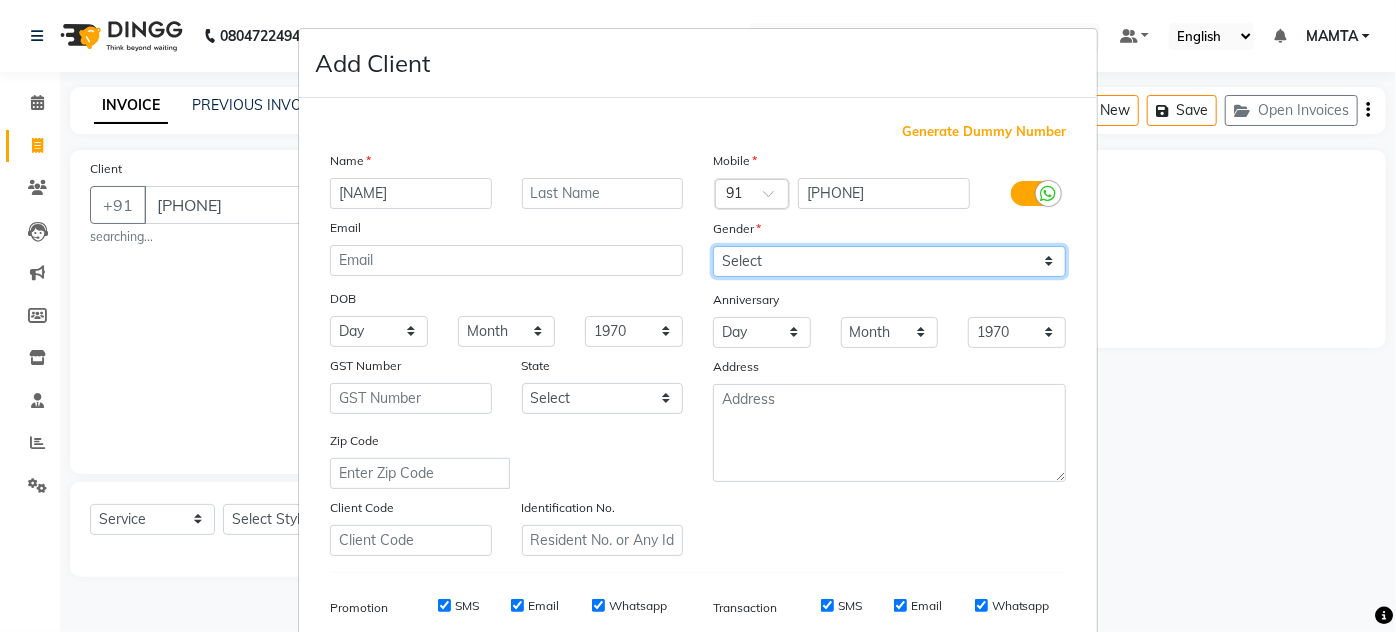 click on "Select Male Female Other Prefer Not To Say" at bounding box center (889, 261) 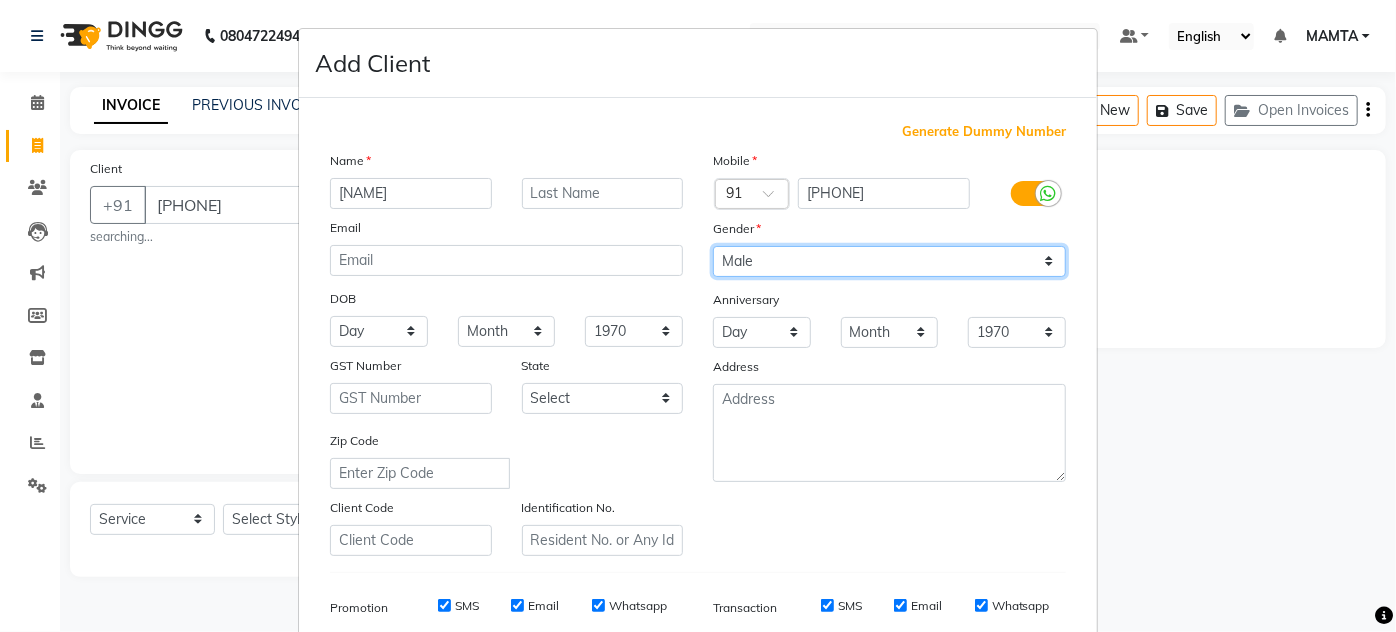 click on "Select Male Female Other Prefer Not To Say" at bounding box center [889, 261] 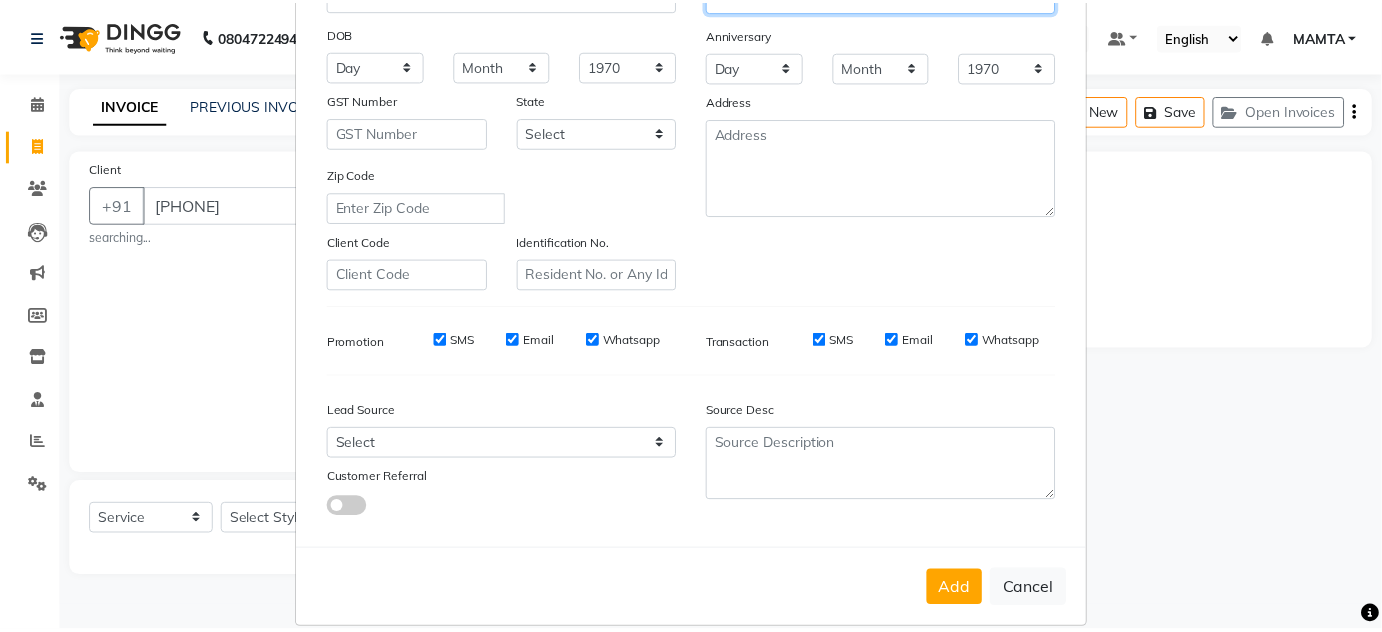 scroll, scrollTop: 272, scrollLeft: 0, axis: vertical 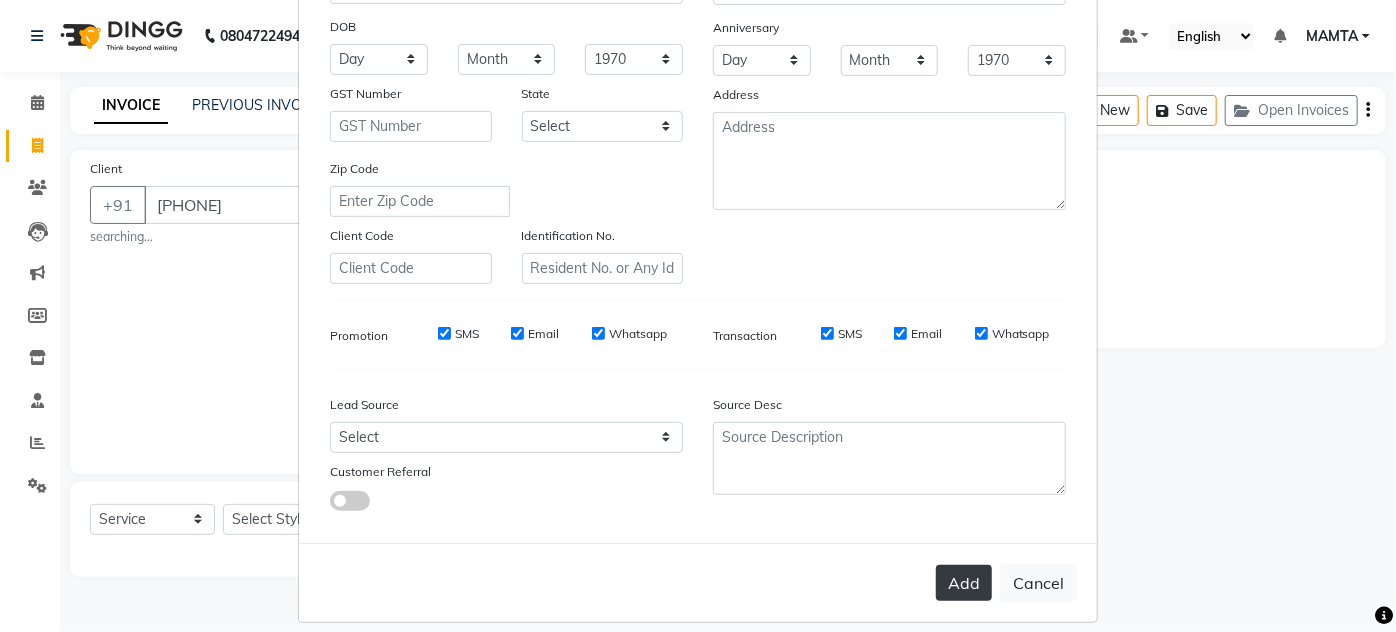click on "Add" at bounding box center (964, 583) 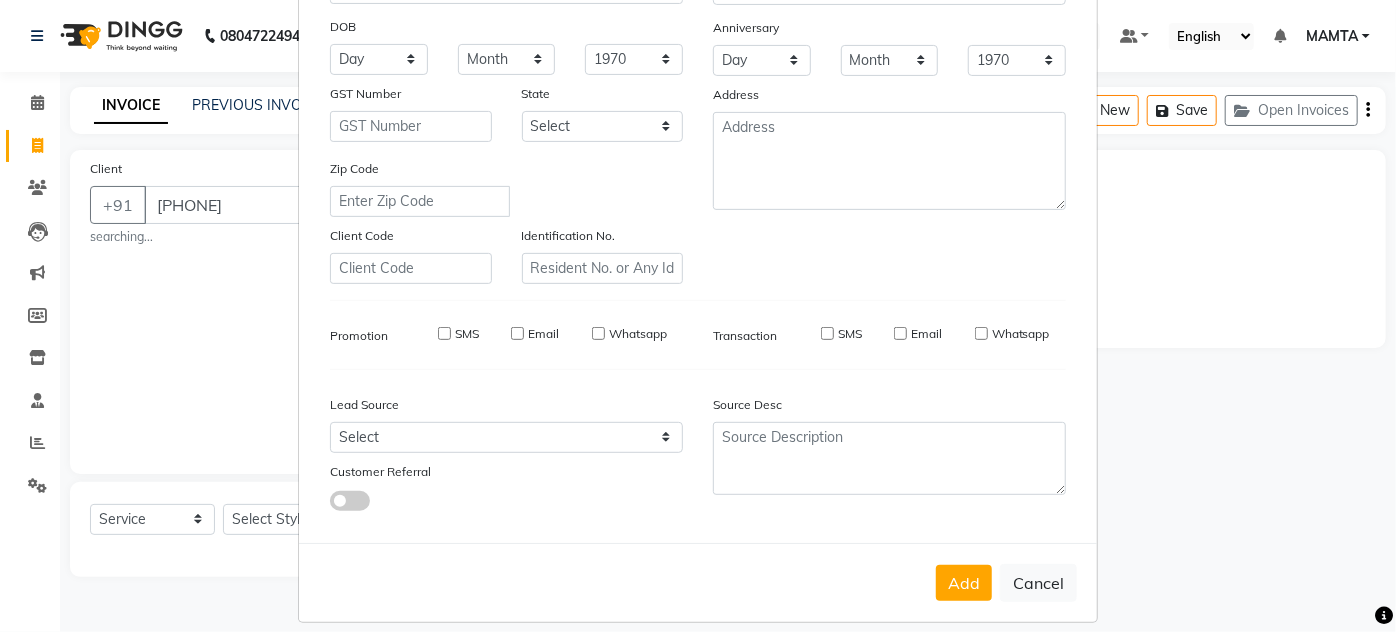 type on "98******83" 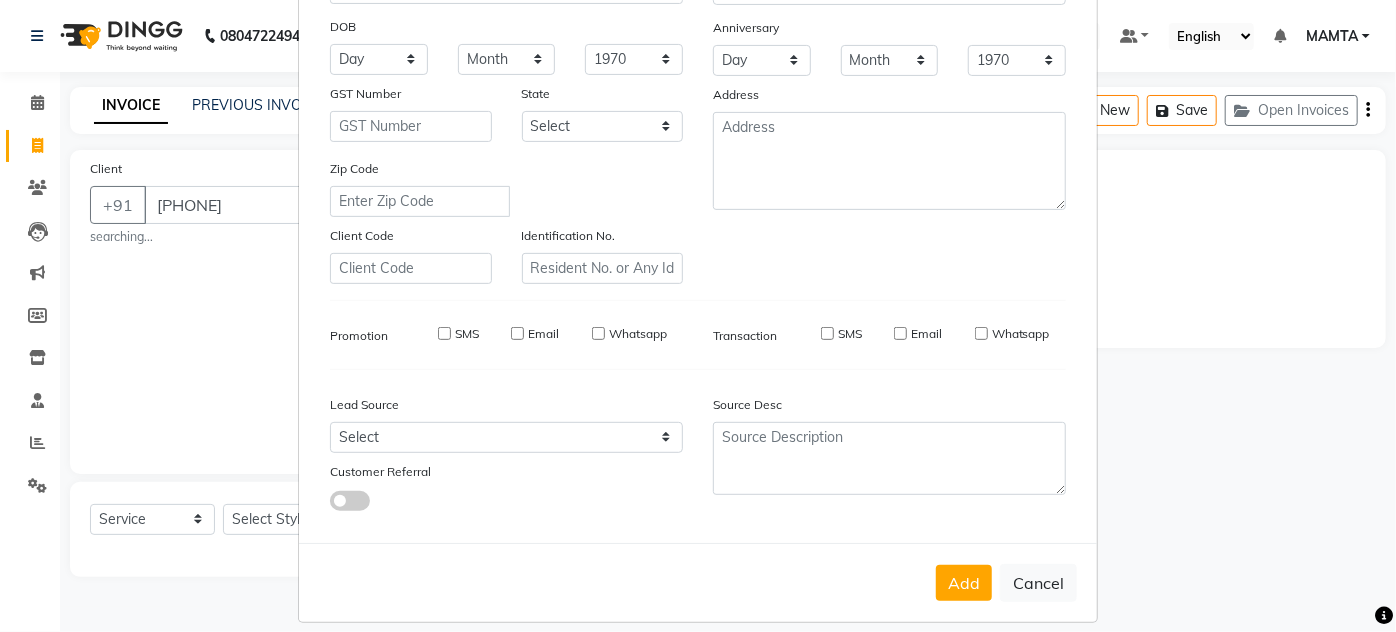 type 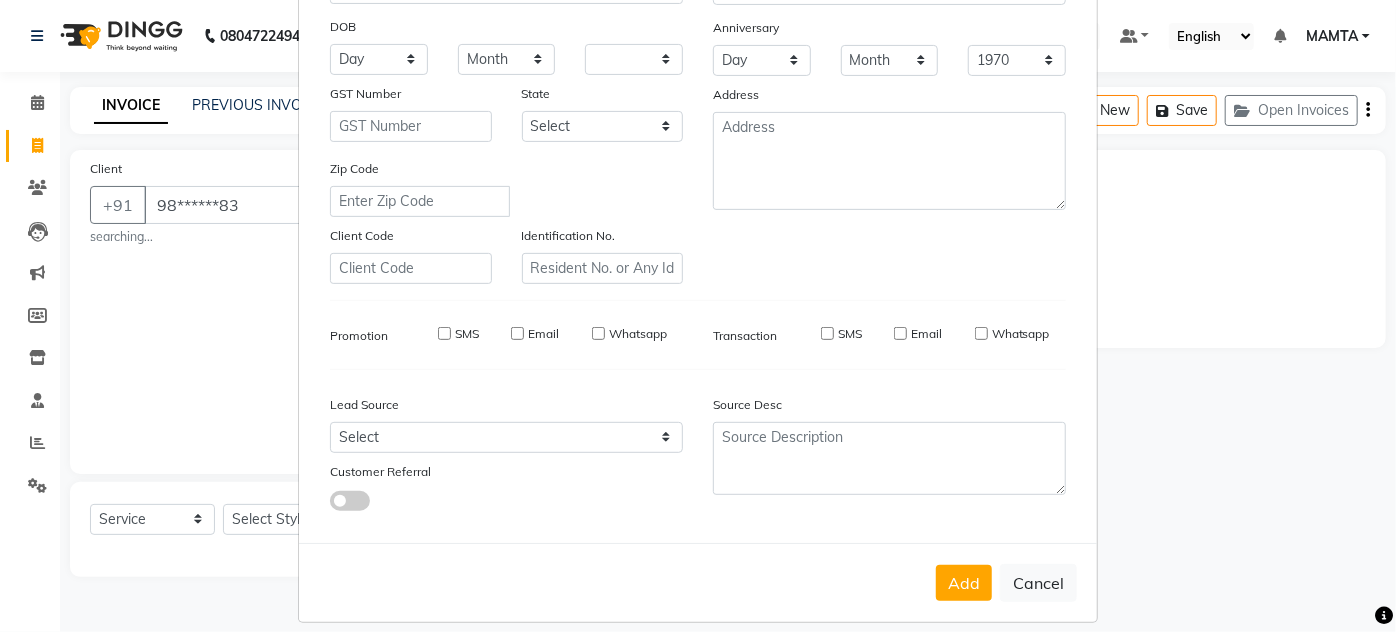 select 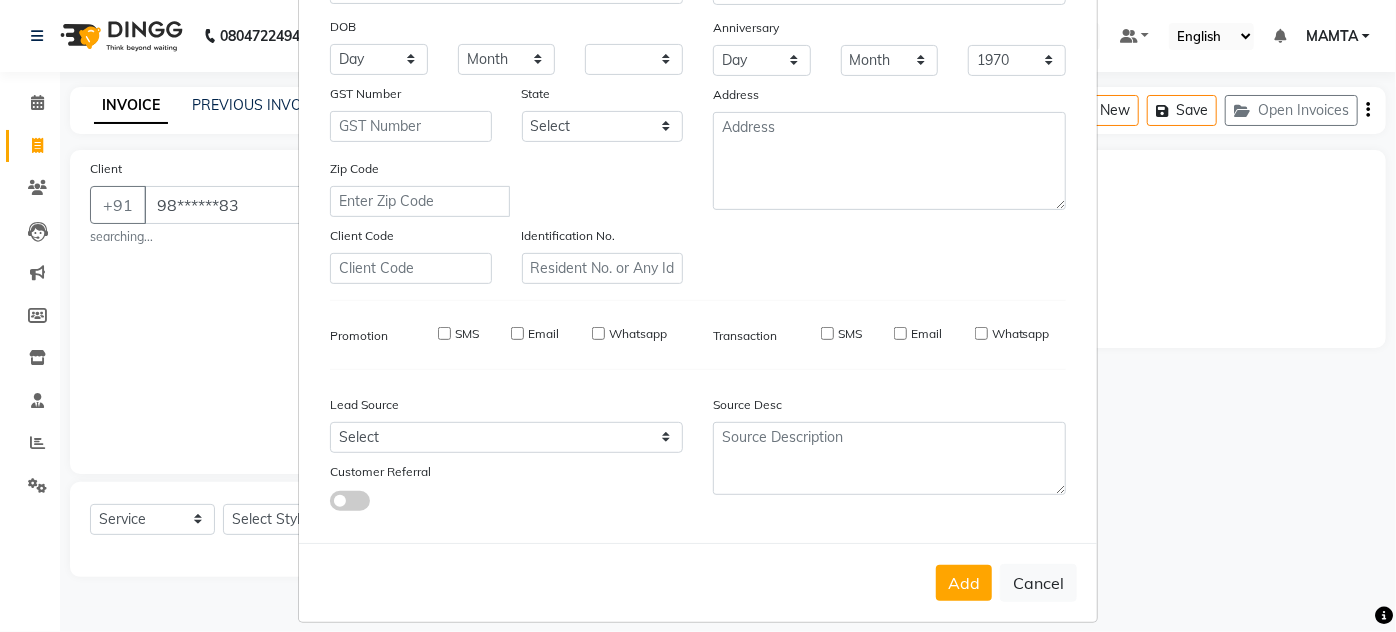 select 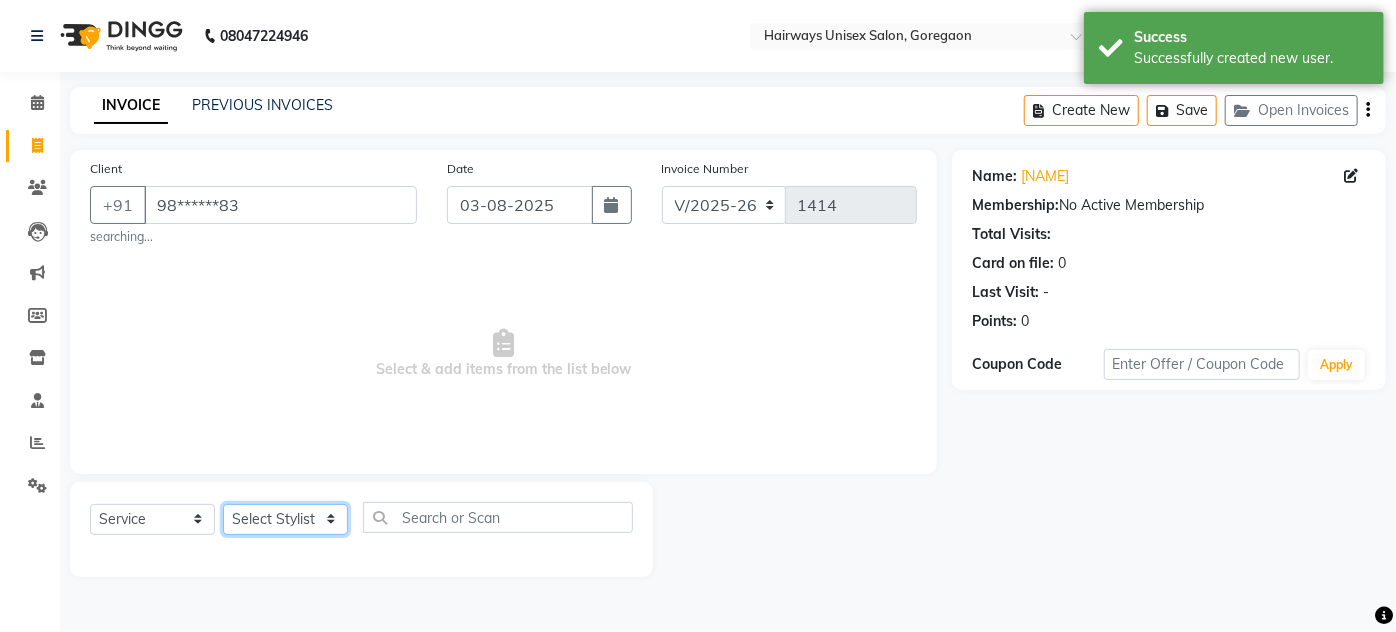 click on "Select Stylist [NAME] [NAME] [NAME] [NAME] [NAME] [NAME] [NAME] [NAME] [NAME] [NAME] [NAME] [NAME] [NAME] [NAME]" 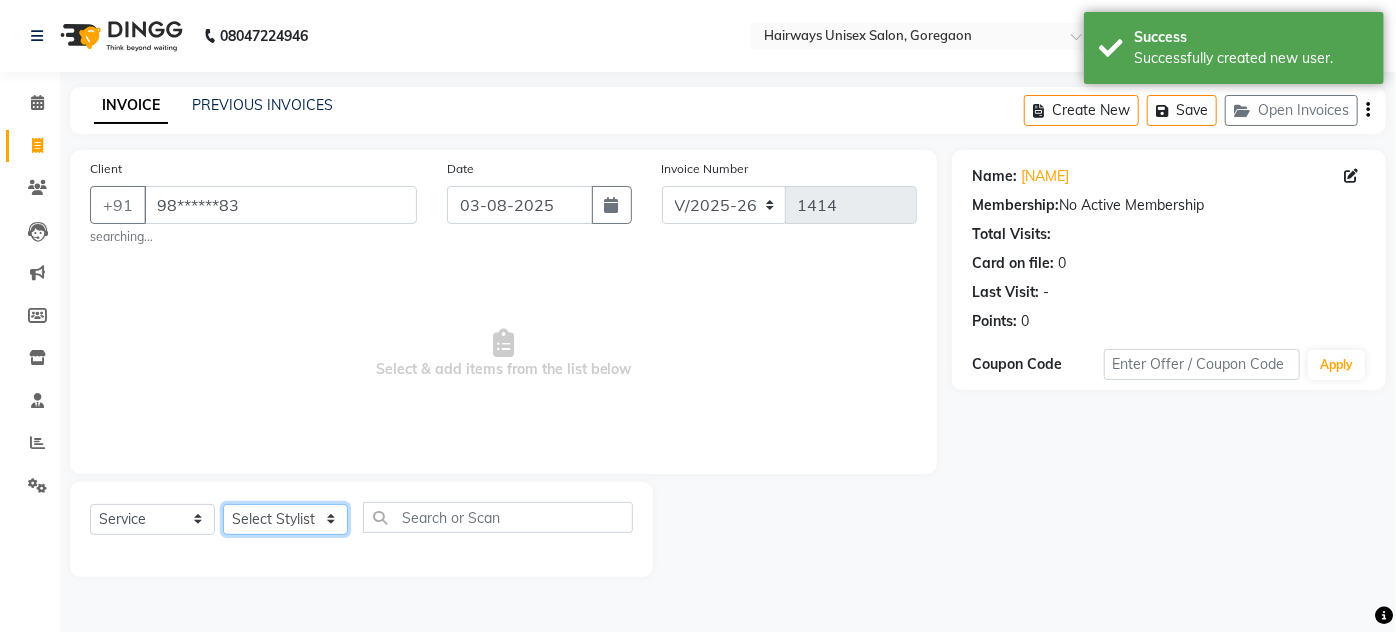 select on "80508" 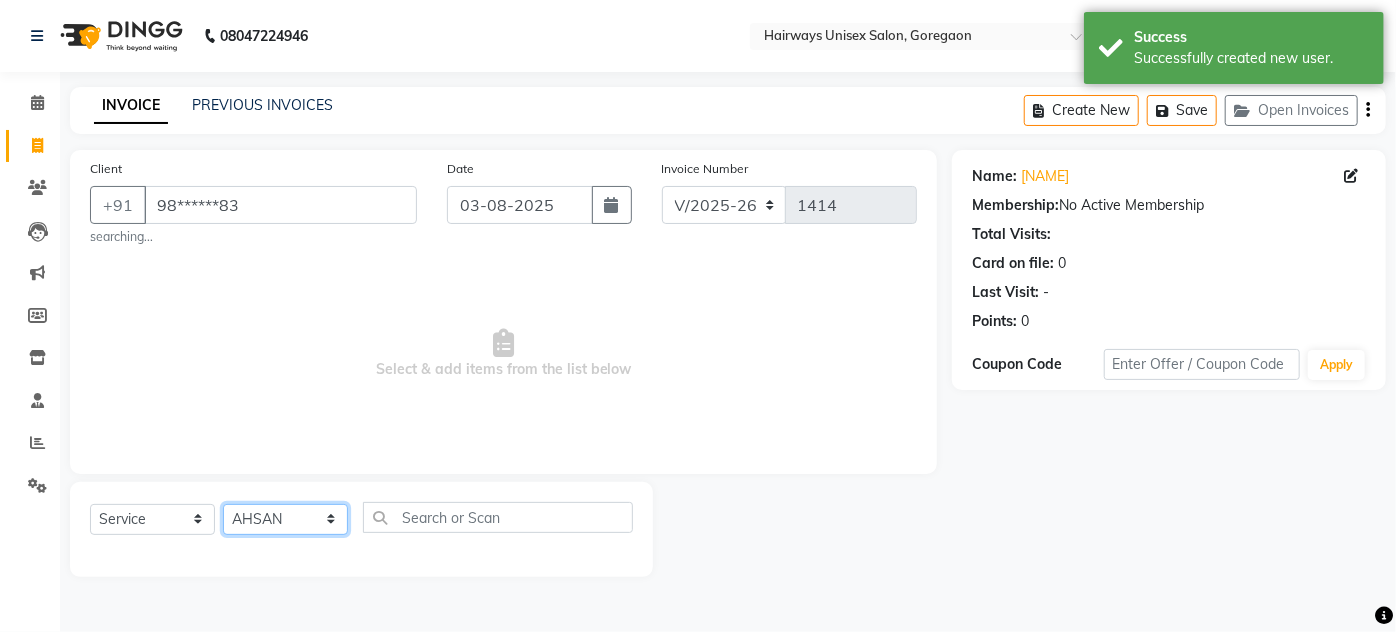 click on "Select Stylist [NAME] [NAME] [NAME] [NAME] [NAME] [NAME] [NAME] [NAME] [NAME] [NAME] [NAME] [NAME] [NAME] [NAME]" 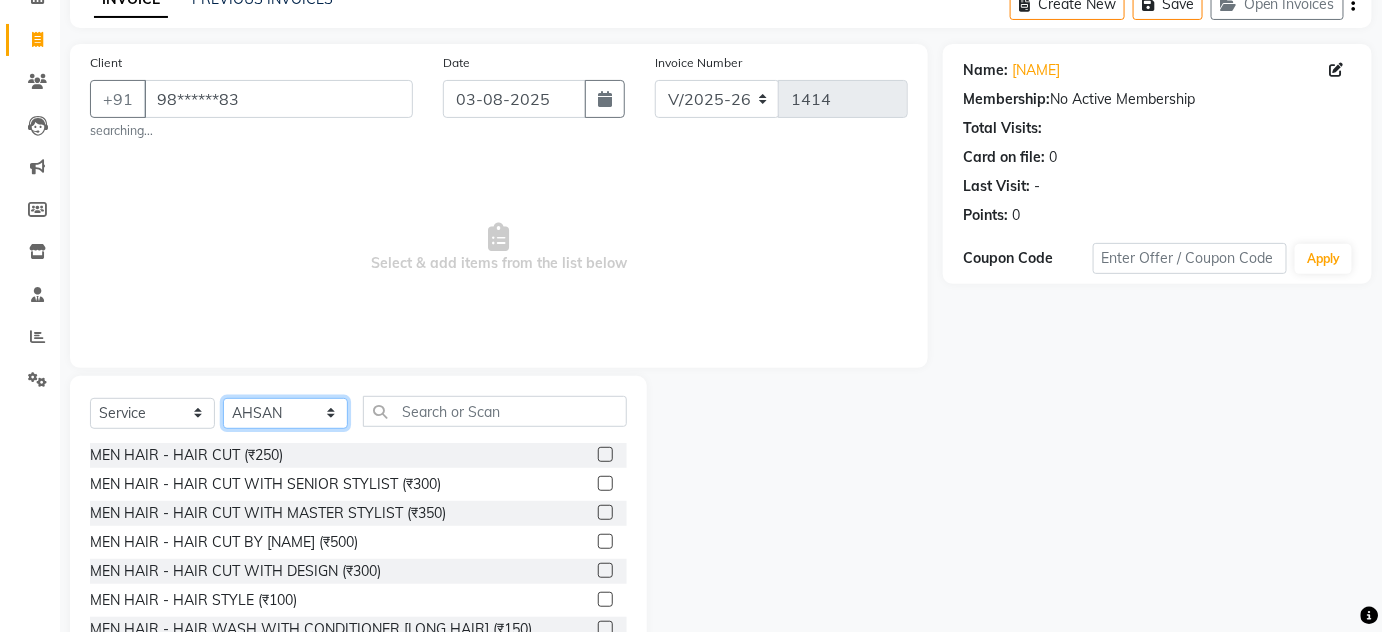scroll, scrollTop: 175, scrollLeft: 0, axis: vertical 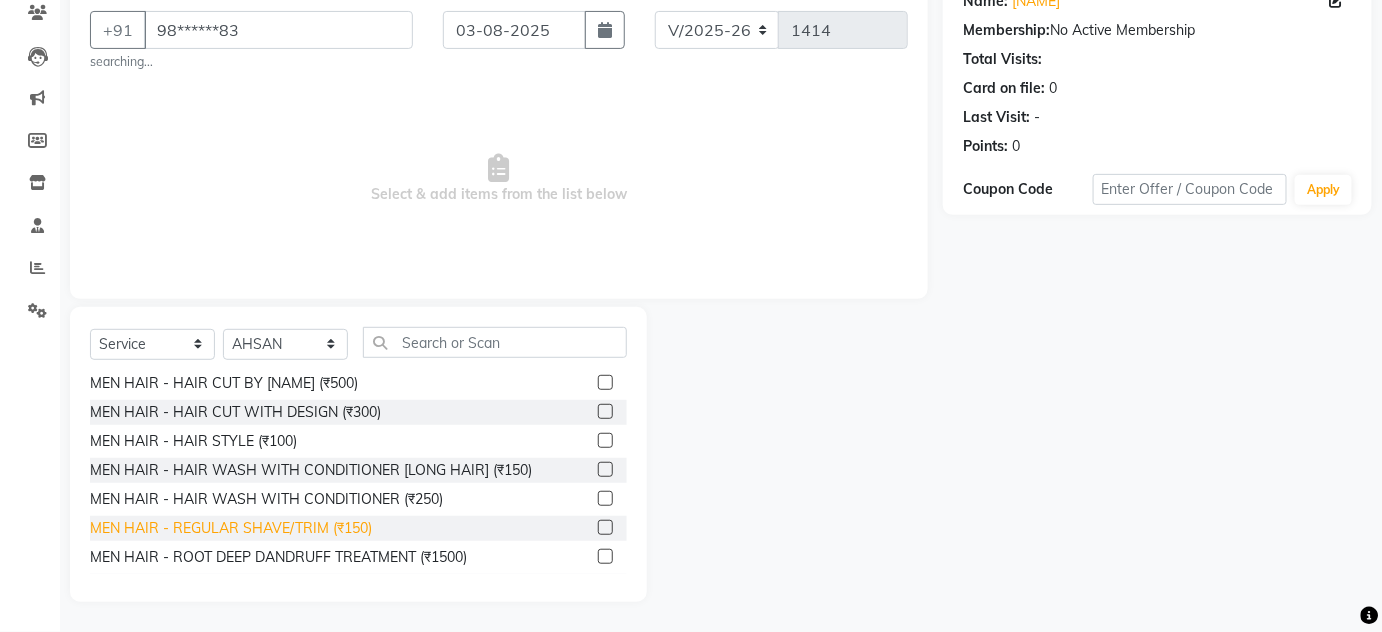 click on "MEN HAIR - REGULAR SHAVE/TRIM (₹150)" 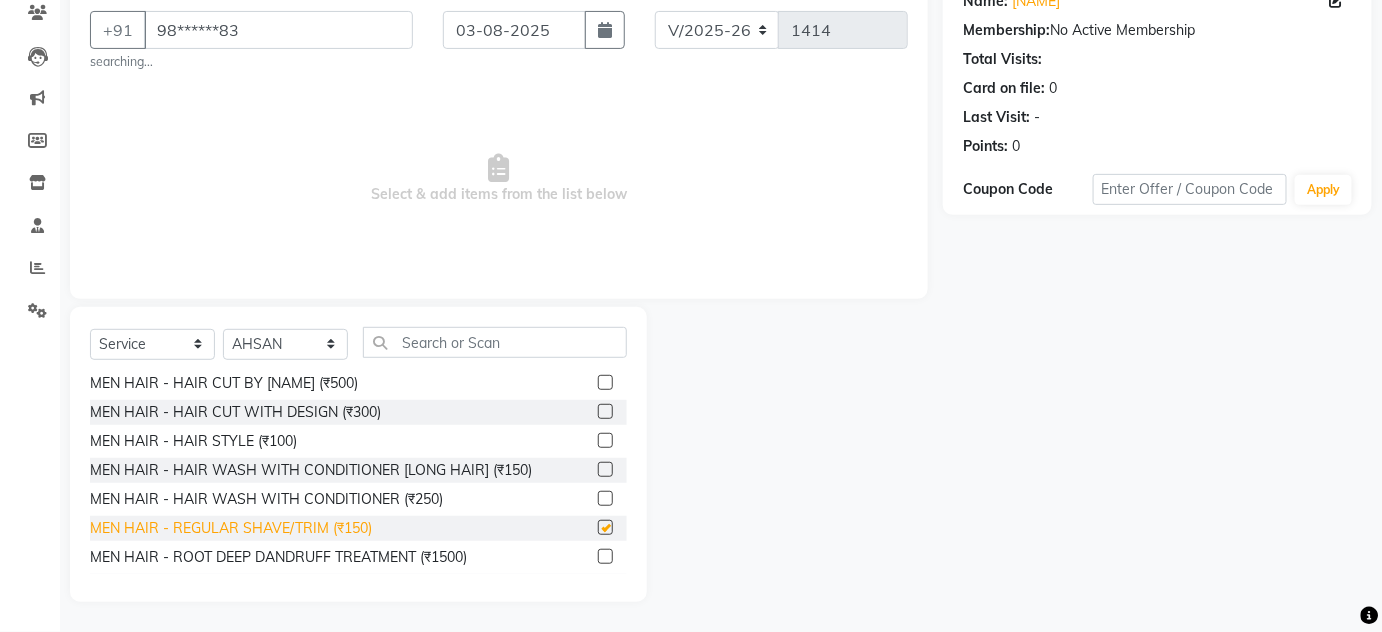 checkbox on "false" 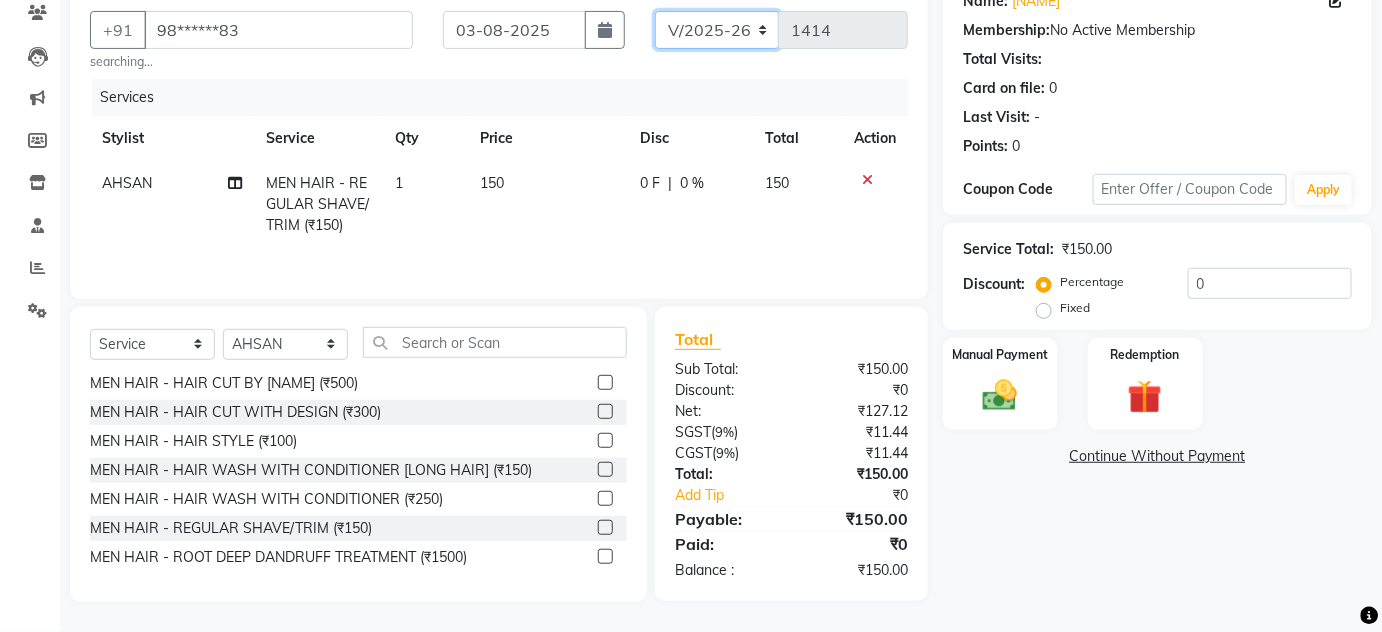 click on "INV/25-26 V/2025-26" 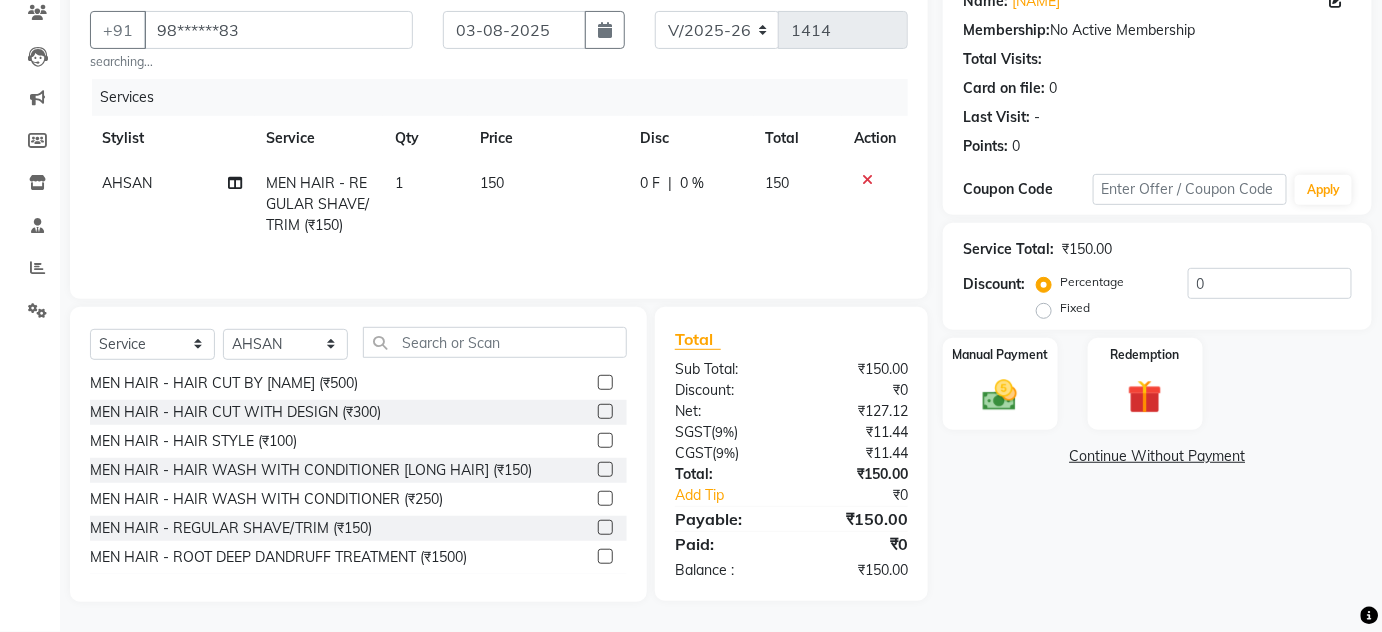 click on "Manual Payment Redemption" 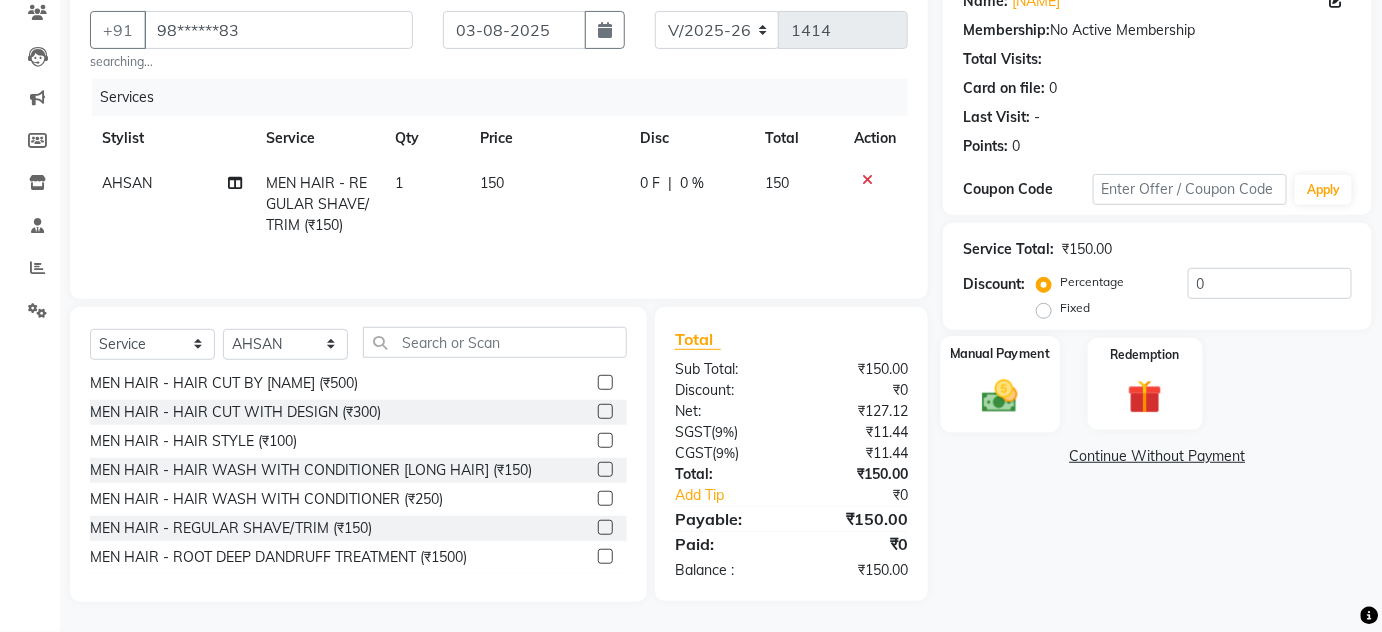 click 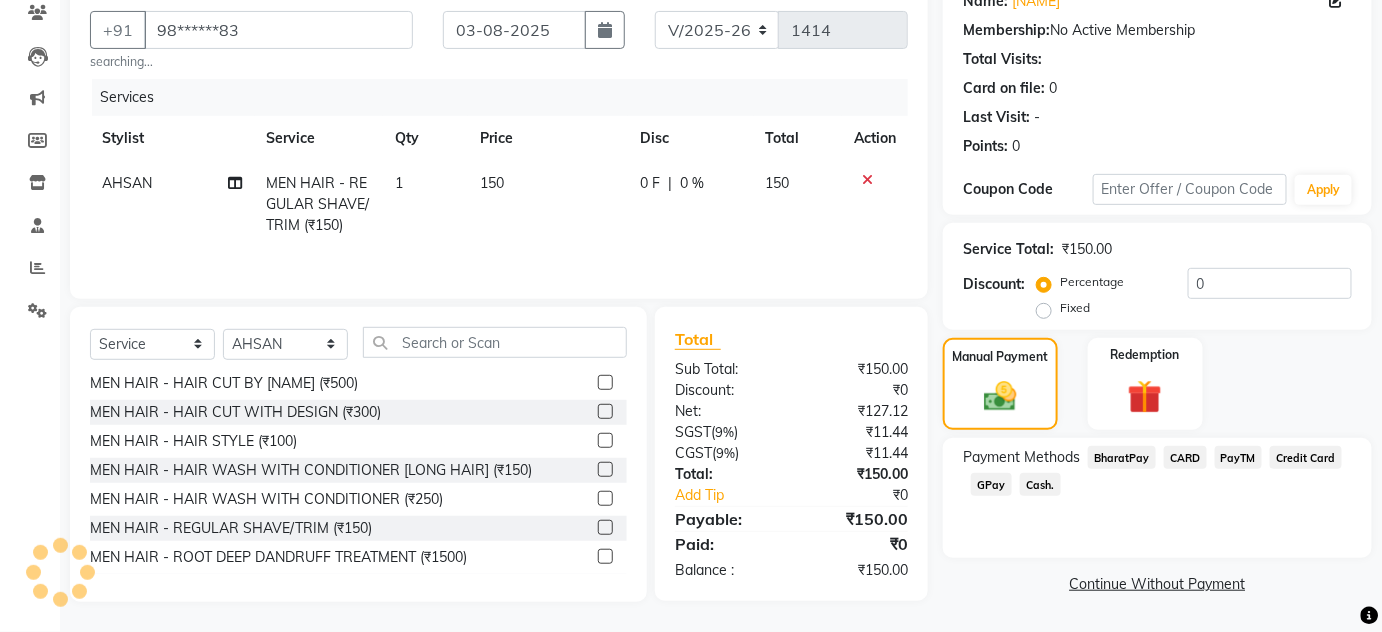 click on "GPay" 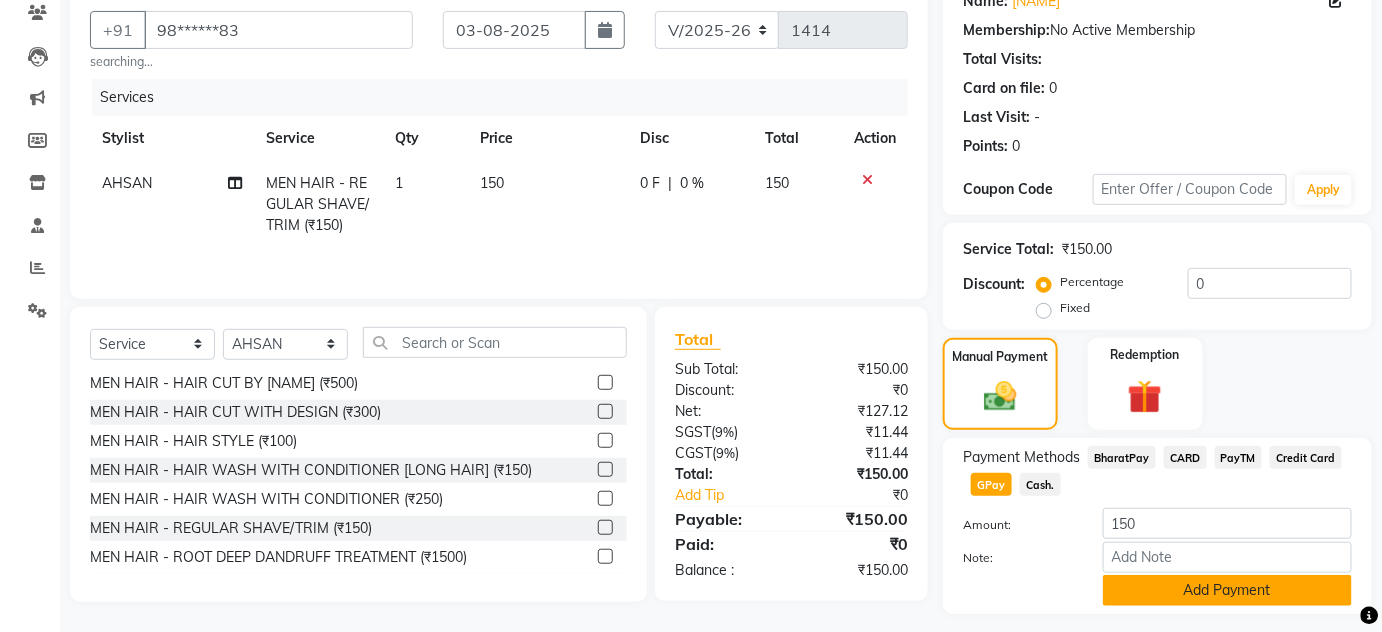click on "Add Payment" 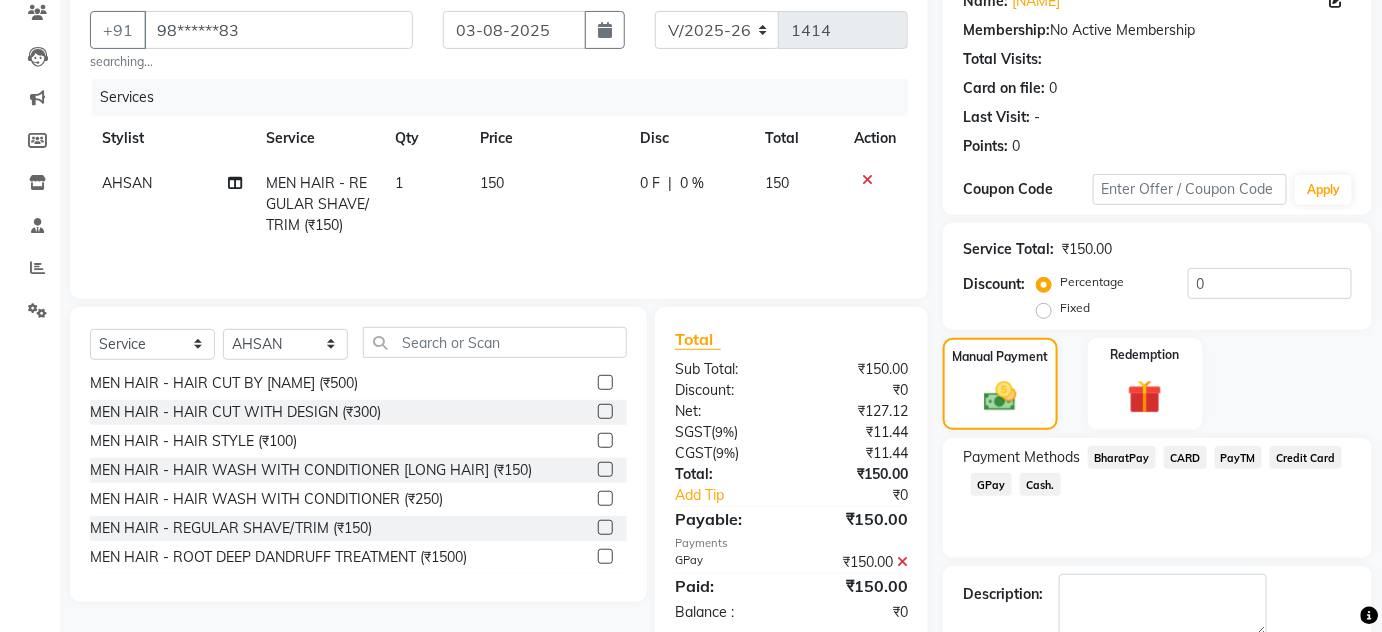 scroll, scrollTop: 283, scrollLeft: 0, axis: vertical 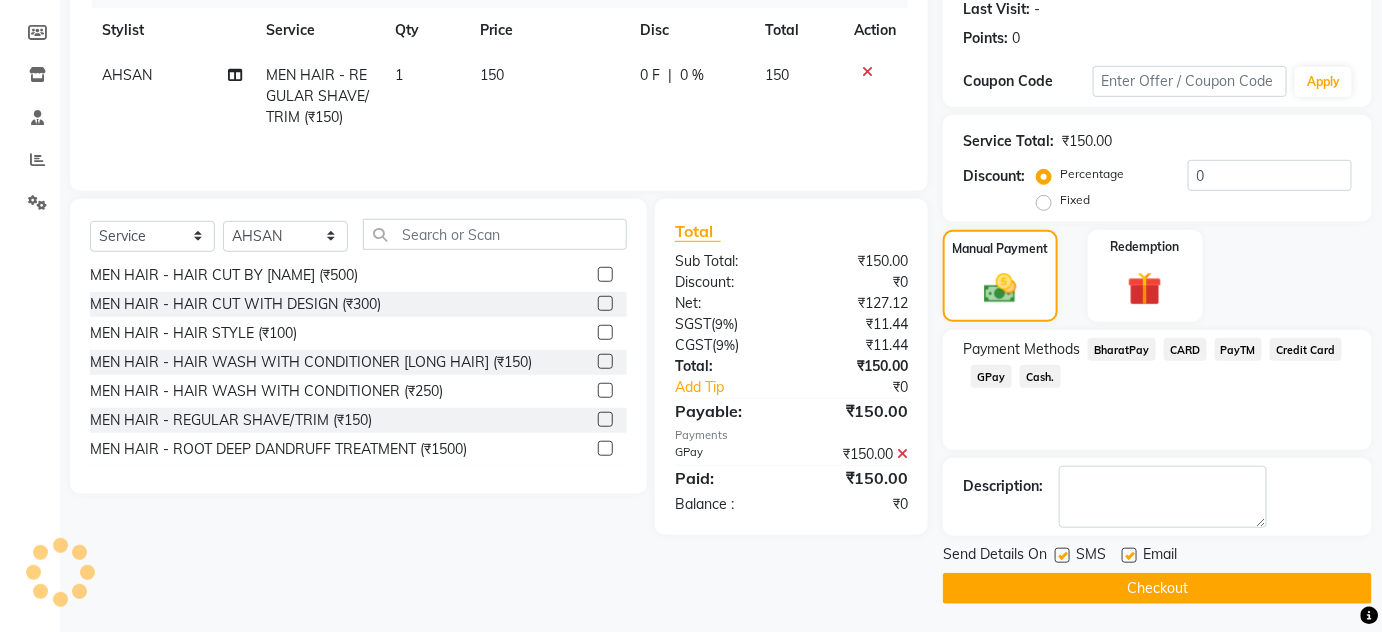 click 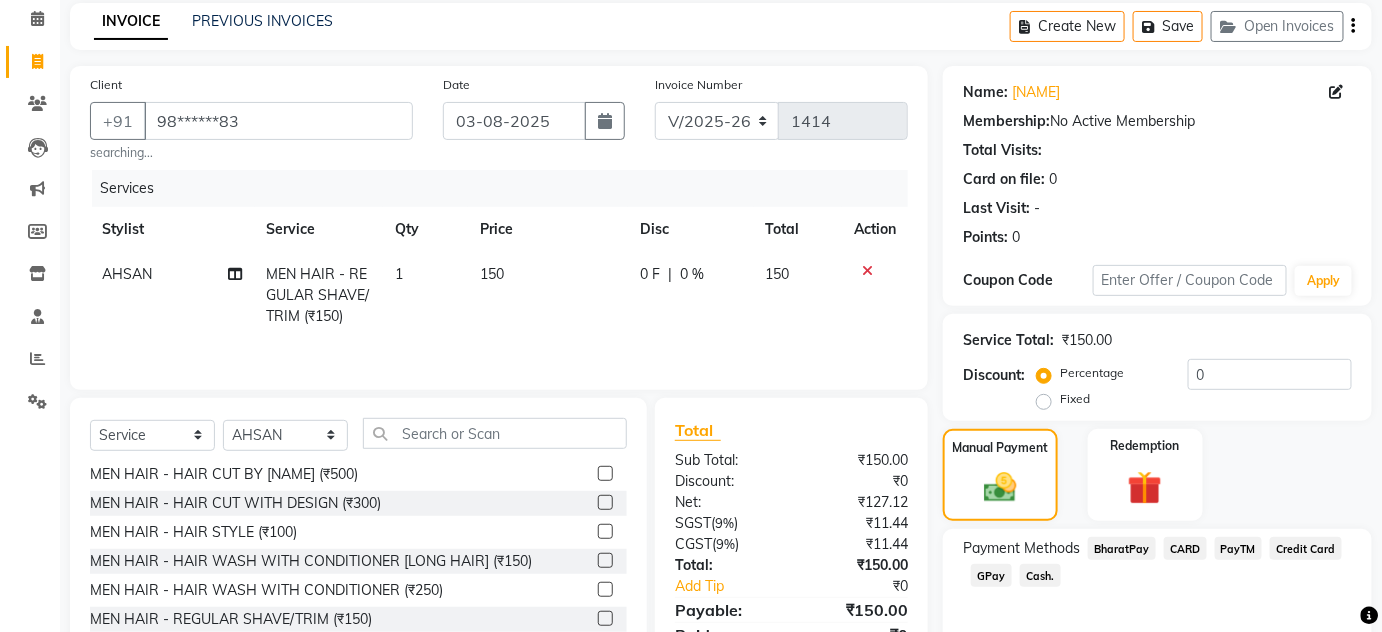 scroll, scrollTop: 175, scrollLeft: 0, axis: vertical 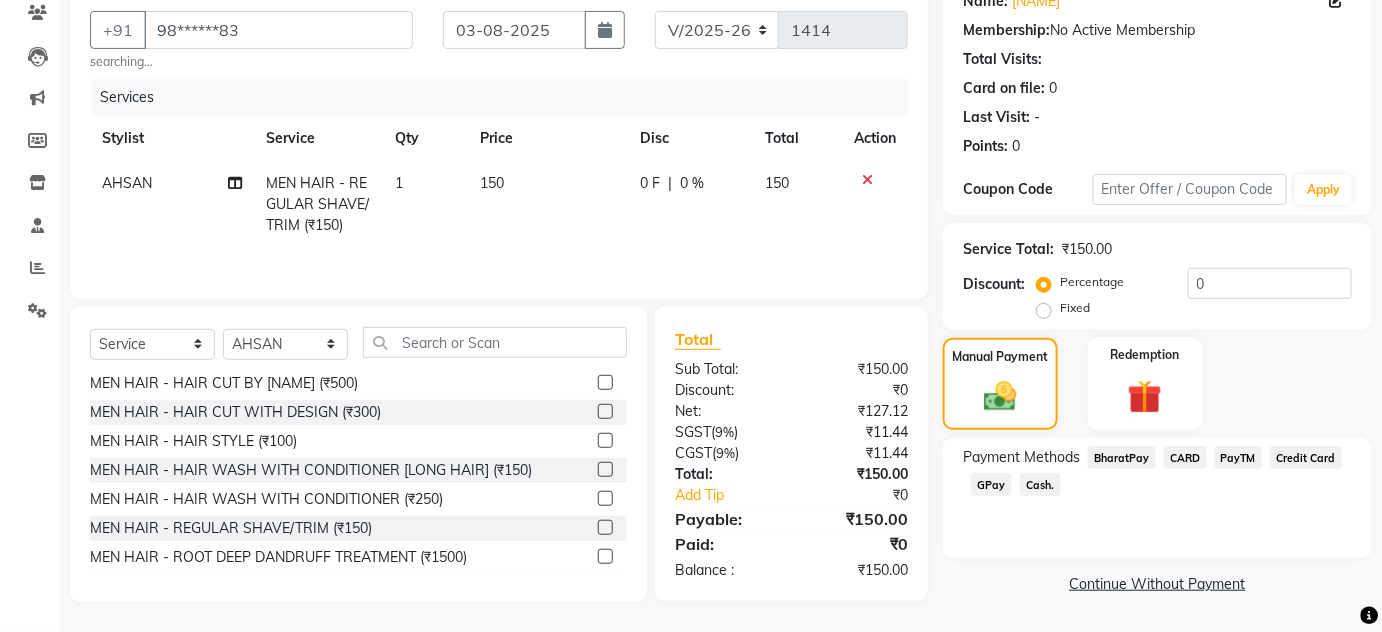 click on "CARD" 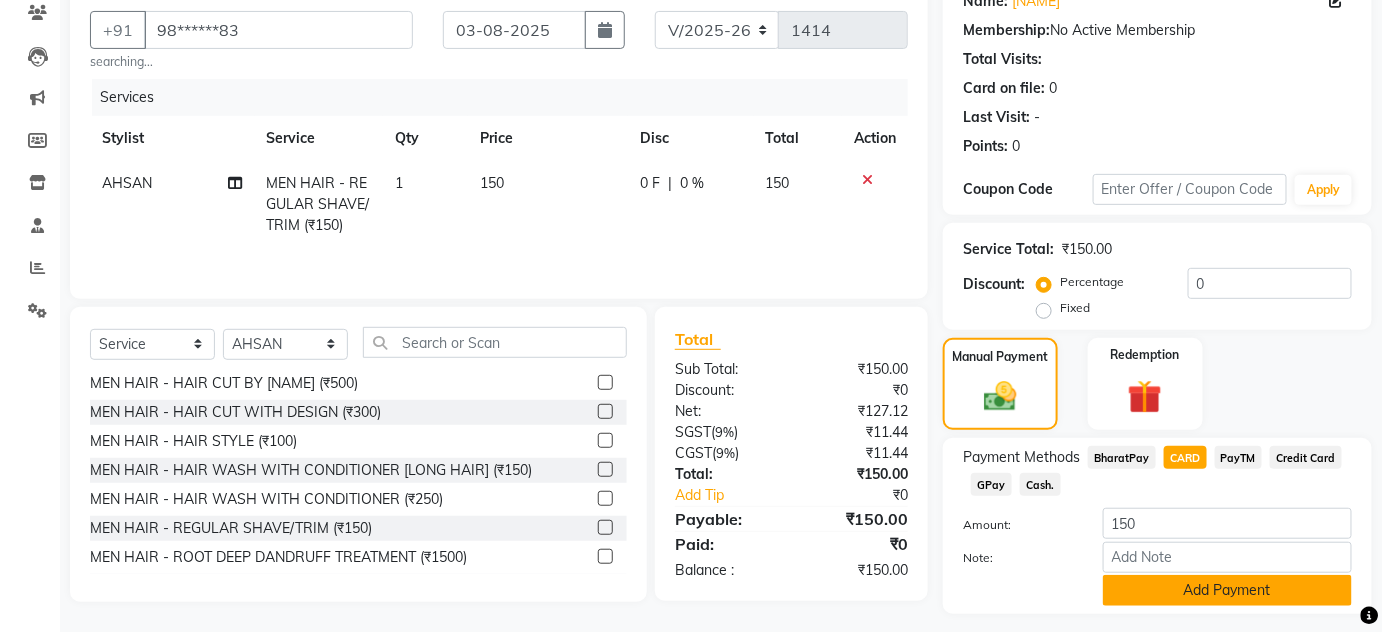 scroll, scrollTop: 227, scrollLeft: 0, axis: vertical 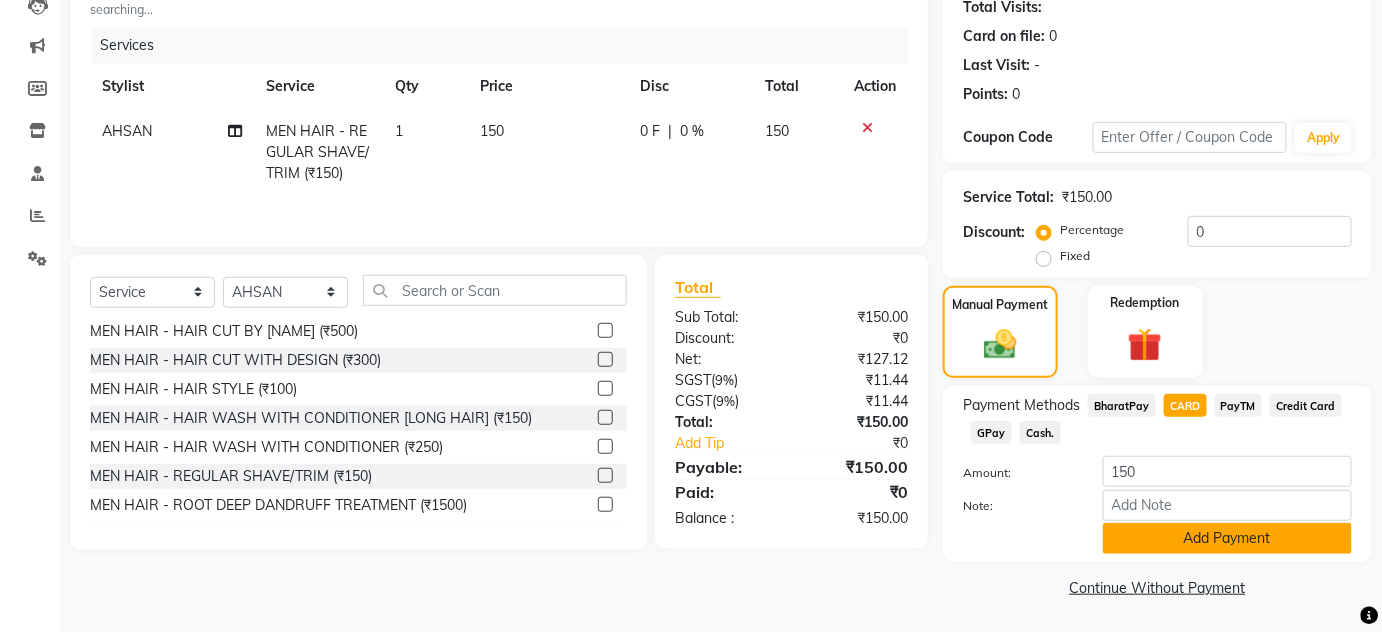 click on "Add Payment" 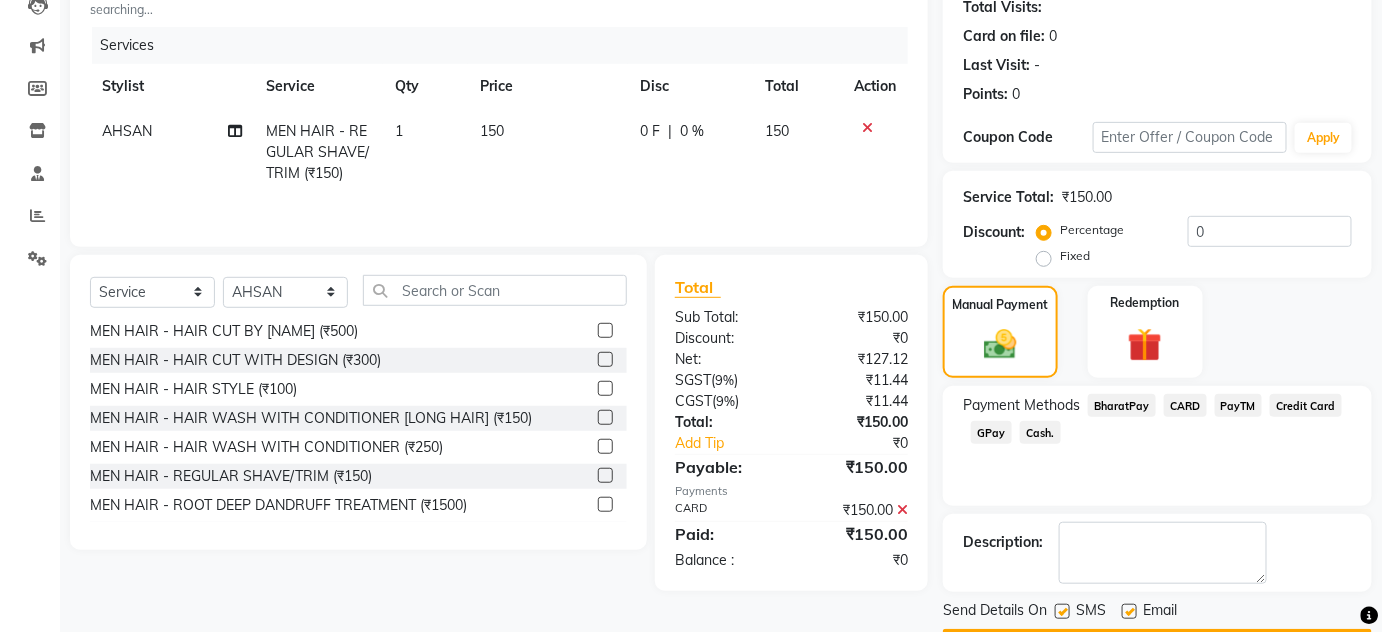 scroll, scrollTop: 283, scrollLeft: 0, axis: vertical 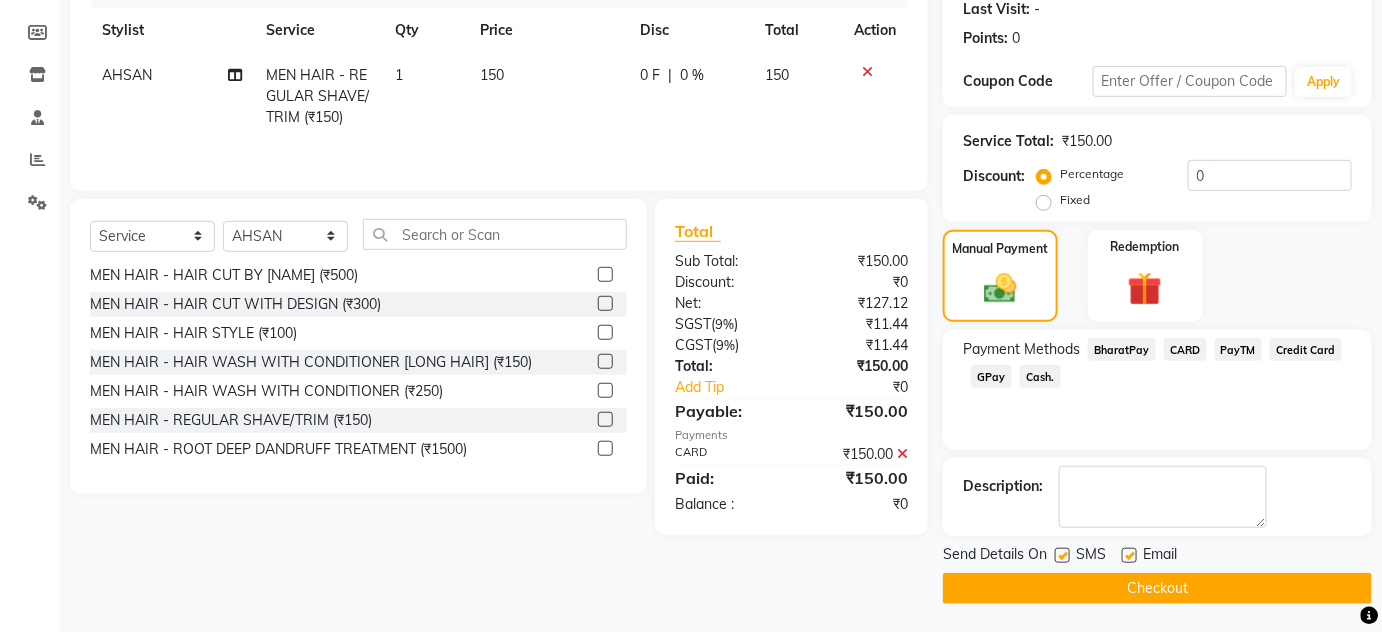 click on "Checkout" 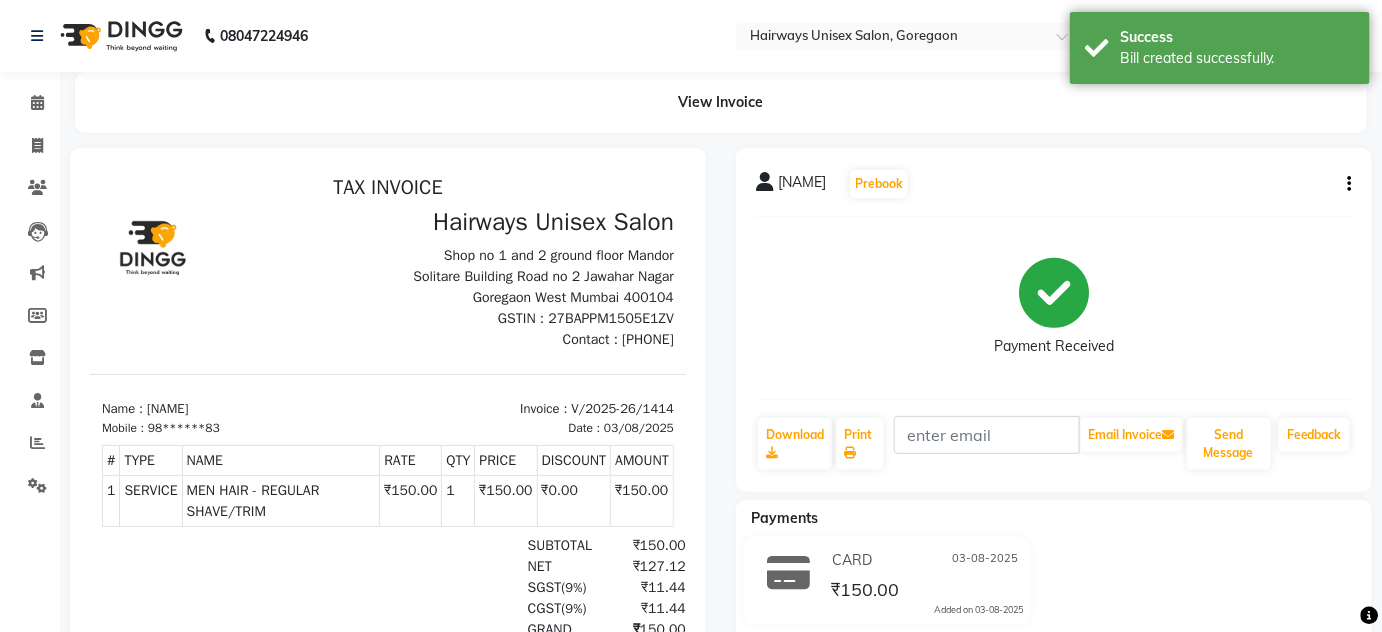 scroll, scrollTop: 0, scrollLeft: 0, axis: both 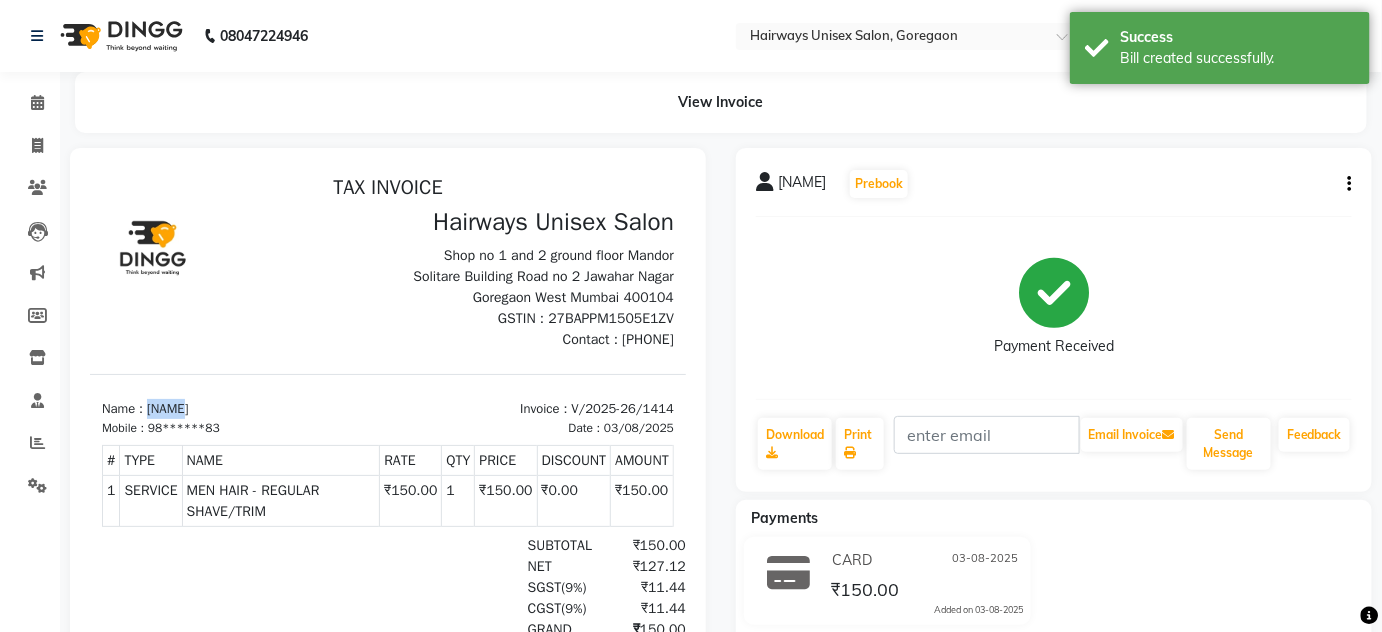 drag, startPoint x: 150, startPoint y: 400, endPoint x: 267, endPoint y: 401, distance: 117.00427 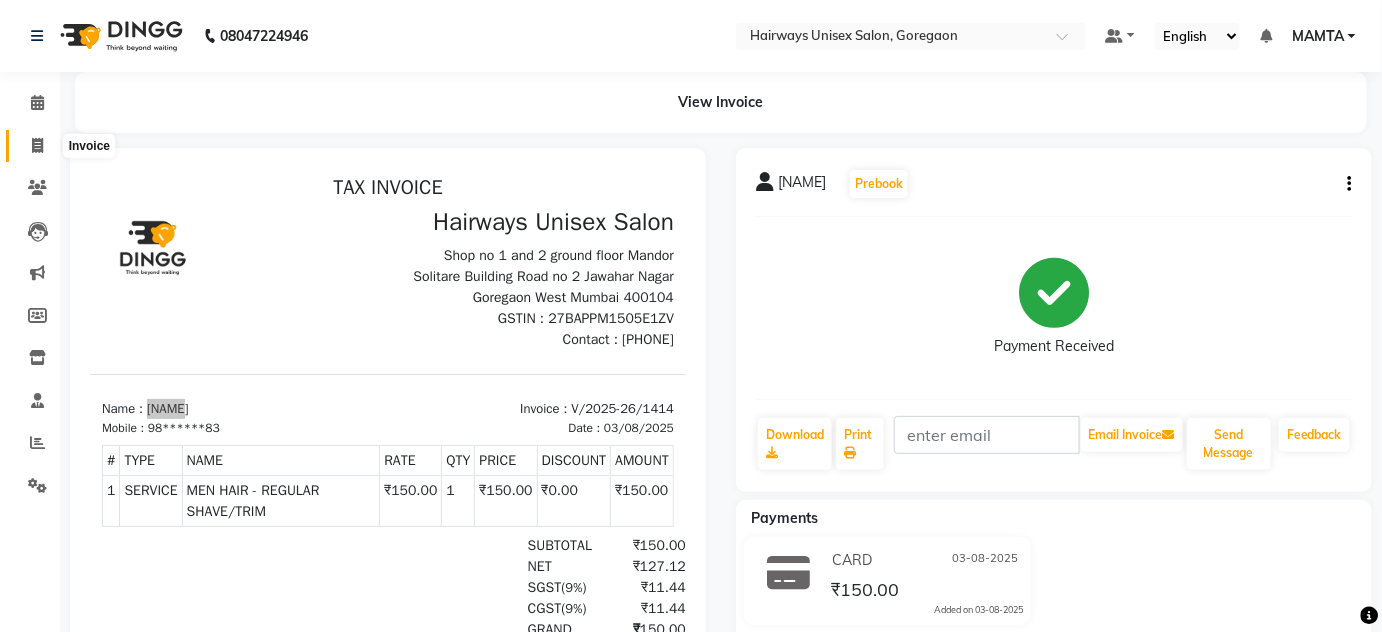 click 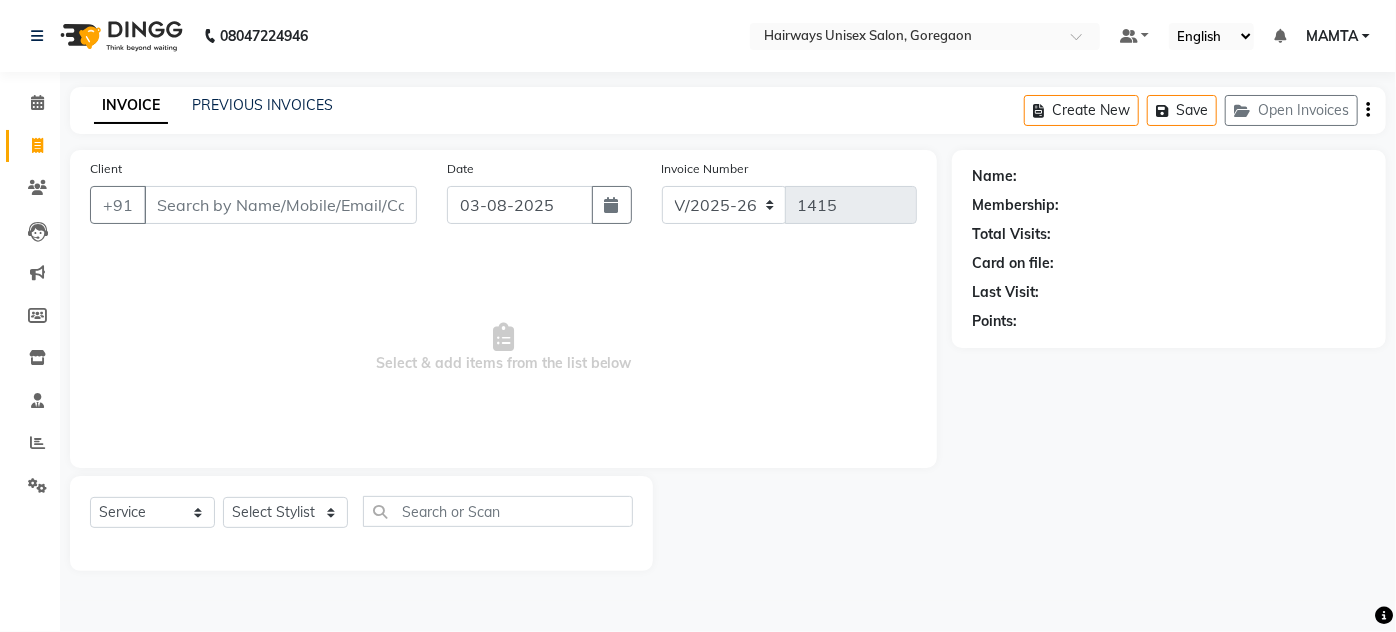 type on "[NAME]" 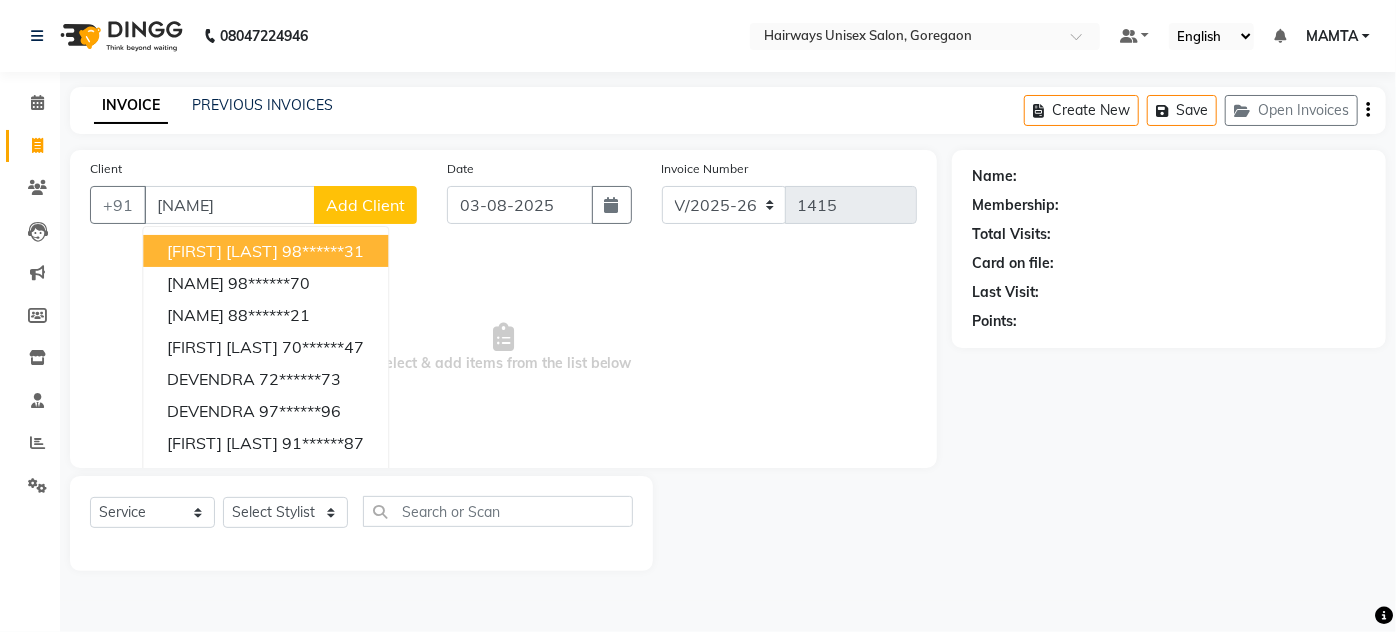drag, startPoint x: 263, startPoint y: 199, endPoint x: 0, endPoint y: 186, distance: 263.3211 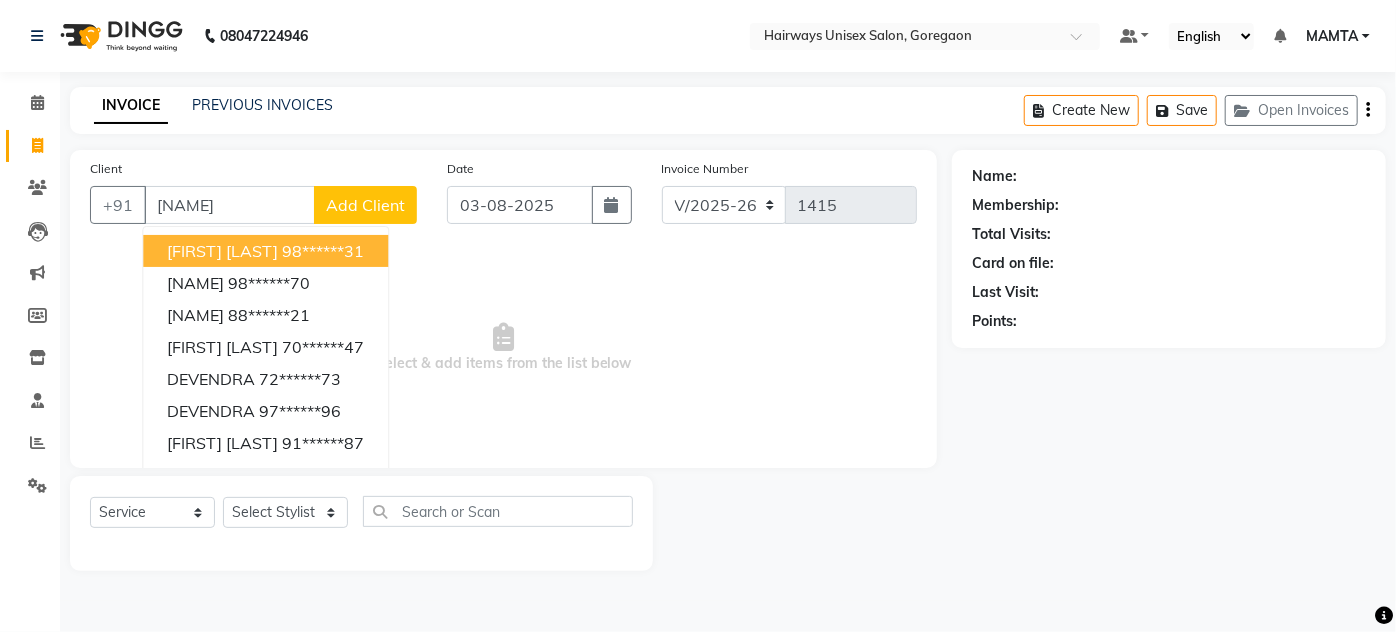 click on "98******70 [FIRST] [LAST]  98******70 [FIRST] [LAST]  88******21 [FIRST] [LAST]  70******47 [FIRST] [LAST]  72******73 [FIRST] [LAST]  97******96 [FIRST] [LAST]  91******87 [FIRST] [LAST]  84******33 [FIRST] [LAST]  96******79 [FIRST] [LAST]  82******47 [FIRST] [LAST]  03-08-2025" 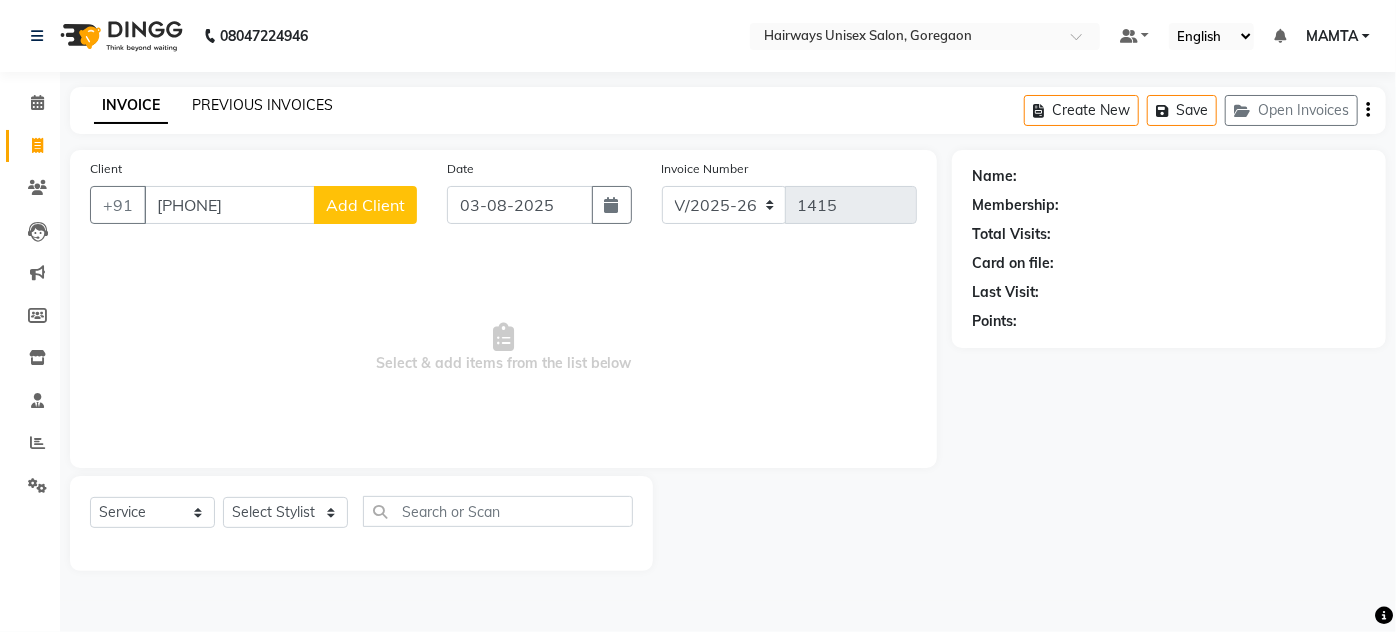 type on "[PHONE]" 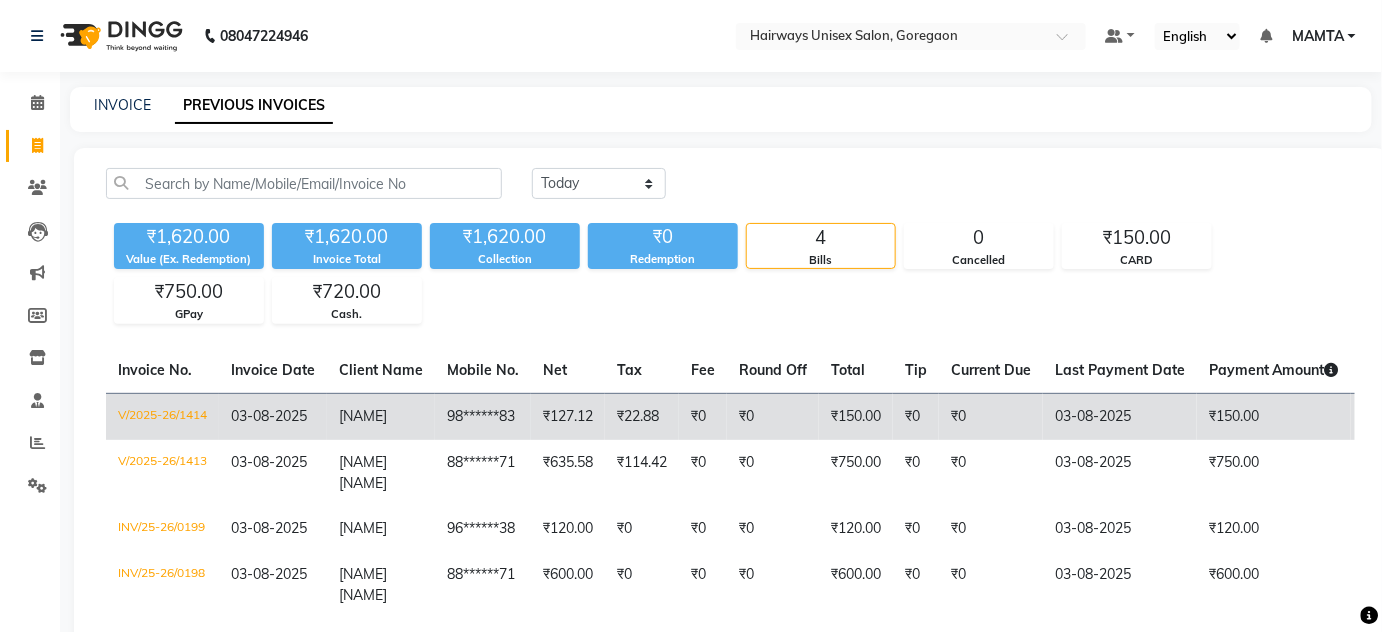 click on "98******83" 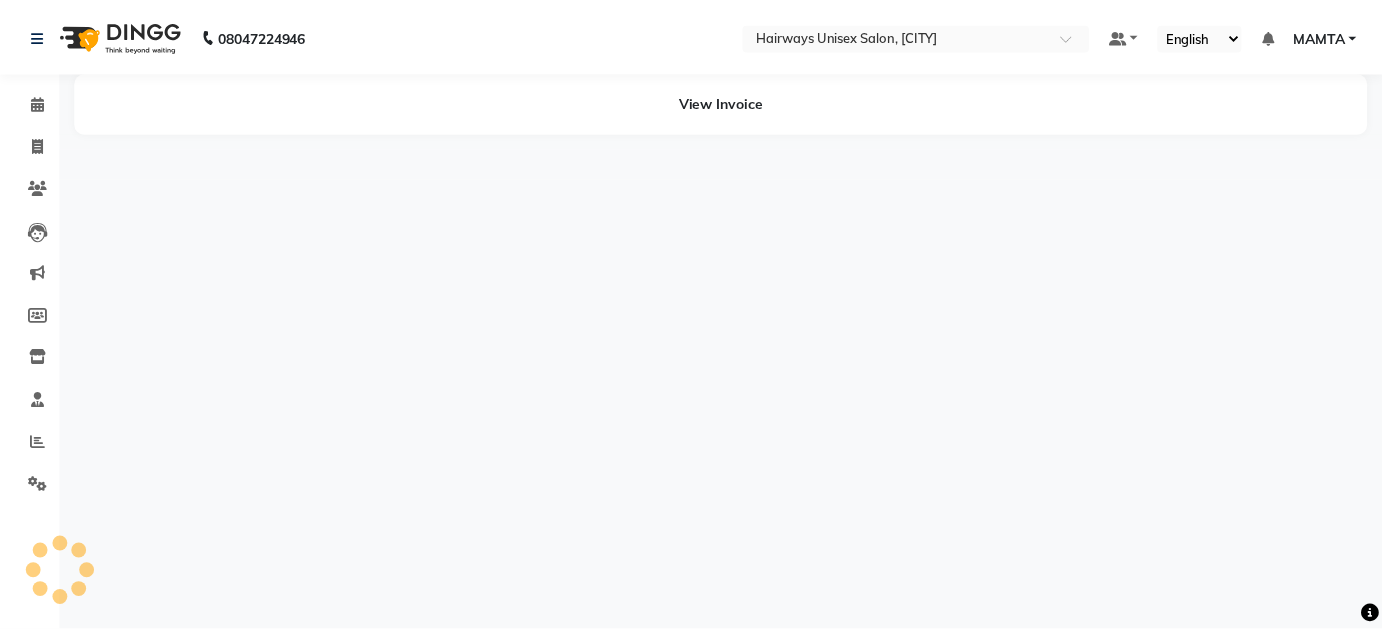 scroll, scrollTop: 0, scrollLeft: 0, axis: both 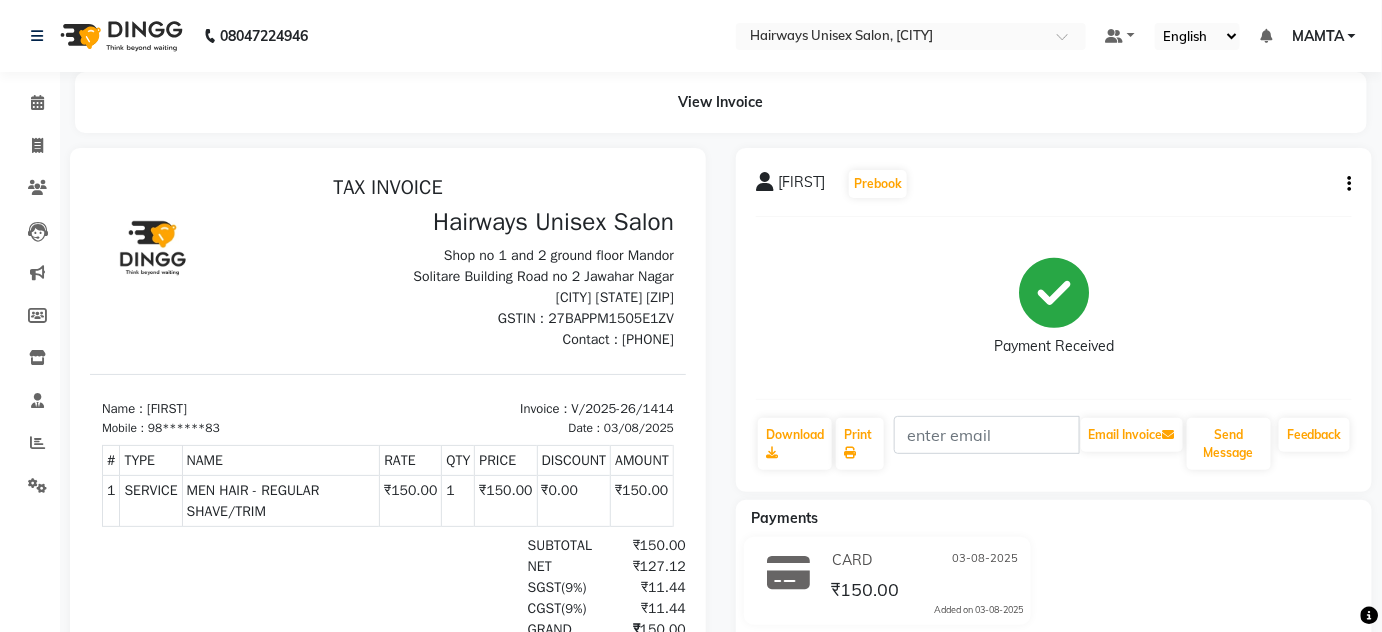 click 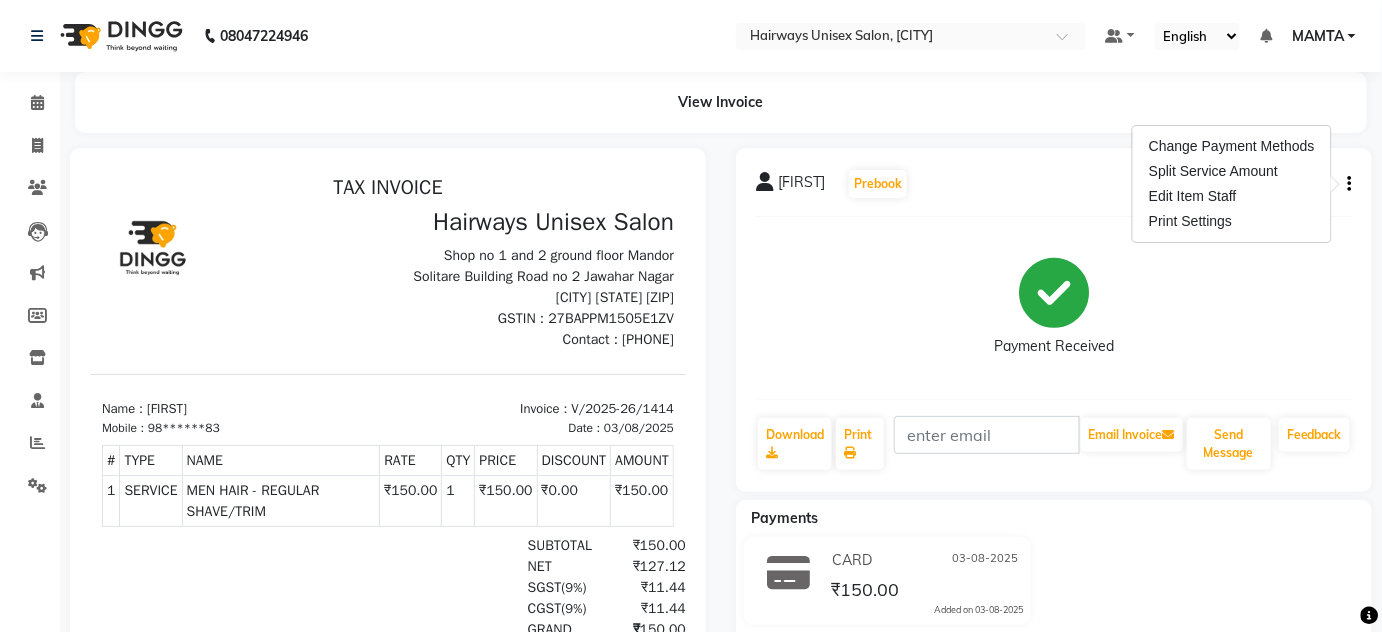click on "[FIRST]" 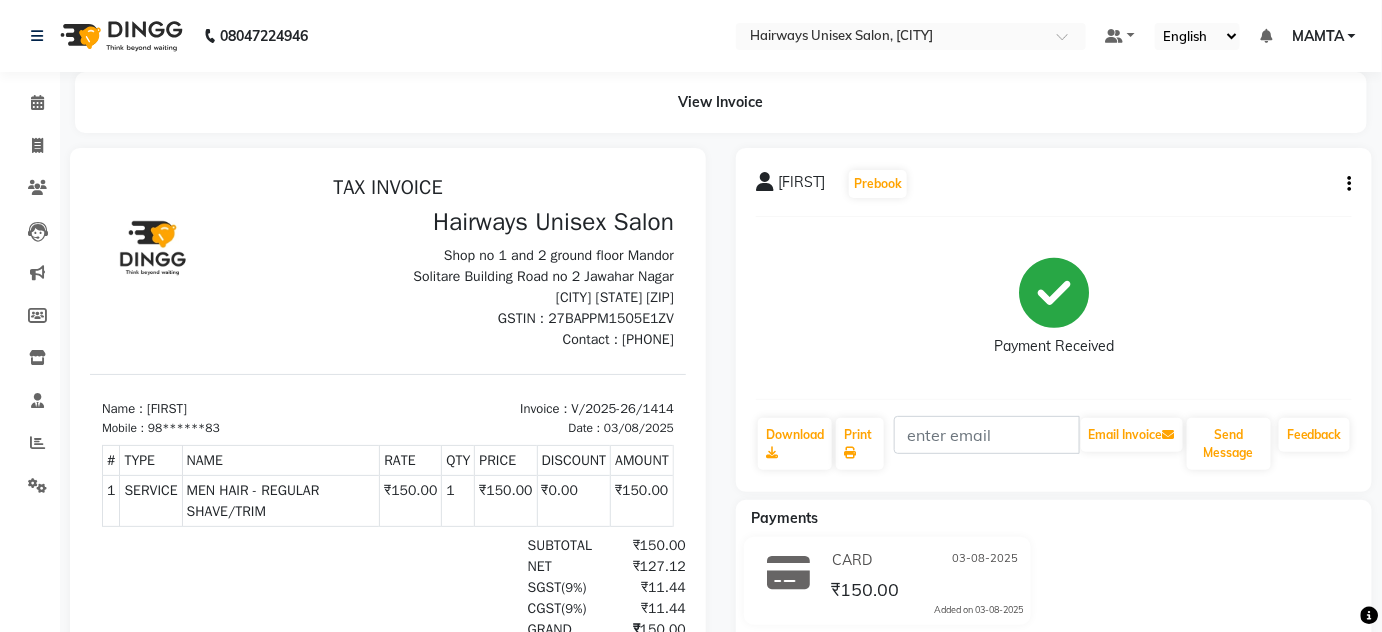 click 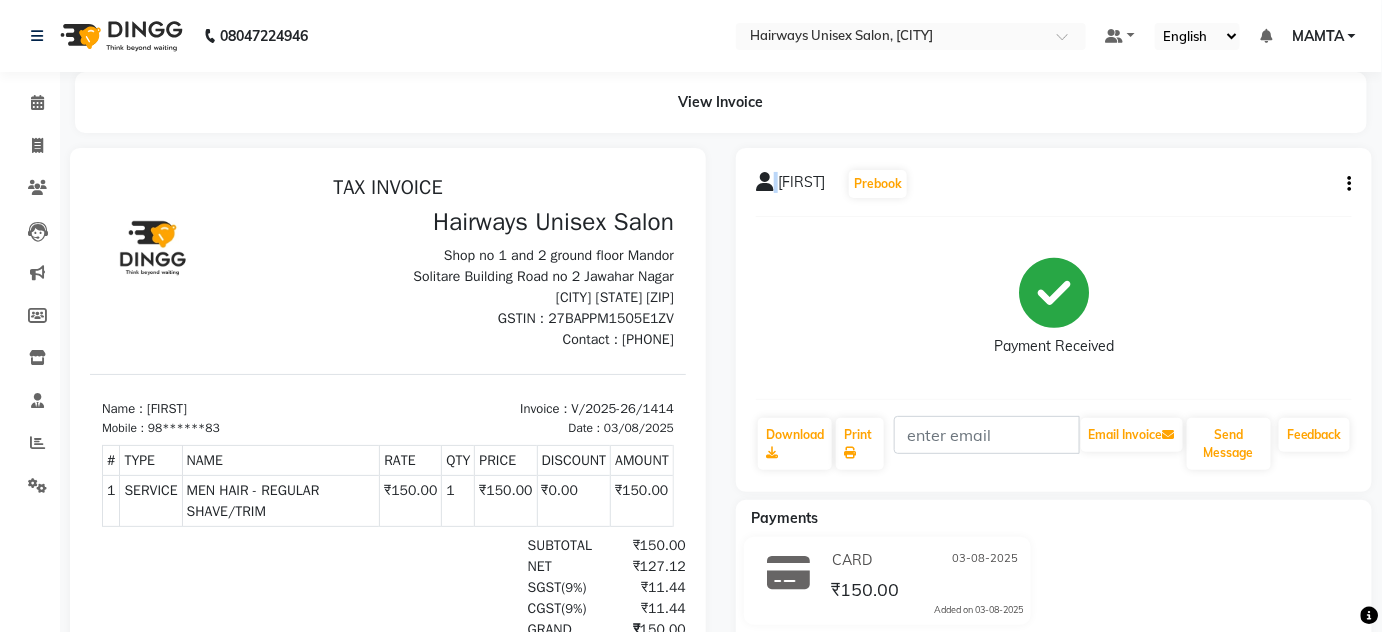 click 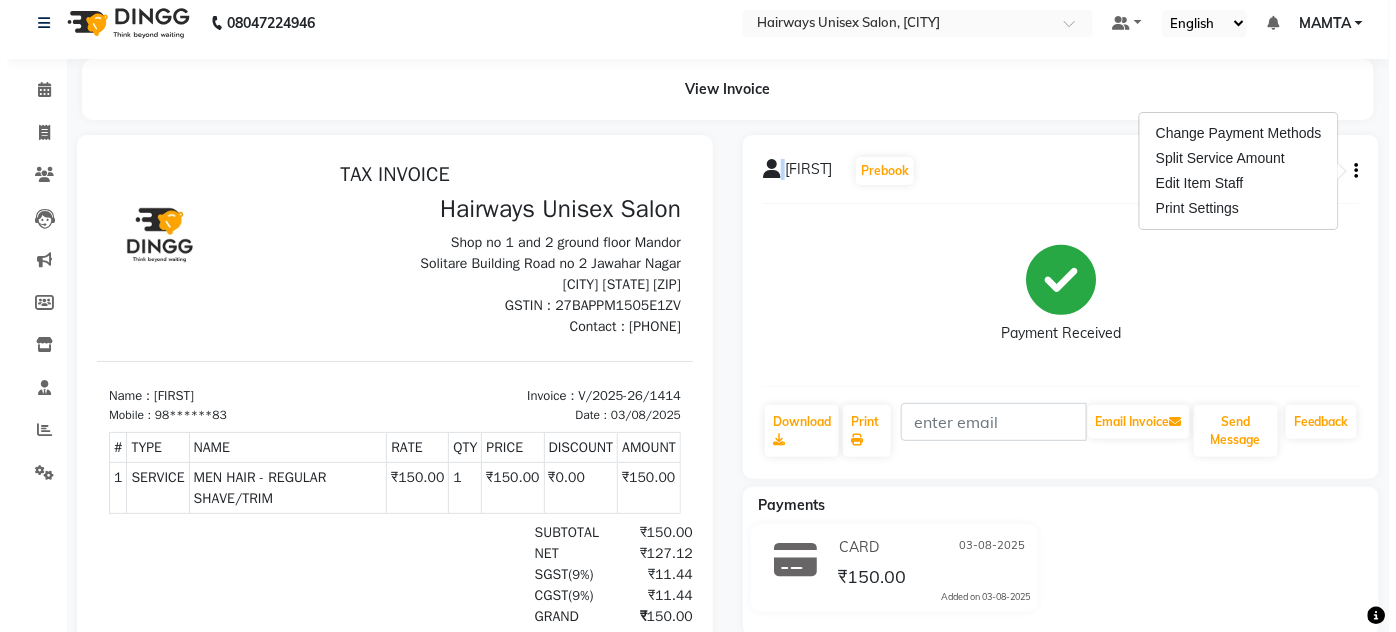 scroll, scrollTop: 0, scrollLeft: 0, axis: both 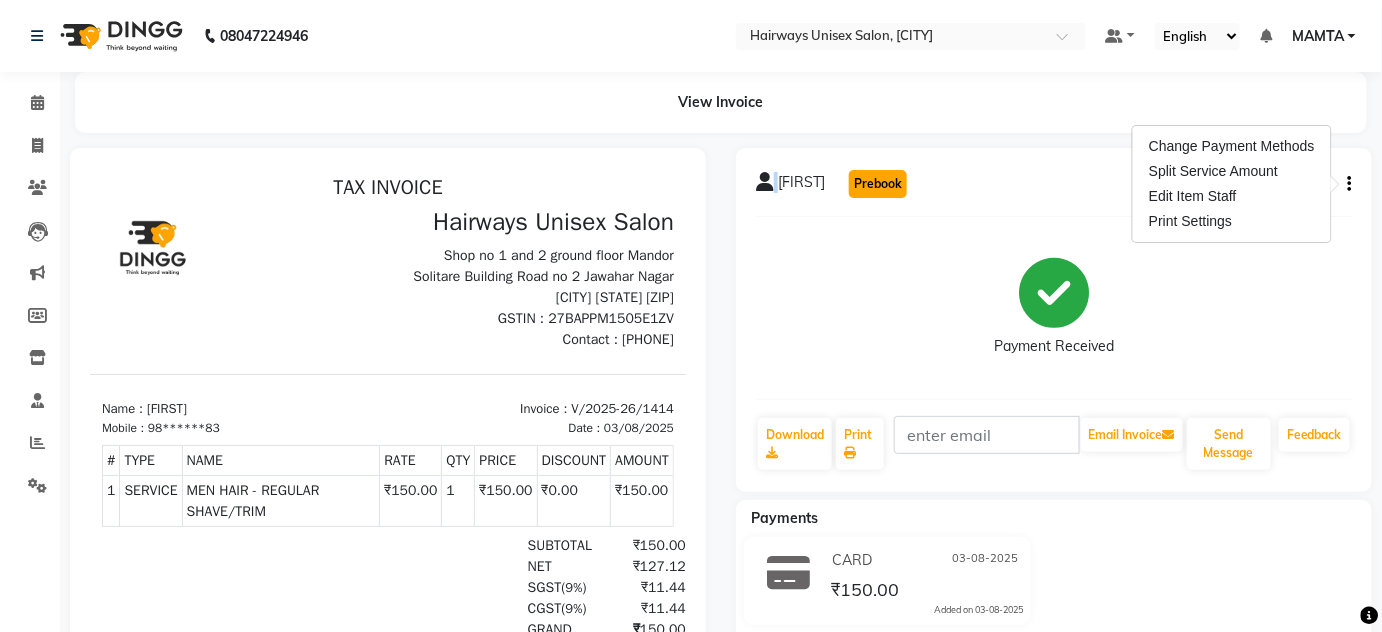 click on "Prebook" 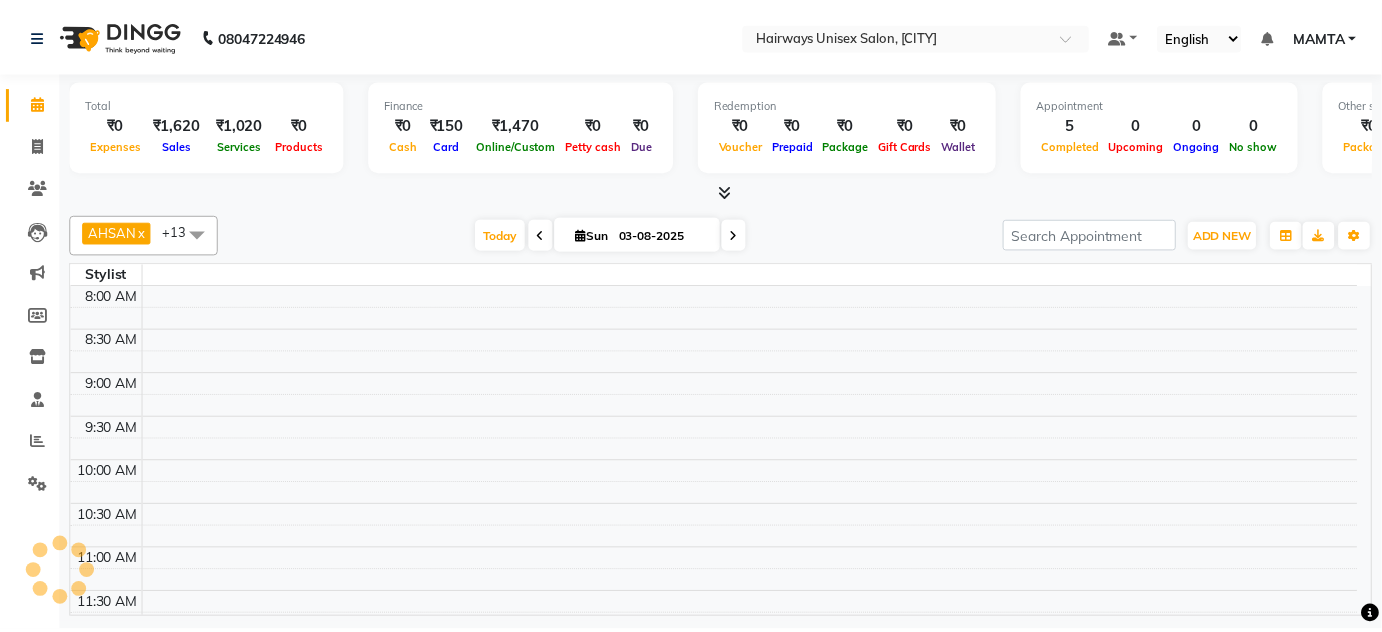 scroll, scrollTop: 0, scrollLeft: 0, axis: both 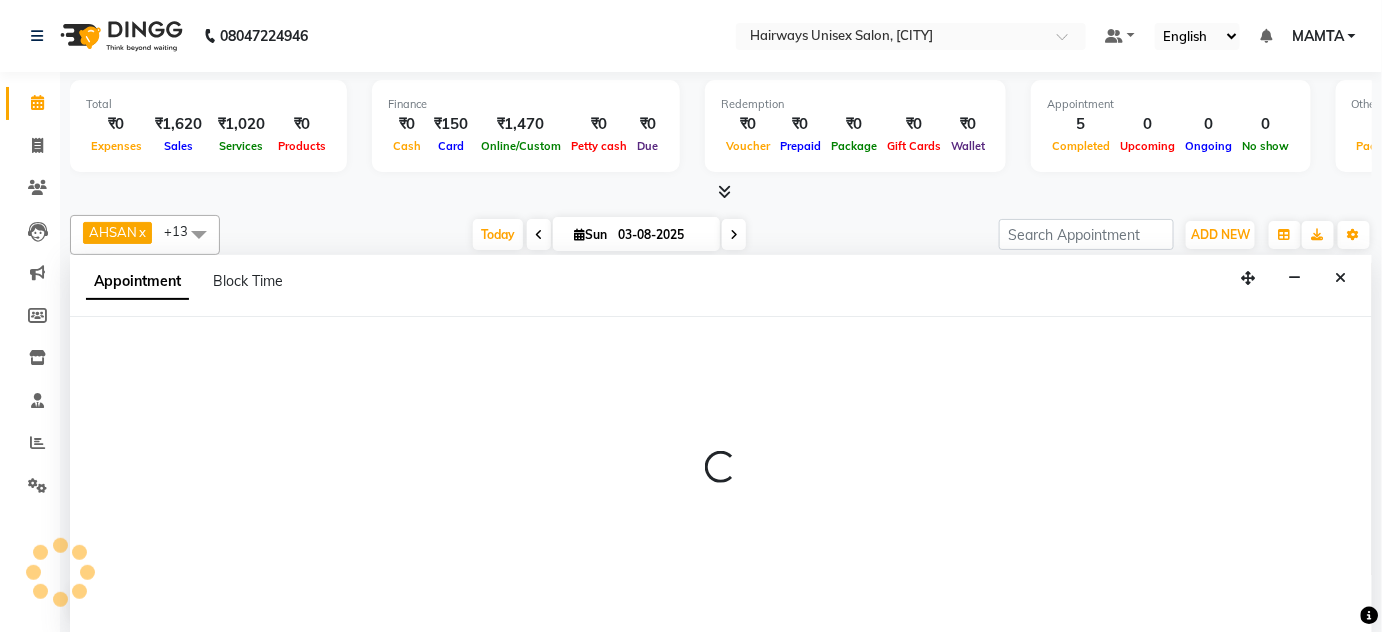 select on "80508" 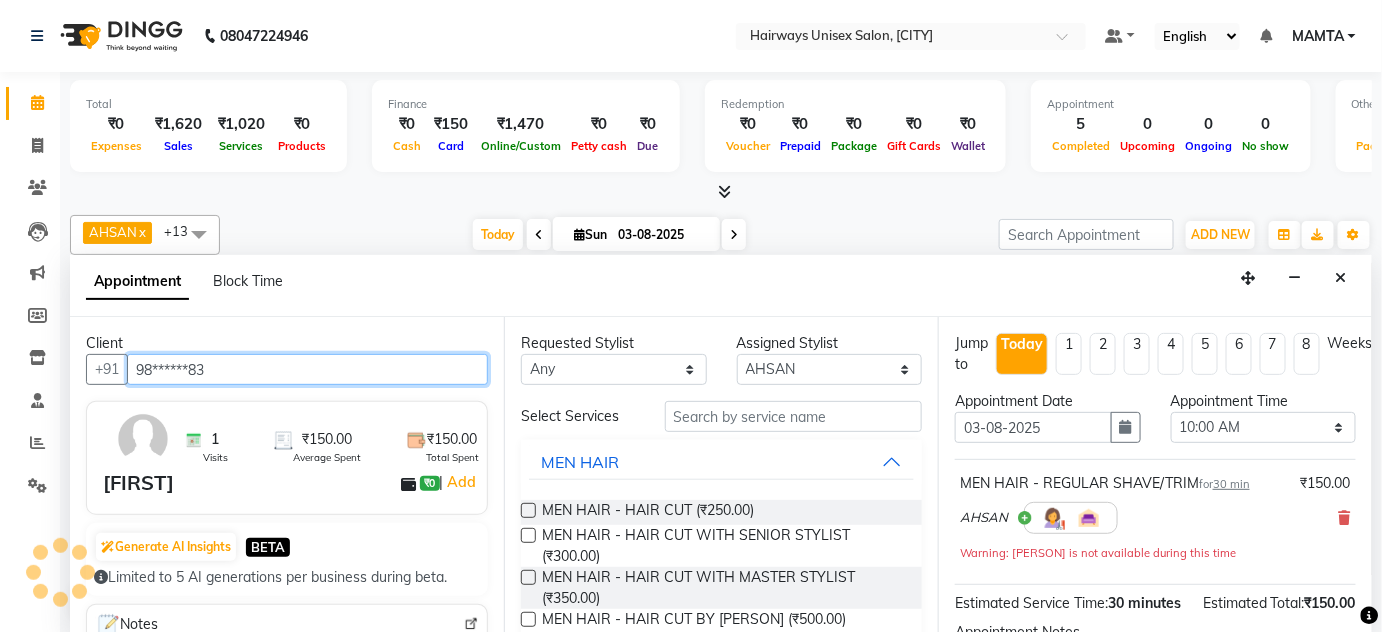 scroll, scrollTop: 175, scrollLeft: 0, axis: vertical 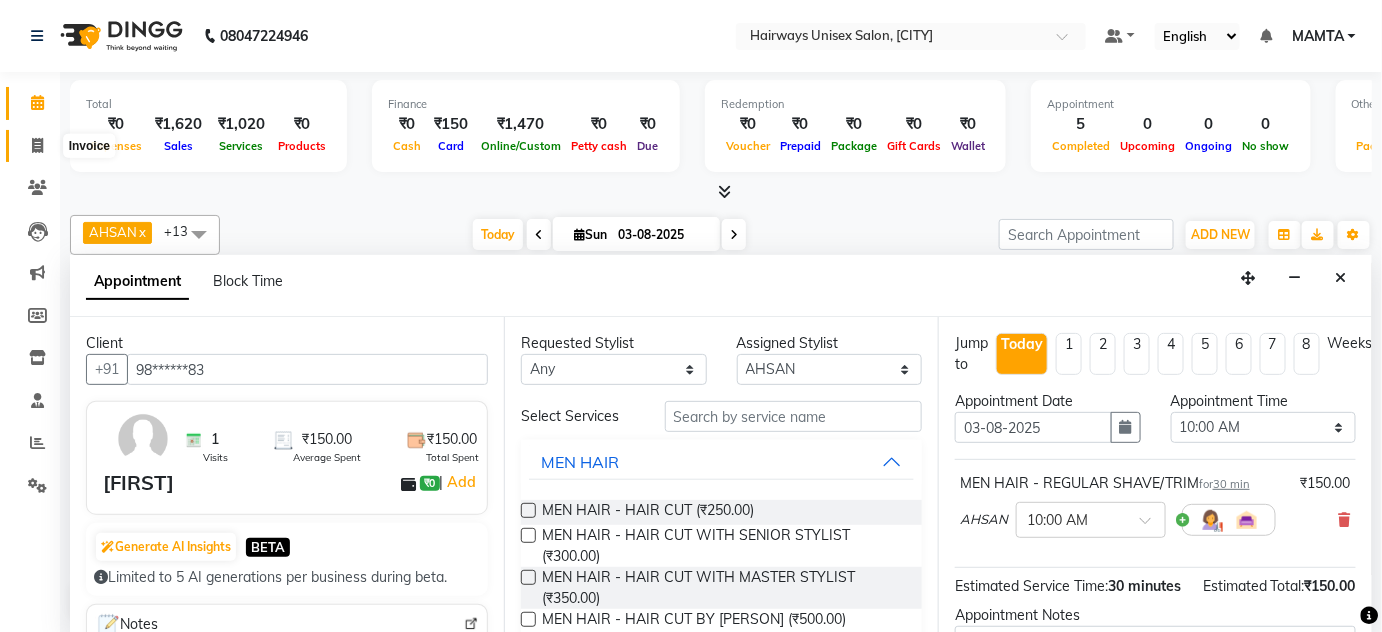 click 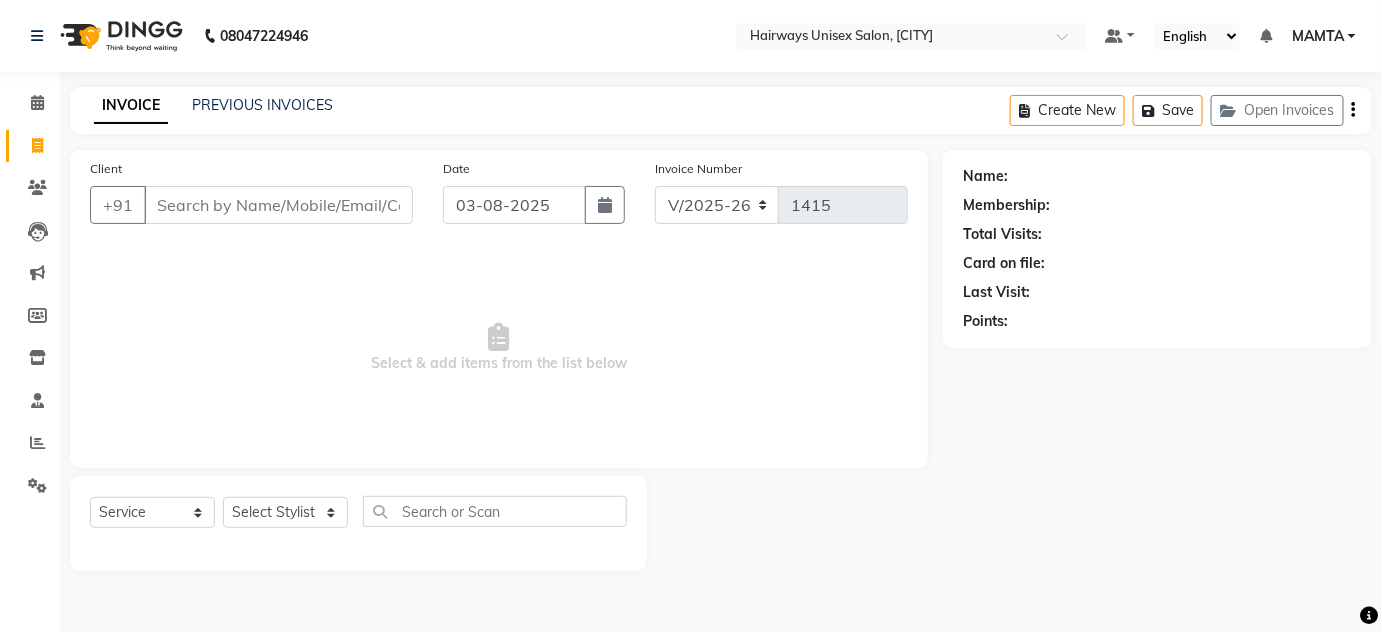 scroll, scrollTop: 0, scrollLeft: 0, axis: both 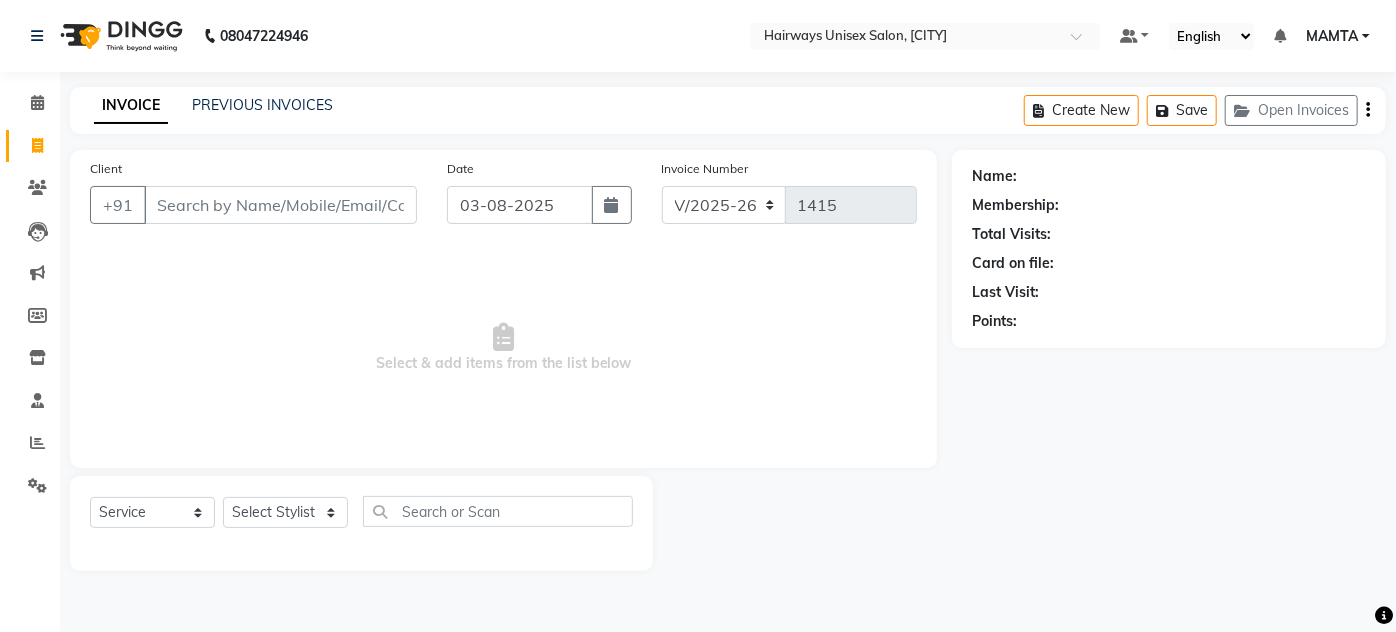 click on "INVOICE PREVIOUS INVOICES Create New   Save   Open Invoices" 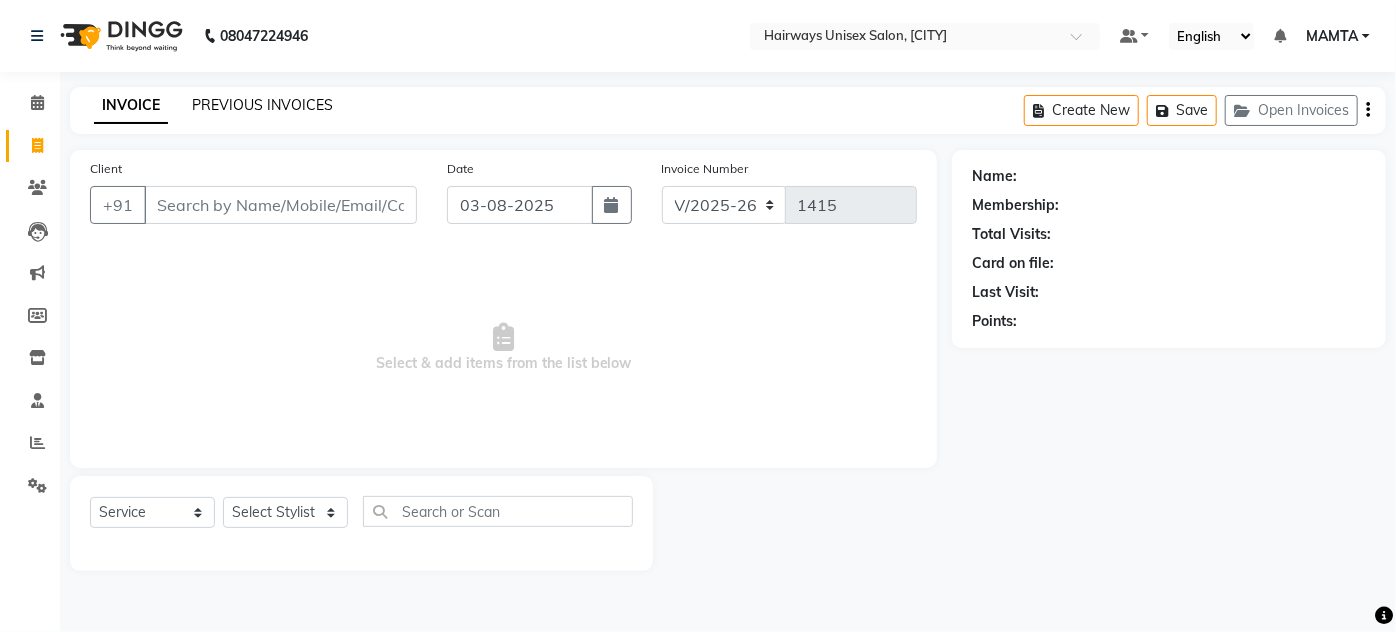 click on "PREVIOUS INVOICES" 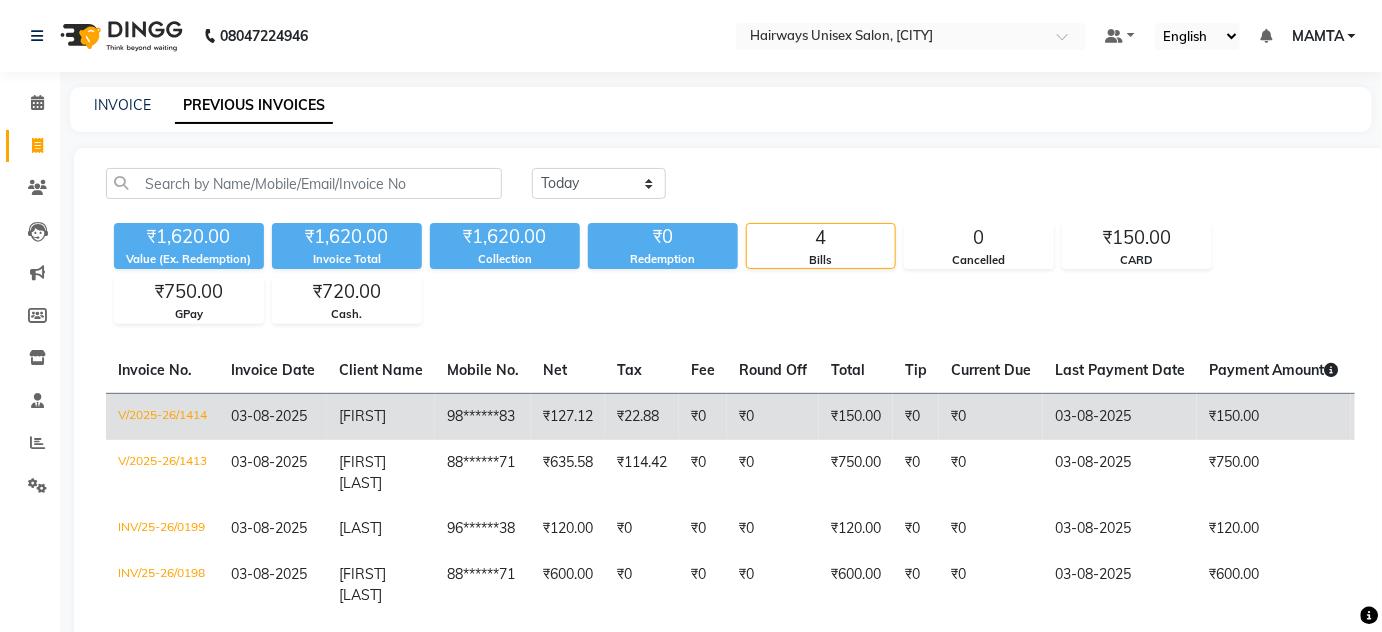 click on "DEVEN" 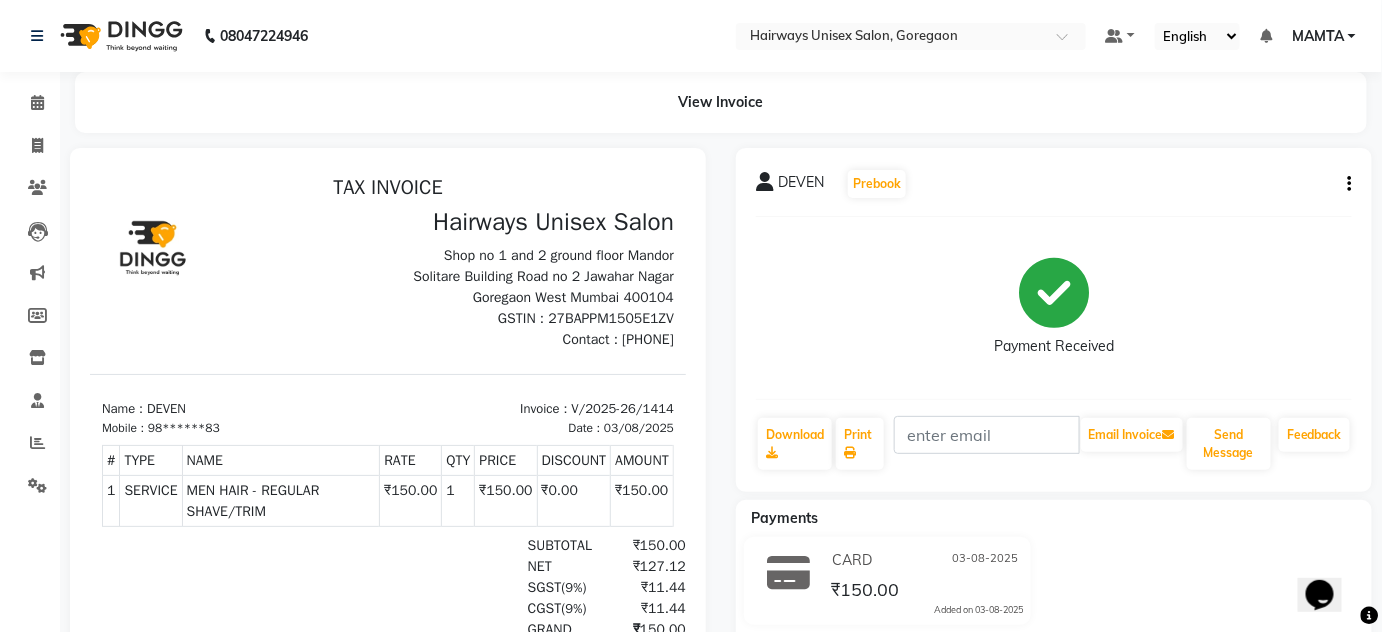 scroll, scrollTop: 0, scrollLeft: 0, axis: both 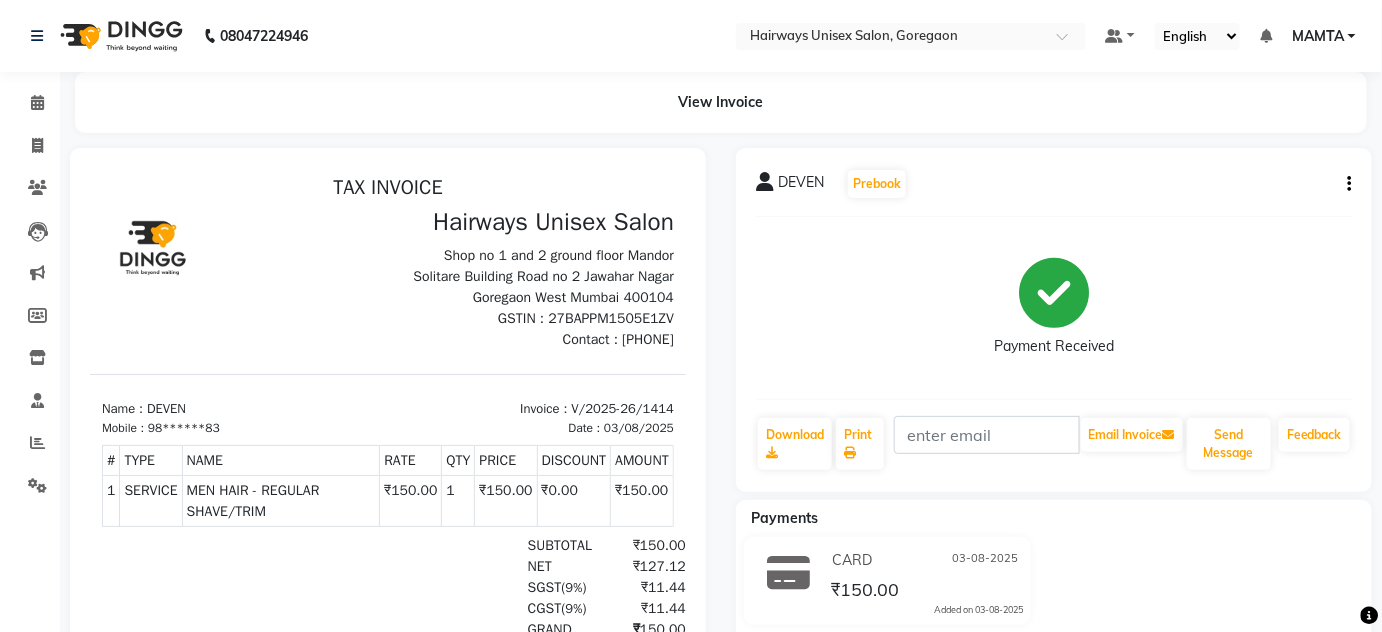 click at bounding box center (151, 248) 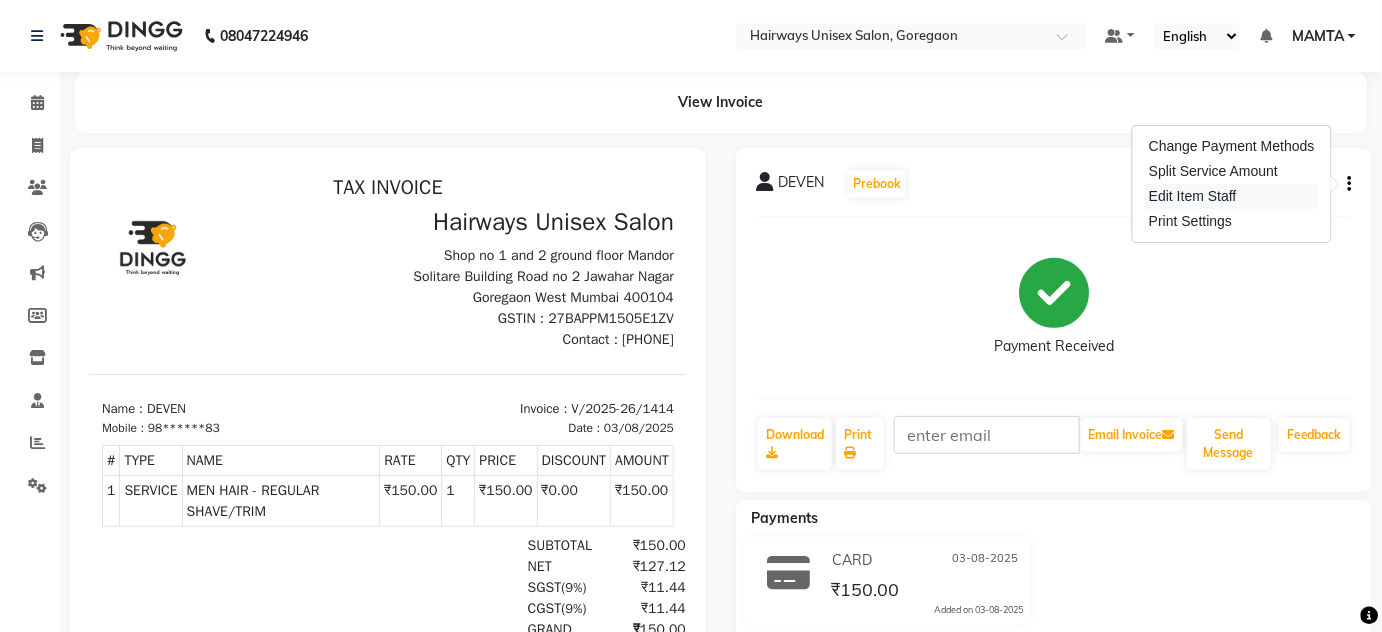 click on "Edit Item Staff" at bounding box center [1232, 196] 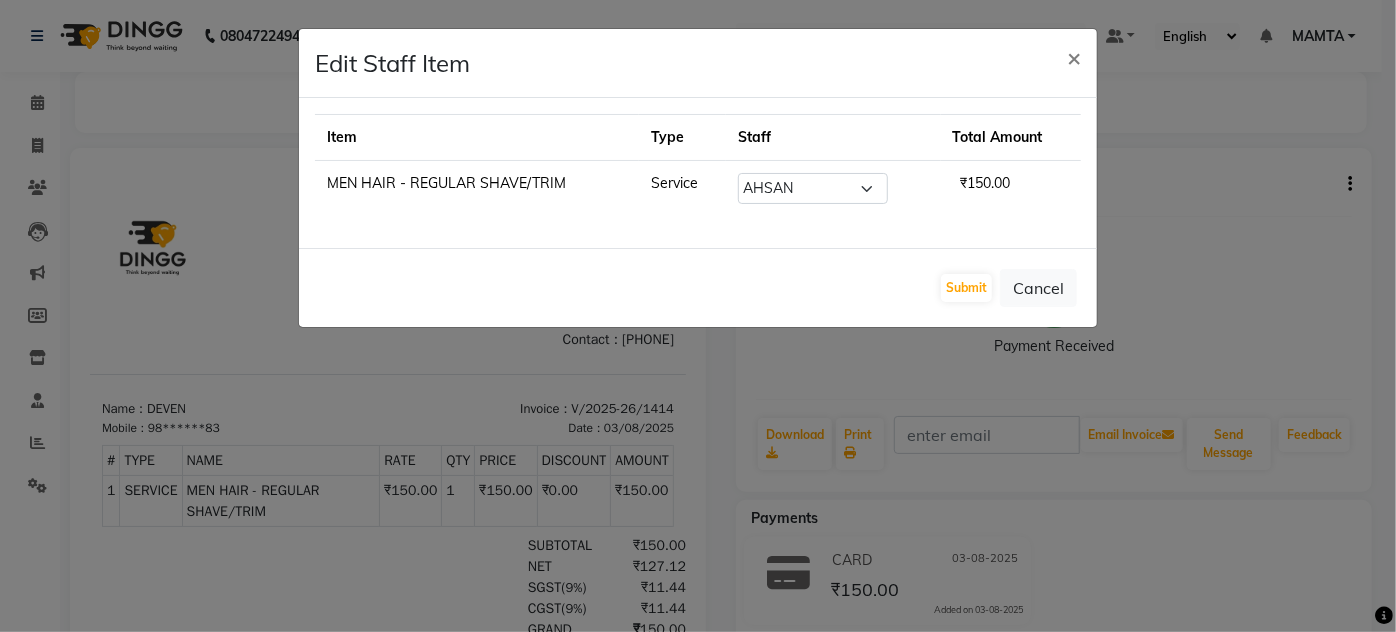 click on "Edit Staff Item  × Item Type Staff Total Amount MEN HAIR - REGULAR SHAVE/TRIM Service Select  AHSAN   AZAD   IMRAN   Kamal Salmani   KASHISH   MAMTA   POOJA   PUMMY   RAJA   SADDAM   SAMEER   SULTAN   TALIB   ZAFAR   ZAHID  ₹150.00  Submit   Cancel" 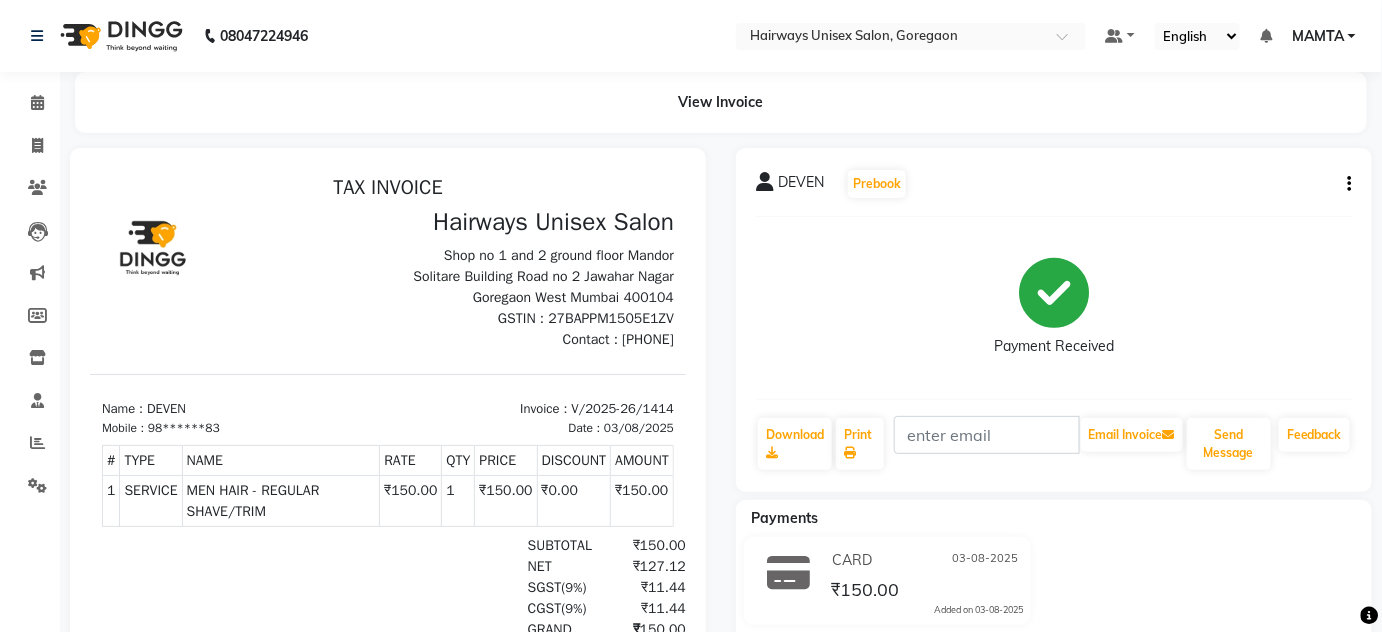 click 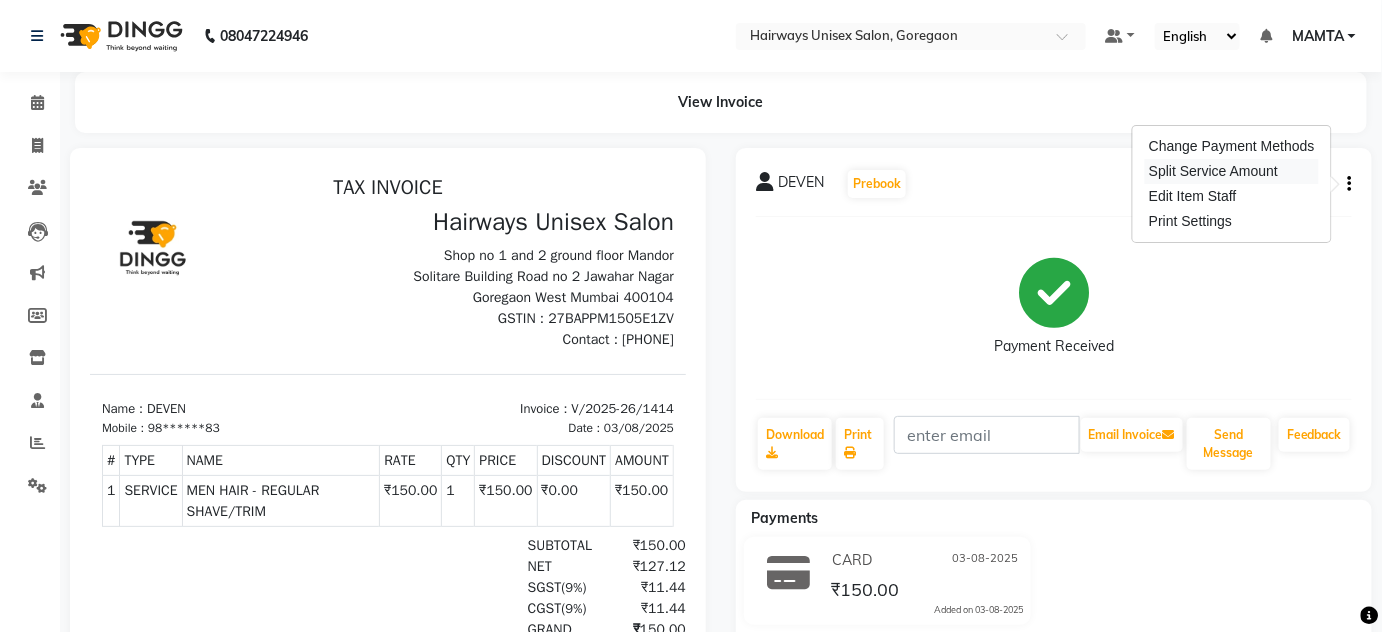click on "Split Service Amount" at bounding box center (1232, 171) 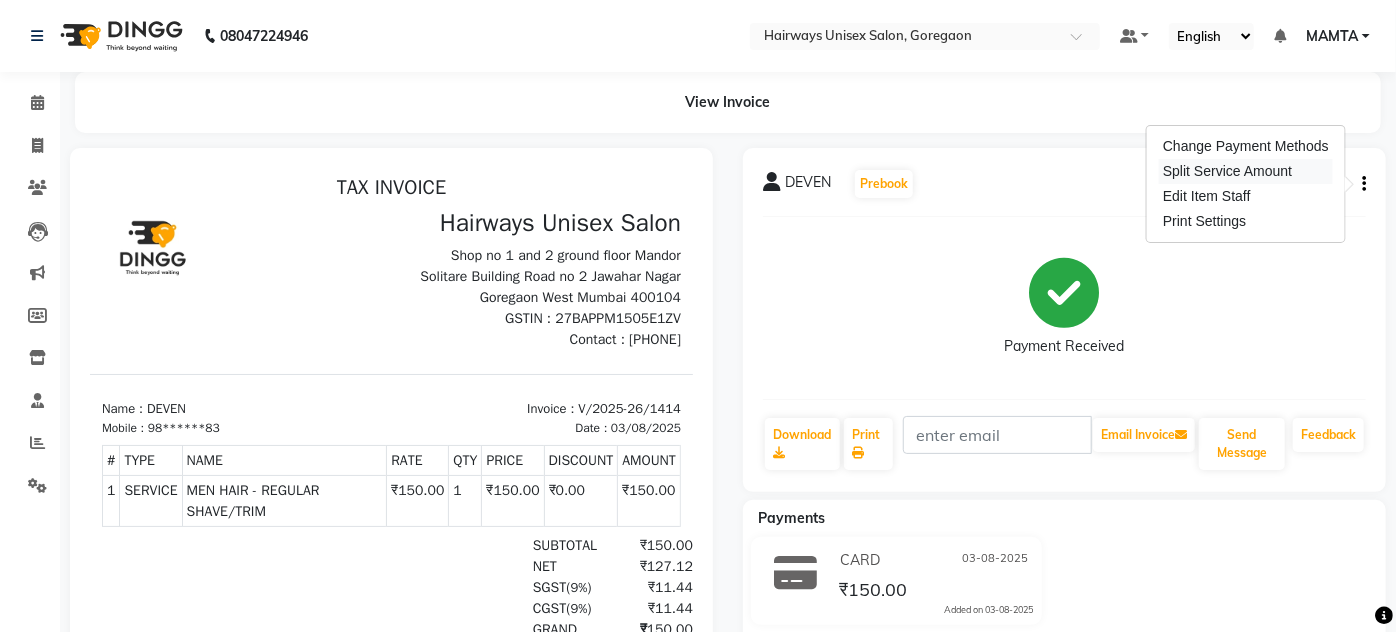 select on "80508" 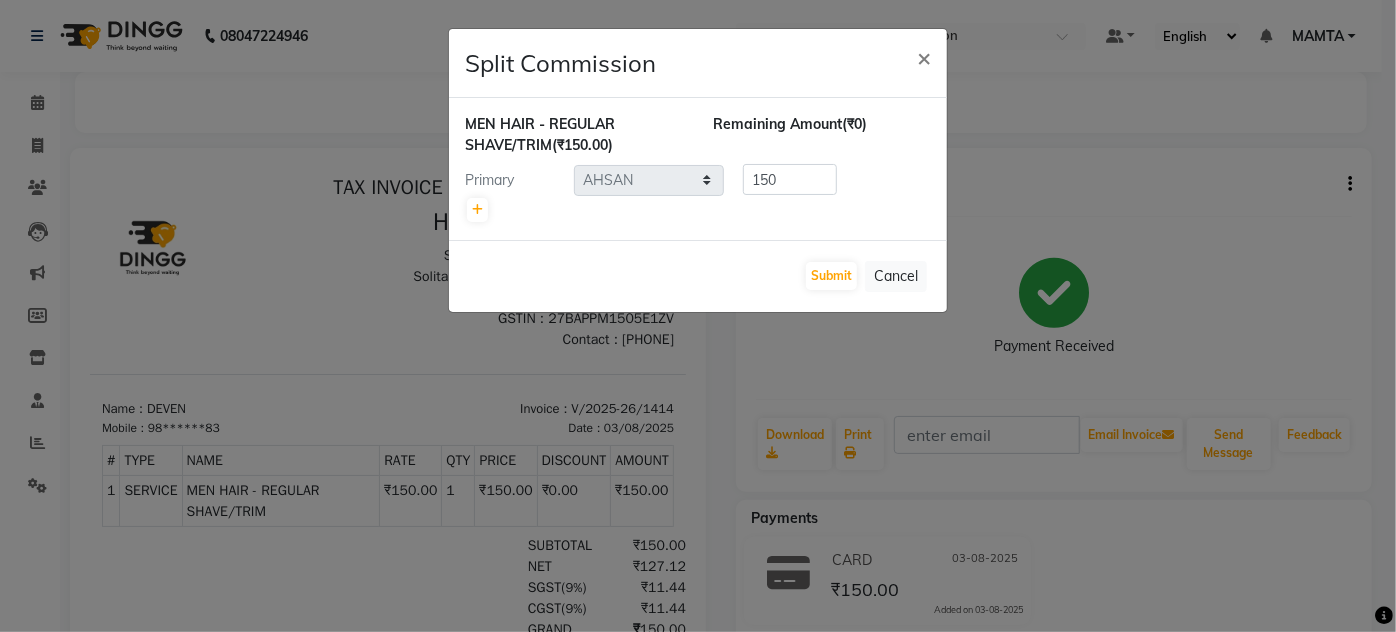 click on "Split Commission × MEN HAIR - REGULAR SHAVE/TRIM  (₹150.00) Remaining Amount  (₹0) Primary Select  AHSAN   AZAD   IMRAN   Kamal Salmani   KASHISH   MAMTA   POOJA   PUMMY   RAJA   SADDAM   SAMEER   SULTAN   TALIB   ZAFAR   ZAHID  150  Submit   Cancel" 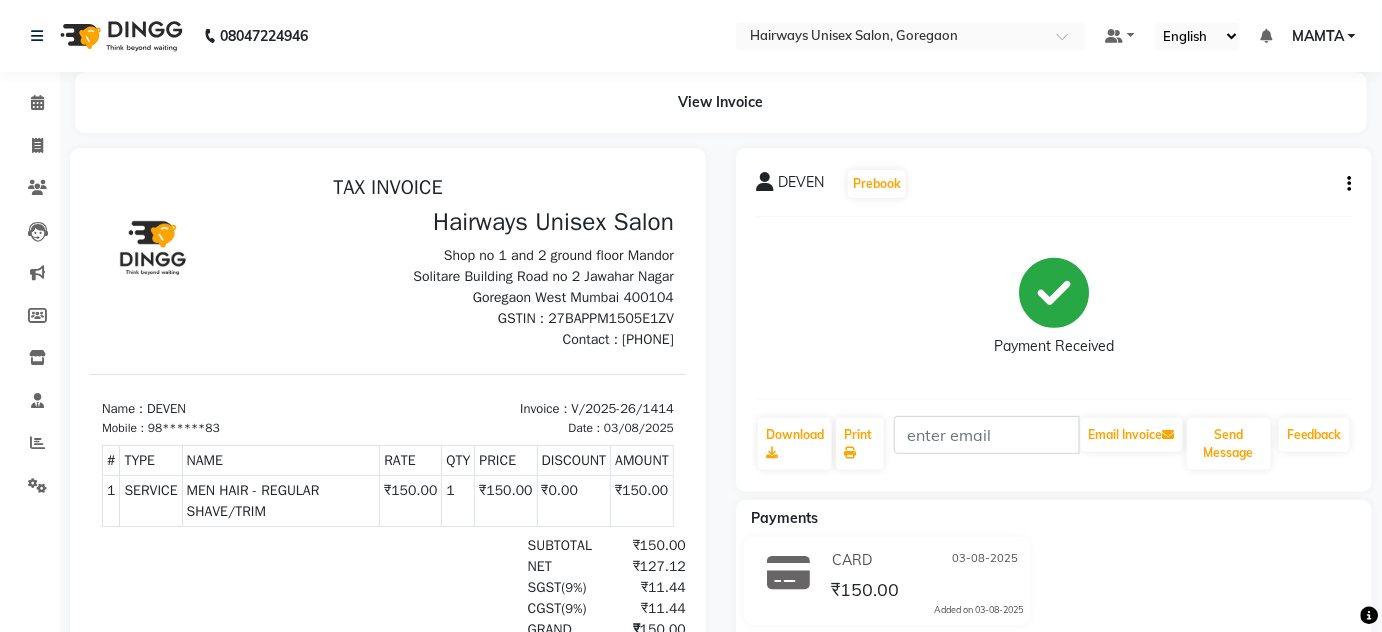 click 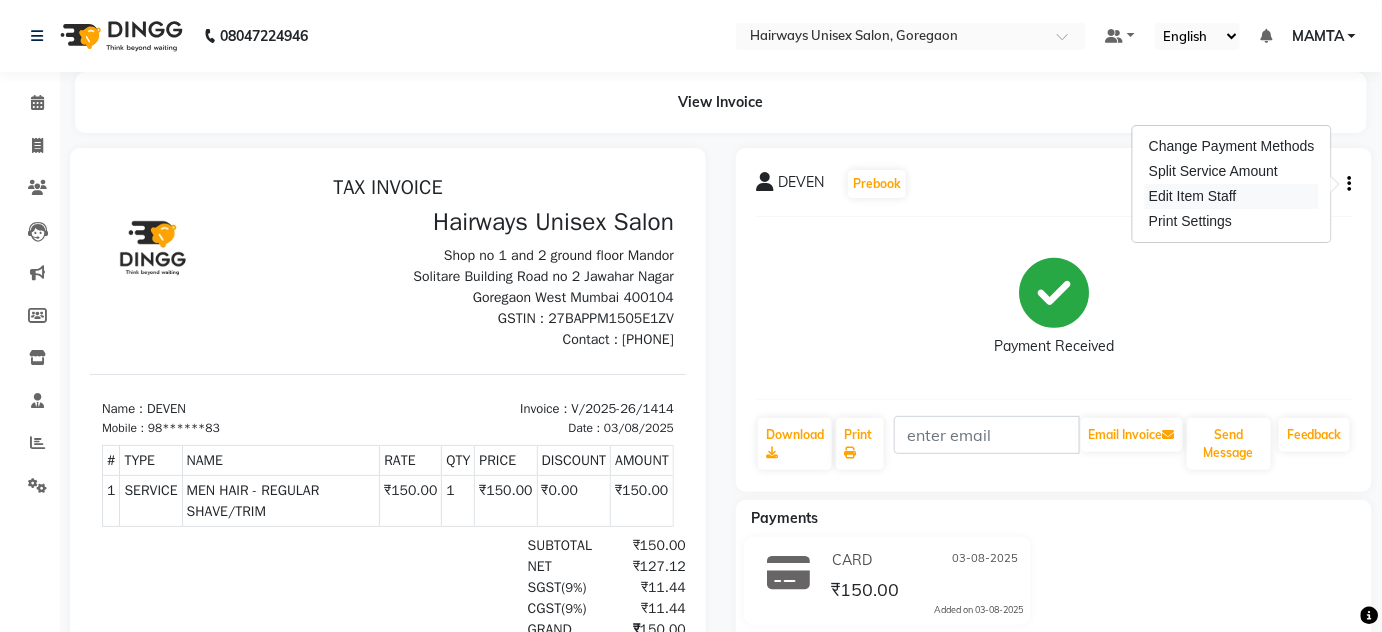 click on "Edit Item Staff" at bounding box center [1232, 196] 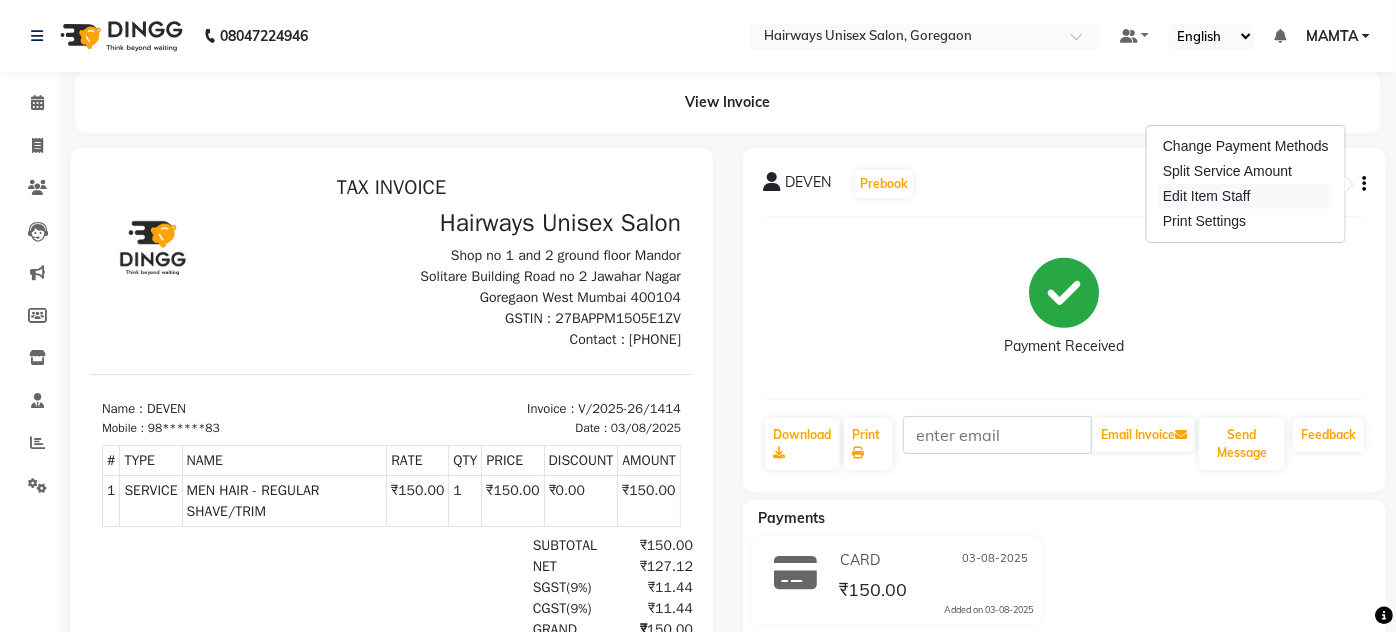 select on "80508" 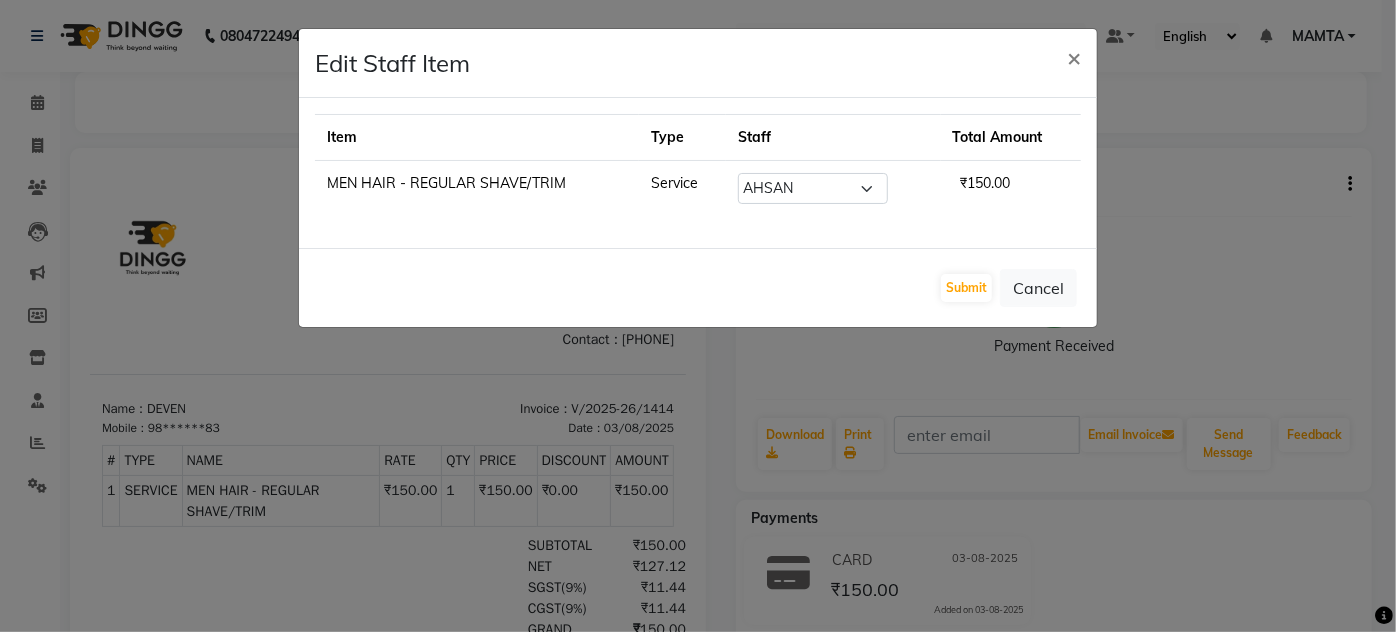 click on "MEN HAIR - REGULAR SHAVE/TRIM" 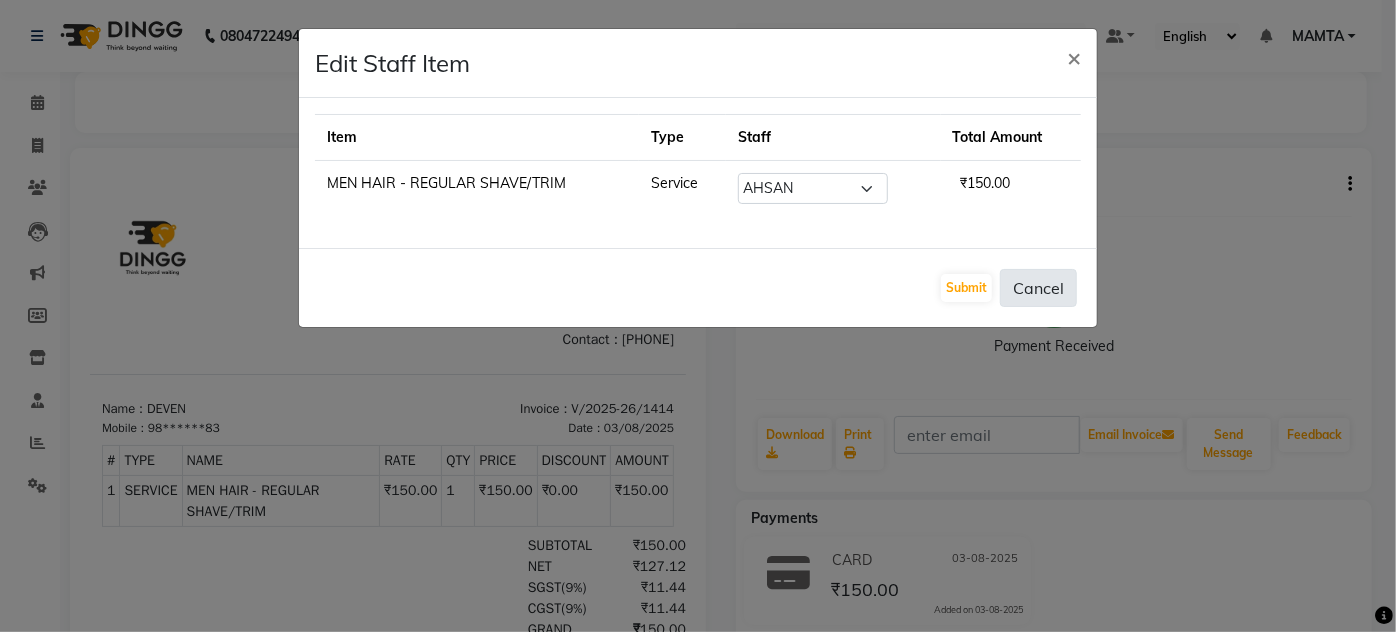 click on "Cancel" 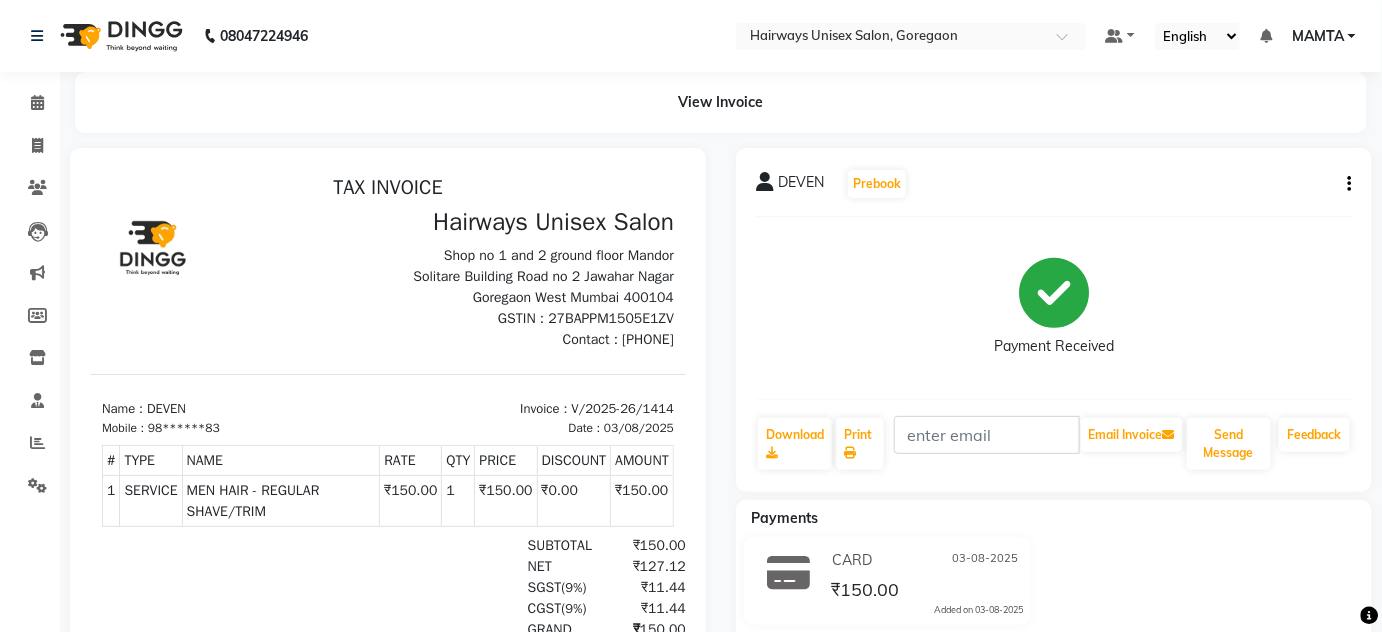 click at bounding box center (151, 248) 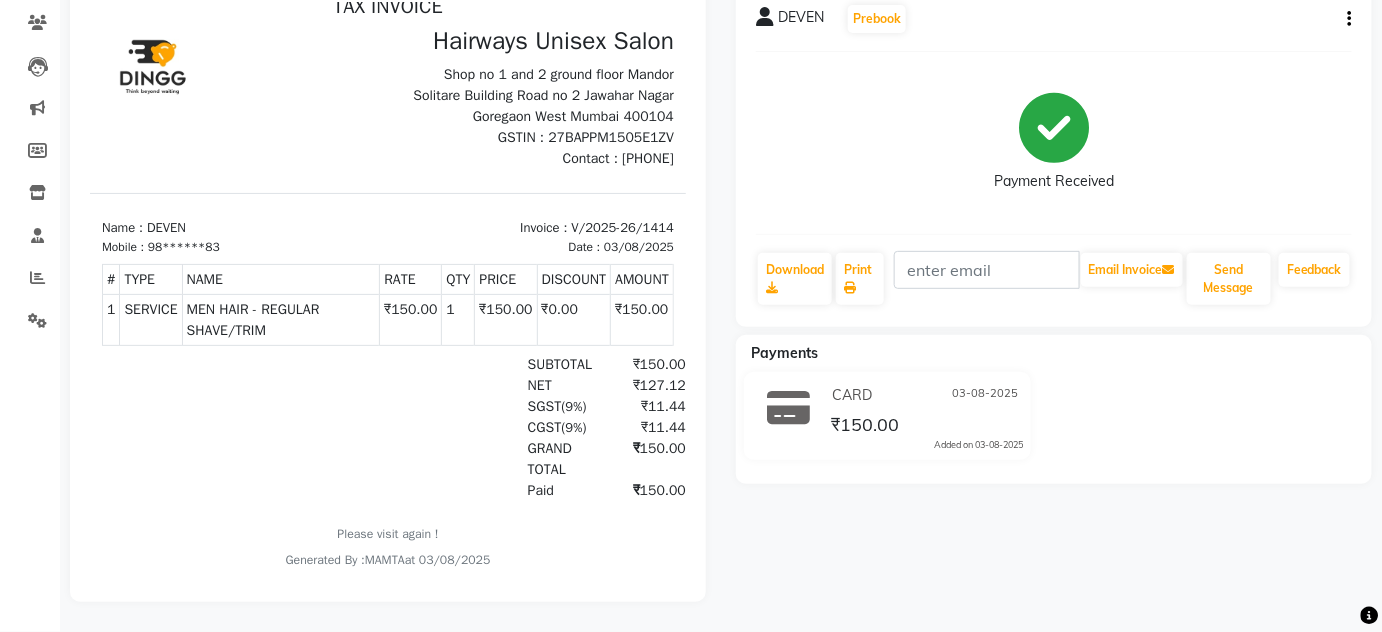scroll, scrollTop: 178, scrollLeft: 0, axis: vertical 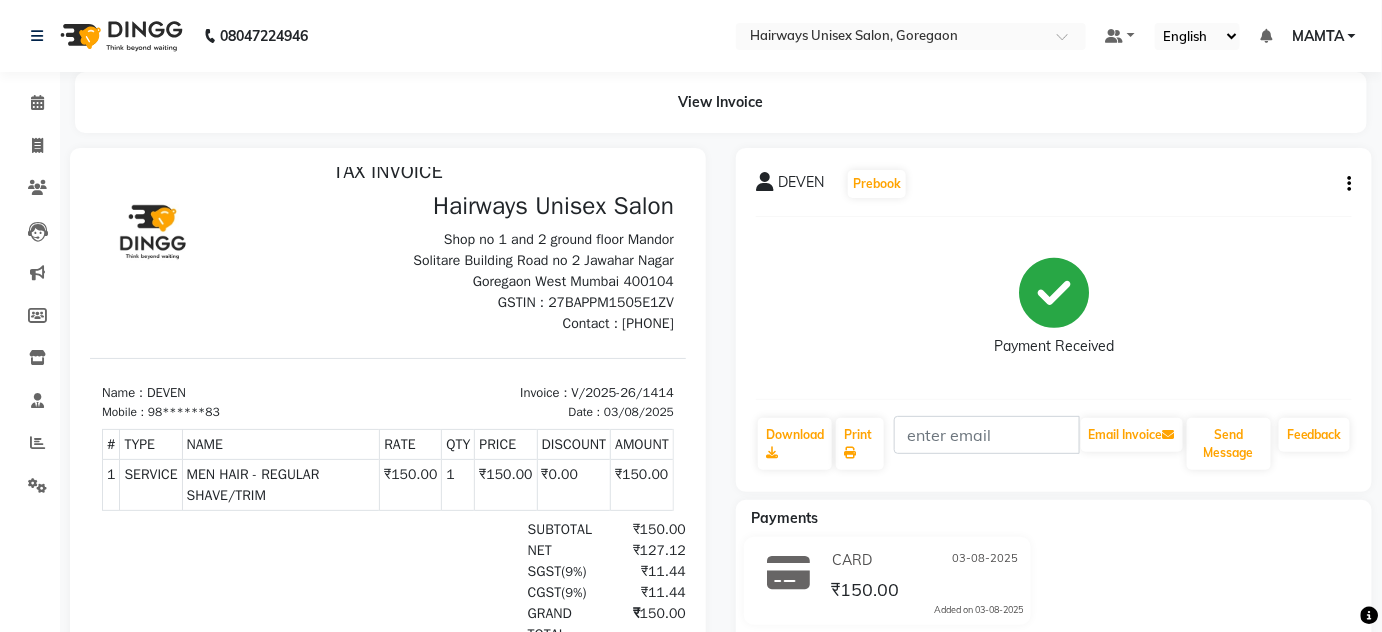 click 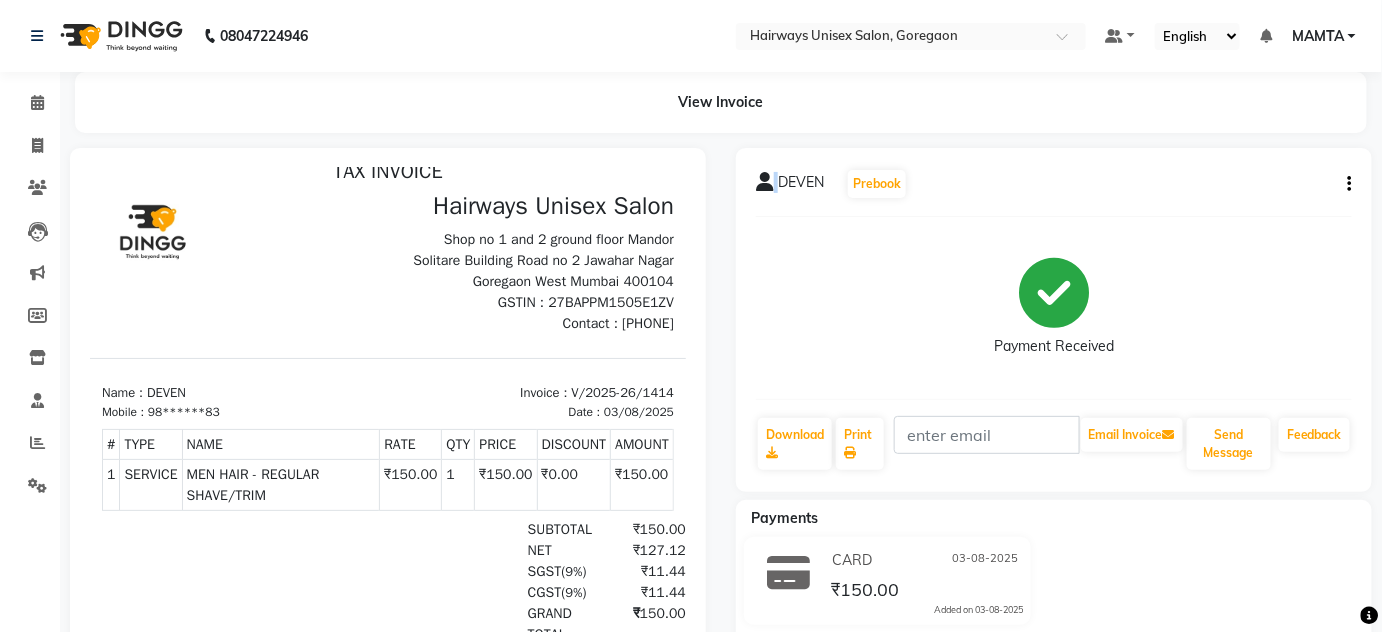 click 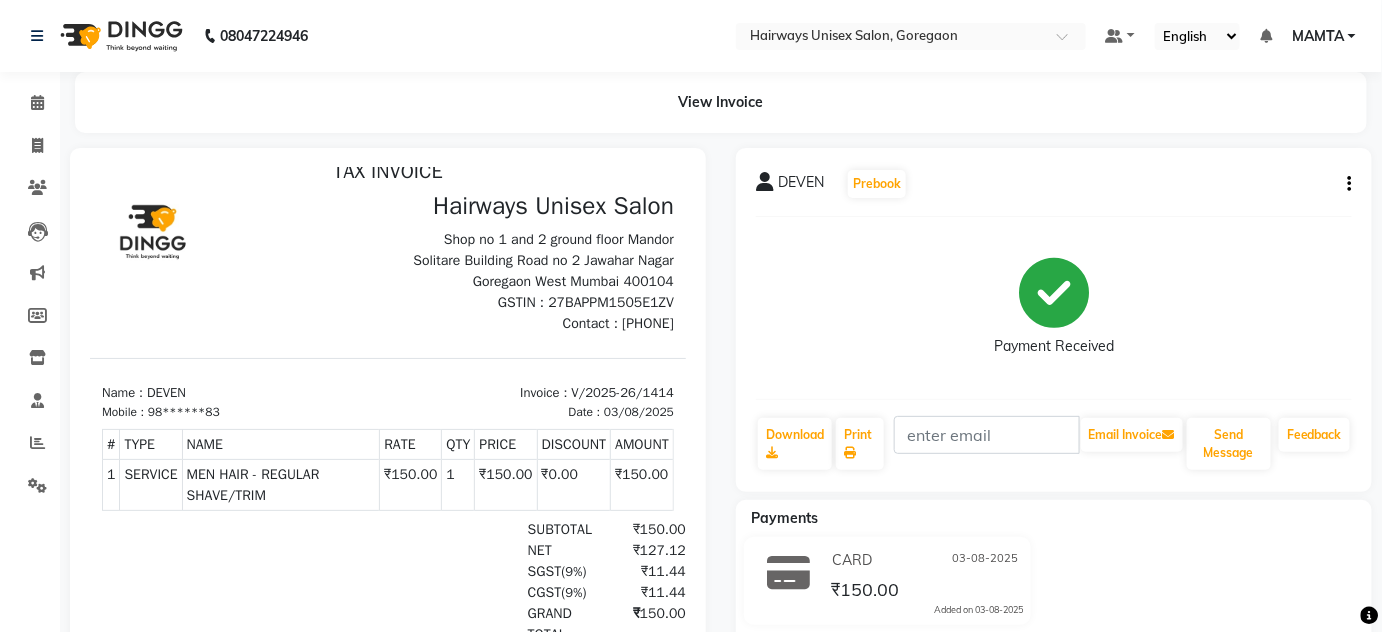 click 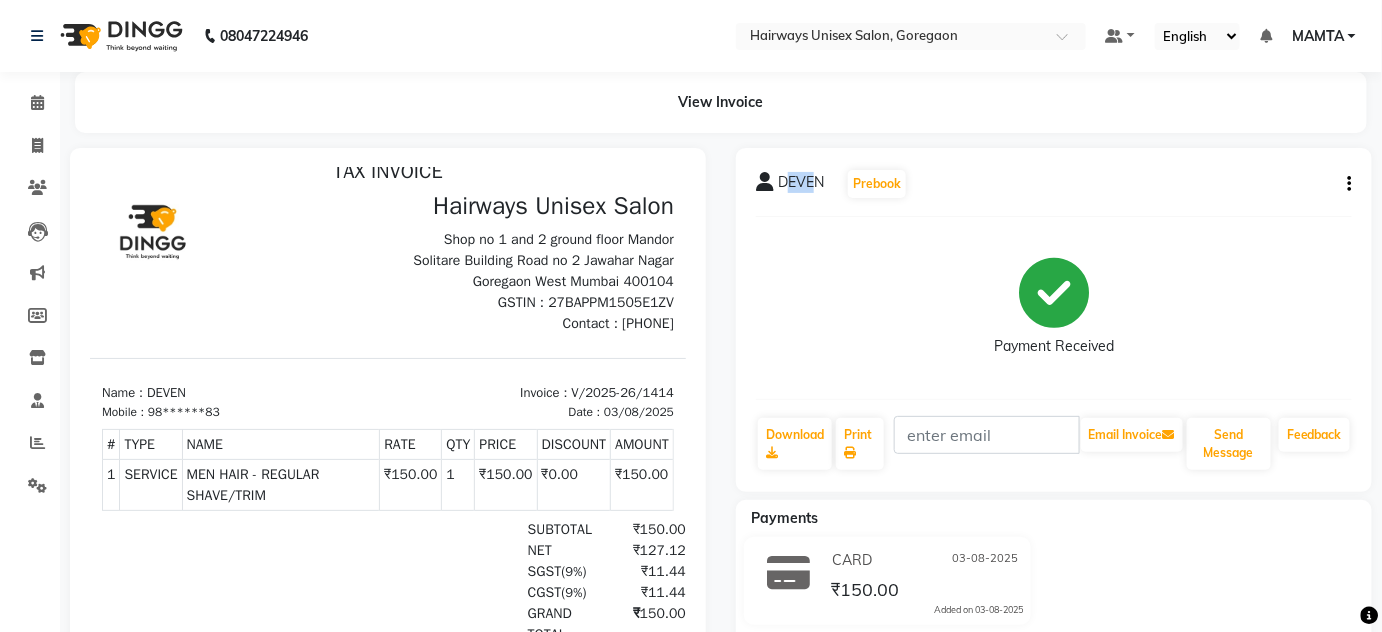 drag, startPoint x: 787, startPoint y: 183, endPoint x: 817, endPoint y: 183, distance: 30 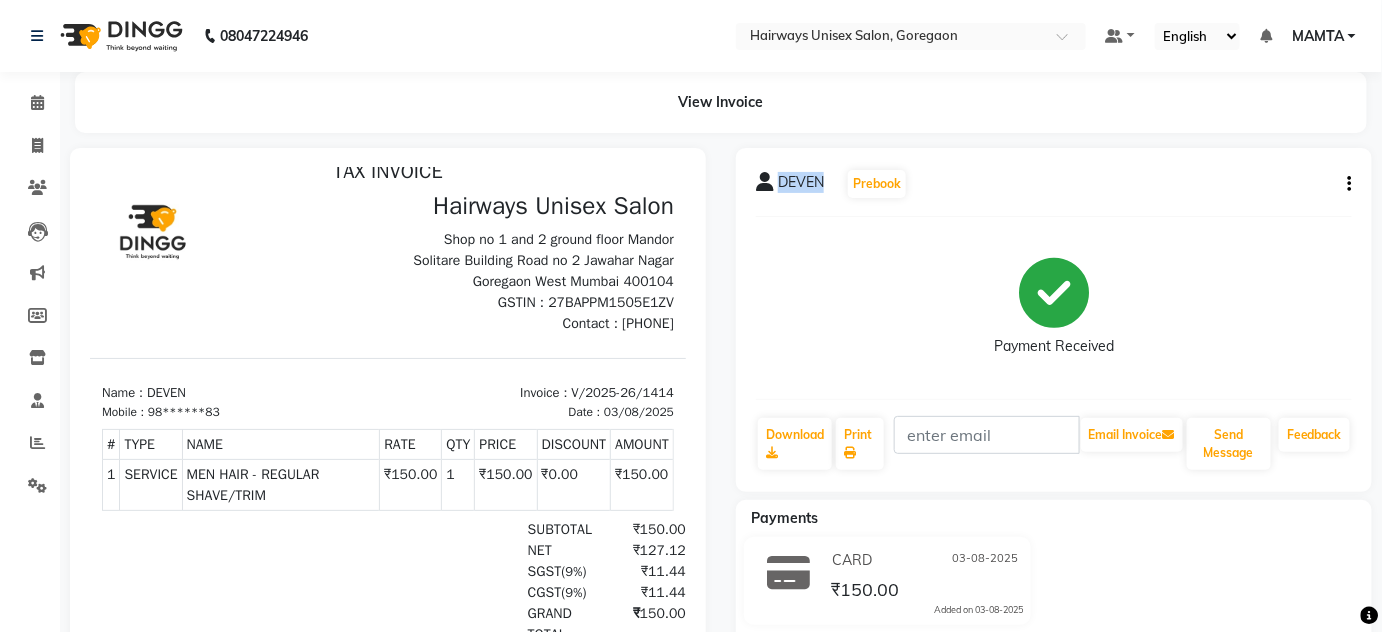 click on "[NAME]" 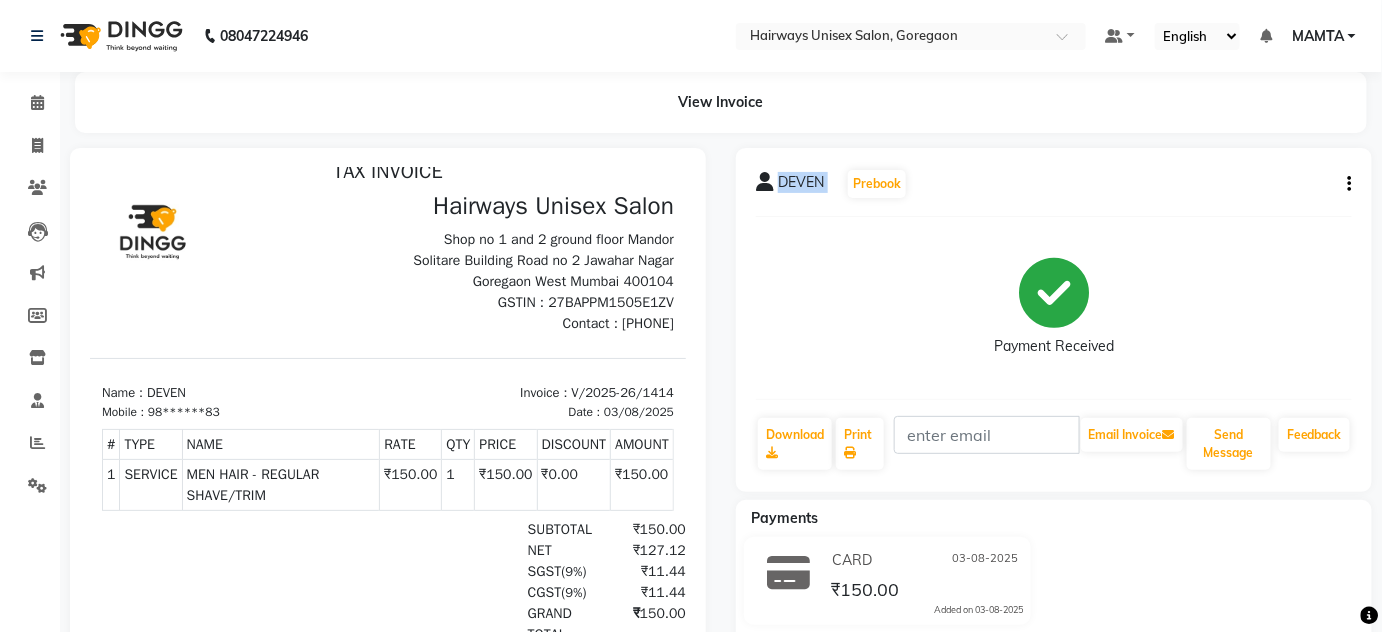 click on "[NAME]" 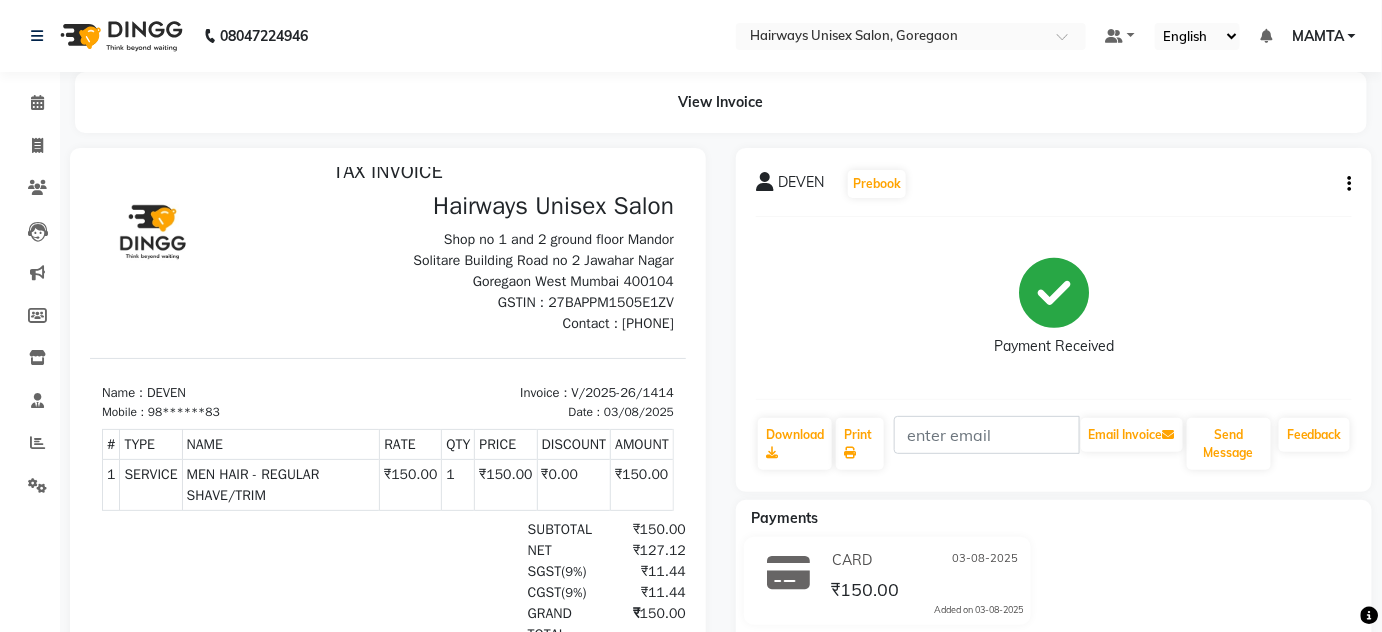 click 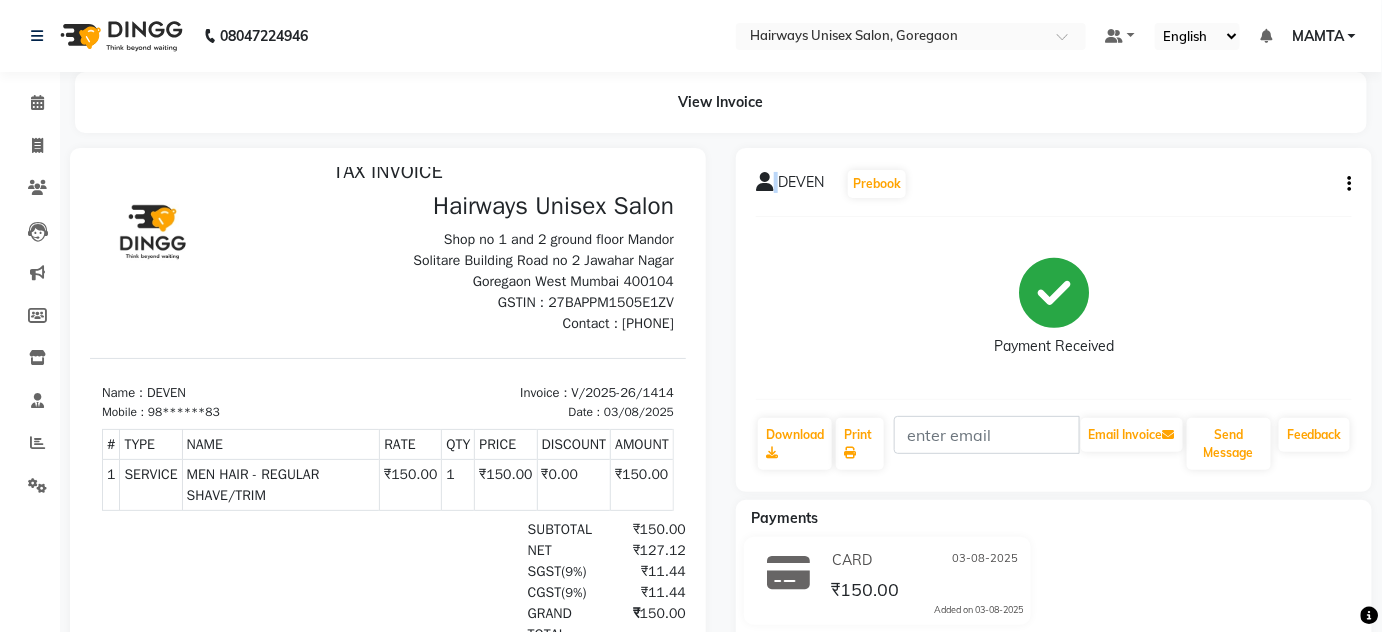 click 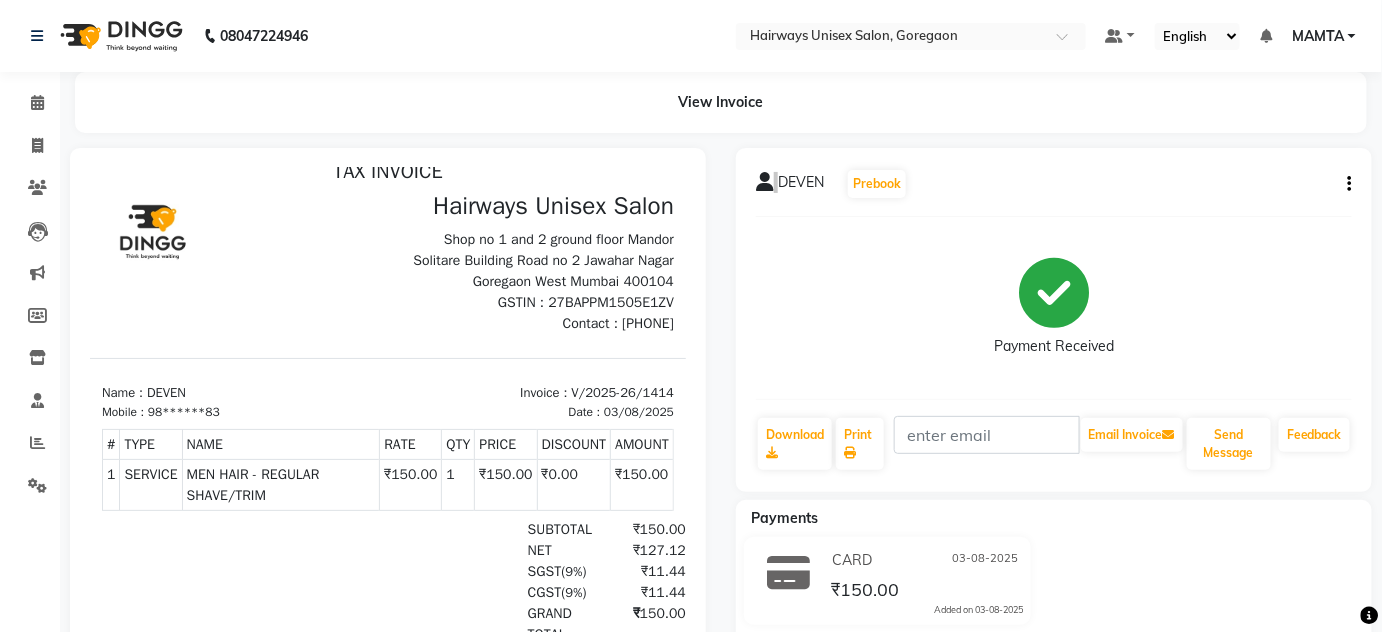 click at bounding box center [151, 232] 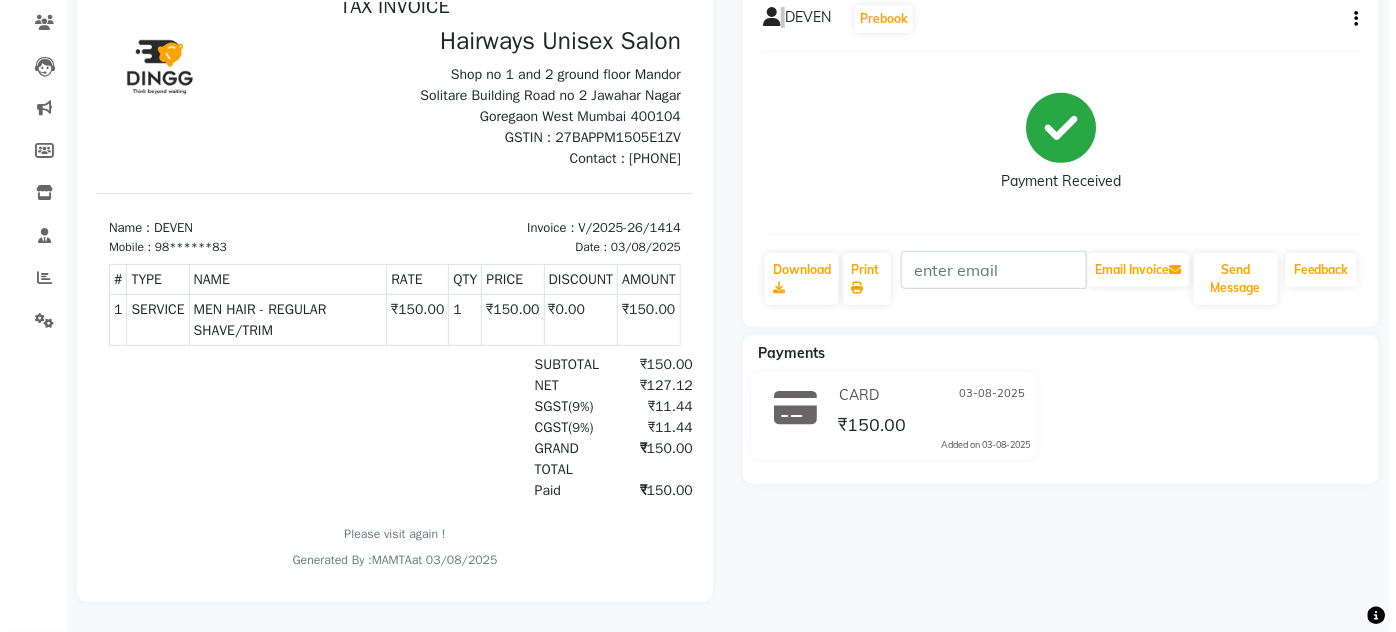 scroll, scrollTop: 0, scrollLeft: 0, axis: both 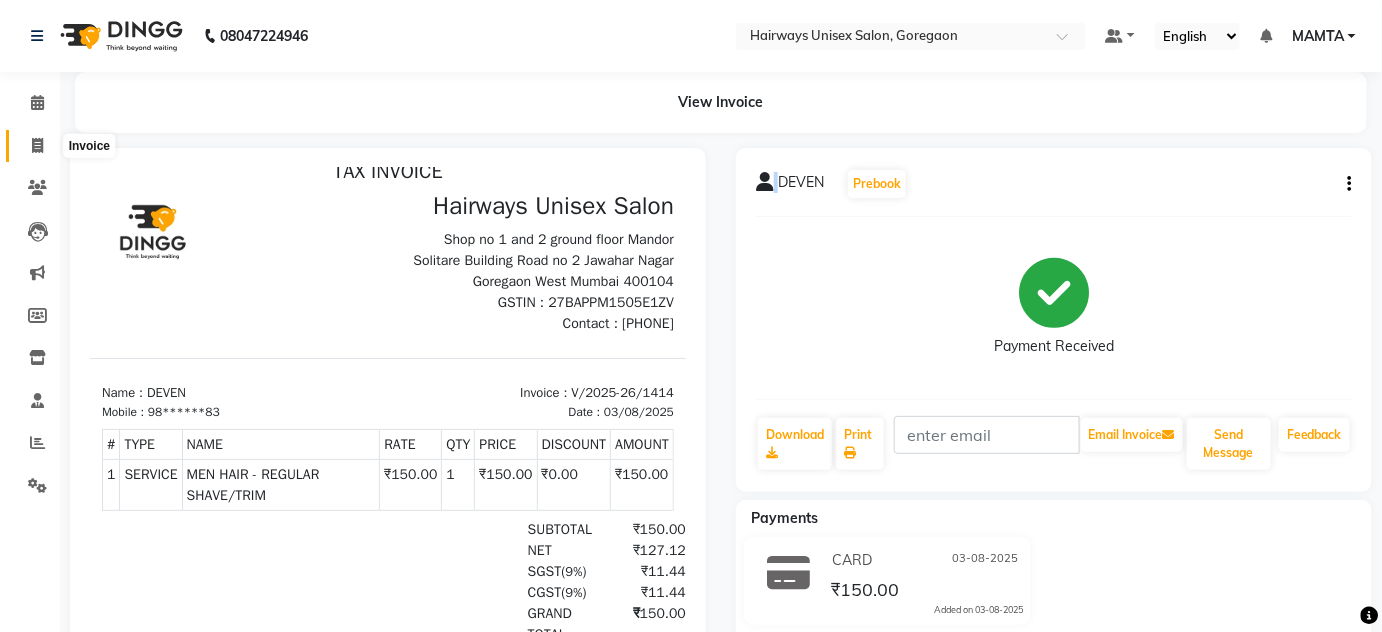 click 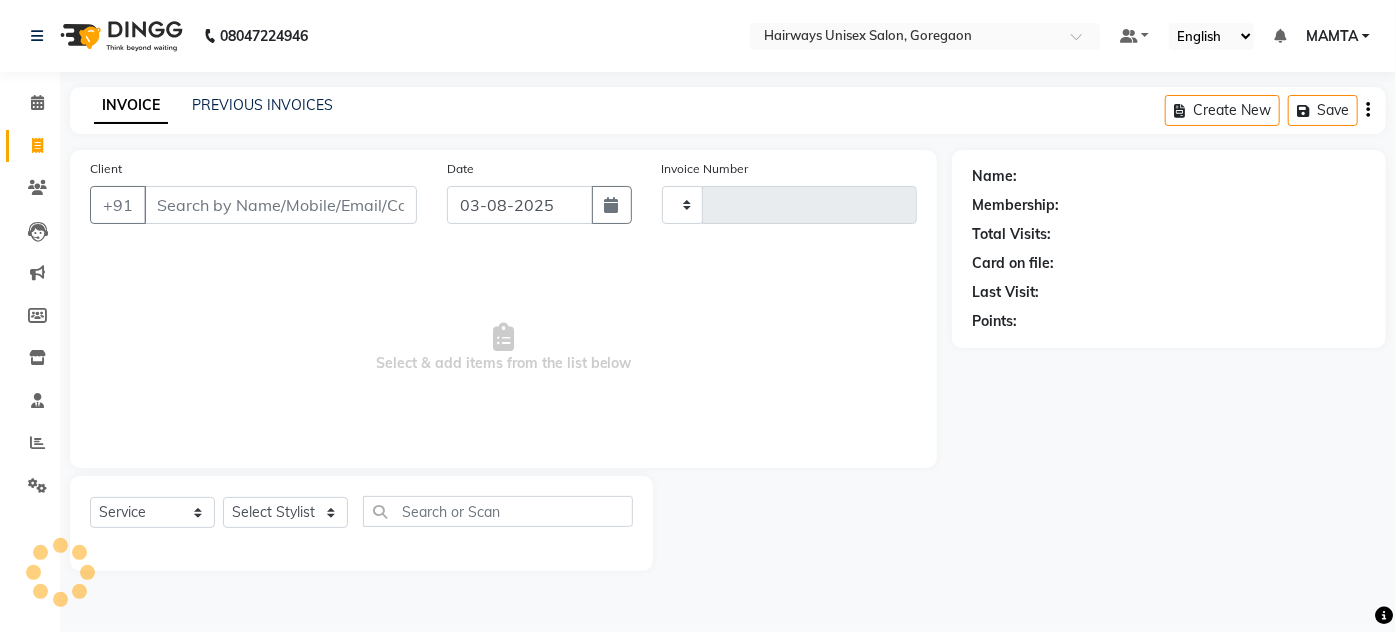 type on "1415" 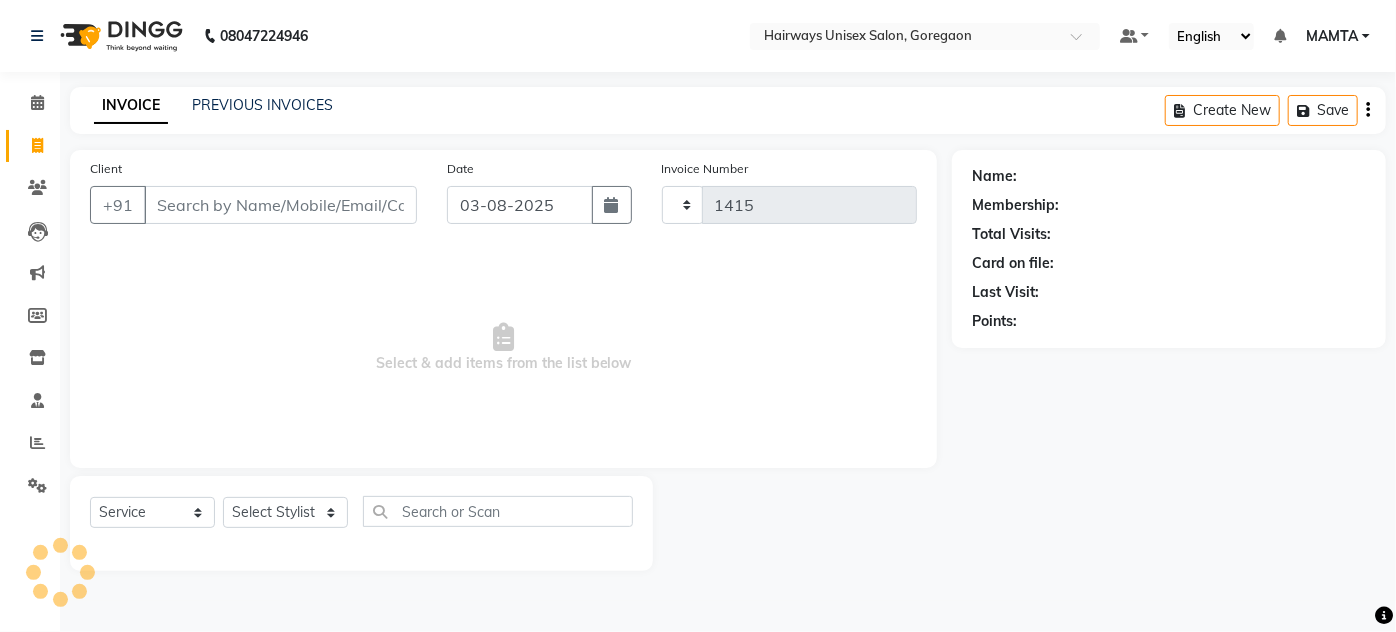 select on "8320" 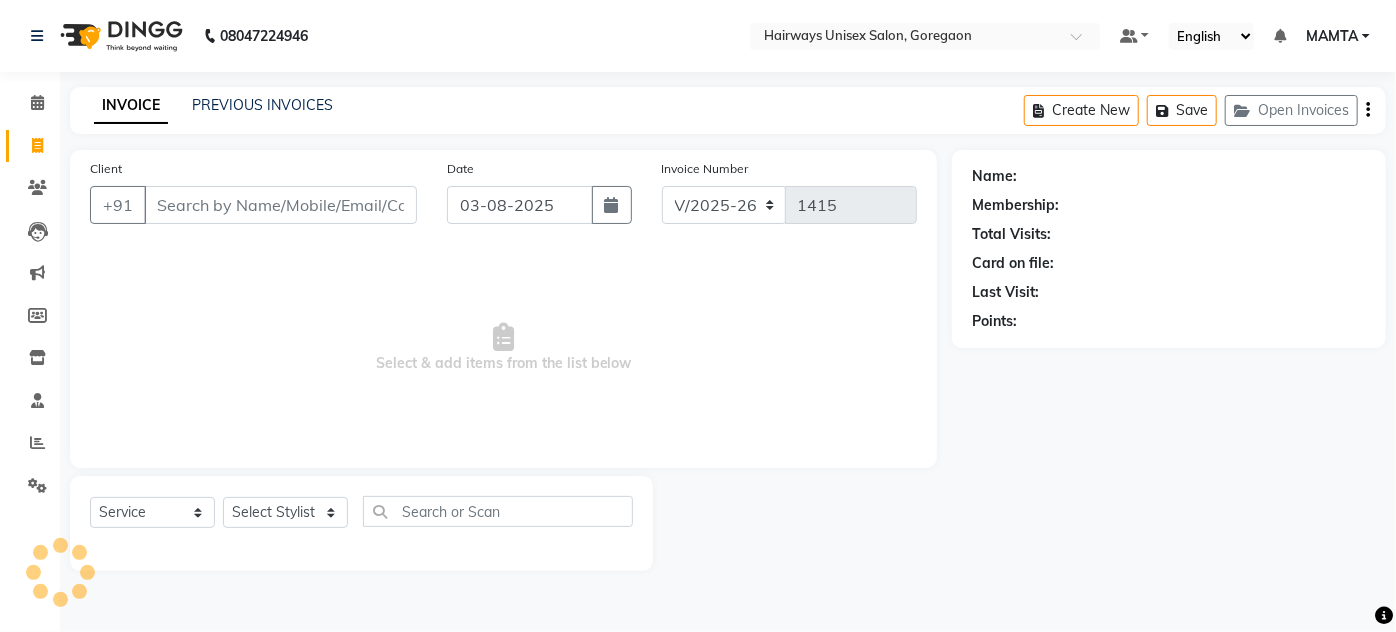 click on "Client" at bounding box center [280, 205] 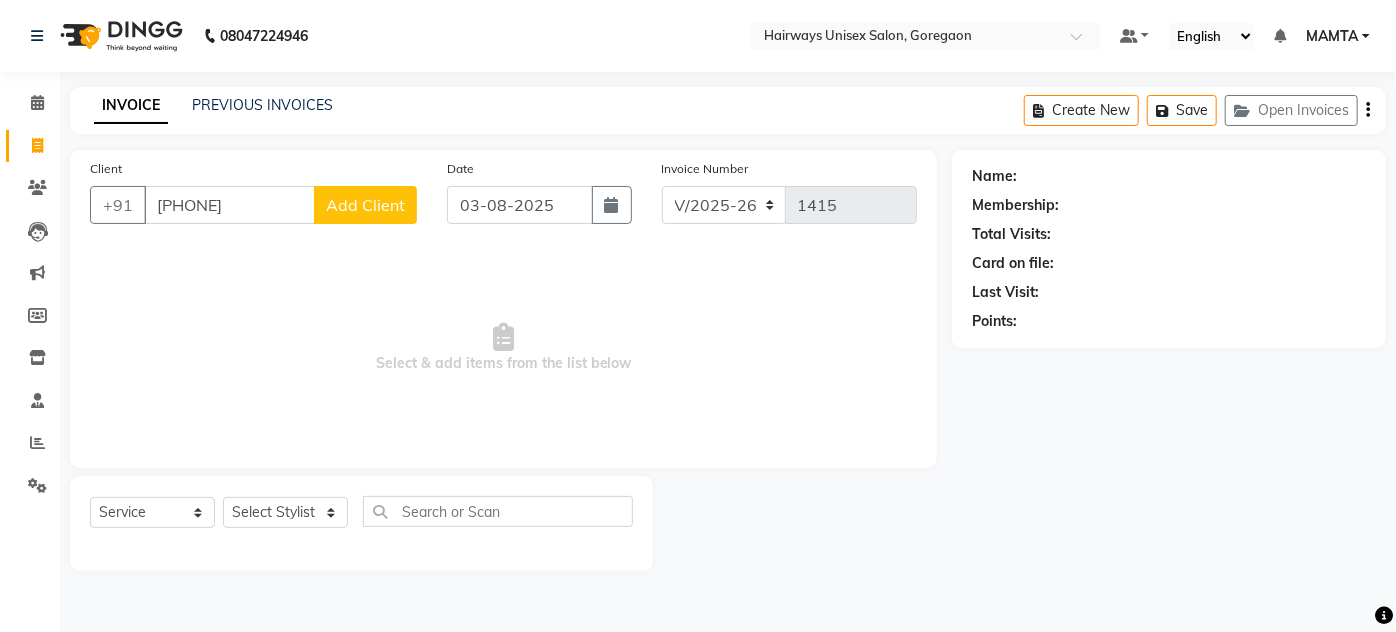 type on "[PHONE]" 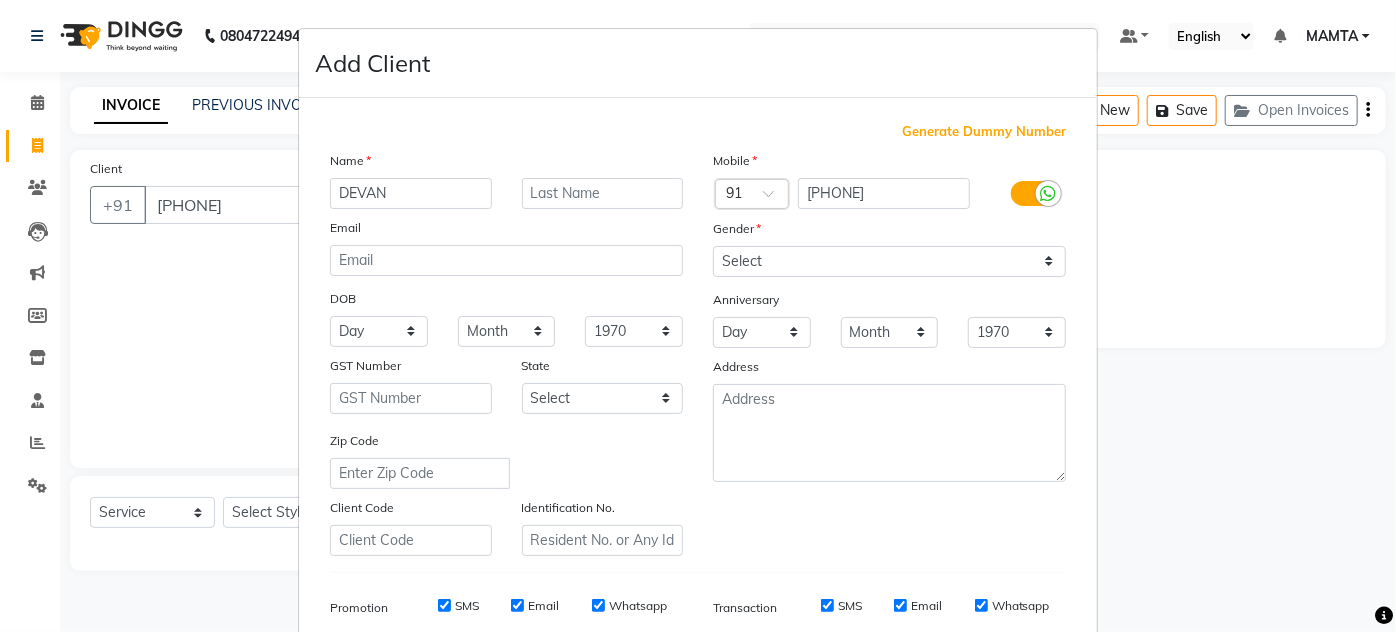 type on "DEVAN" 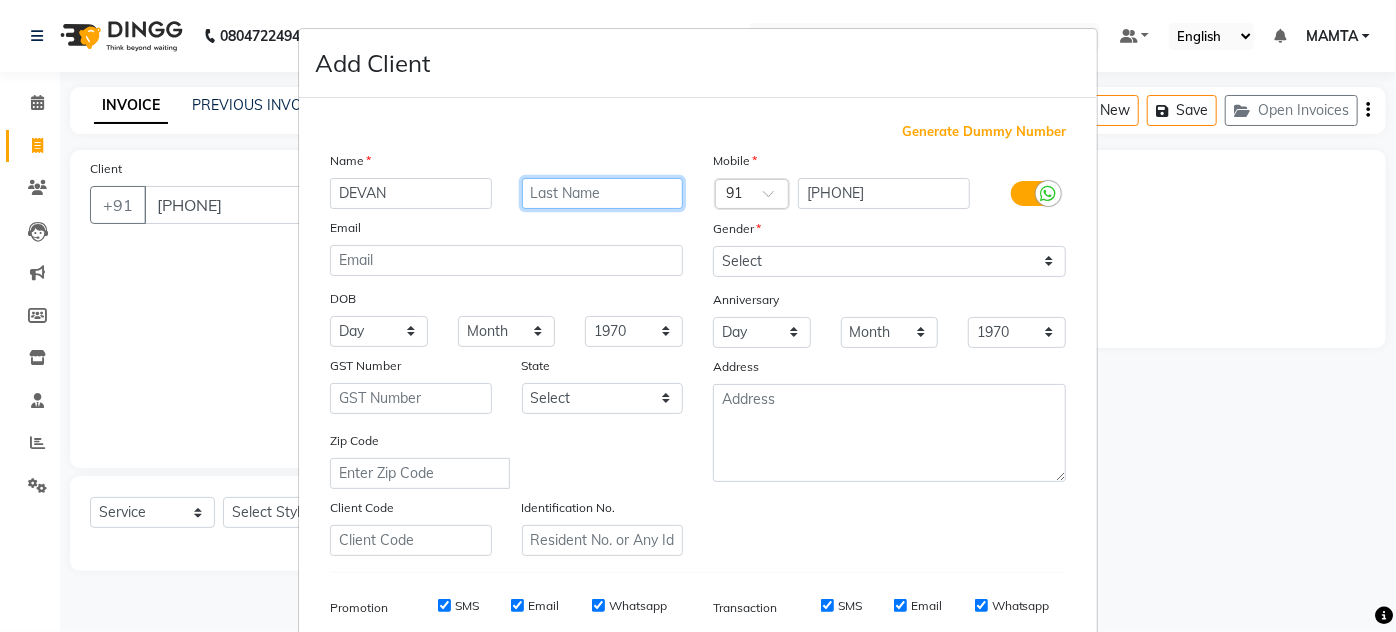click at bounding box center [603, 193] 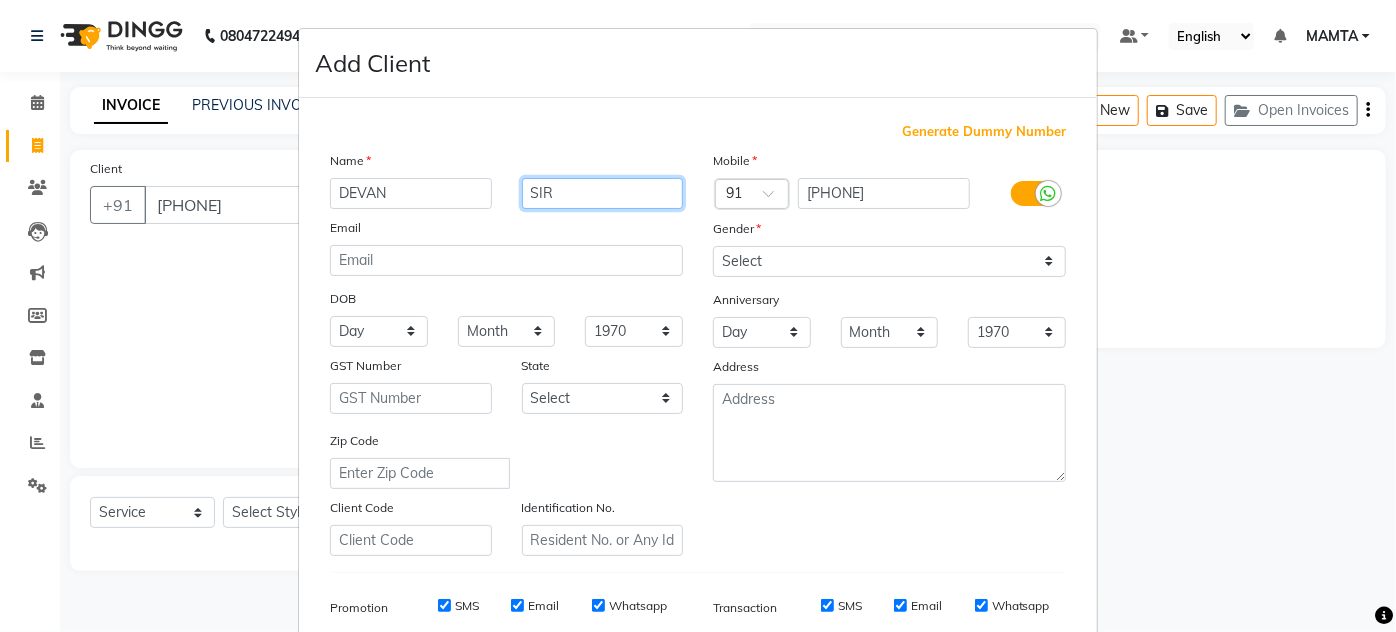type on "SIR" 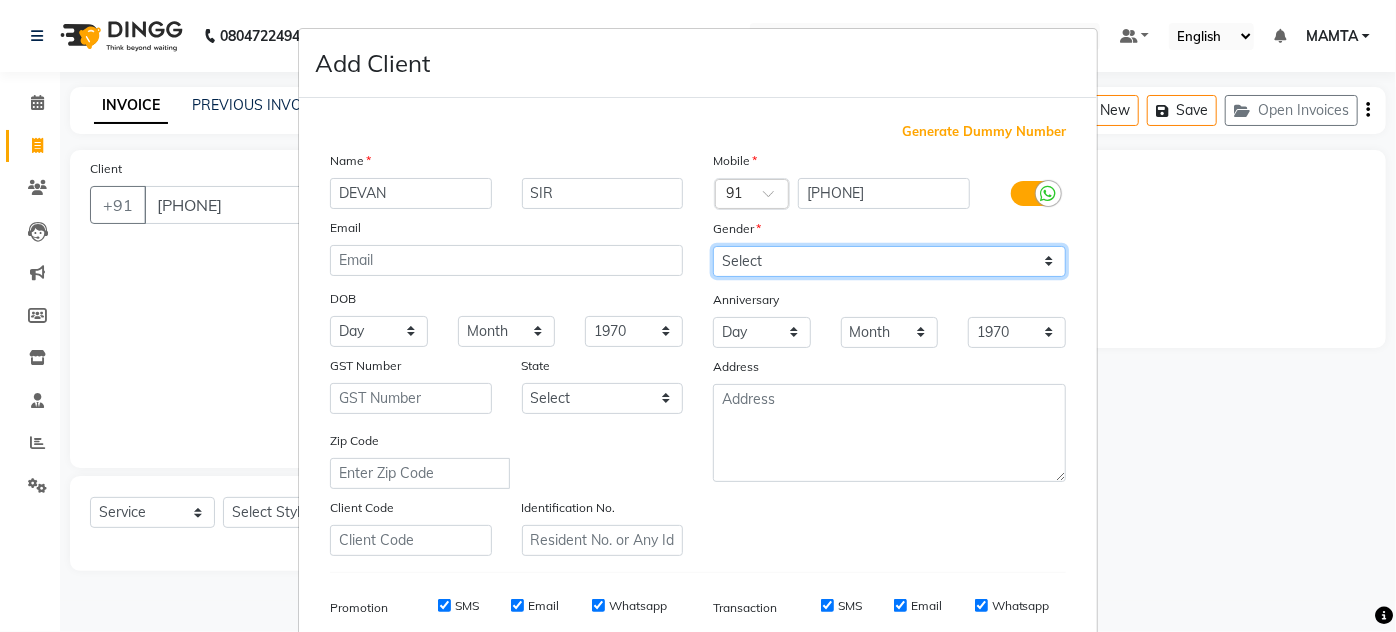 click on "Select Male Female Other Prefer Not To Say" at bounding box center [889, 261] 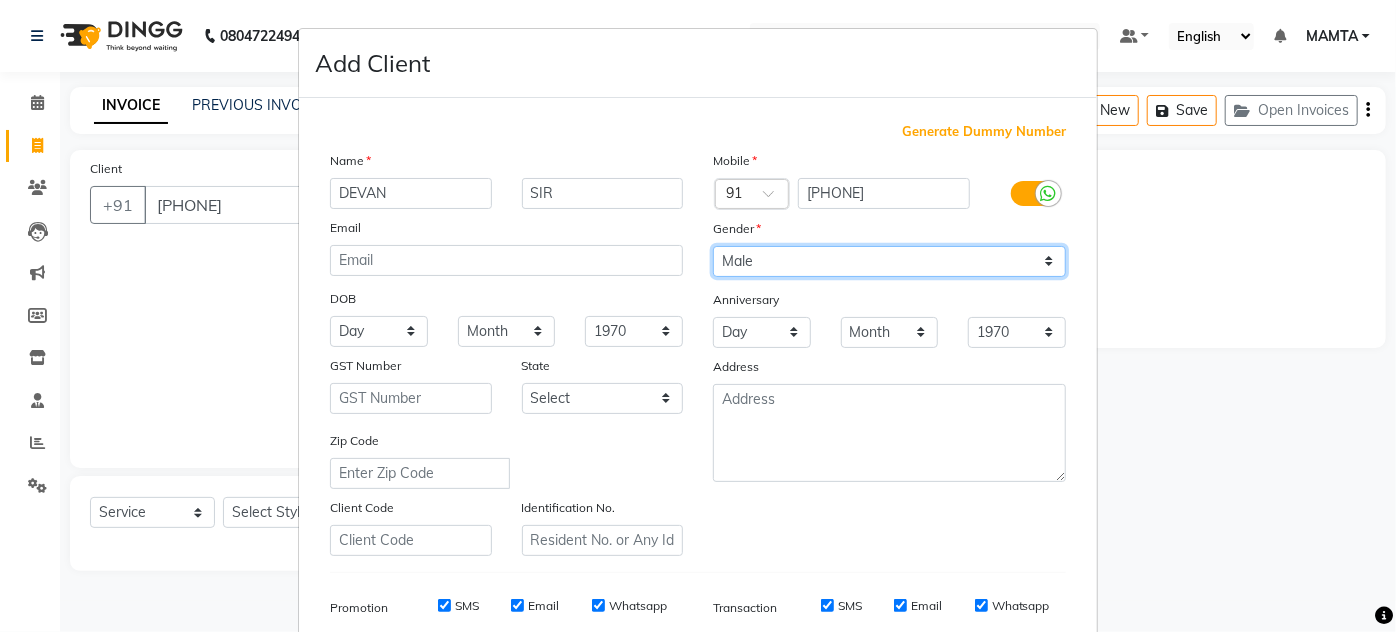 click on "Select Male Female Other Prefer Not To Say" at bounding box center [889, 261] 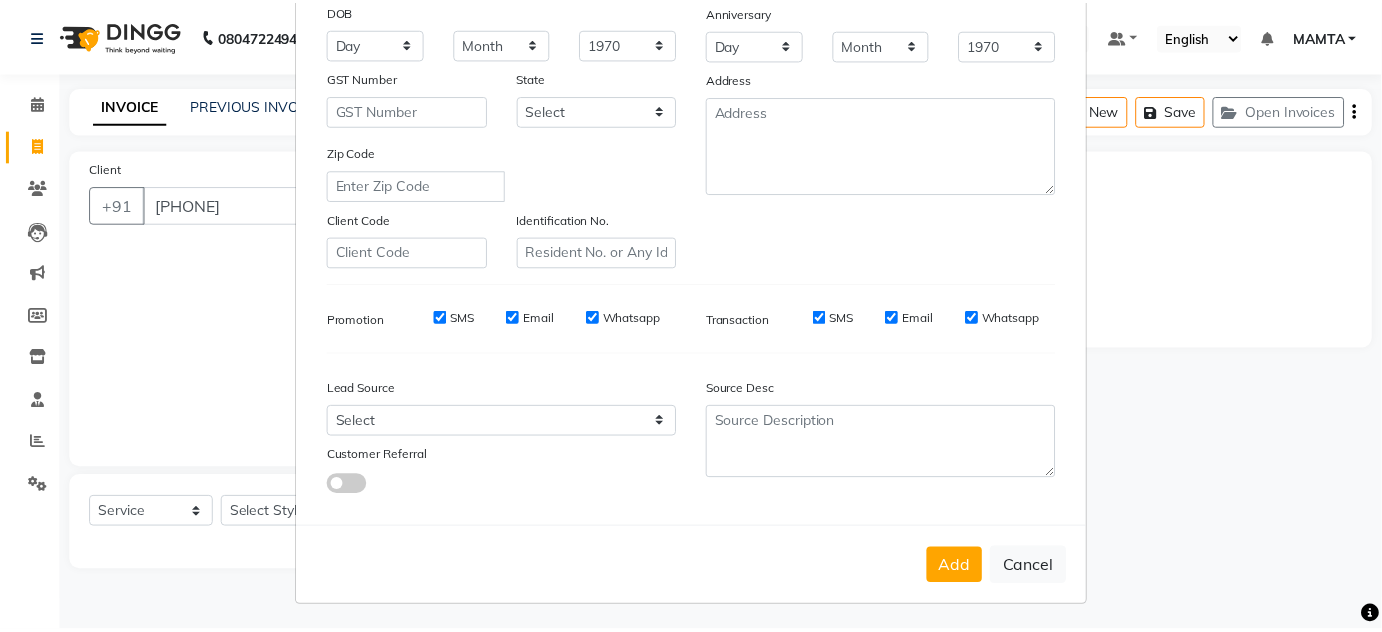 scroll, scrollTop: 290, scrollLeft: 0, axis: vertical 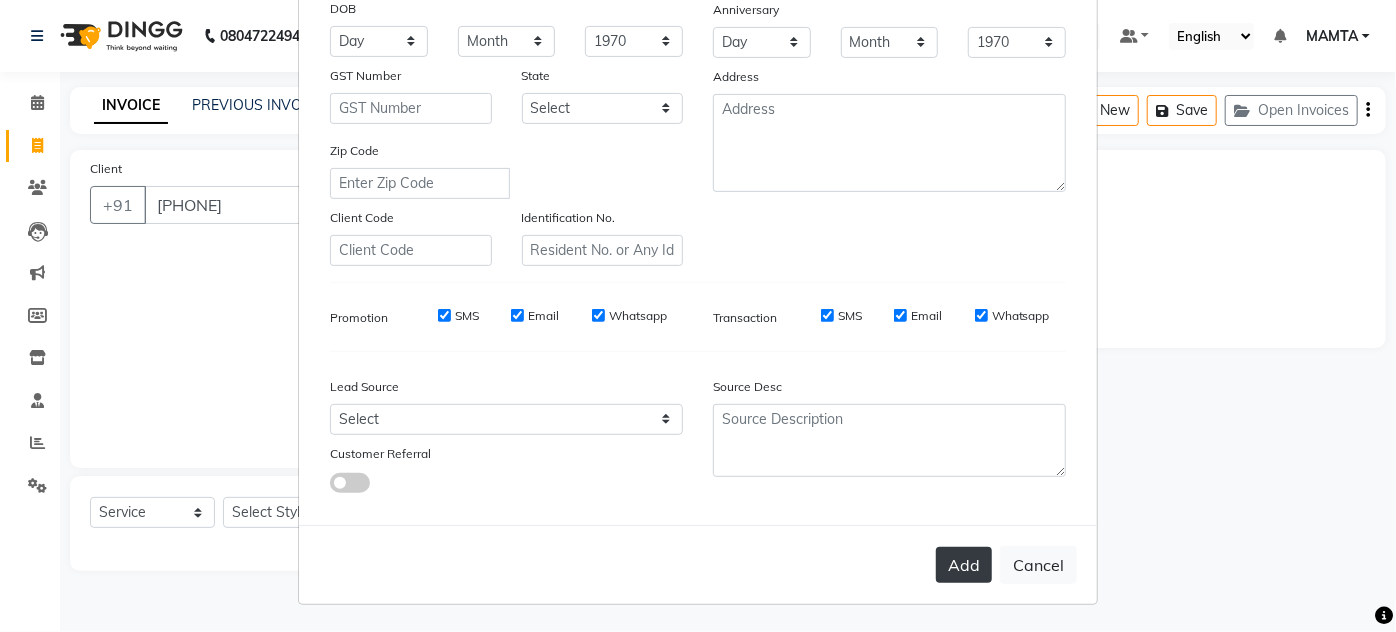 click on "Add" at bounding box center [964, 565] 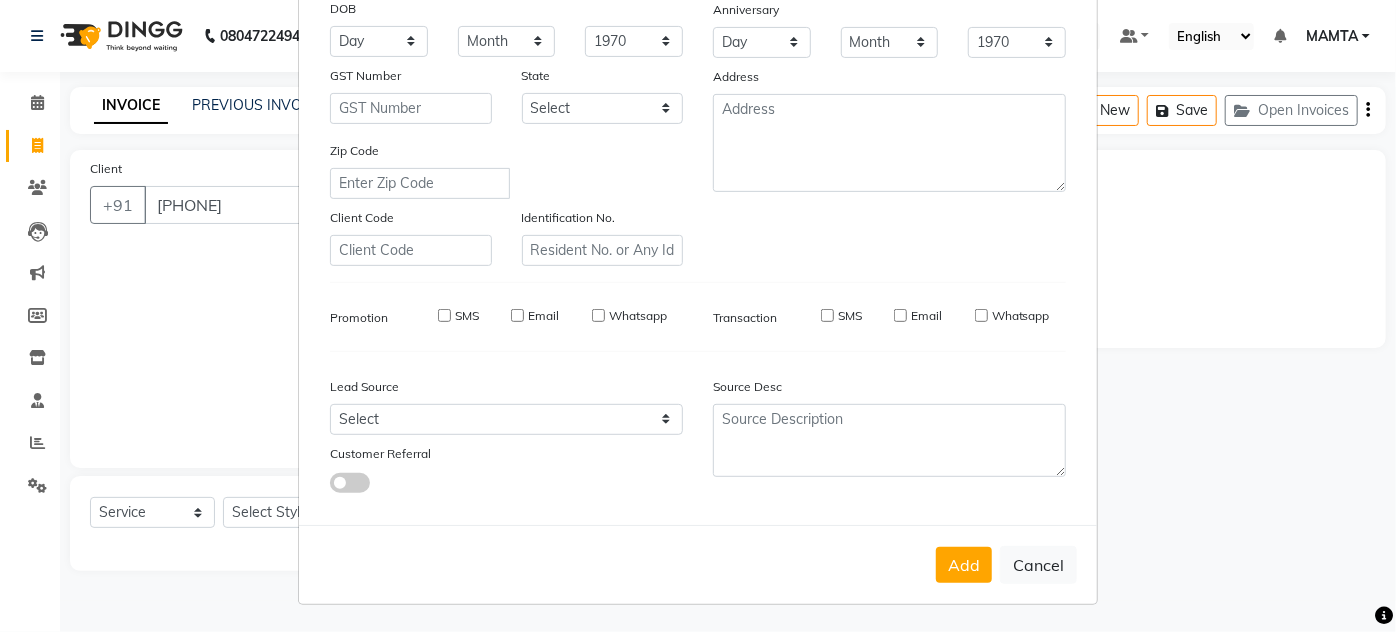 type on "98******83" 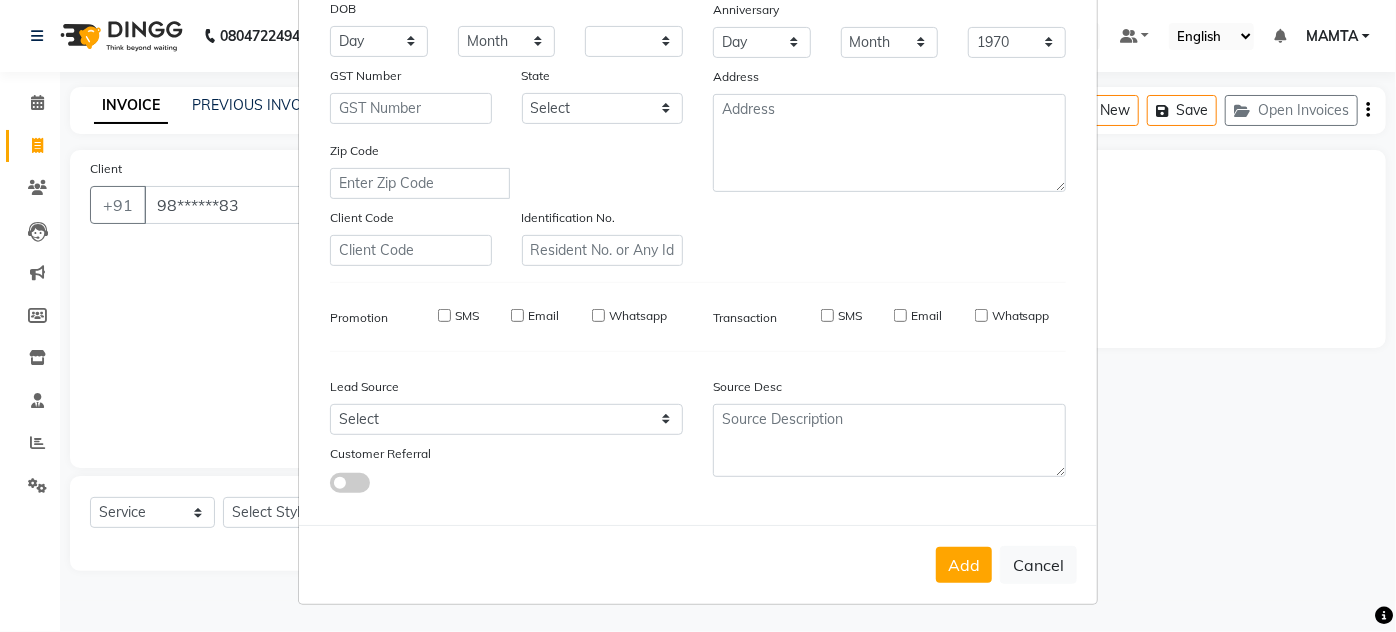 select 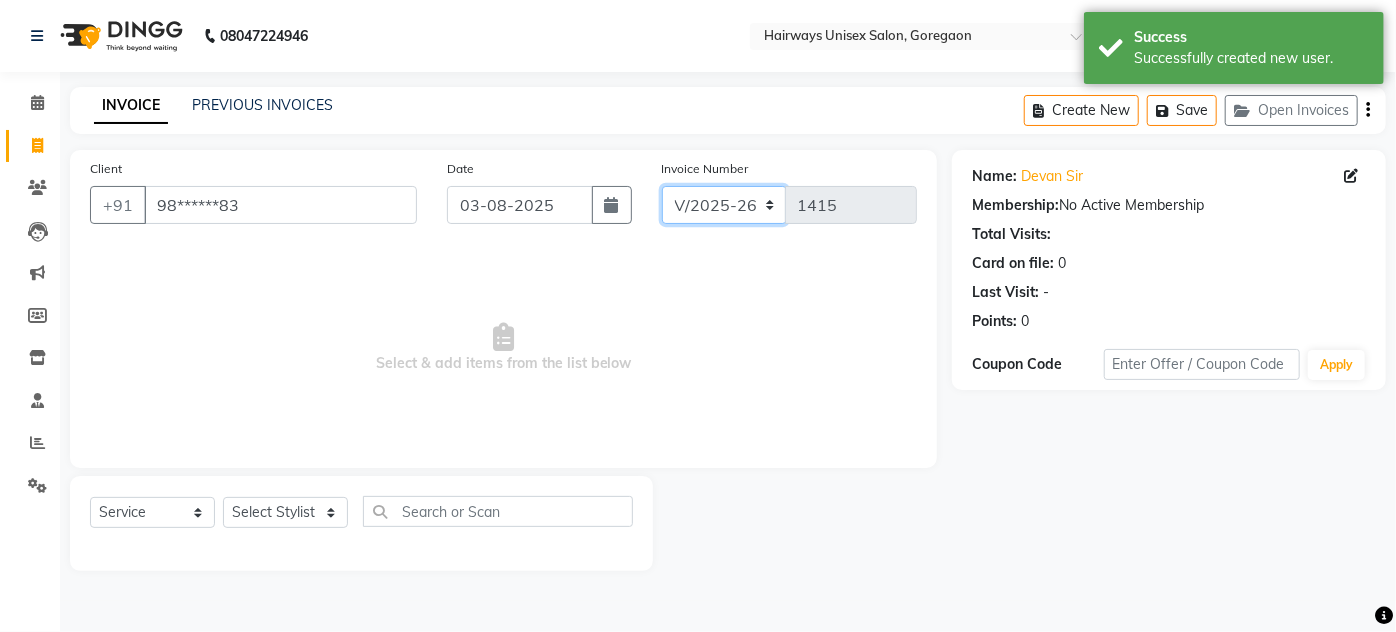 click on "INV/25-26 V/2025-26" 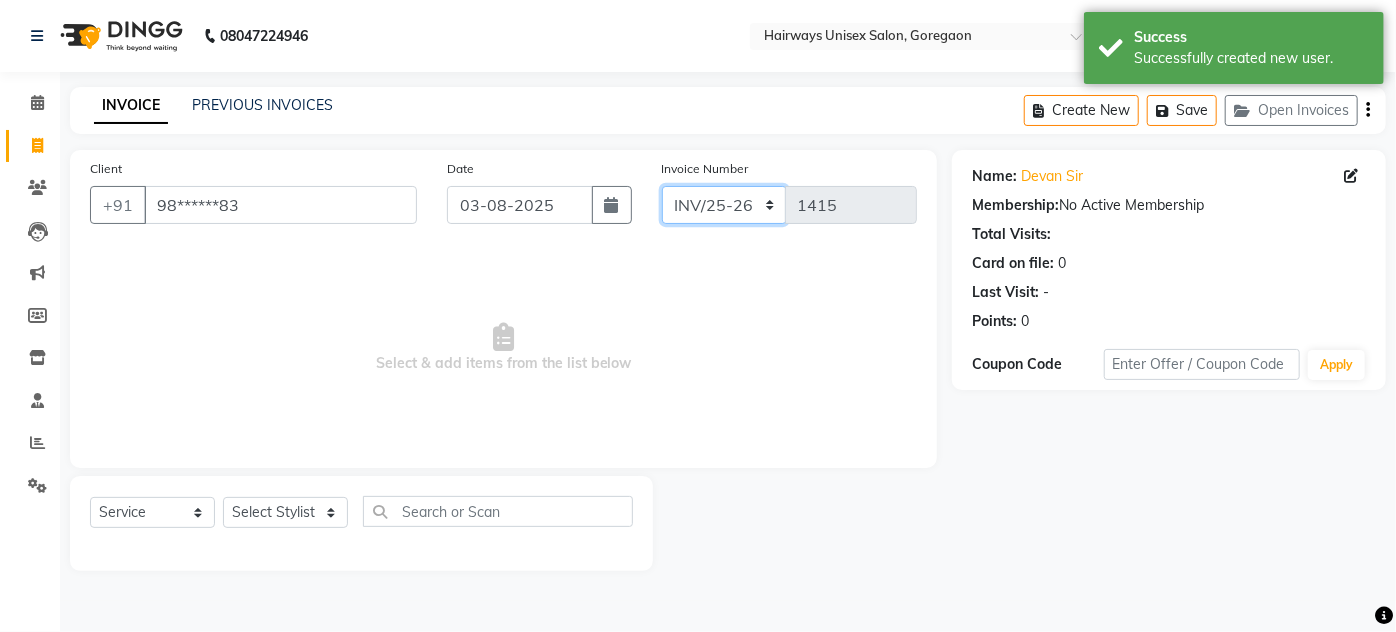 click on "INV/25-26 V/2025-26" 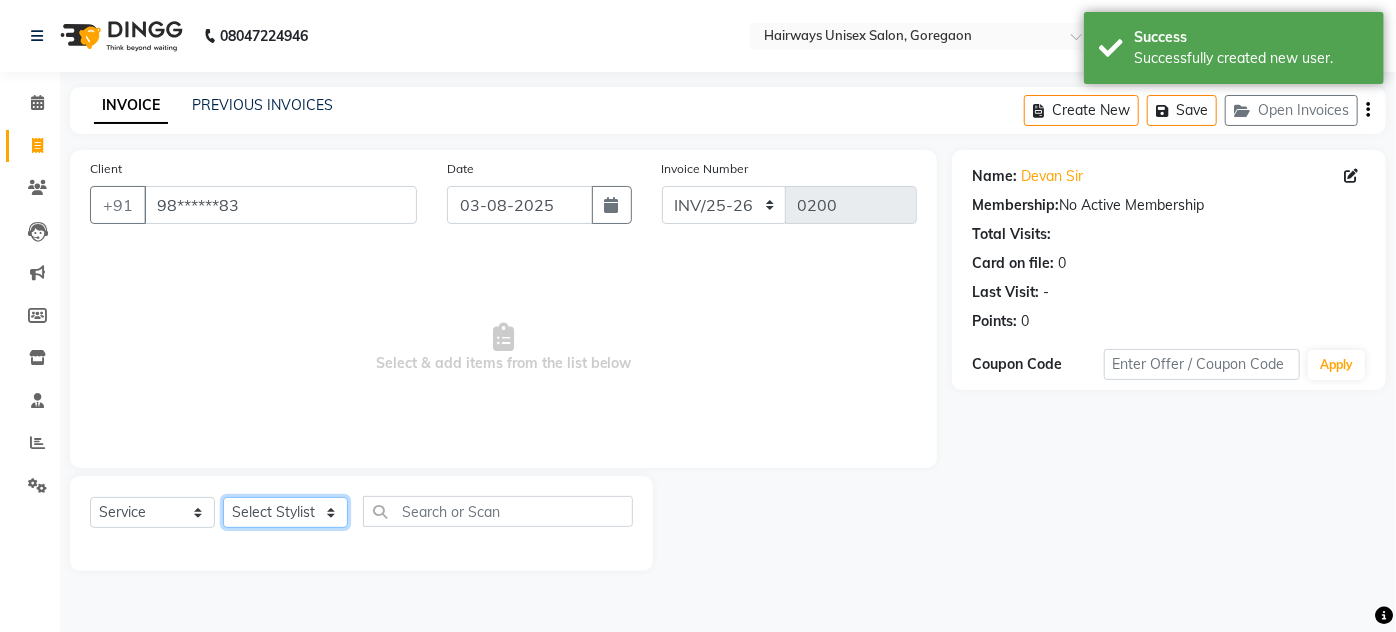 click on "Select Stylist [NAME] [NAME] [NAME] [NAME] [NAME] [NAME] [NAME] [NAME] [NAME] [NAME] [NAME] [NAME] [NAME] [NAME]" 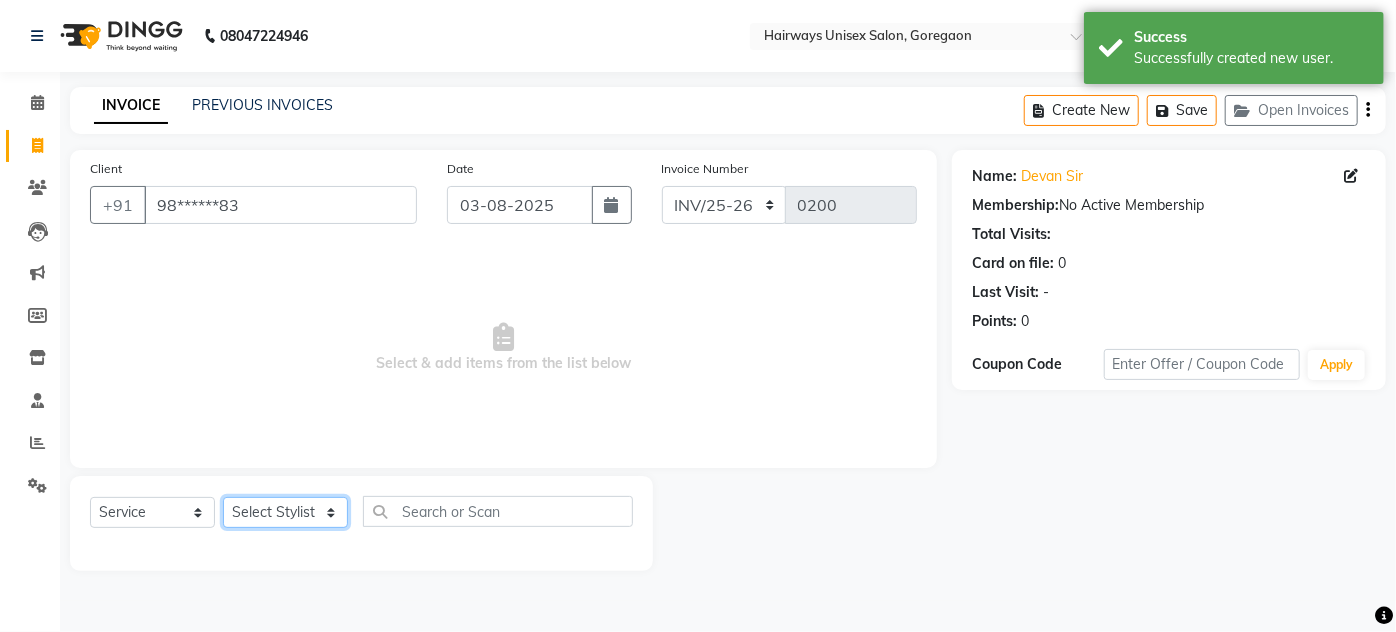 select on "80493" 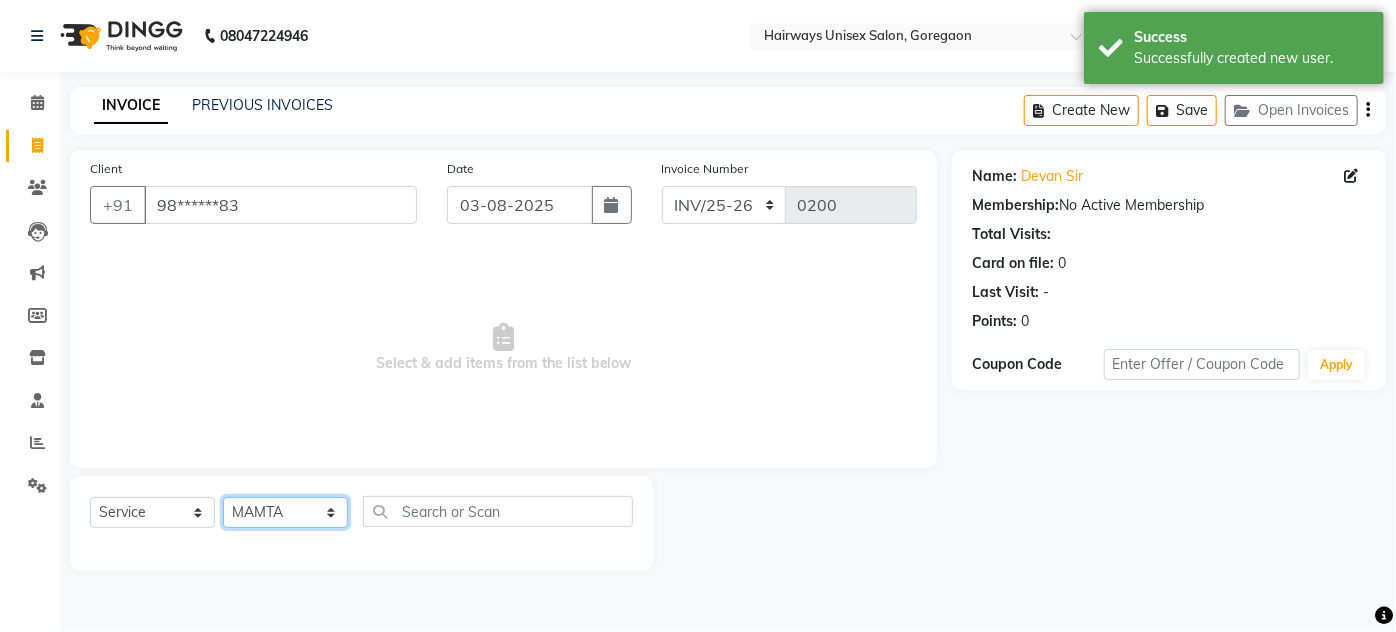 click on "Select Stylist [NAME] [NAME] [NAME] [NAME] [NAME] [NAME] [NAME] [NAME] [NAME] [NAME] [NAME] [NAME] [NAME] [NAME]" 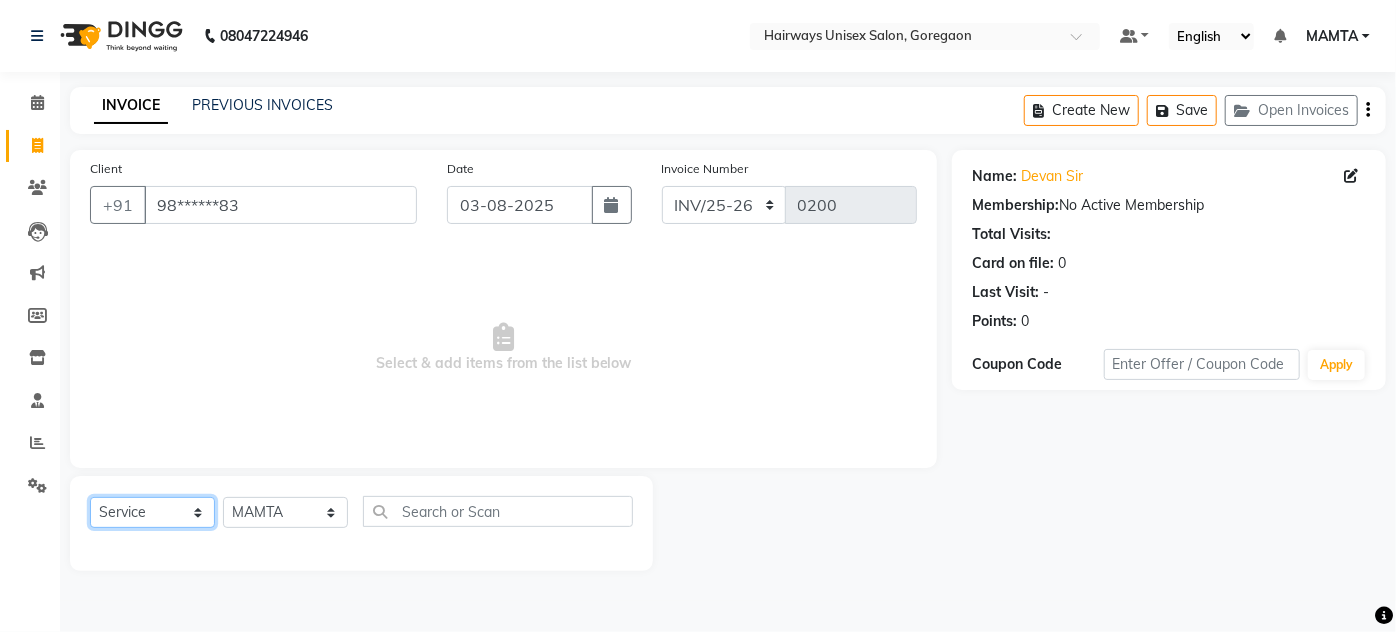 click on "Select  Service  Product  Membership  Package Voucher Prepaid Gift Card" 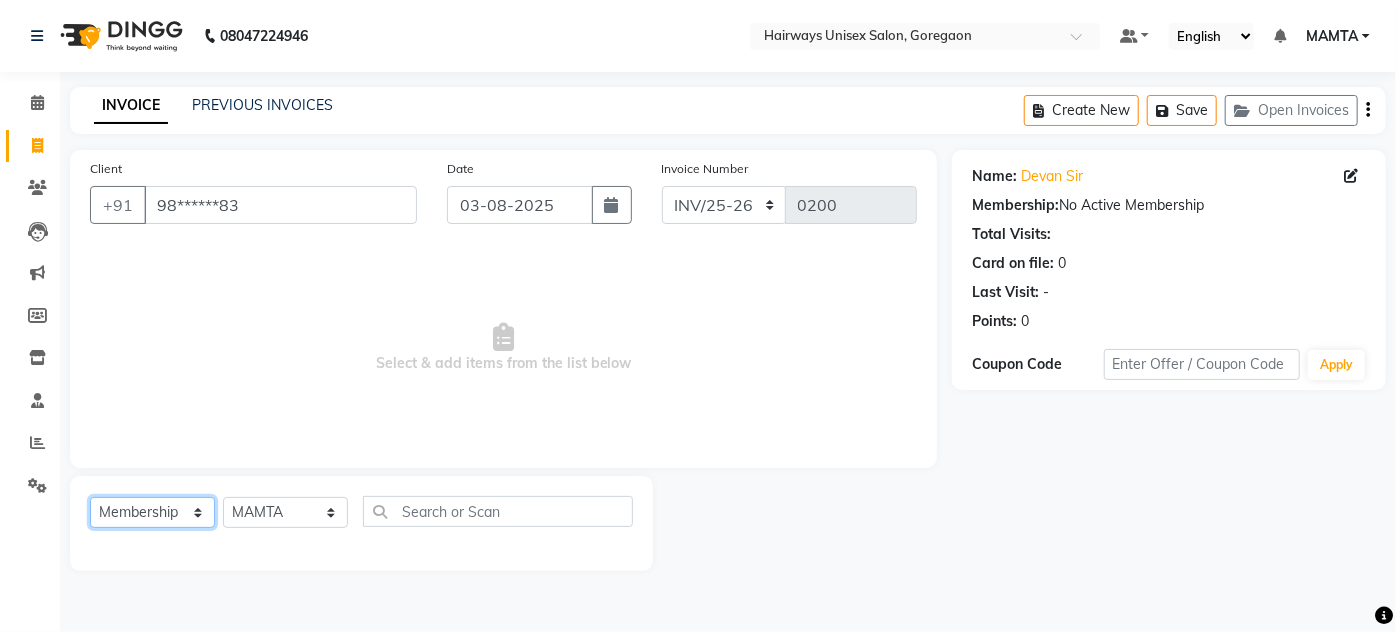 click on "Select  Service  Product  Membership  Package Voucher Prepaid Gift Card" 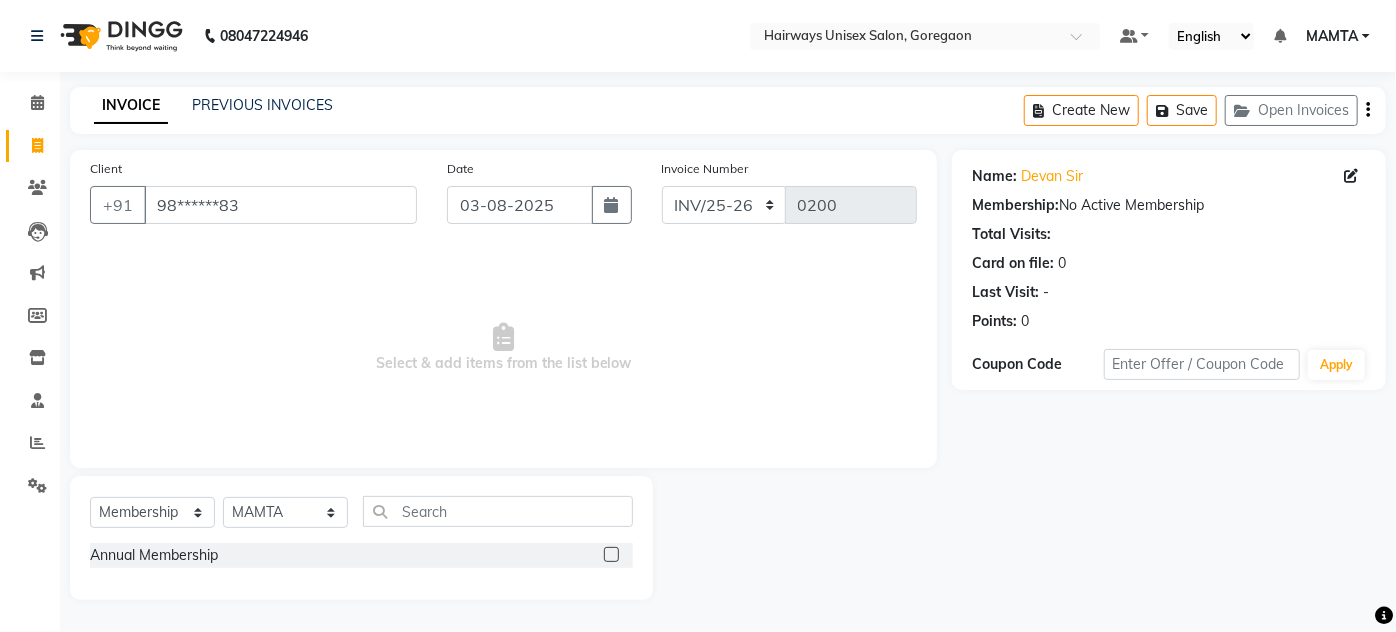 click 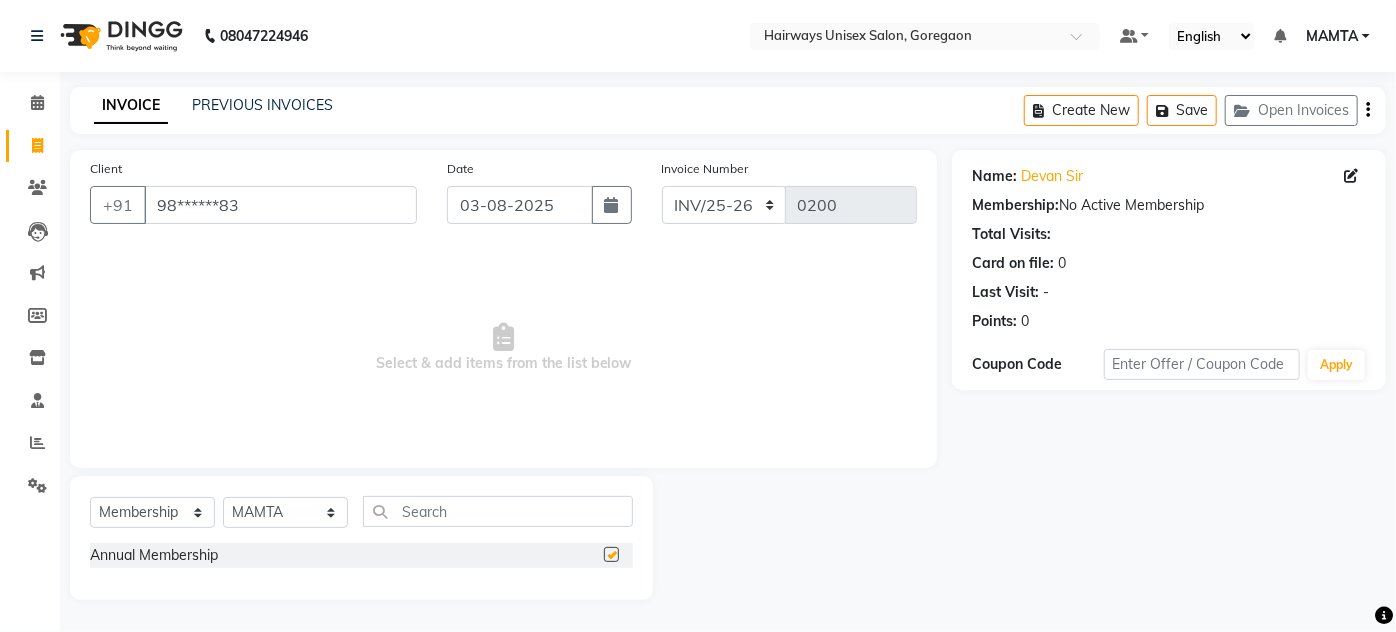 select on "select" 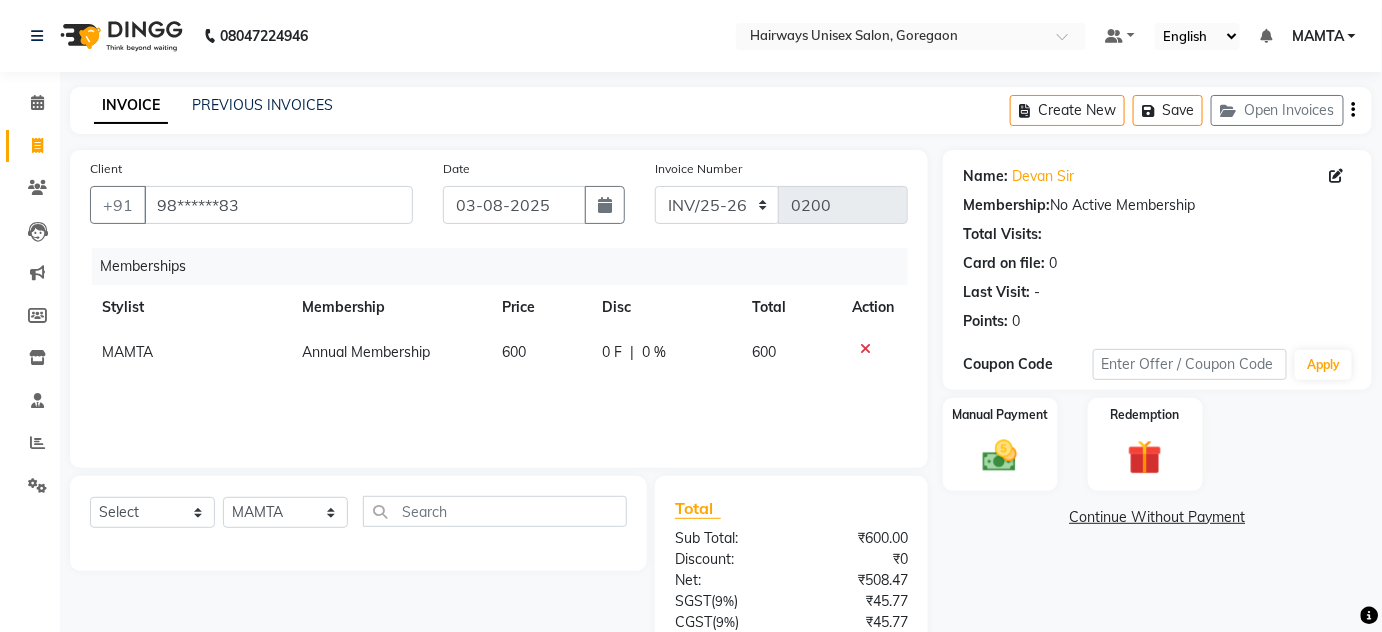 click on "Create New   Save   Open Invoices" 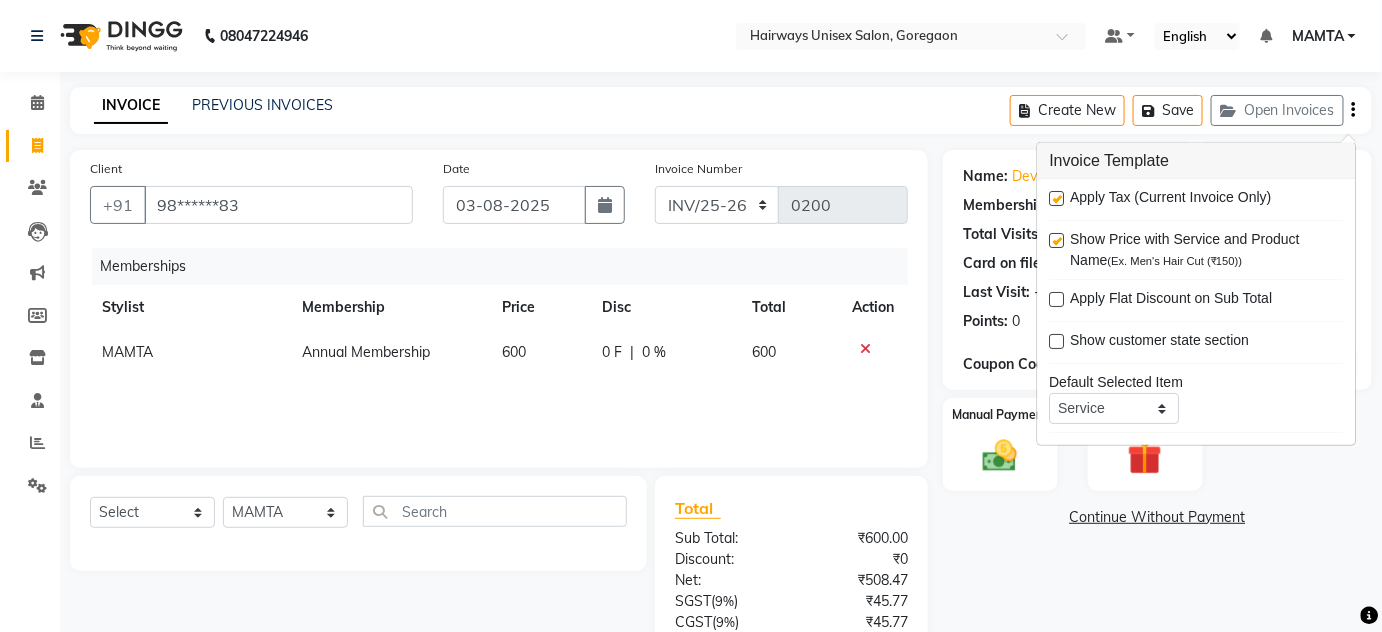 click at bounding box center (1057, 198) 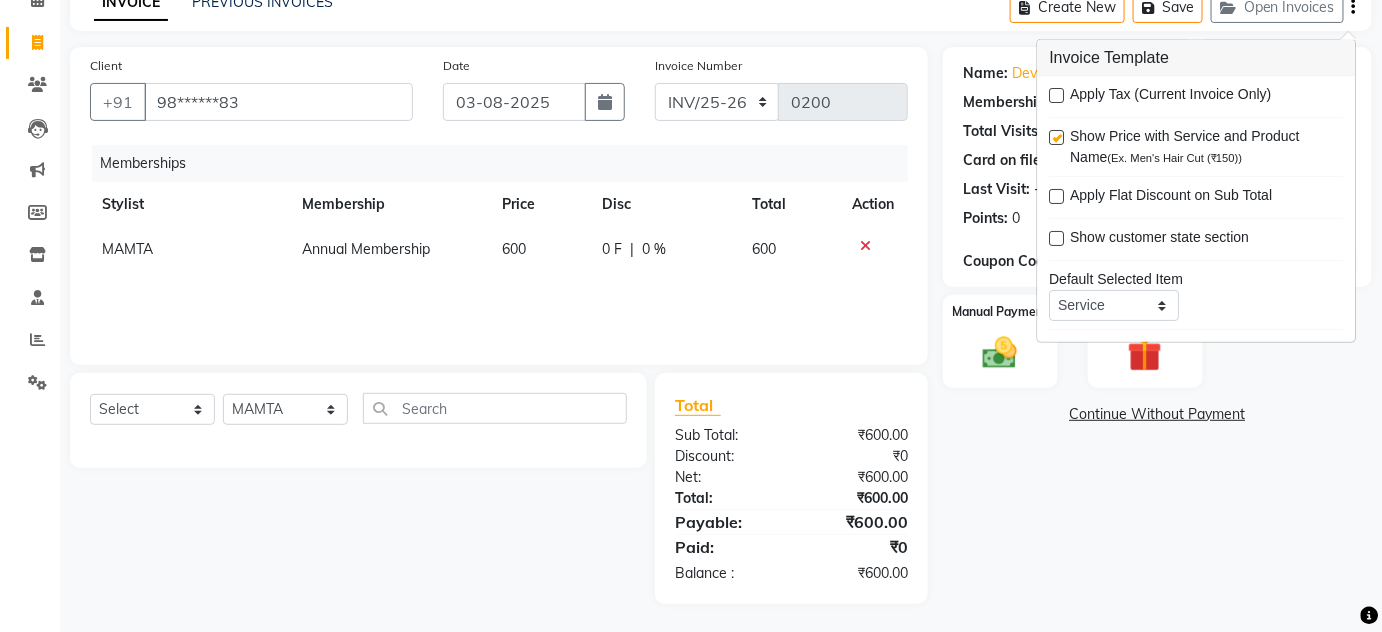 scroll, scrollTop: 104, scrollLeft: 0, axis: vertical 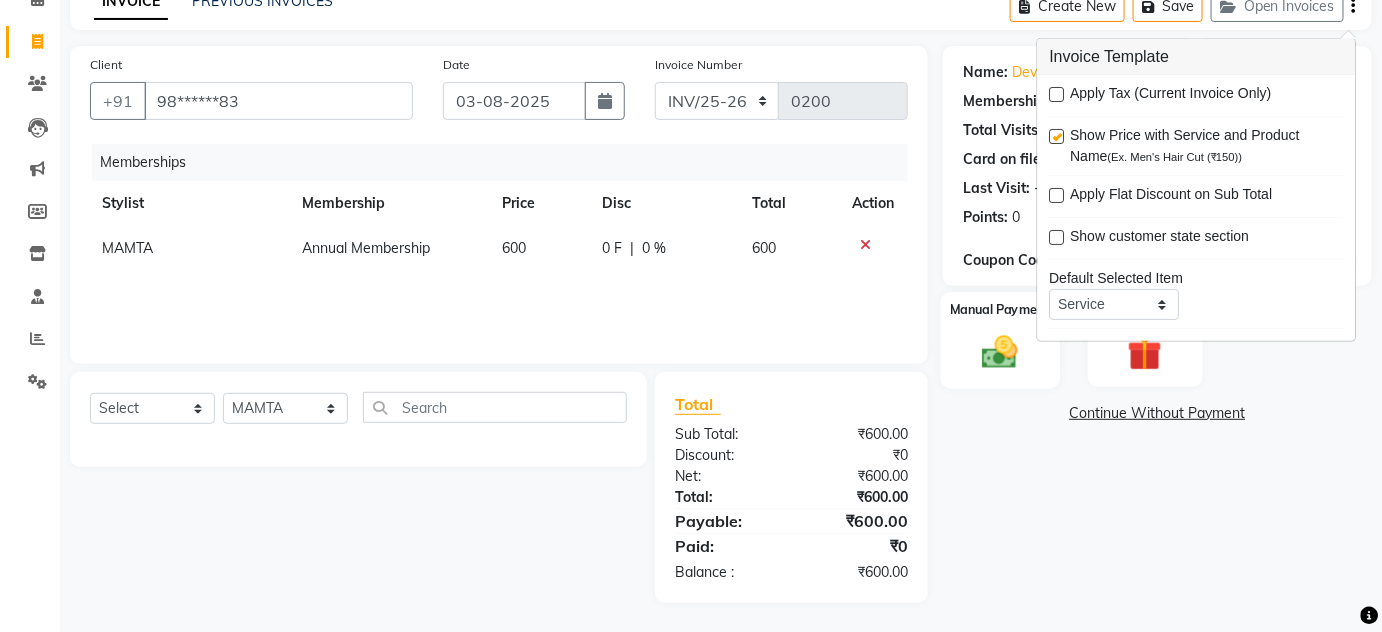 click 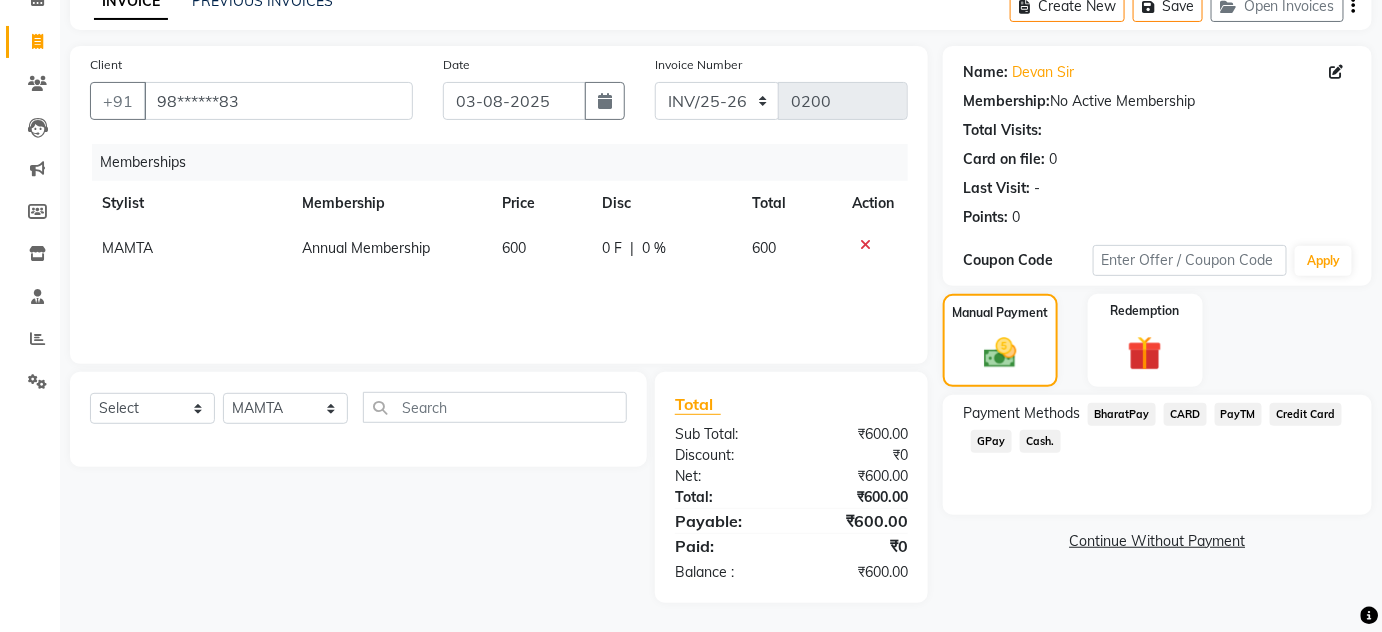 click on "Cash." 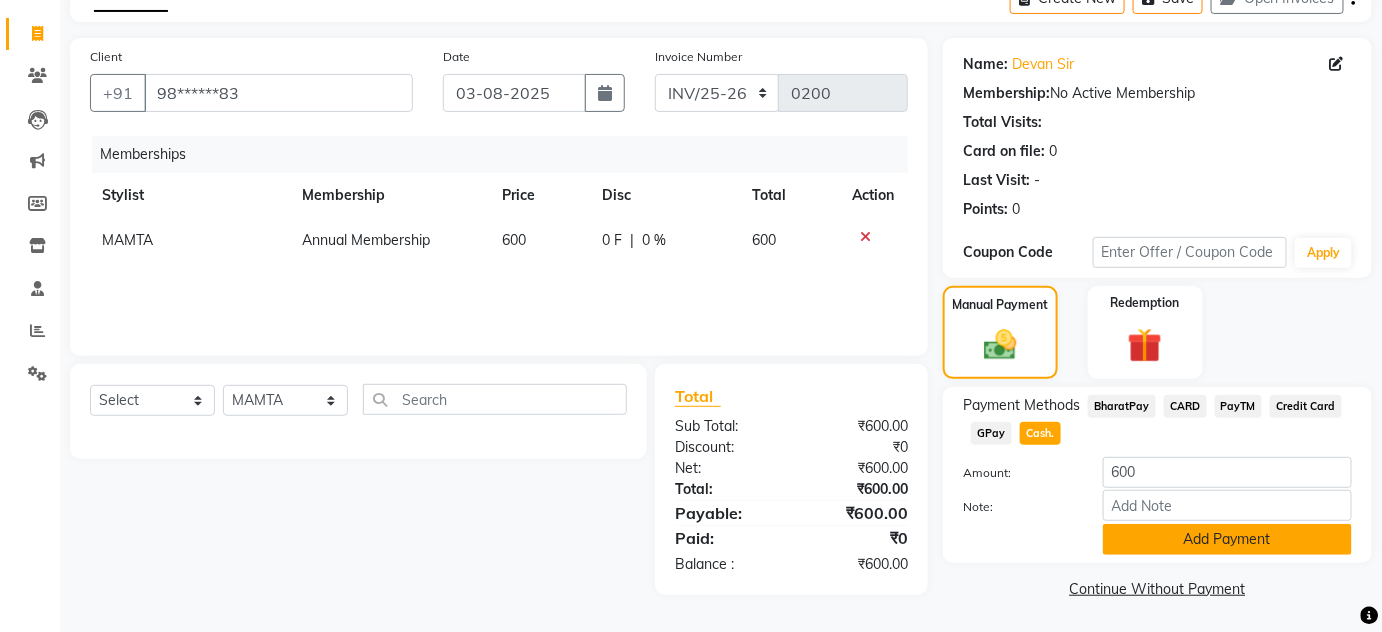 click on "Add Payment" 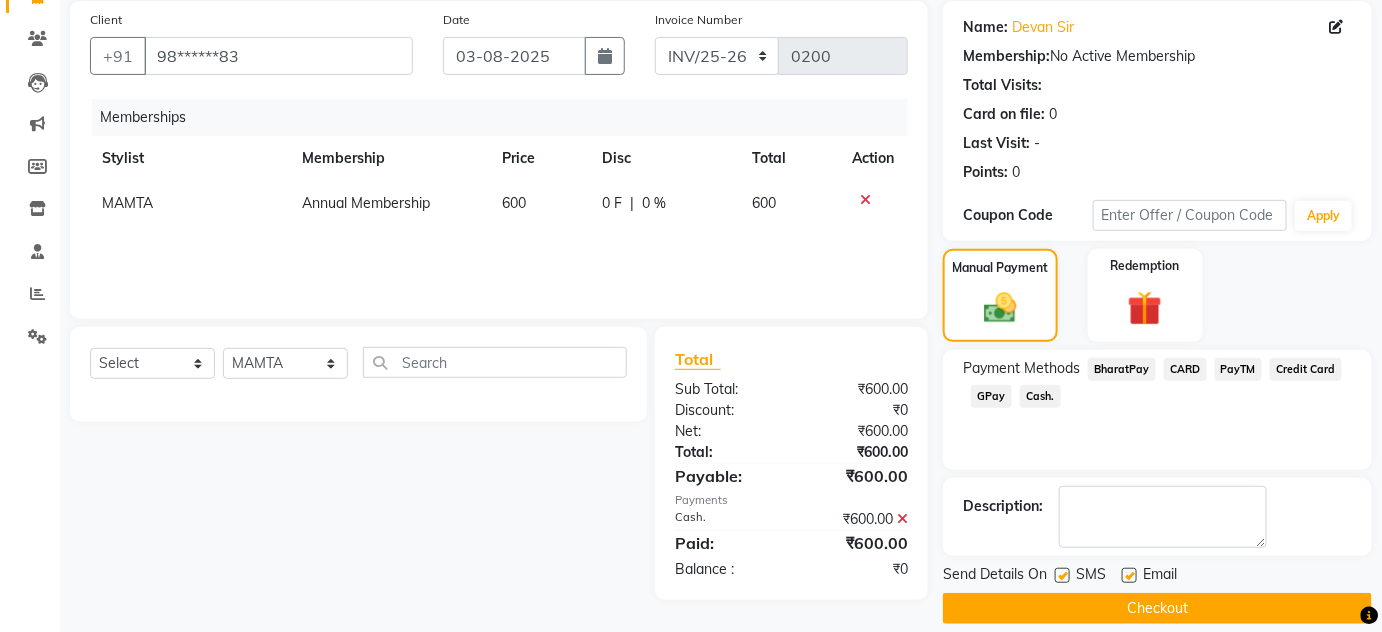 scroll, scrollTop: 169, scrollLeft: 0, axis: vertical 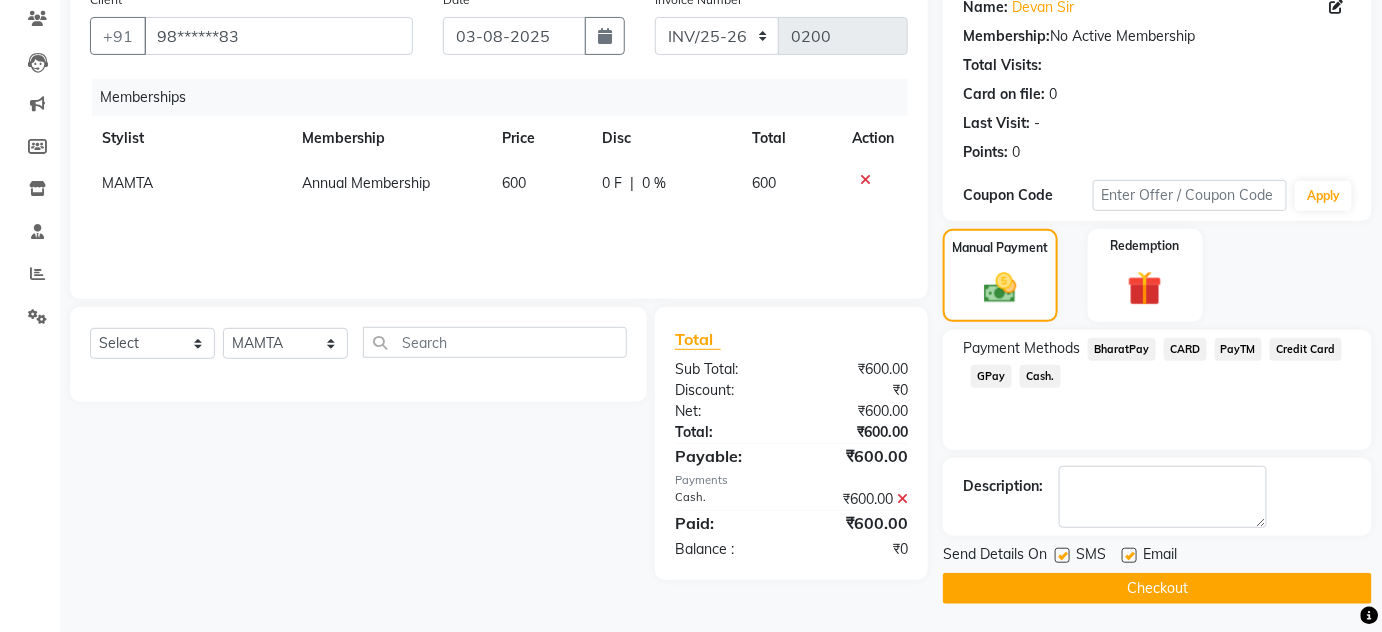 click on "Checkout" 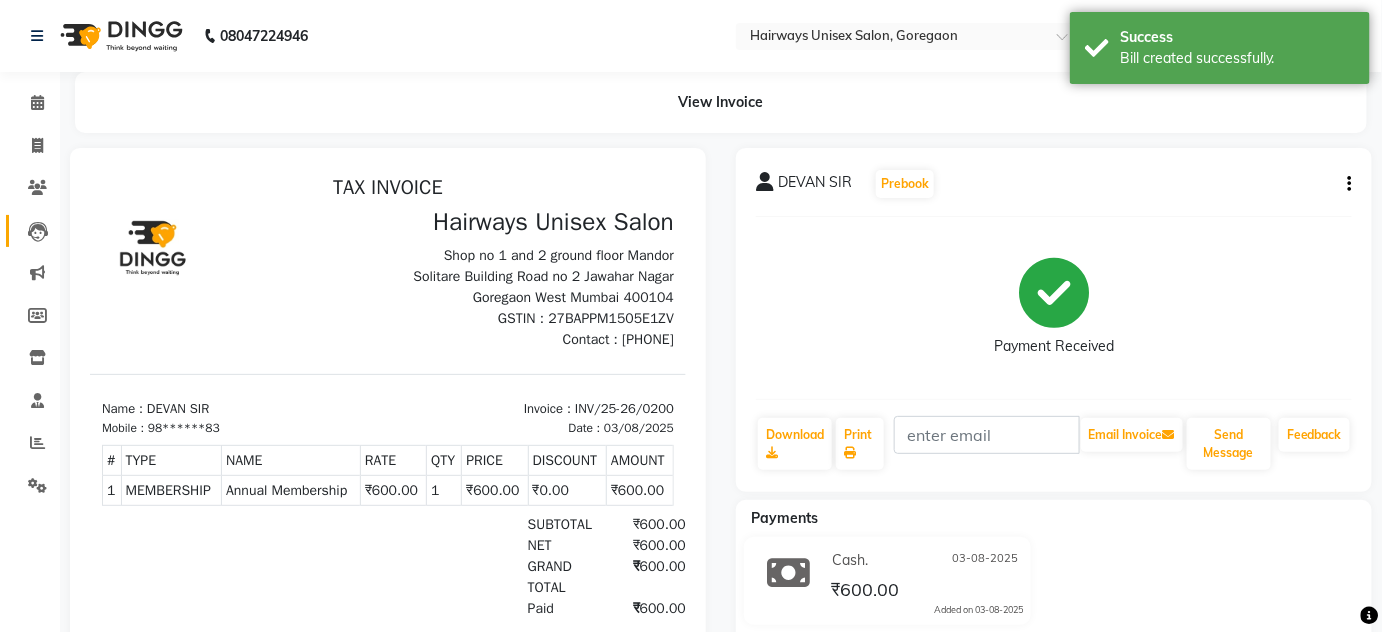 scroll, scrollTop: 0, scrollLeft: 0, axis: both 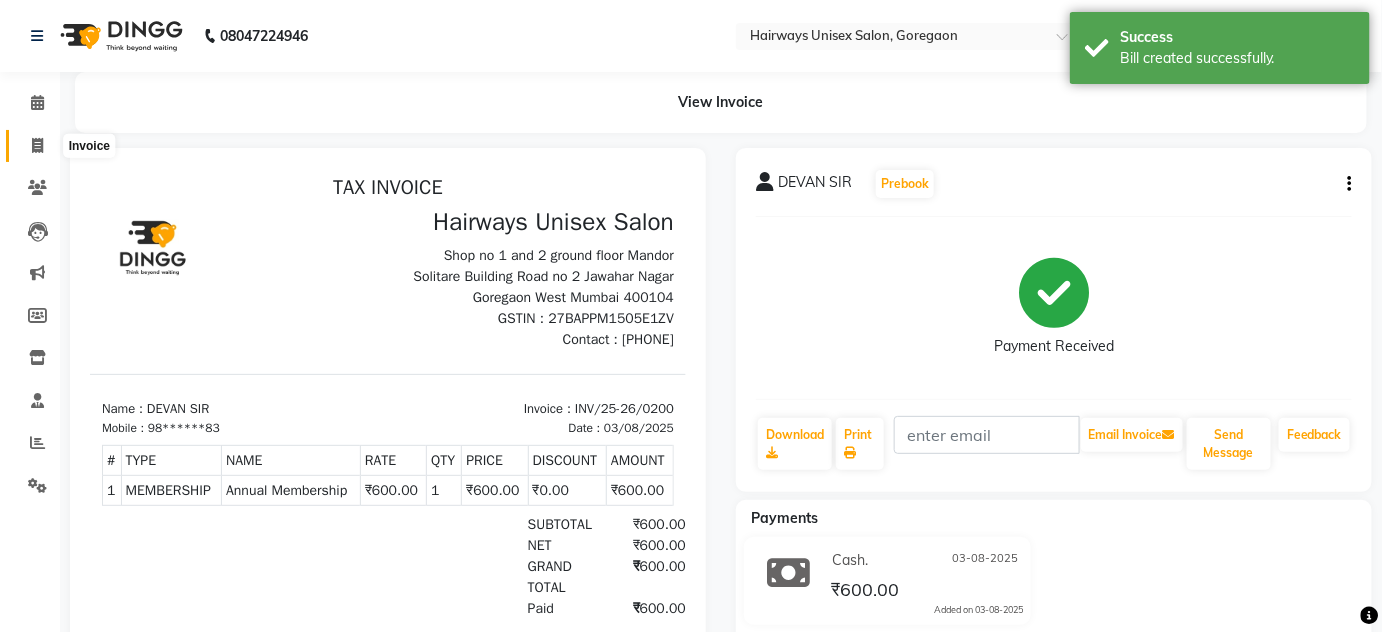 click 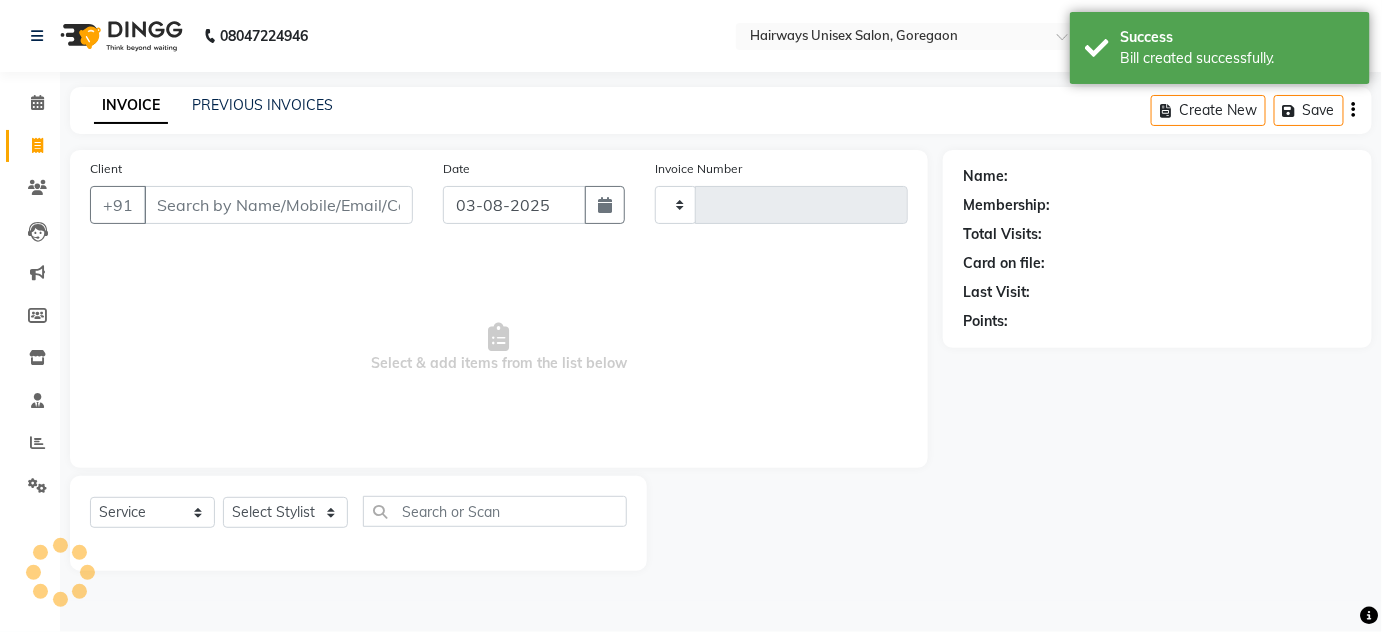 type on "1415" 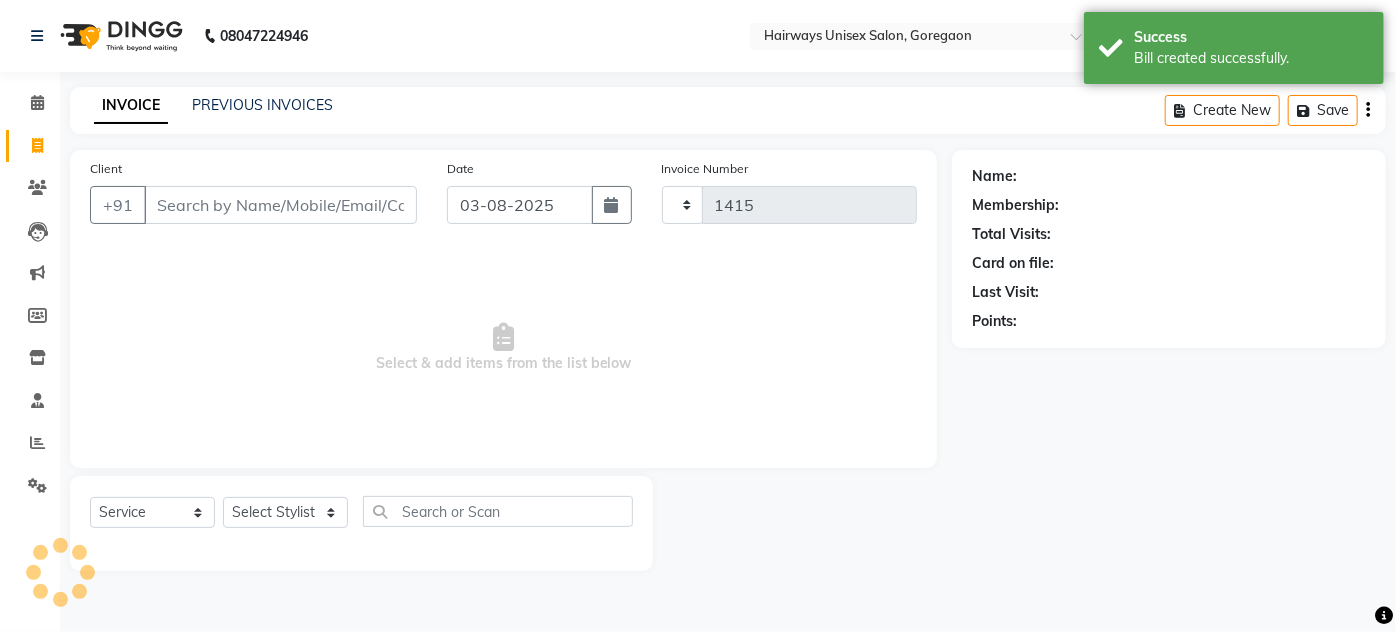 select on "8320" 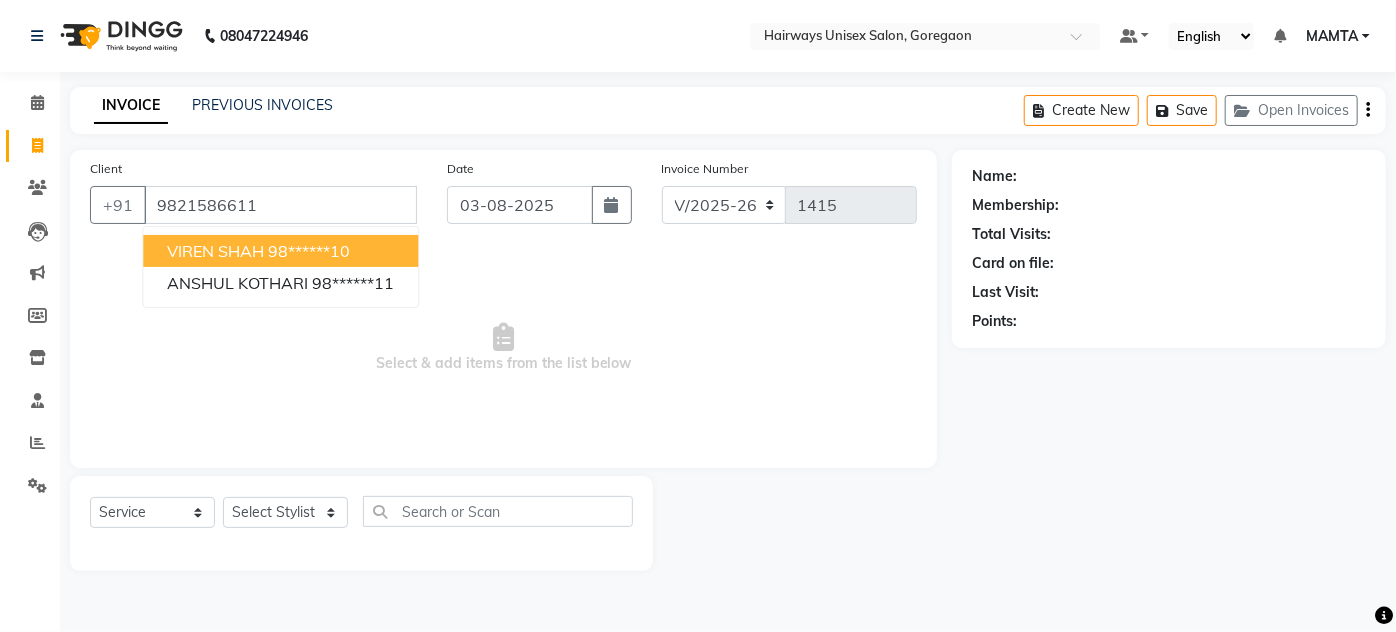 type on "9821586611" 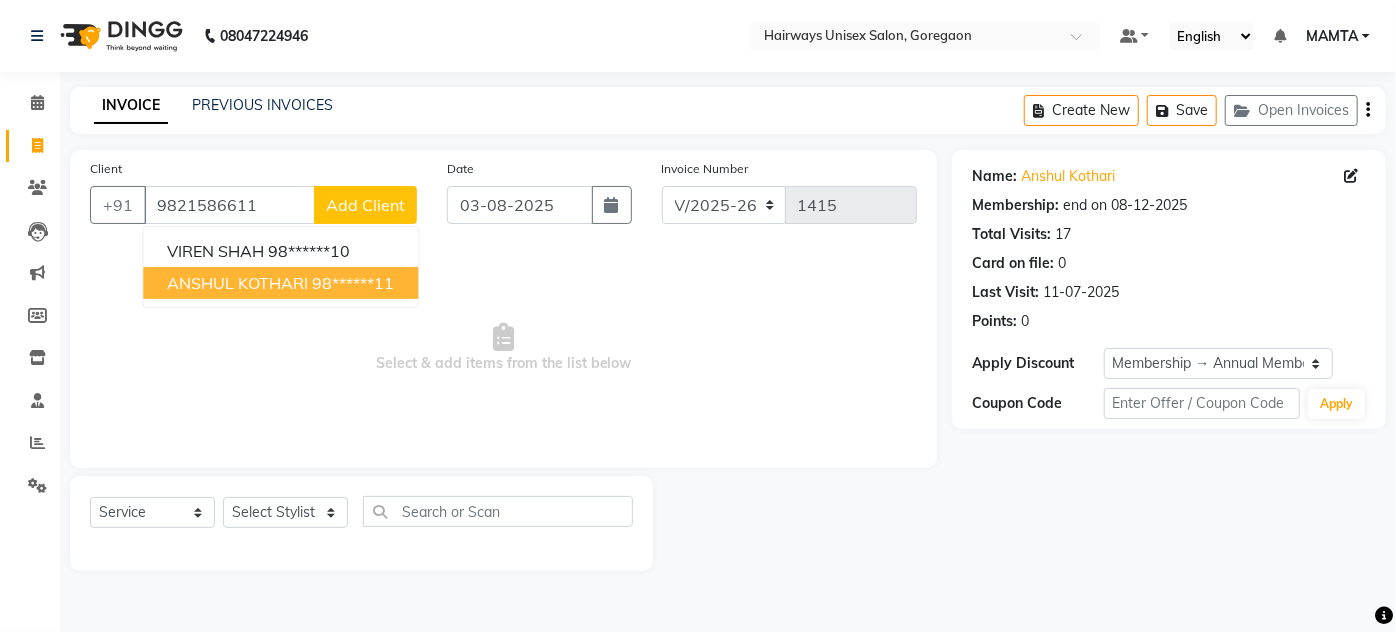 click on "ANSHUL KOTHARI" at bounding box center [237, 283] 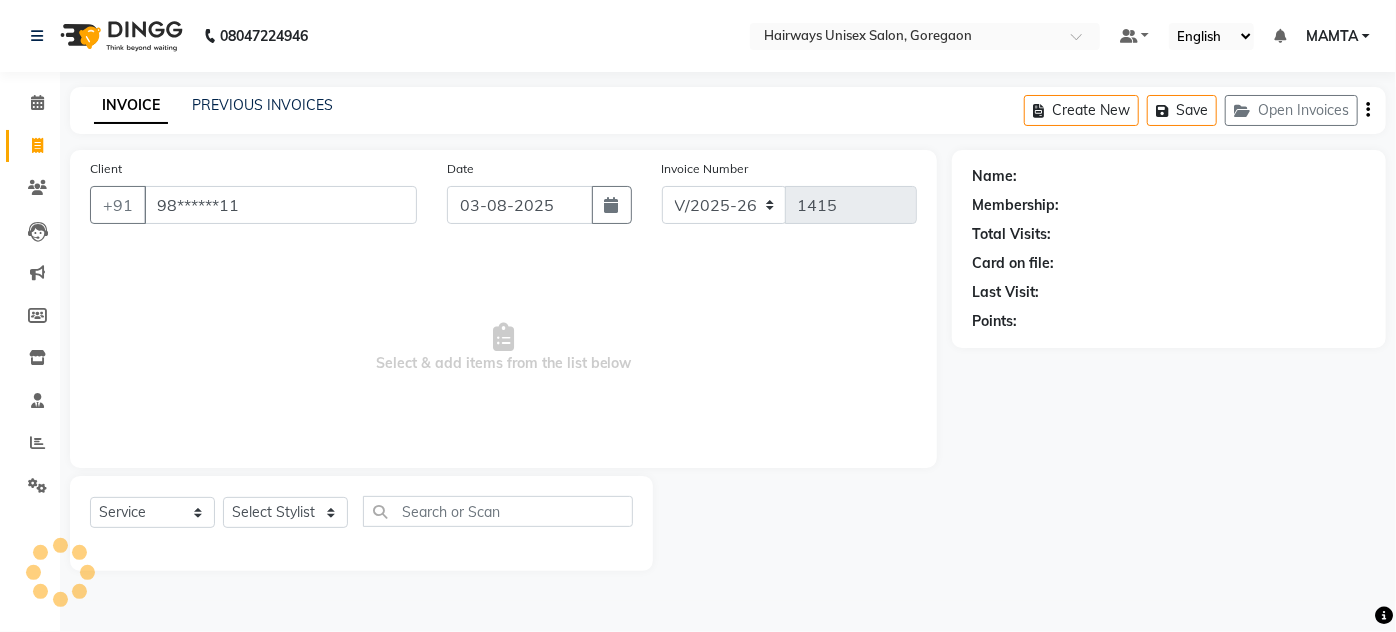 select on "1: Object" 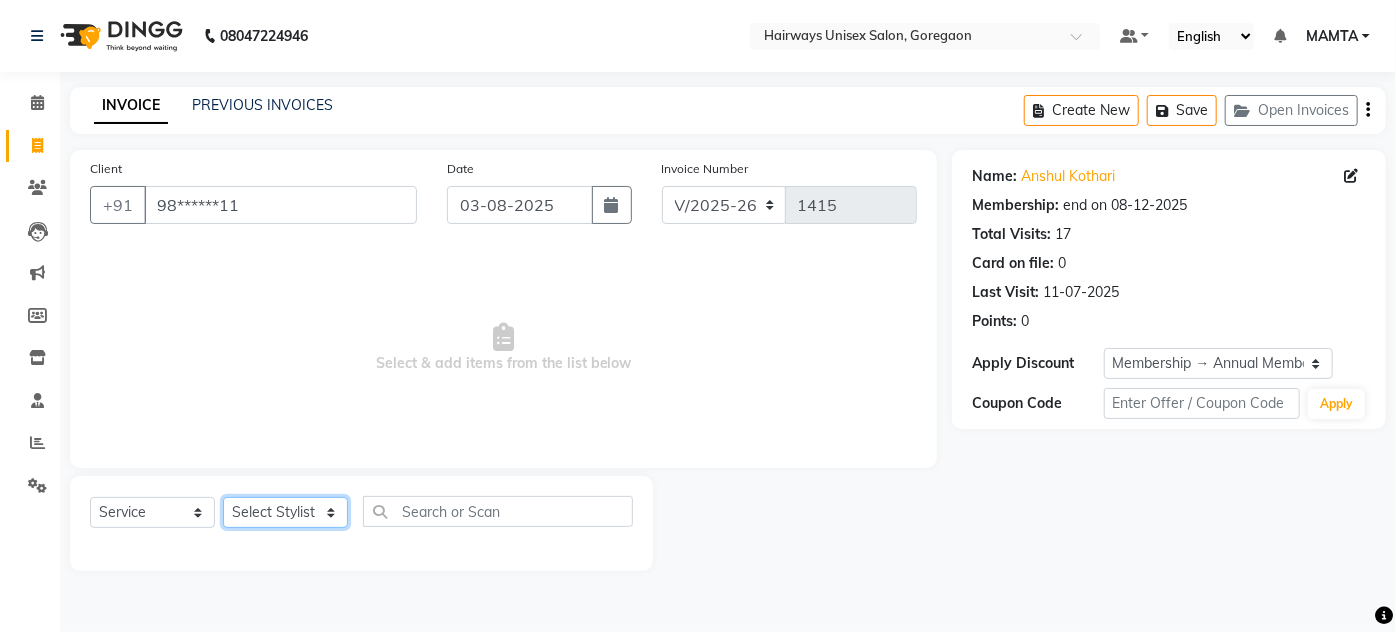 click on "Select Stylist [NAME] [NAME] [NAME] [NAME] [NAME] [NAME] [NAME] [NAME] [NAME] [NAME] [NAME] [NAME] [NAME] [NAME]" 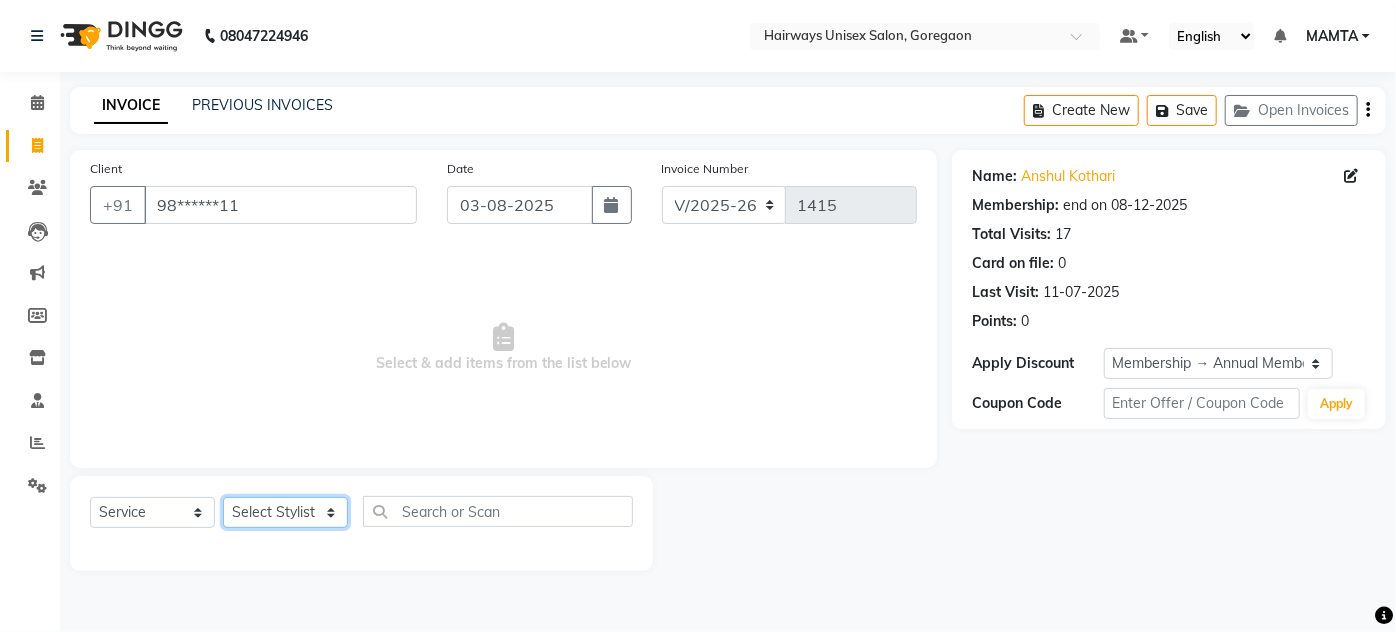 select on "80508" 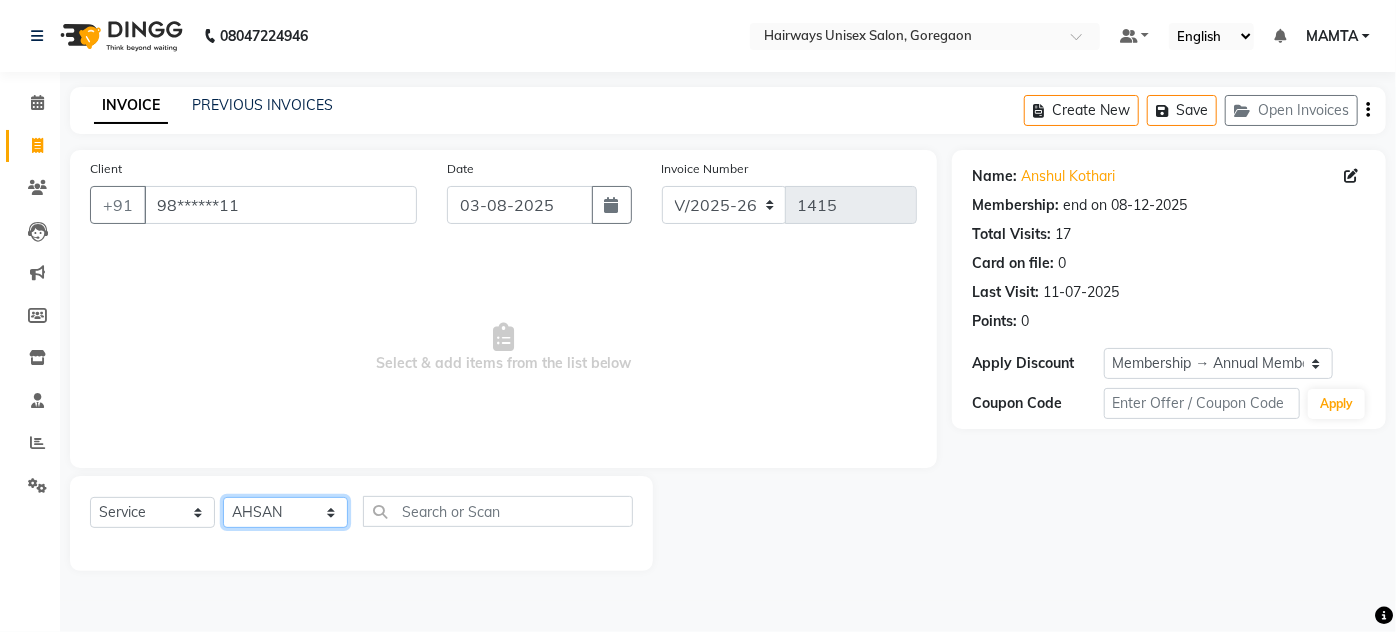 click on "Select Stylist [NAME] [NAME] [NAME] [NAME] [NAME] [NAME] [NAME] [NAME] [NAME] [NAME] [NAME] [NAME] [NAME] [NAME]" 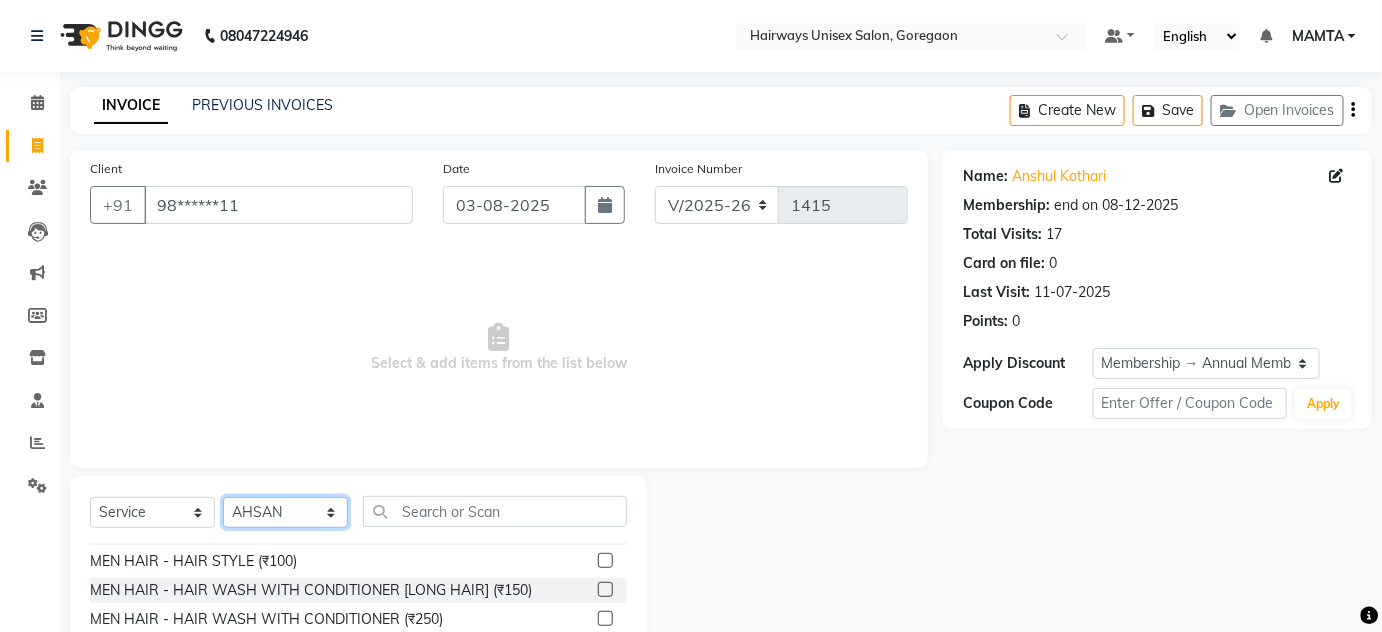 scroll, scrollTop: 181, scrollLeft: 0, axis: vertical 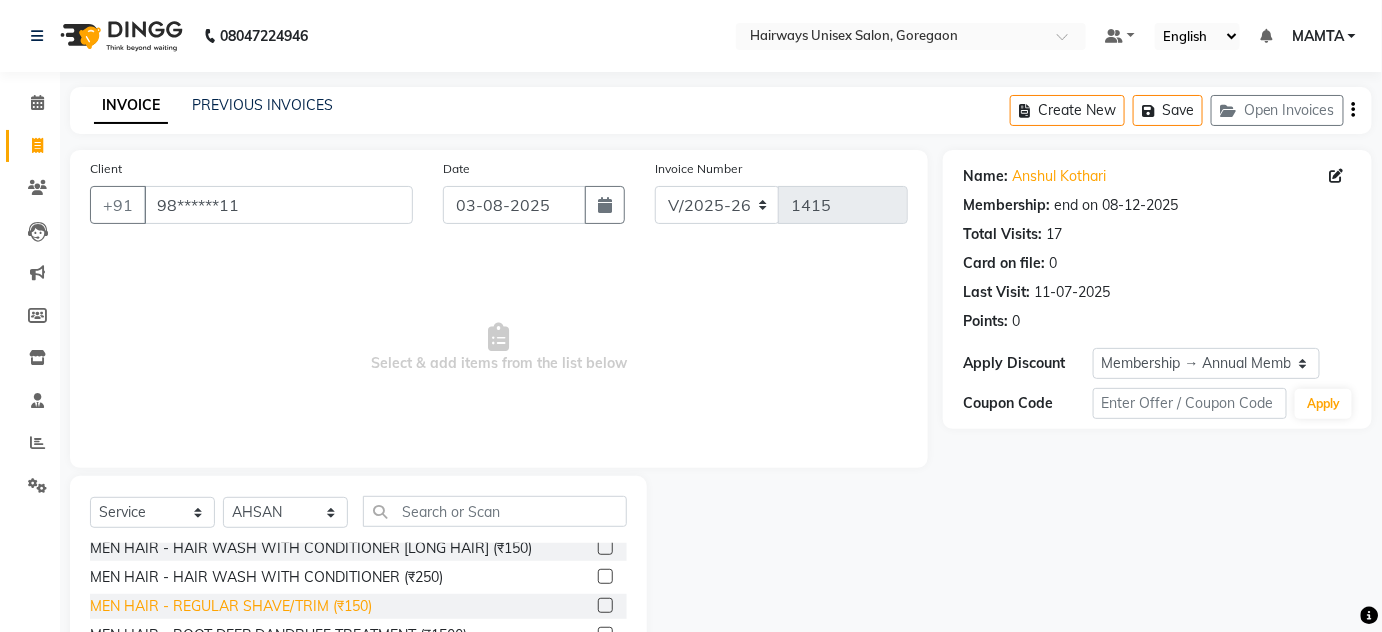 click on "MEN HAIR - REGULAR SHAVE/TRIM (₹150)" 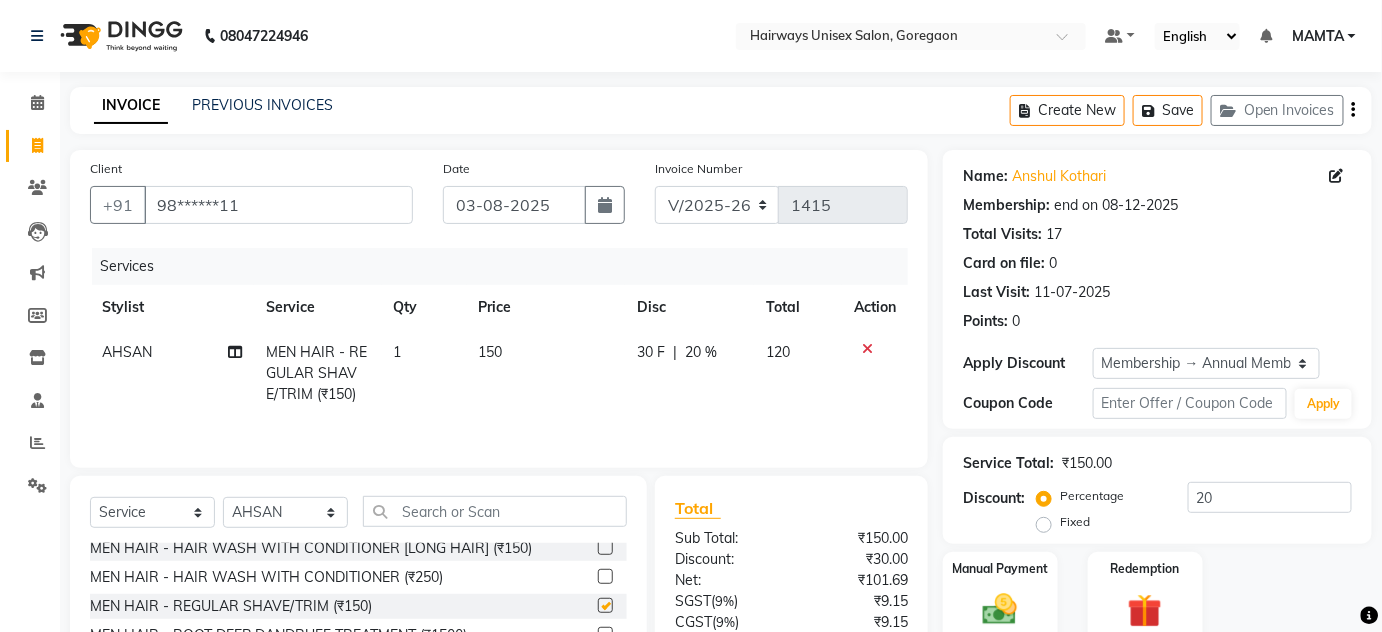 checkbox on "false" 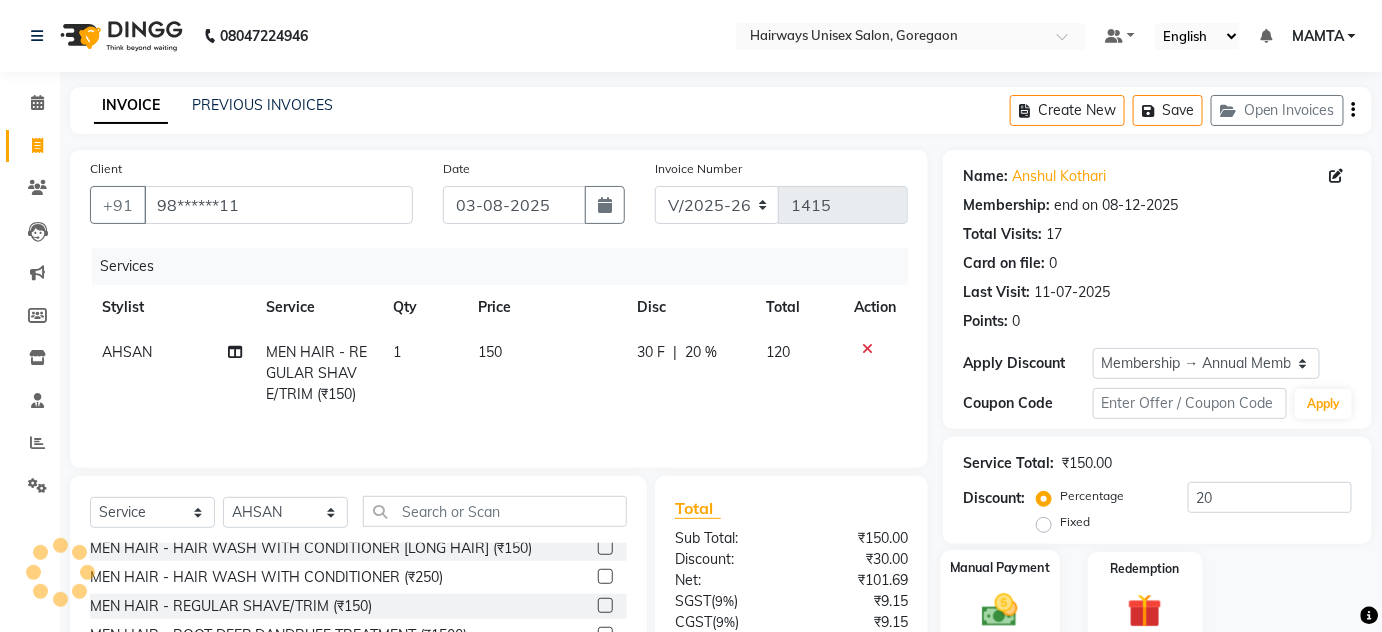 click on "Manual Payment" 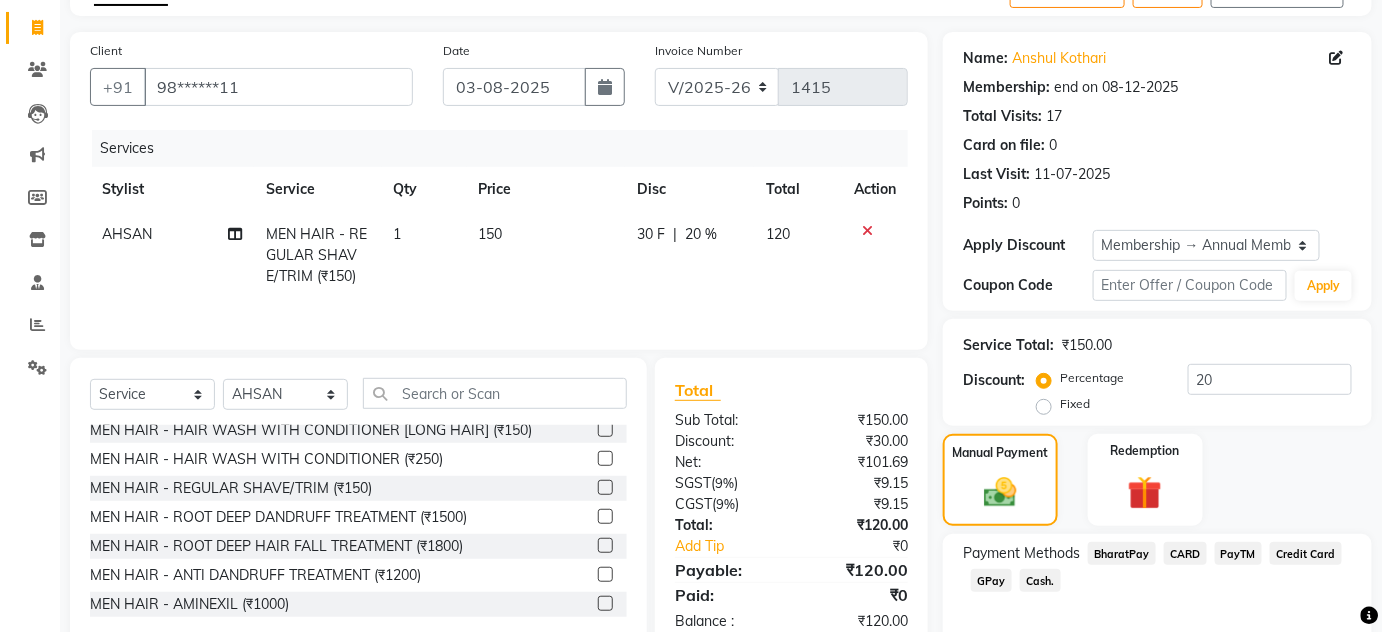 scroll, scrollTop: 0, scrollLeft: 0, axis: both 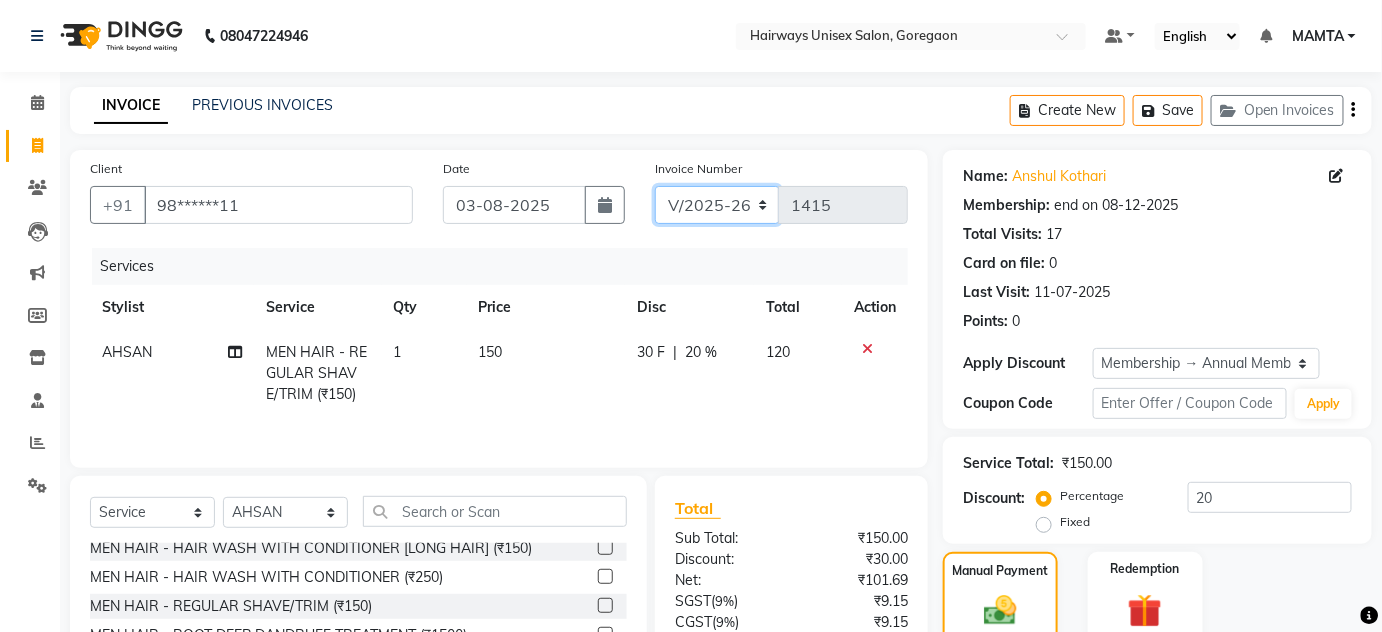 click on "INV/25-26 V/2025-26" 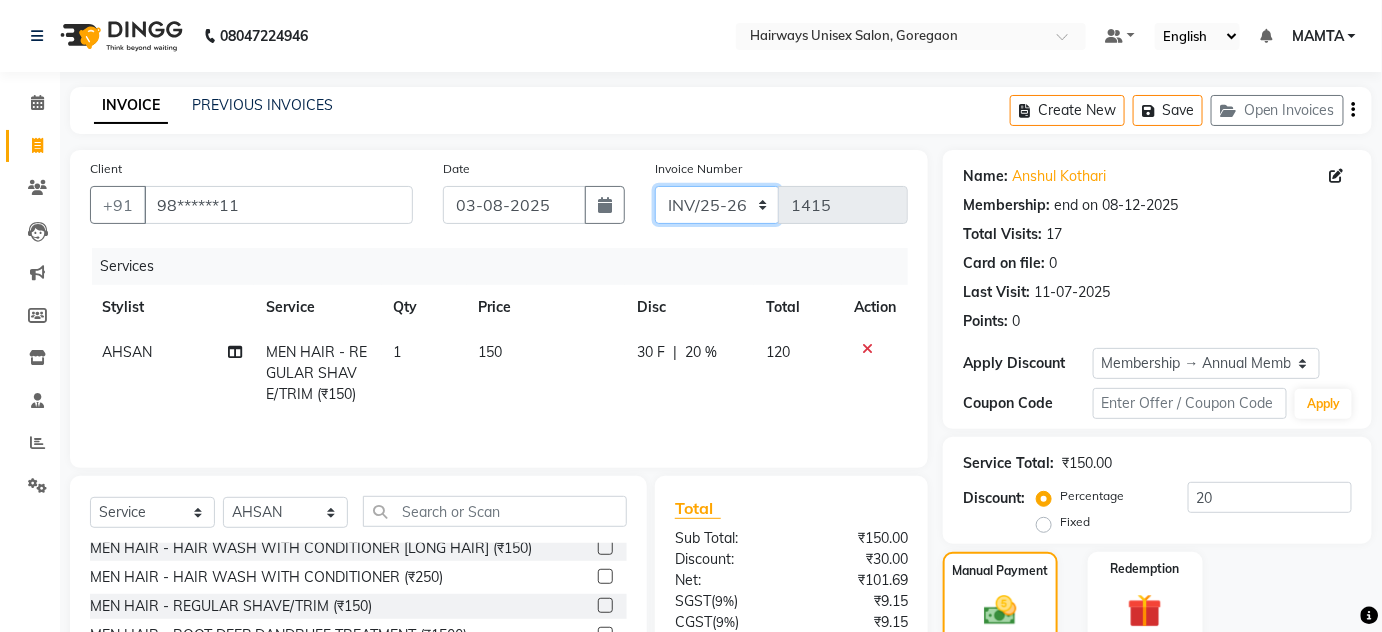 click on "INV/25-26 V/2025-26" 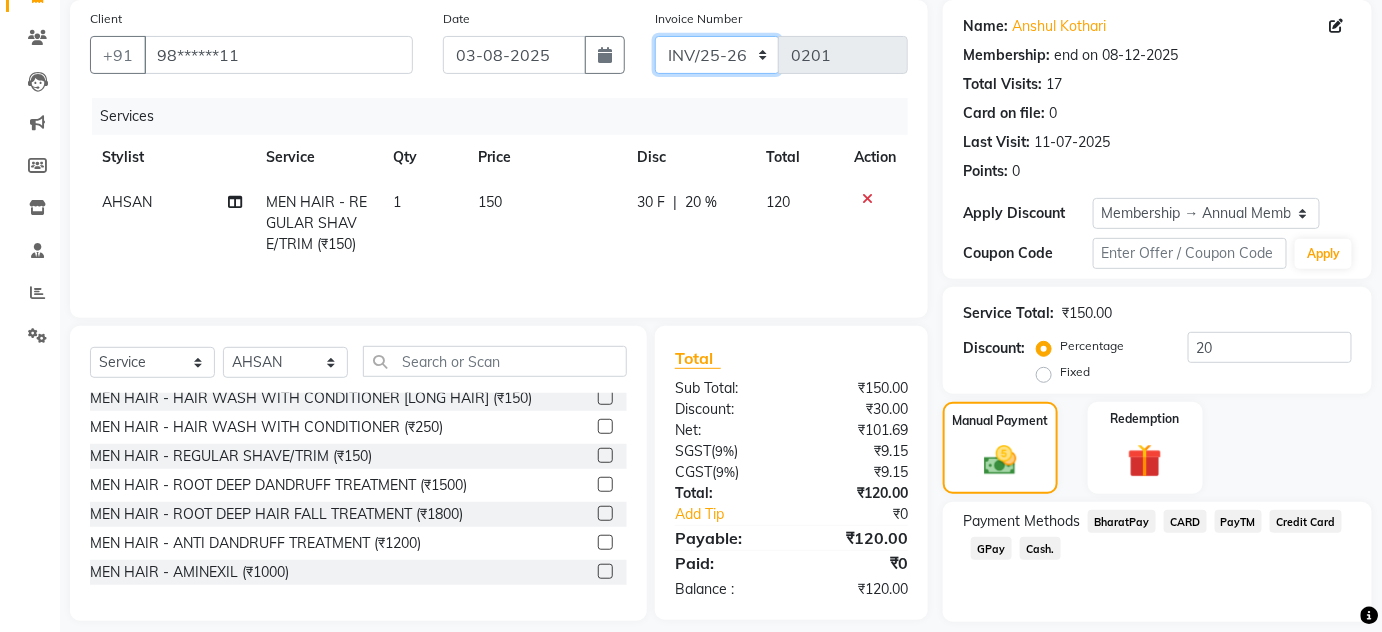 scroll, scrollTop: 181, scrollLeft: 0, axis: vertical 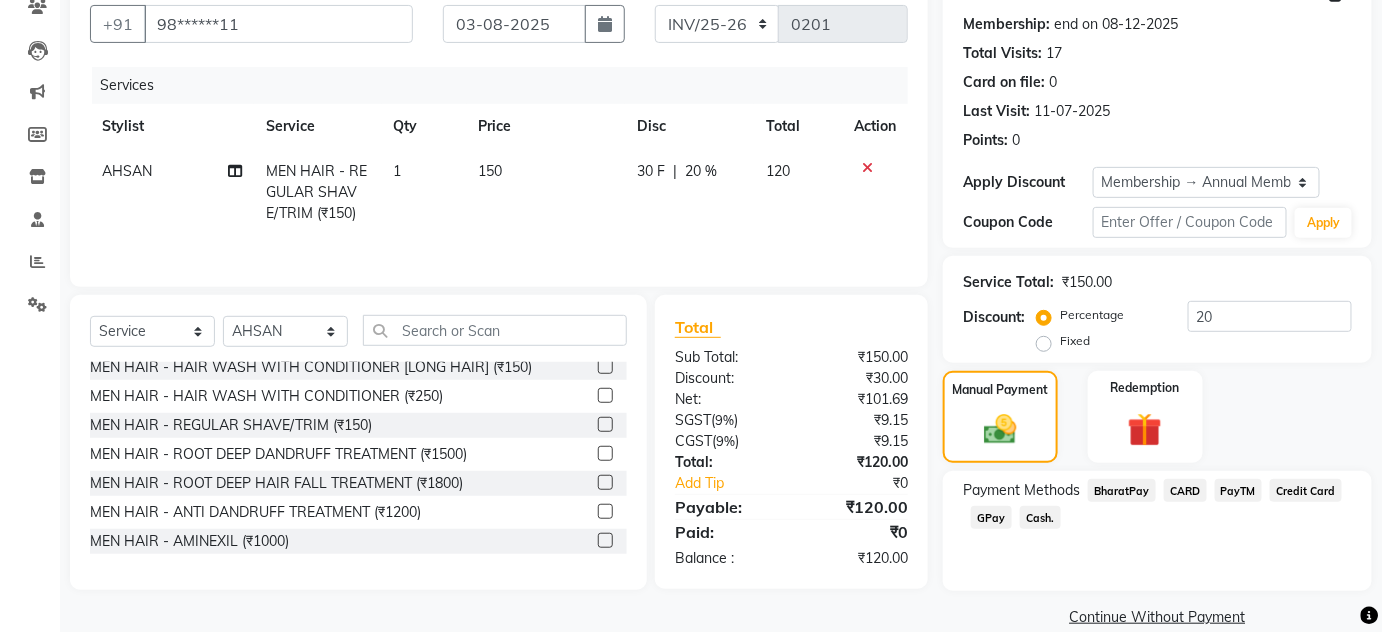 click on "Cash." 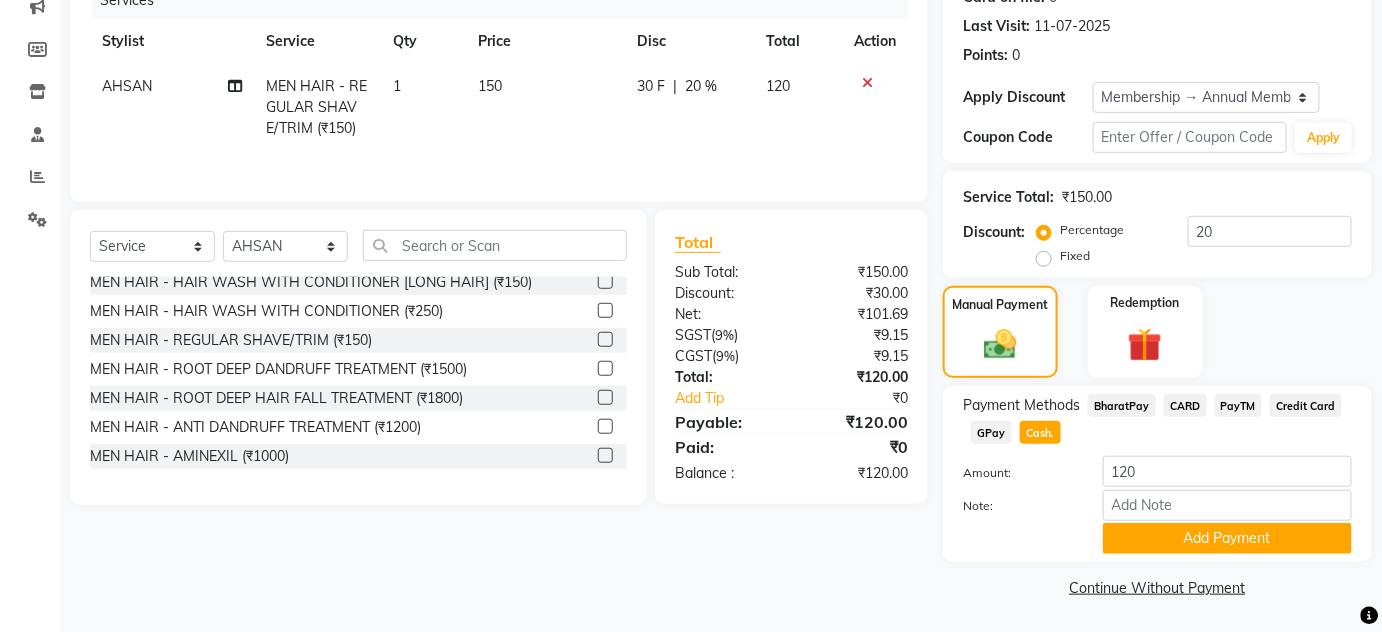 scroll, scrollTop: 0, scrollLeft: 0, axis: both 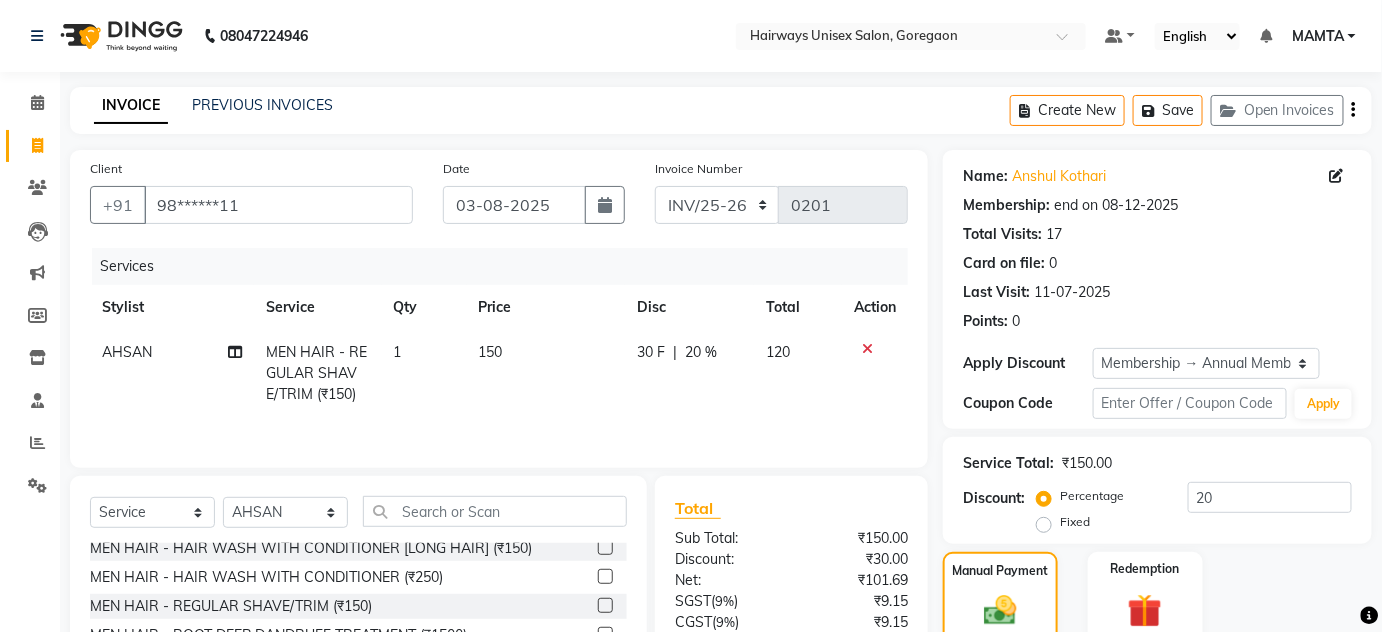 click 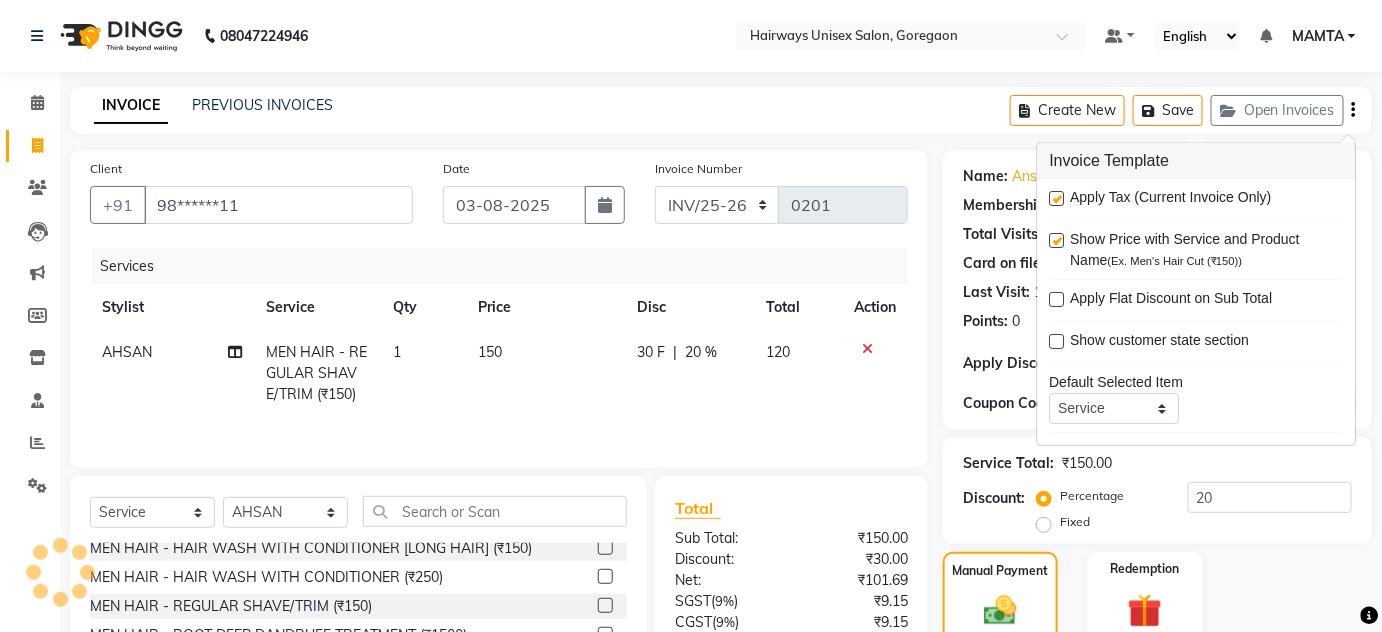 click at bounding box center (1057, 198) 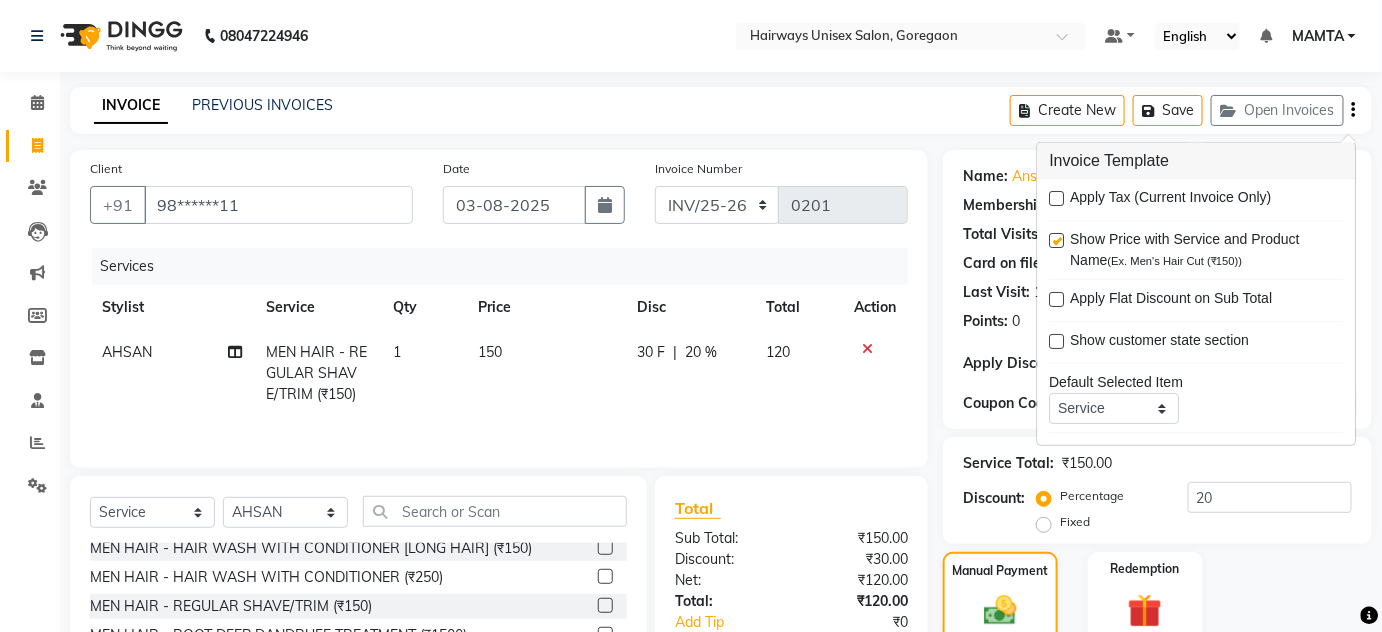click on "INVOICE PREVIOUS INVOICES Create New   Save   Open Invoices" 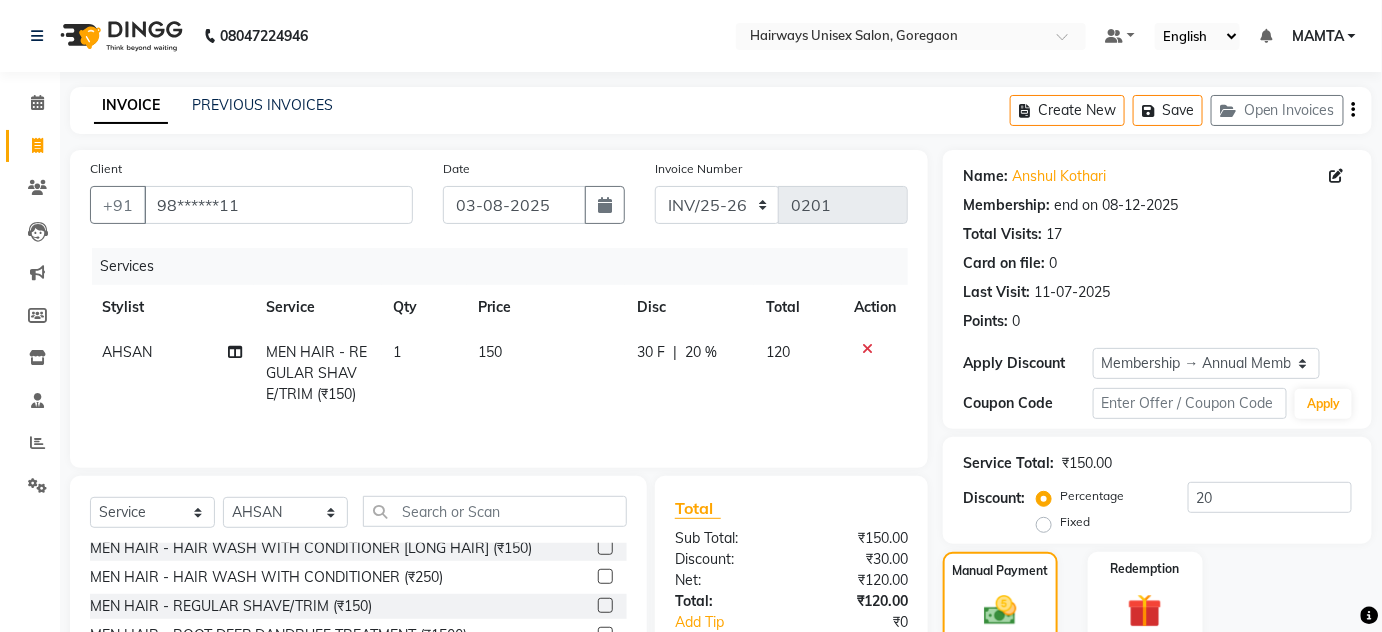 scroll, scrollTop: 266, scrollLeft: 0, axis: vertical 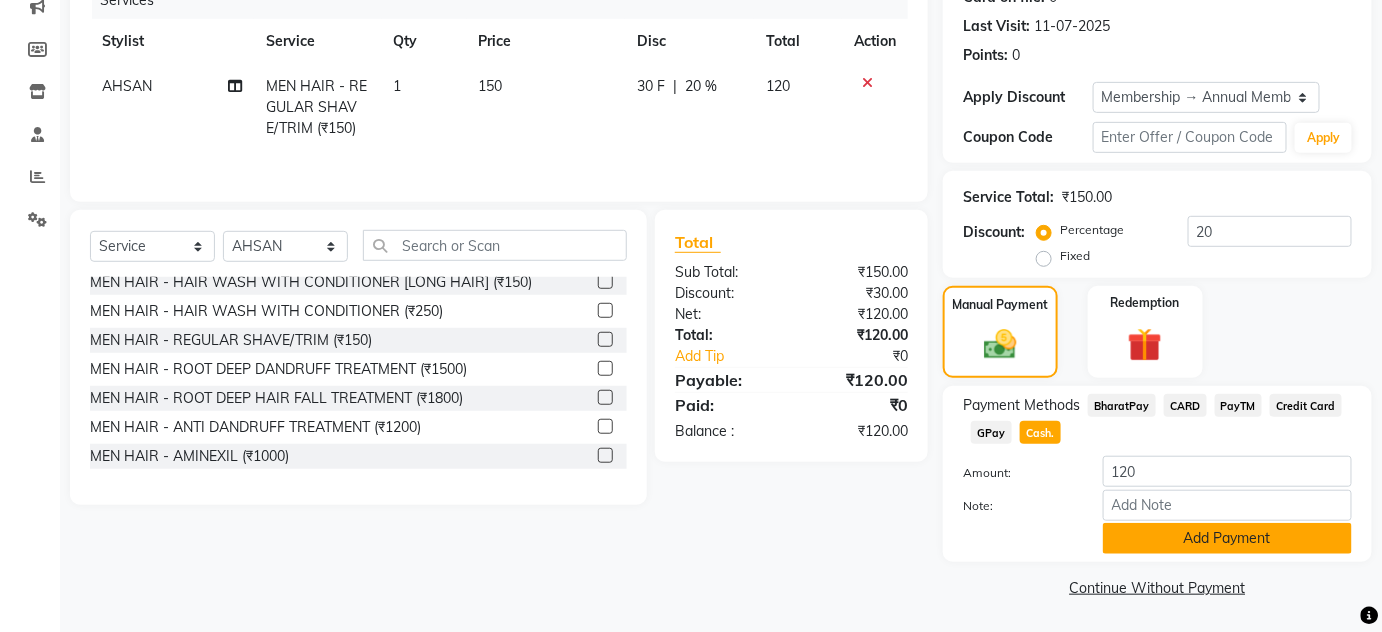 click on "Add Payment" 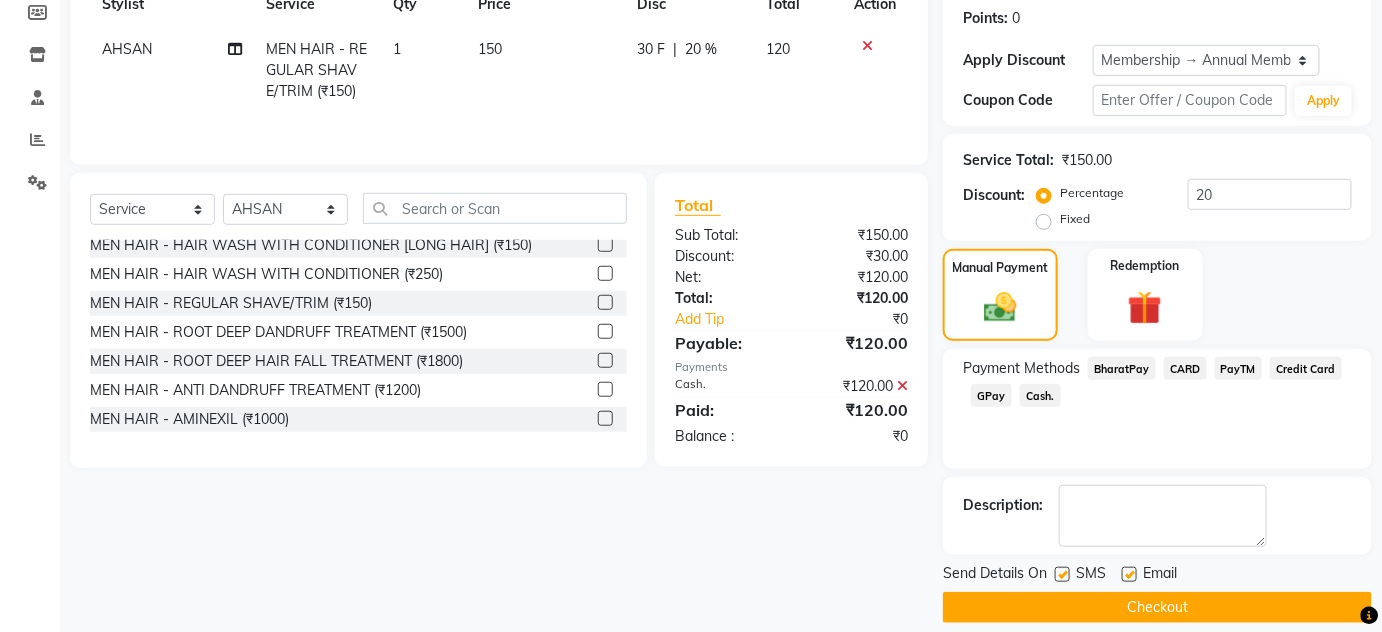scroll, scrollTop: 322, scrollLeft: 0, axis: vertical 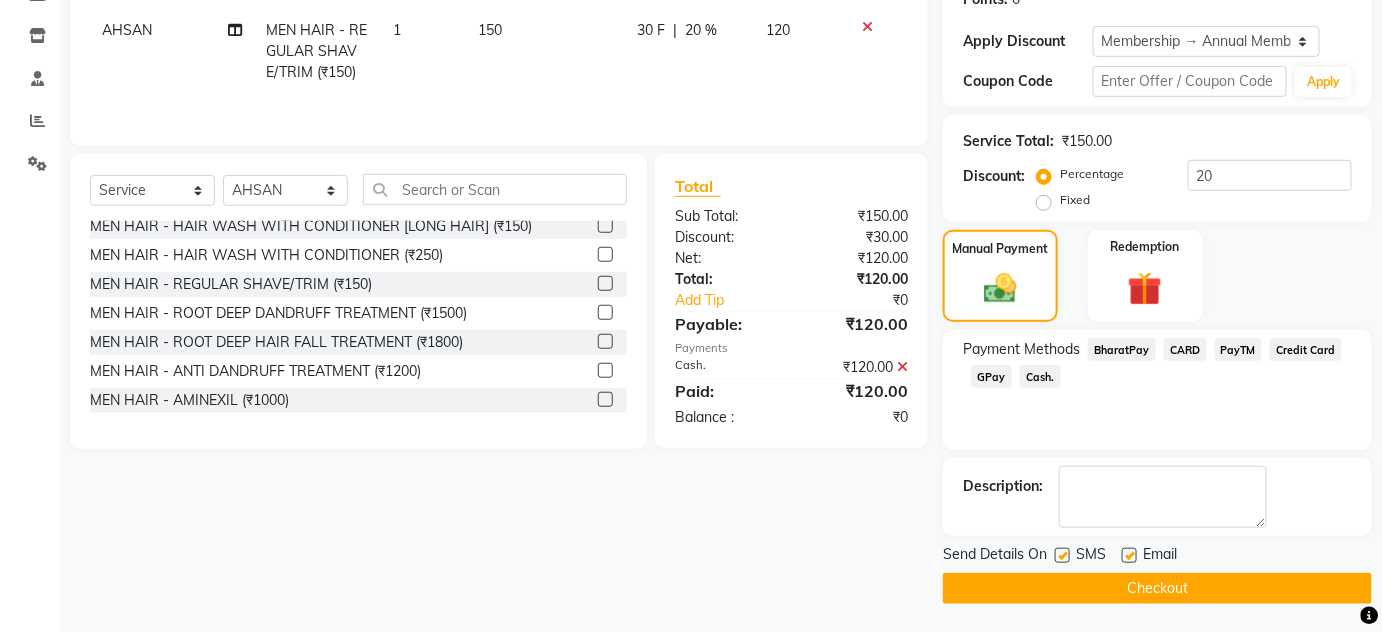 click on "Checkout" 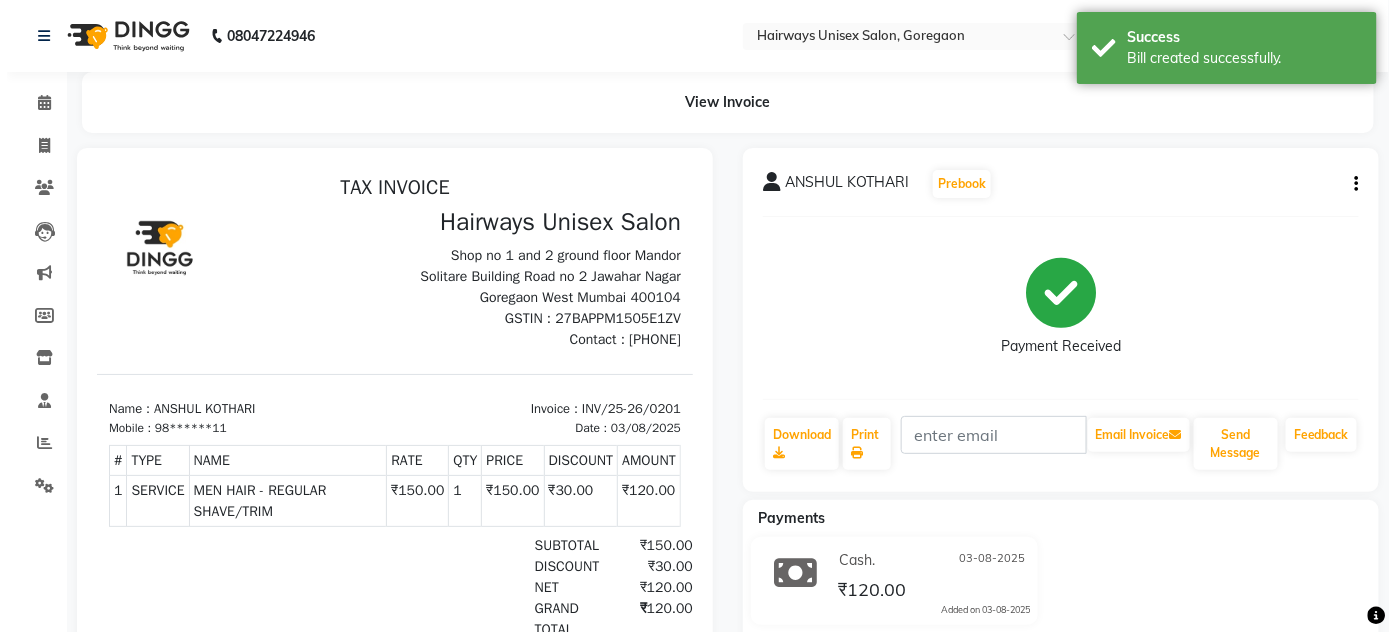 scroll, scrollTop: 0, scrollLeft: 0, axis: both 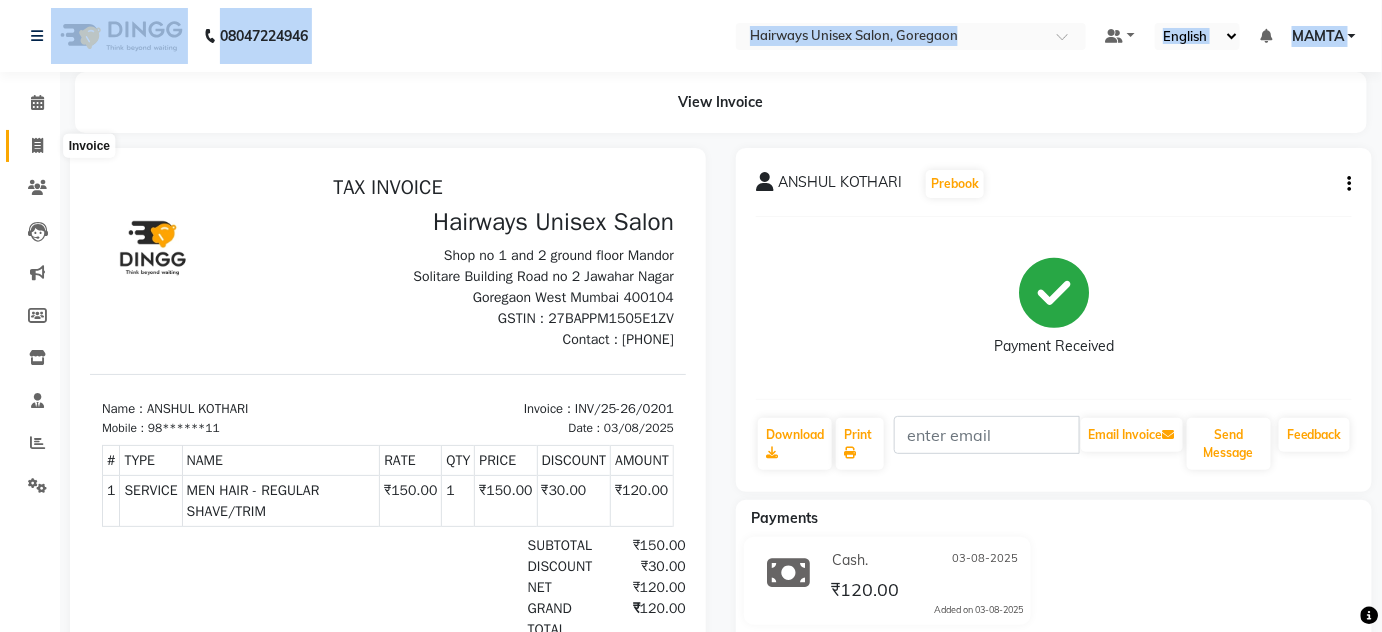 click 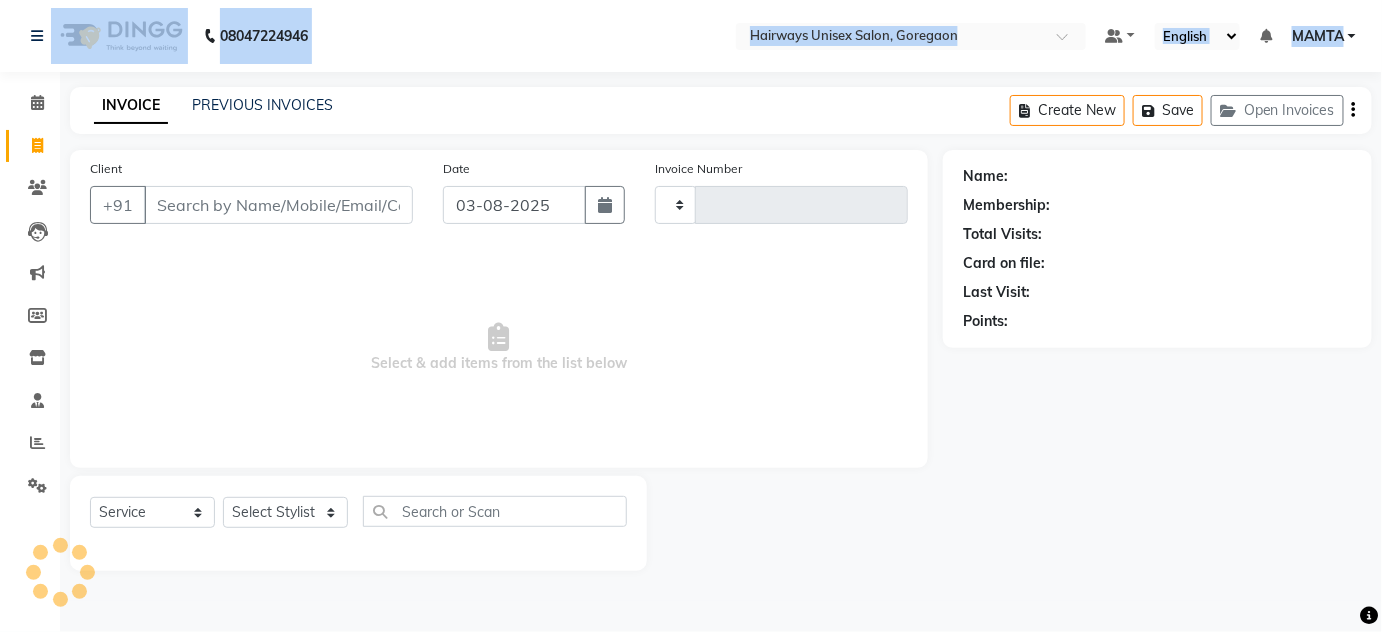 type on "1415" 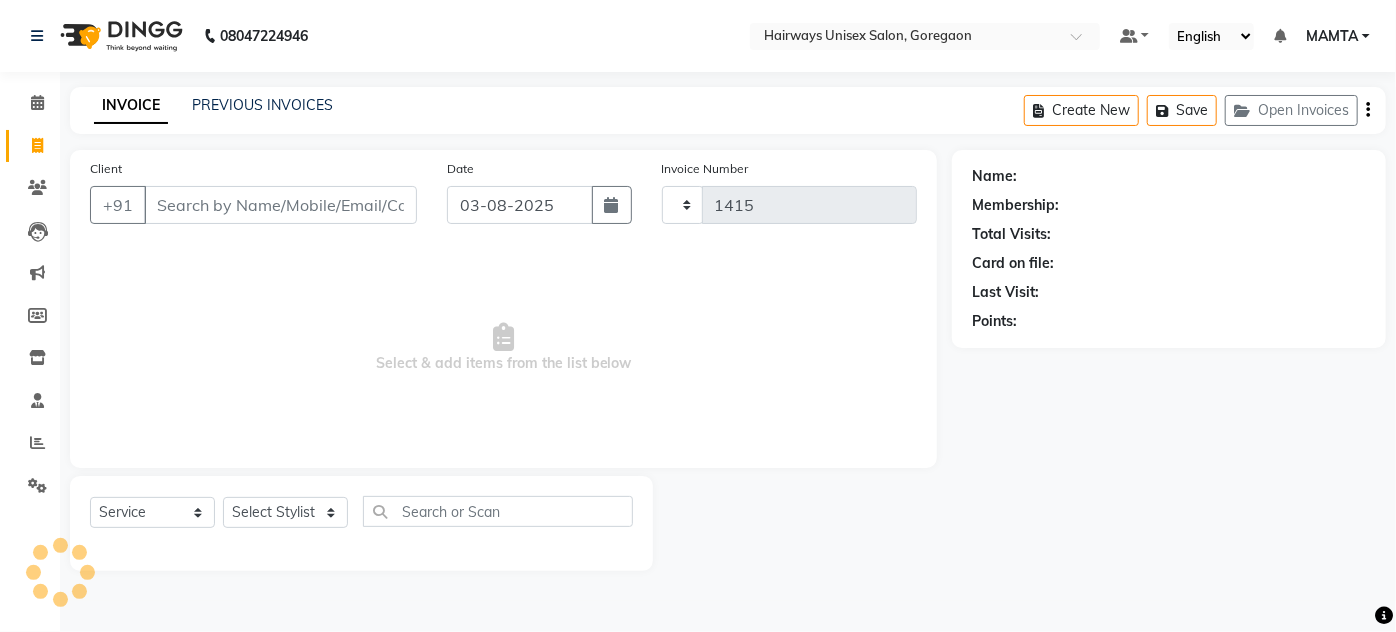 select on "8320" 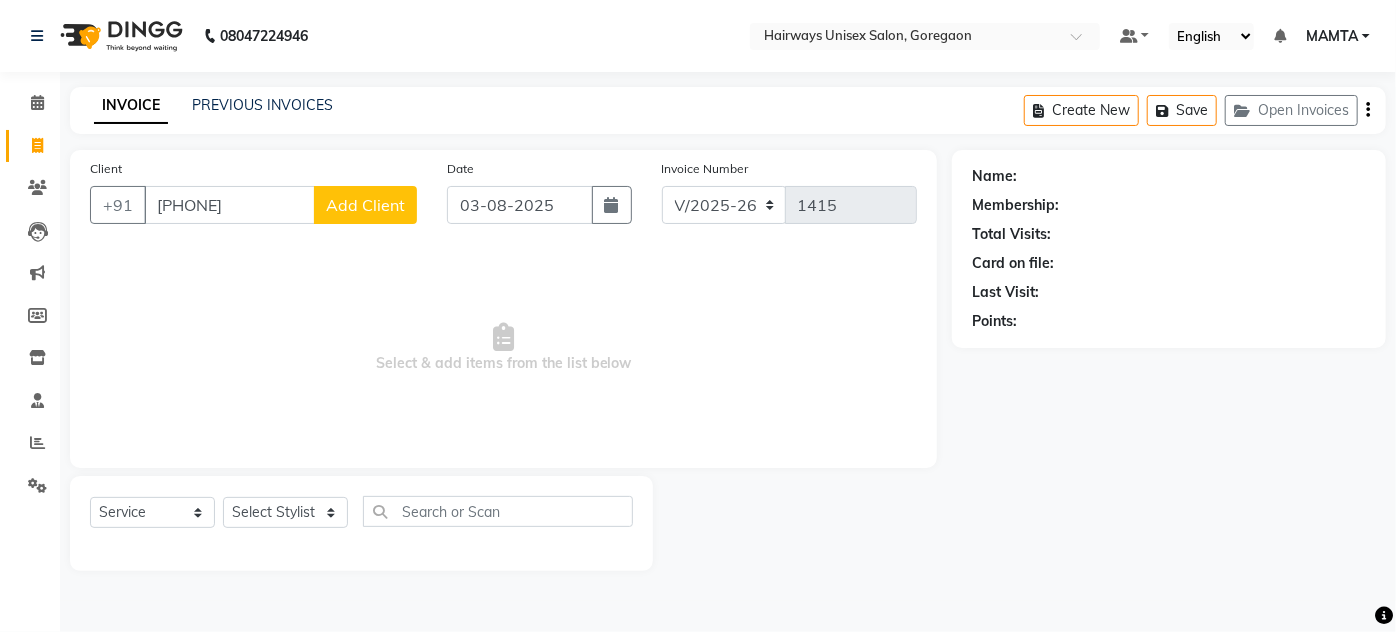 type on "9920668083" 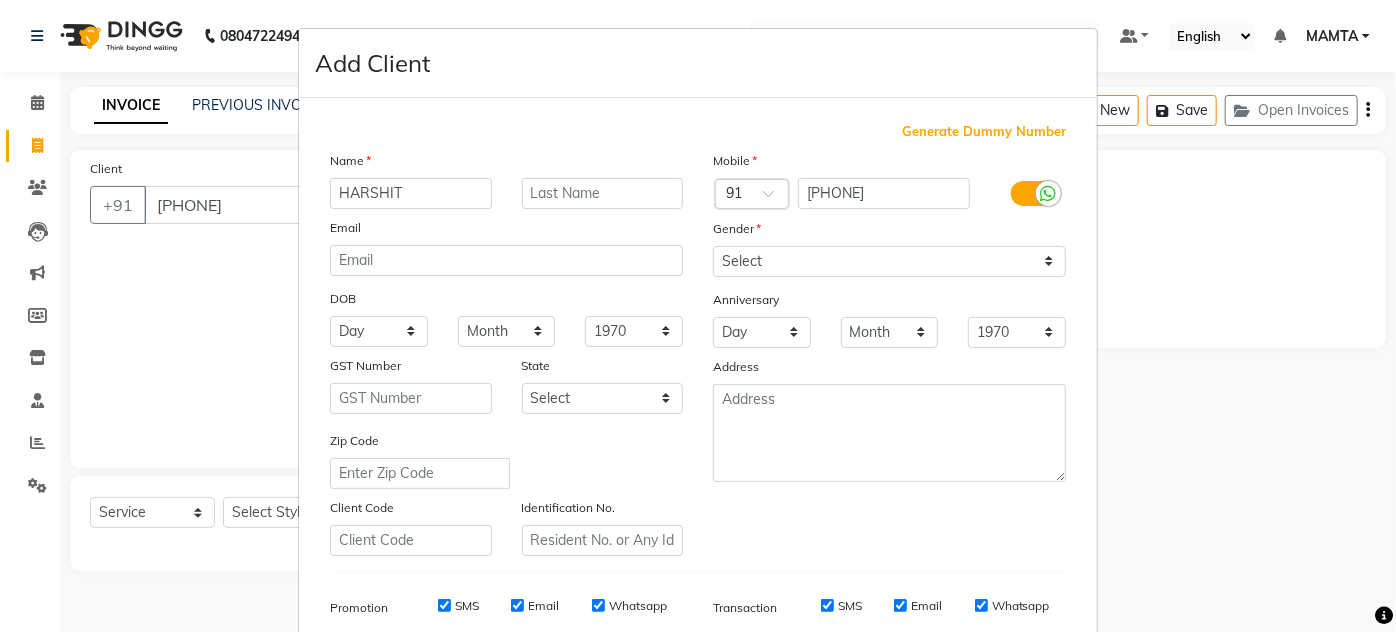 type on "HARSHIT" 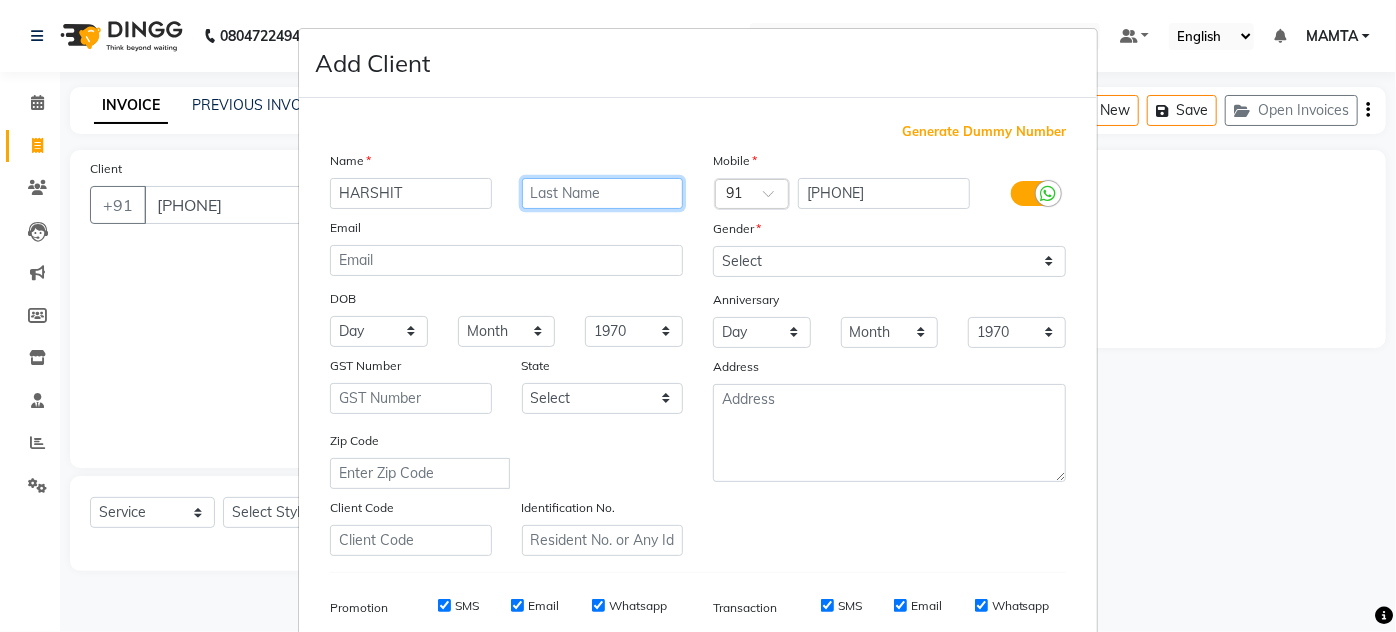 click at bounding box center (603, 193) 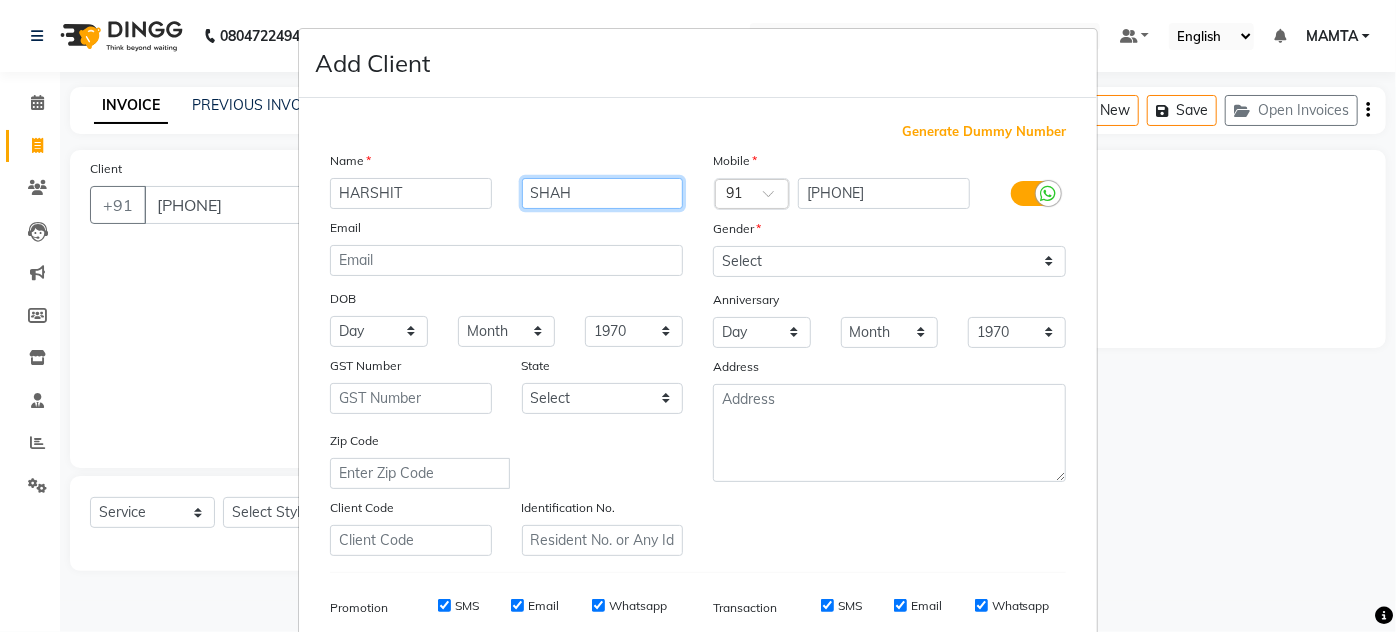 type on "SHAH" 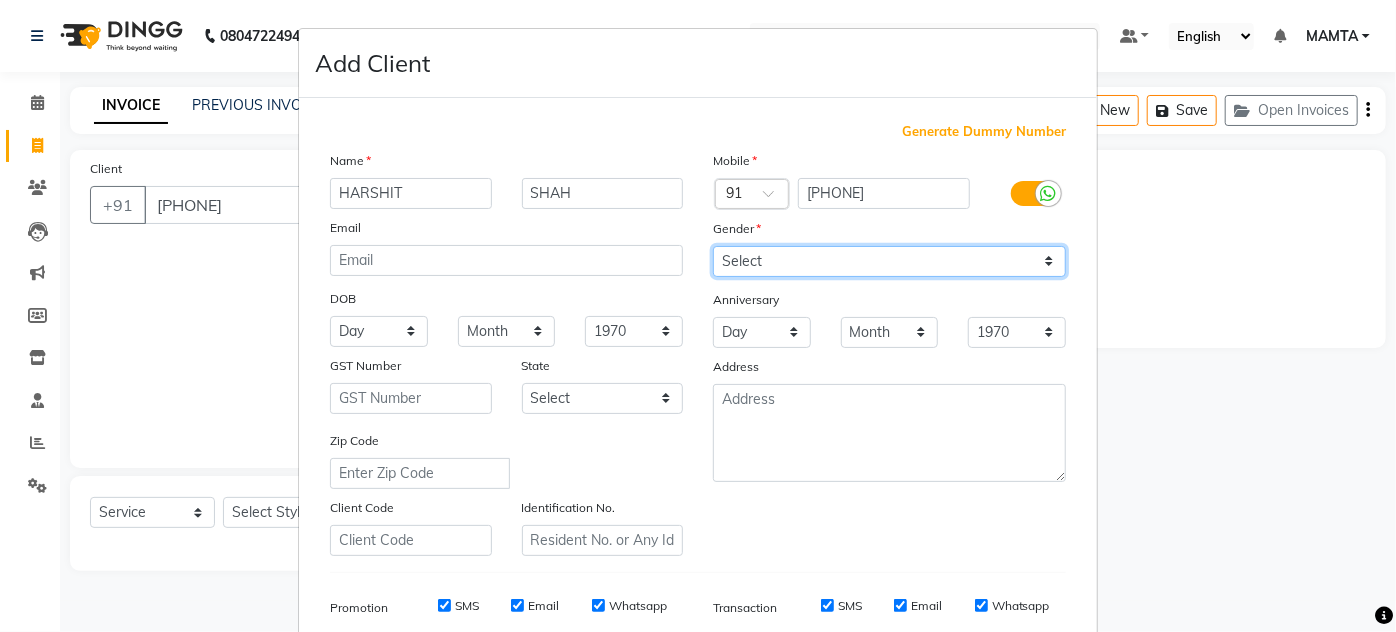 click on "Select Male Female Other Prefer Not To Say" at bounding box center [889, 261] 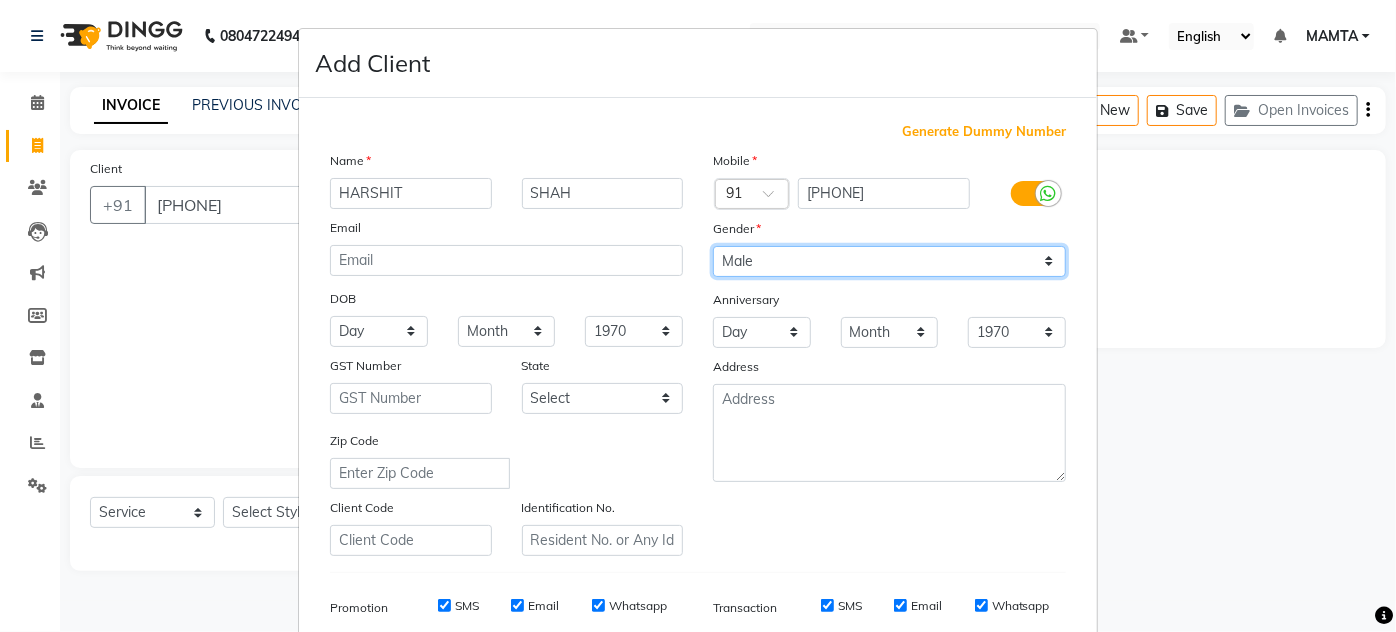 click on "Select Male Female Other Prefer Not To Say" at bounding box center [889, 261] 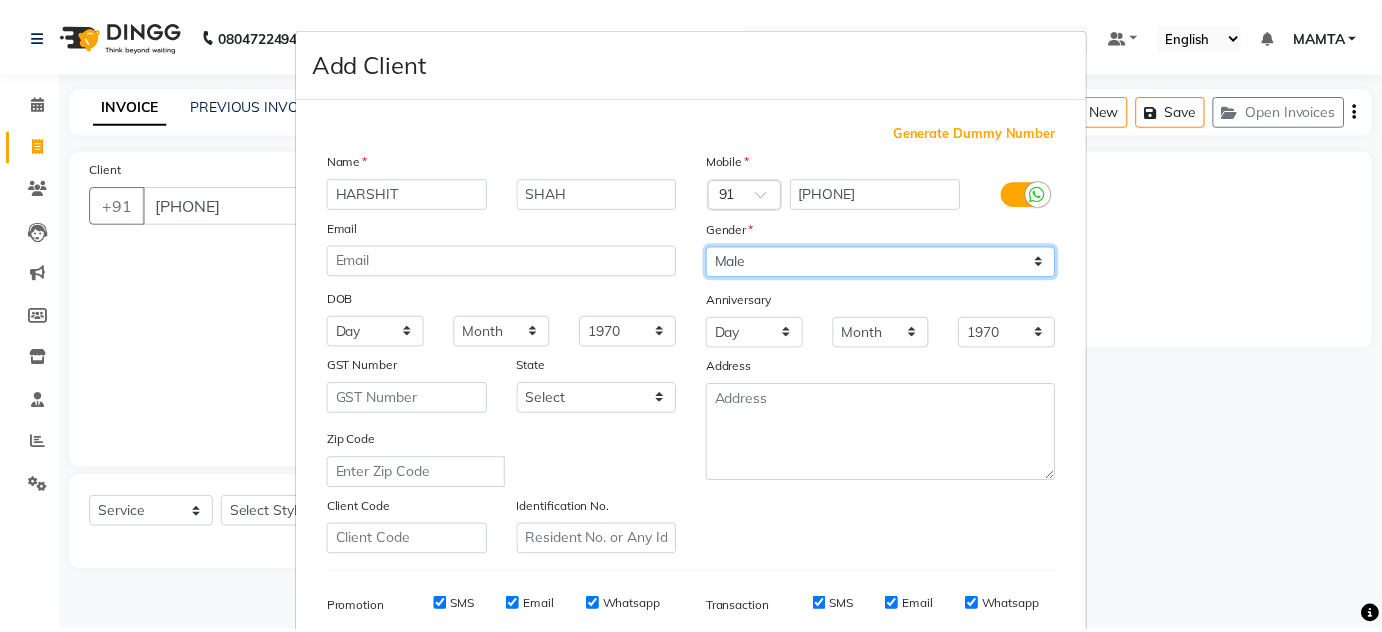 scroll, scrollTop: 290, scrollLeft: 0, axis: vertical 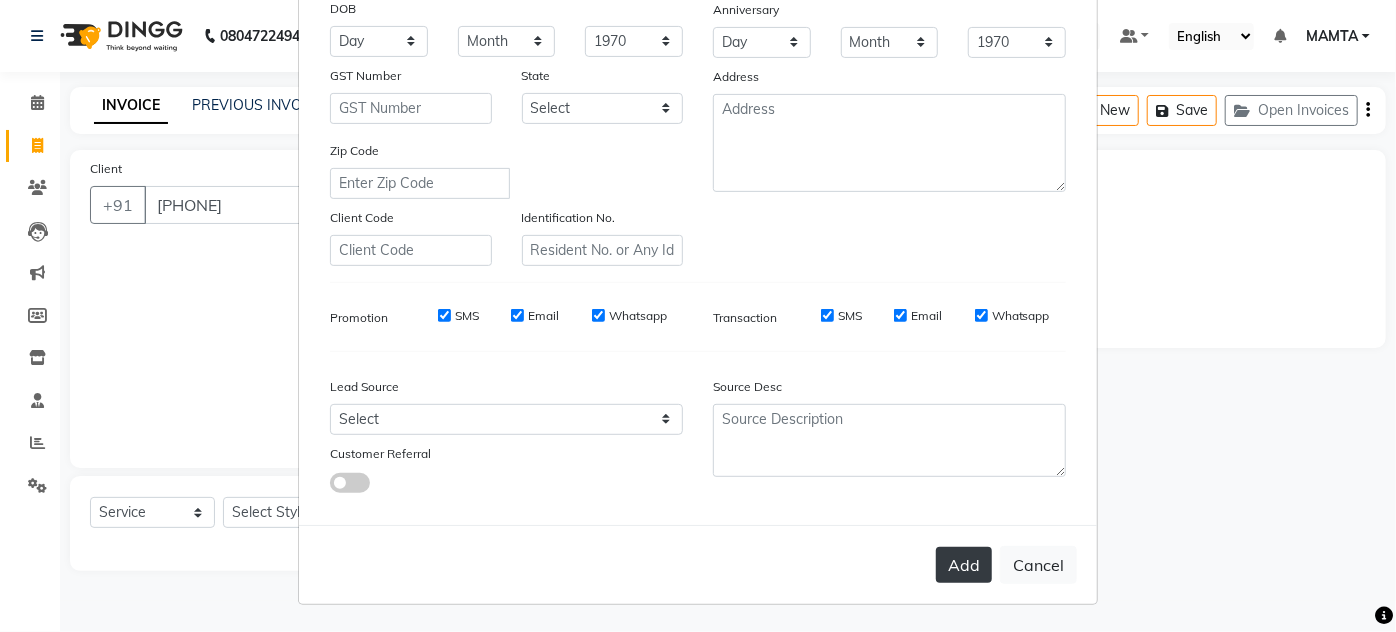 click on "Add" at bounding box center (964, 565) 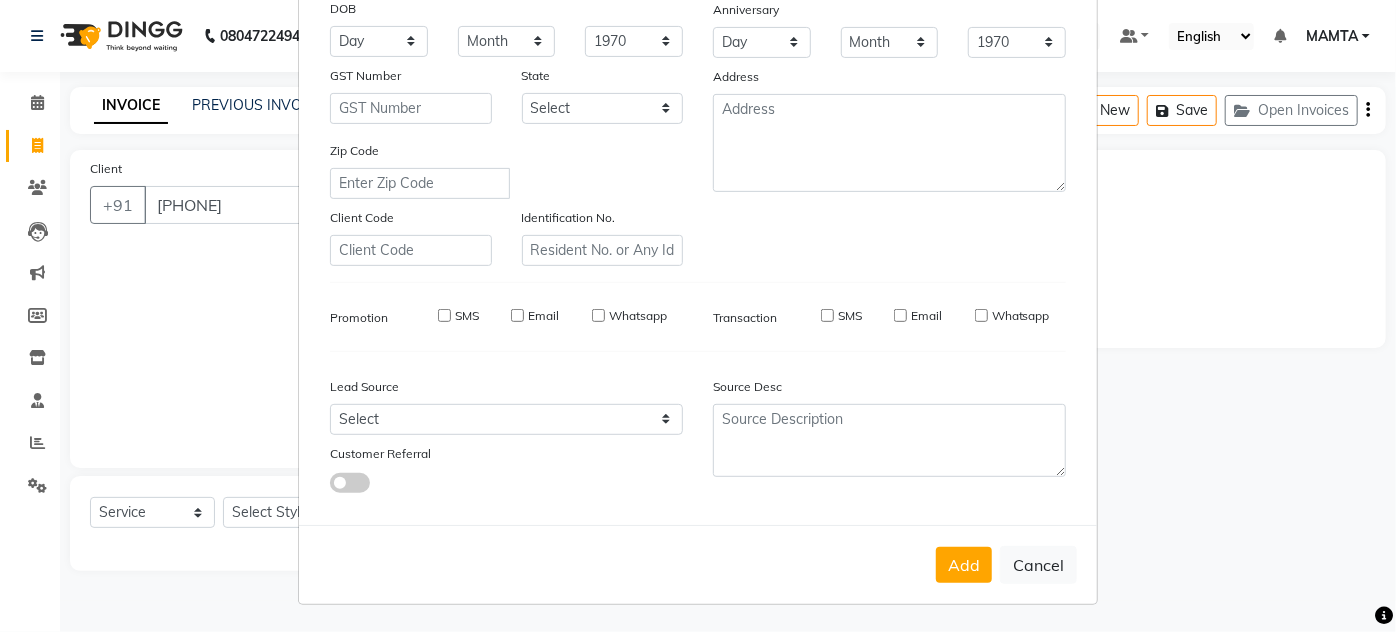 type on "99******83" 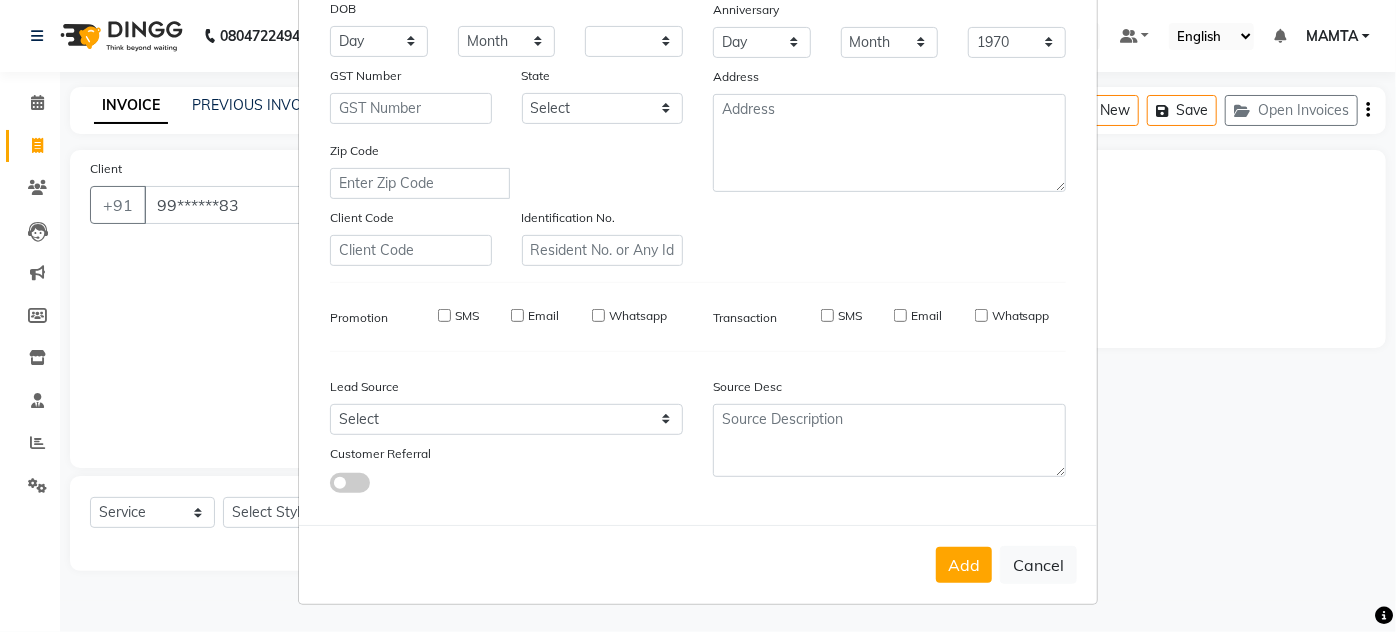type 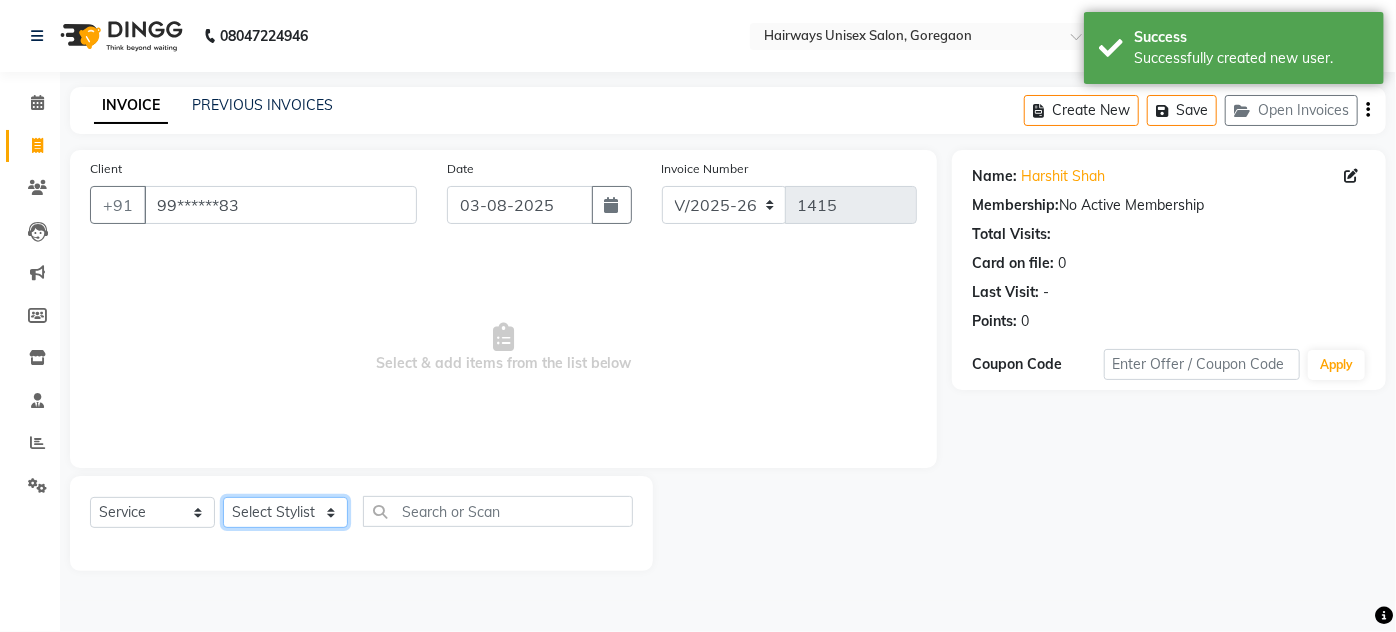 click on "Select Stylist [NAME] [NAME] [NAME] [NAME] [NAME] [NAME] [NAME] [NAME] [NAME] [NAME] [NAME] [NAME] [NAME] [NAME]" 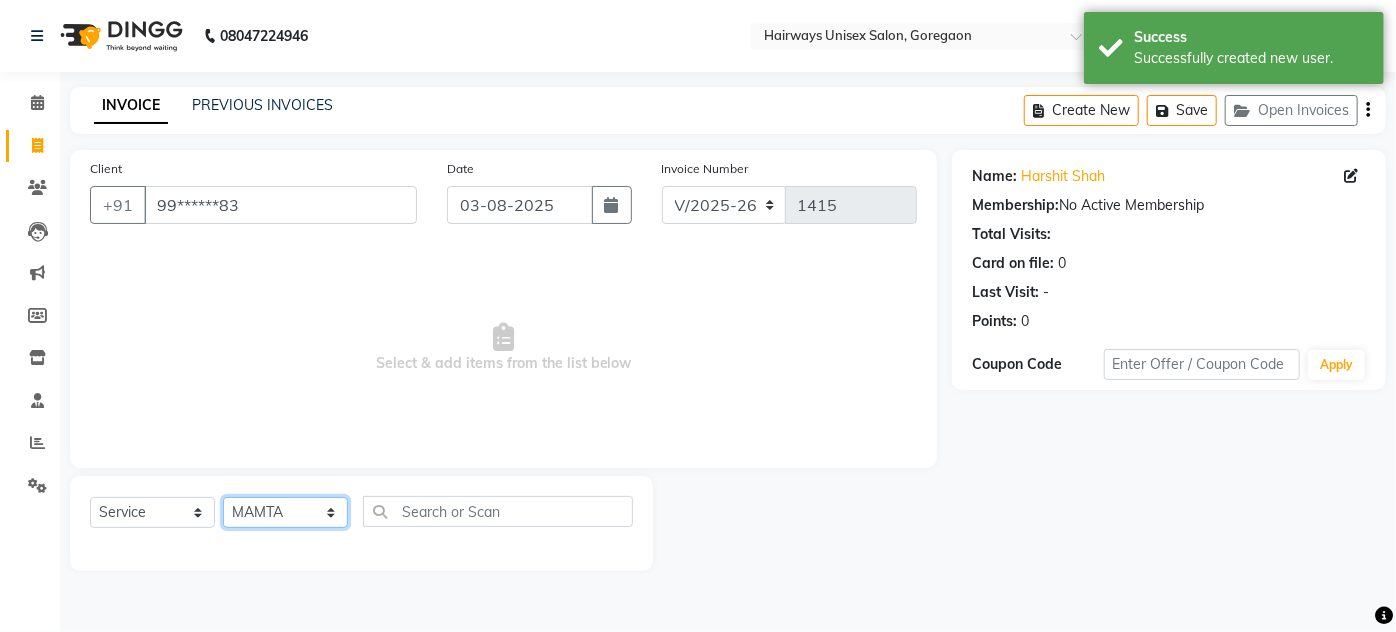 click on "Select Stylist [NAME] [NAME] [NAME] [NAME] [NAME] [NAME] [NAME] [NAME] [NAME] [NAME] [NAME] [NAME] [NAME] [NAME]" 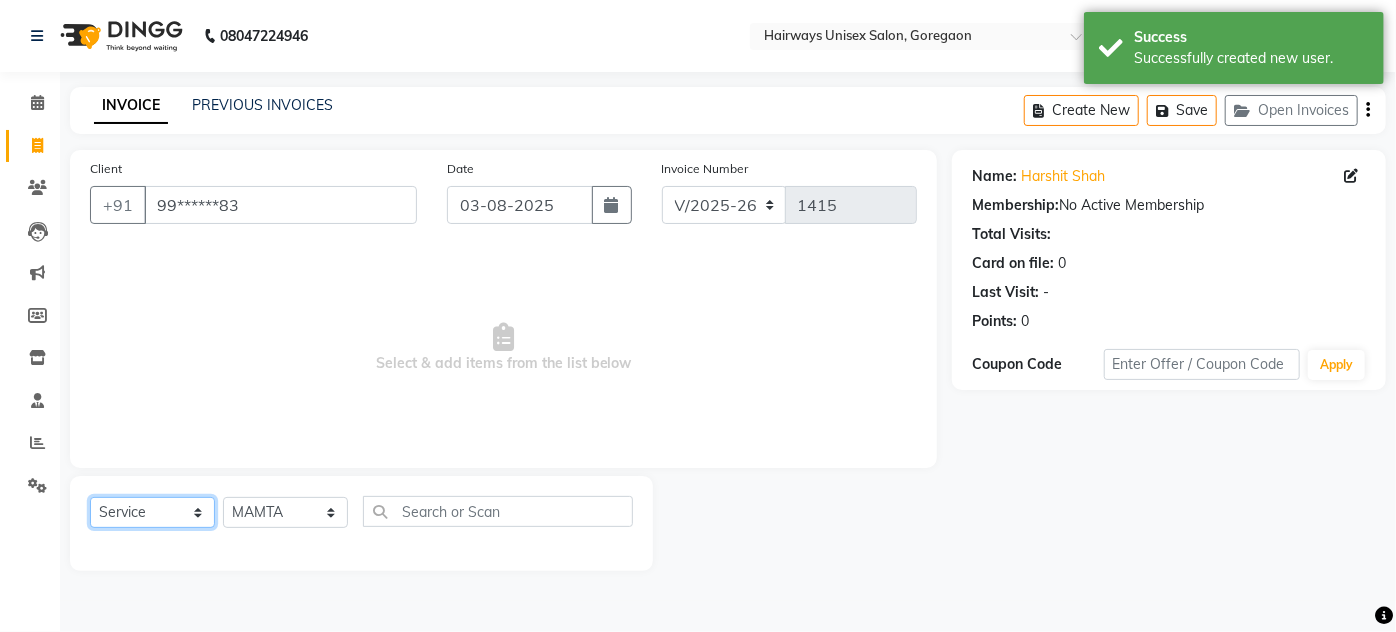 click on "Select  Service  Product  Membership  Package Voucher Prepaid Gift Card" 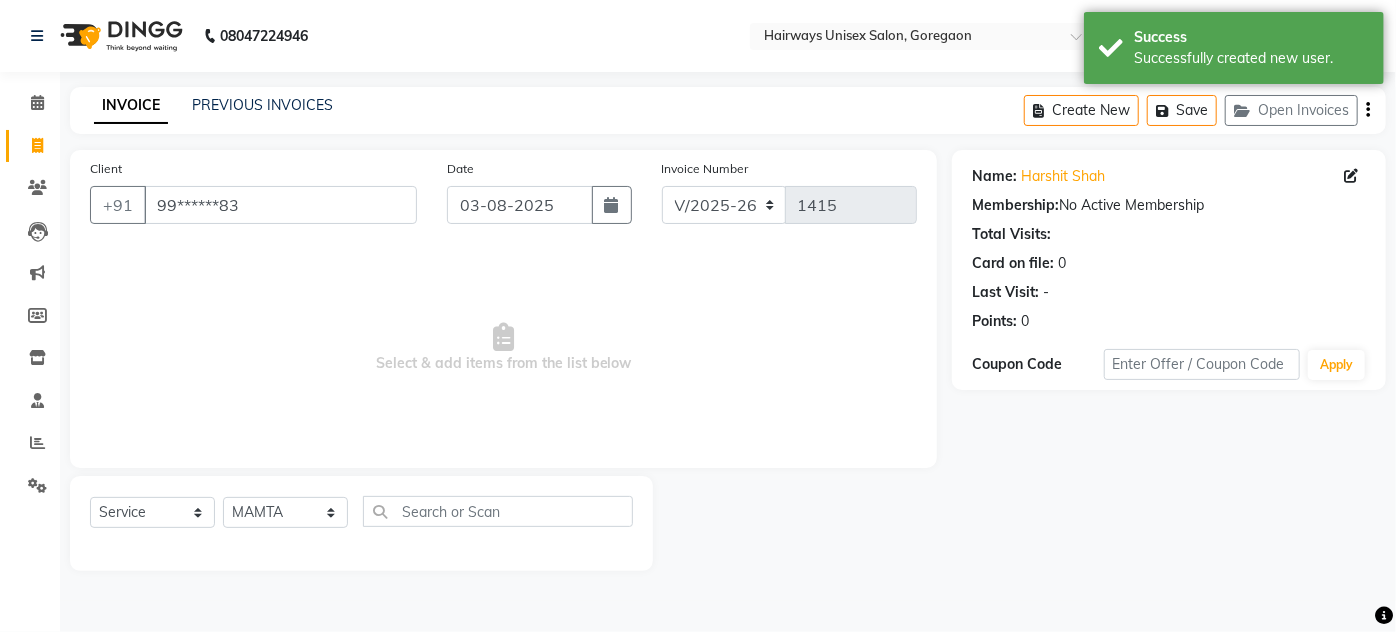 click on "Select & add items from the list below" at bounding box center (503, 348) 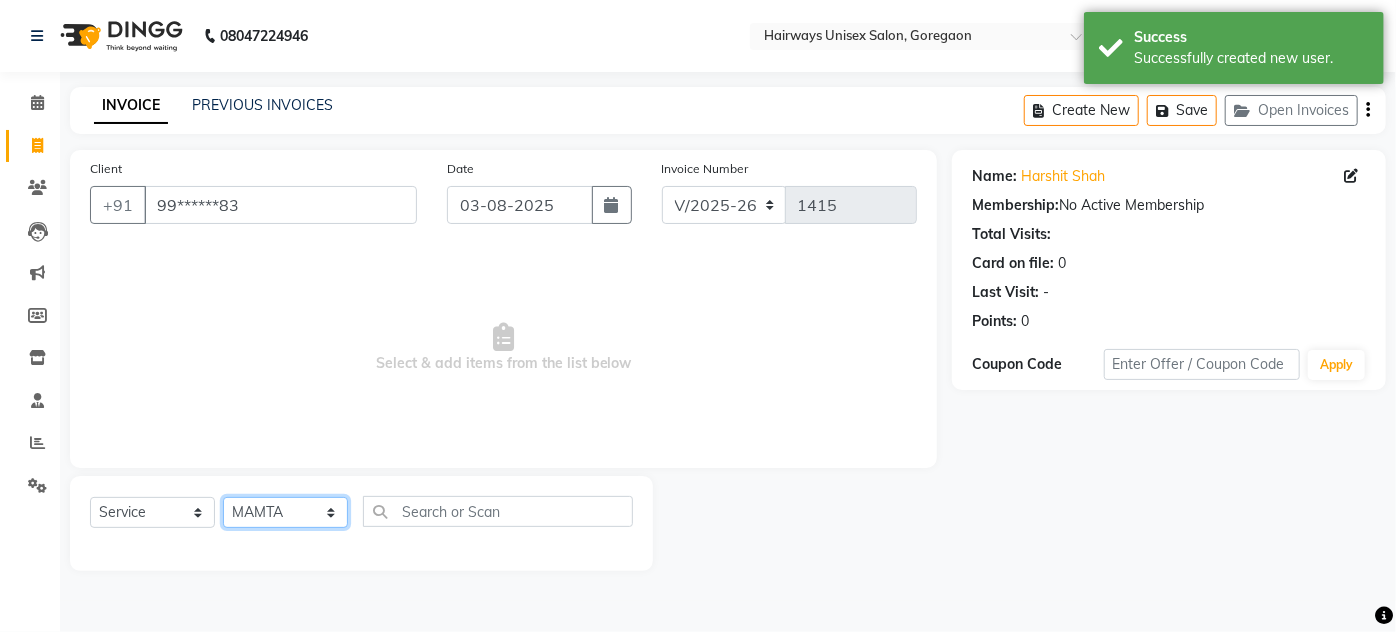 click on "Select Stylist [NAME] [NAME] [NAME] [NAME] [NAME] [NAME] [NAME] [NAME] [NAME] [NAME] [NAME] [NAME] [NAME] [NAME]" 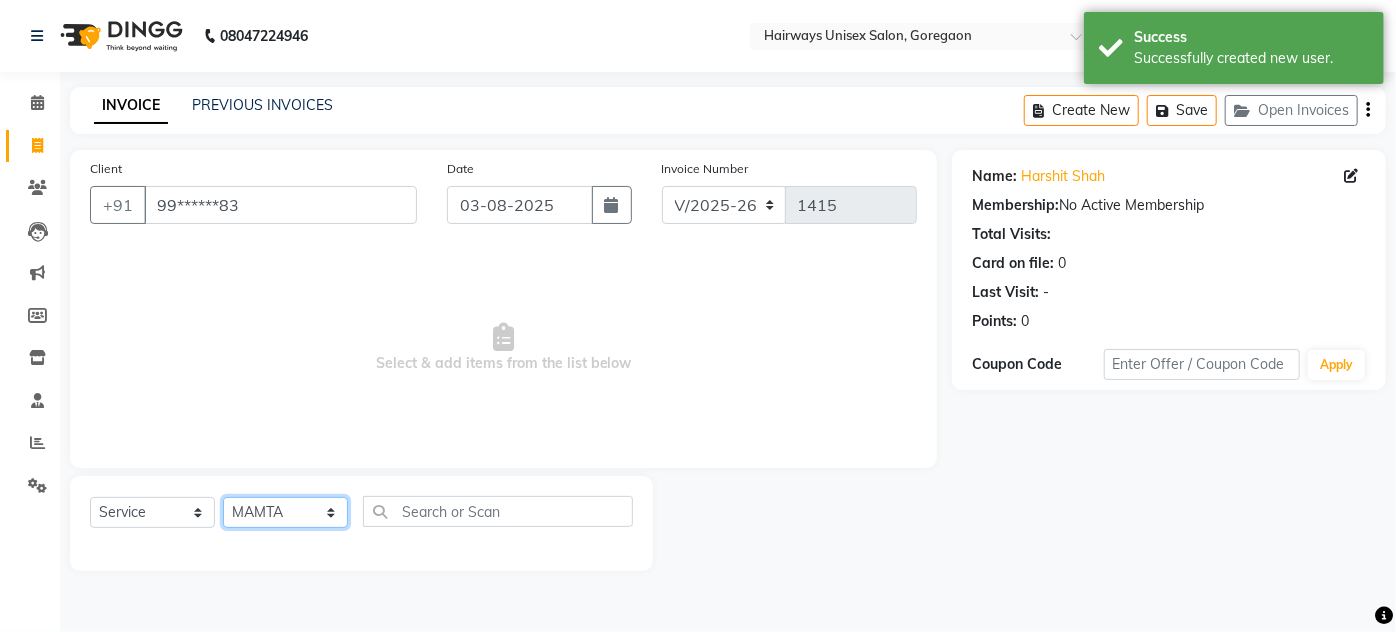 select on "81201" 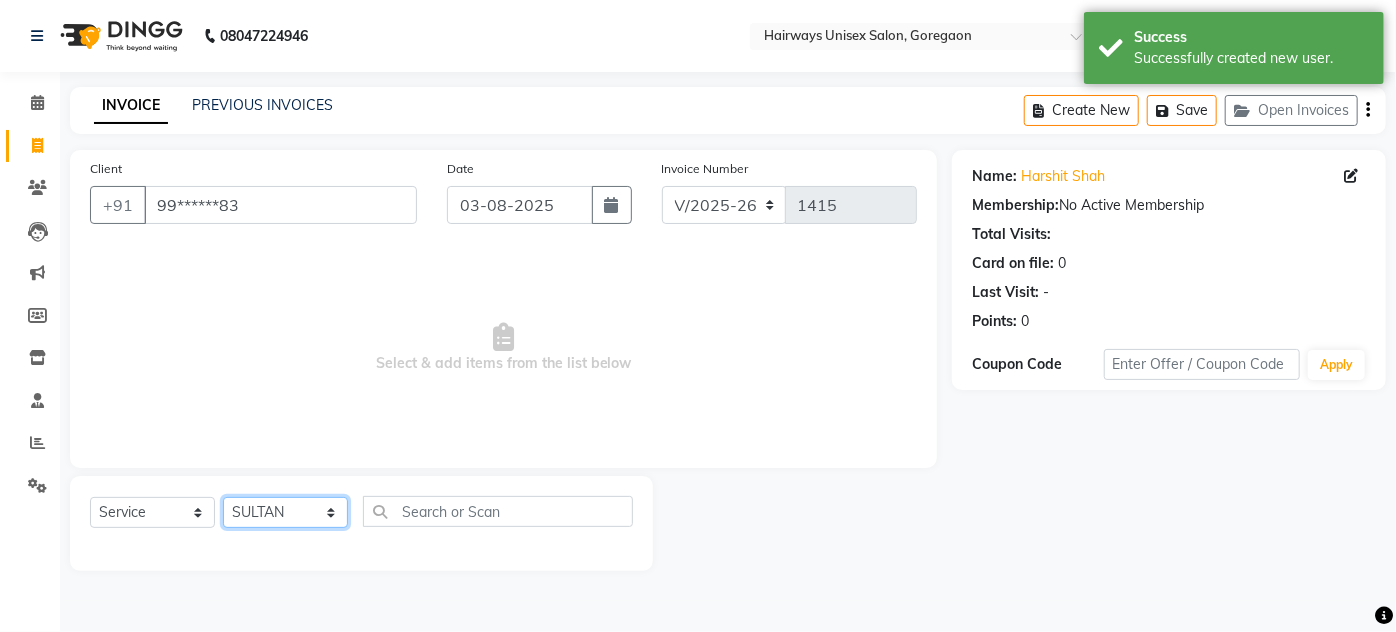 click on "Select Stylist [NAME] [NAME] [NAME] [NAME] [NAME] [NAME] [NAME] [NAME] [NAME] [NAME] [NAME] [NAME] [NAME] [NAME]" 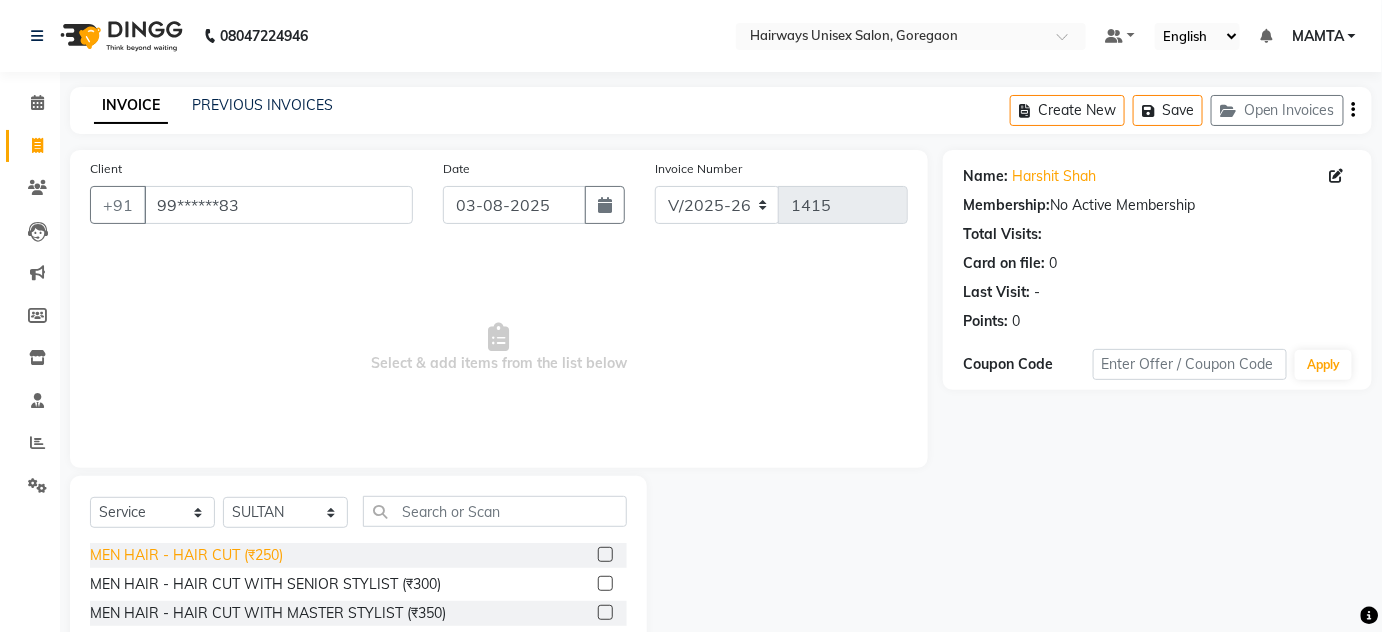 click on "MEN HAIR - HAIR CUT (₹250)" 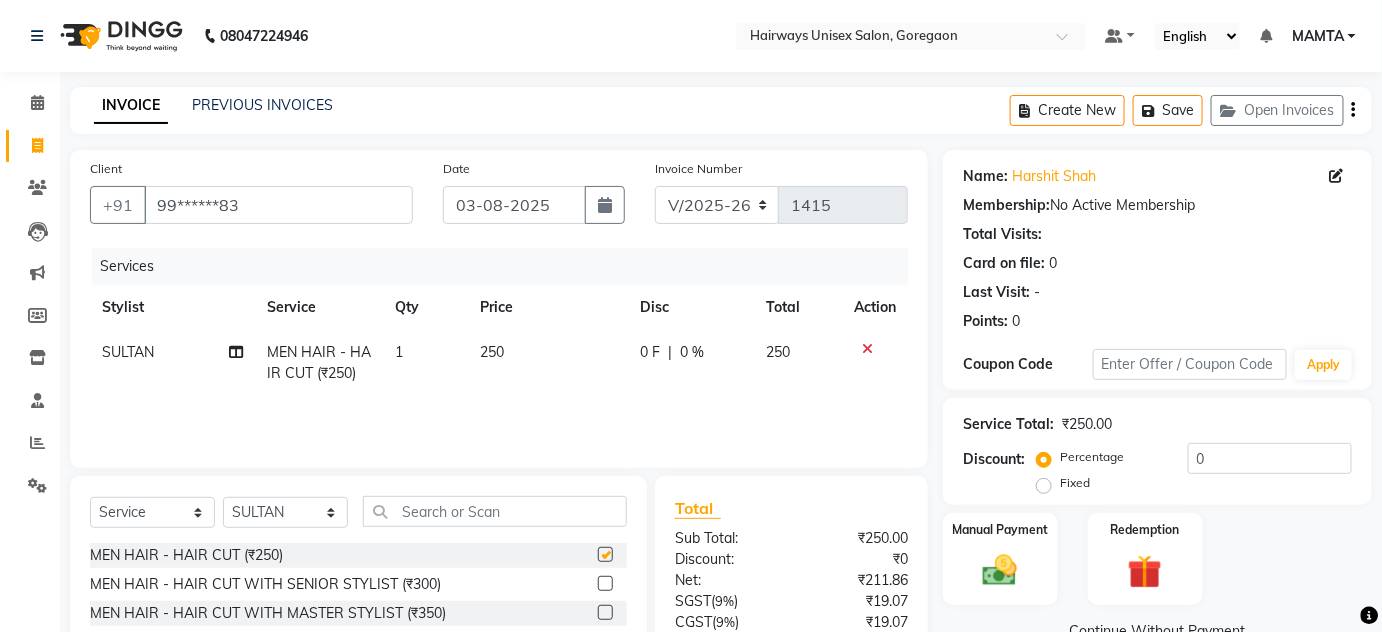 checkbox on "false" 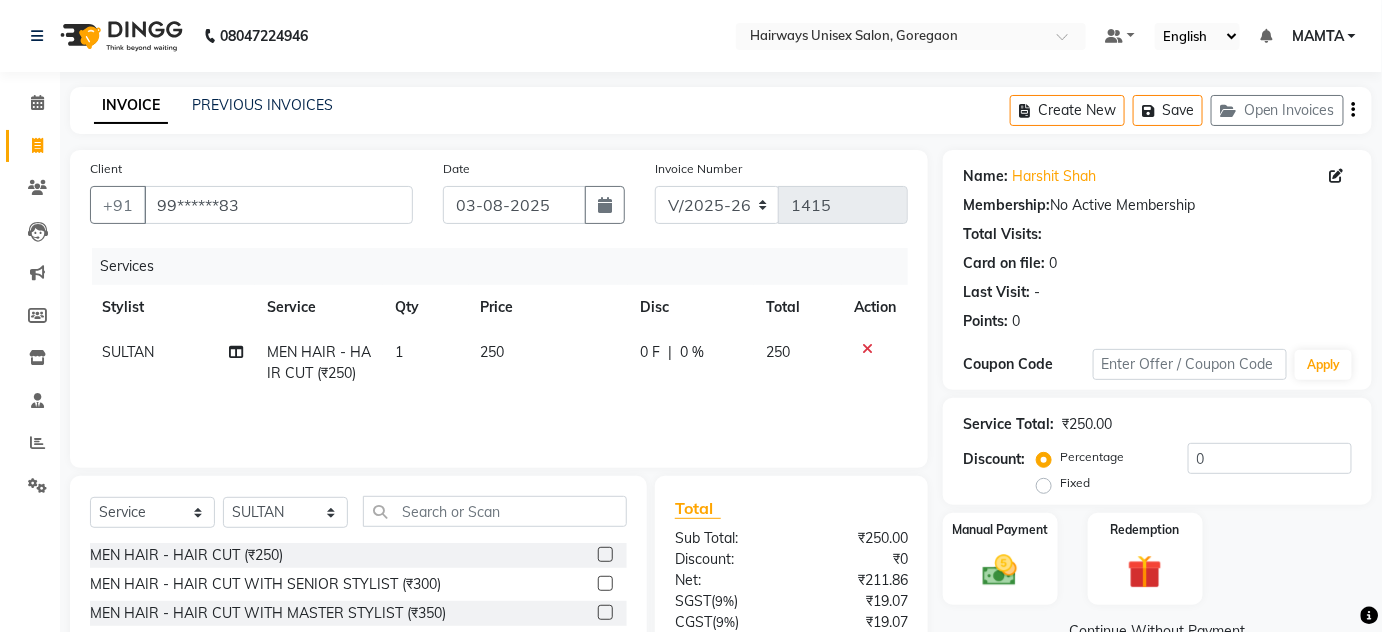 click on "0 %" 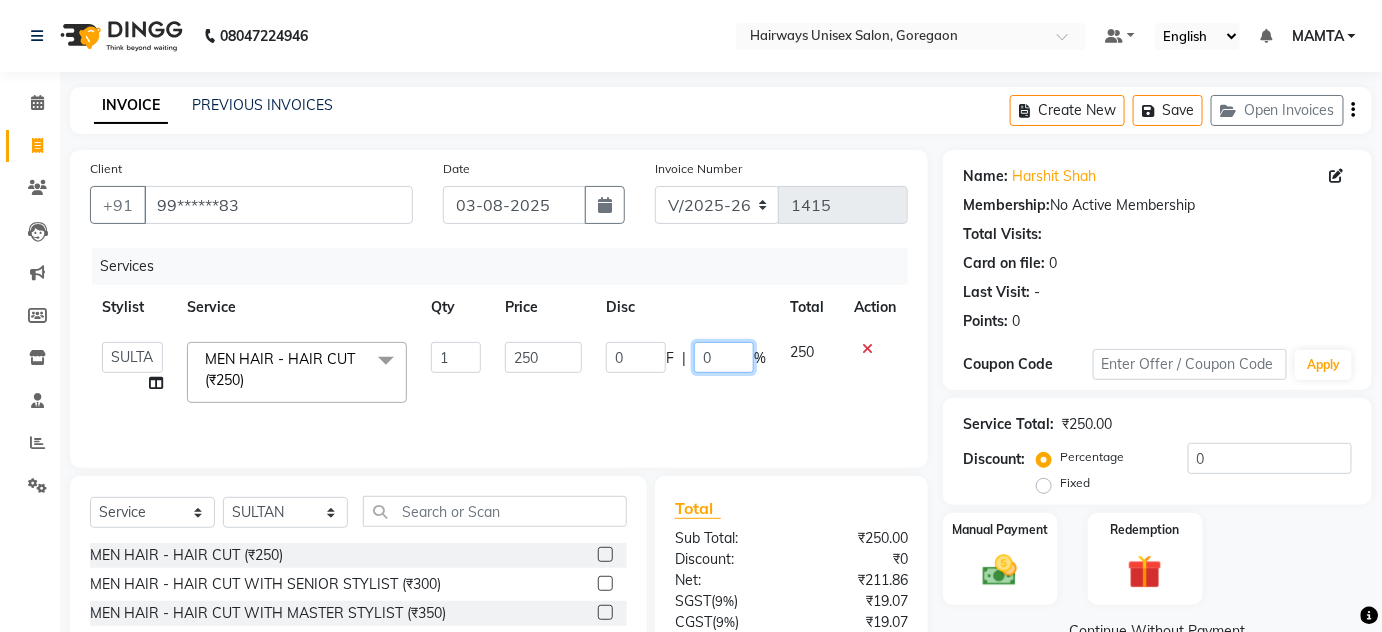 drag, startPoint x: 725, startPoint y: 352, endPoint x: 682, endPoint y: 362, distance: 44.14748 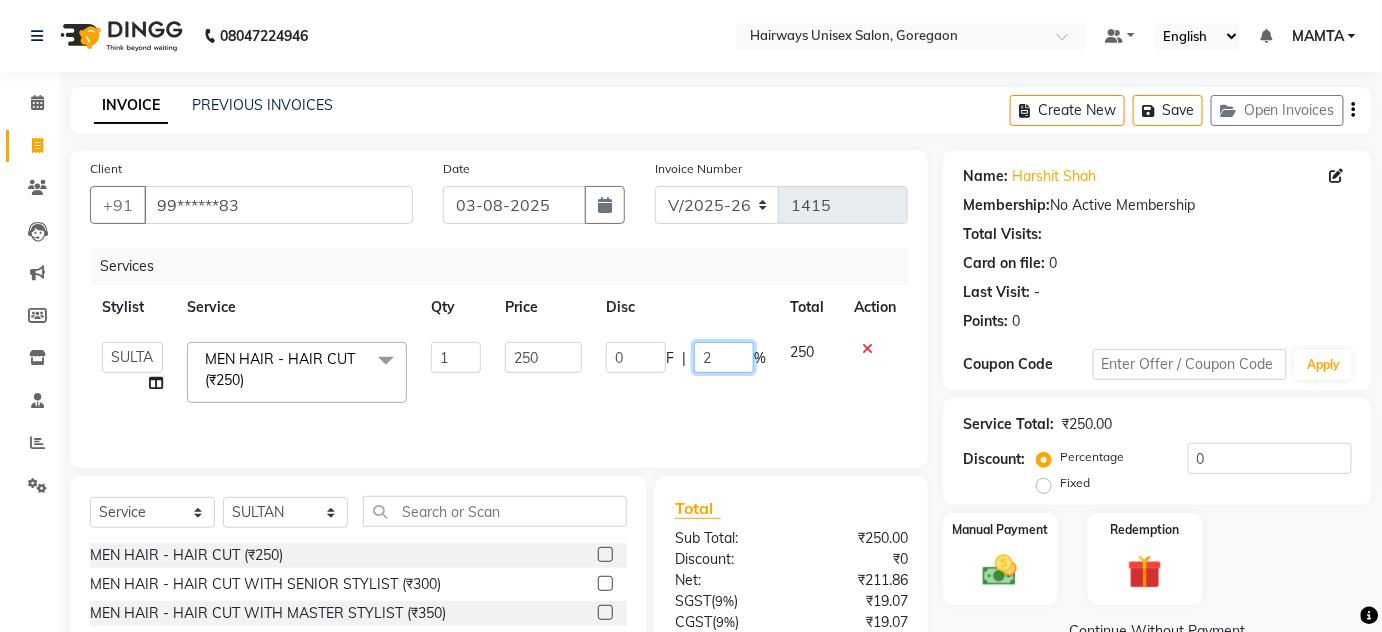 type on "20" 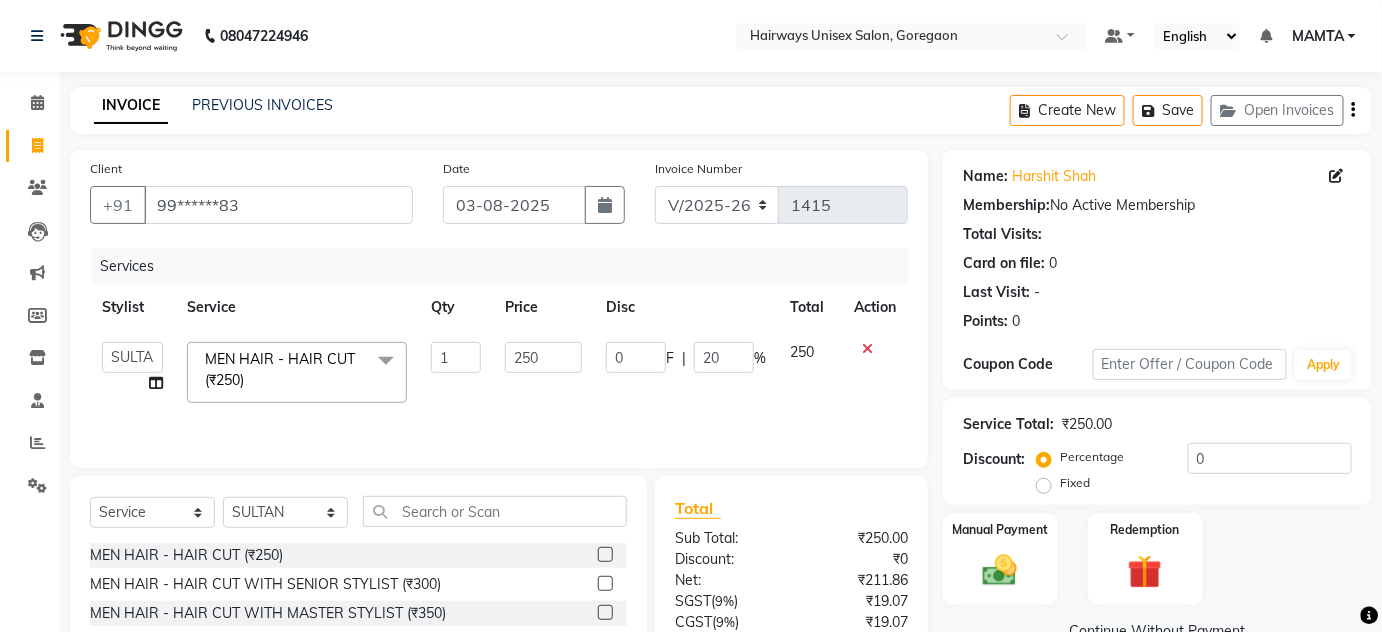 click on "Disc" 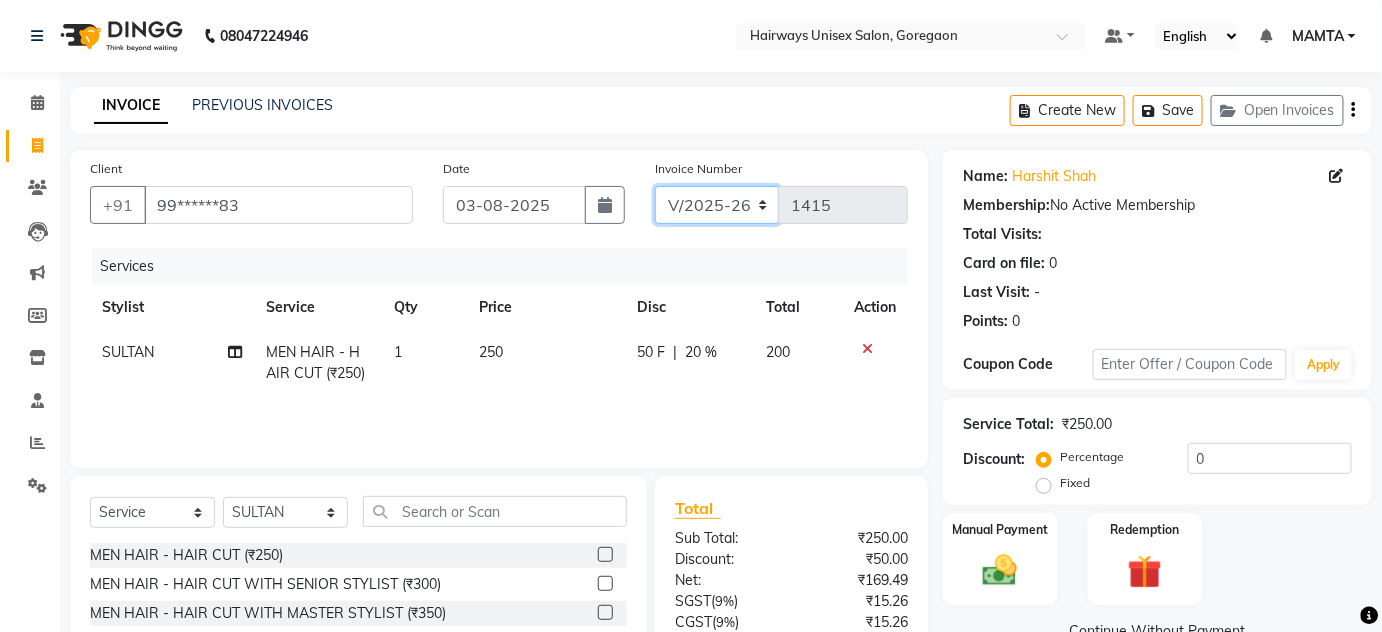 click on "INV/25-26 V/2025-26" 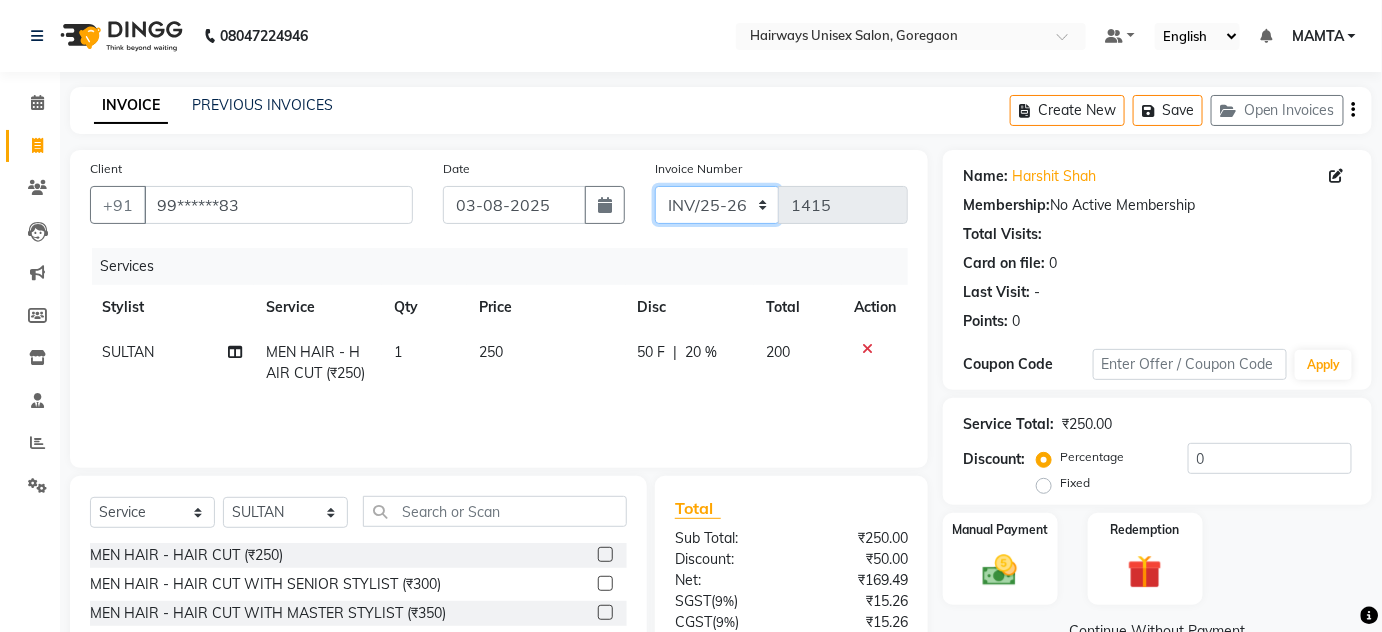 click on "INV/25-26 V/2025-26" 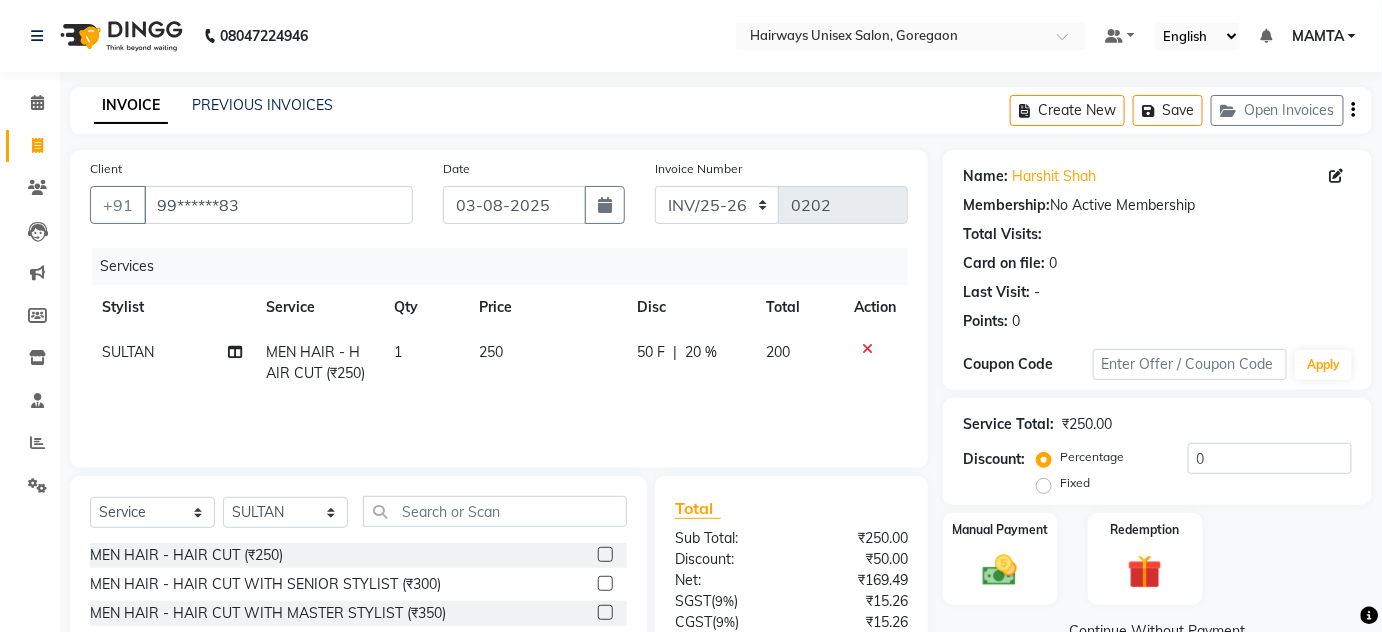 click 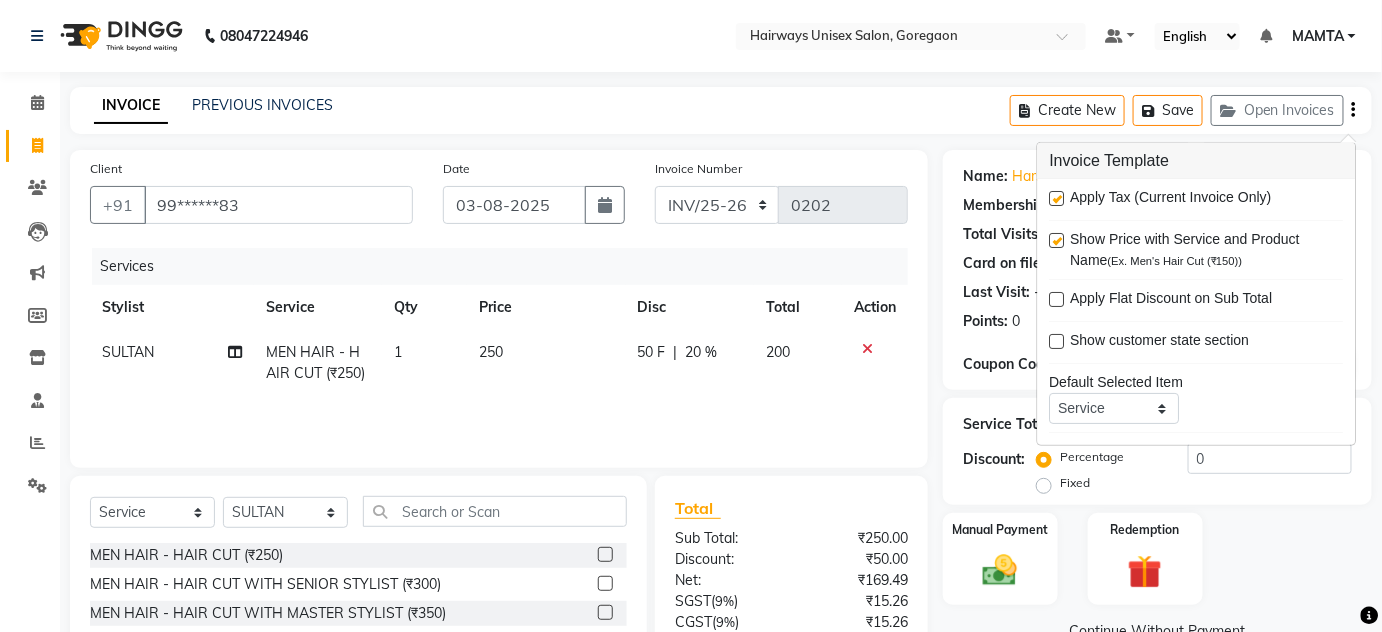 click at bounding box center [1057, 198] 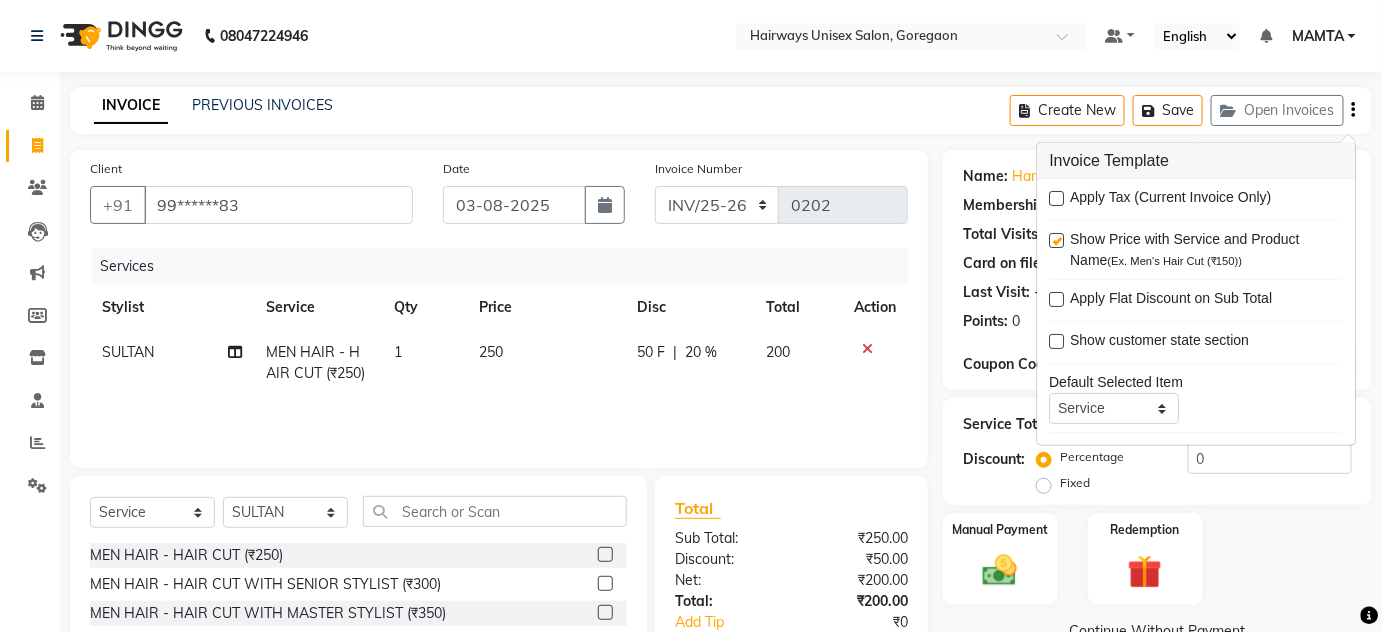 click on "INVOICE PREVIOUS INVOICES Create New   Save   Open Invoices  Client +91 99******83 Date 03-08-2025 Invoice Number INV/25-26 V/2025-26 0202 Services Stylist Service Qty Price Disc Total Action SULTAN MEN HAIR - HAIR CUT (₹250) 1 250 50 F | 20 % 200 Select  Service  Product  Membership  Package Voucher Prepaid Gift Card  Select Stylist AHSAN AZAD IMRAN Kamal Salmani KASHISH MAMTA POOJA PUMMY RAJA SADDAM SAMEER SULTAN TALIB ZAFAR ZAHID MEN HAIR - HAIR CUT (₹250)  MEN HAIR - HAIR CUT WITH SENIOR STYLIST (₹300)  MEN HAIR - HAIR CUT WITH MASTER STYLIST (₹350)  MEN HAIR - HAIR CUT BY KAMAL SALMANI (₹500)  MEN HAIR - HAIR CUT WITH DESIGN (₹300)  MEN HAIR - HAIR STYLE (₹100)  MEN HAIR - HAIR WASH WITH CONDITIONER [LONG HAIR] (₹150)  MEN HAIR - HAIR WASH WITH CONDITIONER (₹250)  MEN HAIR - REGULAR SHAVE/TRIM (₹150)  MEN HAIR - ROOT DEEP DANDRUFF TREATMENT (₹1500)  MEN HAIR - ROOT DEEP HAIR FALL TREATMENT (₹1800)  MEN HAIR - ANTI DANDRUFF TREATMENT (₹1200)  MEN HAIR - AMINEXIL (₹1000)  Total" 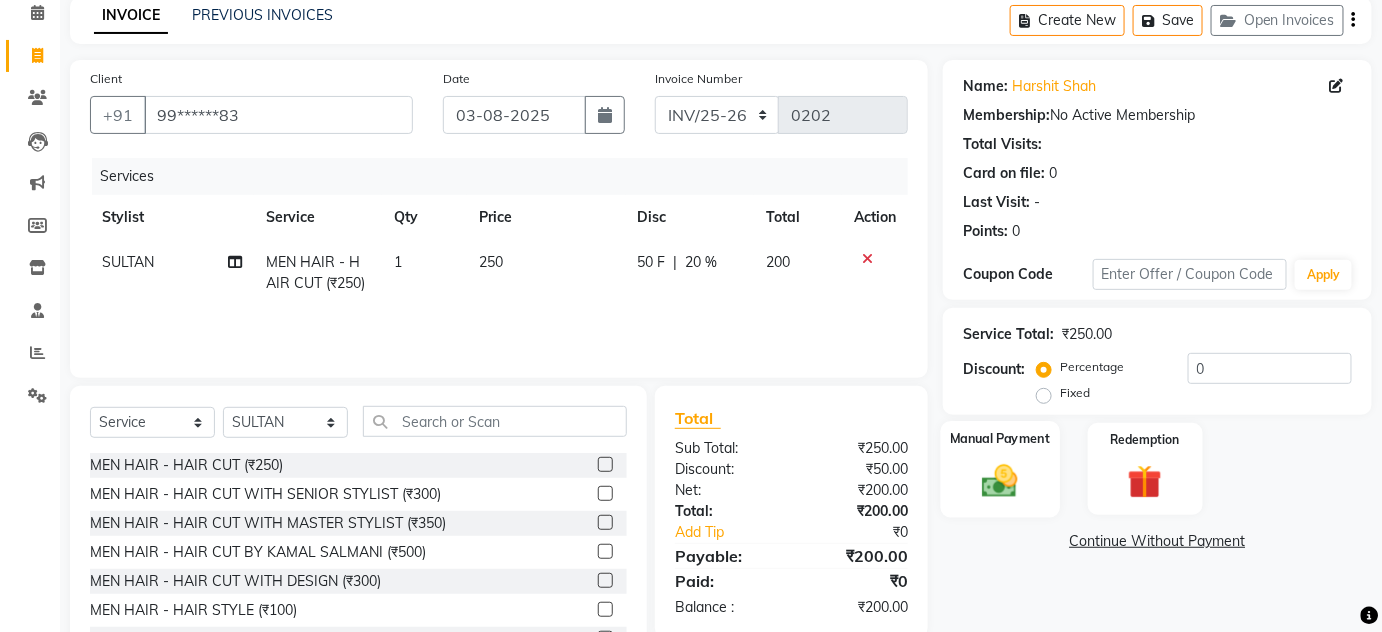 click 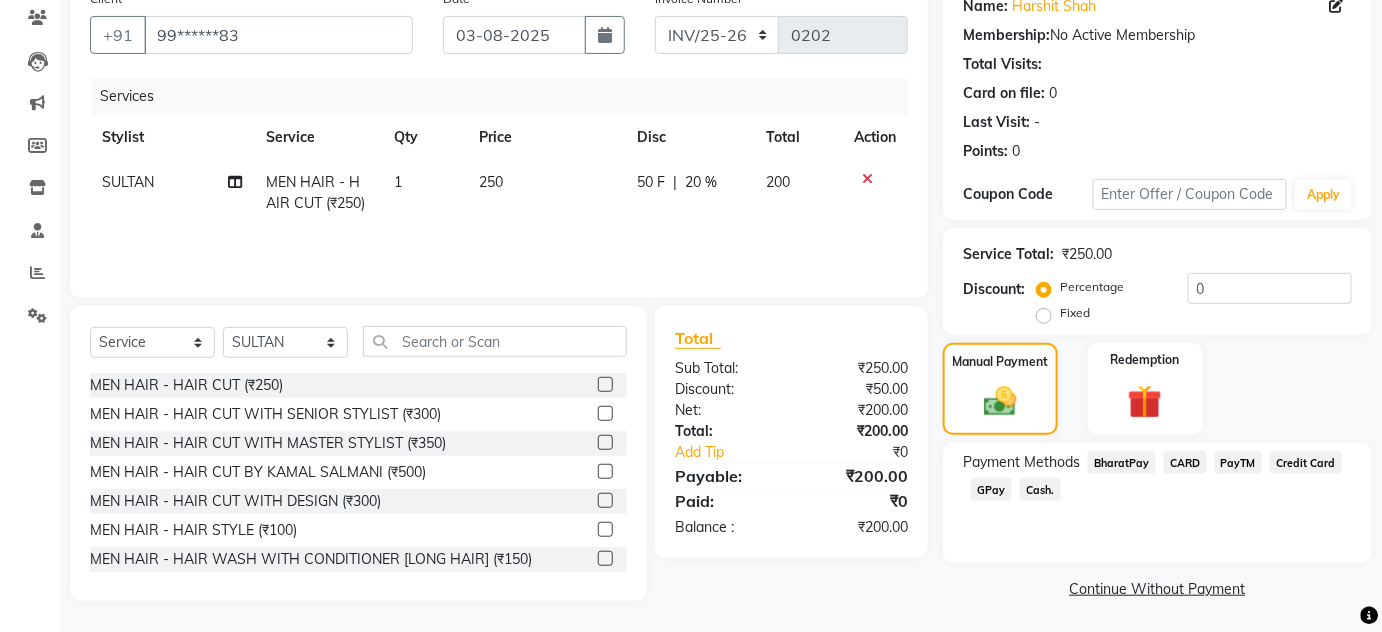 scroll, scrollTop: 171, scrollLeft: 0, axis: vertical 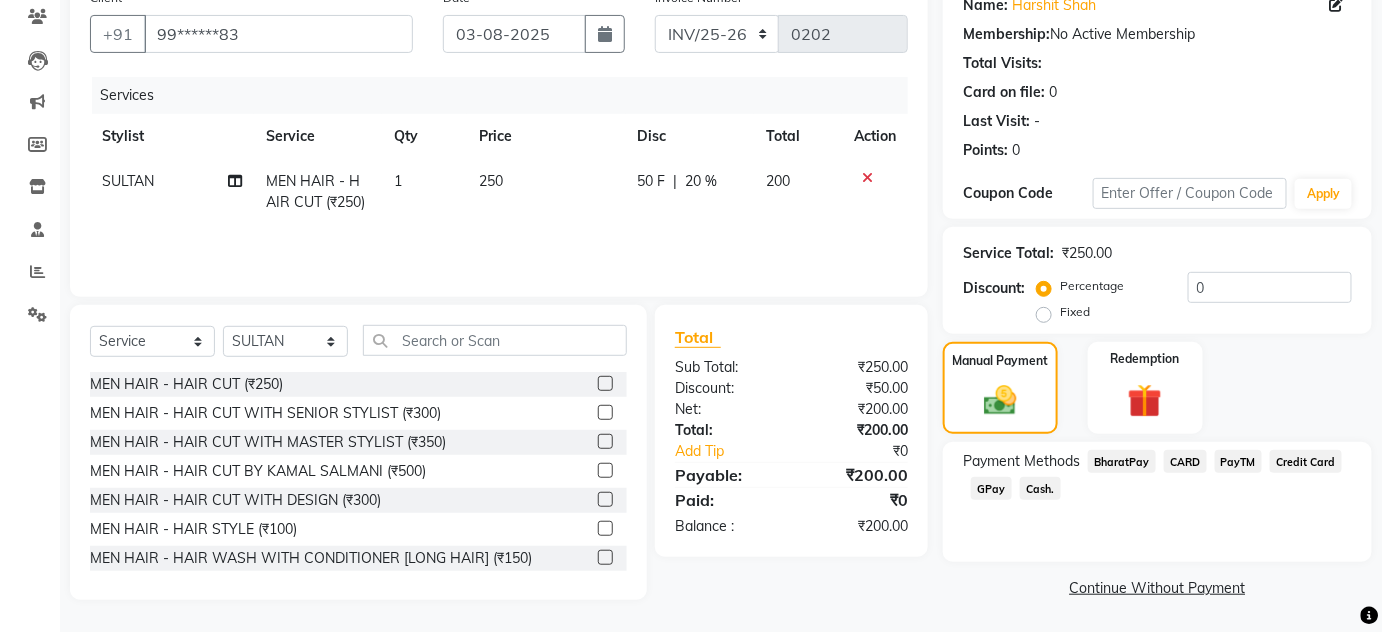 click on "Payment Methods  BharatPay   CARD   PayTM   Credit Card   GPay   Cash." 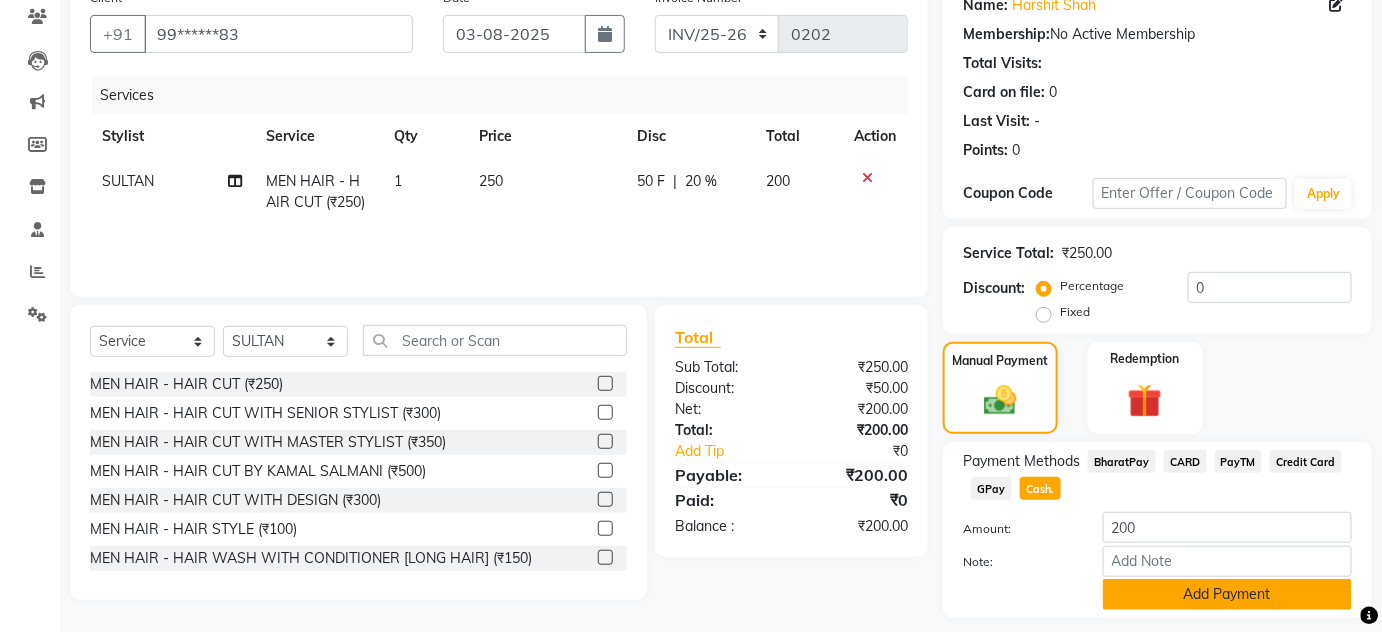 click on "Add Payment" 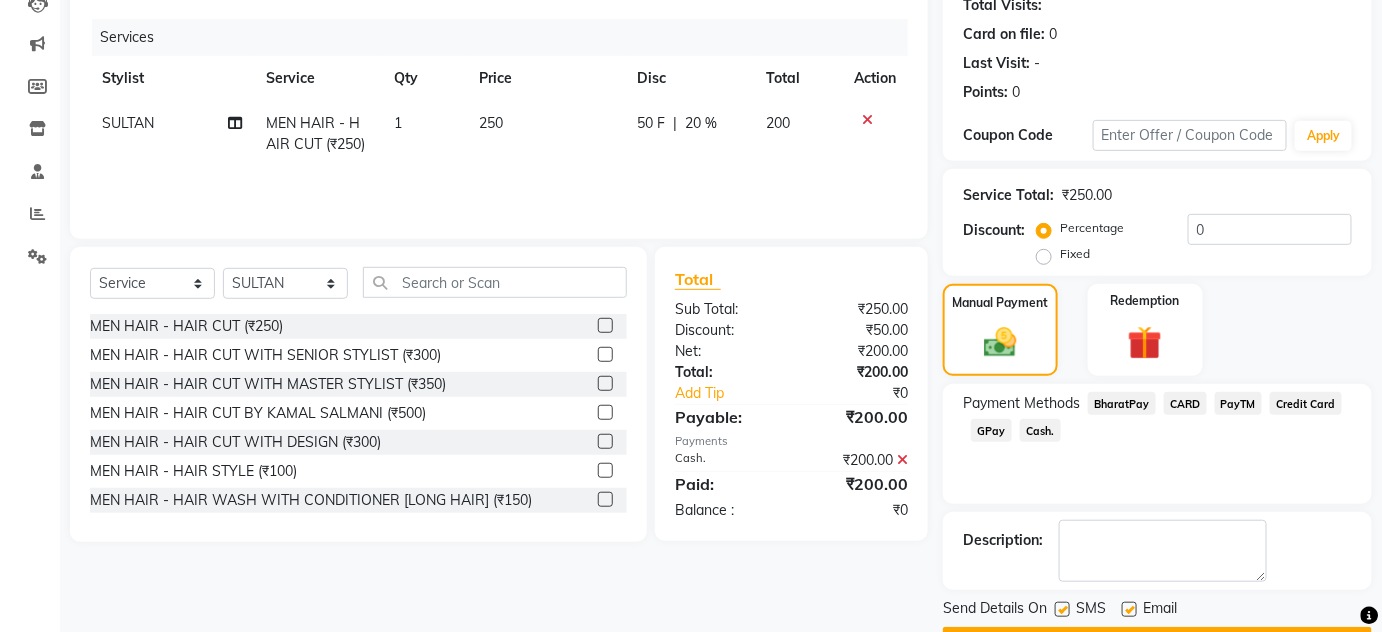 scroll, scrollTop: 283, scrollLeft: 0, axis: vertical 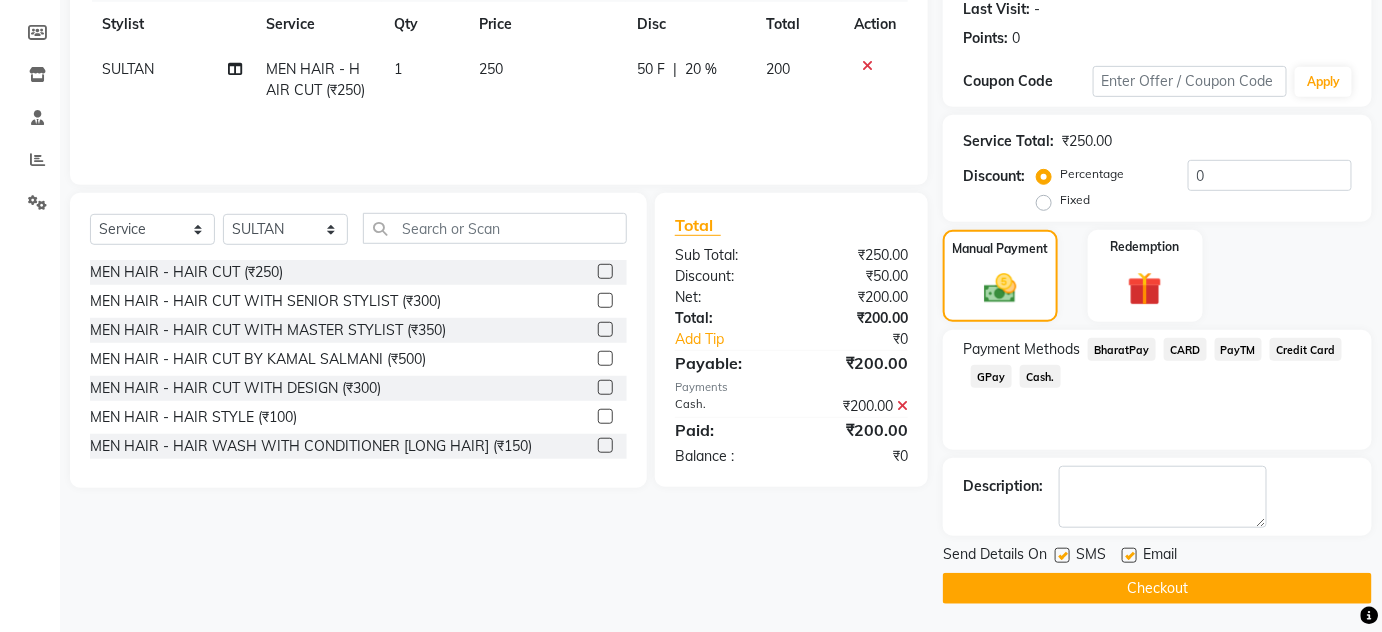 click 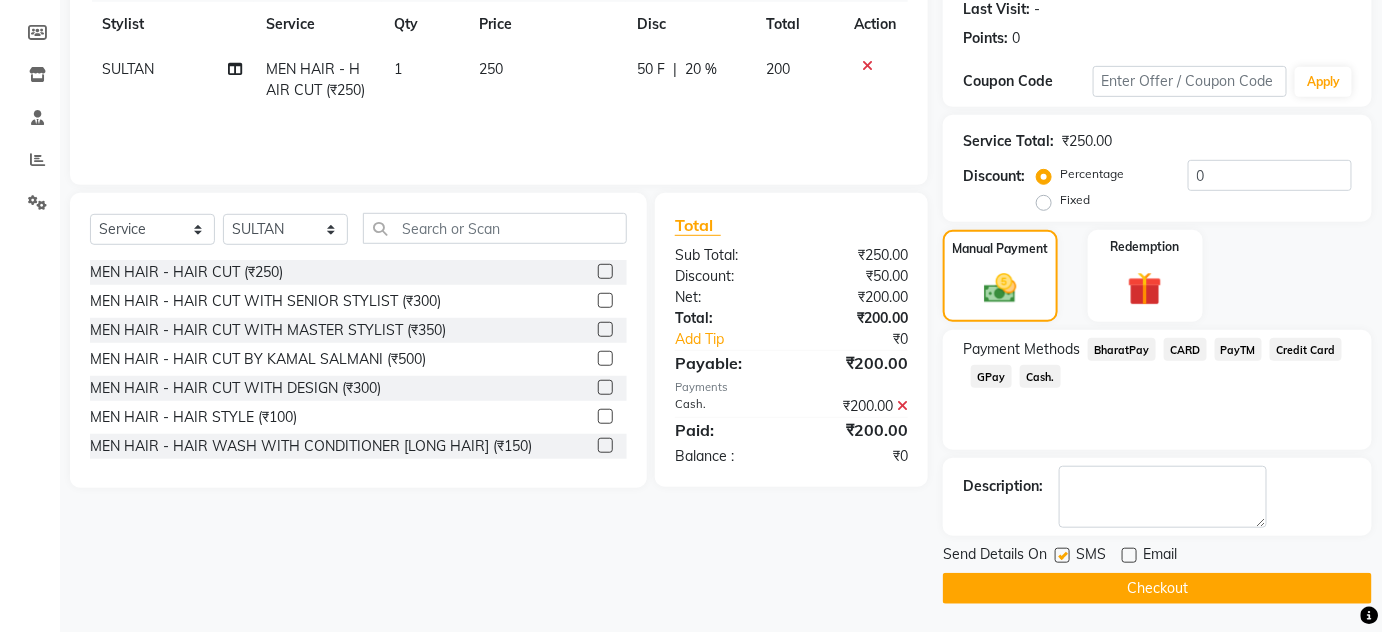 click on "SMS" 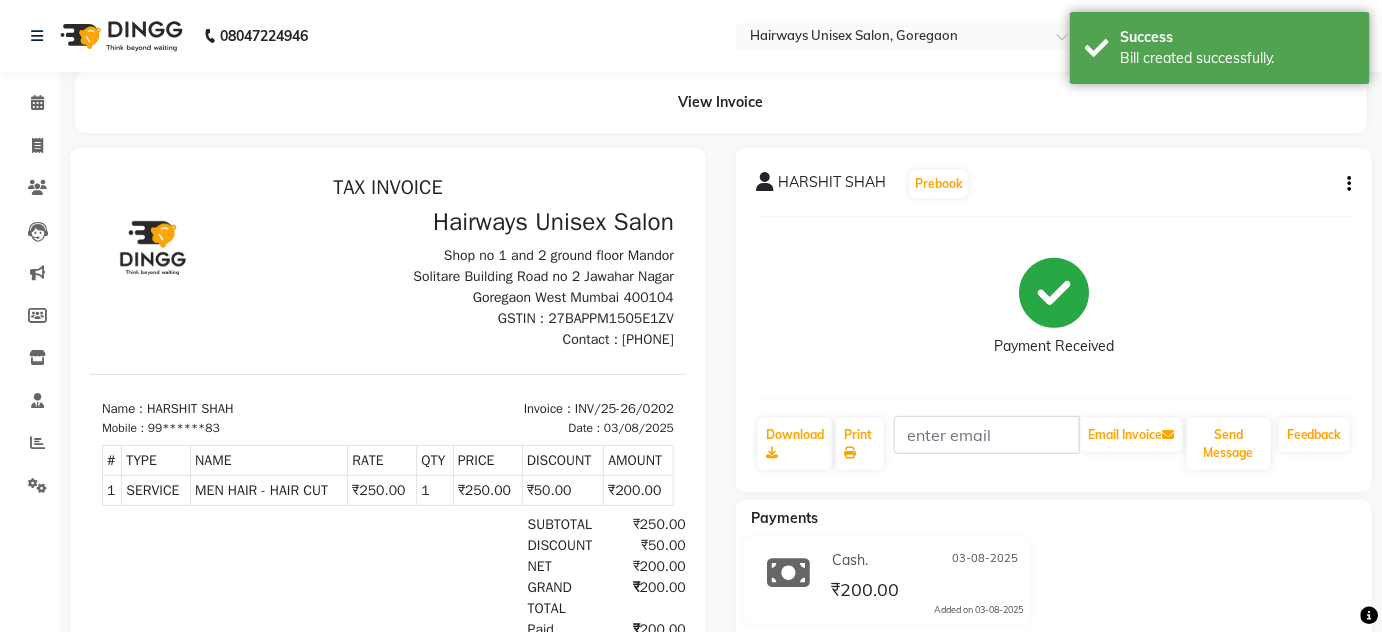 scroll, scrollTop: 0, scrollLeft: 0, axis: both 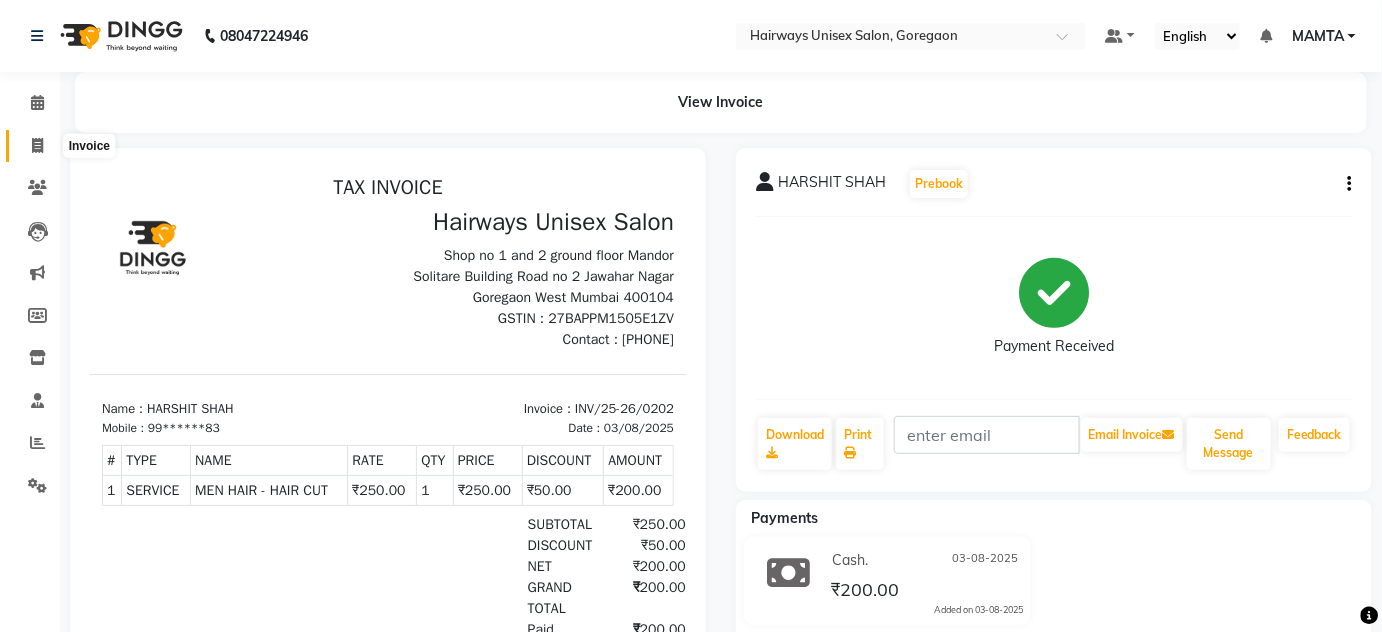 click 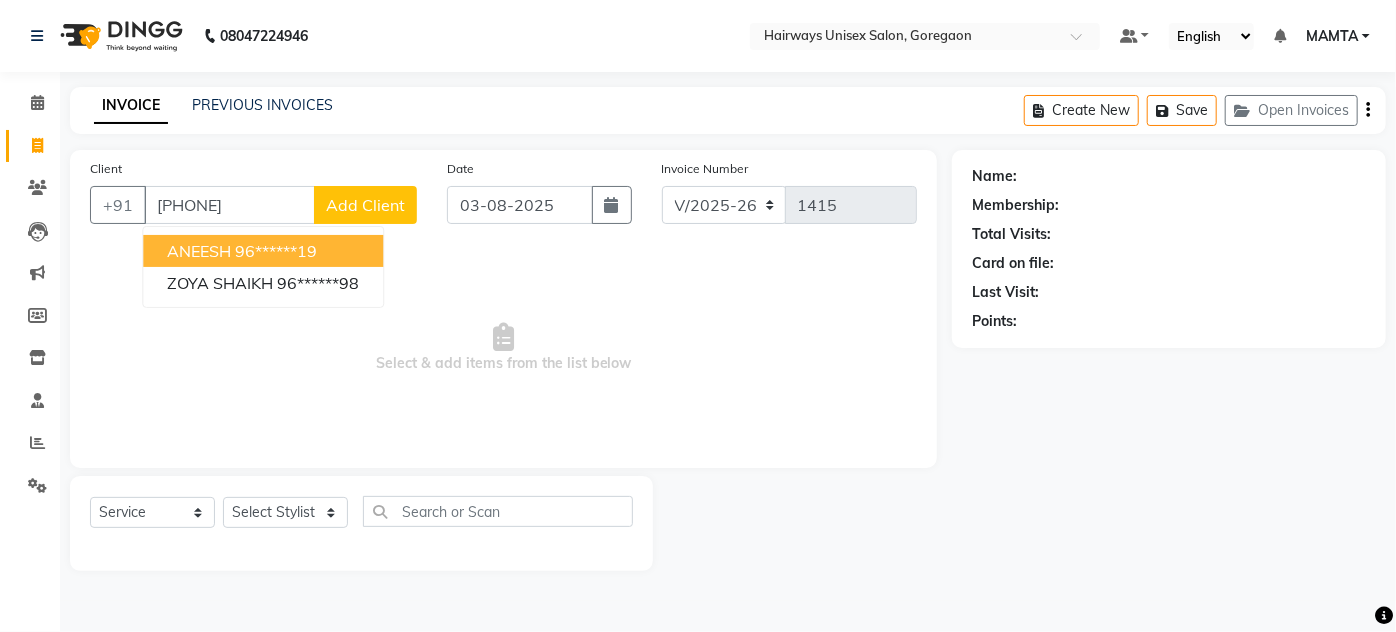 click on "ANEESH  96******19" at bounding box center (263, 251) 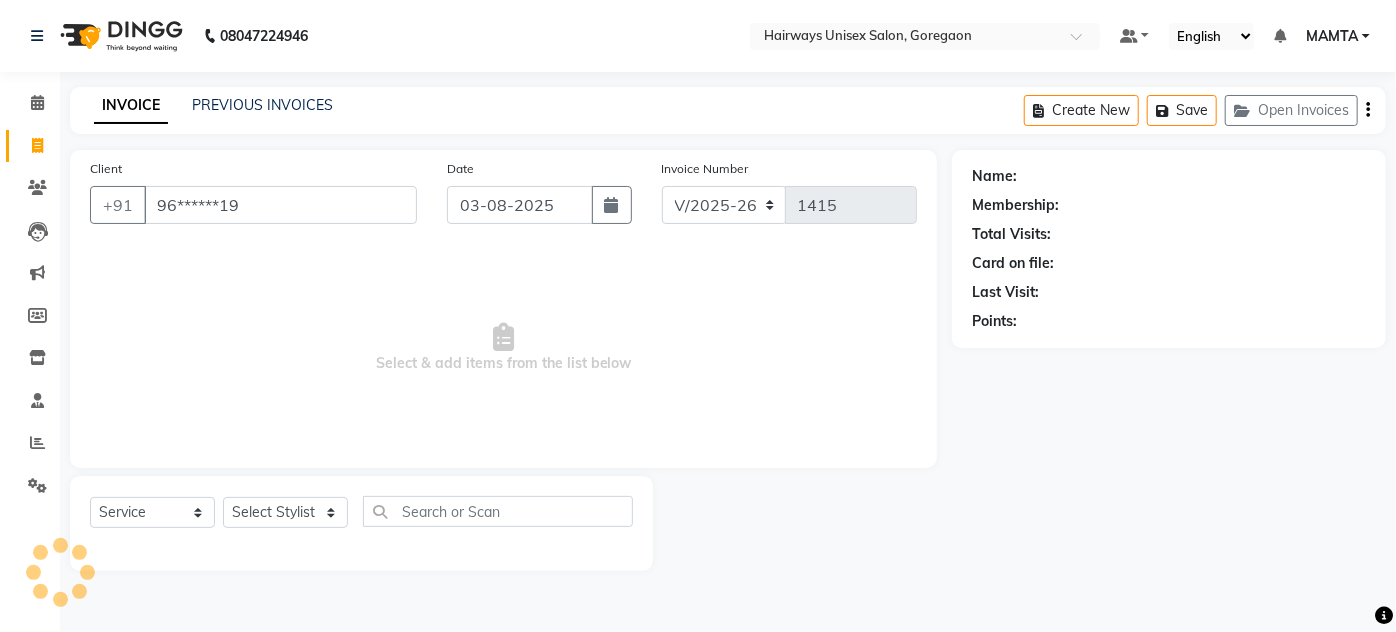 type on "96******19" 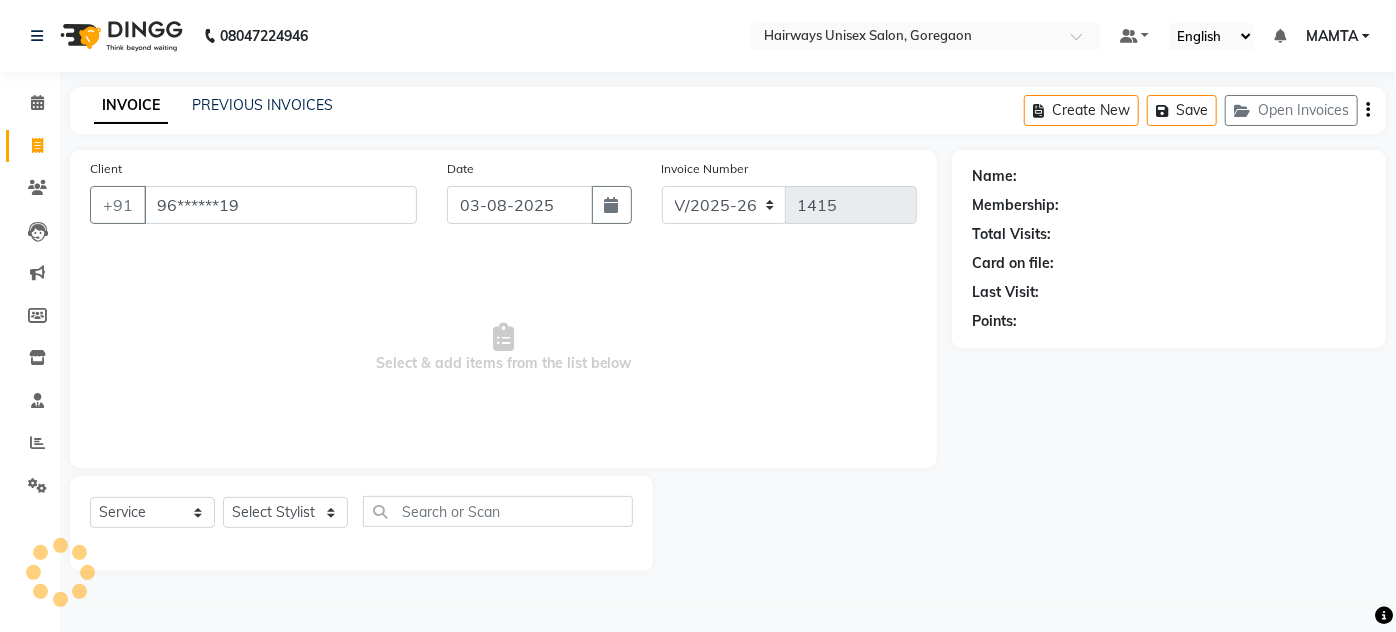 select on "1: Object" 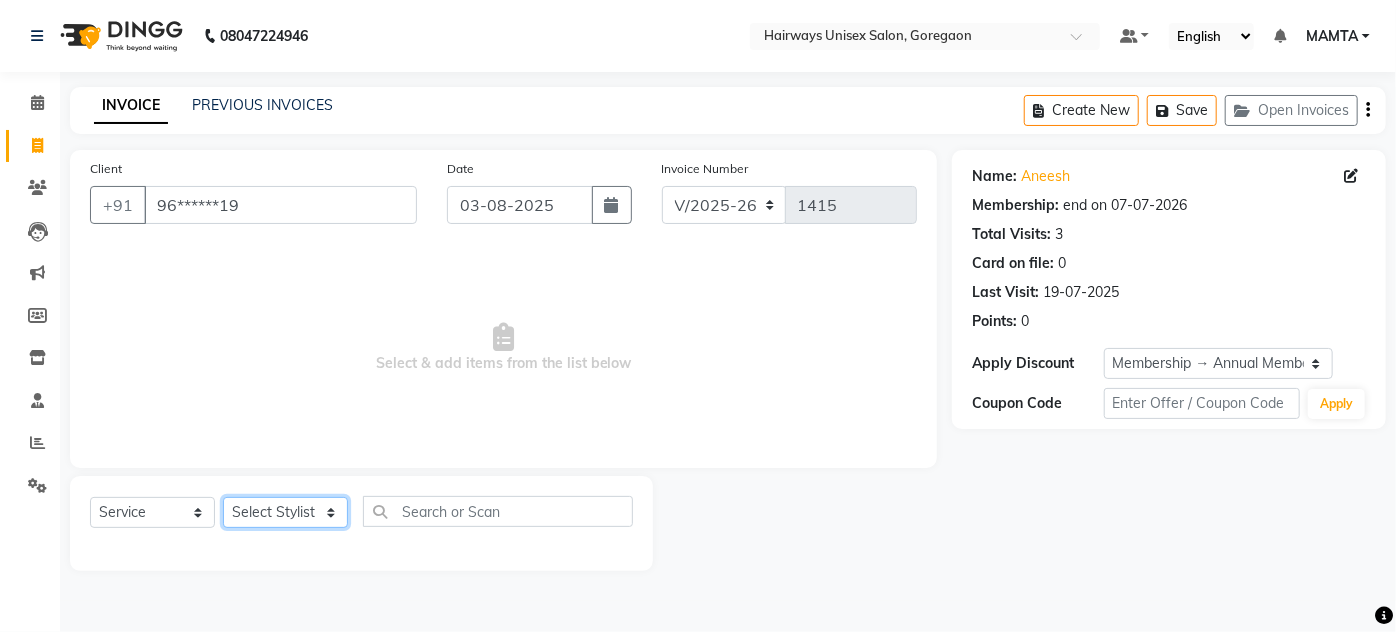 click on "Select Stylist [NAME] [NAME] [NAME] [NAME] [NAME] [NAME] [NAME] [NAME] [NAME] [NAME] [NAME] [NAME] [NAME] [NAME]" 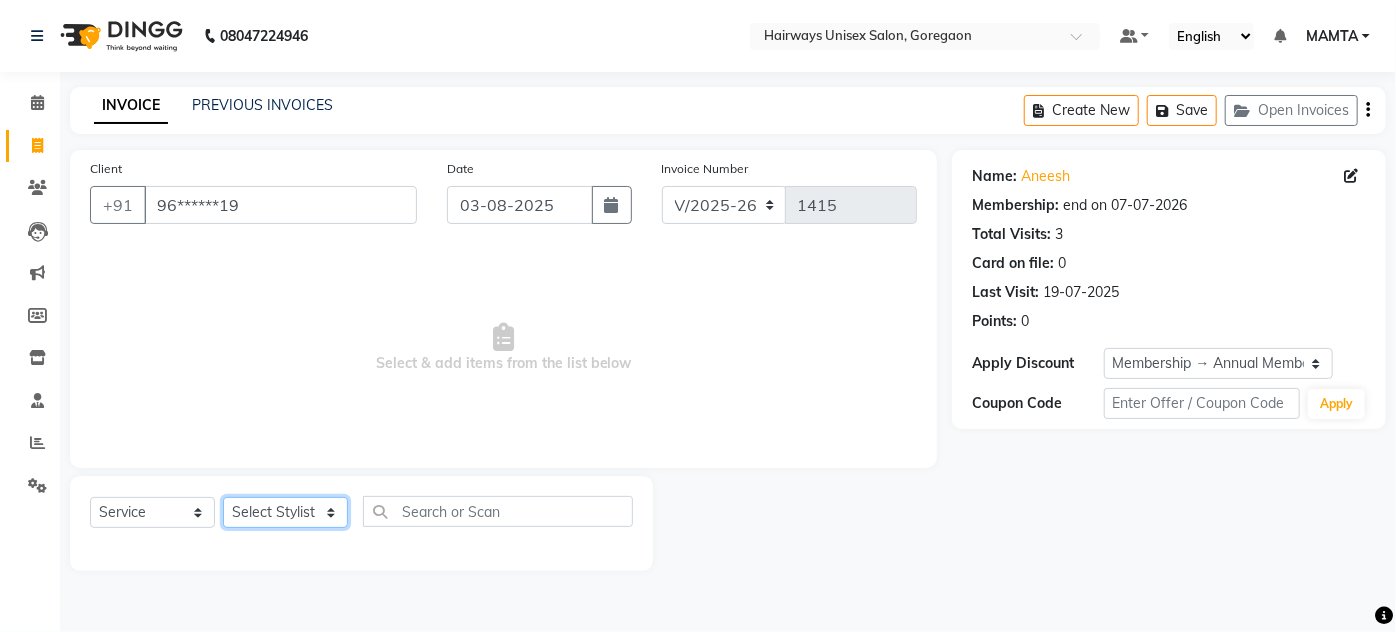 select on "80856" 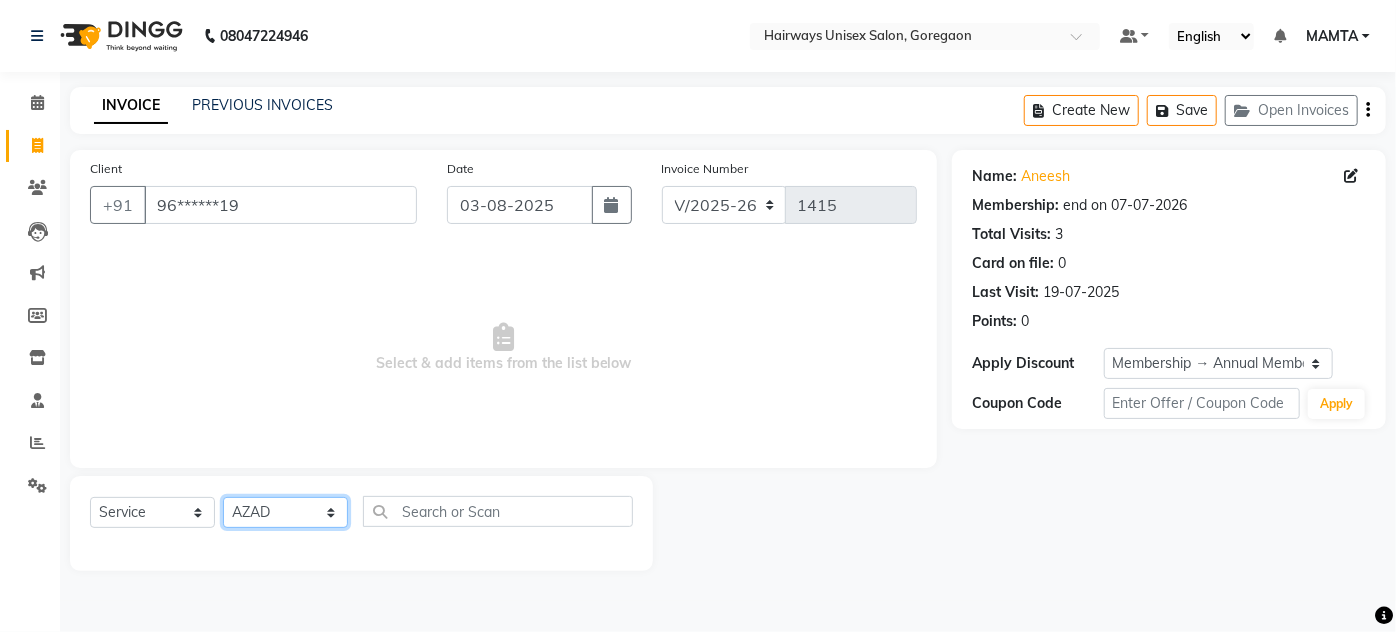 click on "Select Stylist [NAME] [NAME] [NAME] [NAME] [NAME] [NAME] [NAME] [NAME] [NAME] [NAME] [NAME] [NAME] [NAME] [NAME]" 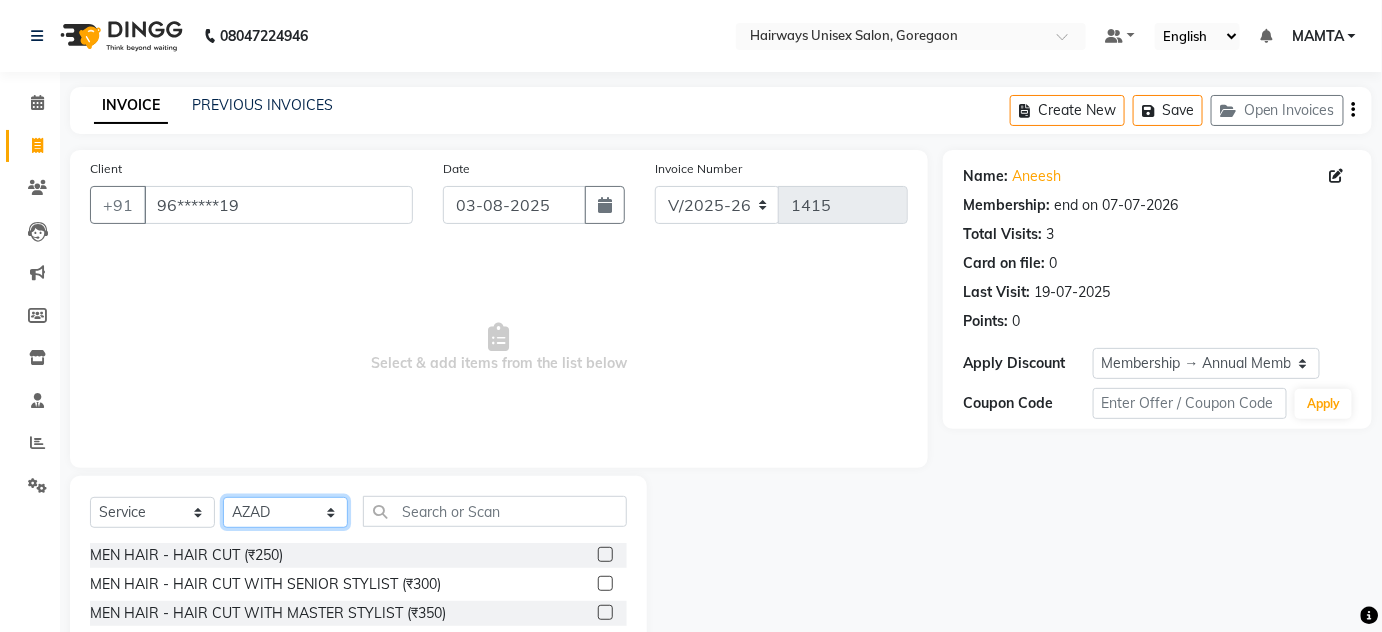 scroll, scrollTop: 90, scrollLeft: 0, axis: vertical 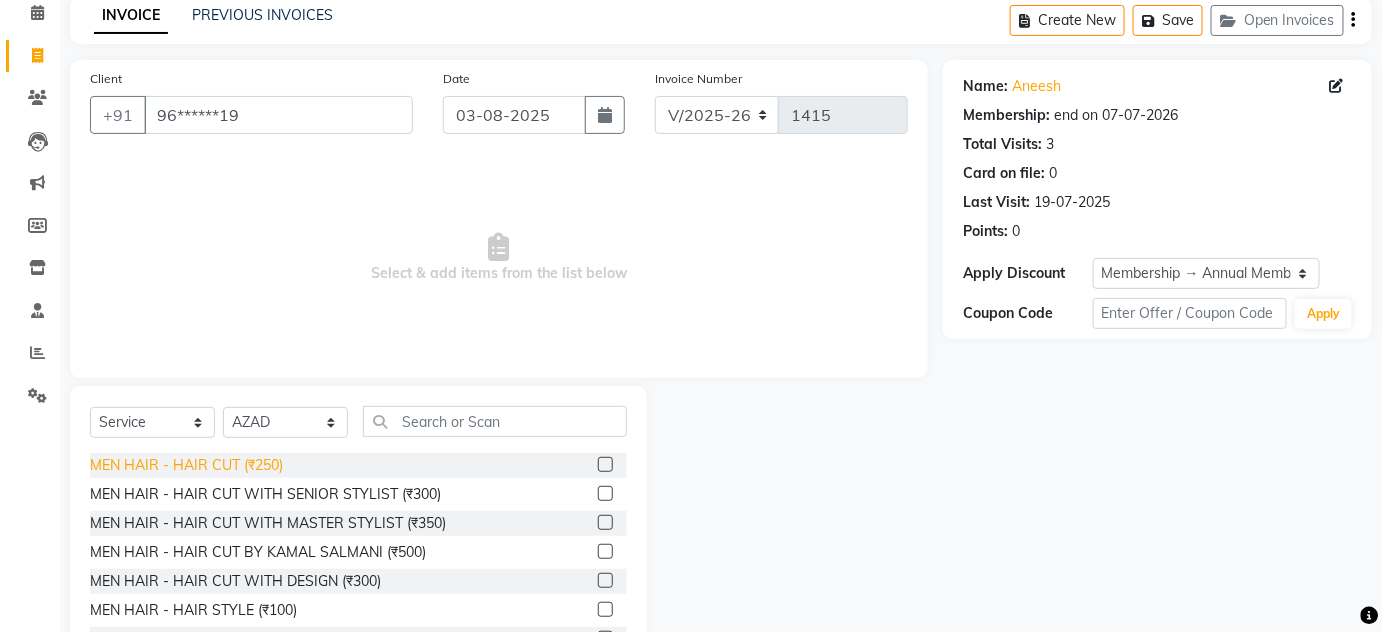 click on "MEN HAIR - HAIR CUT (₹250)" 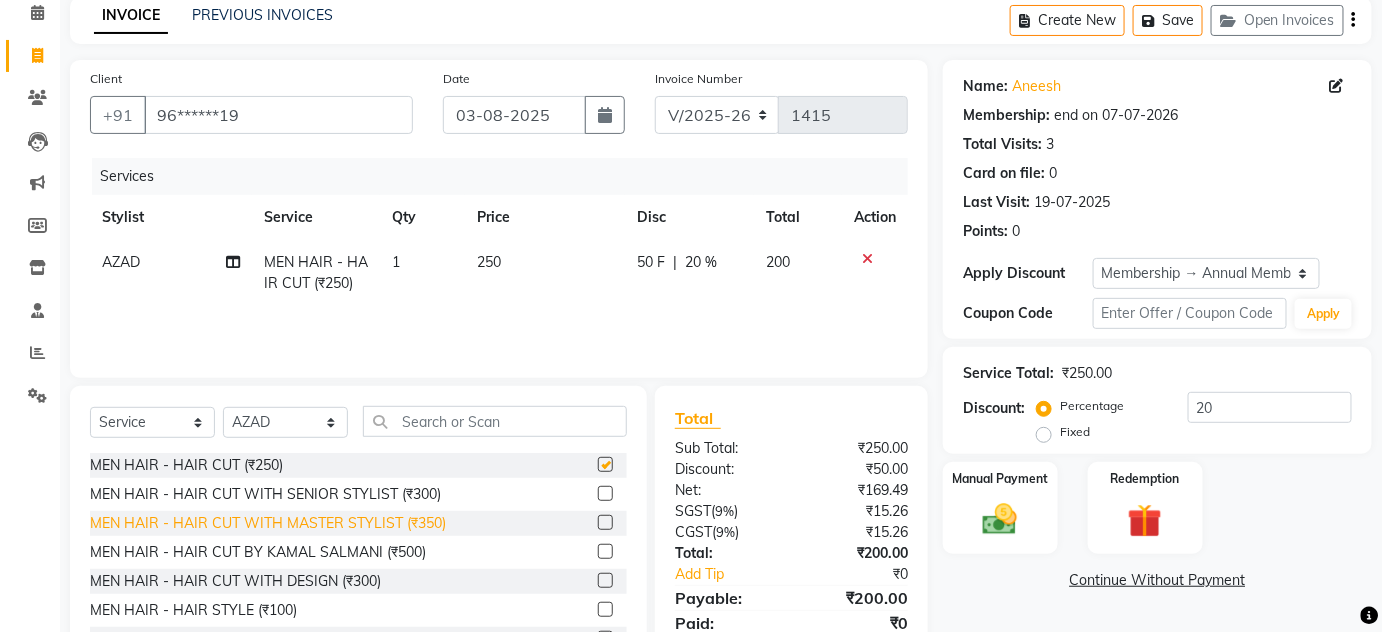 checkbox on "false" 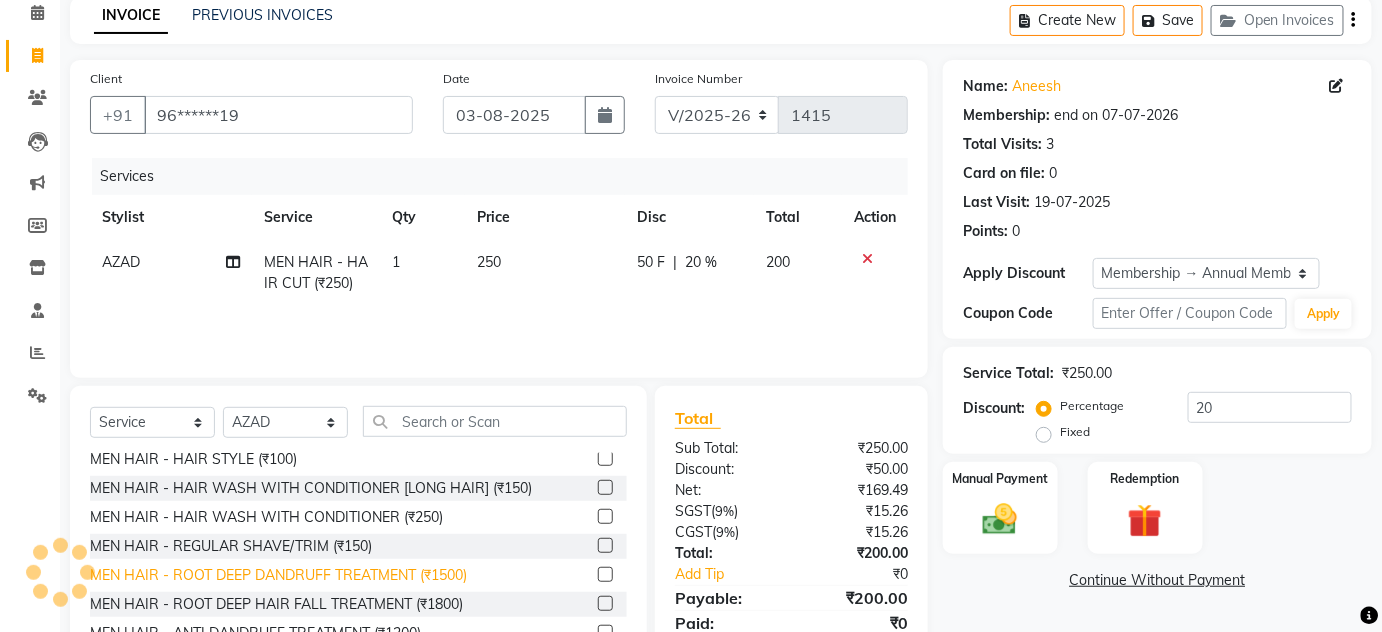 scroll, scrollTop: 181, scrollLeft: 0, axis: vertical 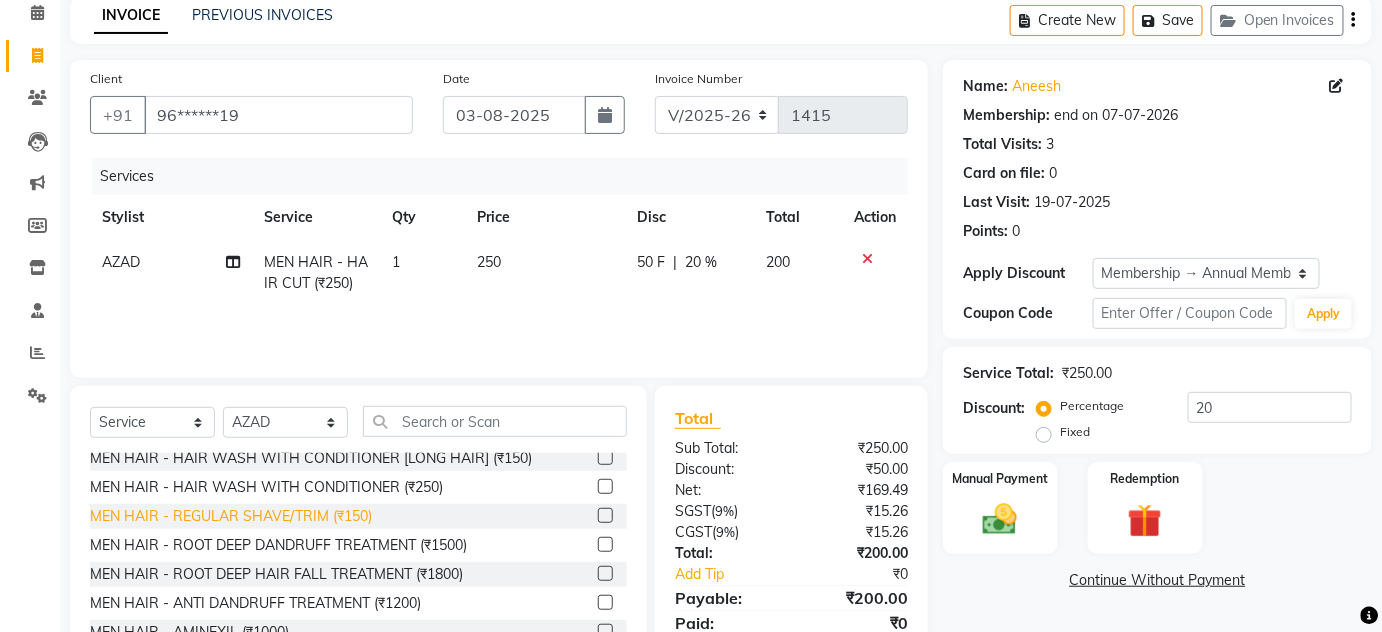 click on "MEN HAIR - REGULAR SHAVE/TRIM (₹150)" 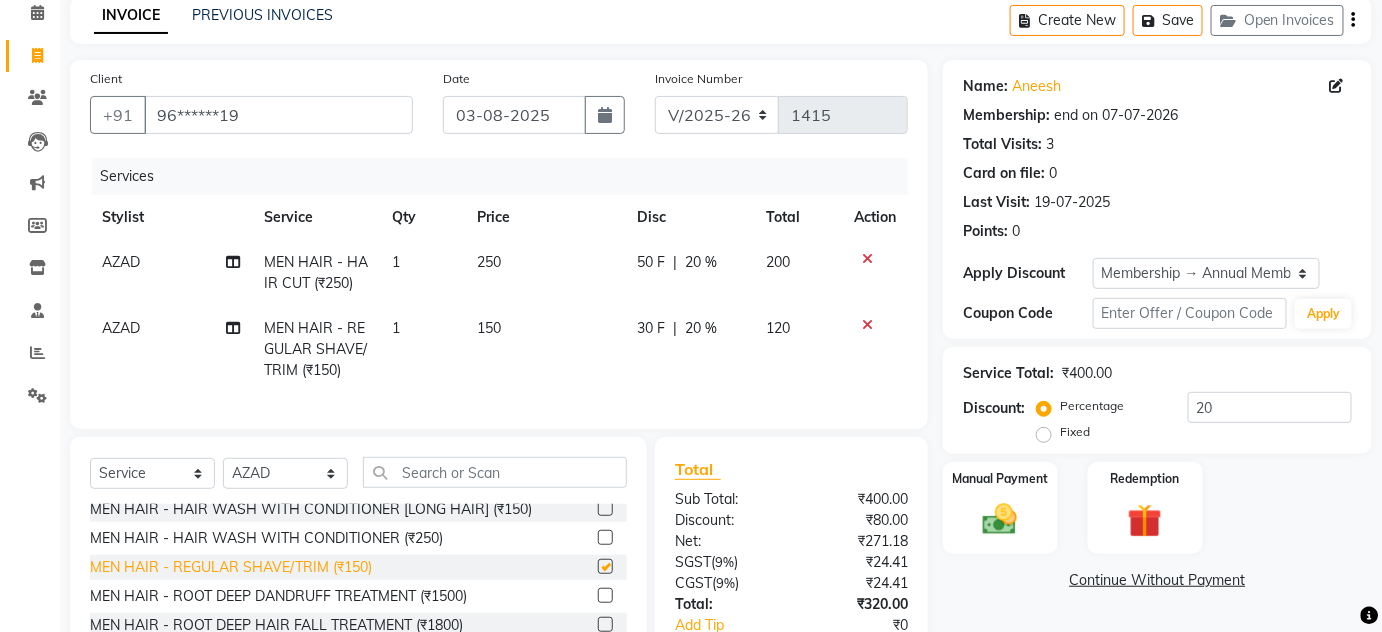 checkbox on "false" 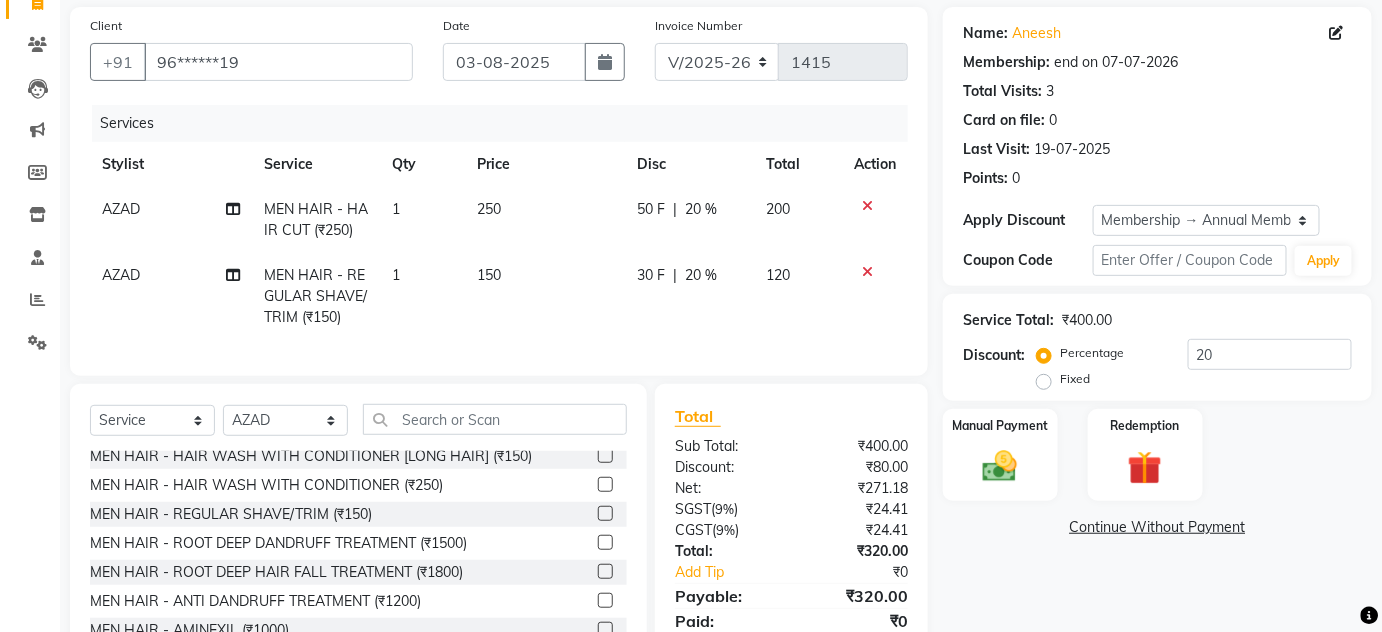 scroll, scrollTop: 233, scrollLeft: 0, axis: vertical 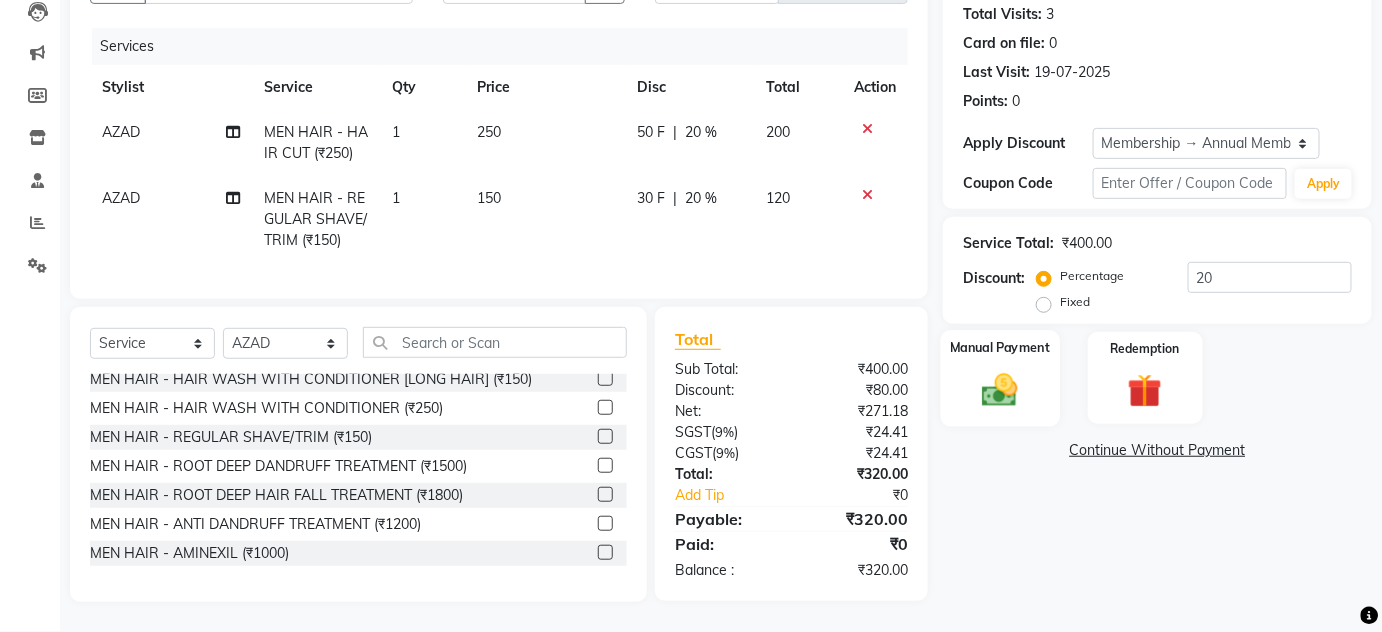 click on "Manual Payment" 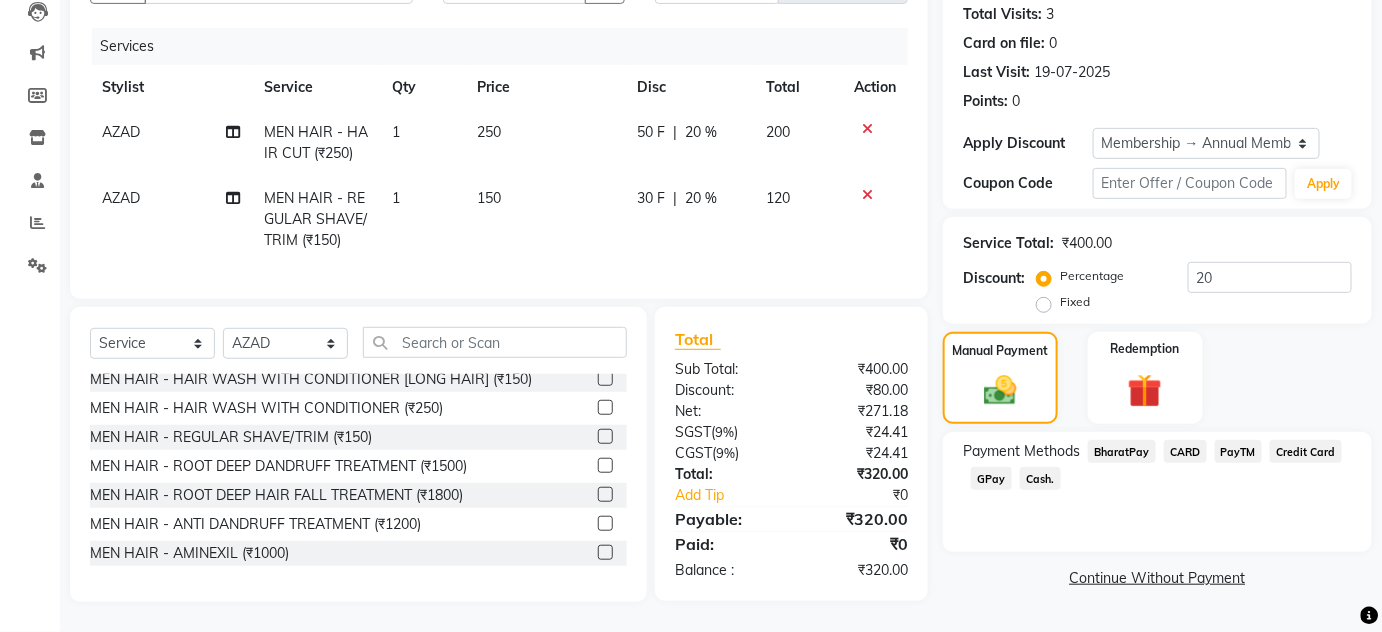 click on "GPay" 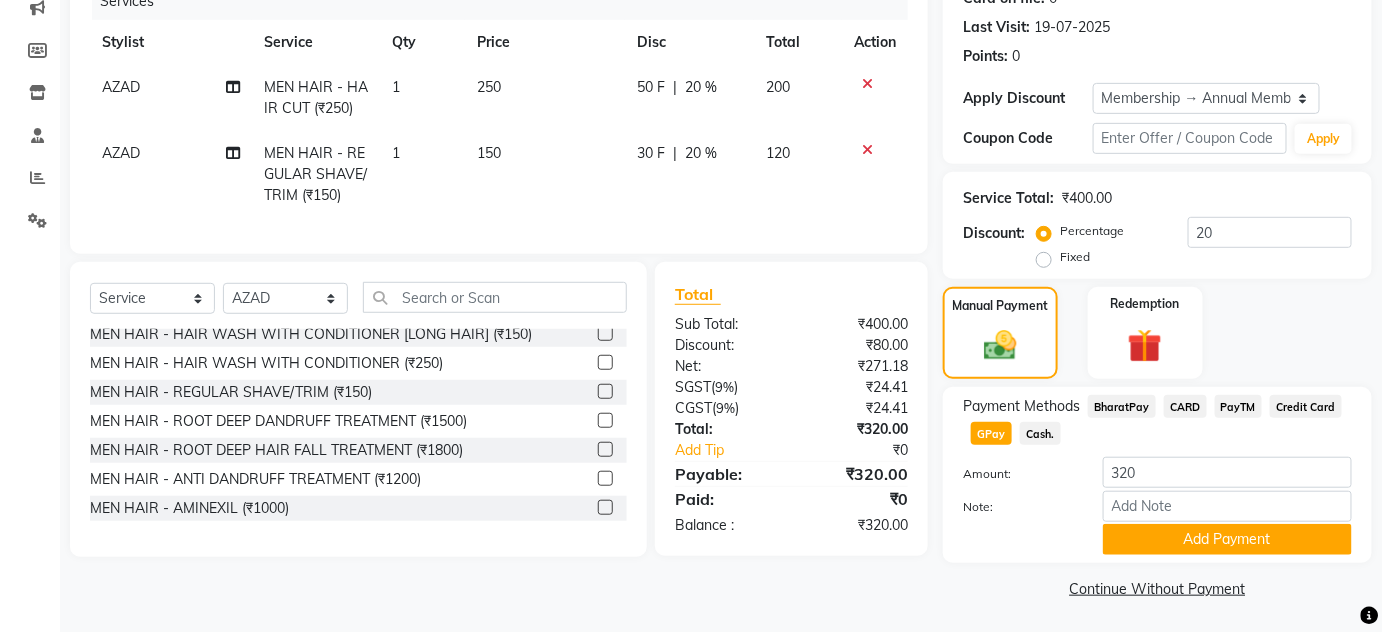 scroll, scrollTop: 266, scrollLeft: 0, axis: vertical 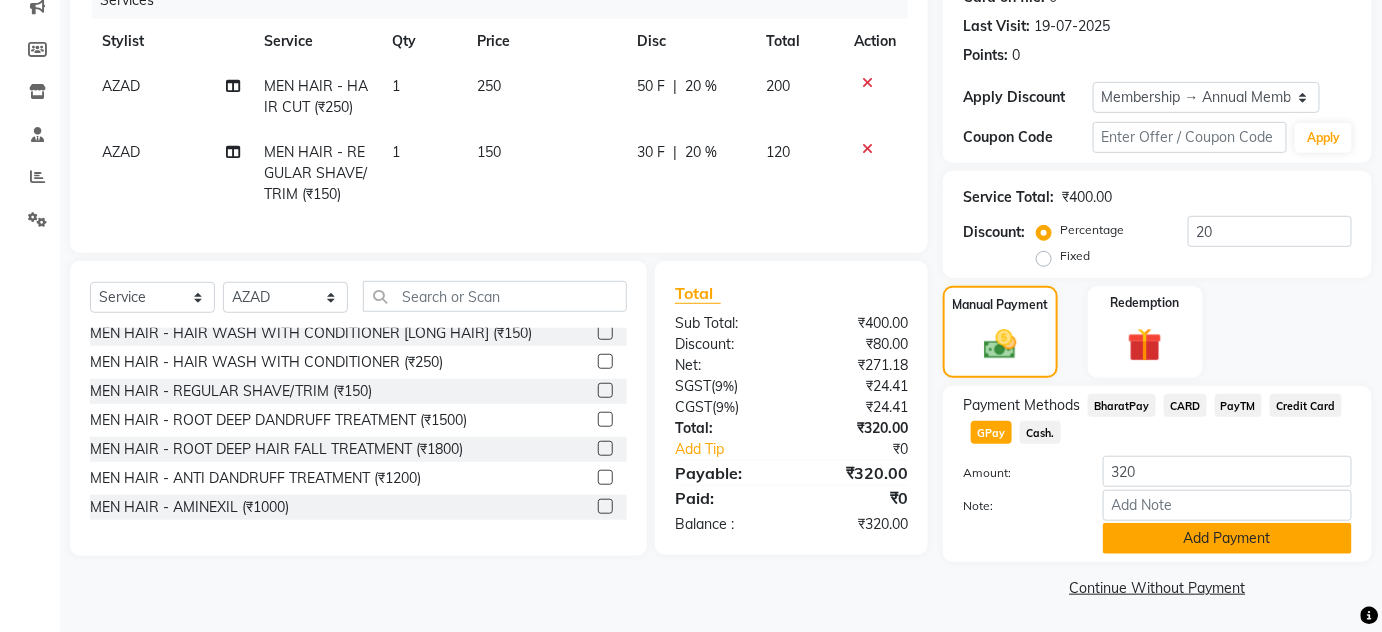 click on "Add Payment" 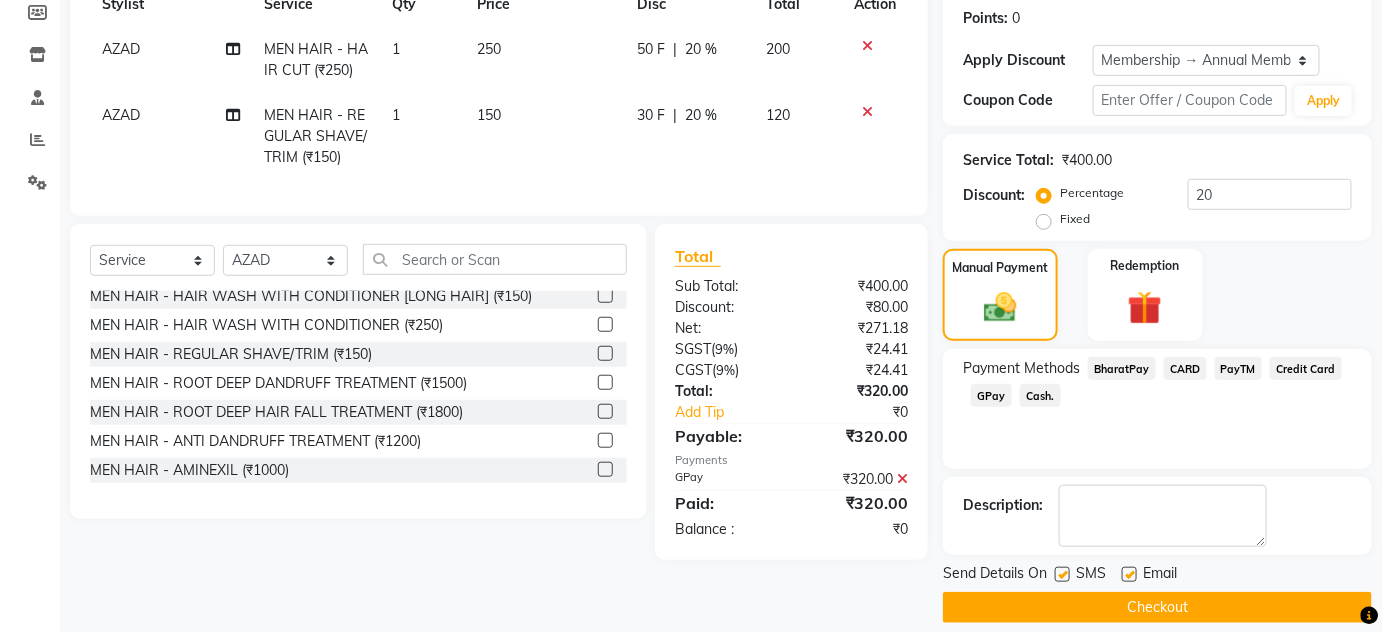 scroll, scrollTop: 322, scrollLeft: 0, axis: vertical 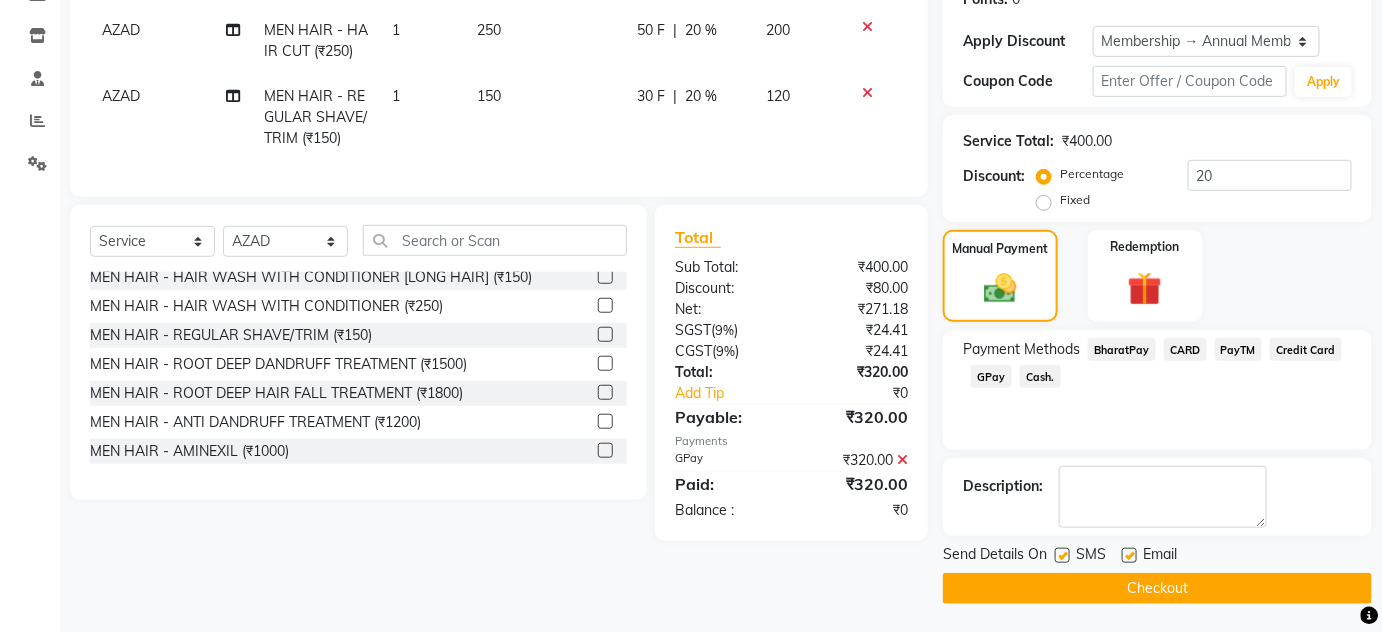 click on "Checkout" 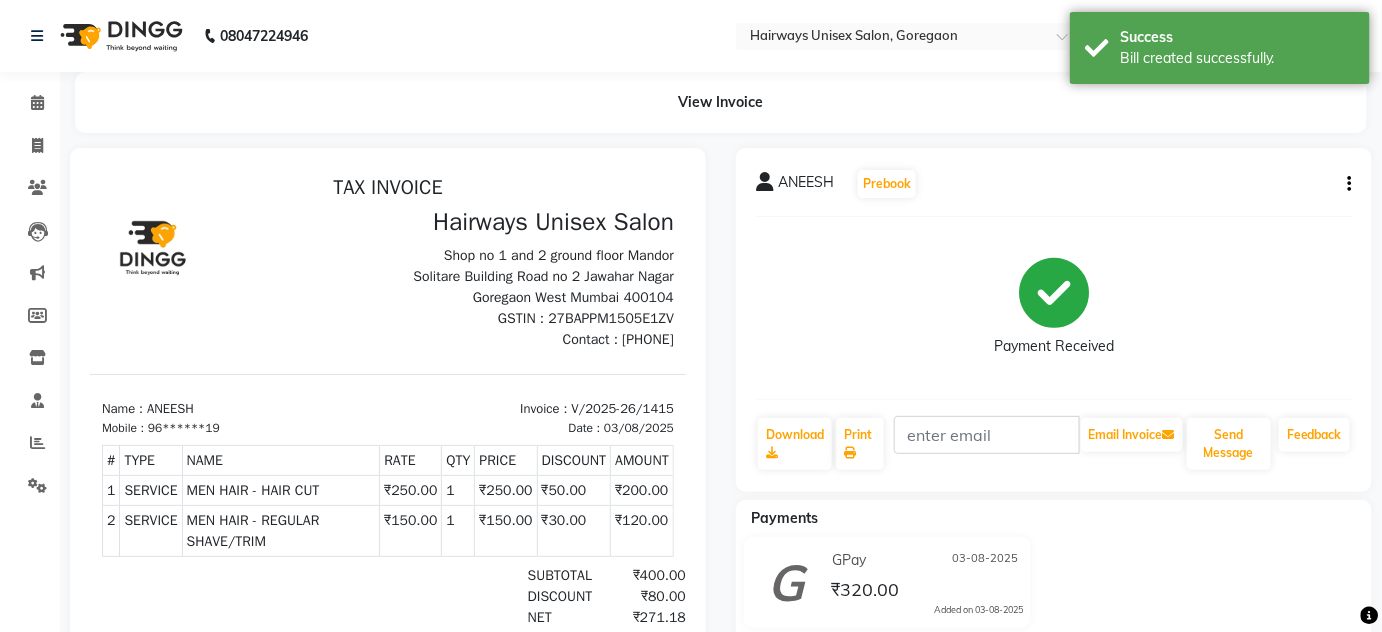 scroll, scrollTop: 0, scrollLeft: 0, axis: both 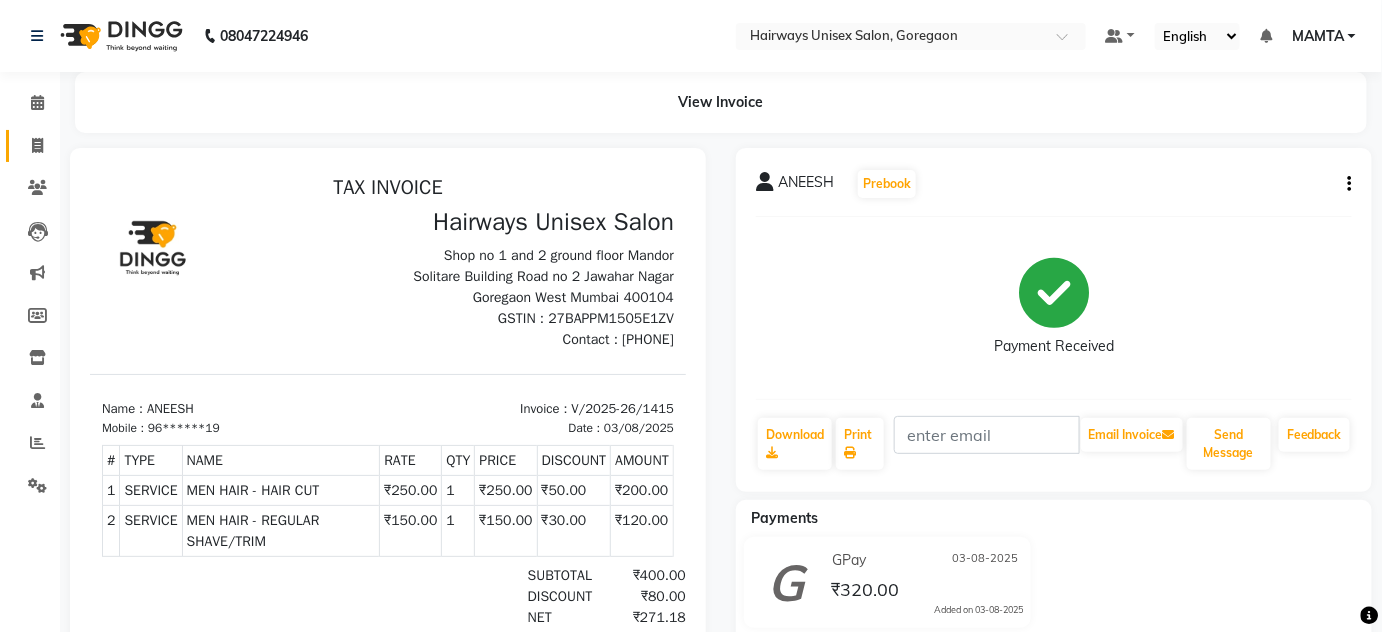 click on "Invoice" 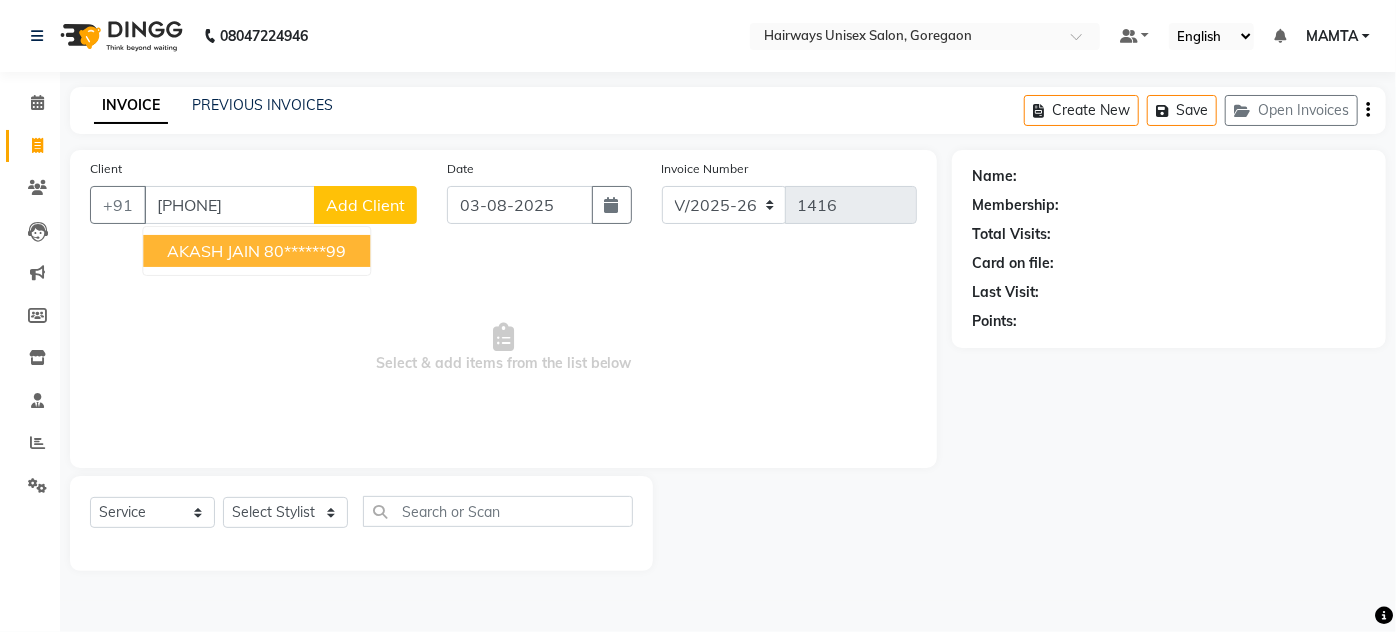 click on "AKASH JAIN" at bounding box center (213, 251) 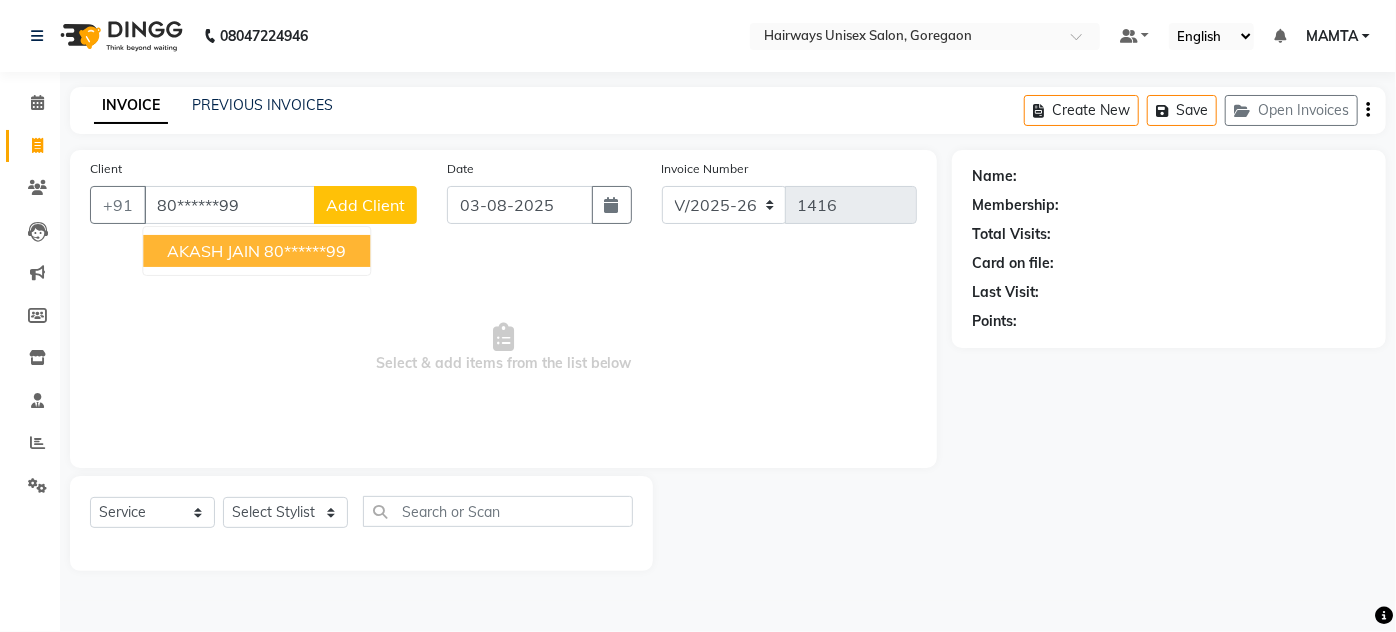 type on "80******99" 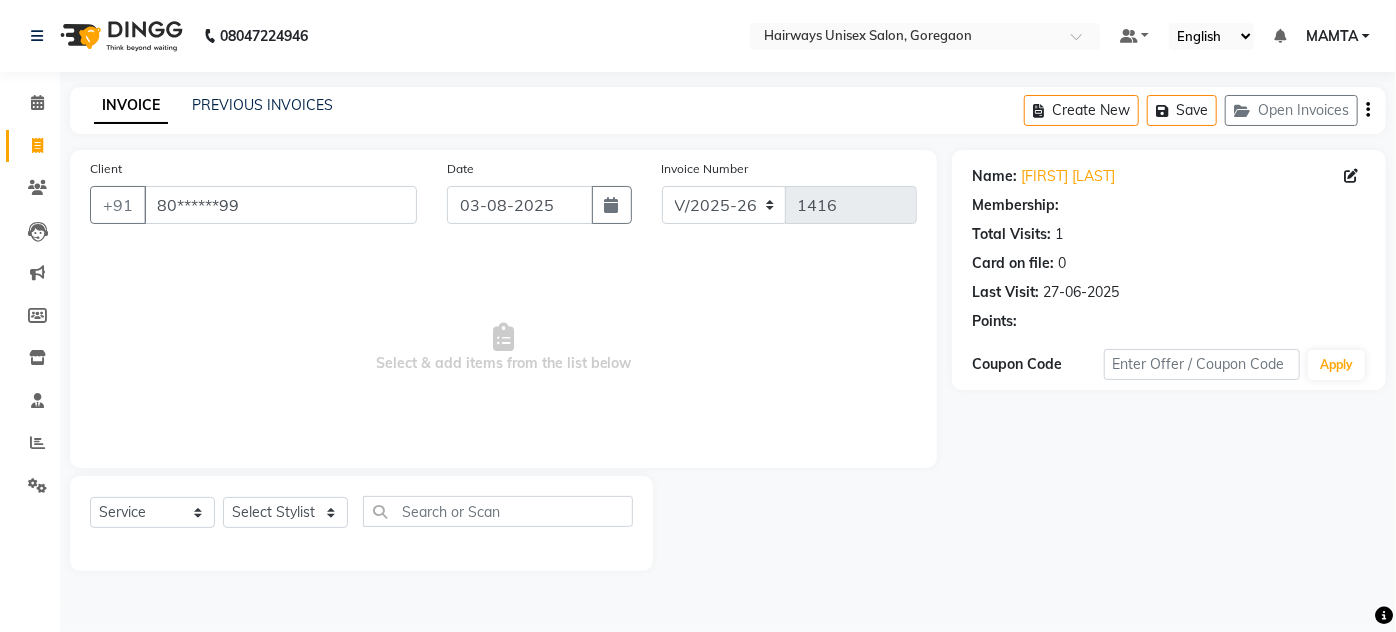 select on "1: Object" 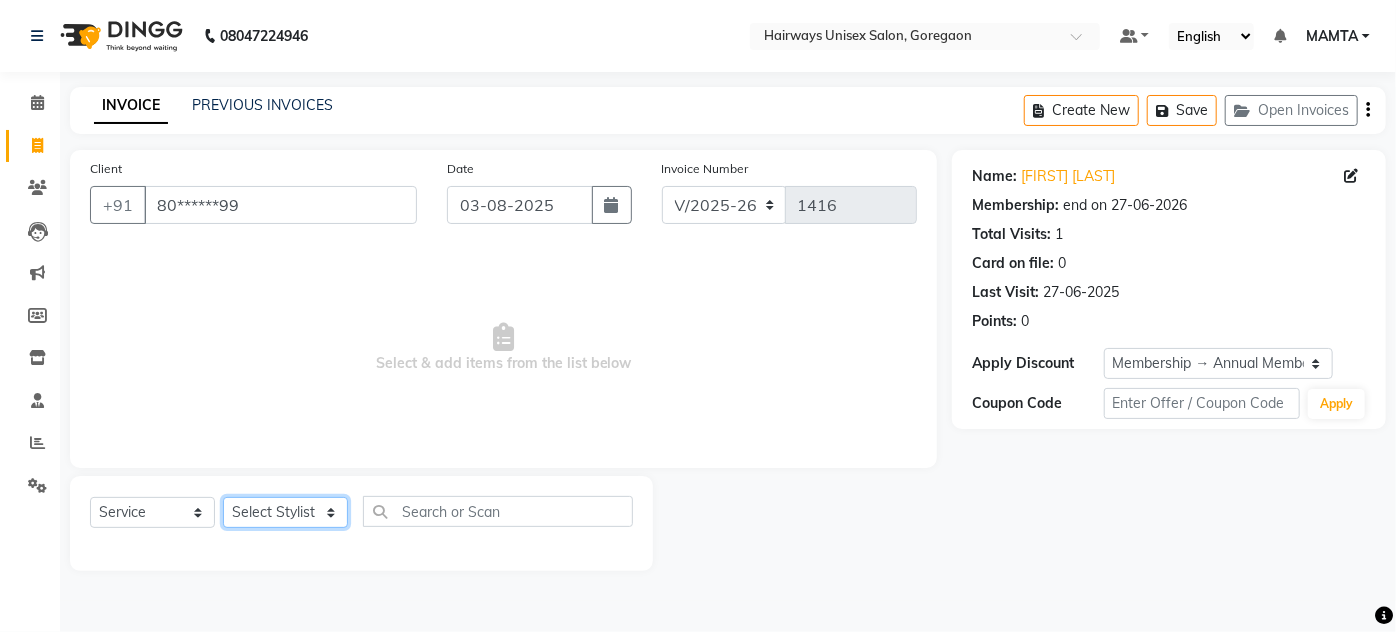 click on "Select Stylist [NAME] [NAME] [NAME] [NAME] [NAME] [NAME] [NAME] [NAME] [NAME] [NAME] [NAME] [NAME] [NAME] [NAME]" 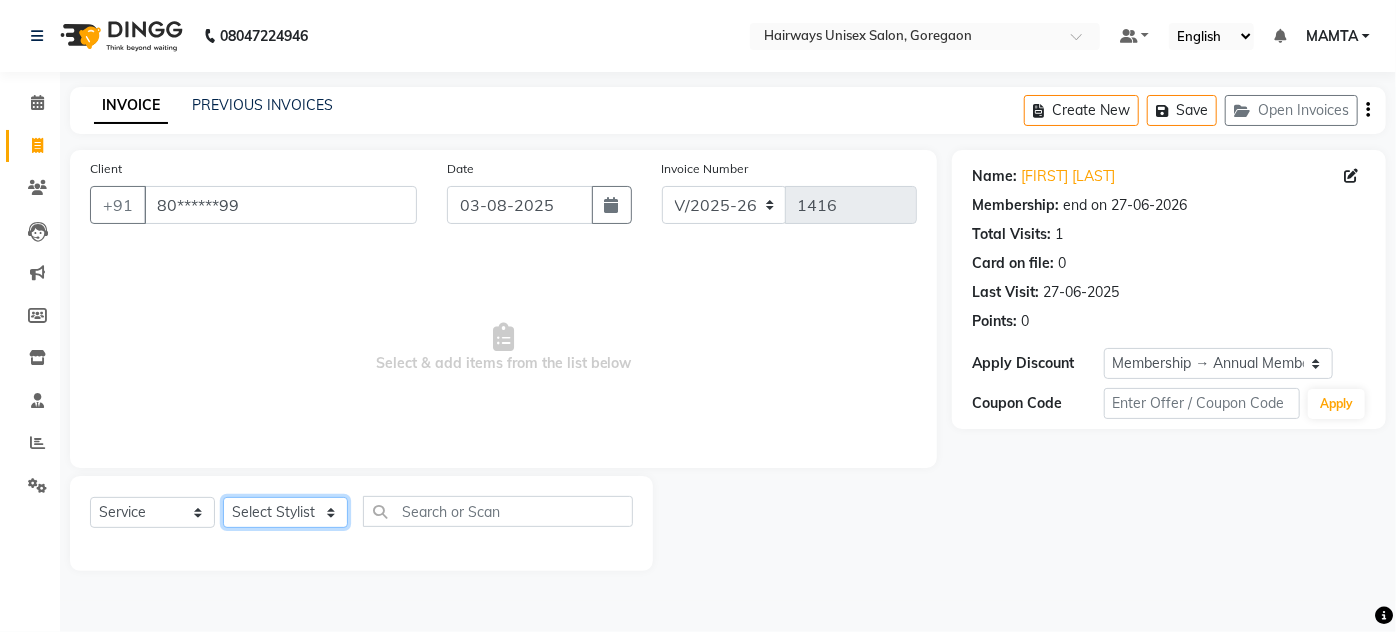 select on "81021" 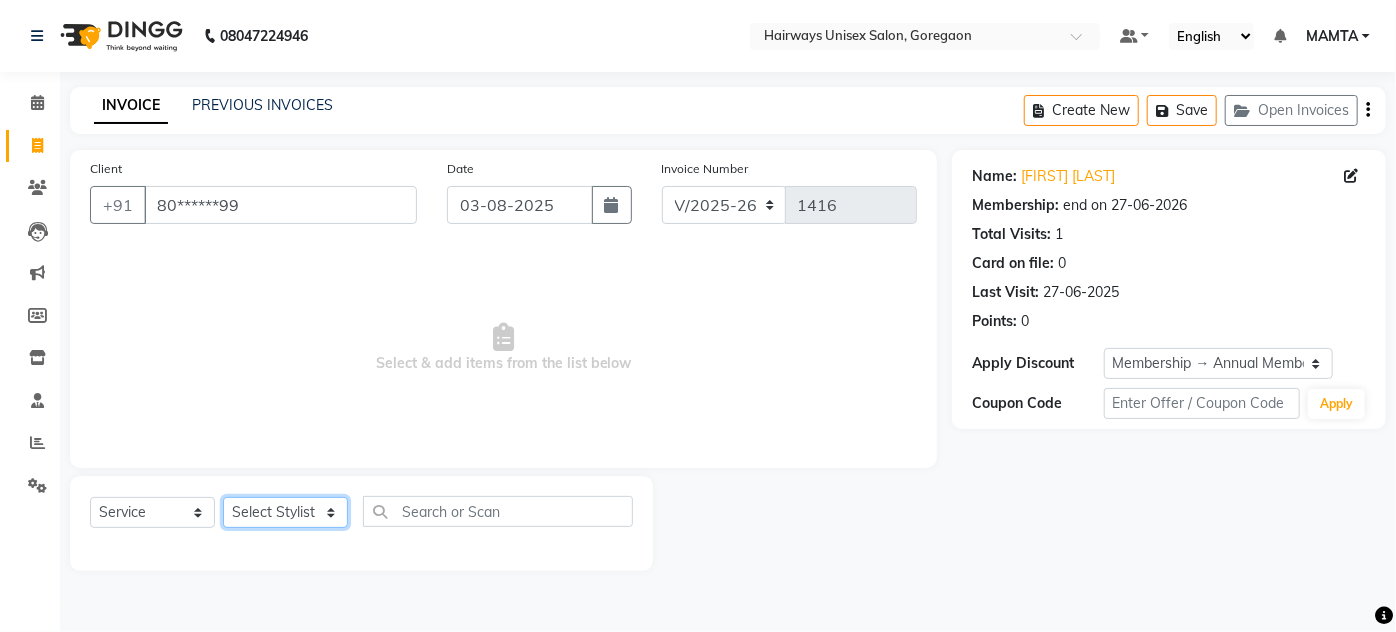 click on "Select Stylist [NAME] [NAME] [NAME] [NAME] [NAME] [NAME] [NAME] [NAME] [NAME] [NAME] [NAME] [NAME] [NAME] [NAME]" 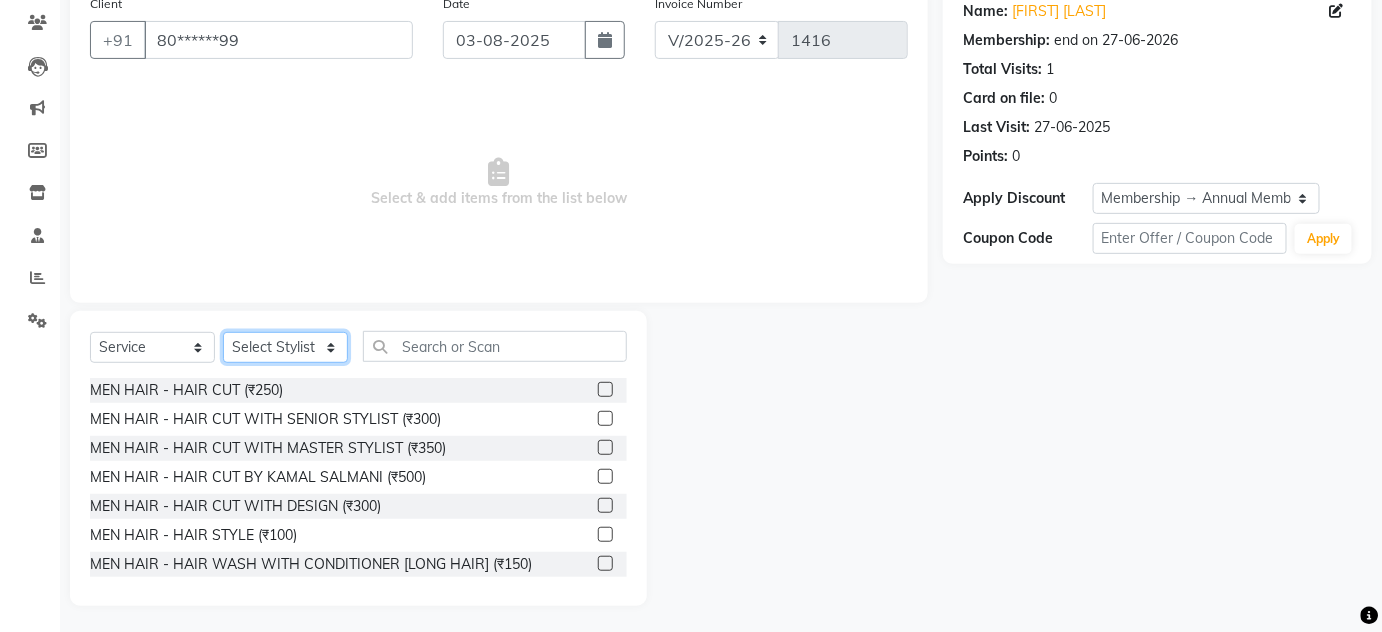 scroll, scrollTop: 168, scrollLeft: 0, axis: vertical 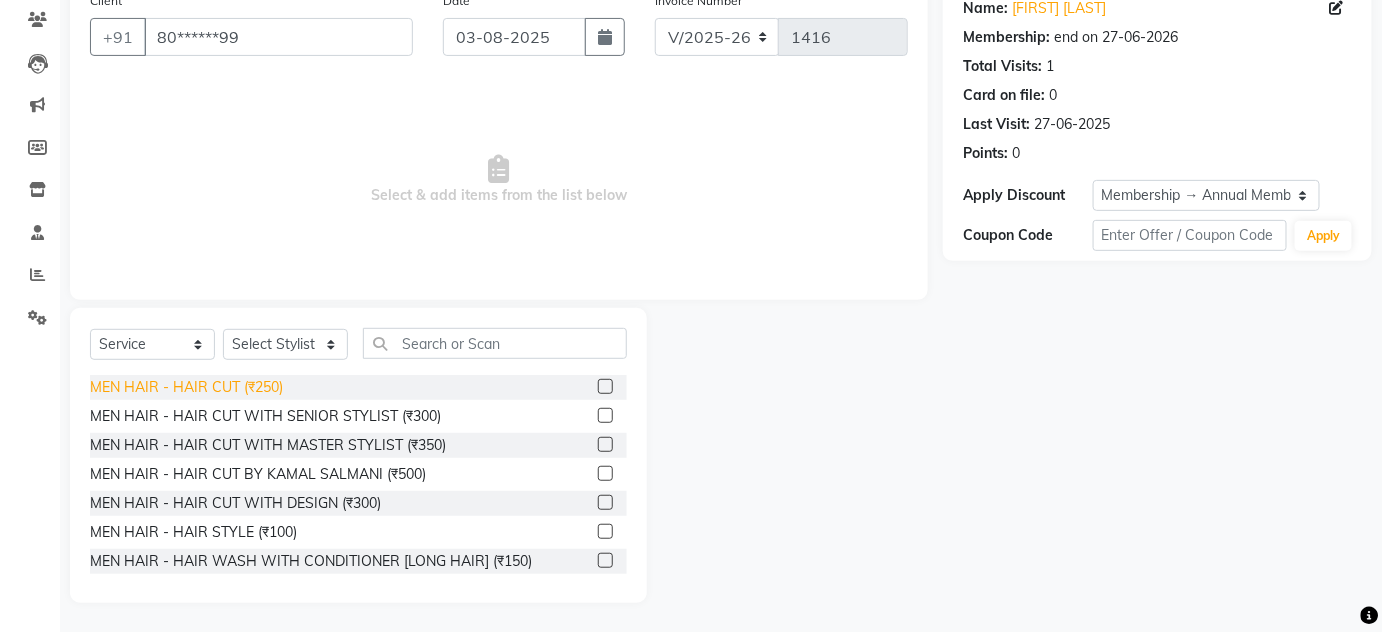 click on "MEN HAIR - HAIR CUT (₹250)" 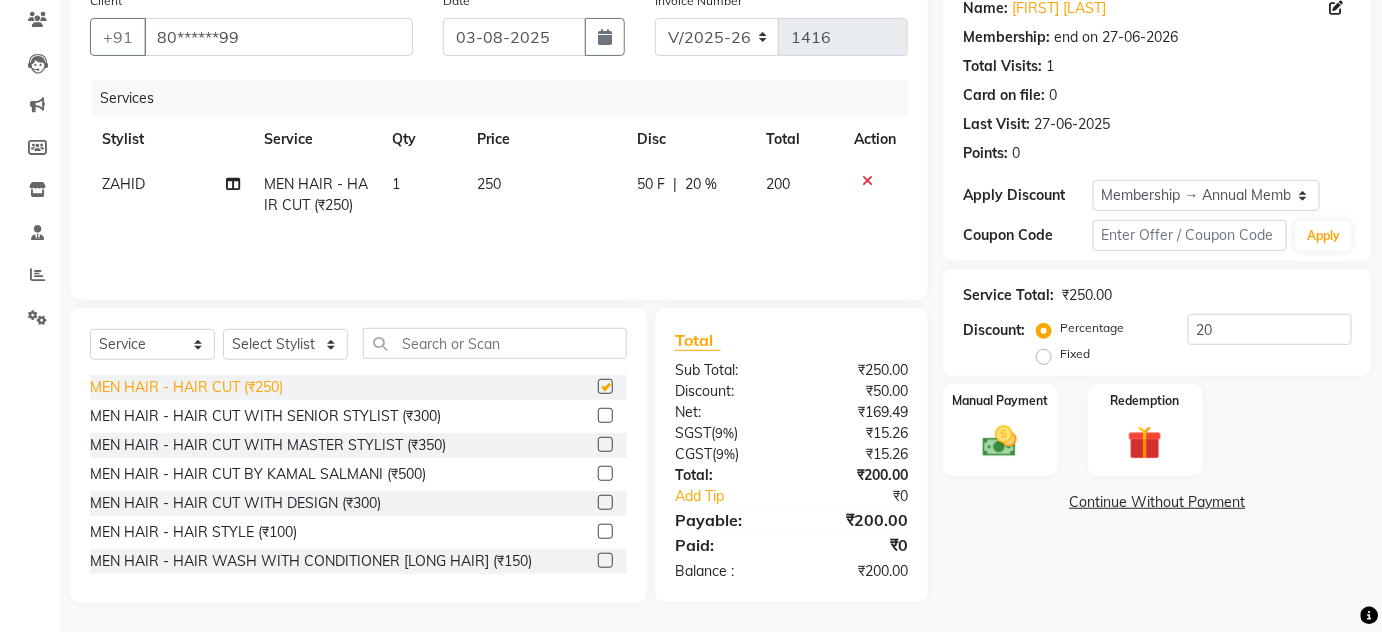 checkbox on "false" 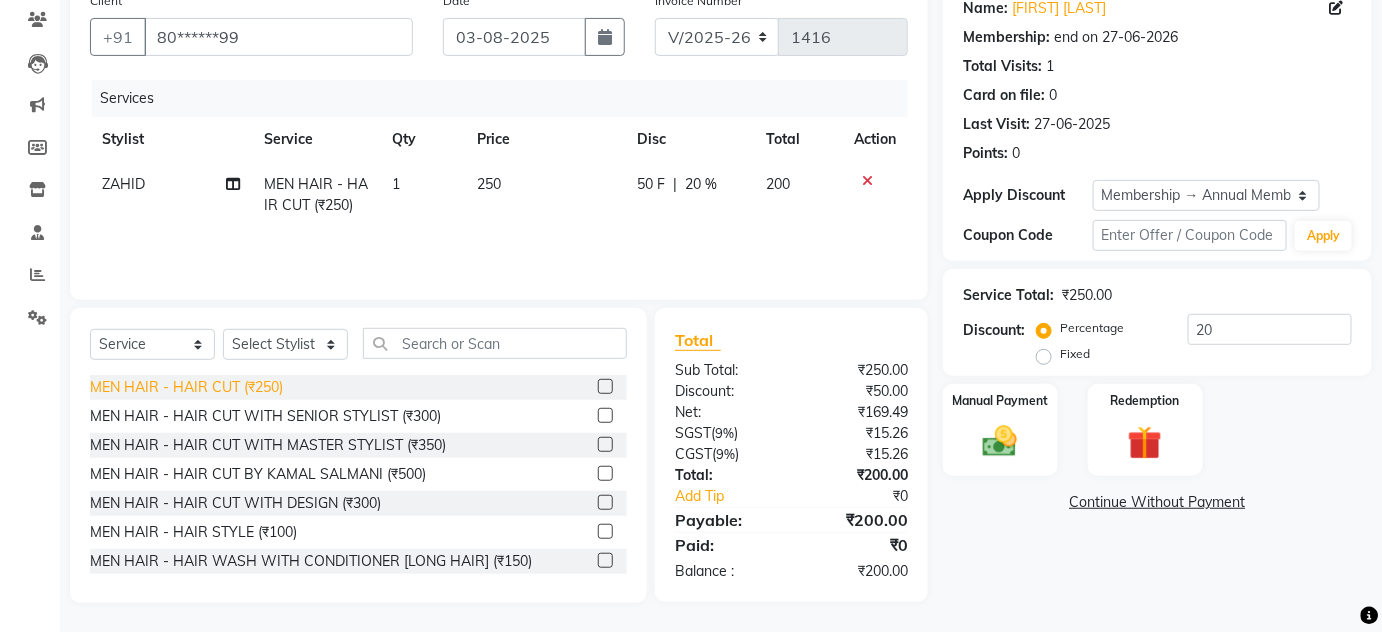 scroll, scrollTop: 90, scrollLeft: 0, axis: vertical 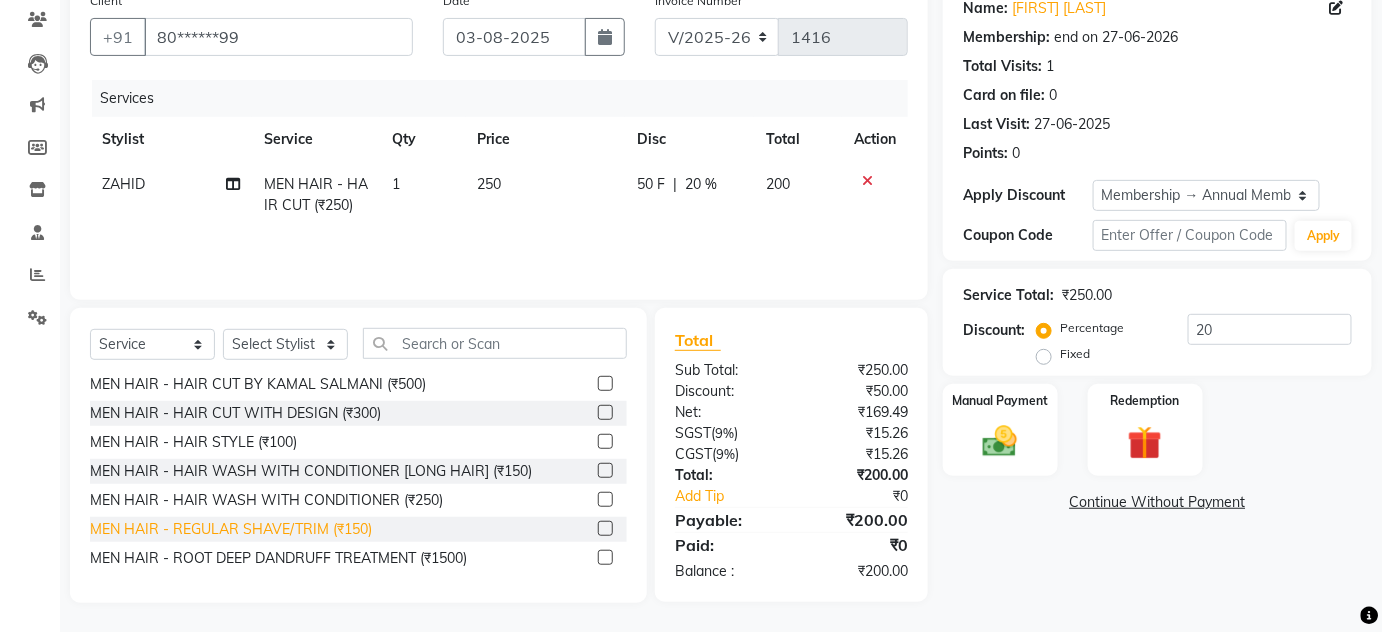 click on "MEN HAIR - REGULAR SHAVE/TRIM (₹150)" 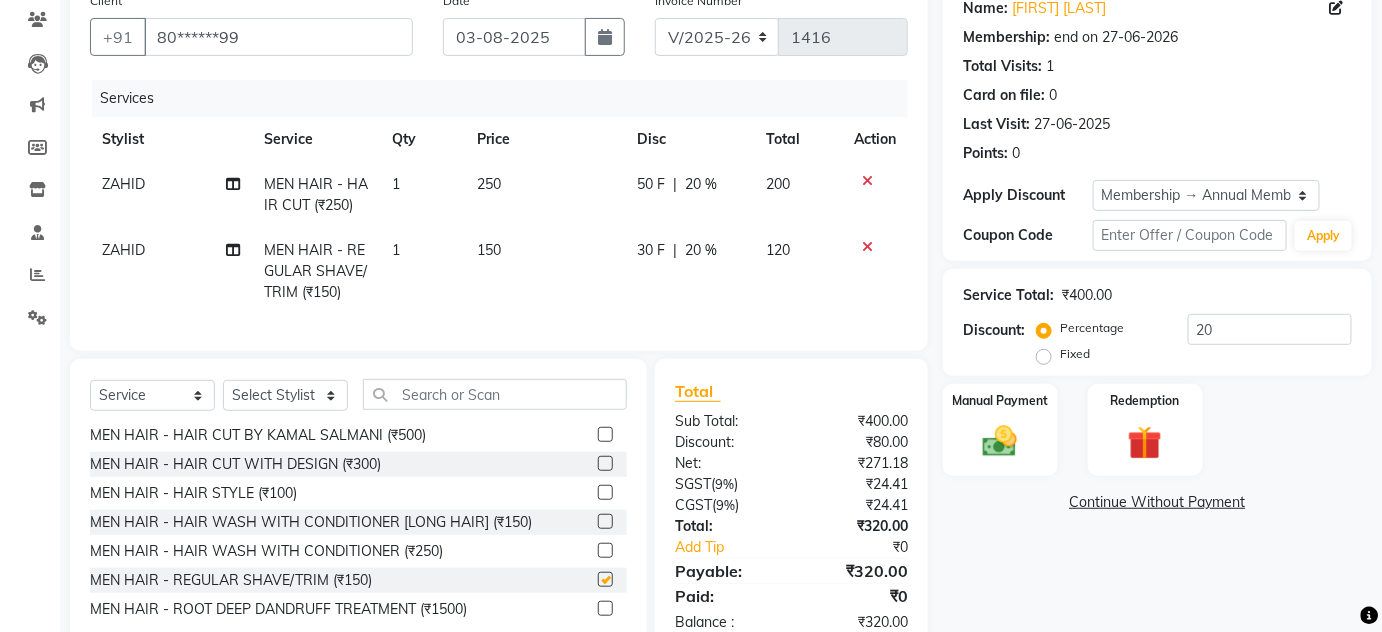 checkbox on "false" 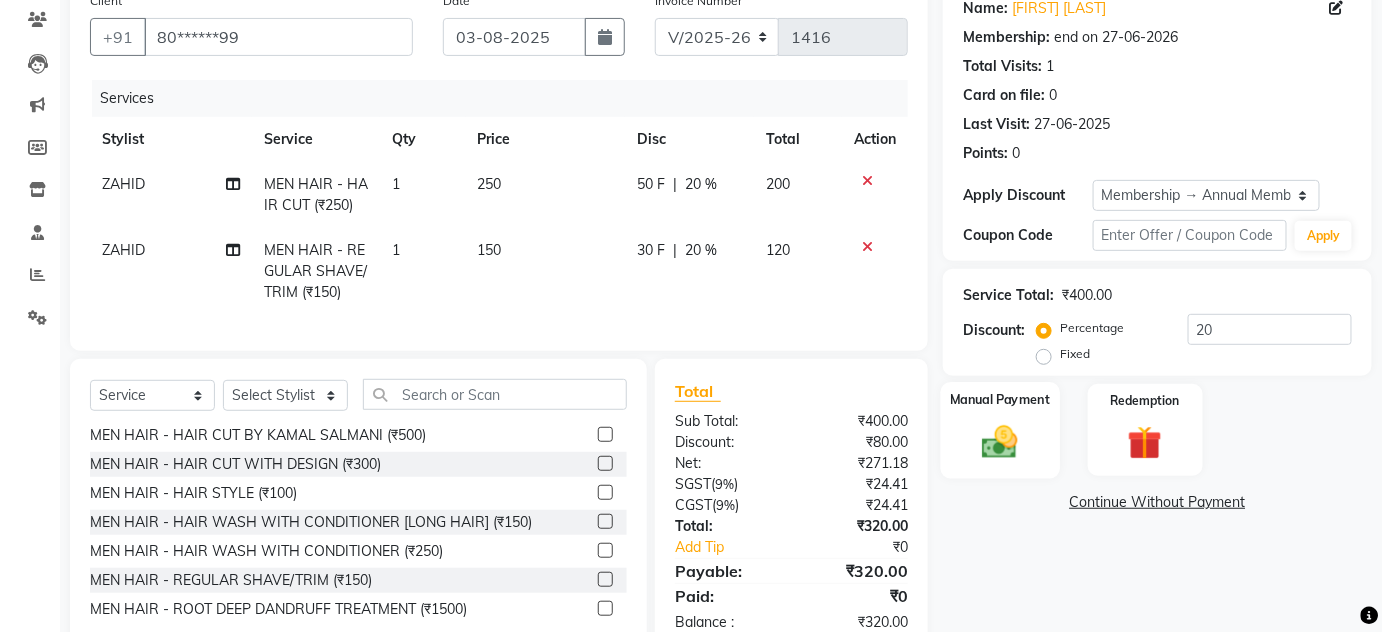 click 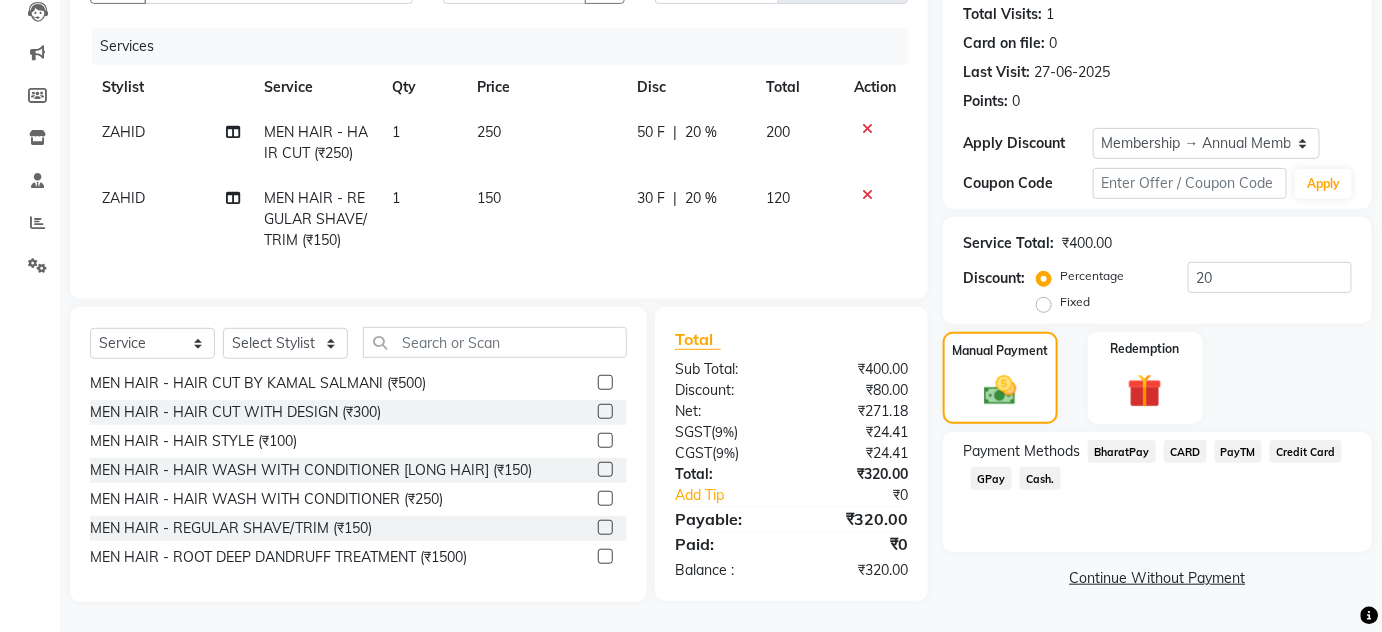 click on "GPay" 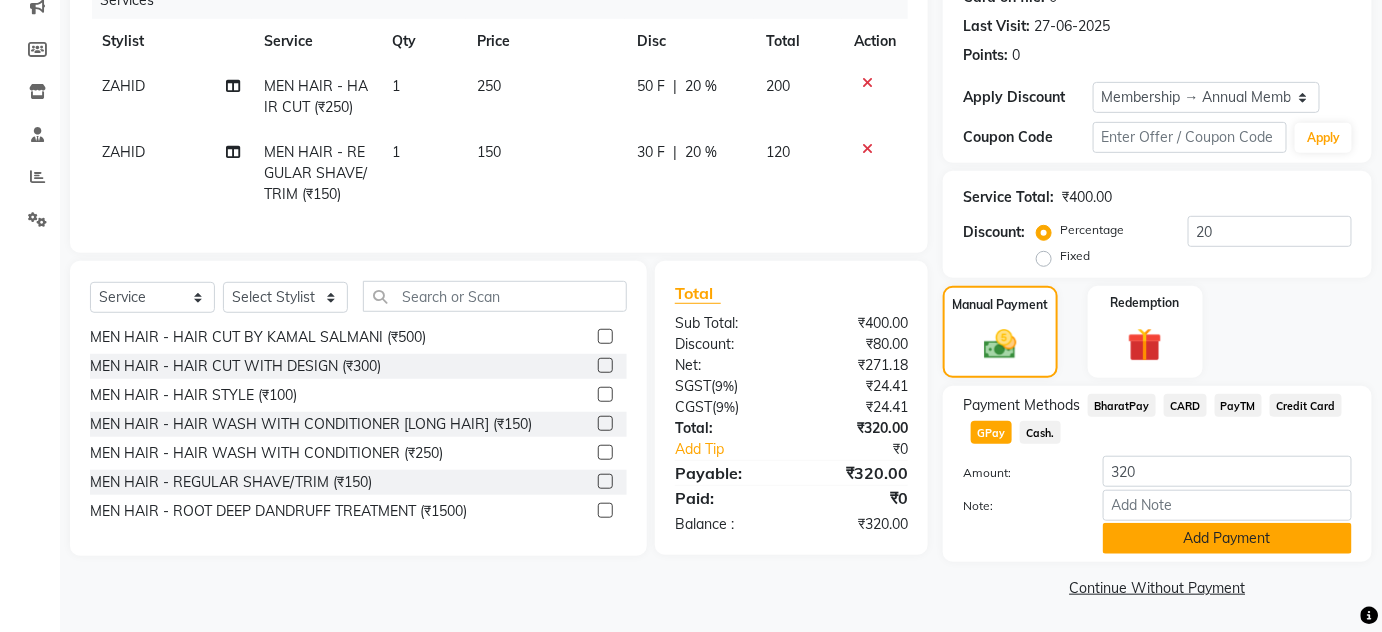 click on "Add Payment" 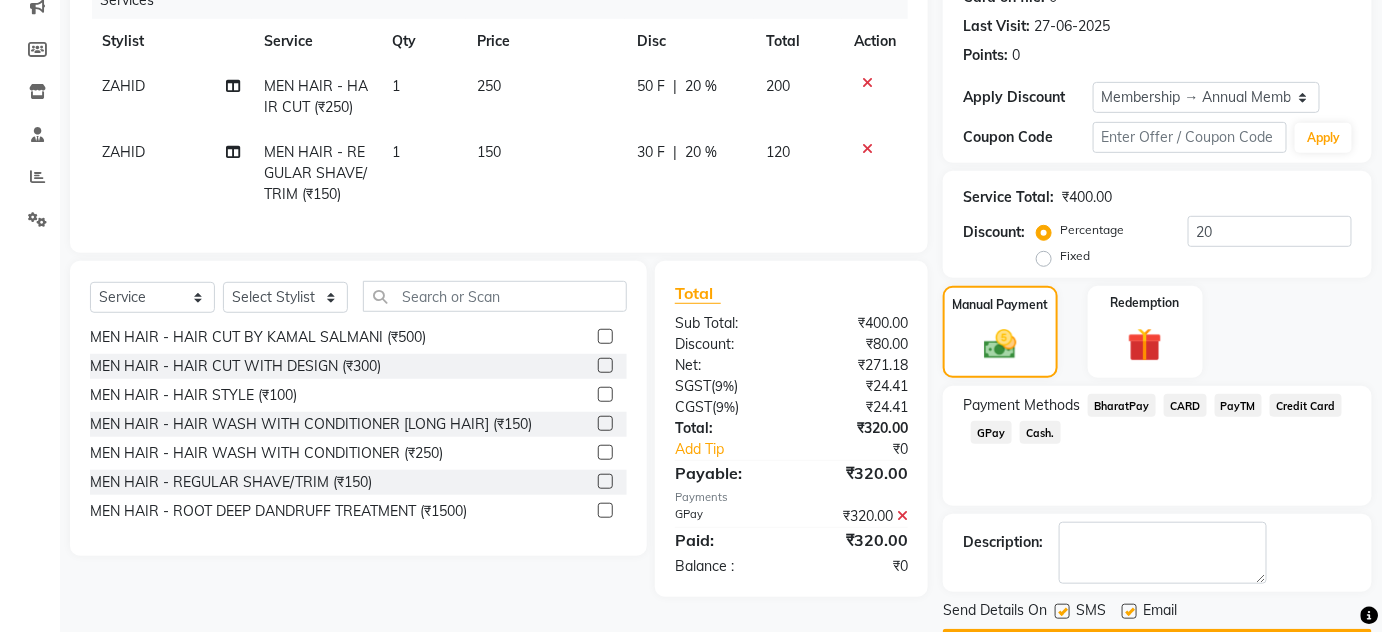 scroll, scrollTop: 322, scrollLeft: 0, axis: vertical 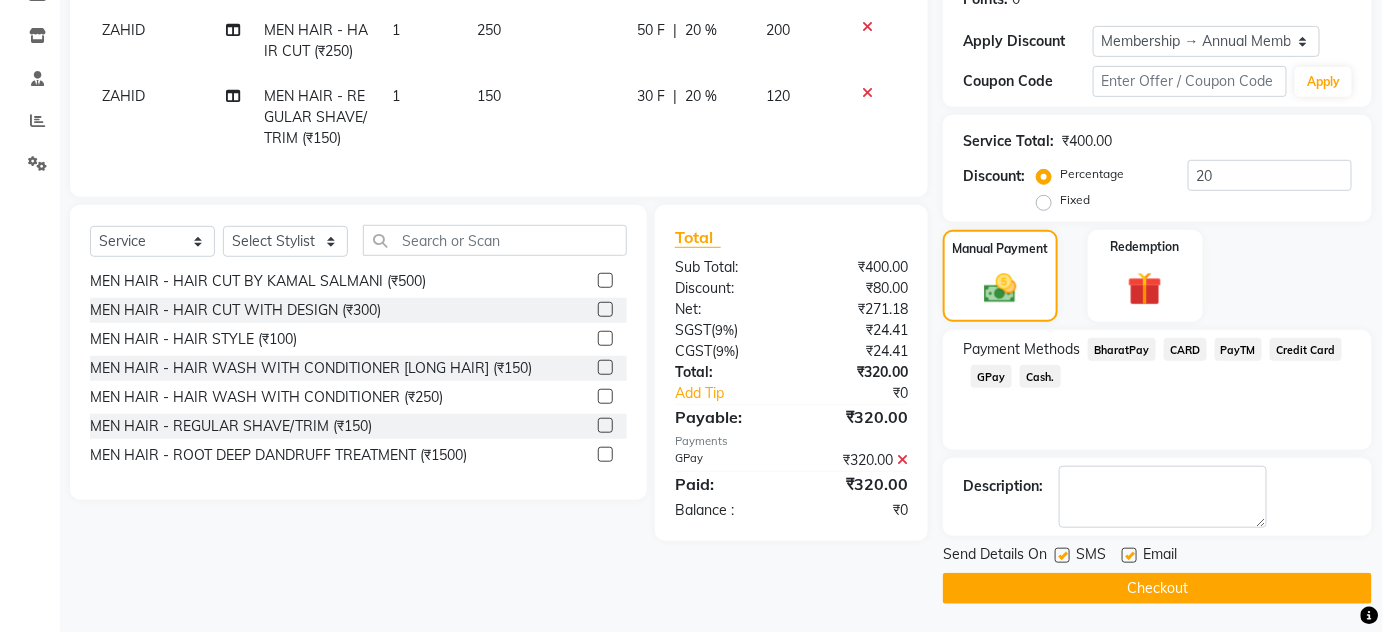 click on "Checkout" 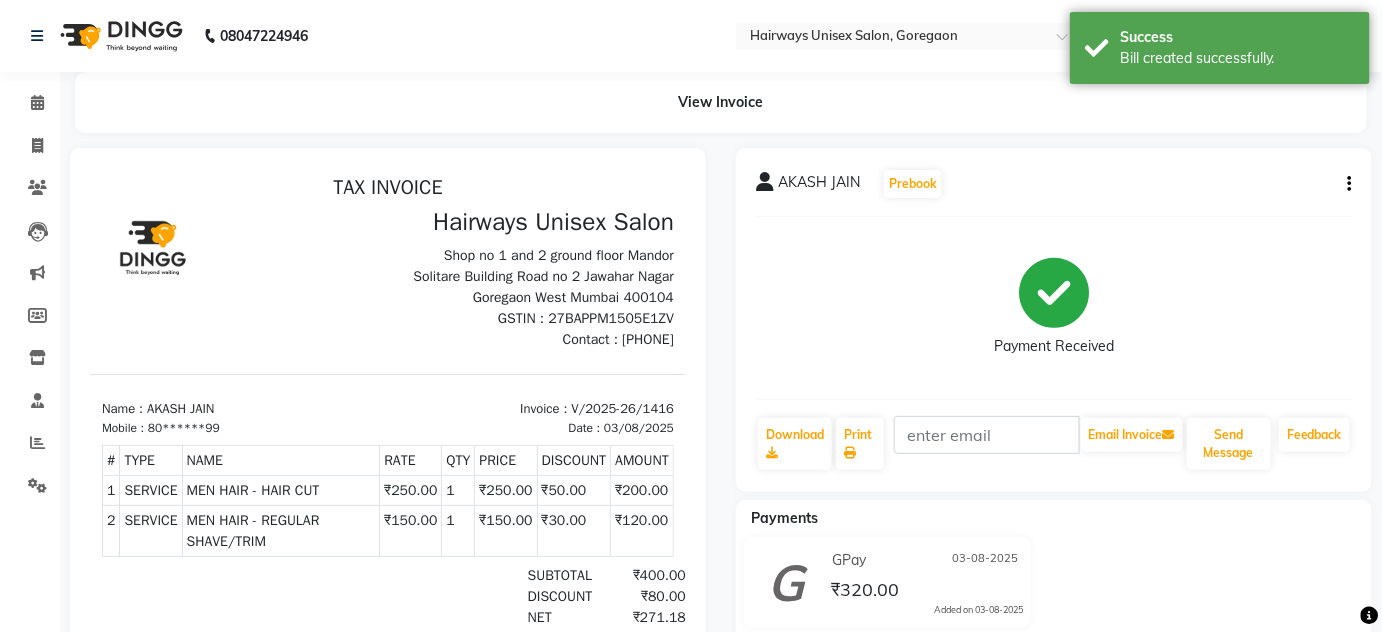 scroll, scrollTop: 0, scrollLeft: 0, axis: both 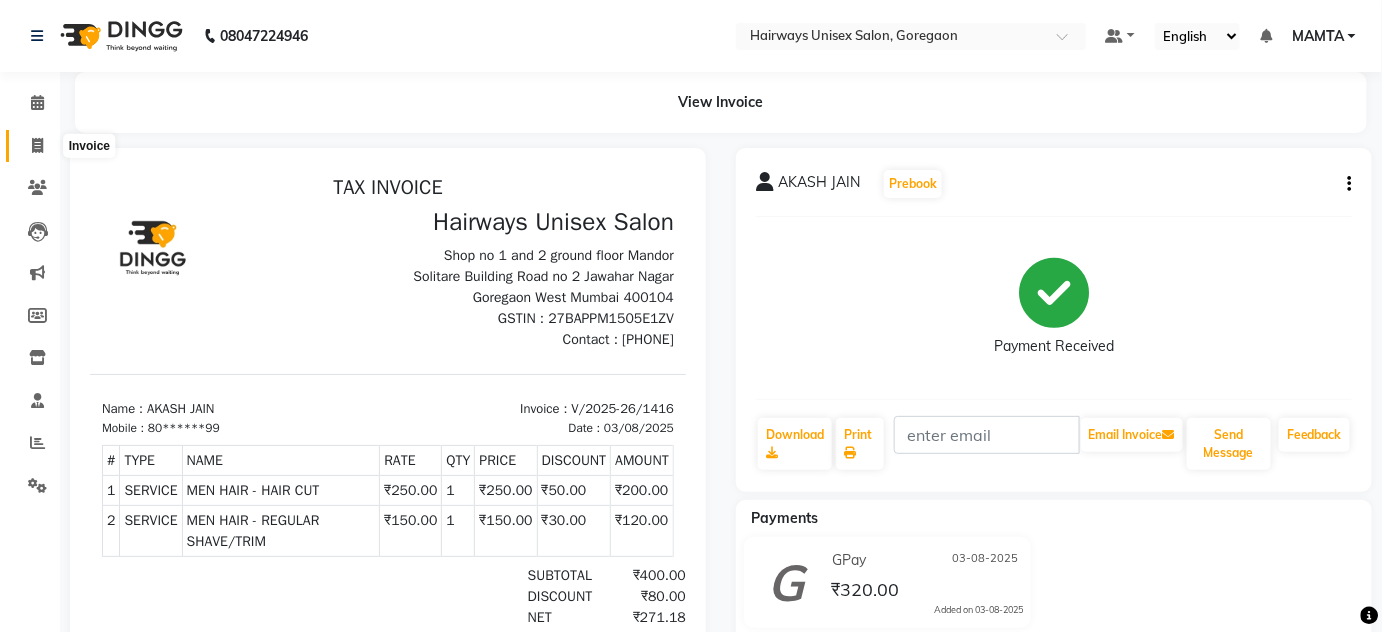 click 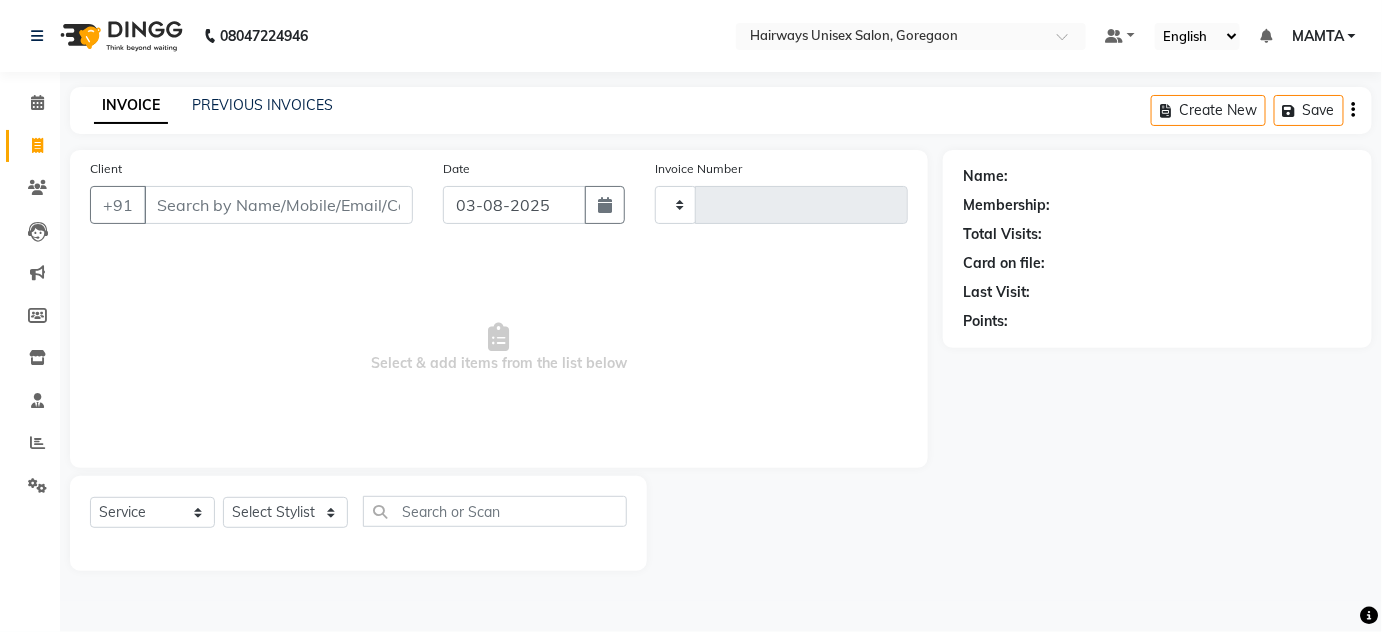 type on "1417" 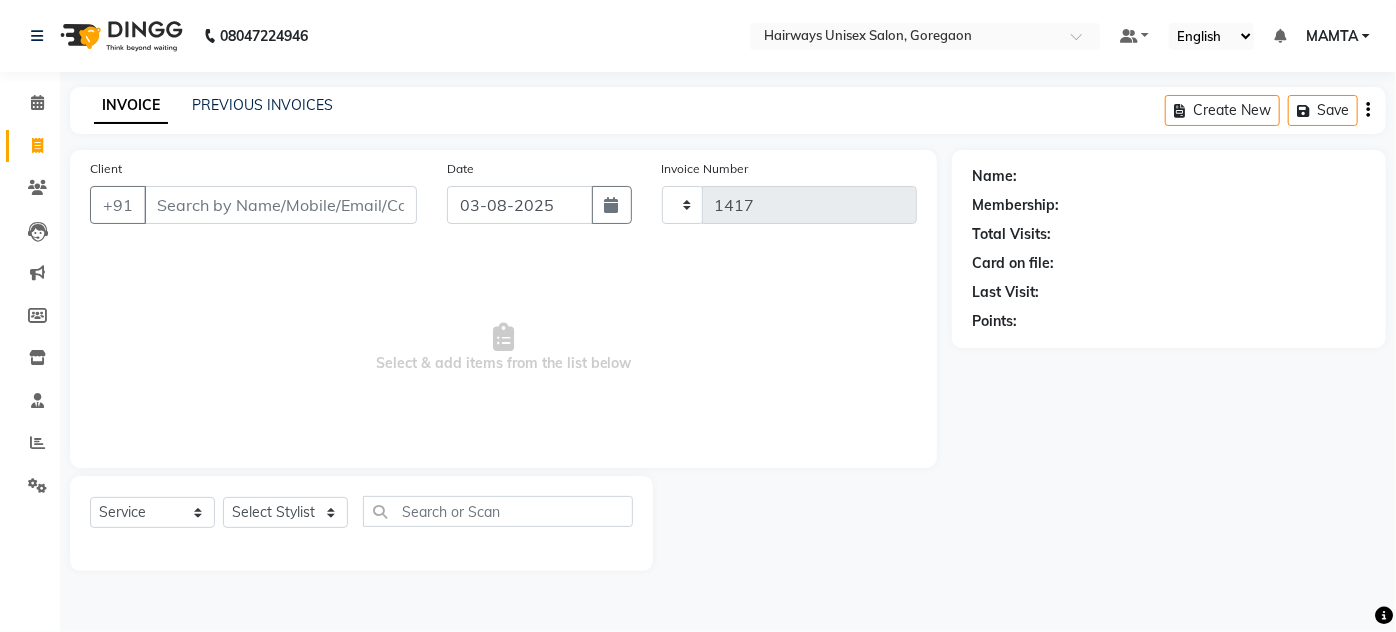 select on "8320" 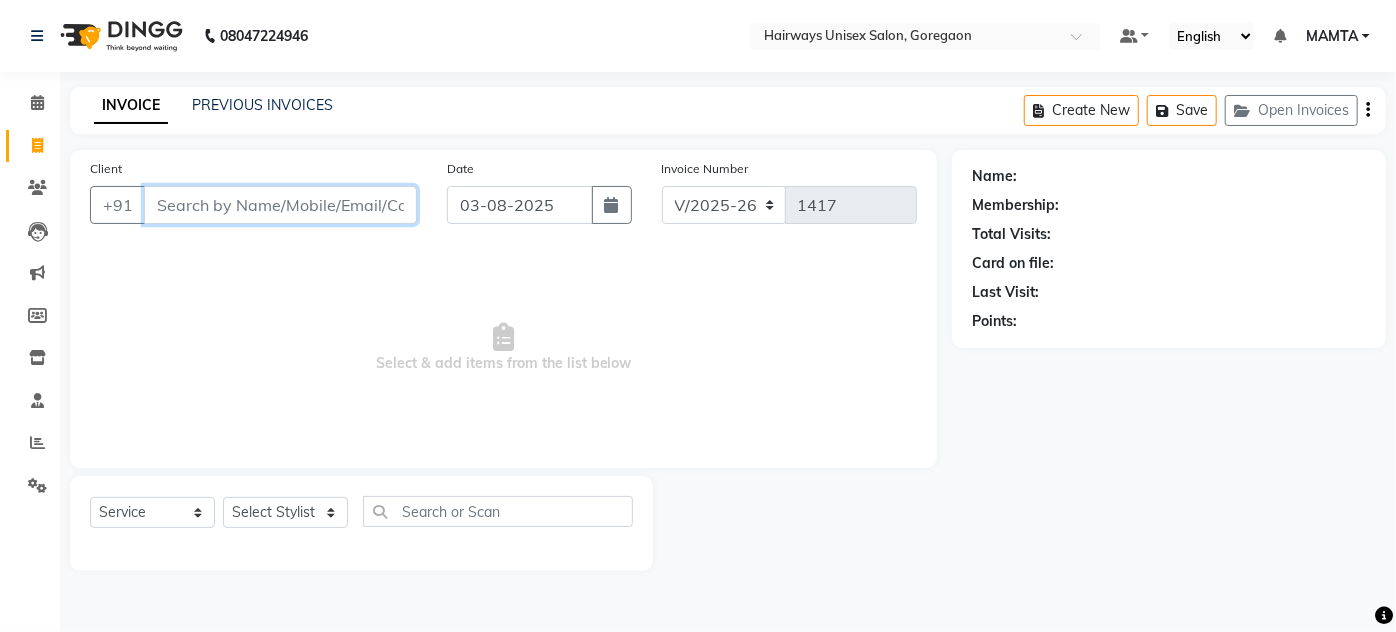 click on "Client" at bounding box center (280, 205) 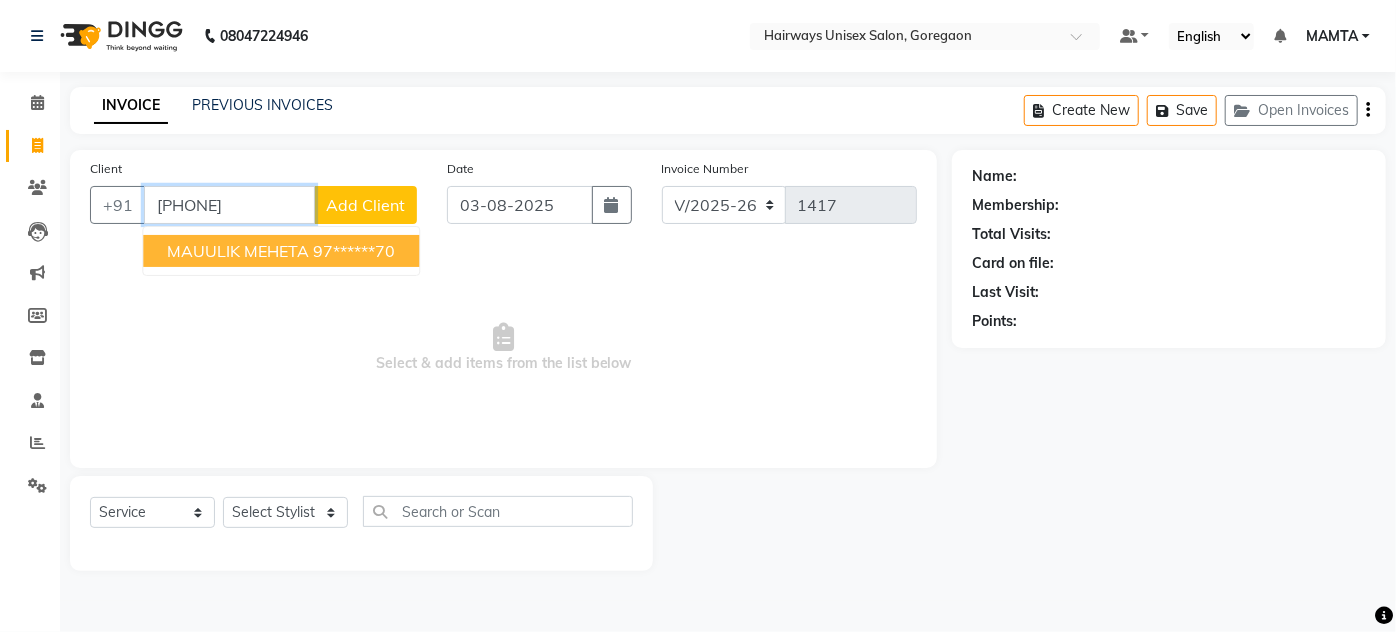 click on "MAUULIK MEHETA  97******70" at bounding box center [281, 251] 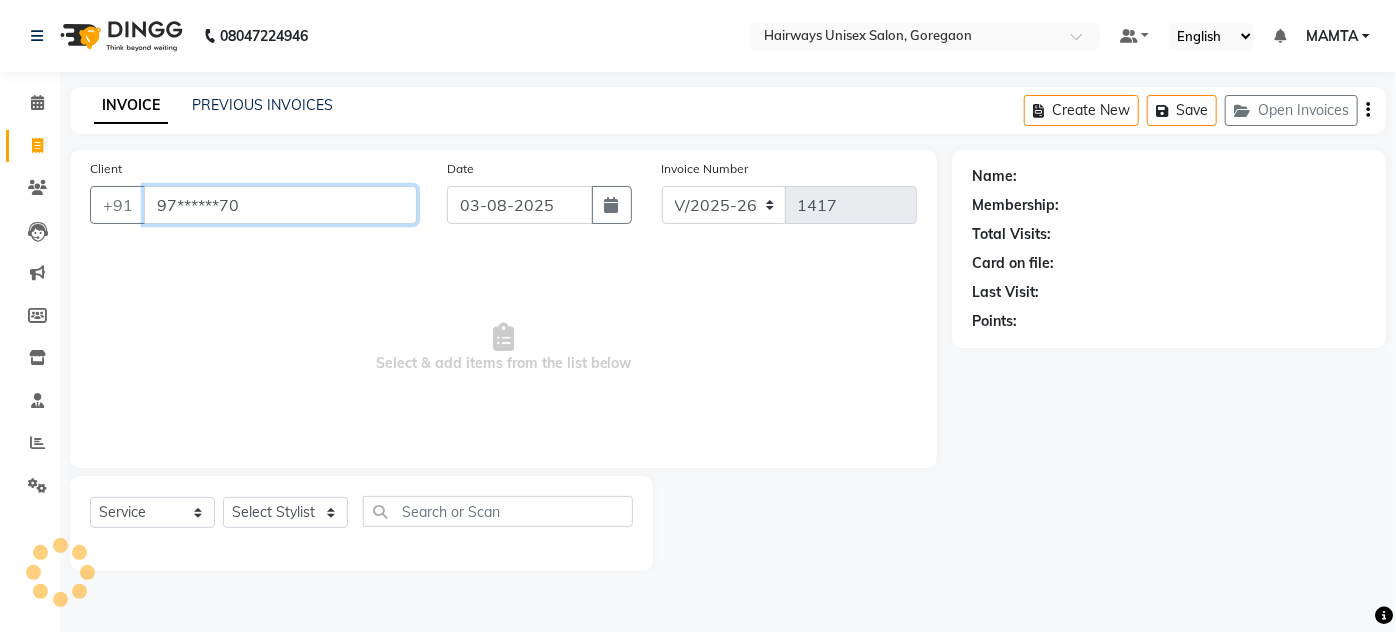 type on "97******70" 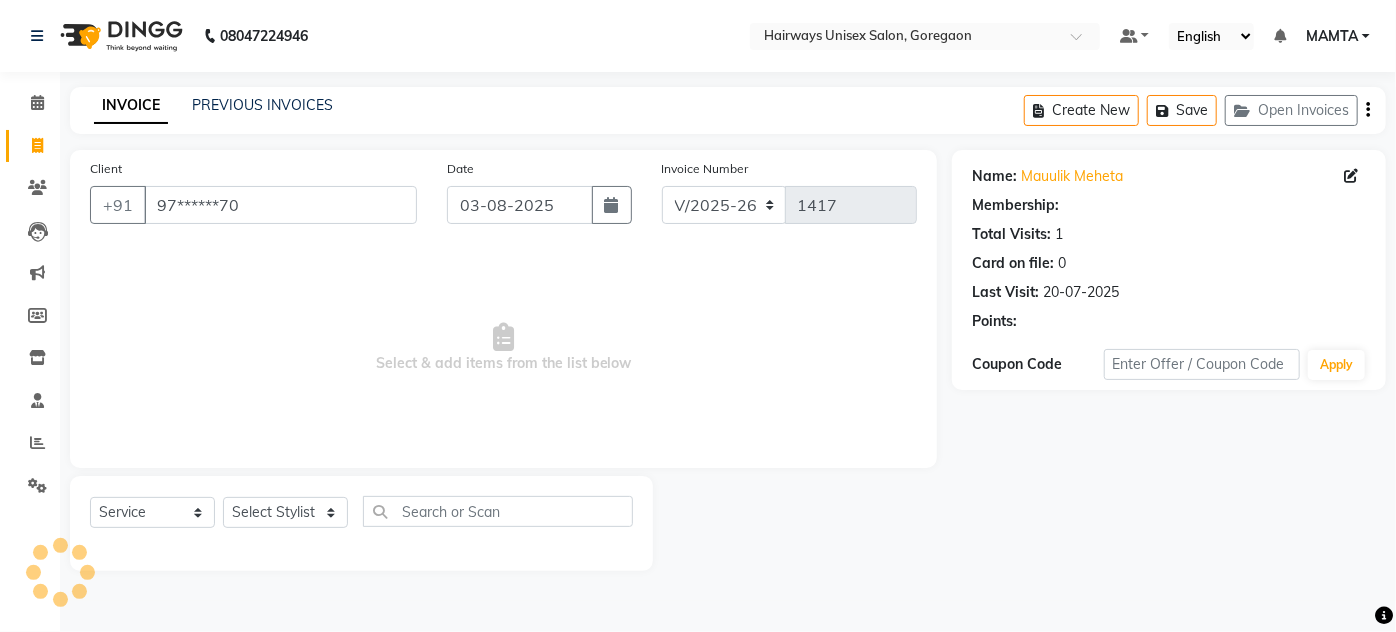 select on "1: Object" 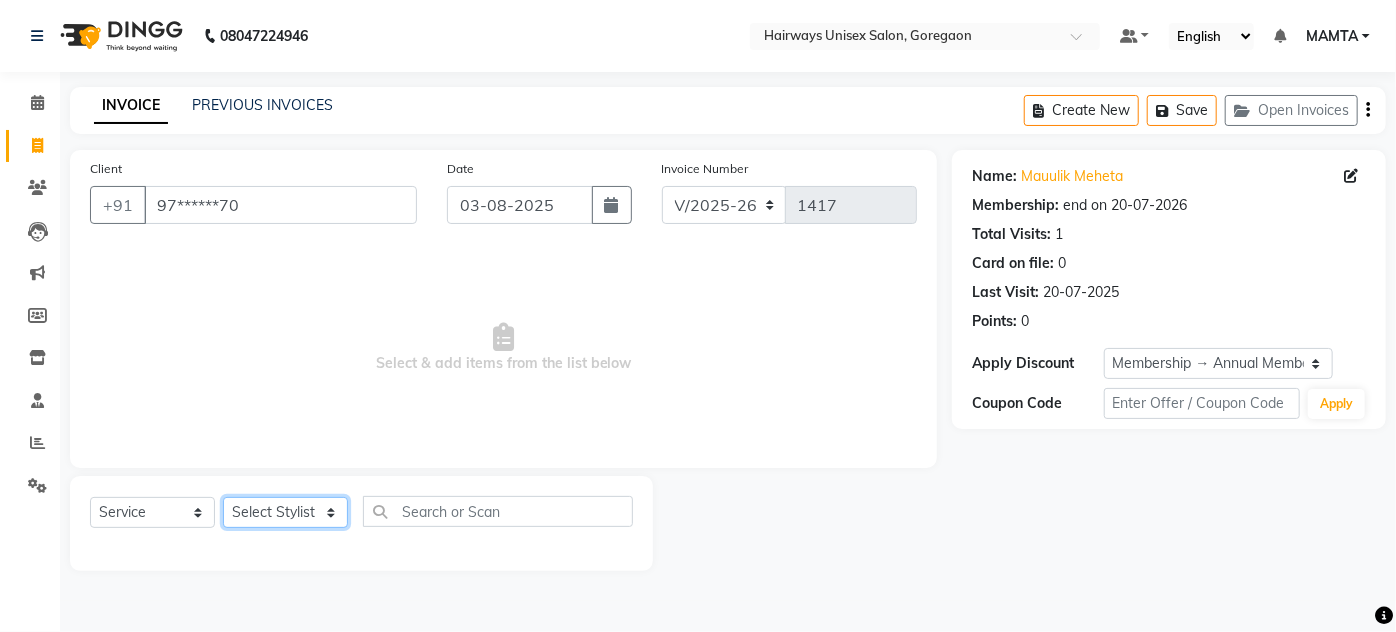 click on "Select Stylist [NAME] [NAME] [NAME] [NAME] [NAME] [NAME] [NAME] [NAME] [NAME] [NAME] [NAME] [NAME] [NAME] [NAME]" 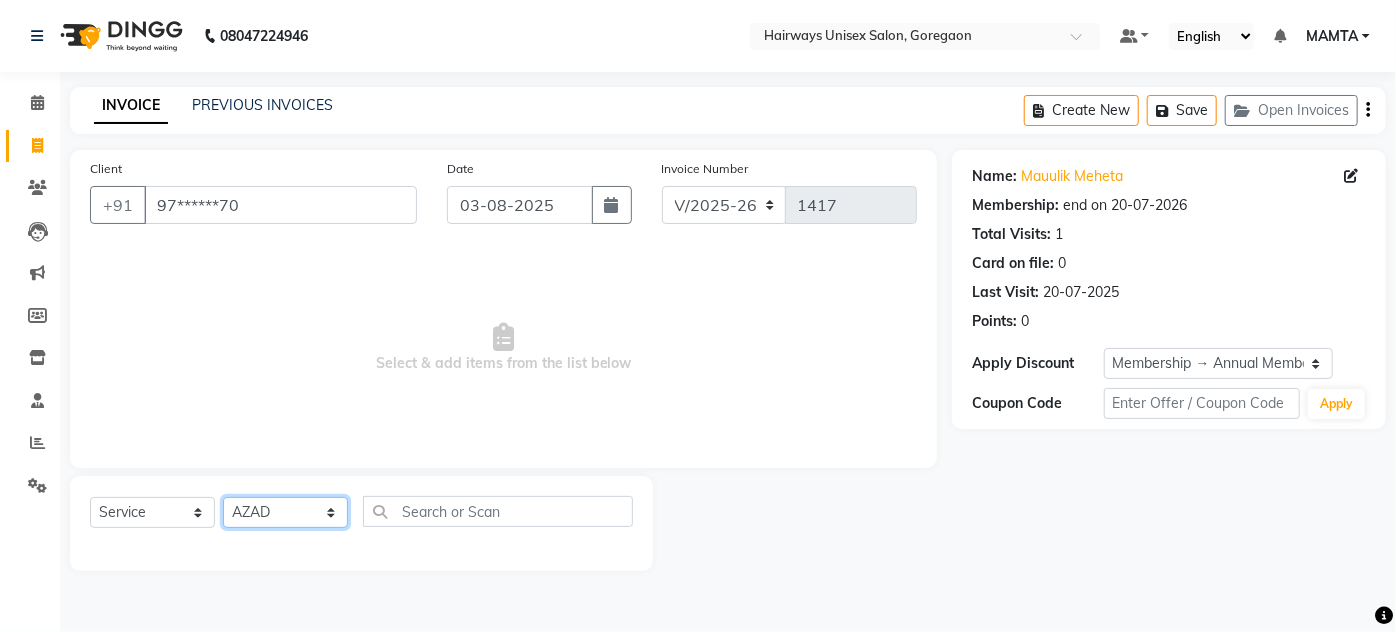 click on "Select Stylist [NAME] [NAME] [NAME] [NAME] [NAME] [NAME] [NAME] [NAME] [NAME] [NAME] [NAME] [NAME] [NAME] [NAME]" 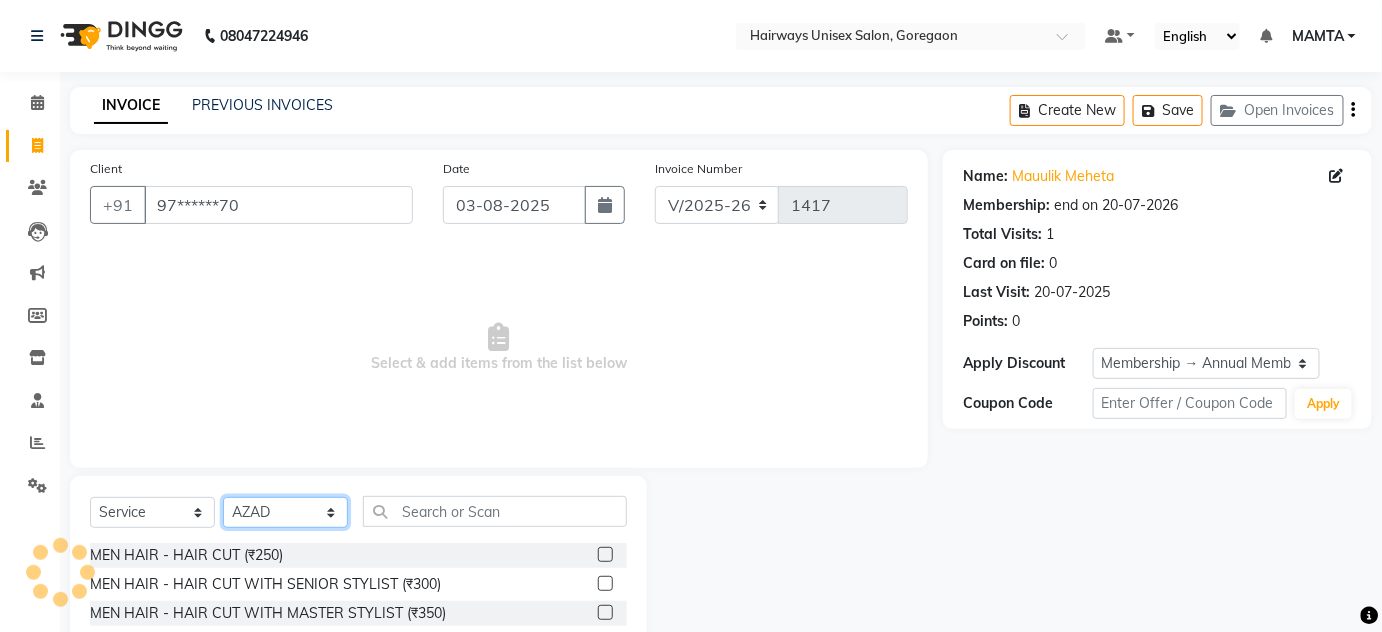 click on "Select Stylist [NAME] [NAME] [NAME] [NAME] [NAME] [NAME] [NAME] [NAME] [NAME] [NAME] [NAME] [NAME] [NAME] [NAME]" 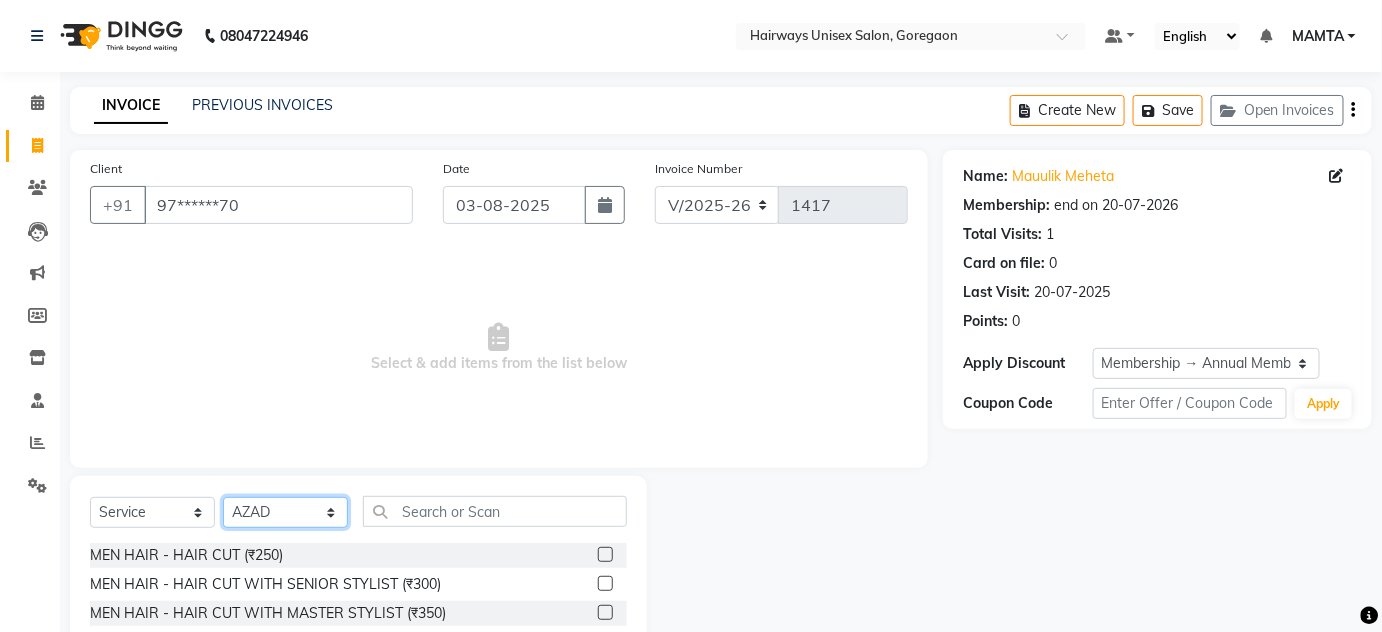 select on "80508" 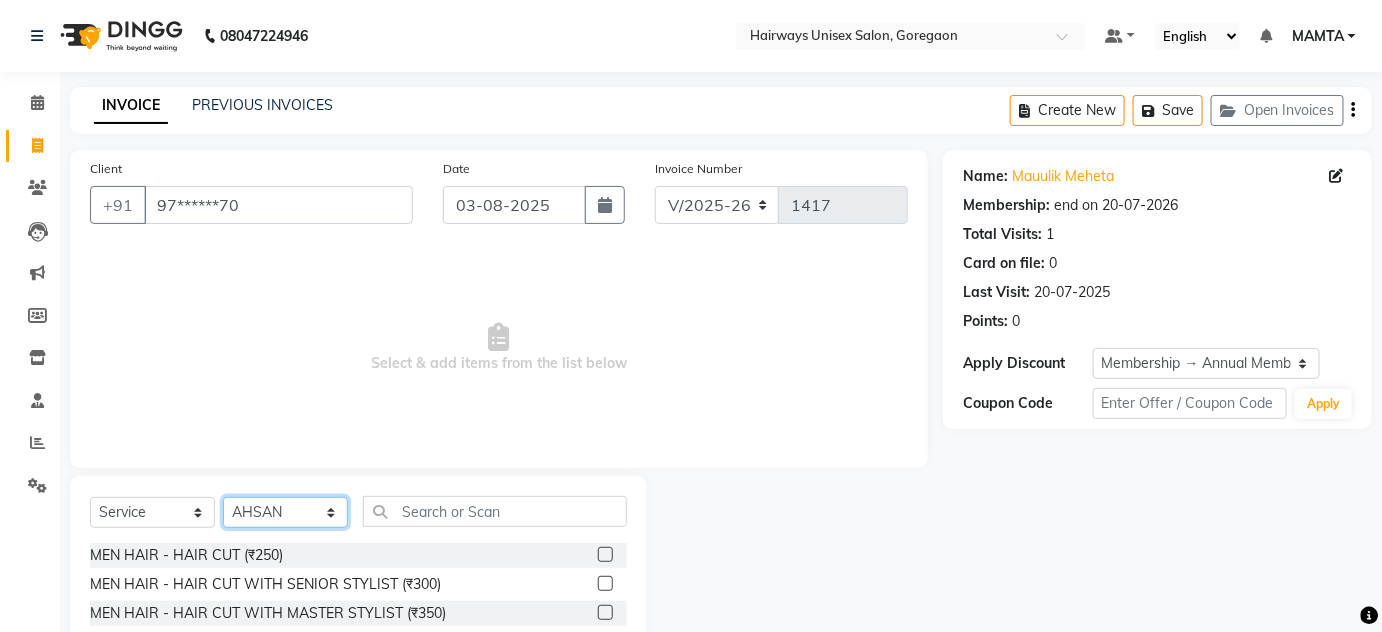 click on "Select Stylist [NAME] [NAME] [NAME] [NAME] [NAME] [NAME] [NAME] [NAME] [NAME] [NAME] [NAME] [NAME] [NAME] [NAME]" 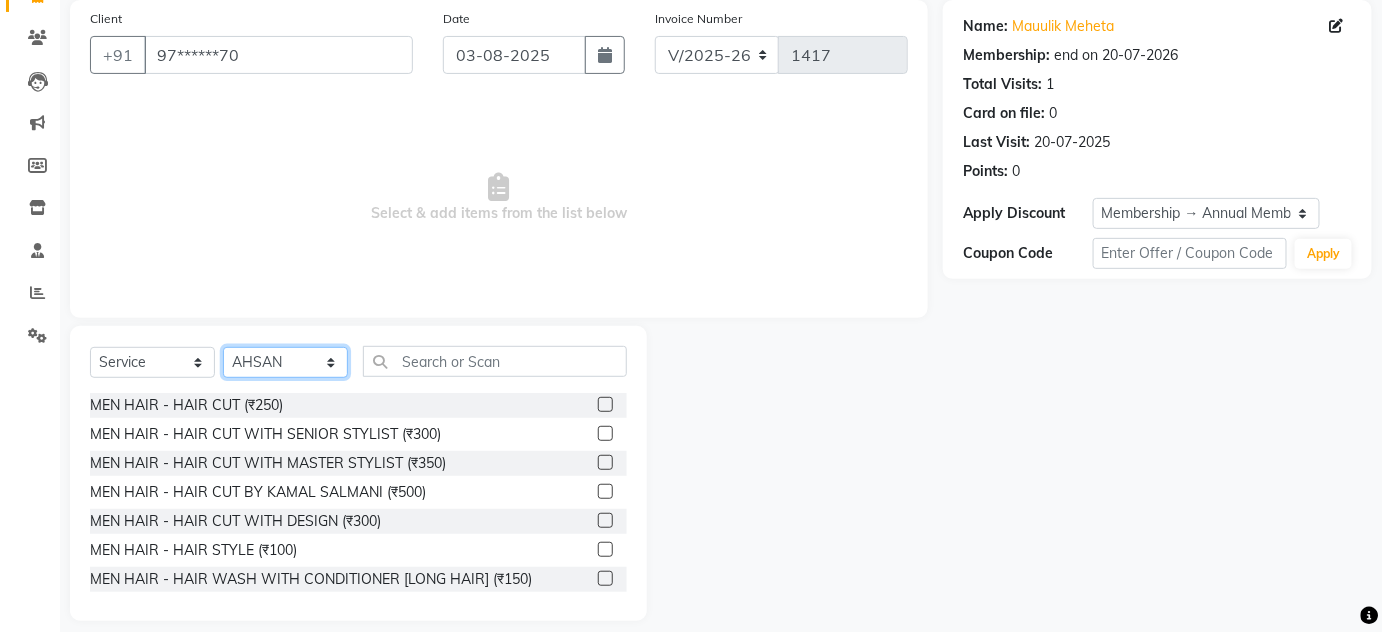 scroll, scrollTop: 168, scrollLeft: 0, axis: vertical 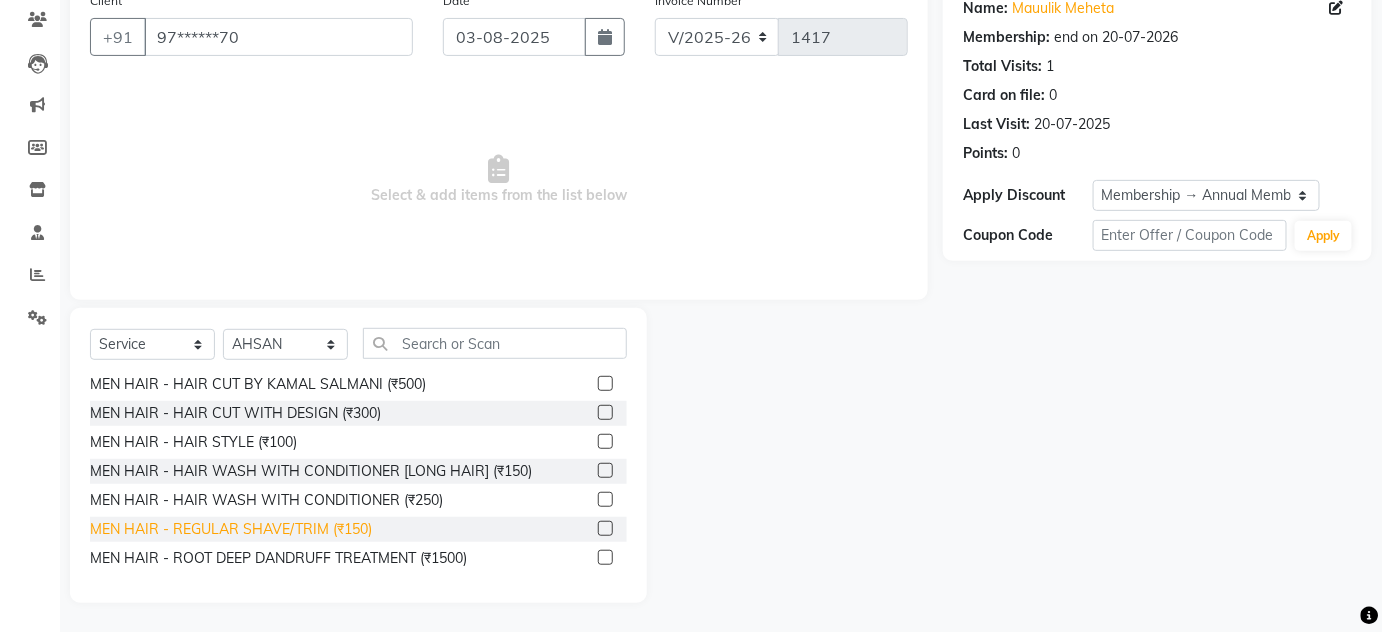 click on "MEN HAIR - REGULAR SHAVE/TRIM (₹150)" 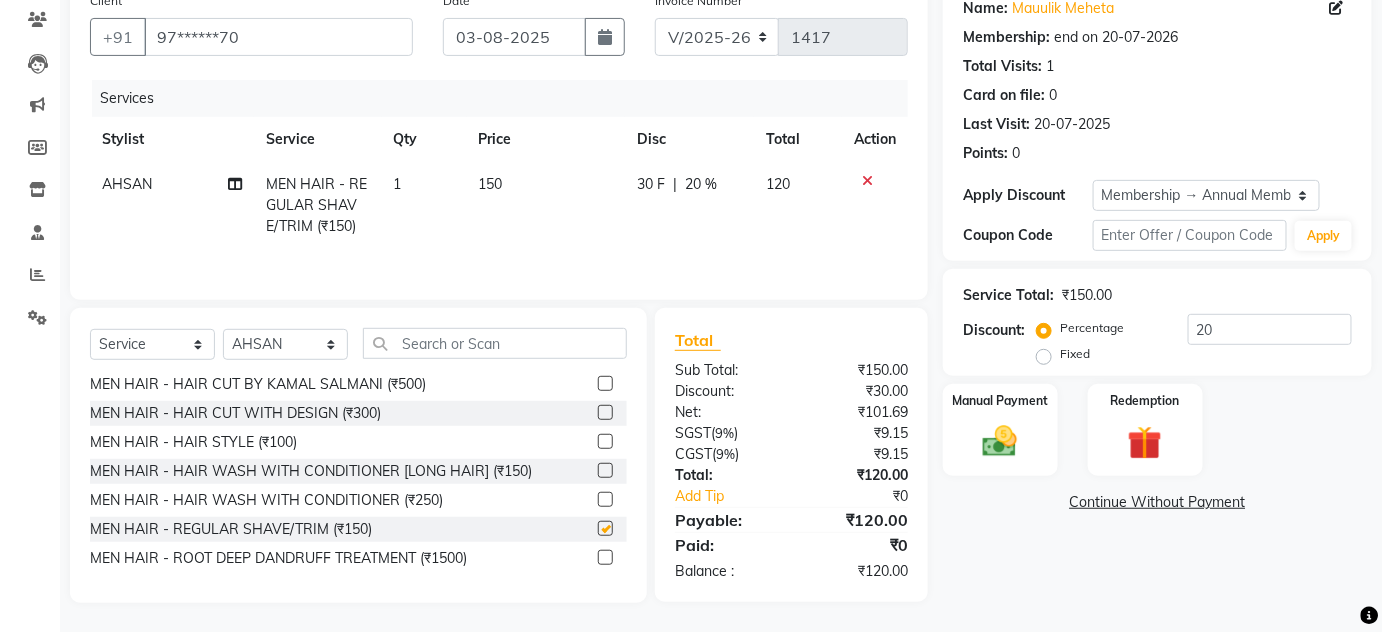 checkbox on "false" 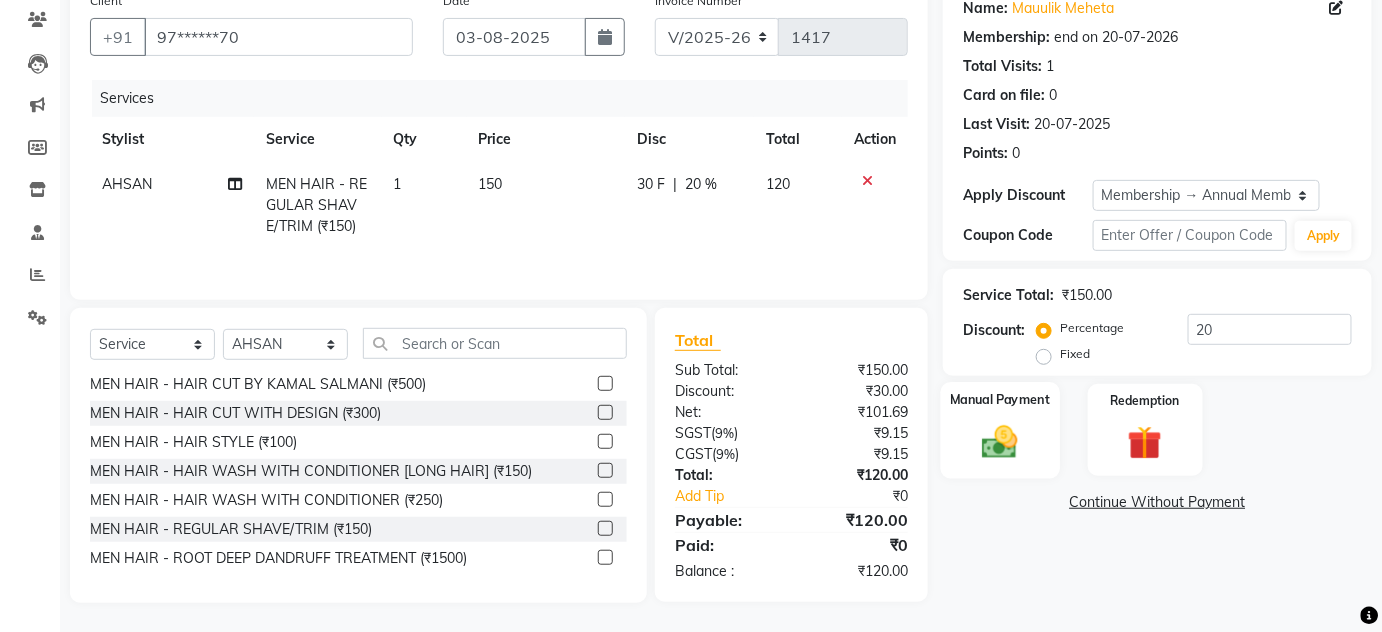 click 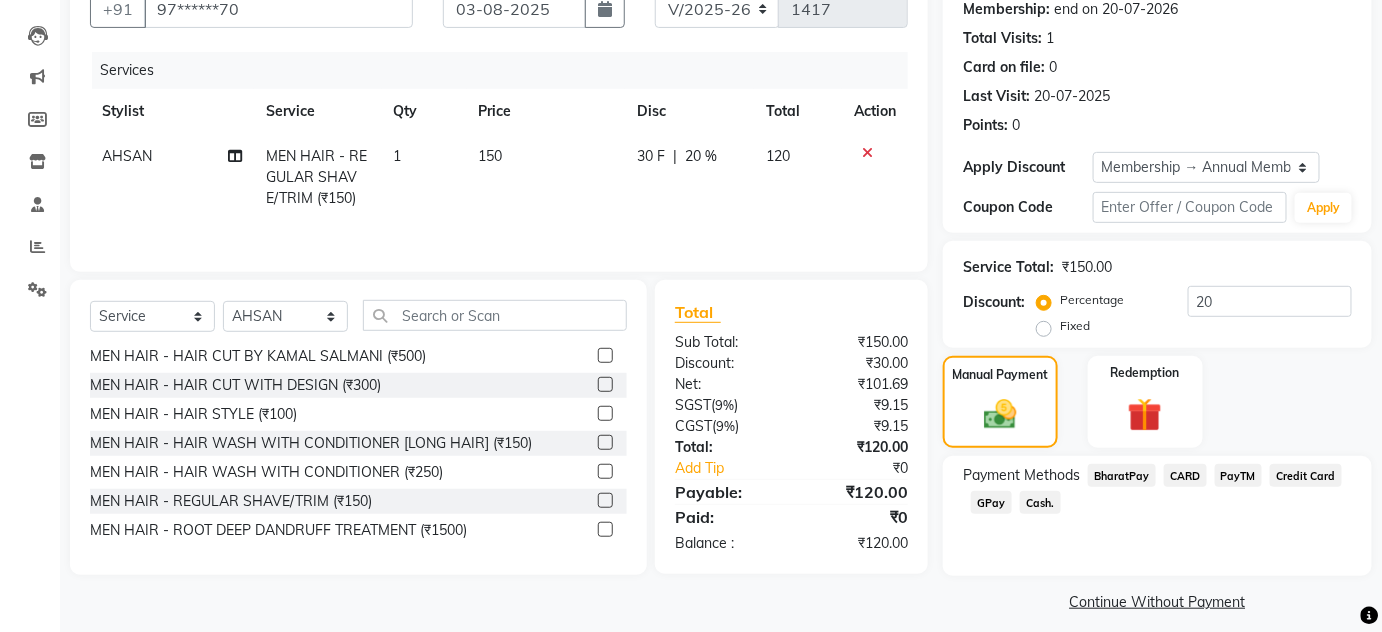 scroll, scrollTop: 210, scrollLeft: 0, axis: vertical 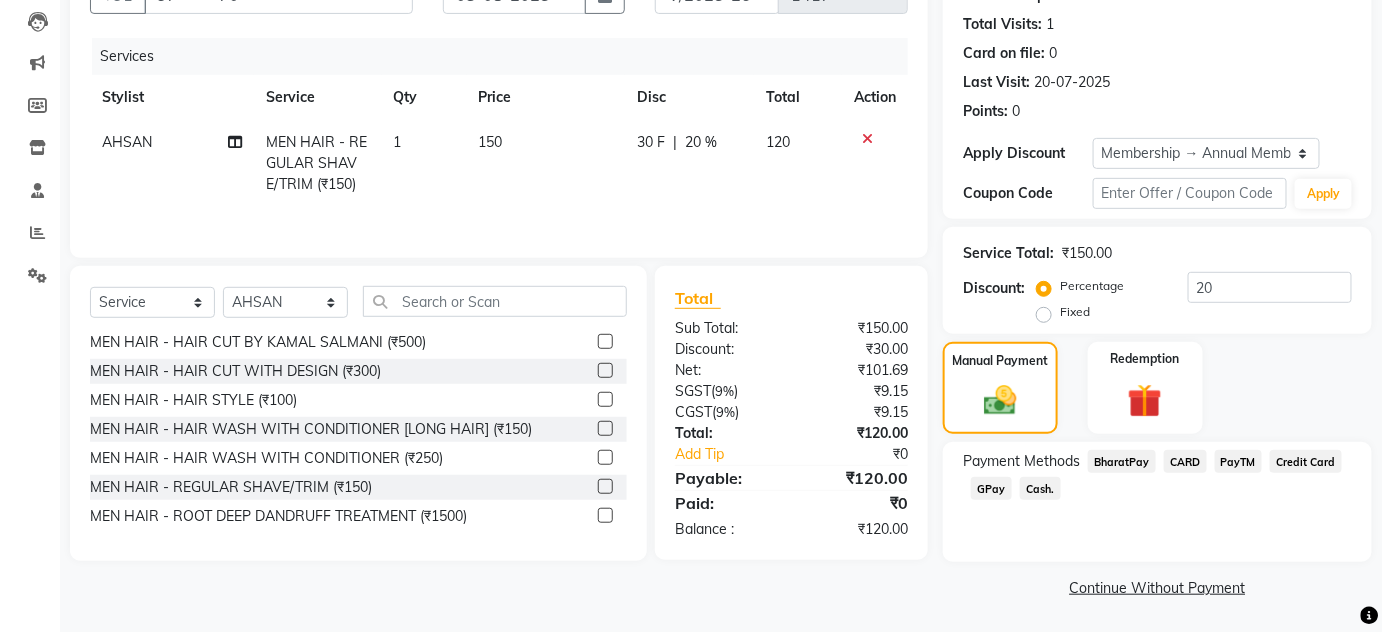 click on "GPay" 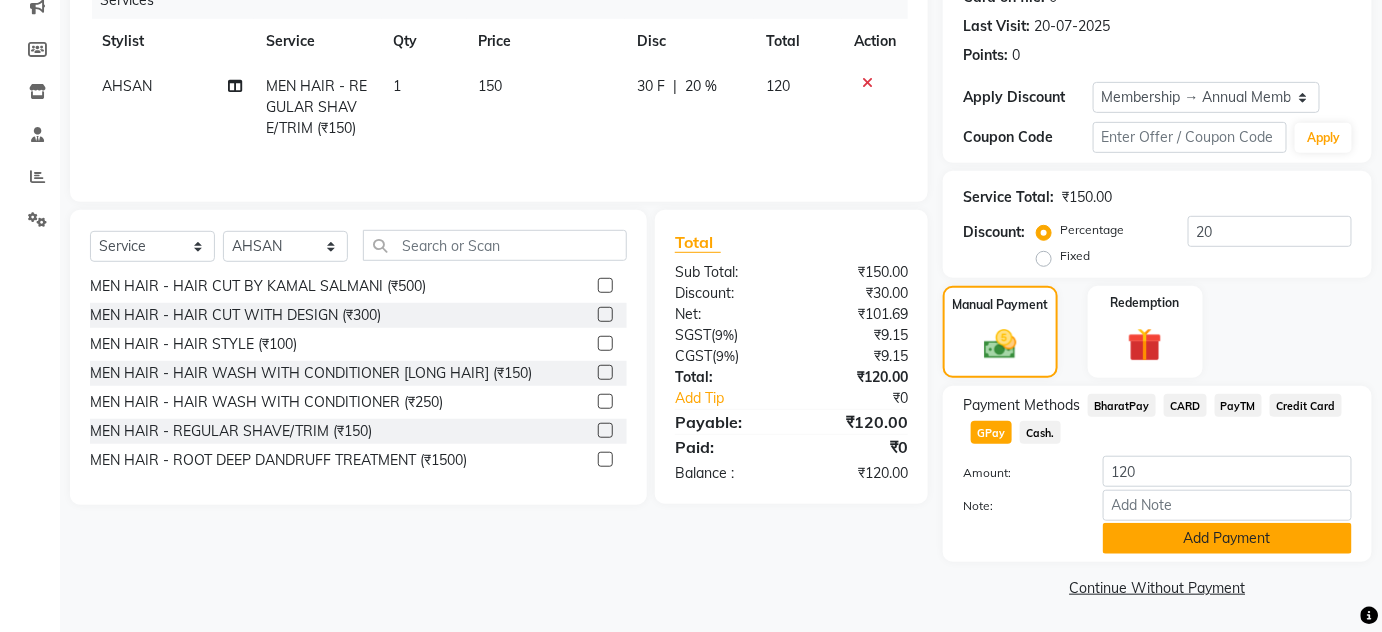 click on "Add Payment" 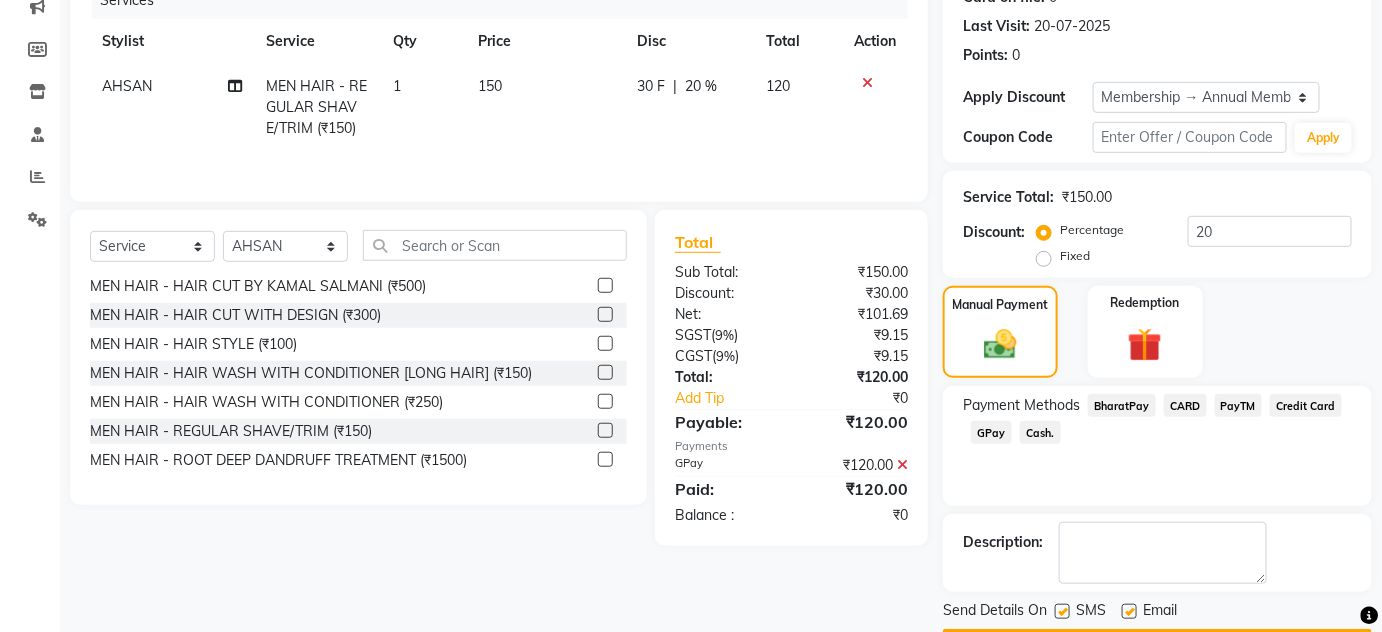 scroll, scrollTop: 322, scrollLeft: 0, axis: vertical 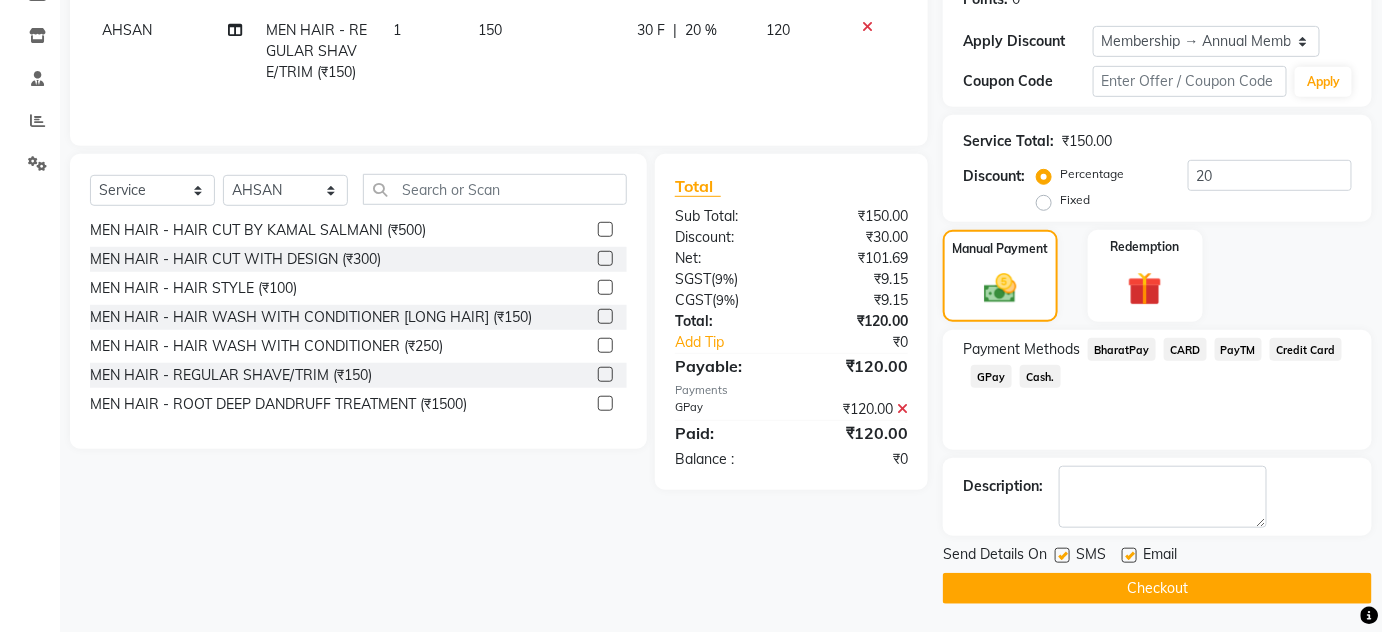 click on "Checkout" 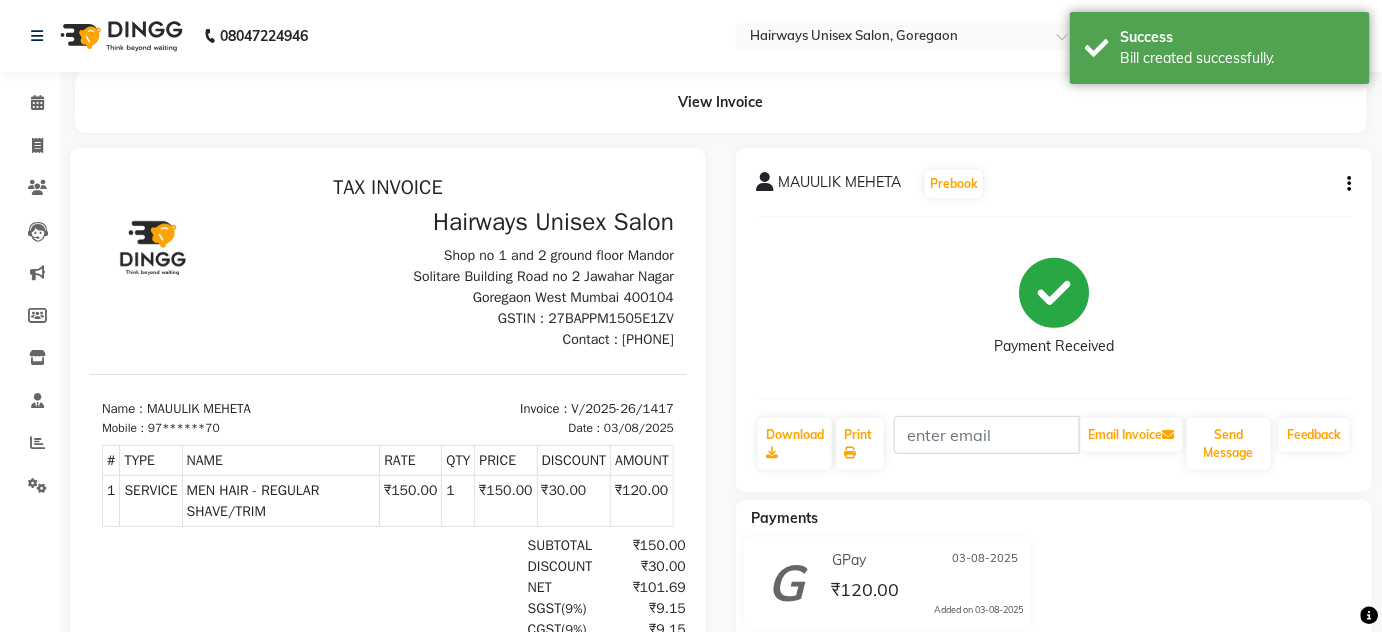 scroll, scrollTop: 0, scrollLeft: 0, axis: both 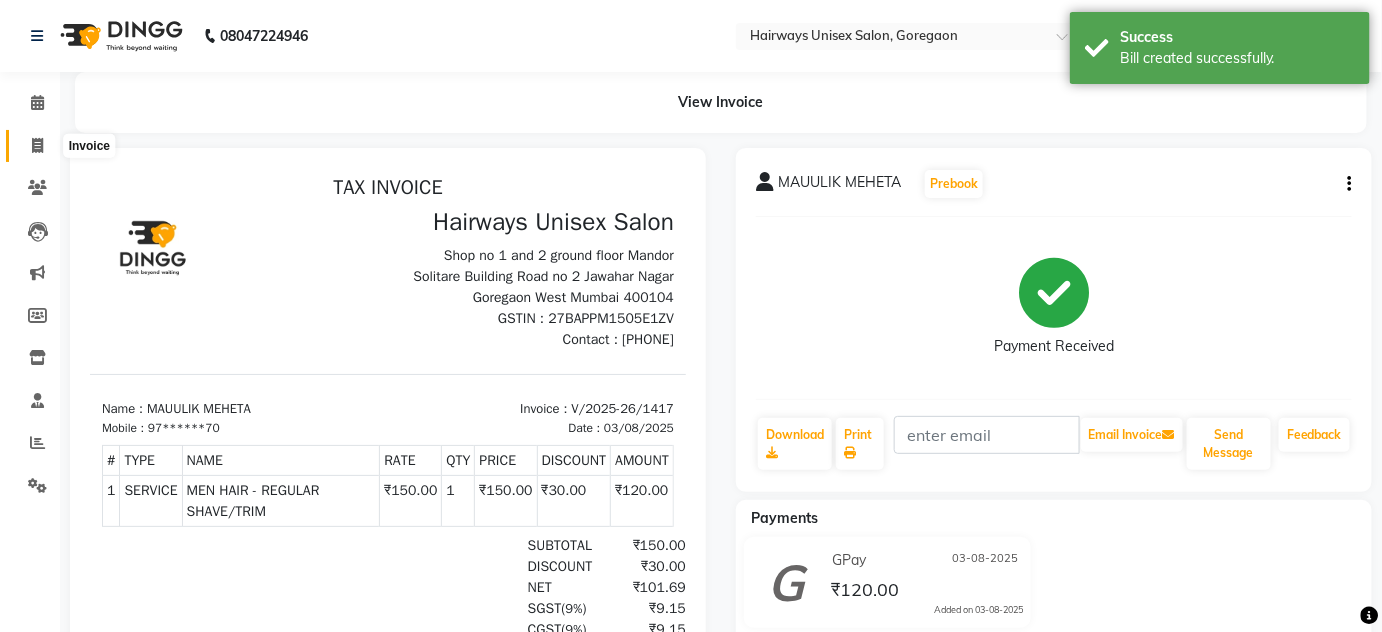 click 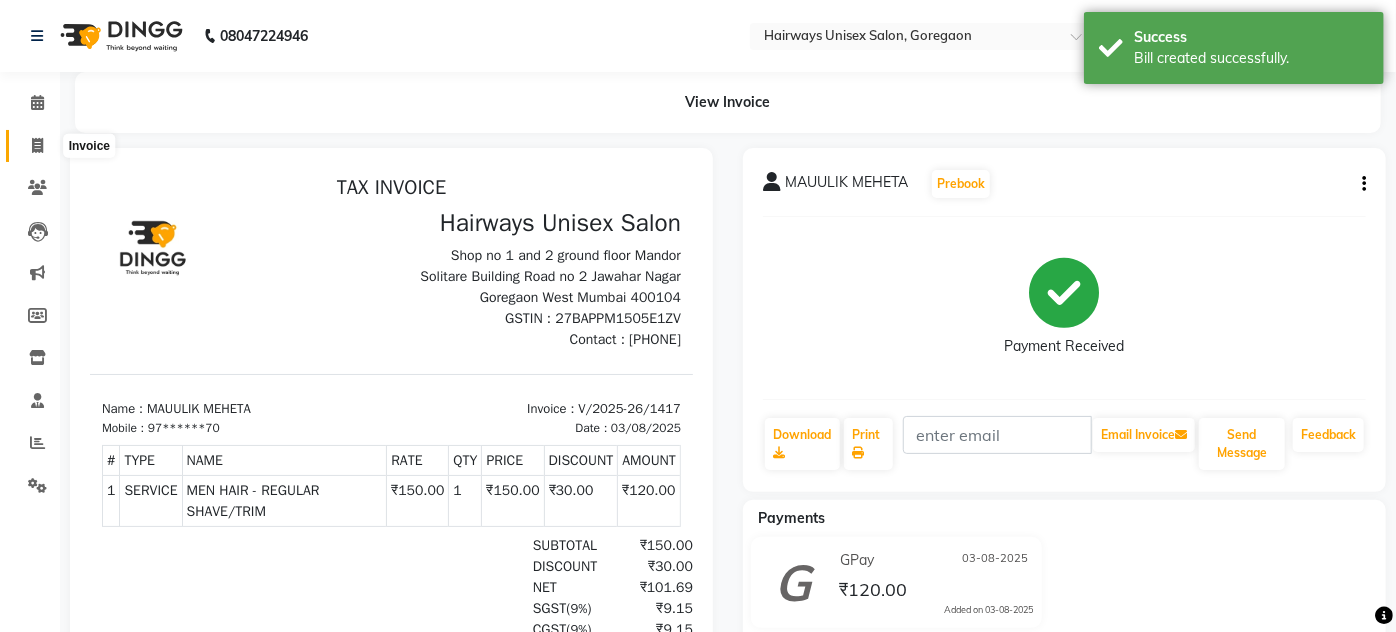 select on "8320" 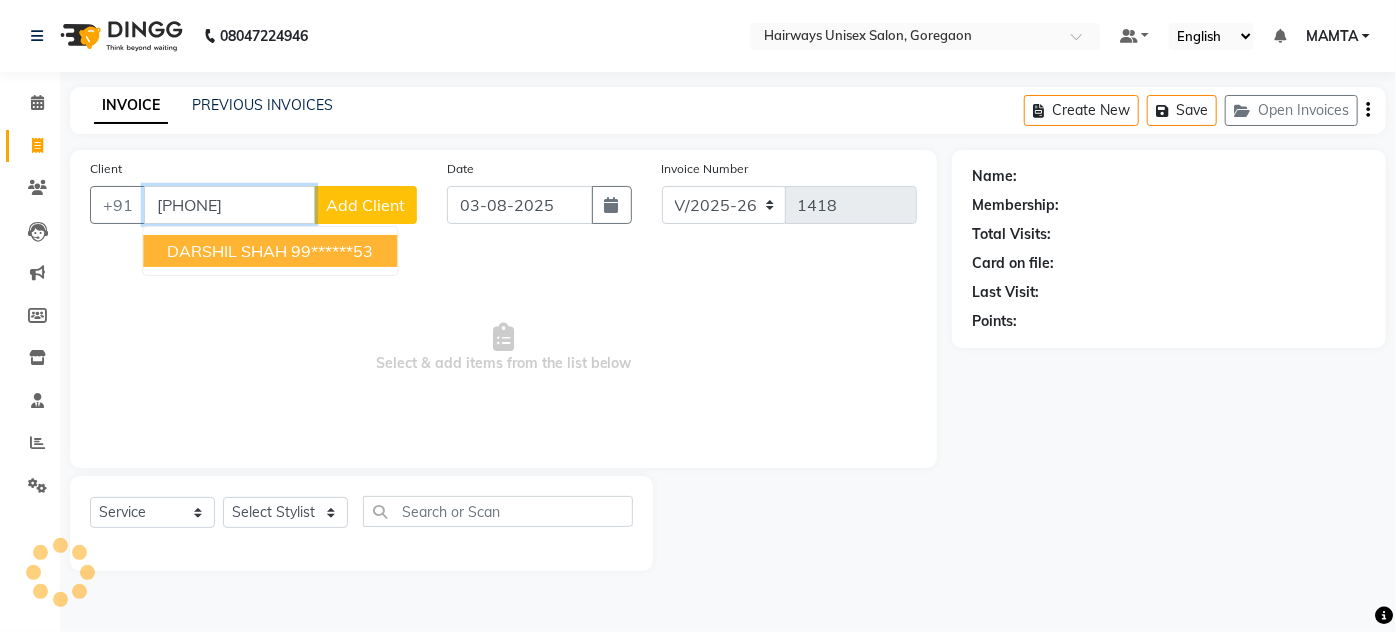 type on "9920633553" 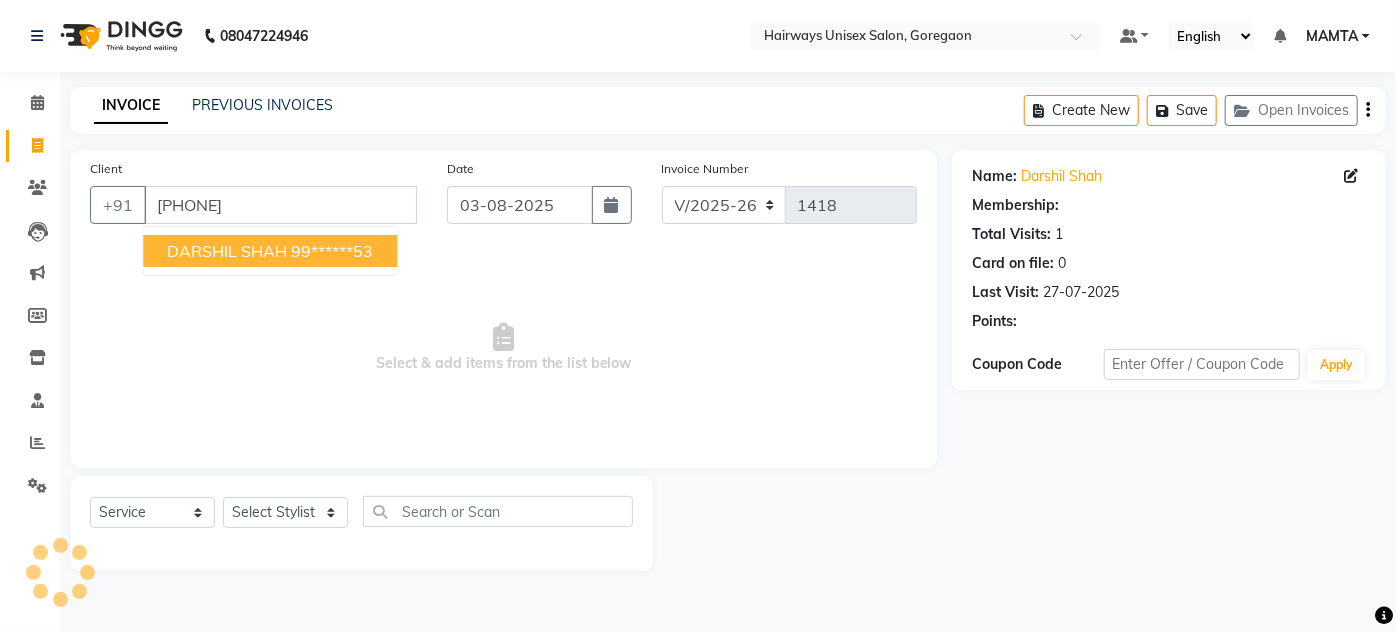 select on "1: Object" 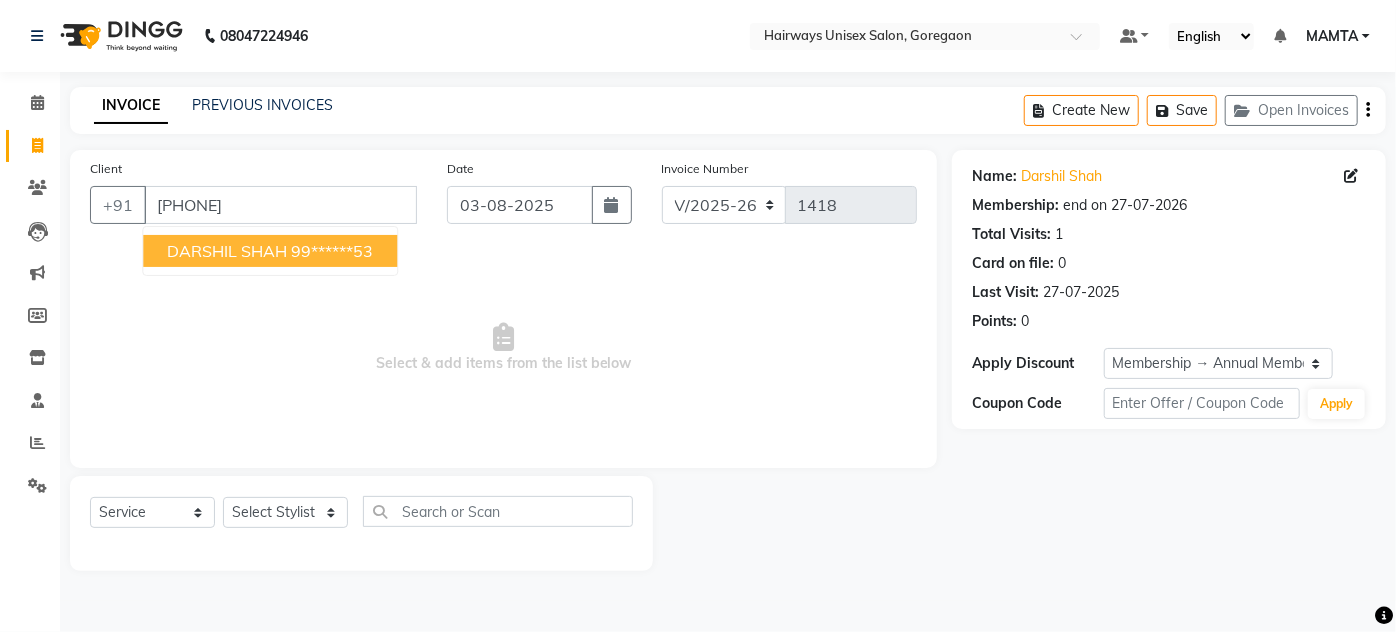 click on "DARSHIL SHAH" at bounding box center [227, 251] 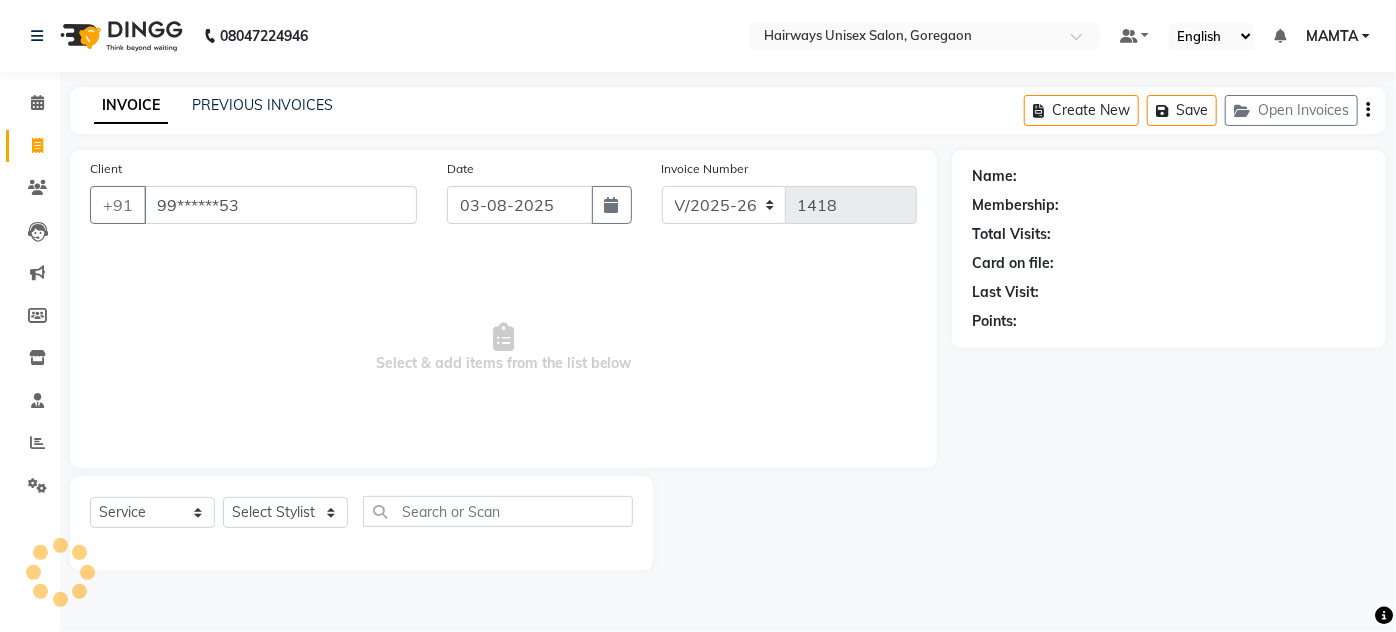 select on "1: Object" 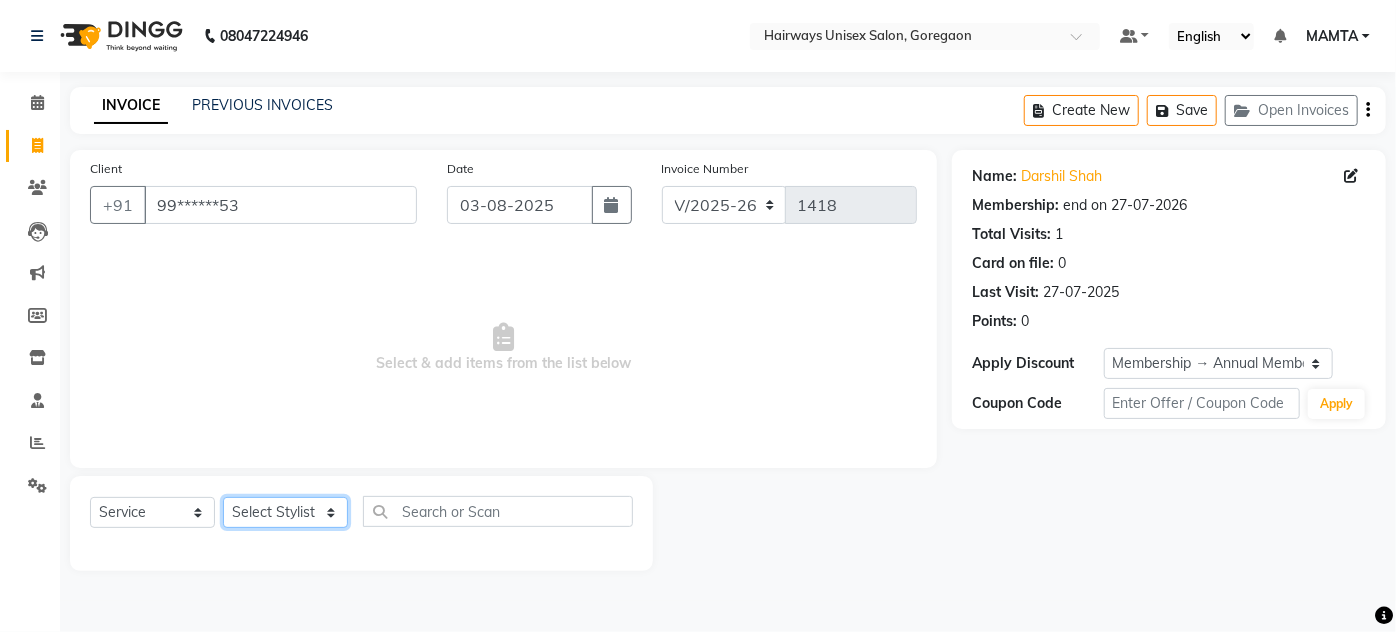 click on "Select Stylist [NAME] [NAME] [NAME] [NAME] [NAME] [NAME] [NAME] [NAME] [NAME] [NAME] [NAME] [NAME] [NAME] [NAME]" 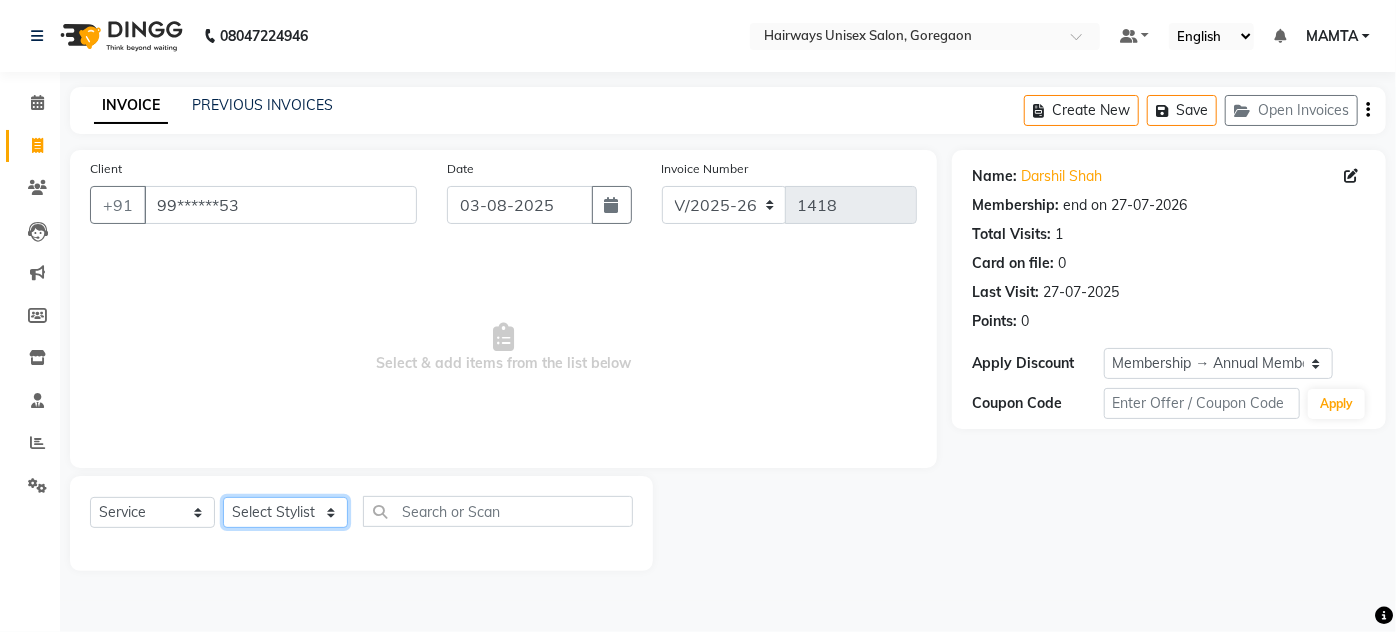 select on "80504" 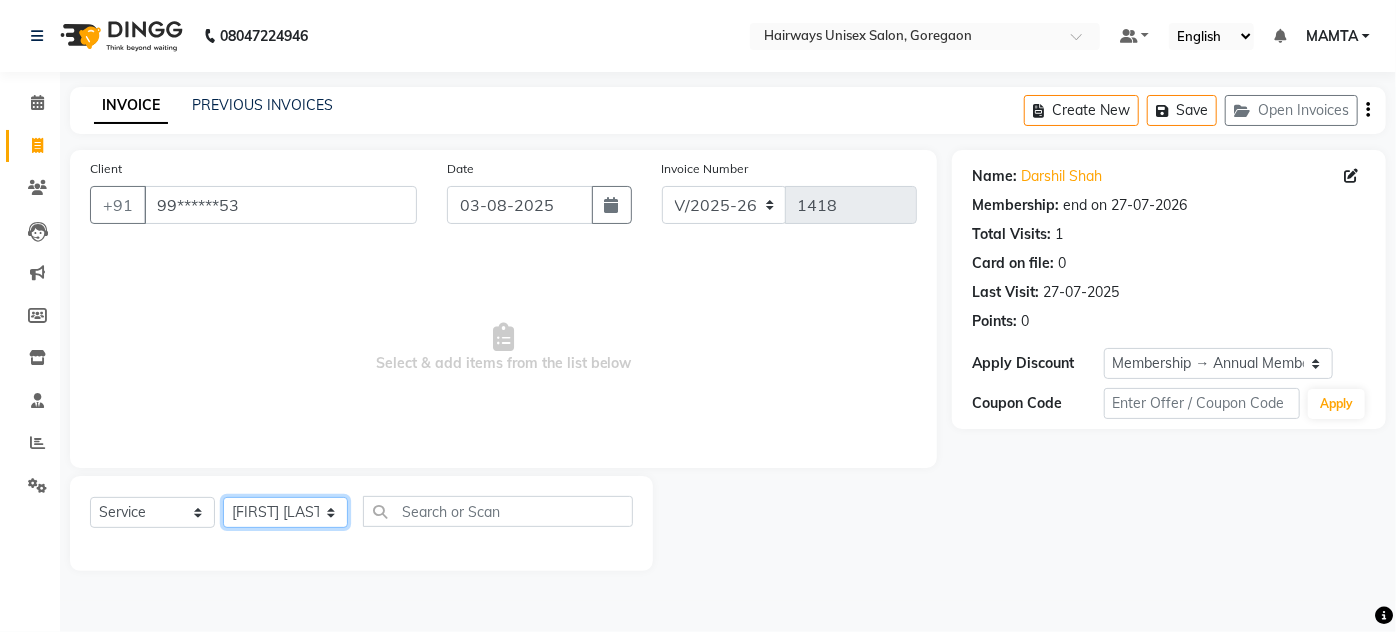 click on "Select Stylist [NAME] [NAME] [NAME] [NAME] [NAME] [NAME] [NAME] [NAME] [NAME] [NAME] [NAME] [NAME] [NAME] [NAME]" 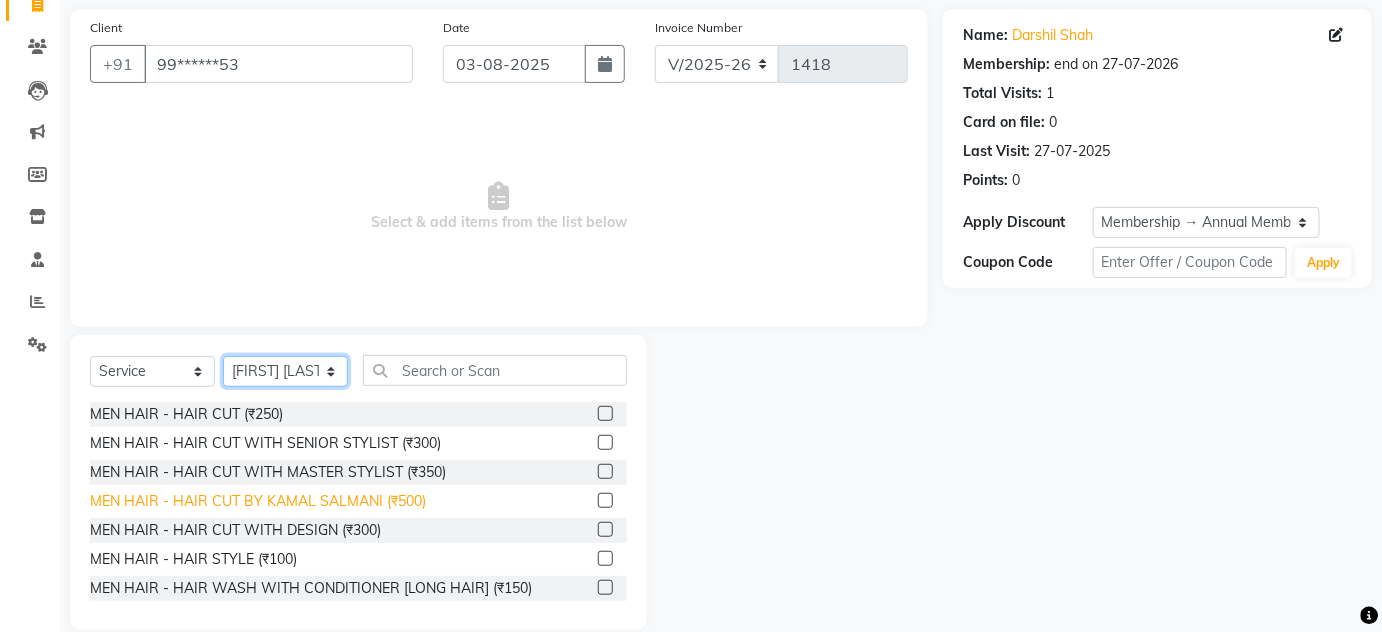 scroll, scrollTop: 168, scrollLeft: 0, axis: vertical 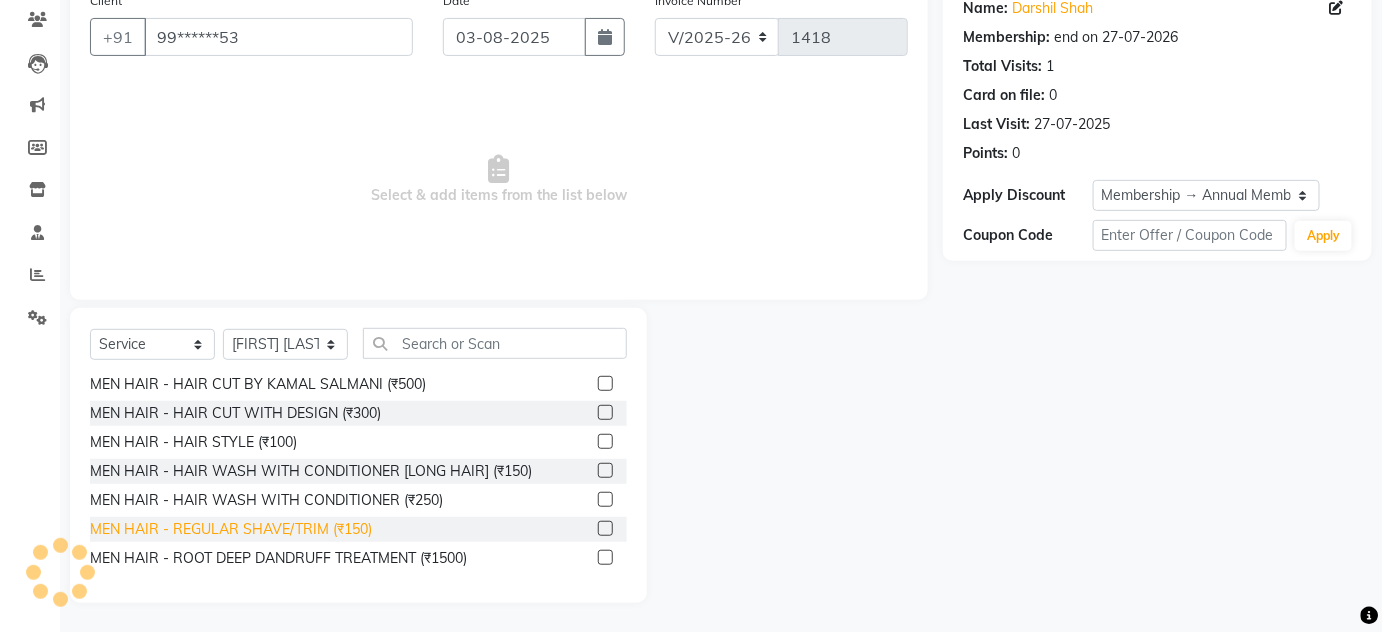 click on "MEN HAIR - REGULAR SHAVE/TRIM (₹150)" 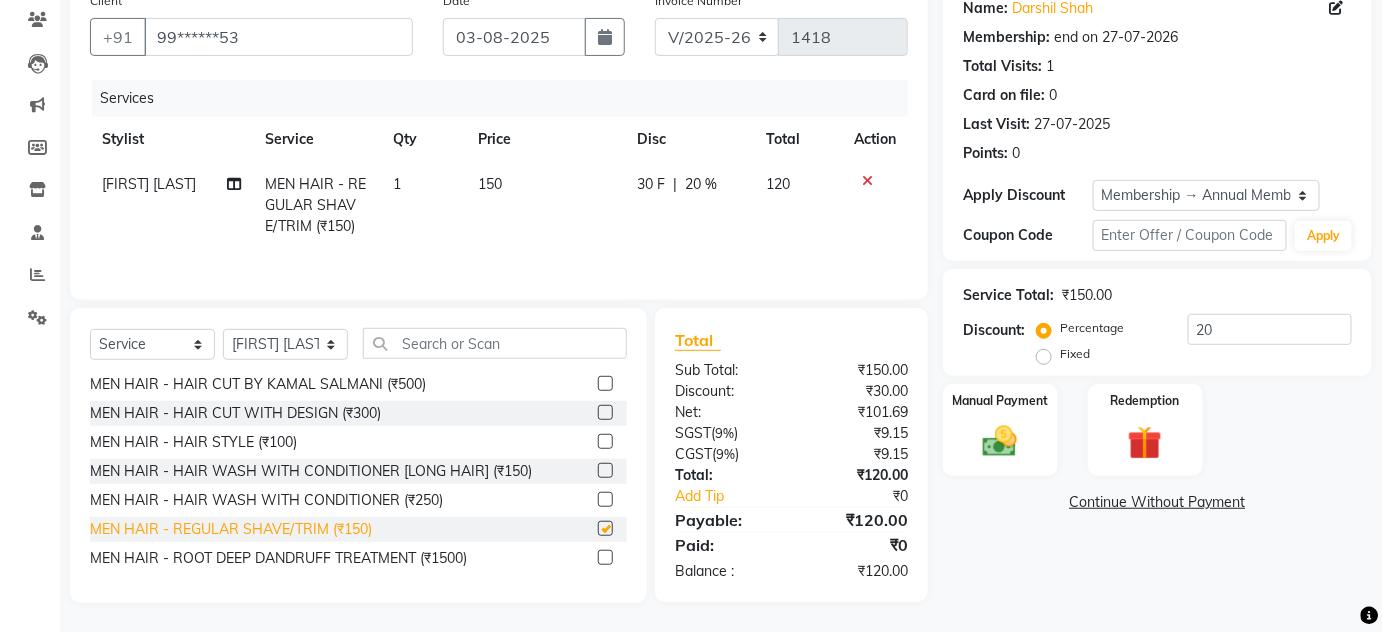 checkbox on "false" 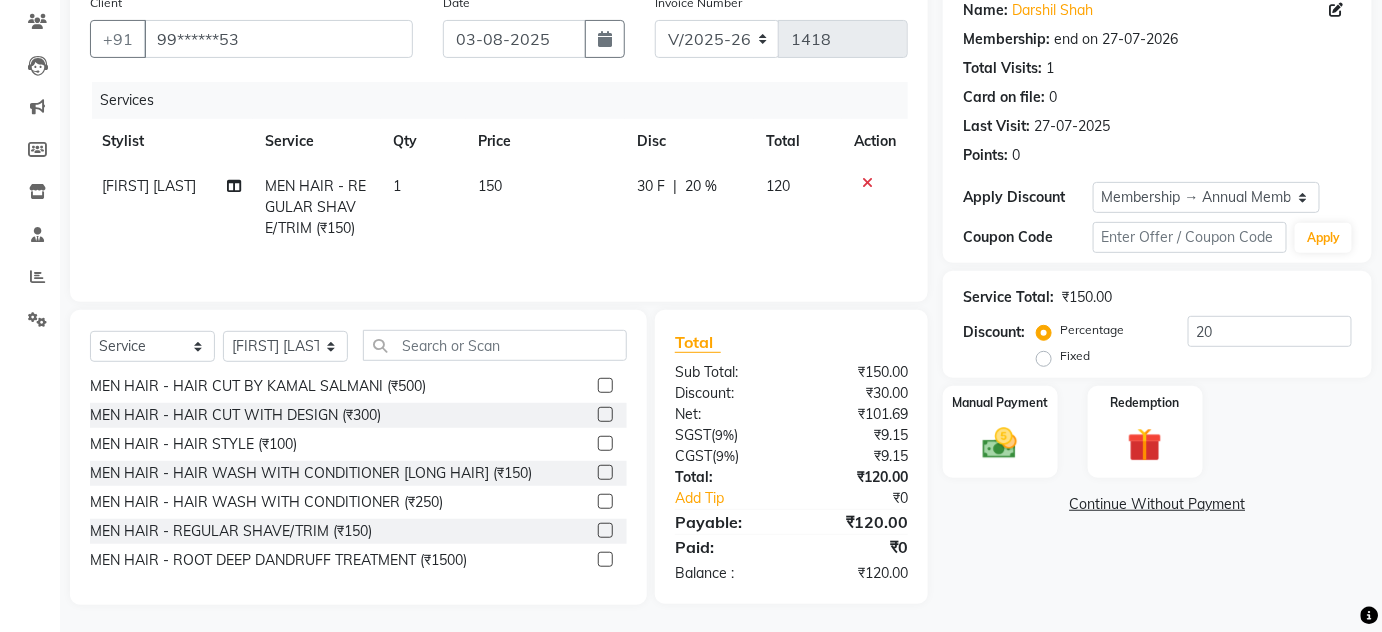 scroll, scrollTop: 168, scrollLeft: 0, axis: vertical 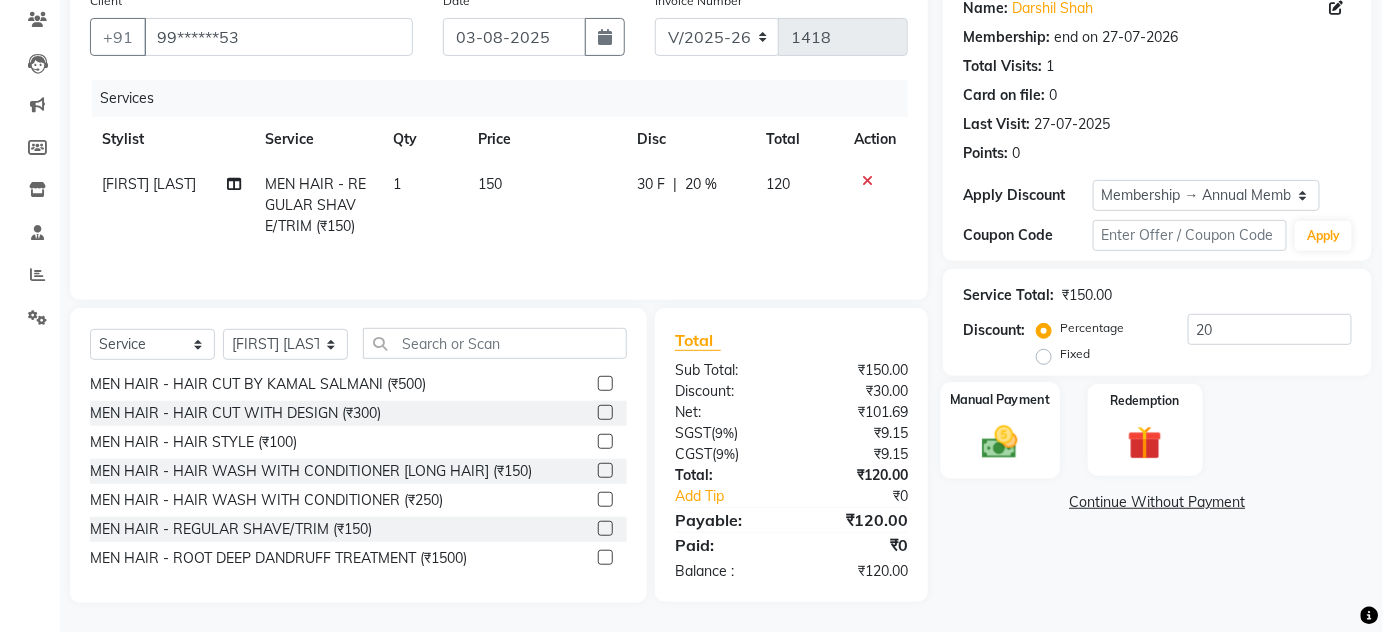 click on "Manual Payment" 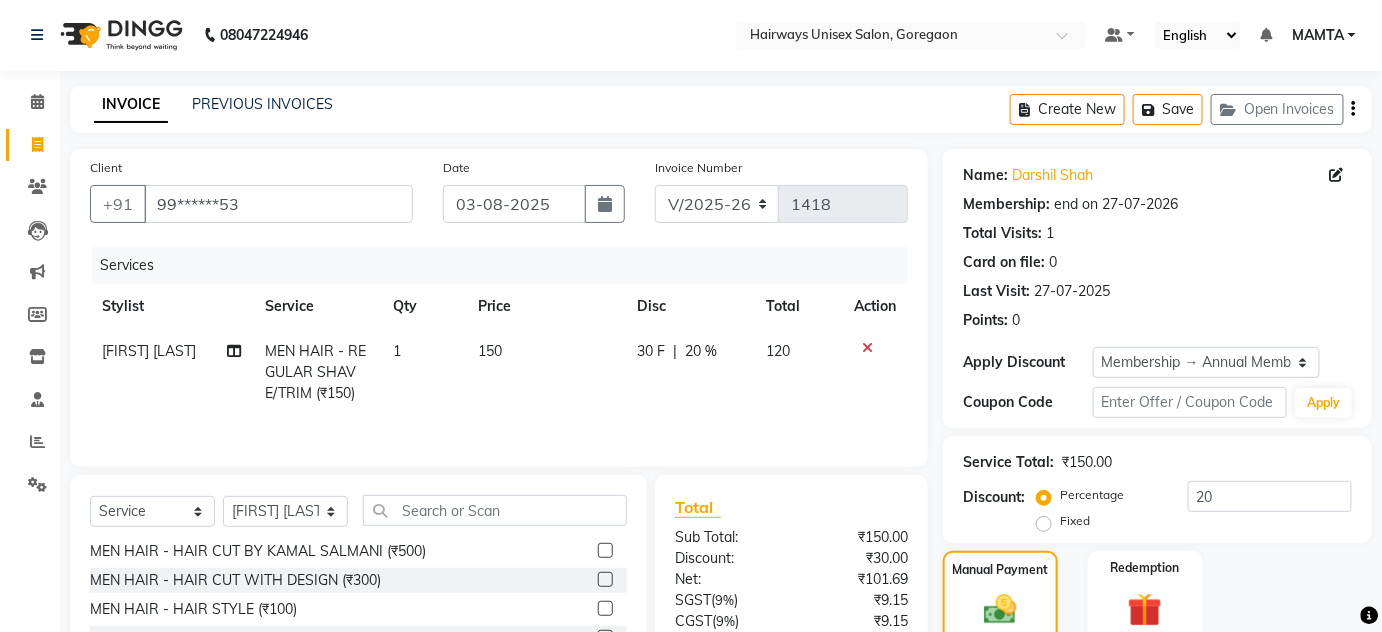 scroll, scrollTop: 0, scrollLeft: 0, axis: both 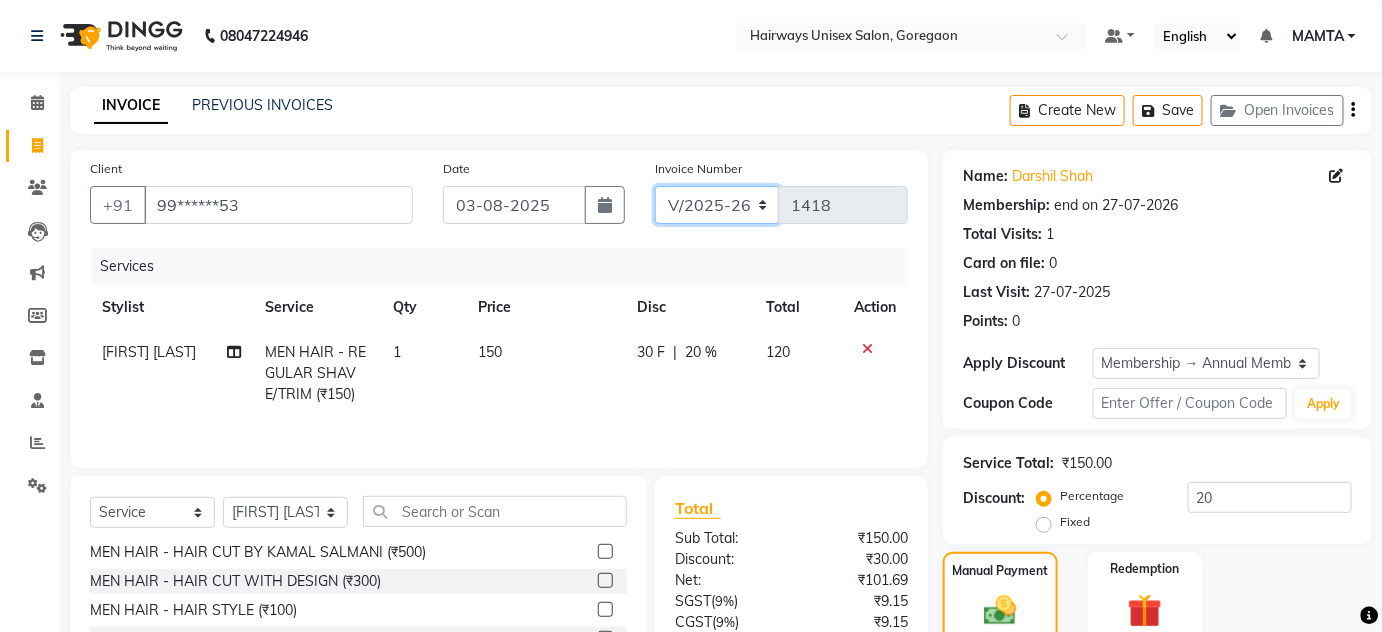 click on "INV/25-26 V/2025-26" 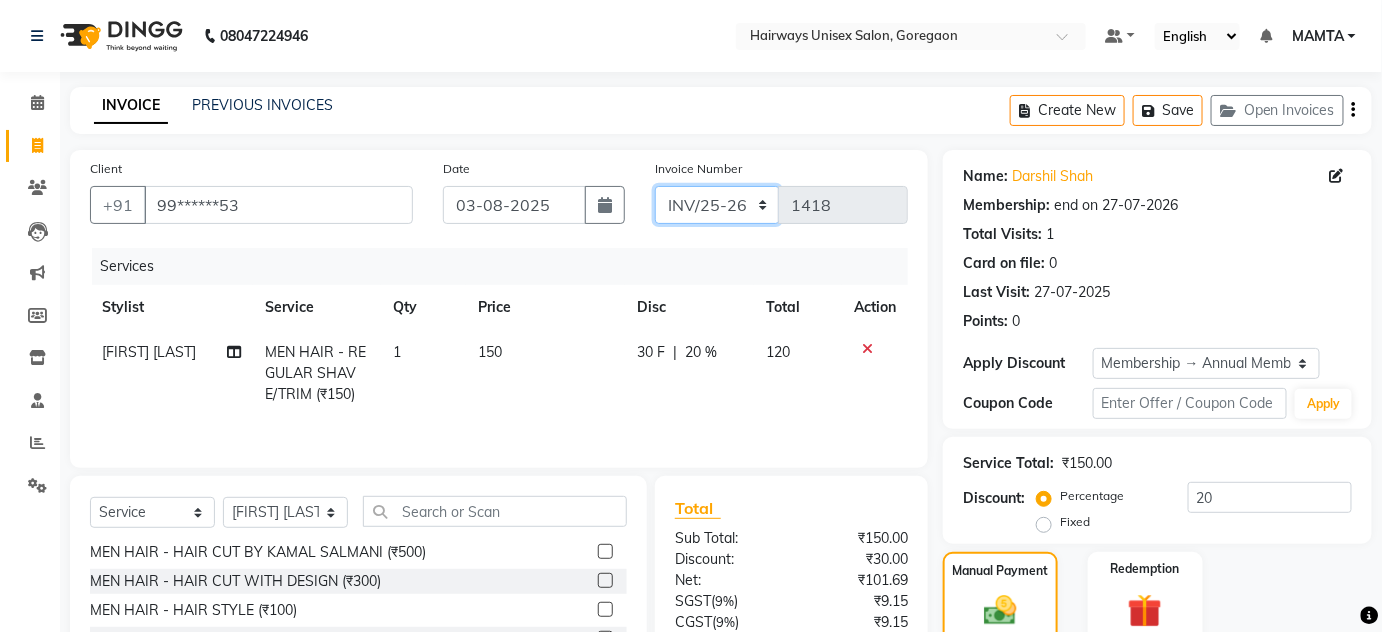 click on "INV/25-26 V/2025-26" 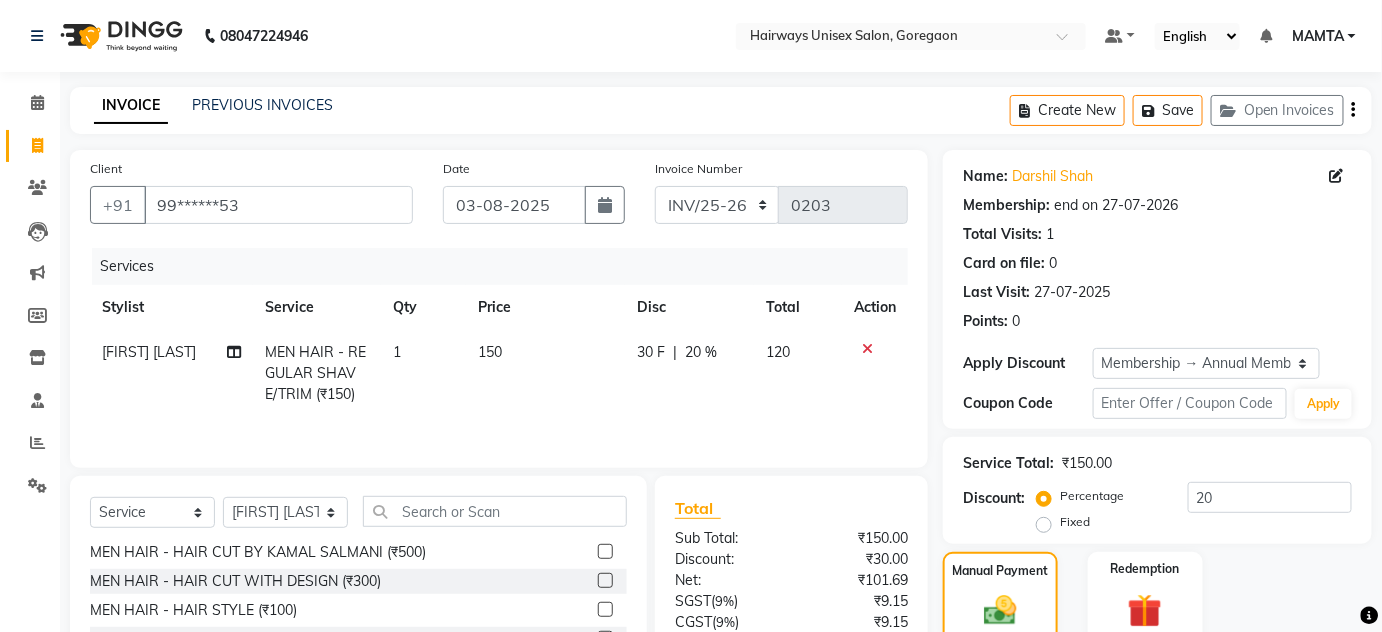 click 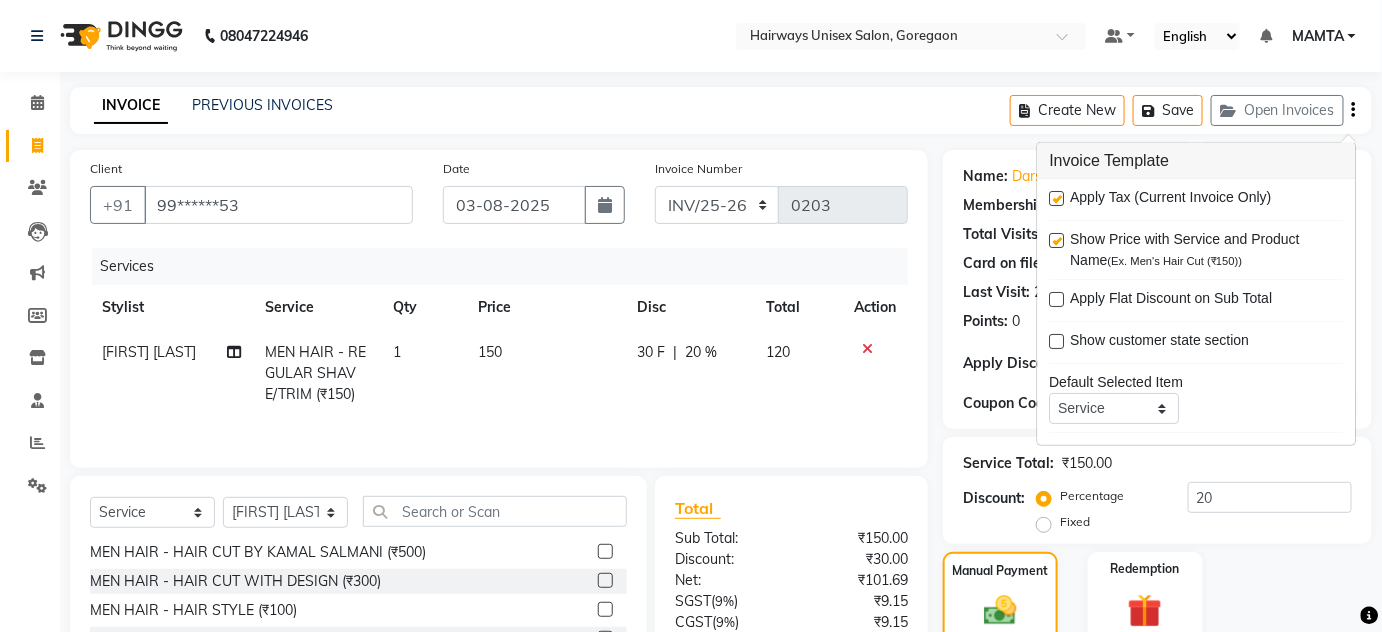 click at bounding box center (1057, 198) 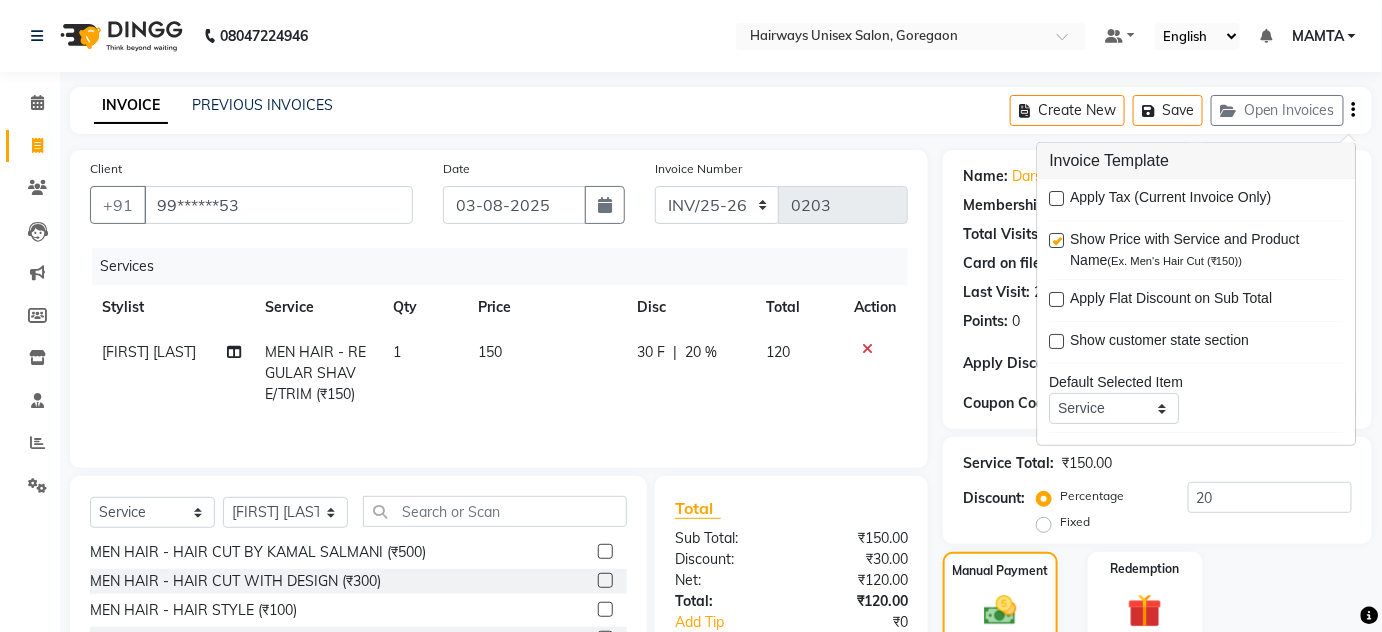 click on "08047224946 Select Location × Hairways Unisex Salon, Goregaon  Default Panel My Panel English ENGLISH Español العربية मराठी हिंदी ગુજરાતી தமிழ் 中文 Notifications nothing to show MAMTA Manage Profile Change Password Sign out  Version:3.15.11  ☀ Hairways Unisex Salon, Goregaon   Calendar  Invoice  Clients  Leads   Marketing  Members  Inventory  Staff  Reports  Settings Completed InProgress Upcoming Dropped Tentative Check-In Confirm Bookings Segments Page Builder INVOICE PREVIOUS INVOICES Create New   Save   Open Invoices  Client +91 99******53 Date 03-08-2025 Invoice Number INV/25-26 V/2025-26 0203 Services Stylist Service Qty Price Disc Total Action Kamal Salmani MEN HAIR - REGULAR SHAVE/TRIM (₹150) 1 150 30 F | 20 % 120 Select  Service  Product  Membership  Package Voucher Prepaid Gift Card  Select Stylist AHSAN AZAD IMRAN Kamal Salmani KASHISH MAMTA POOJA PUMMY RAJA SADDAM SAMEER SULTAN TALIB ZAFAR ZAHID MEN HAIR - HAIR CUT (₹250)  Total  :" at bounding box center (691, 421) 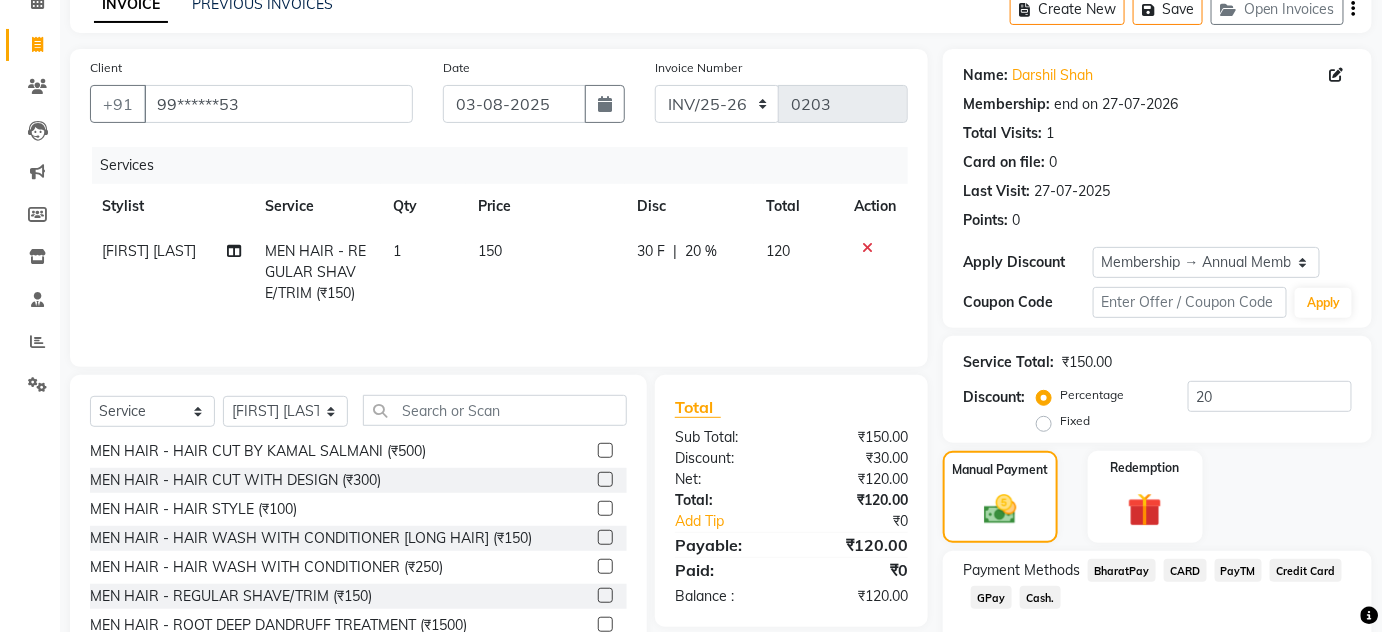 scroll, scrollTop: 210, scrollLeft: 0, axis: vertical 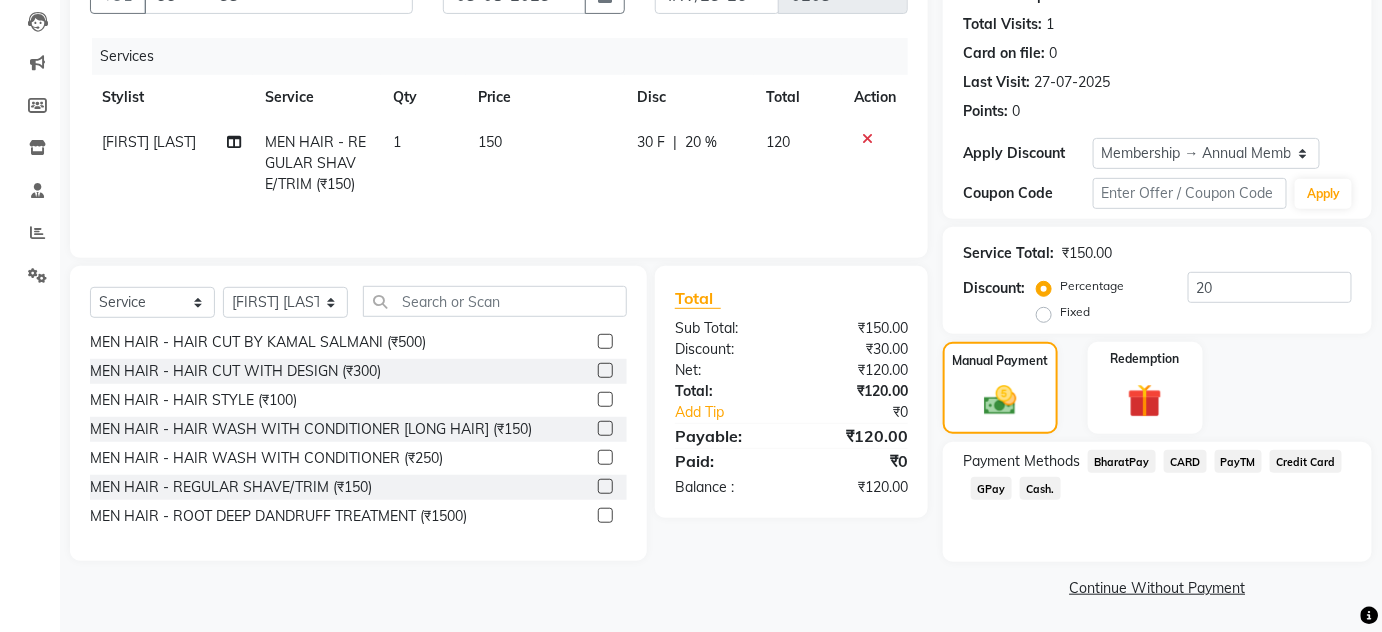 click on "Cash." 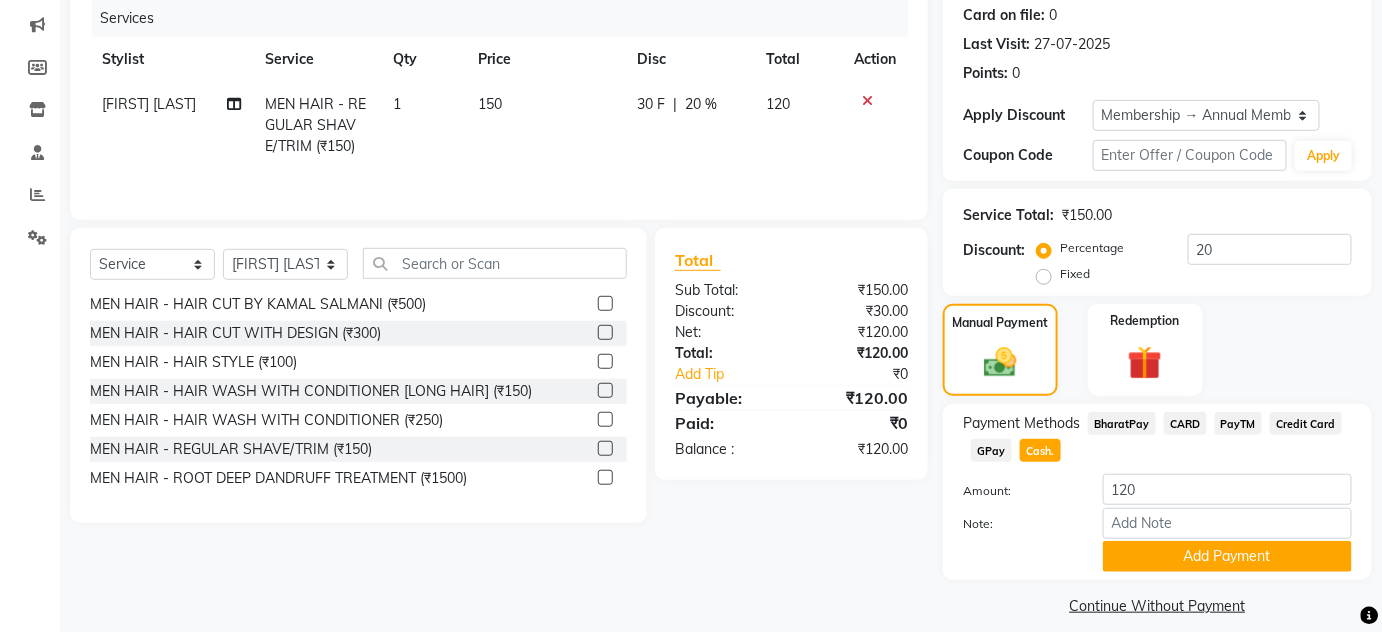 scroll, scrollTop: 266, scrollLeft: 0, axis: vertical 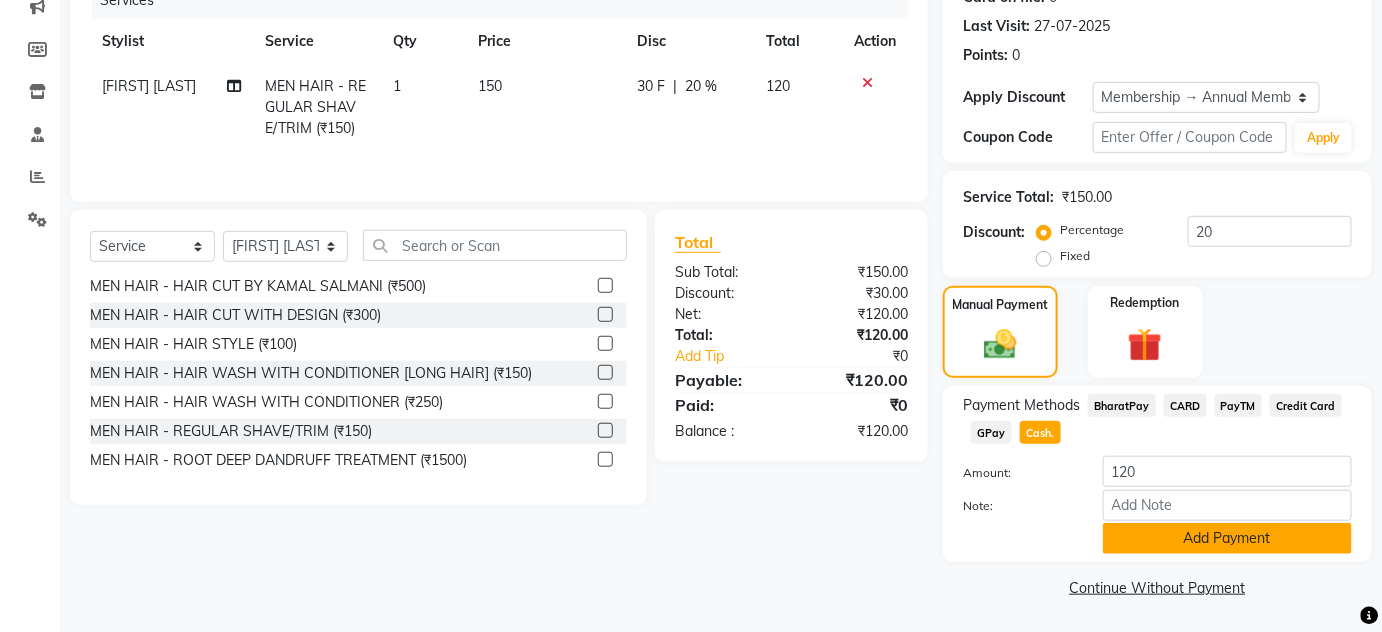 click on "Add Payment" 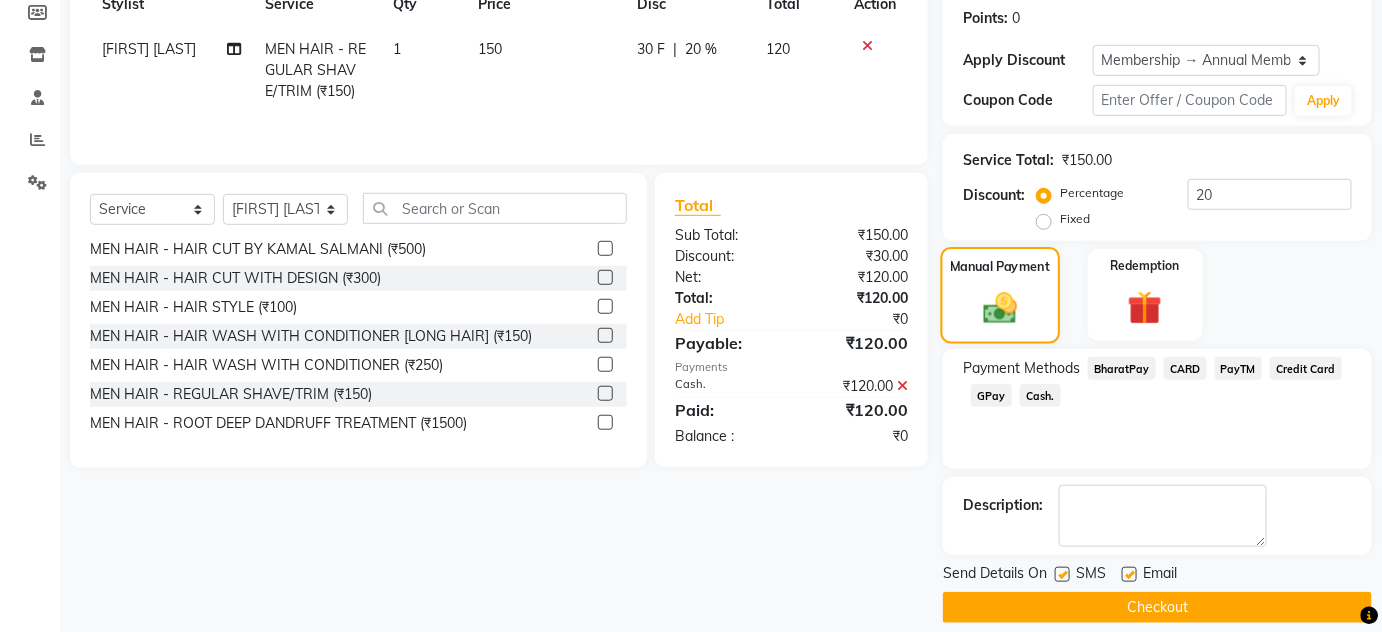scroll, scrollTop: 322, scrollLeft: 0, axis: vertical 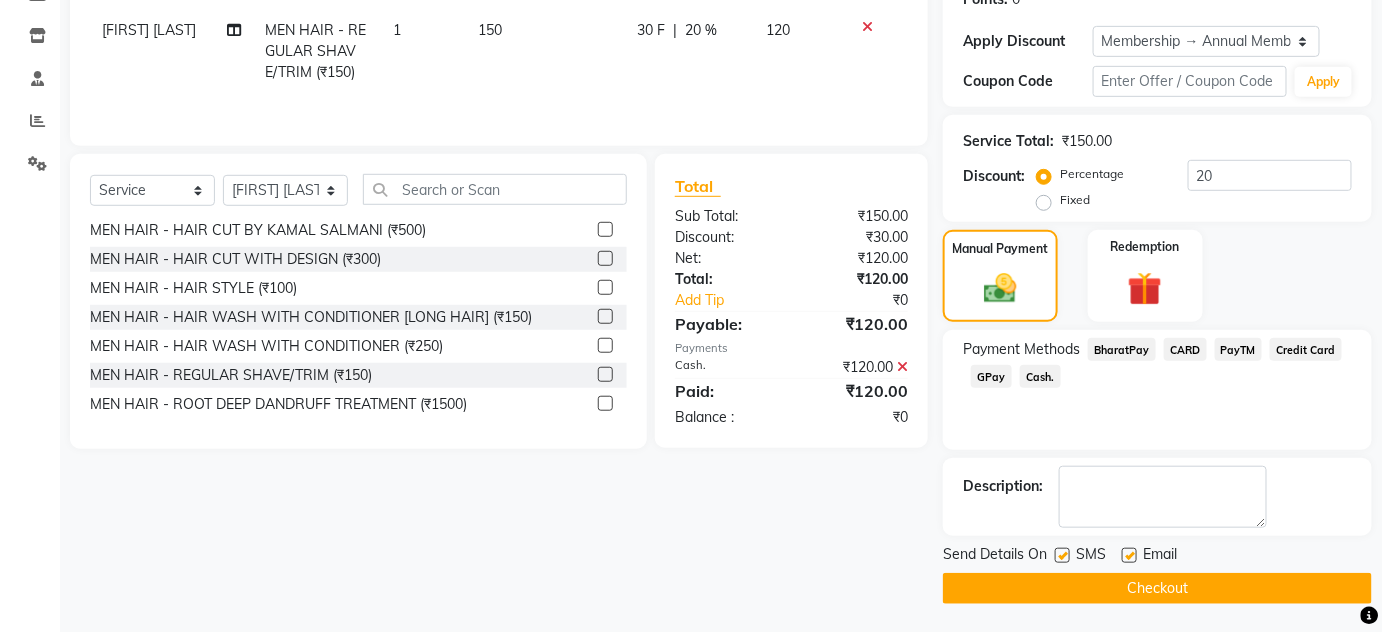 click 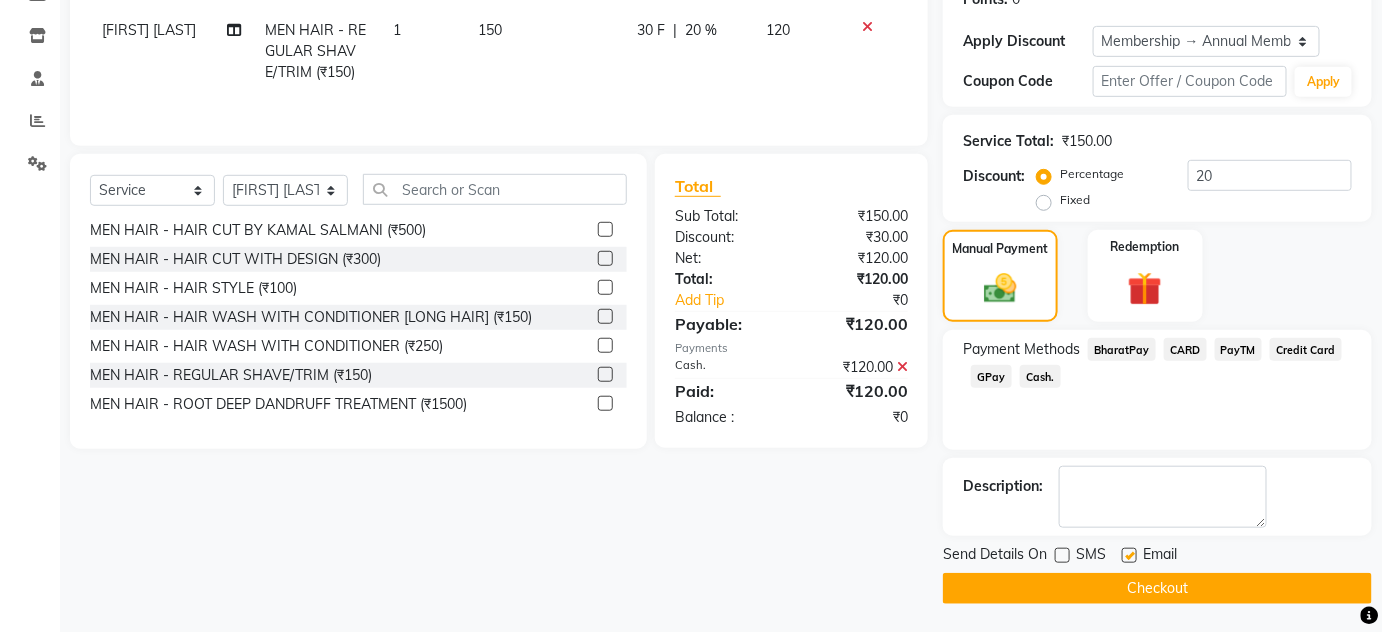 click 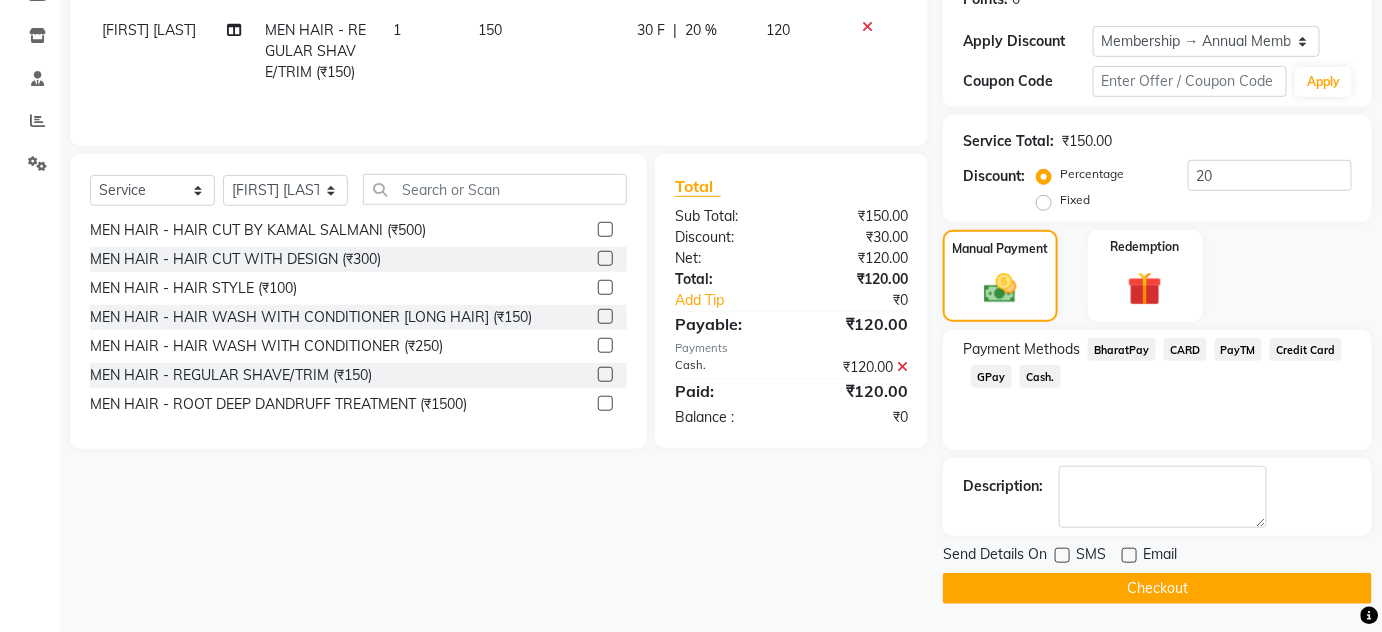 click on "Checkout" 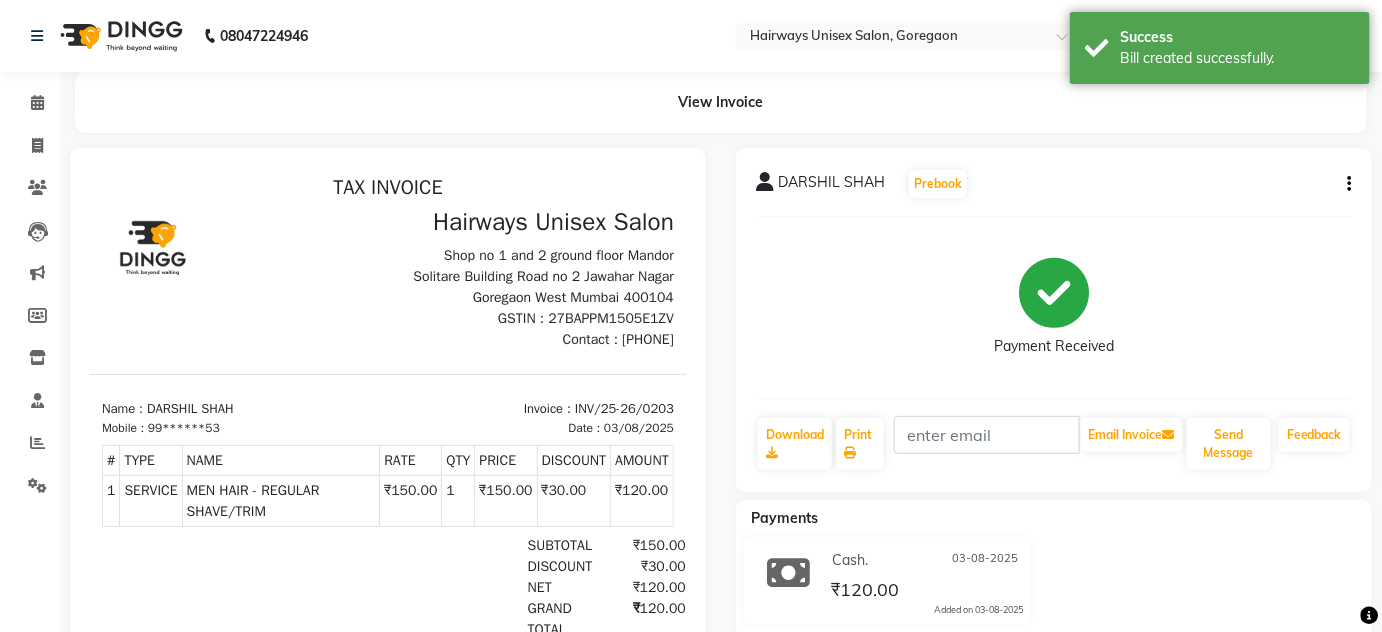 scroll, scrollTop: 0, scrollLeft: 0, axis: both 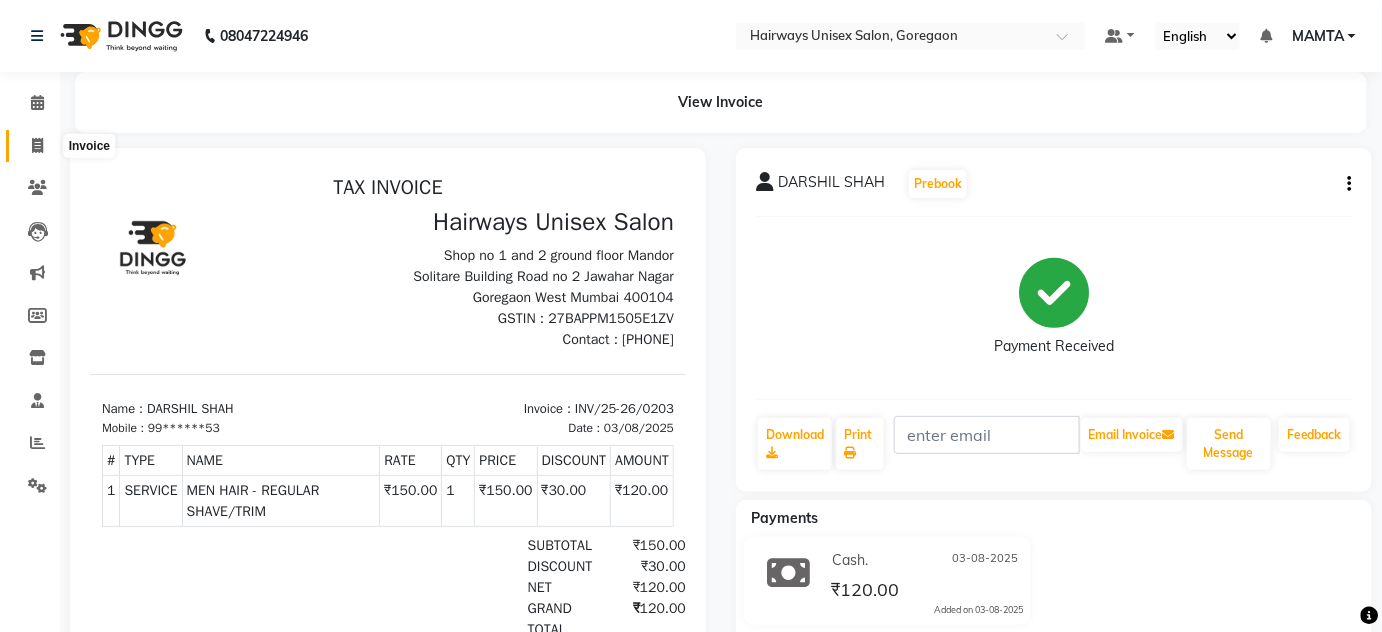 click 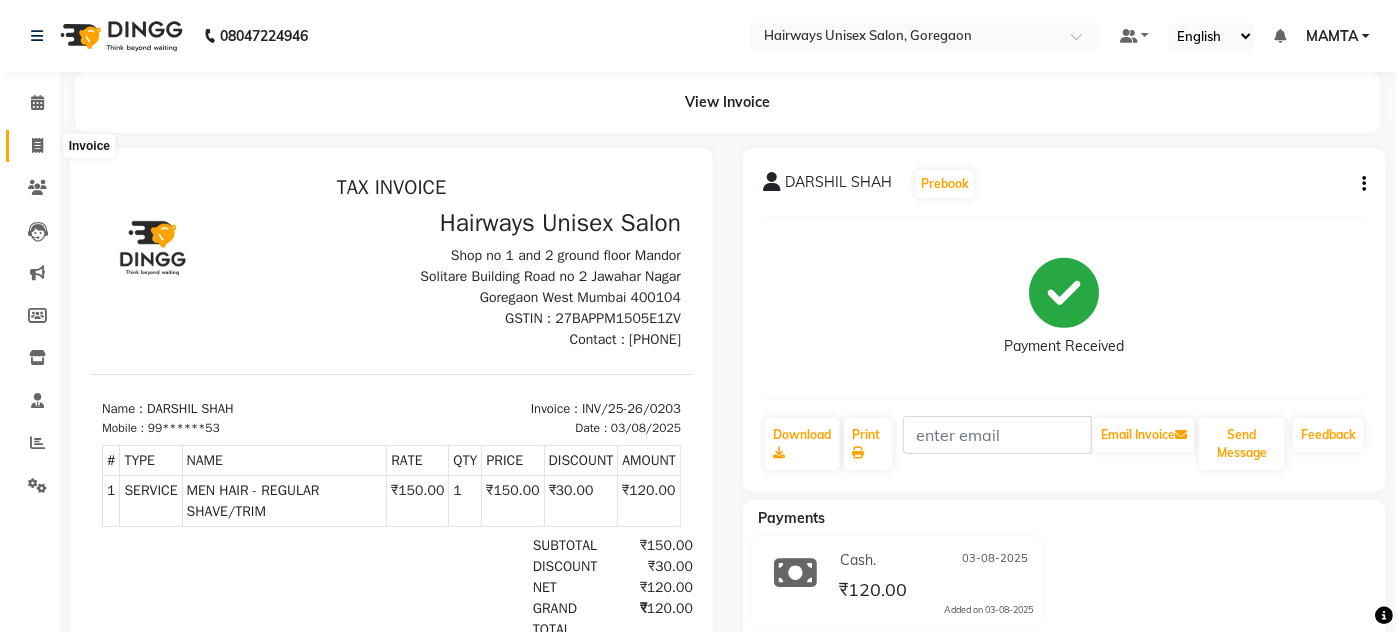 select on "8320" 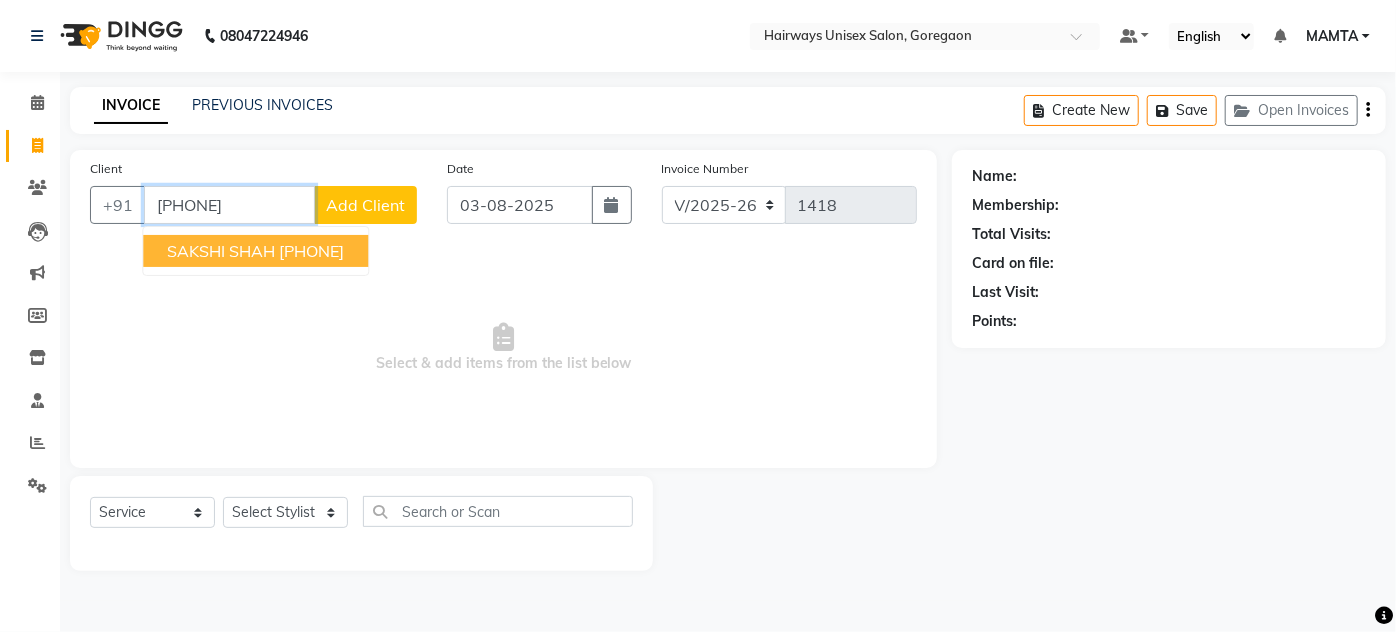 click on "SAKSHI SHAH" at bounding box center (221, 251) 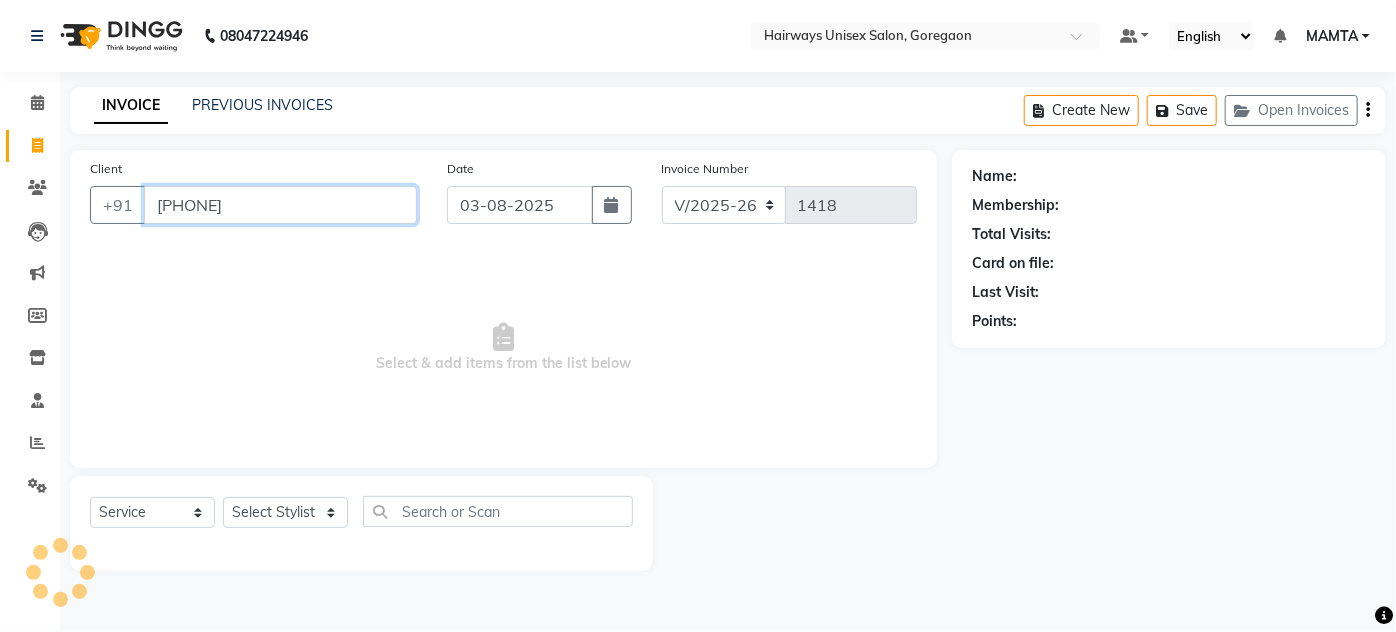 type on "83******60" 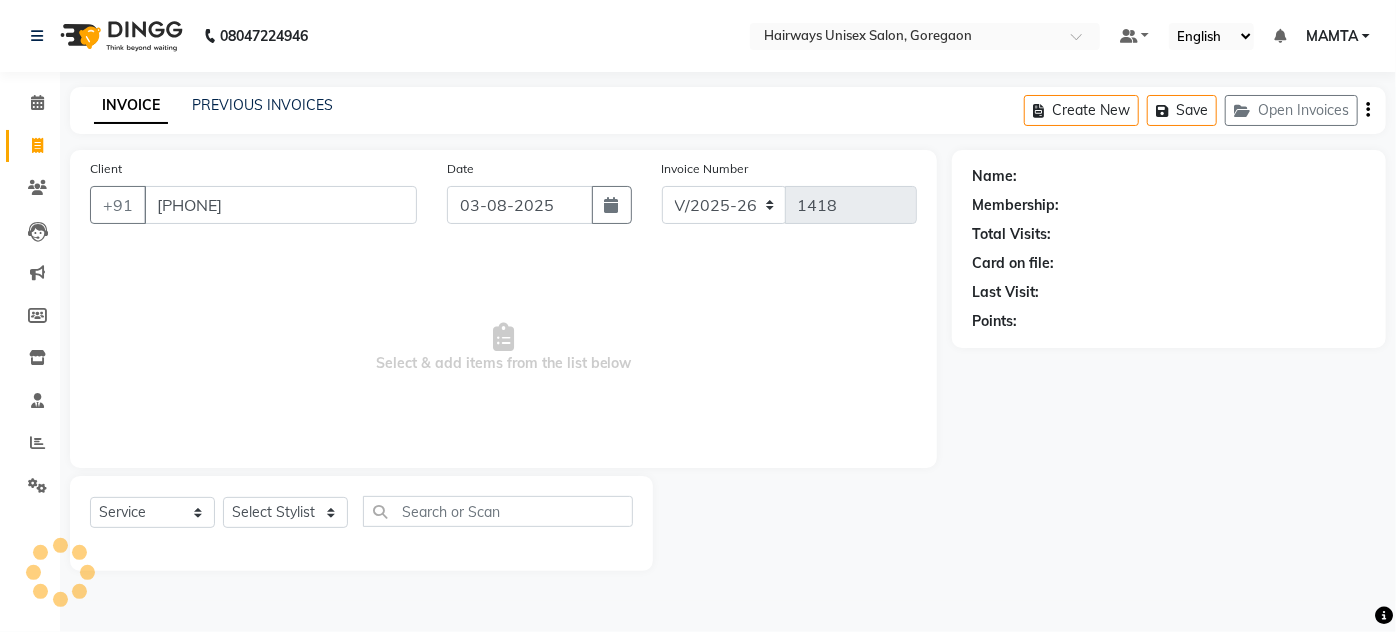 select on "1: Object" 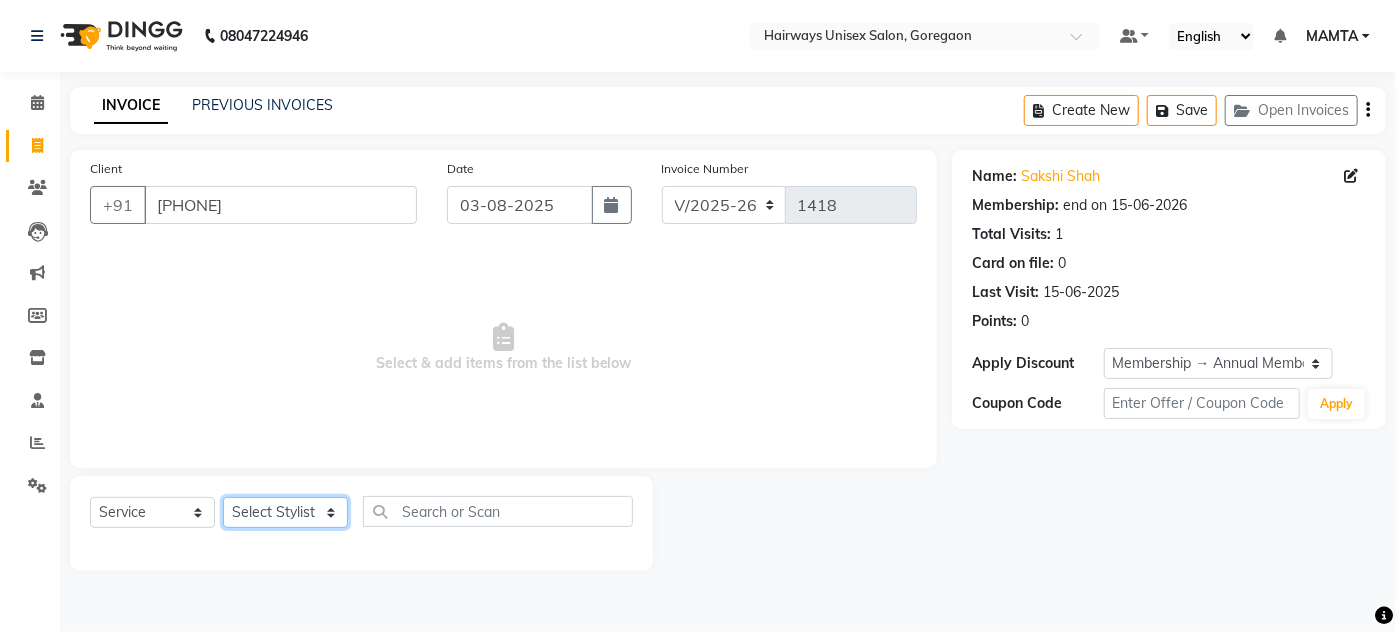 click on "Select Stylist [NAME] [NAME] [NAME] [NAME] [NAME] [NAME] [NAME] [NAME] [NAME] [NAME] [NAME] [NAME] [NAME] [NAME]" 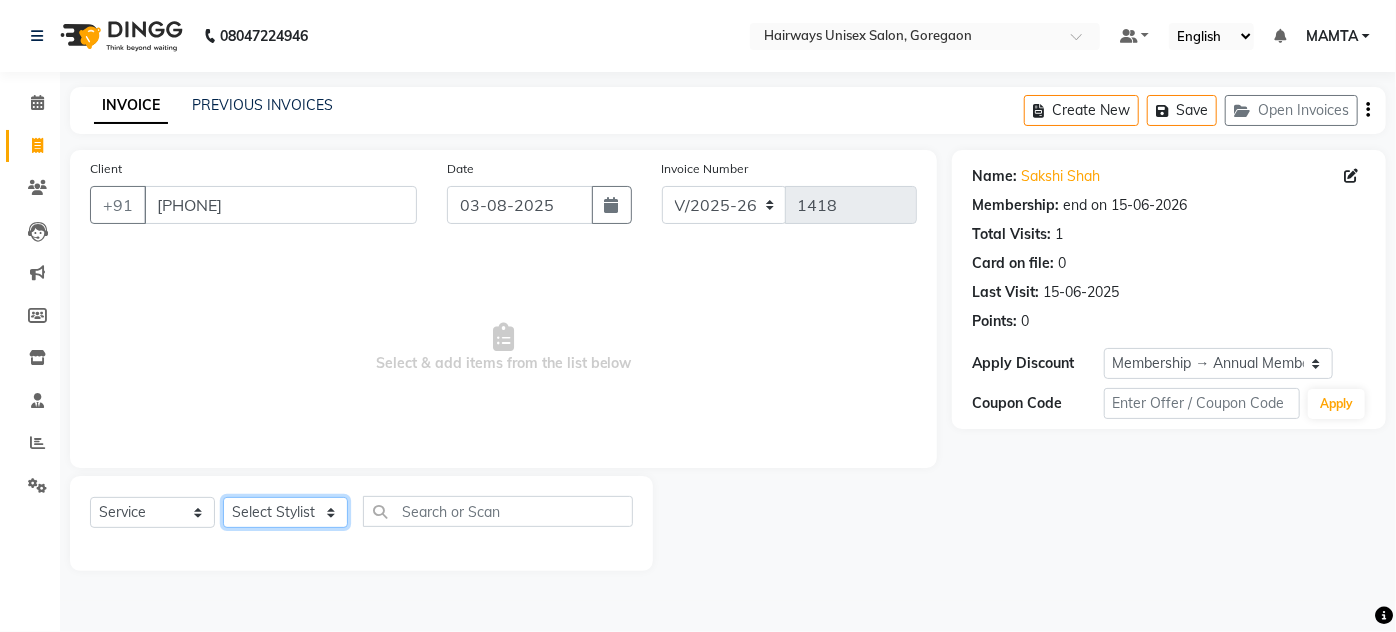 select on "80856" 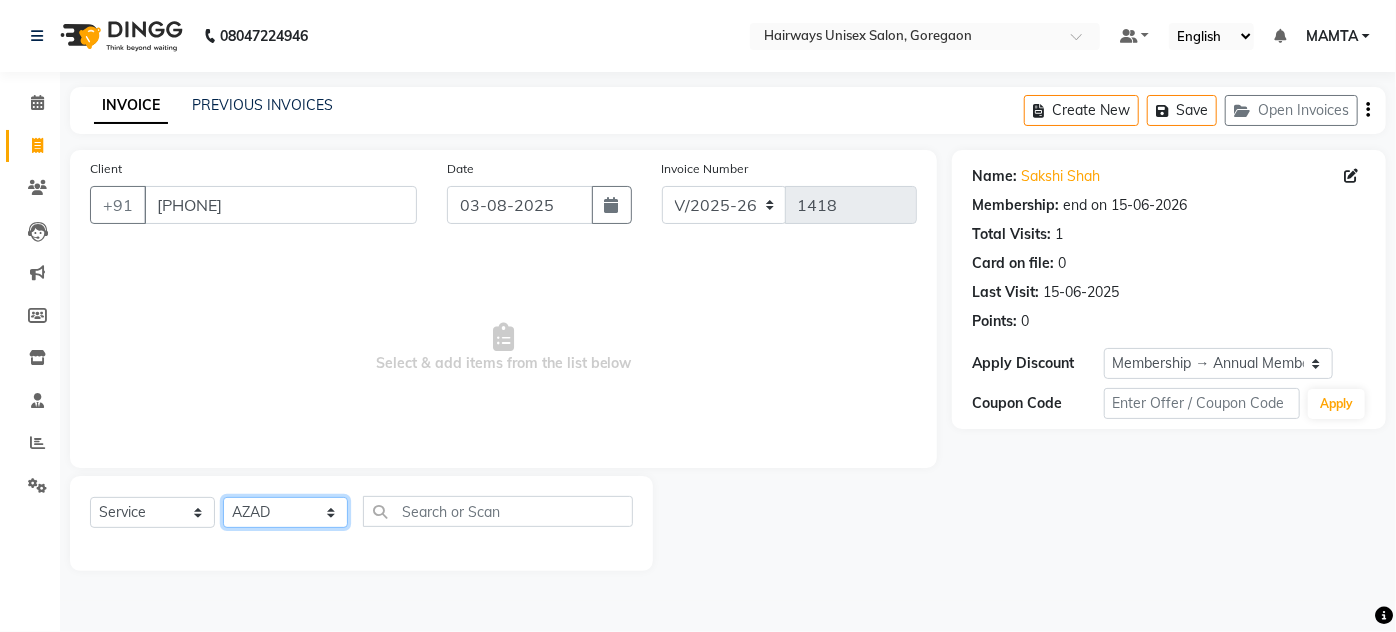 click on "Select Stylist [NAME] [NAME] [NAME] [NAME] [NAME] [NAME] [NAME] [NAME] [NAME] [NAME] [NAME] [NAME] [NAME] [NAME]" 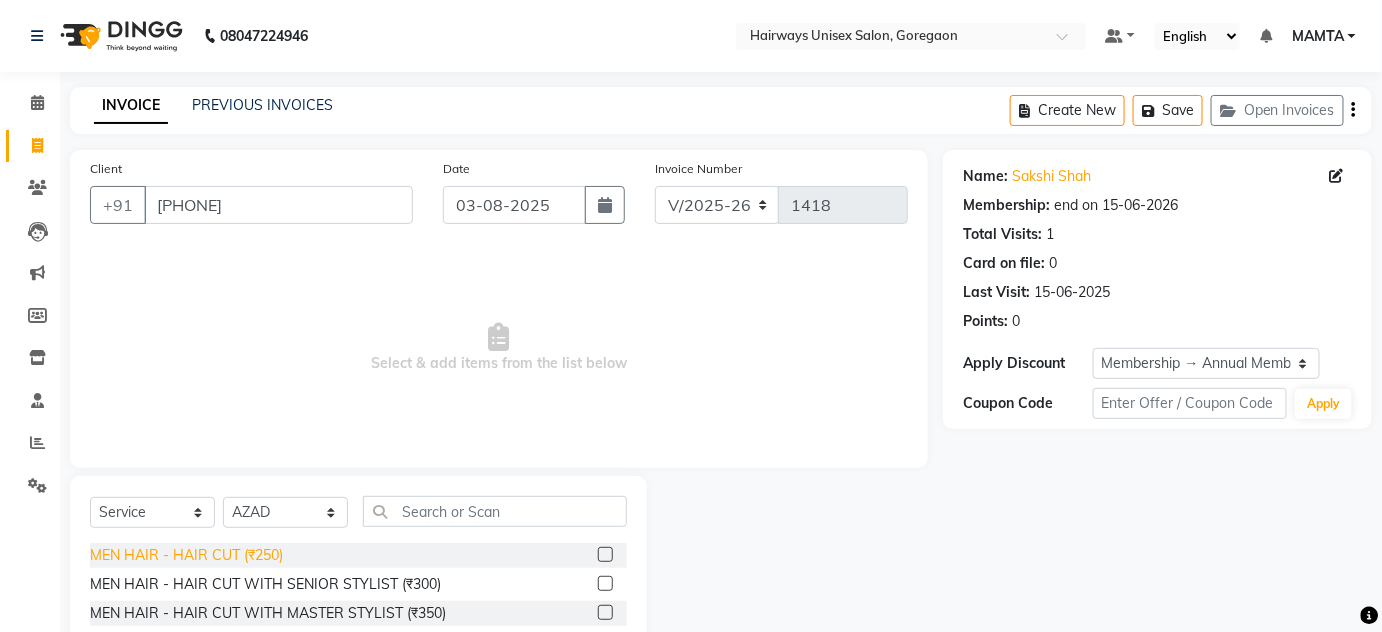 click on "MEN HAIR - HAIR CUT (₹250)" 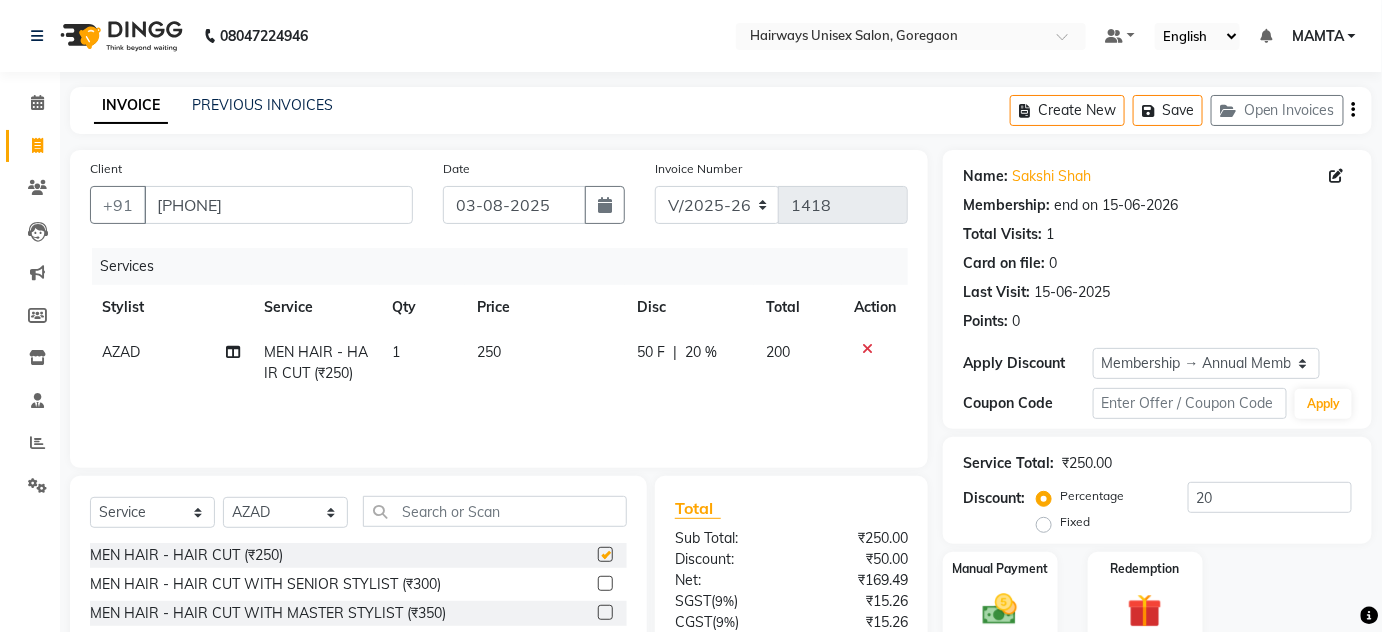 checkbox on "false" 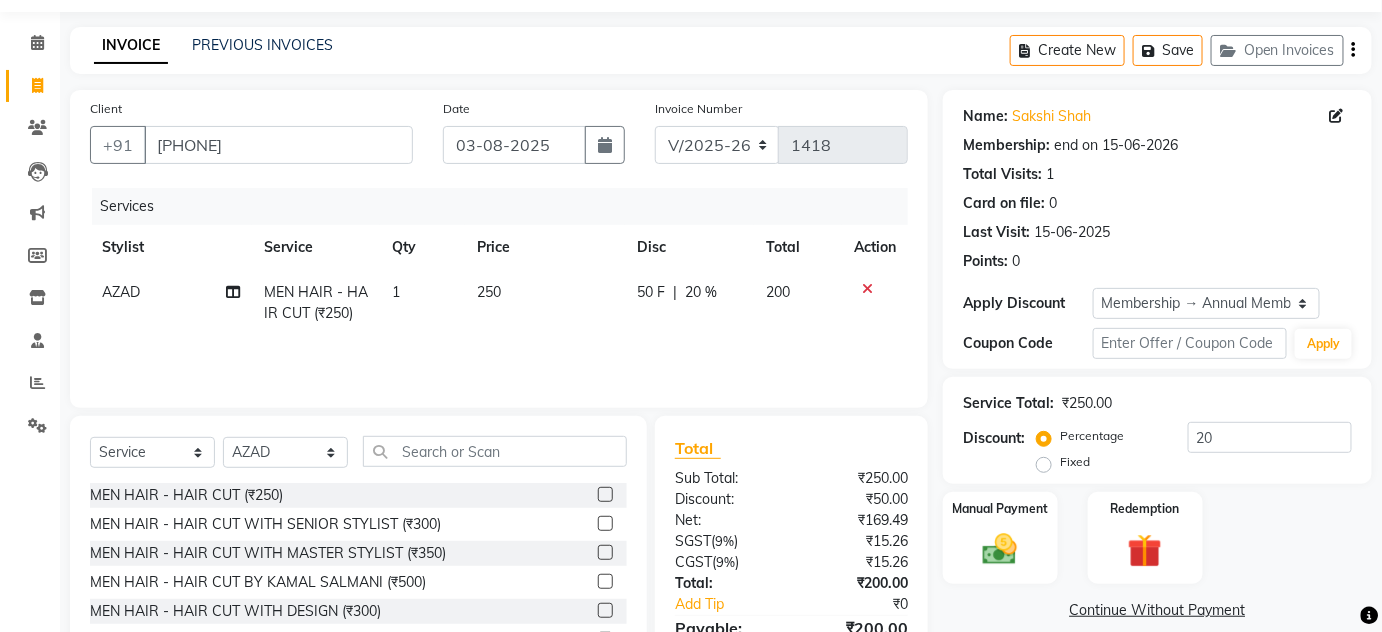 scroll, scrollTop: 90, scrollLeft: 0, axis: vertical 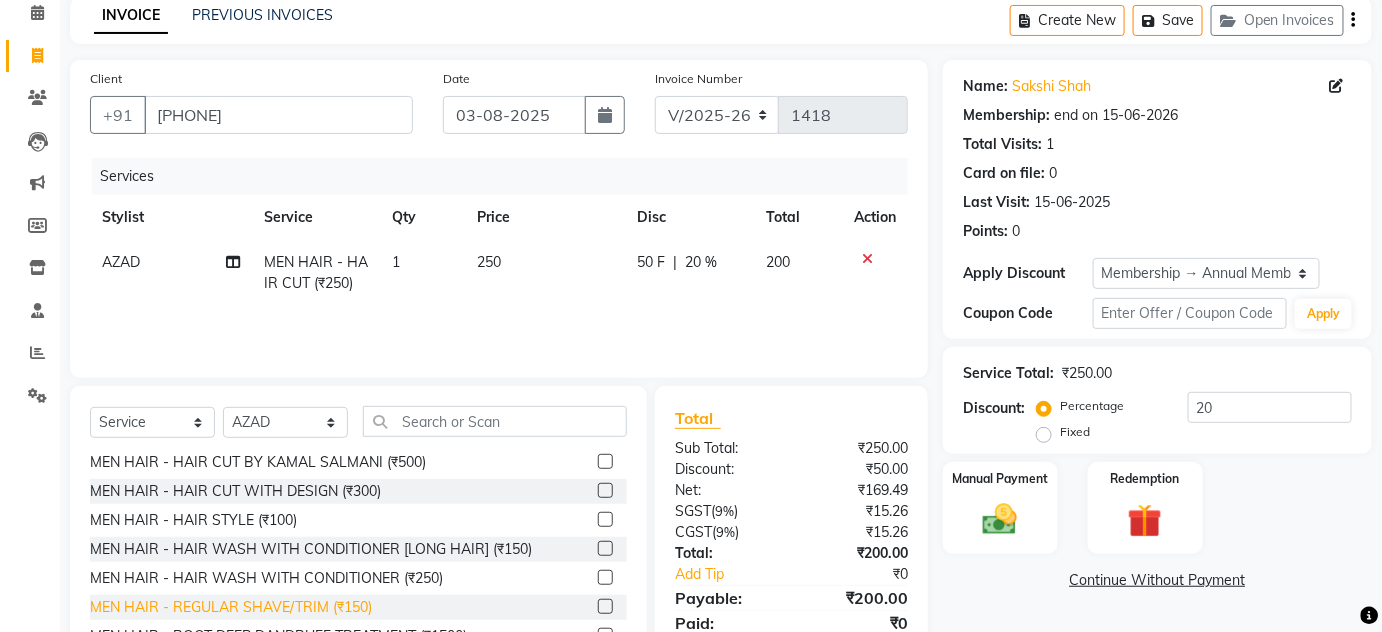 click on "MEN HAIR - REGULAR SHAVE/TRIM (₹150)" 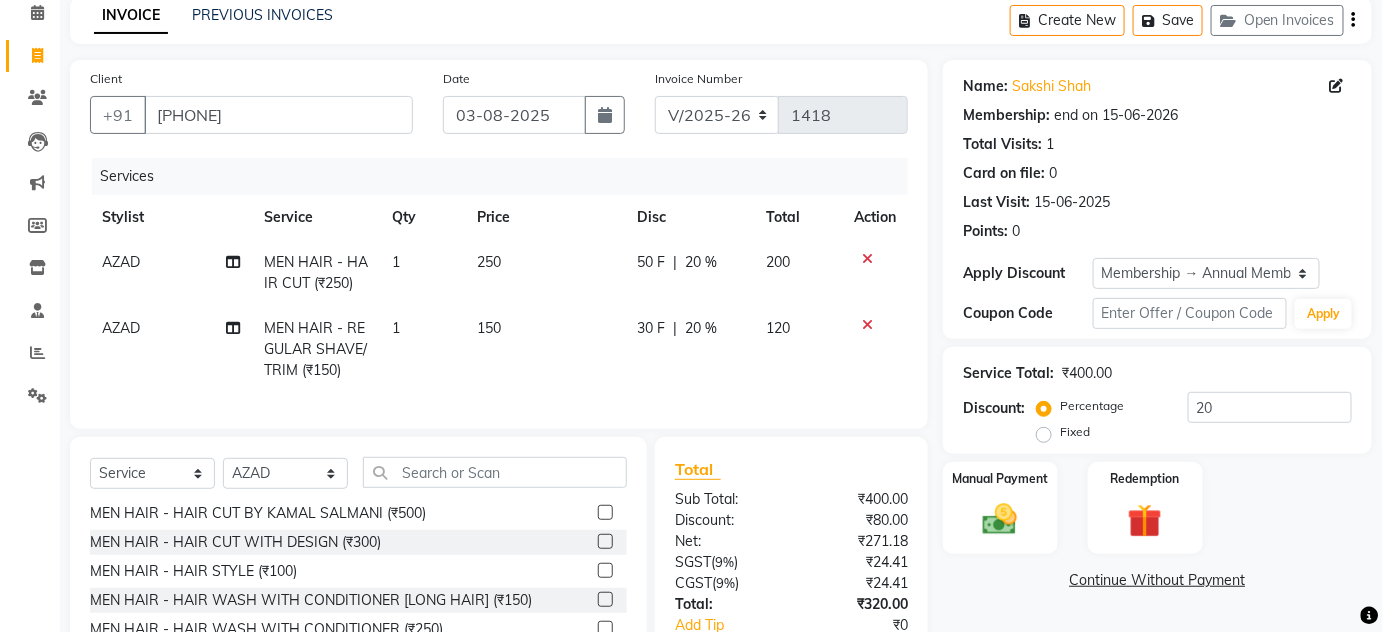 checkbox on "false" 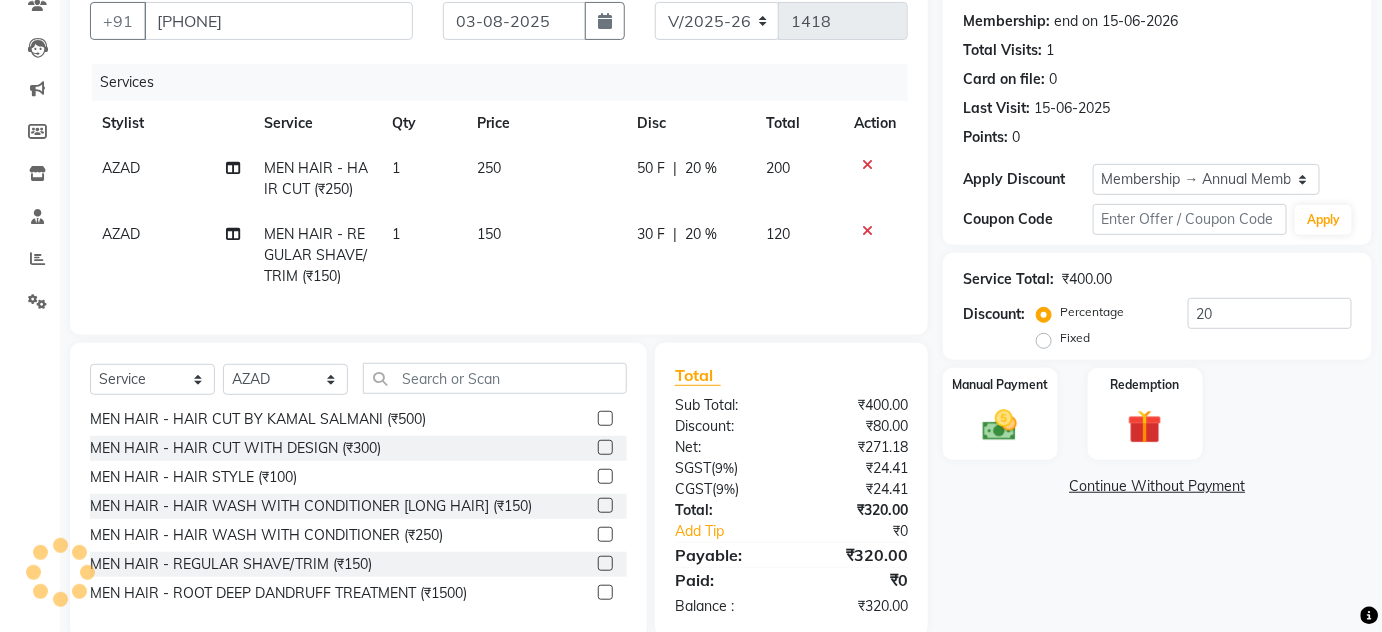 scroll, scrollTop: 233, scrollLeft: 0, axis: vertical 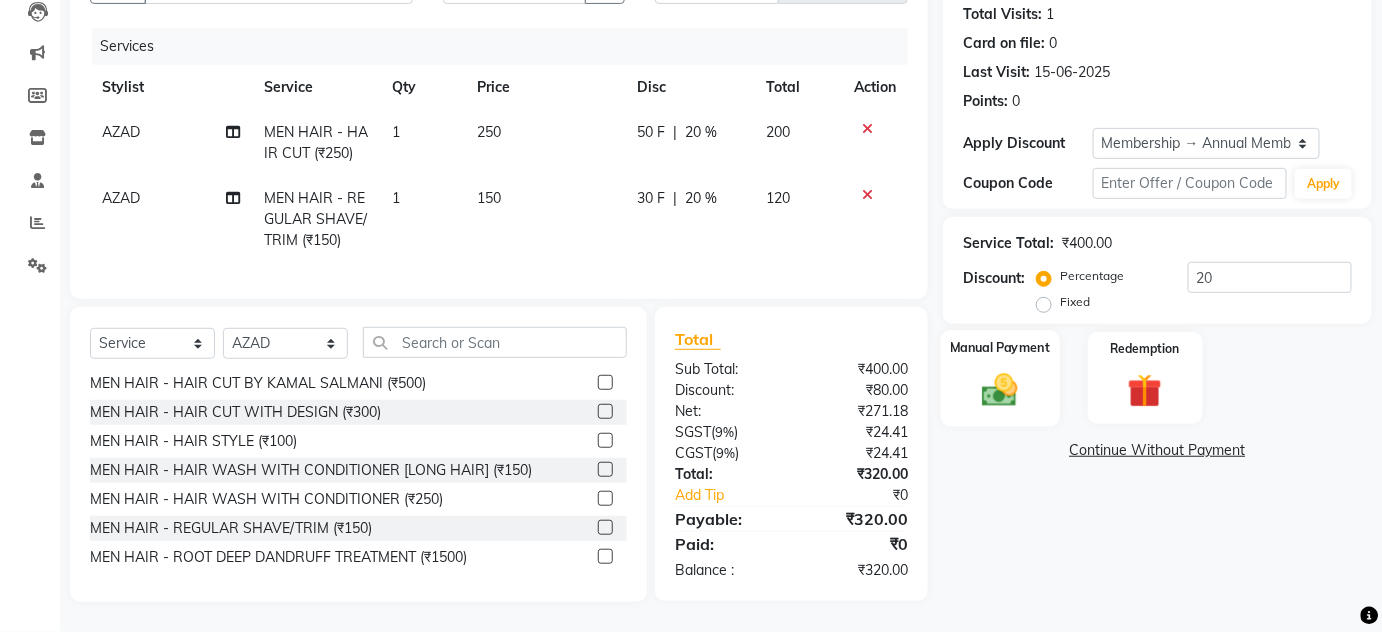 click on "Manual Payment" 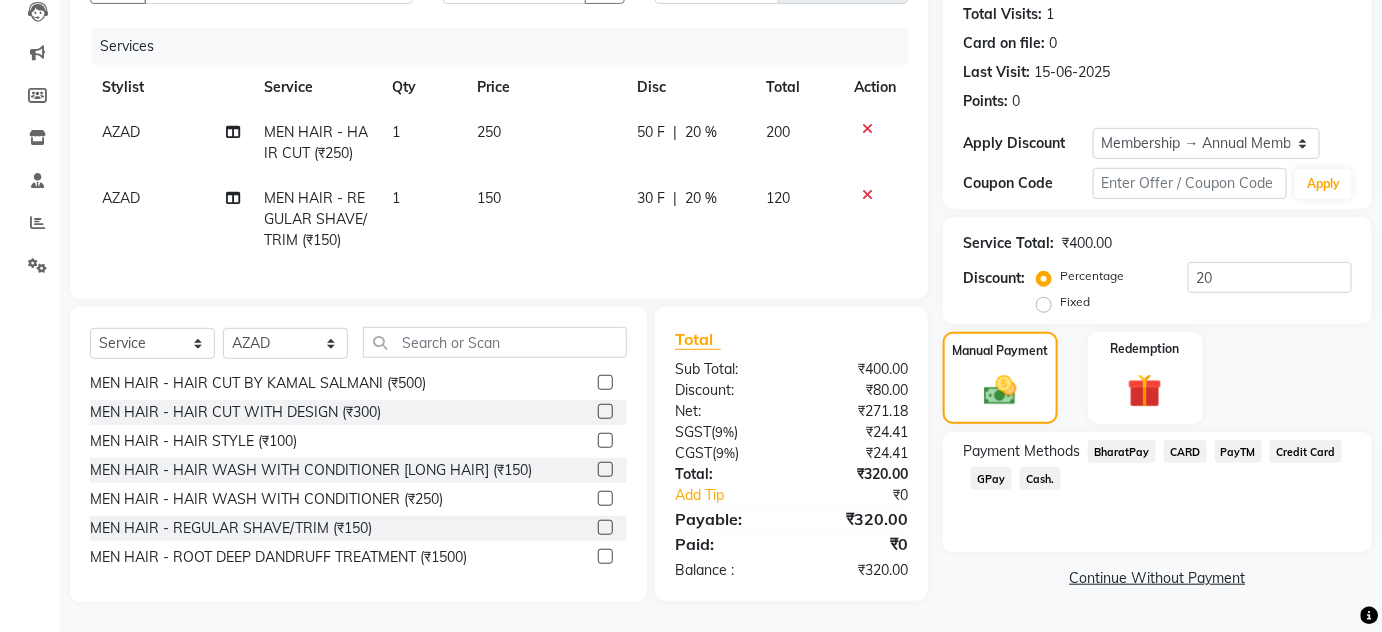 click on "GPay" 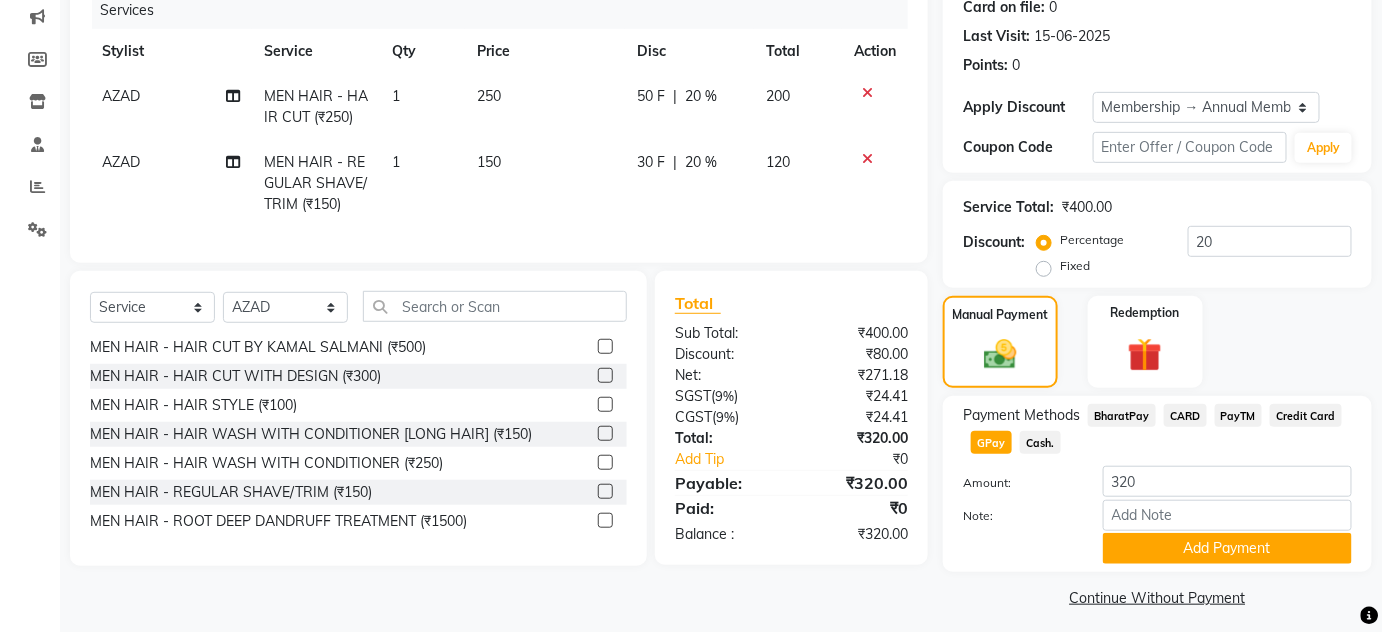 scroll, scrollTop: 266, scrollLeft: 0, axis: vertical 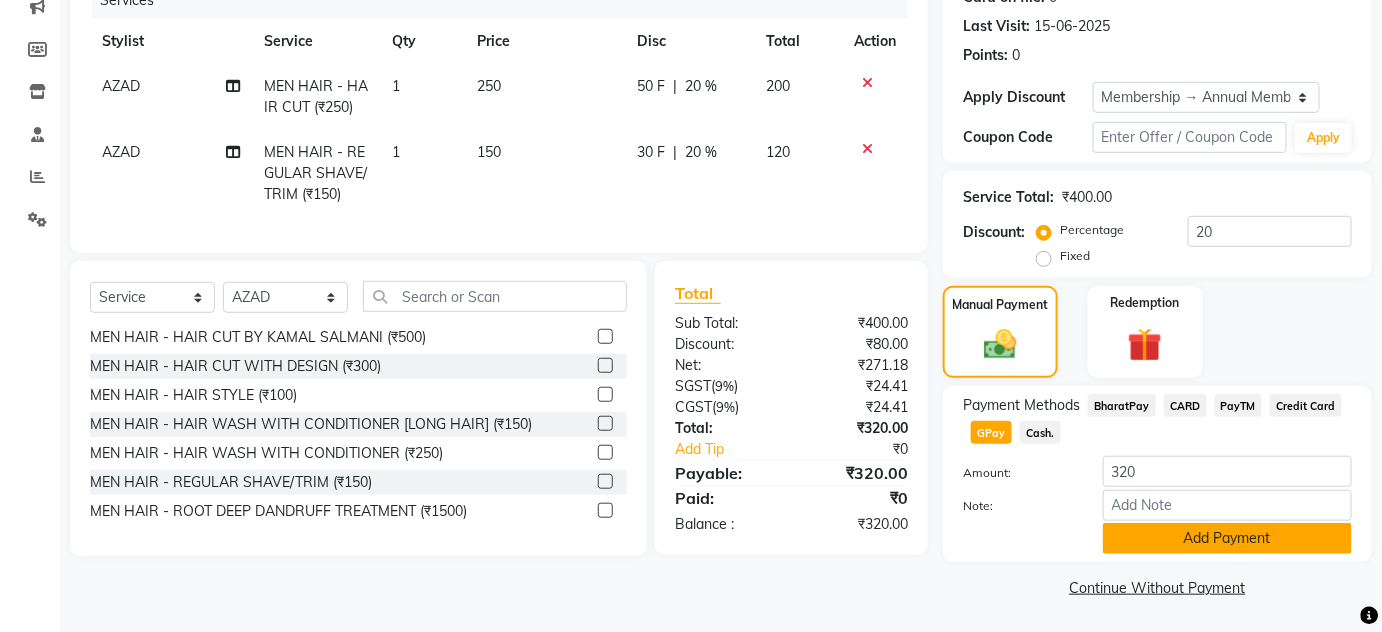 click on "Add Payment" 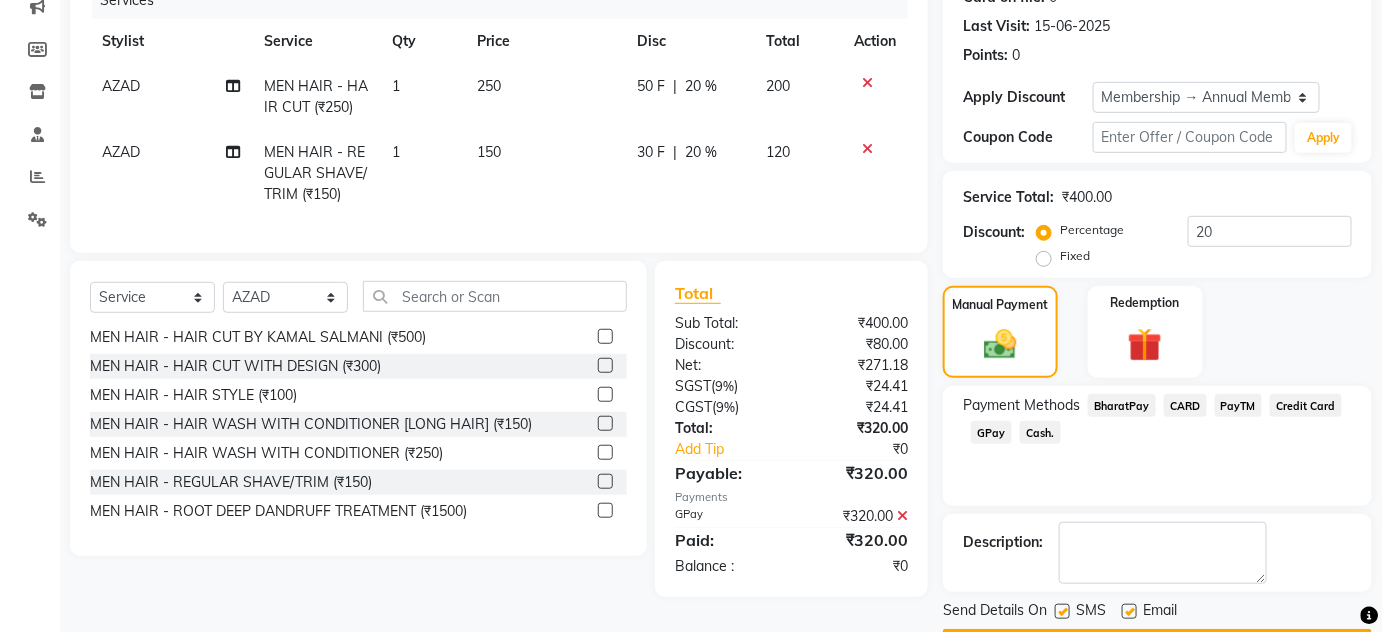 scroll, scrollTop: 322, scrollLeft: 0, axis: vertical 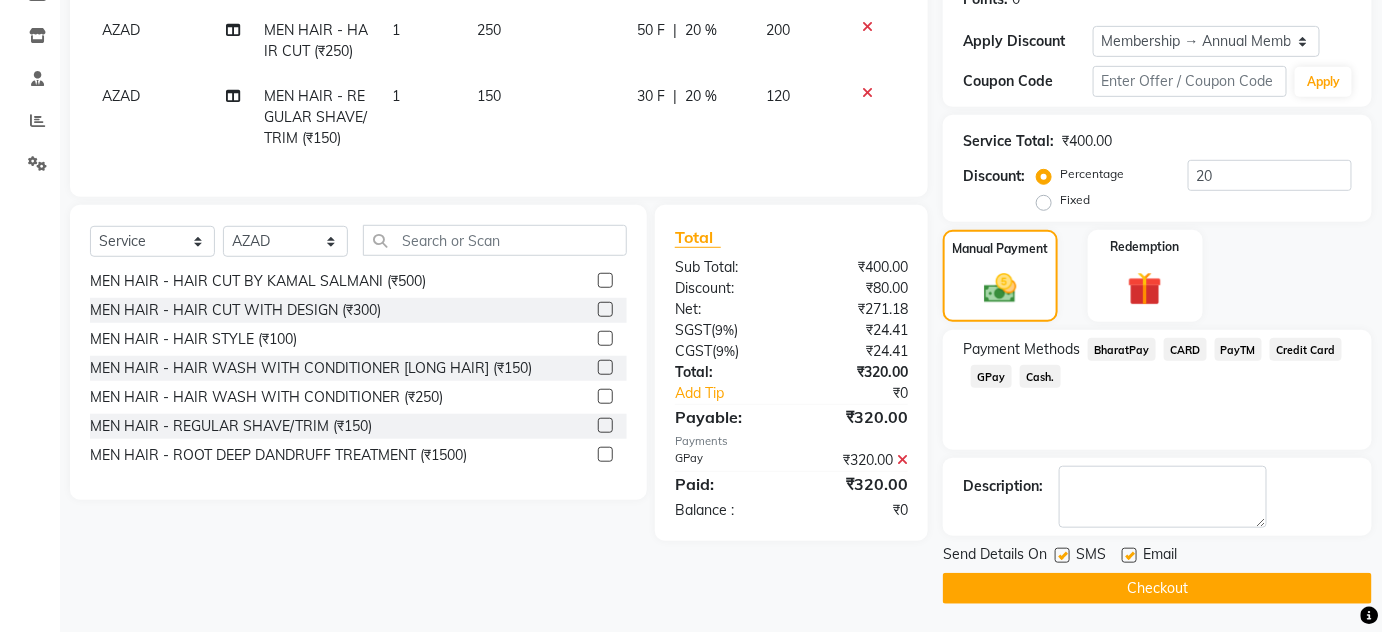 click on "Checkout" 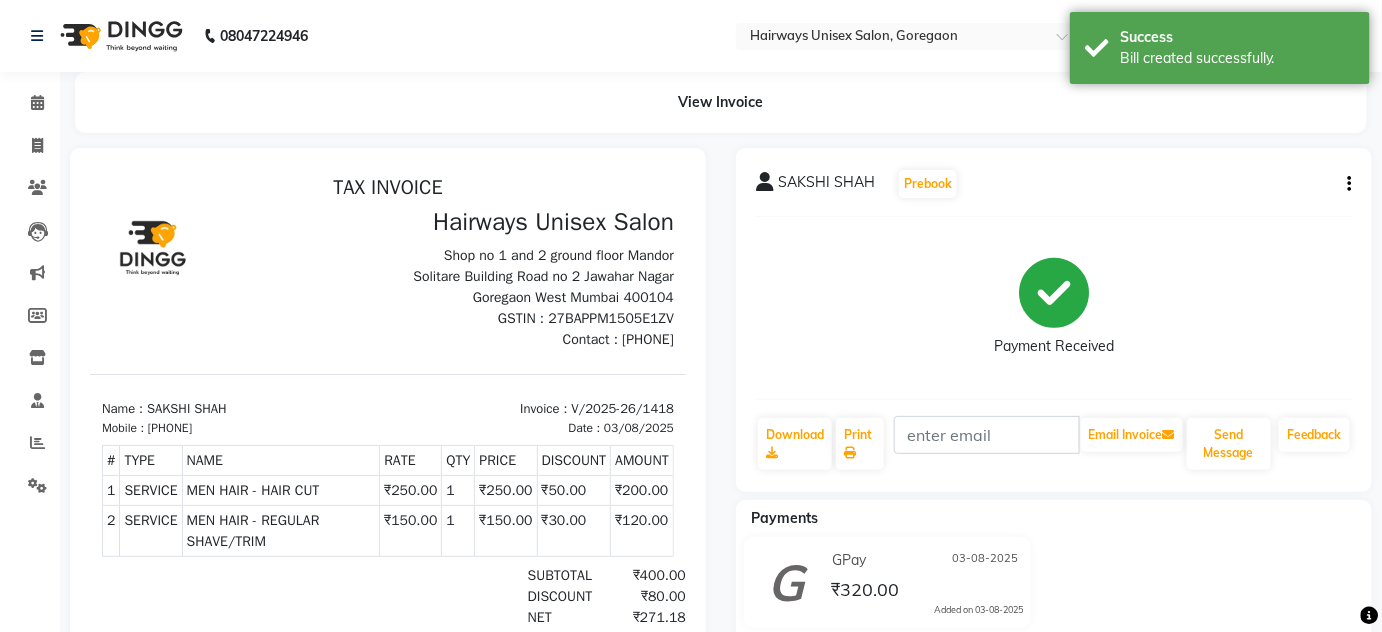 scroll, scrollTop: 0, scrollLeft: 0, axis: both 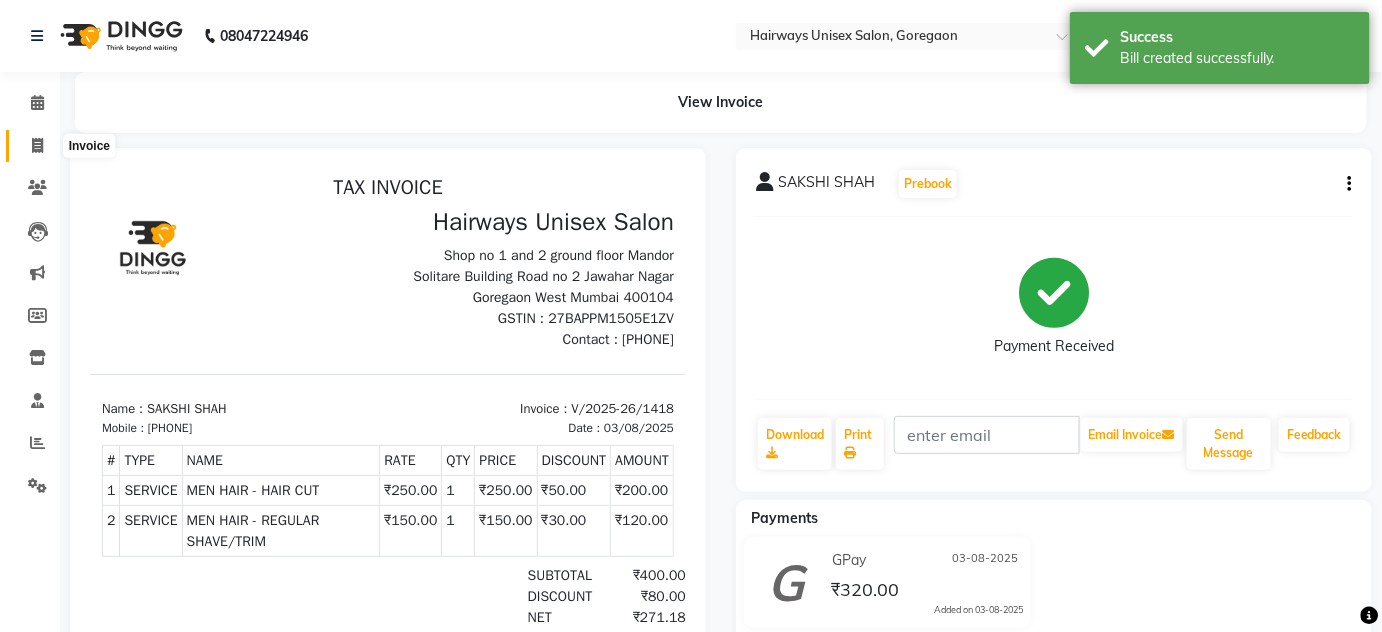 click 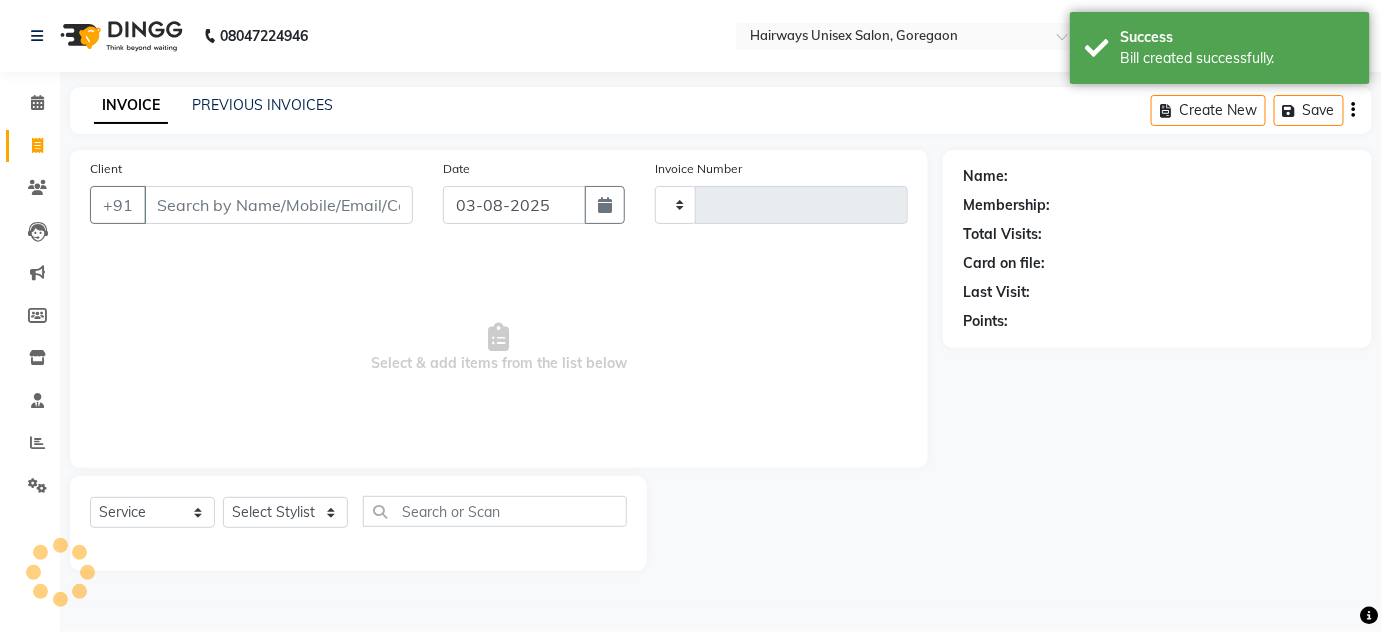 type on "1419" 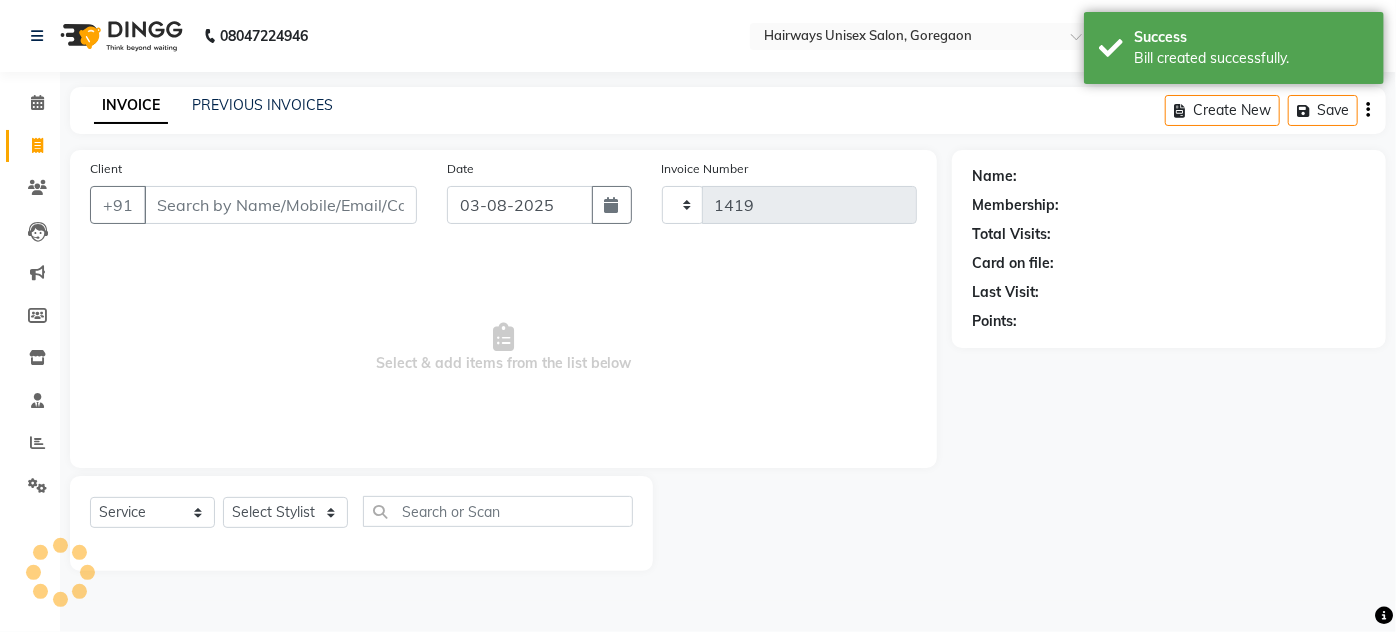 select on "8320" 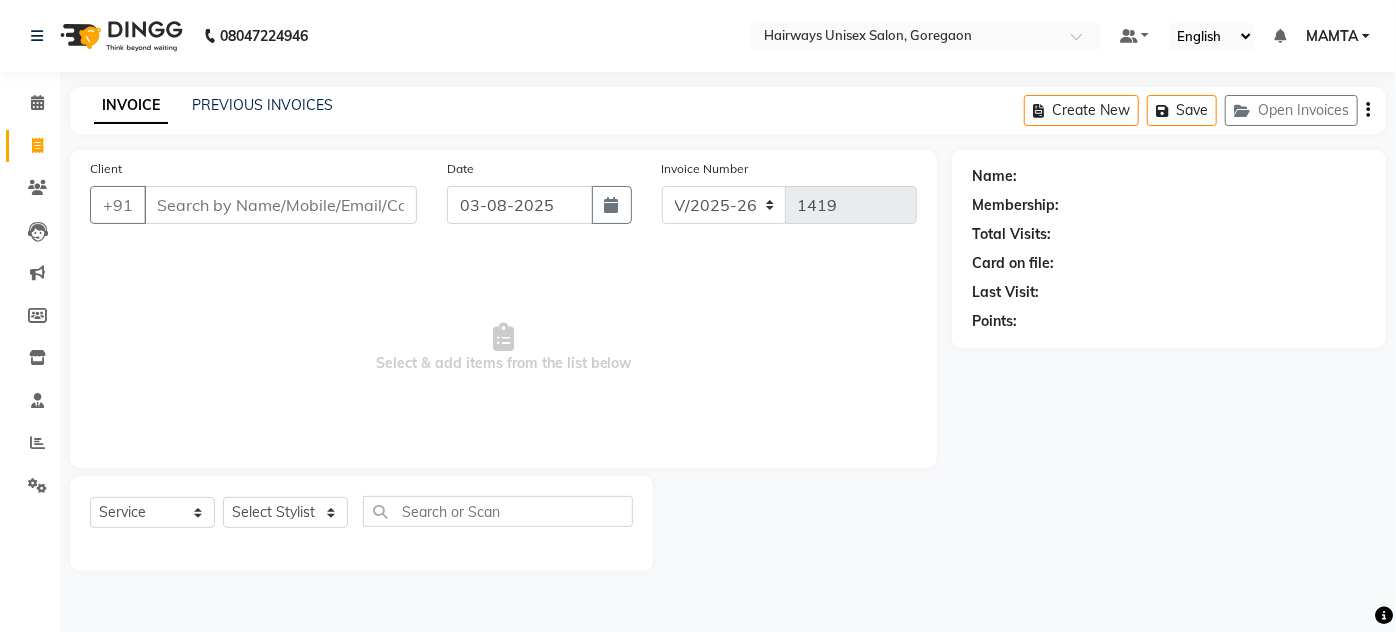 click on "INVOICE PREVIOUS INVOICES Create New   Save   Open Invoices" 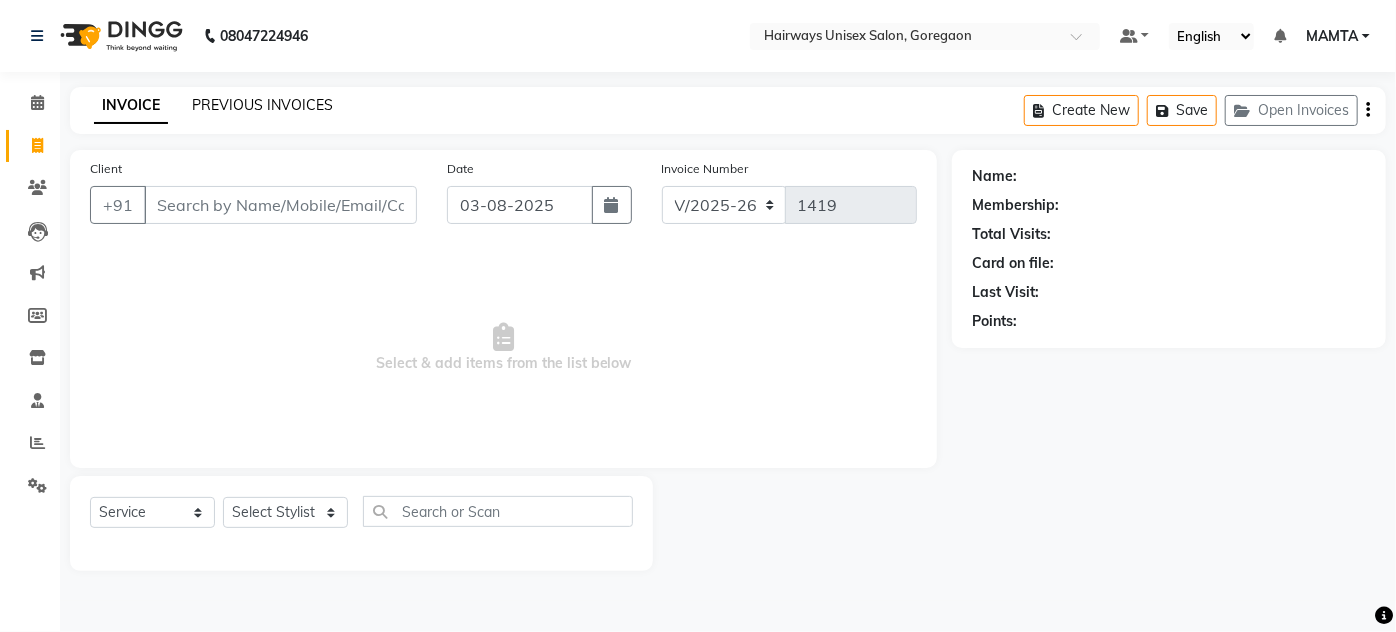 click on "PREVIOUS INVOICES" 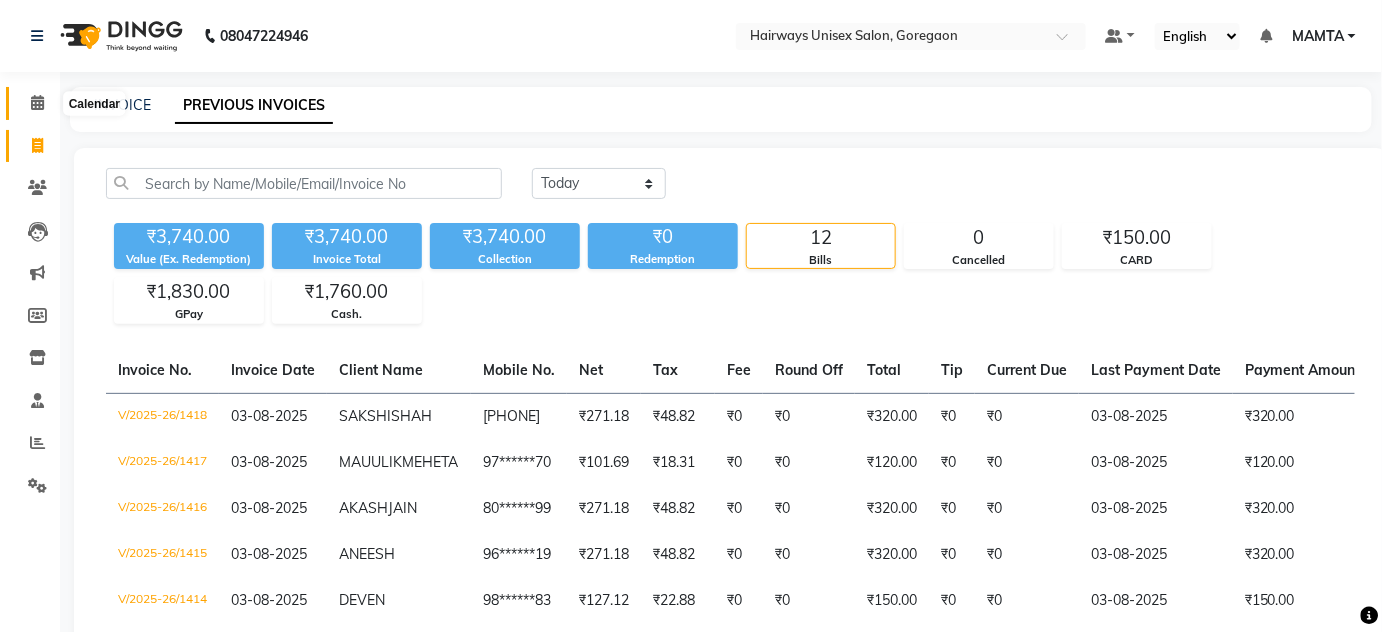 click 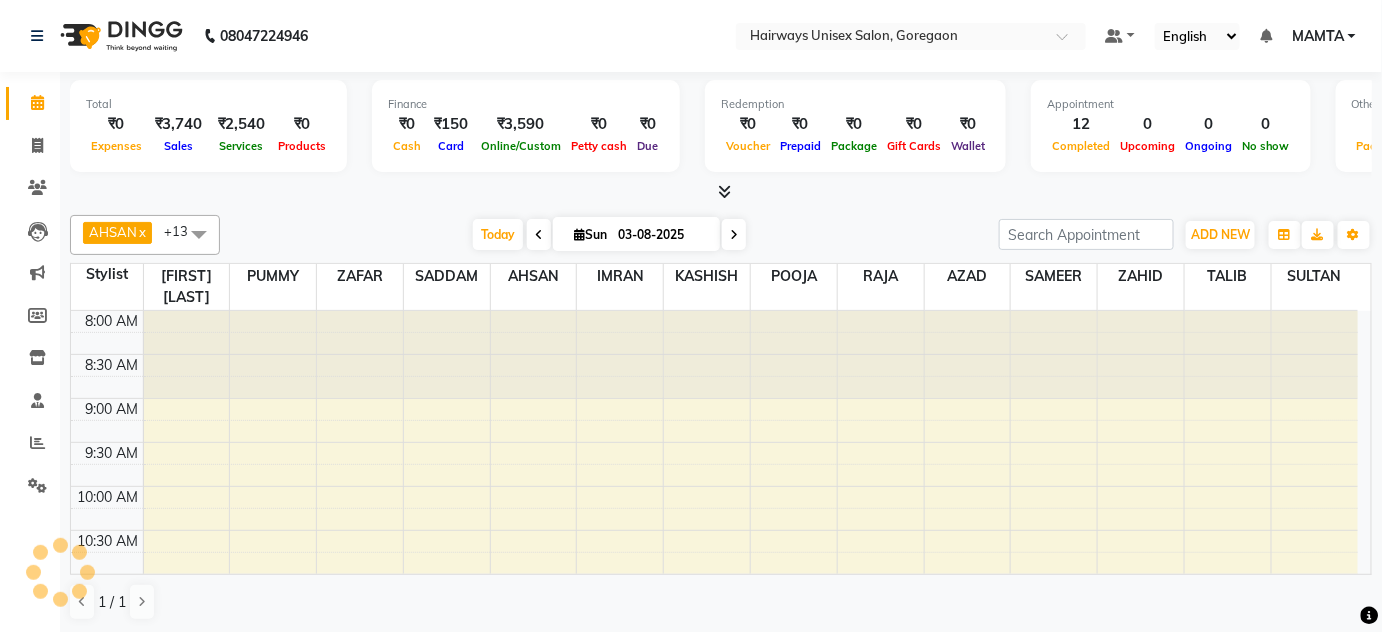 scroll, scrollTop: 0, scrollLeft: 0, axis: both 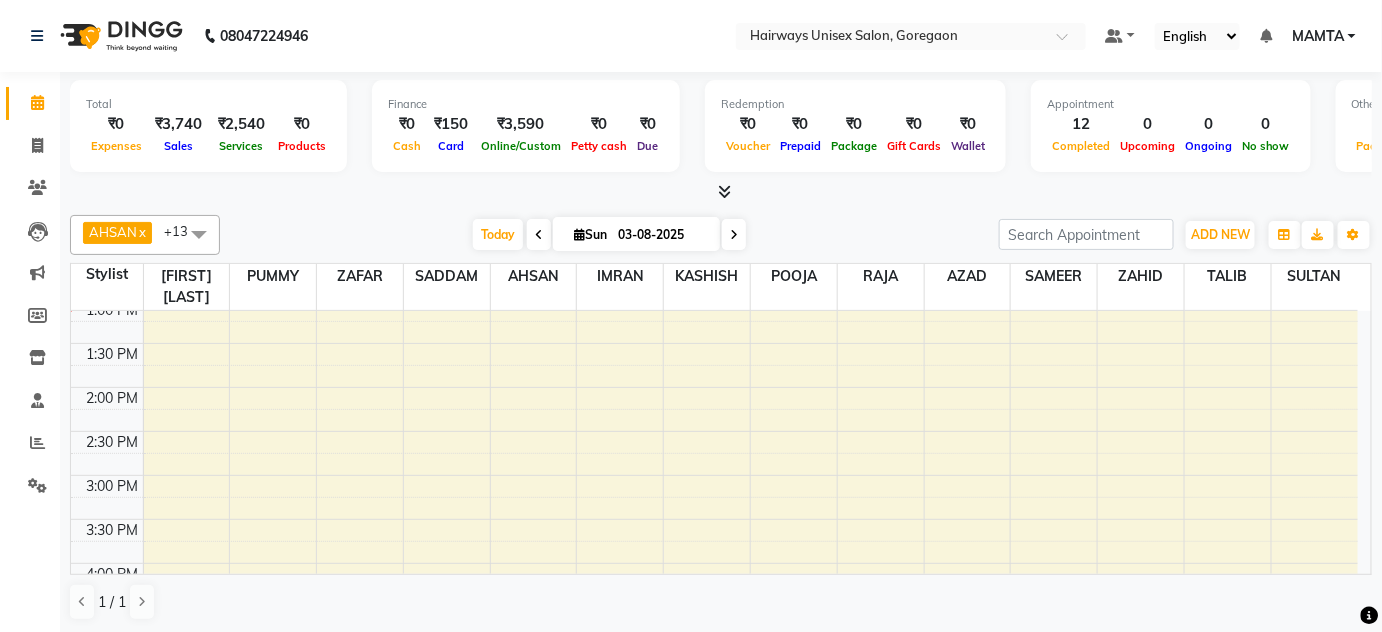 click on "9:00 AM 9:30 AM 10:00 AM 10:30 AM 11:00 AM 11:30 AM 12:00 PM 12:30 PM 1:00 PM 1:30 PM 2:00 PM 2:30 PM 3:00 PM 3:30 PM 4:00 PM 4:30 PM 5:00 PM 5:30 PM 6:00 PM 6:30 PM 7:00 PM 7:30 PM 8:00 PM 8:30 PM 9:00 PM 9:30 PM 10:00 PM 10:30 PM     JAGNATH OZHA, TK01, 12:05 PM-12:35 PM, MEN HAIR - HAIR CUT (₹250)     DARSHIL SHAH, TK09, 12:25 PM-12:55 PM, MEN HAIR - REGULAR SHAVE/TRIM (₹150)     DEVEN, TK03, 11:25 AM-11:55 AM, MEN HAIR - REGULAR SHAVE/TRIM (₹150)     ANSHUL KOTHARI, TK04, 11:30 AM-12:00 PM, MEN HAIR - REGULAR SHAVE/TRIM (₹150)     JAGNATH OZHA, TK01, 11:35 AM-12:05 PM, MEN HAIR - HAIR CUT (₹250)     MAUULIK MEHETA, TK08, 12:15 PM-12:45 PM, MEN HAIR - REGULAR SHAVE/TRIM (₹150)     JAGNATH OZHA, TK01, 11:05 AM-11:35 AM, MEN HAIR - HAIR CUT (₹250)     JIMIT, TK02, 11:10 AM-11:40 AM, MEN HAIR - REGULAR SHAVE/TRIM (₹150)     ANEESH, TK06, 11:30 AM-12:30 PM, MEN HAIR - HAIR CUT (₹250),MEN HAIR - REGULAR SHAVE/TRIM (₹150)" at bounding box center (714, 563) 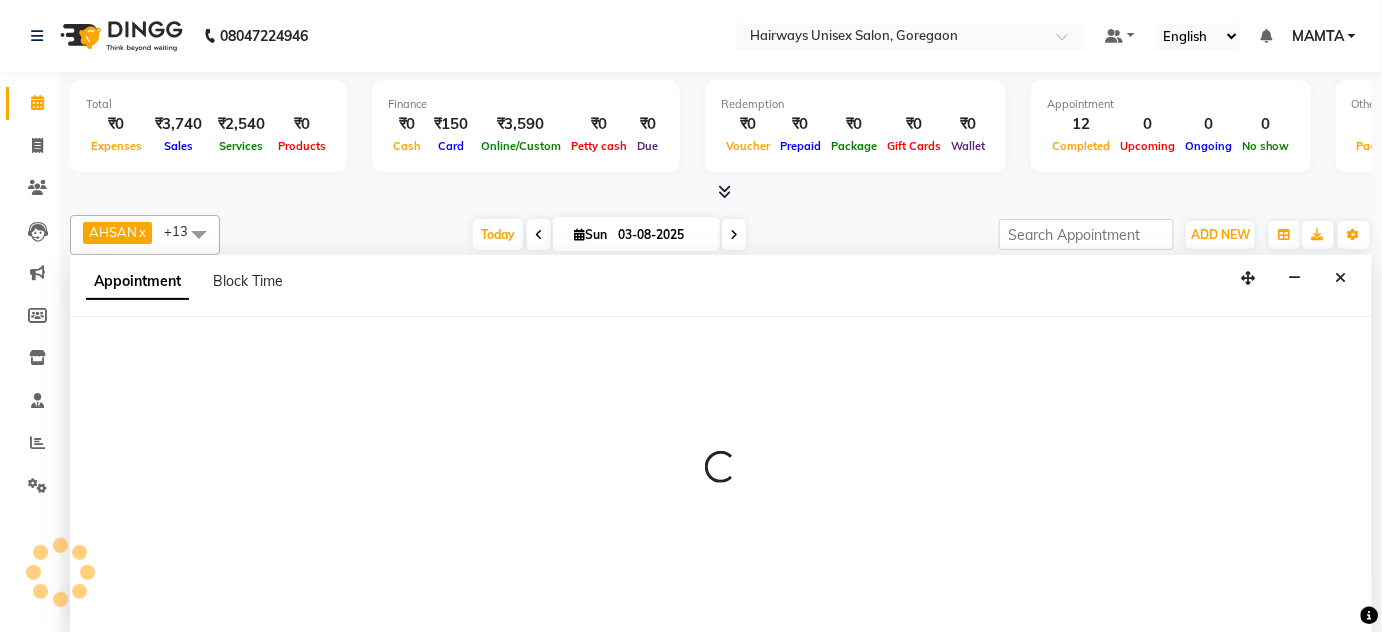 select on "80504" 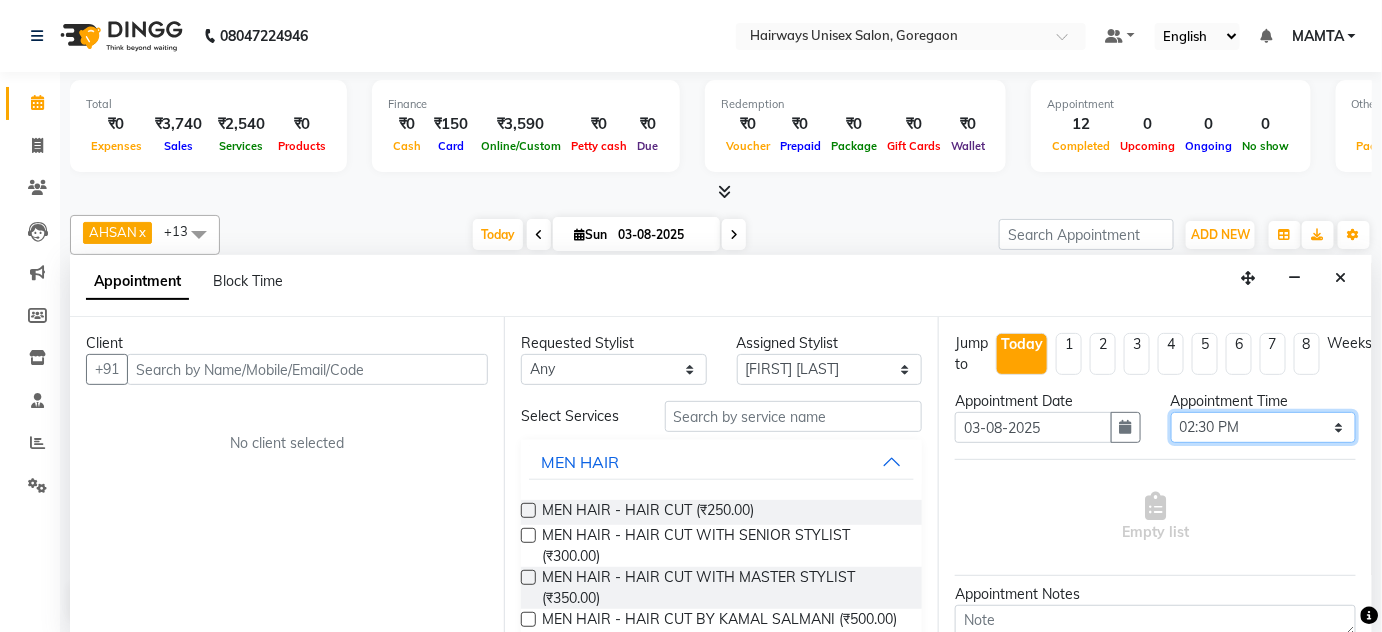 click on "Select 10:00 AM 10:15 AM 10:30 AM 10:45 AM 11:00 AM 11:15 AM 11:30 AM 11:45 AM 12:00 PM 12:15 PM 12:30 PM 12:45 PM 01:00 PM 01:15 PM 01:30 PM 01:45 PM 02:00 PM 02:15 PM 02:30 PM 02:45 PM 03:00 PM 03:15 PM 03:30 PM 03:45 PM 04:00 PM 04:15 PM 04:30 PM 04:45 PM 05:00 PM 05:15 PM 05:30 PM 05:45 PM 06:00 PM 06:15 PM 06:30 PM 06:45 PM 07:00 PM 07:15 PM 07:30 PM 07:45 PM 08:00 PM 08:15 PM 08:30 PM 08:45 PM 09:00 PM 09:15 PM 09:30 PM 09:45 PM 10:00 PM 10:15 PM 10:30 PM" at bounding box center [1264, 427] 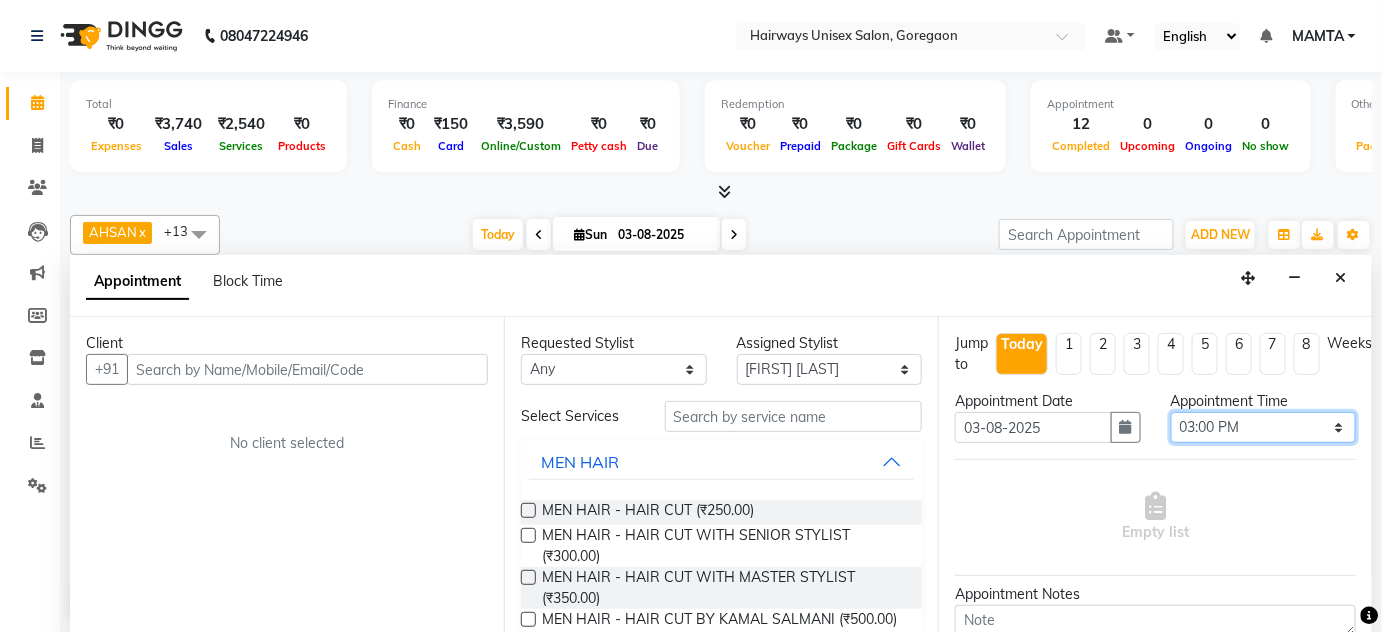 click on "Select 10:00 AM 10:15 AM 10:30 AM 10:45 AM 11:00 AM 11:15 AM 11:30 AM 11:45 AM 12:00 PM 12:15 PM 12:30 PM 12:45 PM 01:00 PM 01:15 PM 01:30 PM 01:45 PM 02:00 PM 02:15 PM 02:30 PM 02:45 PM 03:00 PM 03:15 PM 03:30 PM 03:45 PM 04:00 PM 04:15 PM 04:30 PM 04:45 PM 05:00 PM 05:15 PM 05:30 PM 05:45 PM 06:00 PM 06:15 PM 06:30 PM 06:45 PM 07:00 PM 07:15 PM 07:30 PM 07:45 PM 08:00 PM 08:15 PM 08:30 PM 08:45 PM 09:00 PM 09:15 PM 09:30 PM 09:45 PM 10:00 PM 10:15 PM 10:30 PM" at bounding box center [1264, 427] 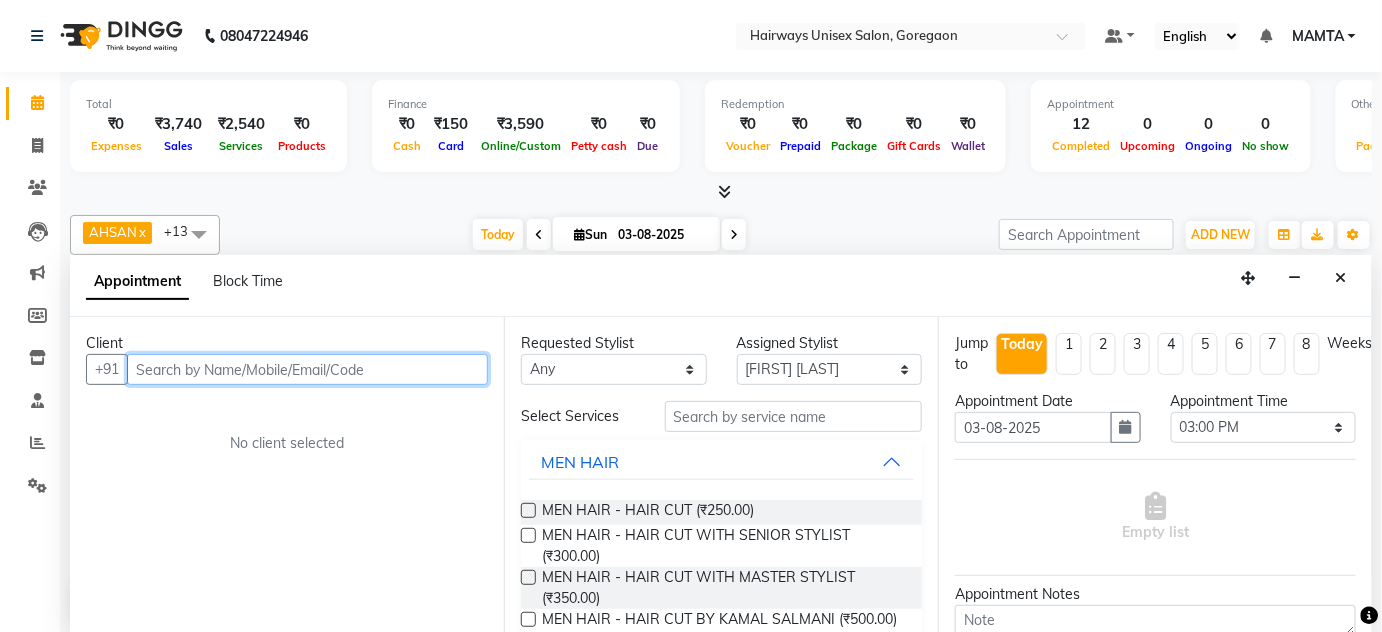 click at bounding box center (307, 369) 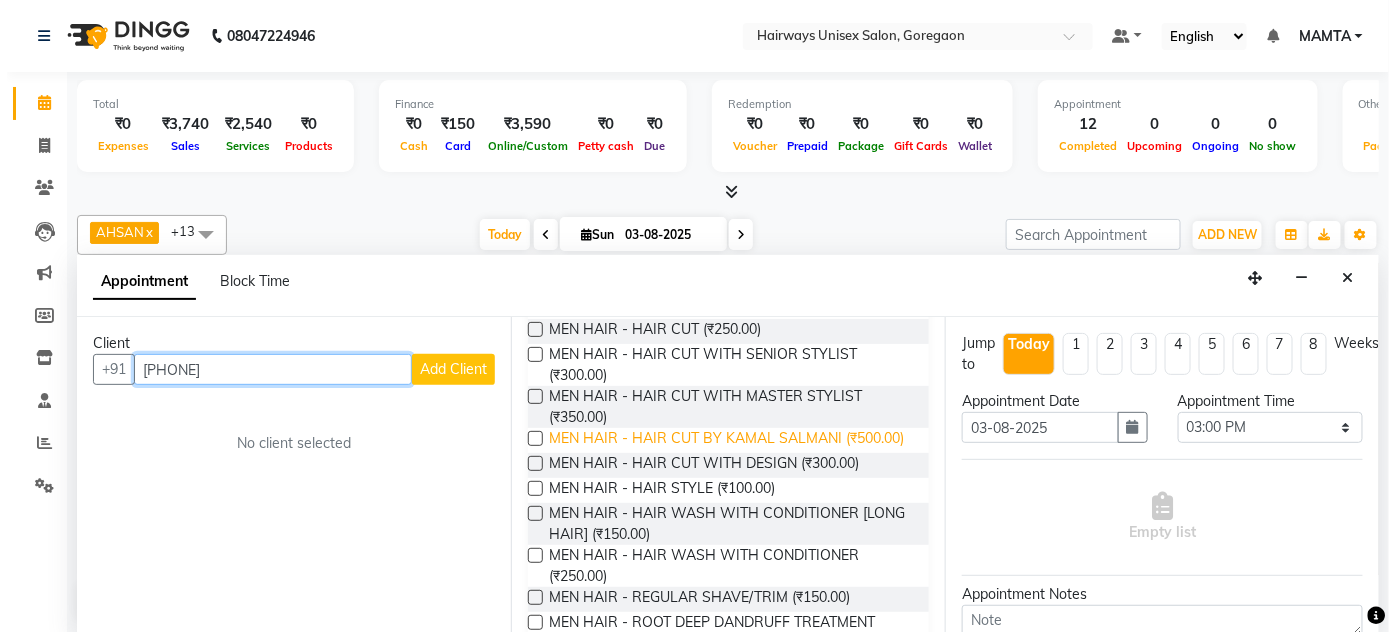 scroll, scrollTop: 90, scrollLeft: 0, axis: vertical 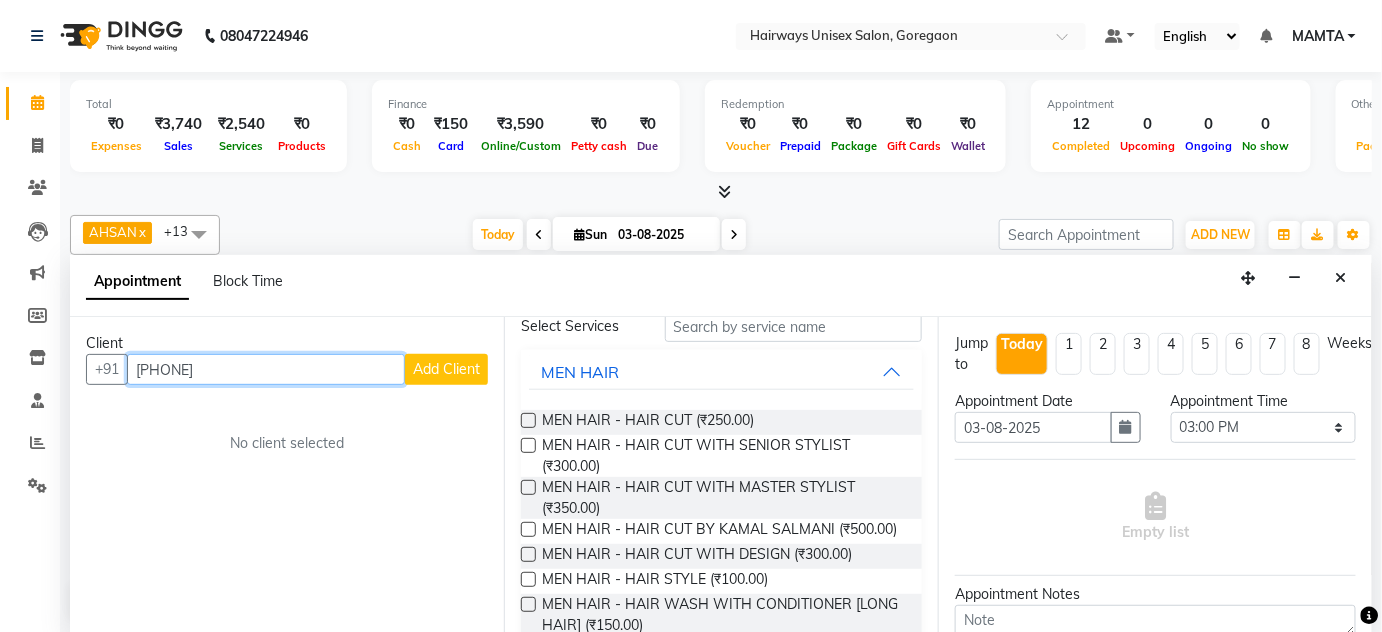 type on "9137536924" 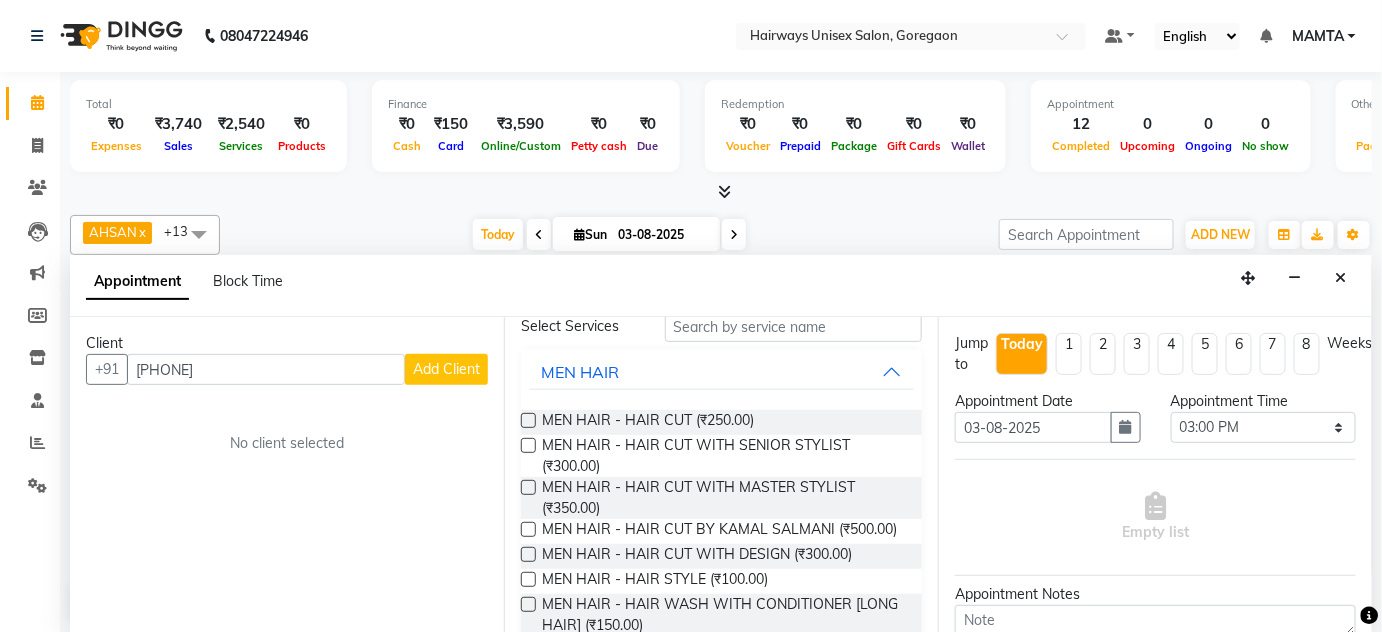click on "Add Client" at bounding box center [446, 369] 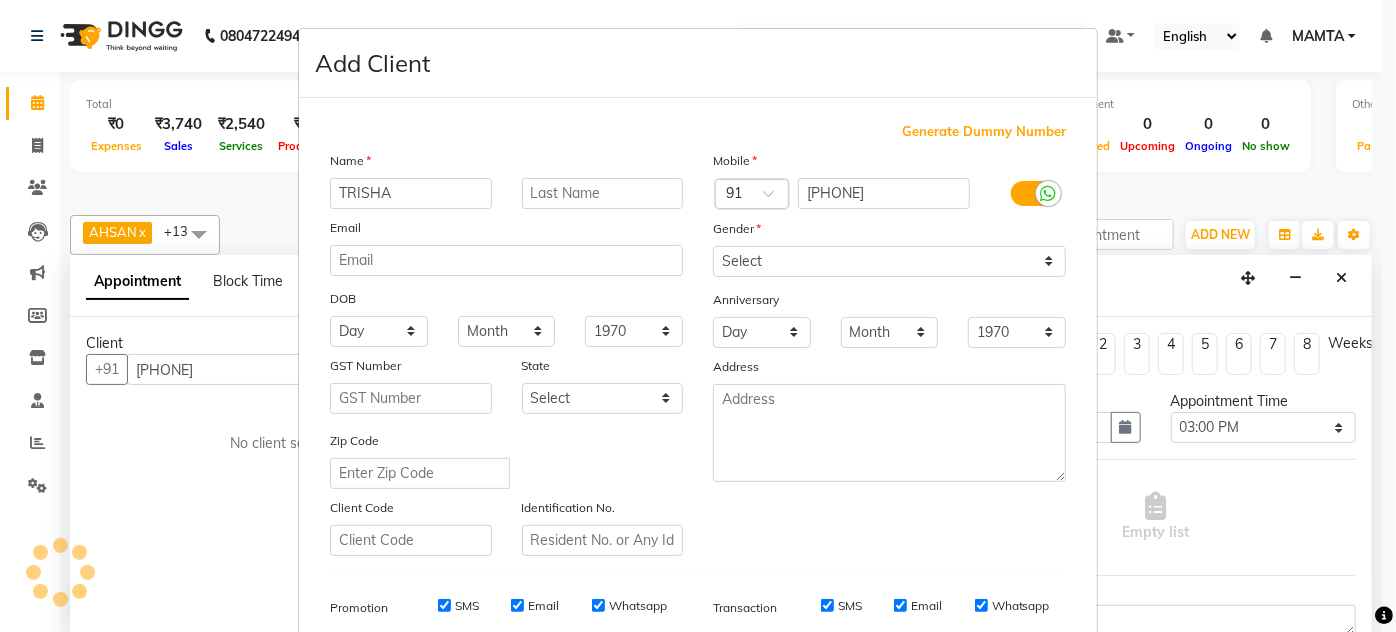 type on "TRISHA" 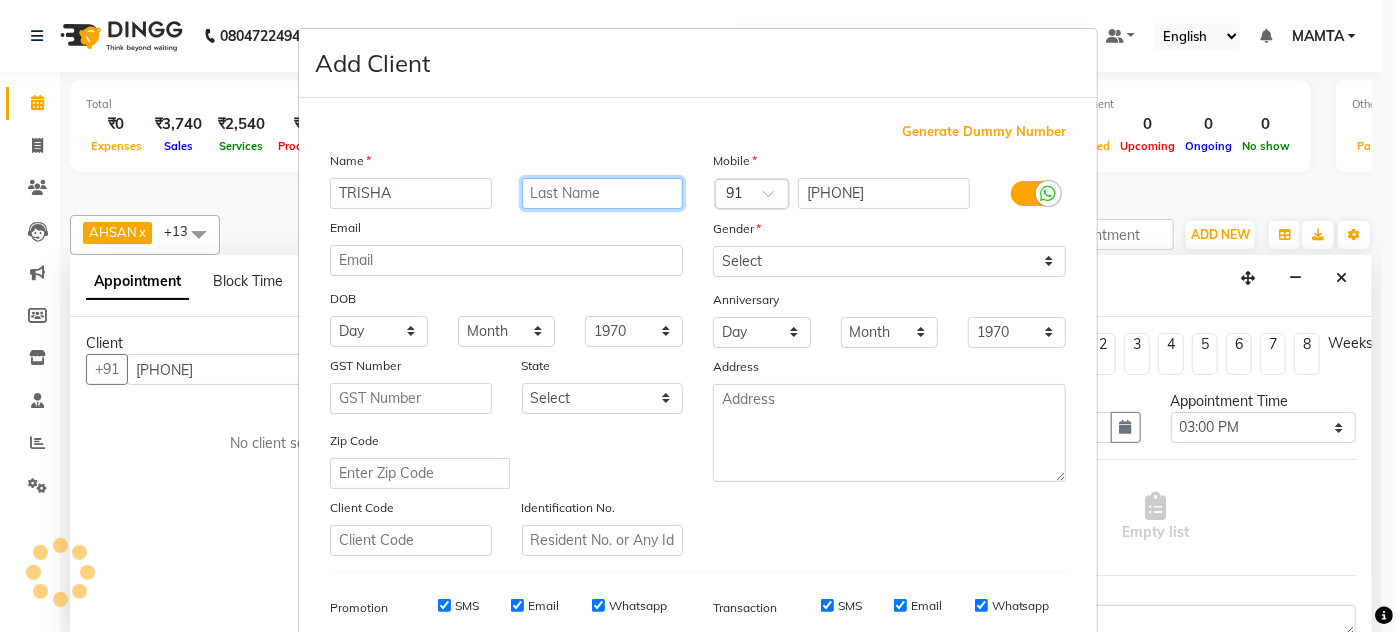 click at bounding box center [603, 193] 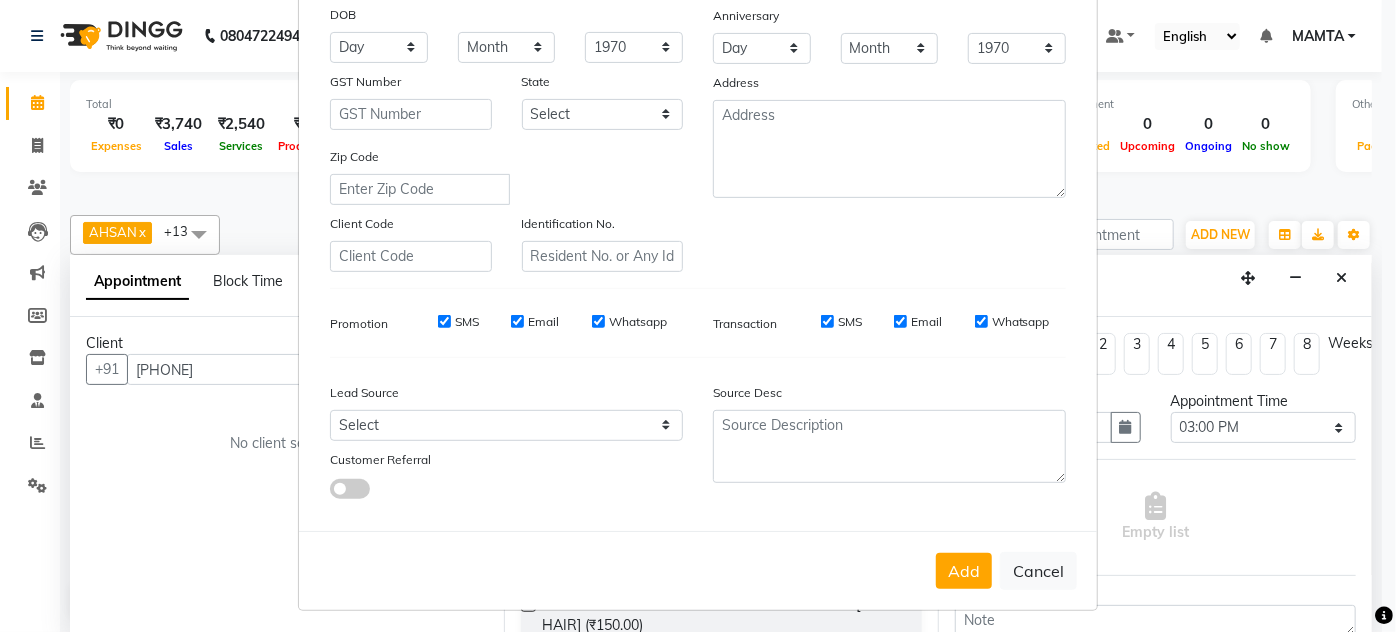 scroll, scrollTop: 290, scrollLeft: 0, axis: vertical 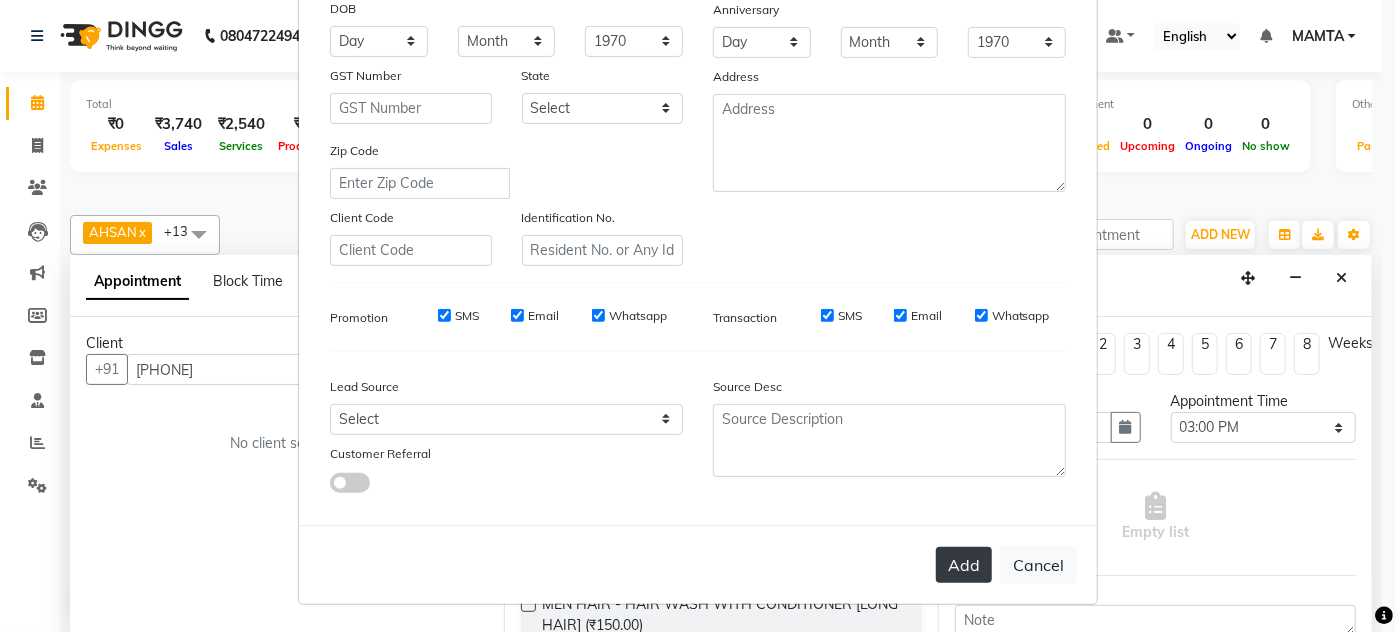 type on "JOSHI" 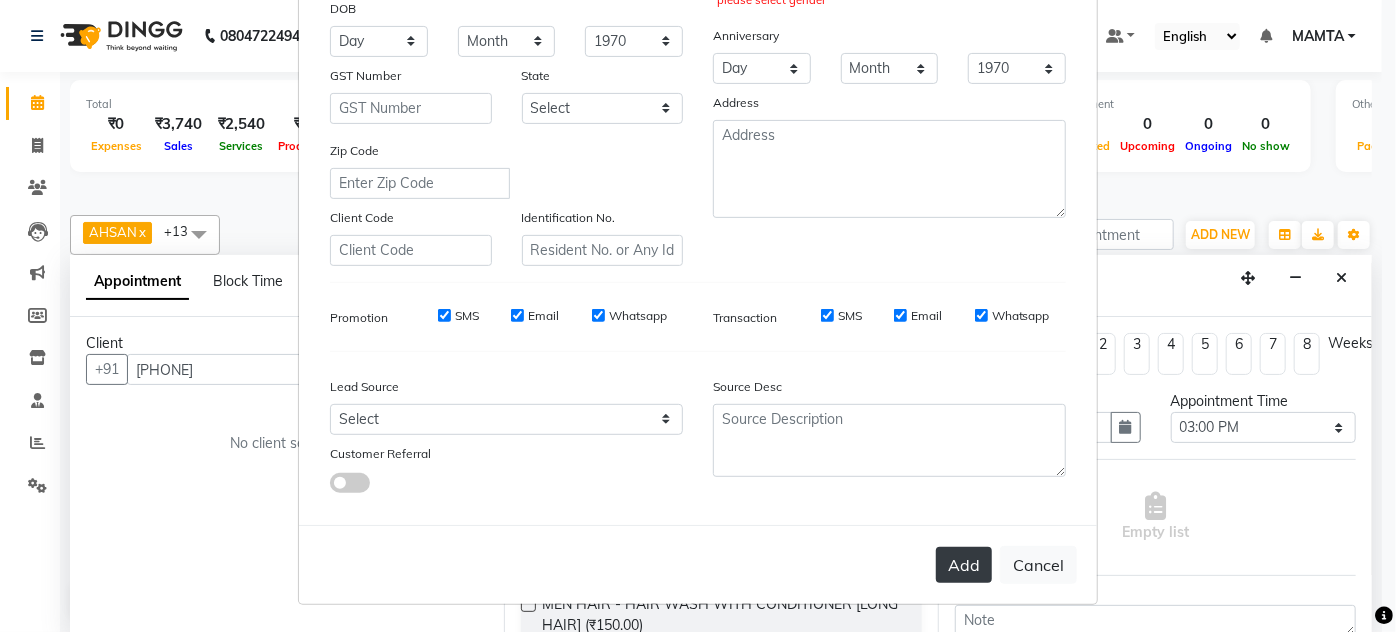 click on "Add" at bounding box center [964, 565] 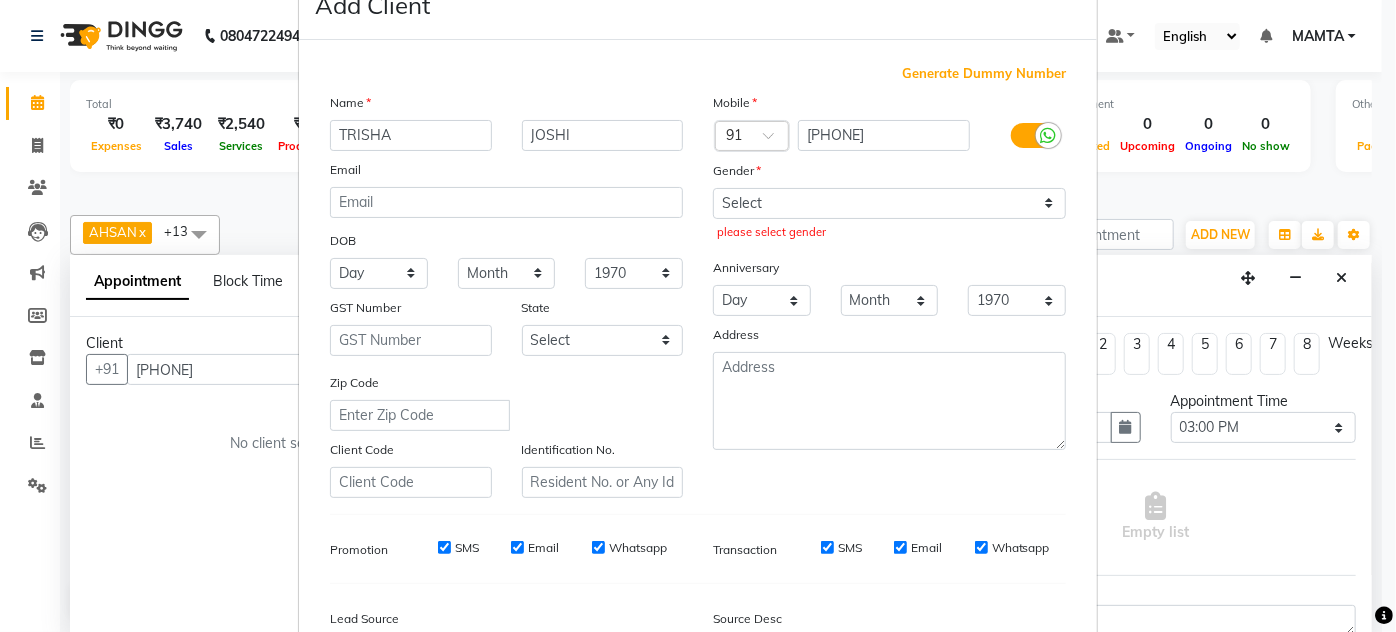 scroll, scrollTop: 17, scrollLeft: 0, axis: vertical 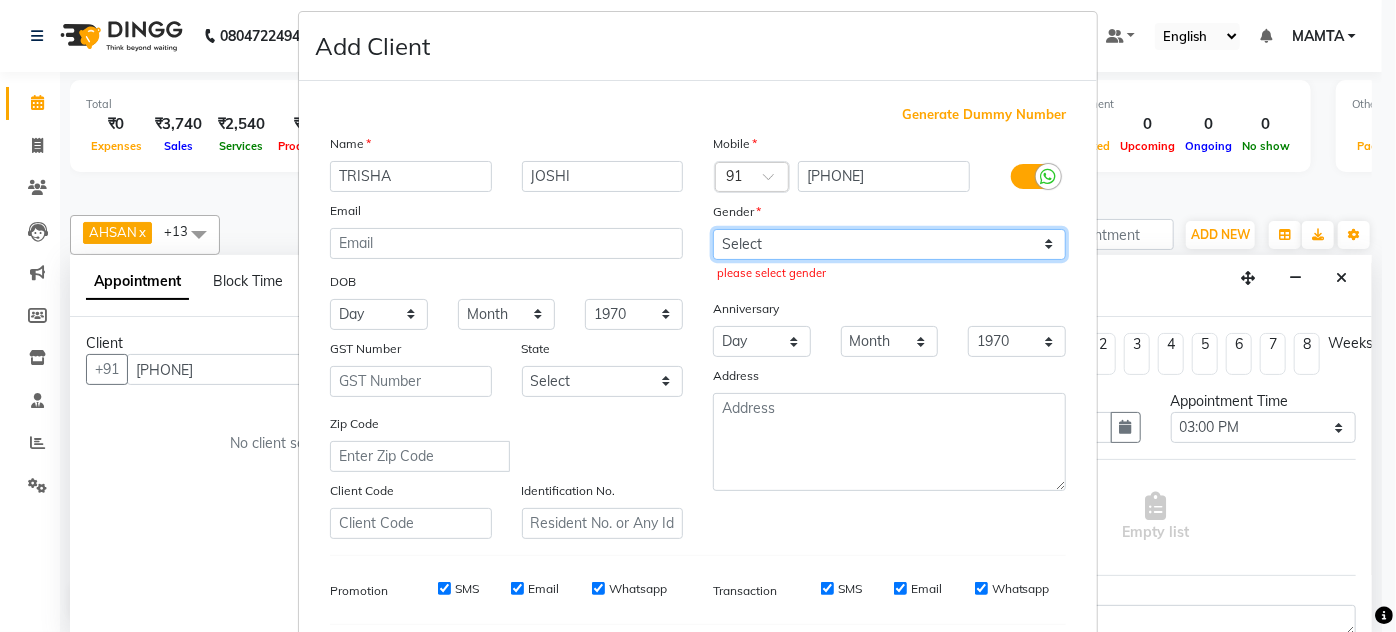 click on "Select Male Female Other Prefer Not To Say" at bounding box center [889, 244] 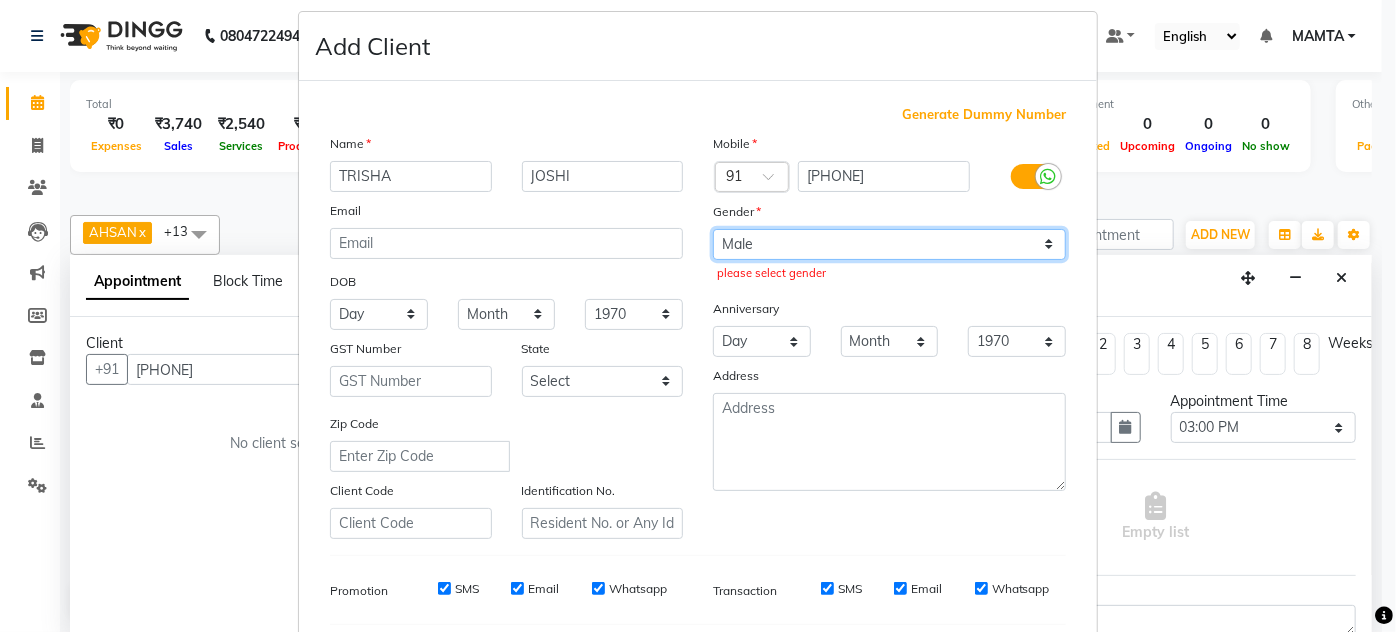 click on "Select Male Female Other Prefer Not To Say" at bounding box center (889, 244) 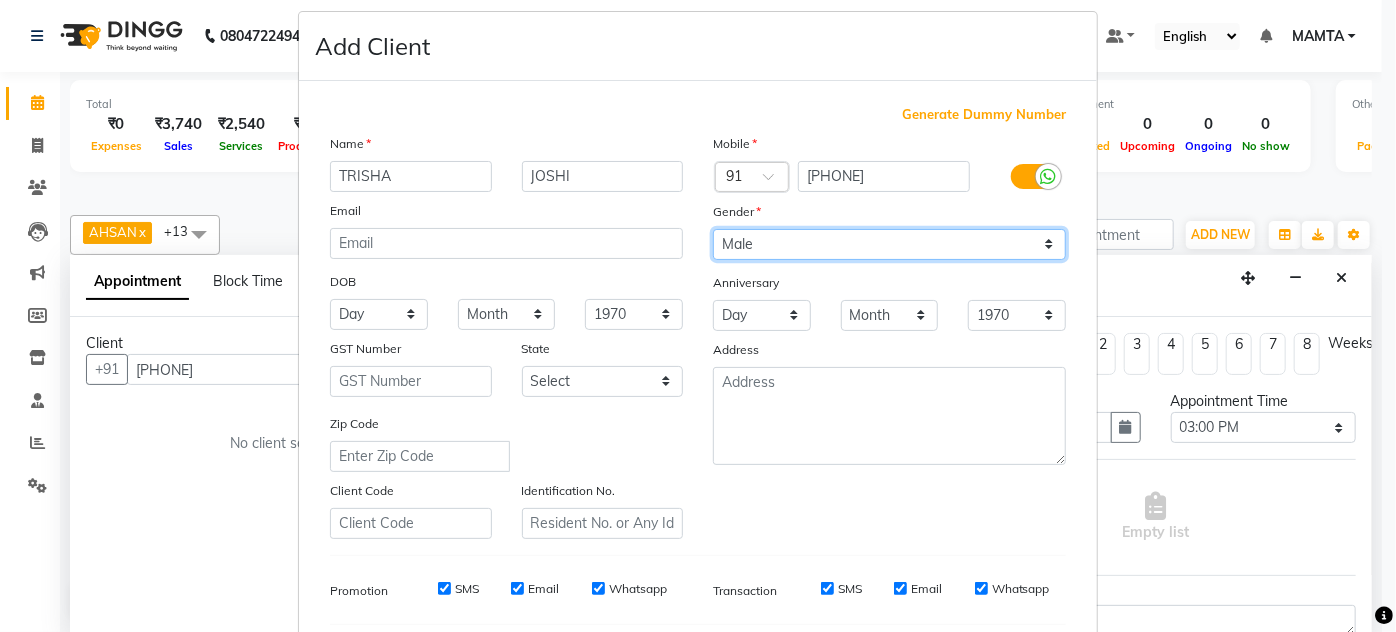 drag, startPoint x: 792, startPoint y: 244, endPoint x: 794, endPoint y: 256, distance: 12.165525 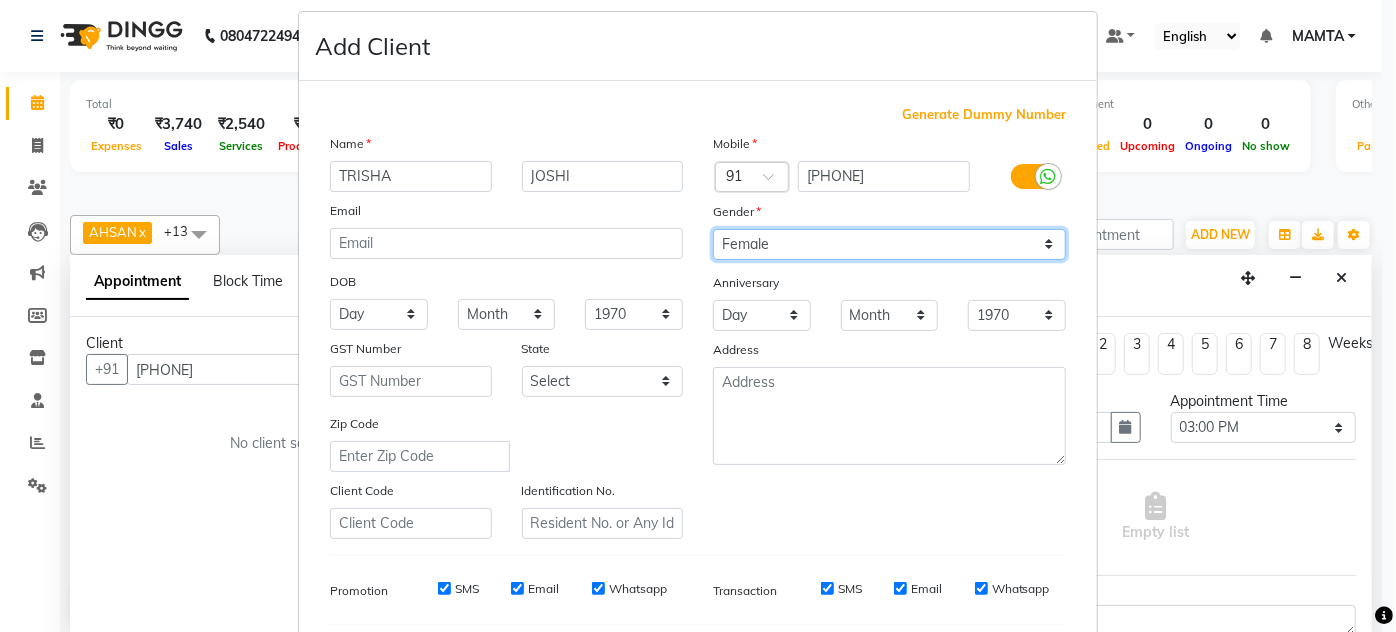click on "Select Male Female Other Prefer Not To Say" at bounding box center [889, 244] 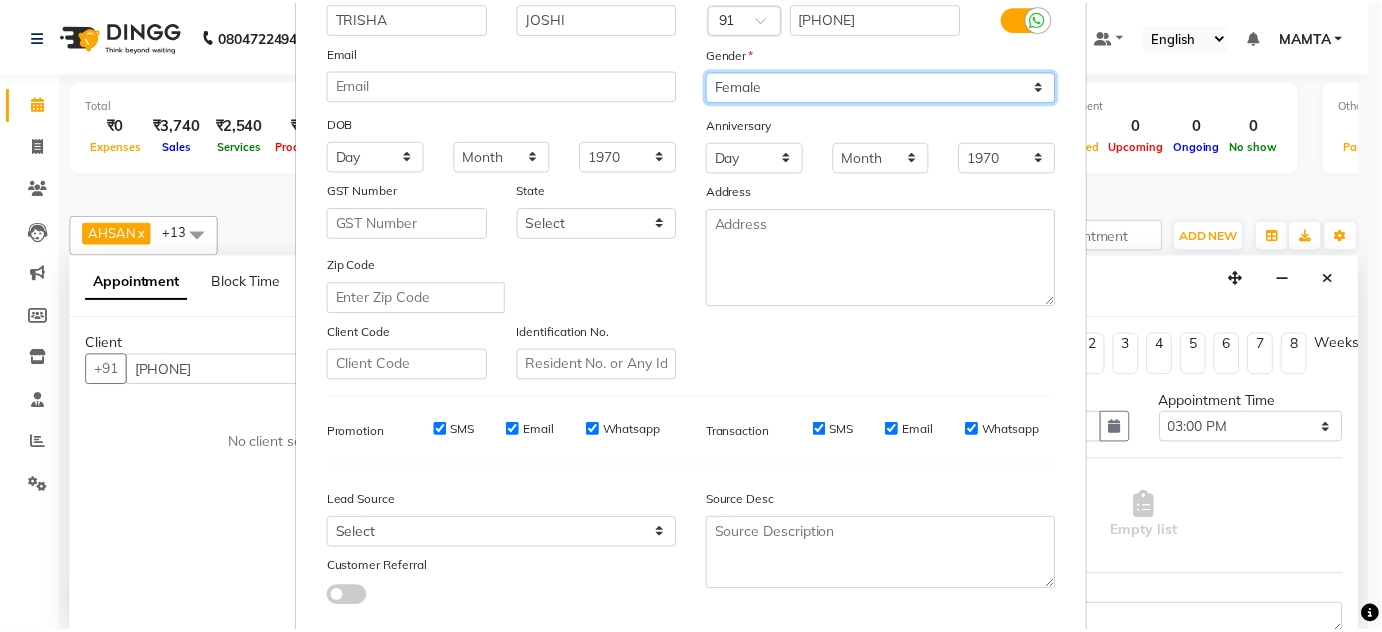 scroll, scrollTop: 290, scrollLeft: 0, axis: vertical 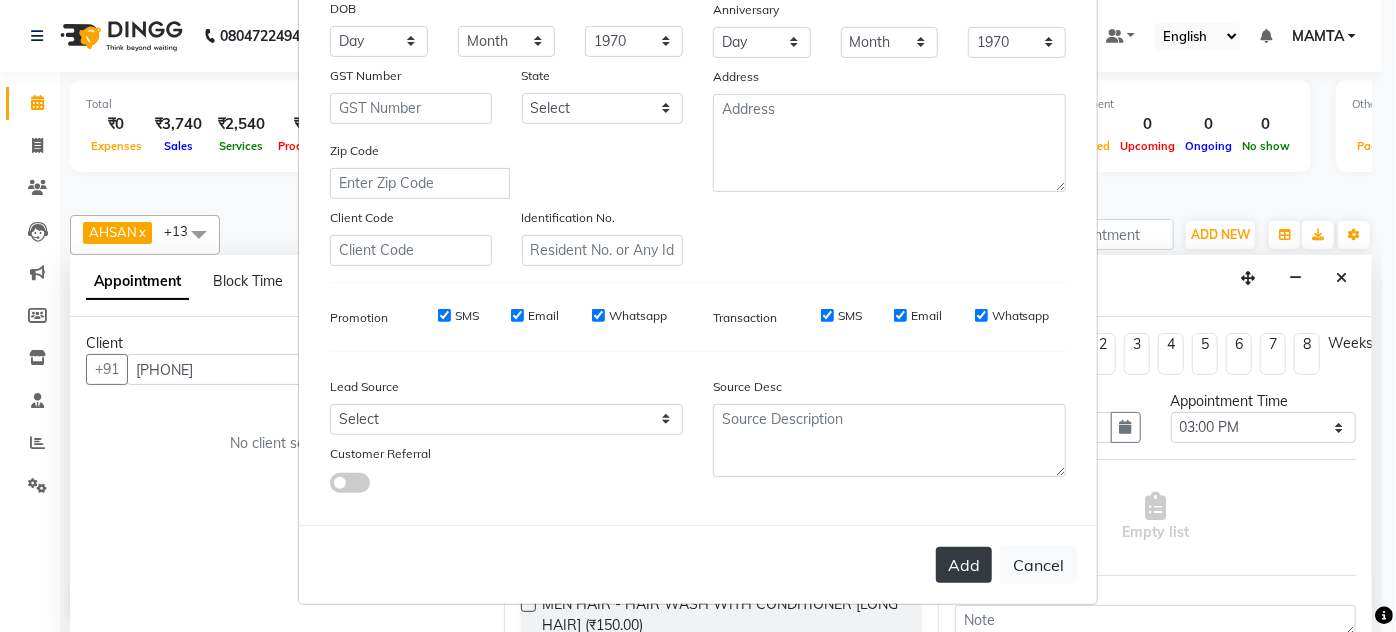 click on "Add" at bounding box center (964, 565) 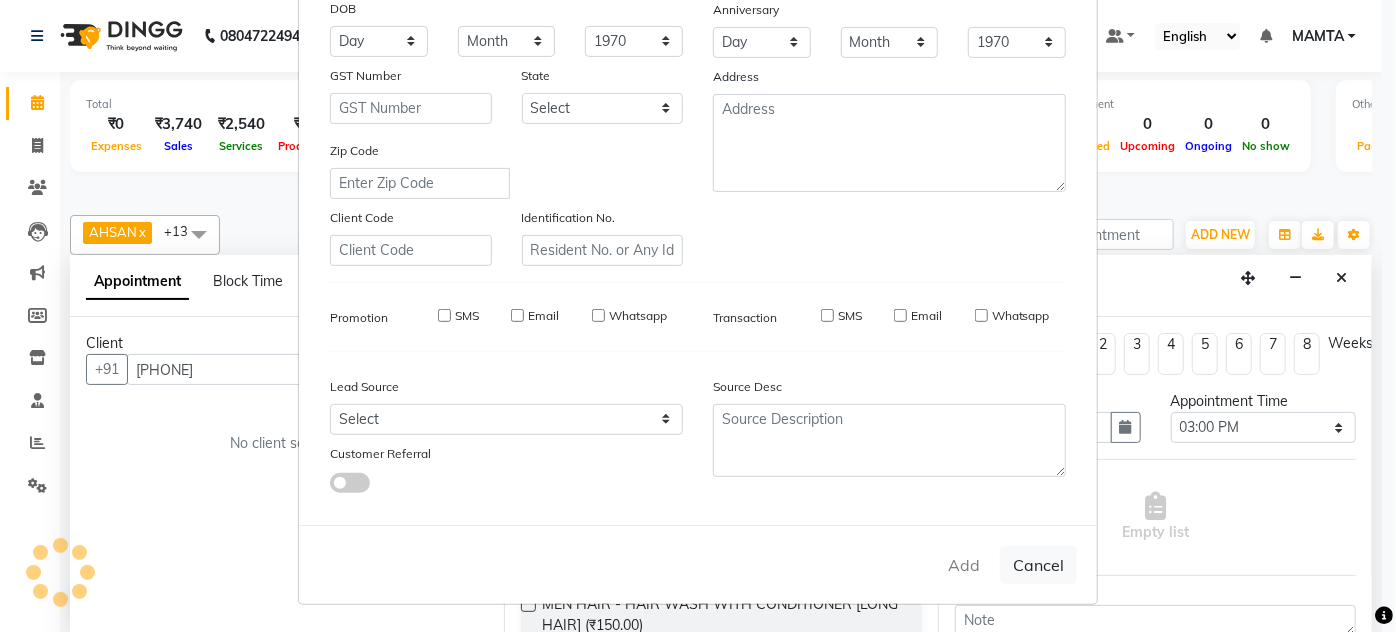 type on "91******24" 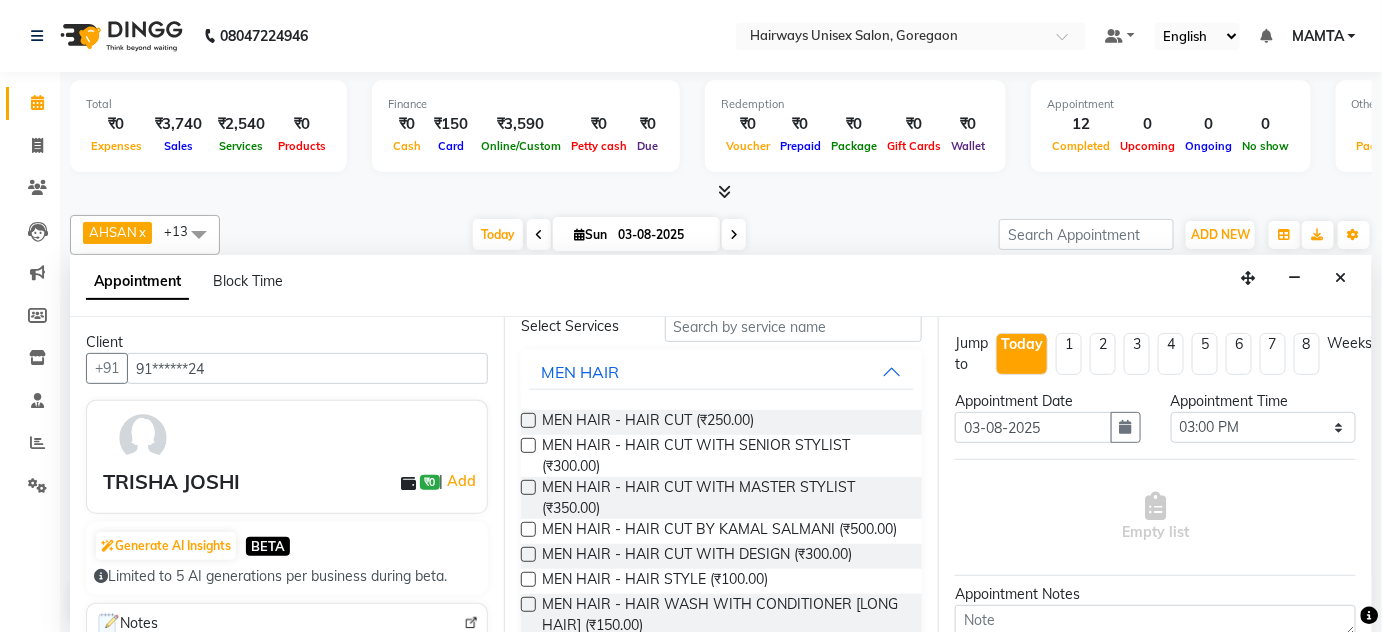 scroll, scrollTop: 0, scrollLeft: 0, axis: both 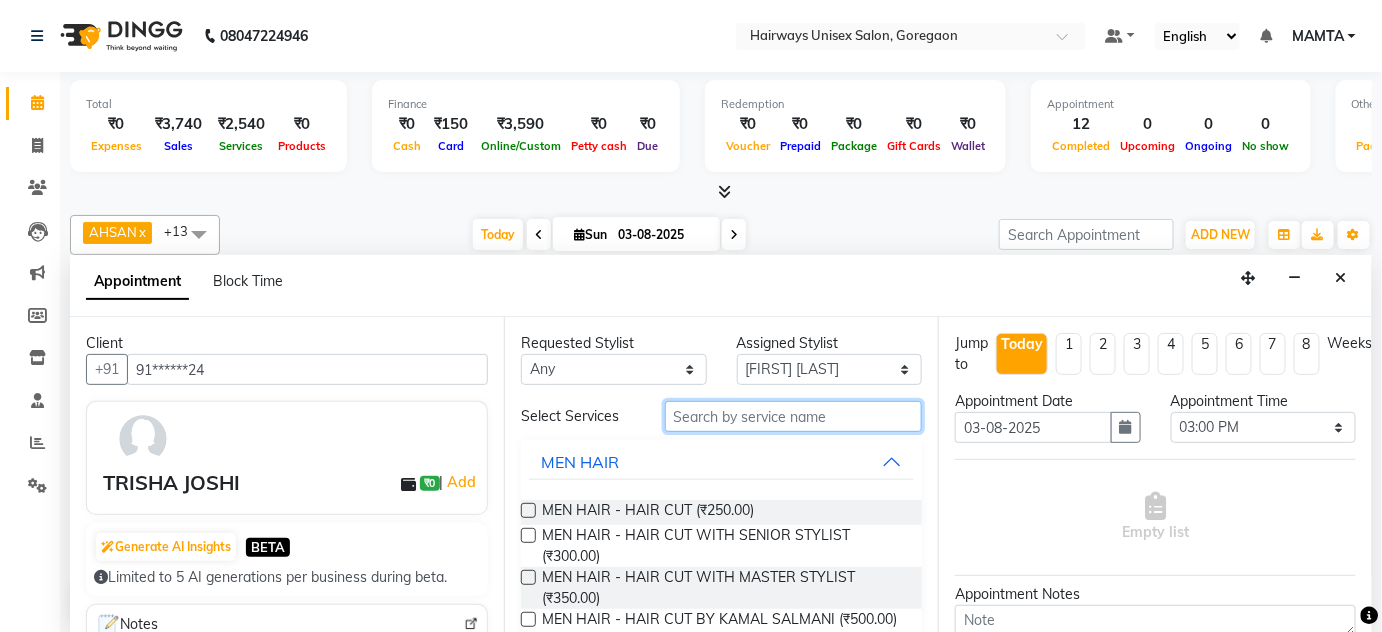 click at bounding box center [793, 416] 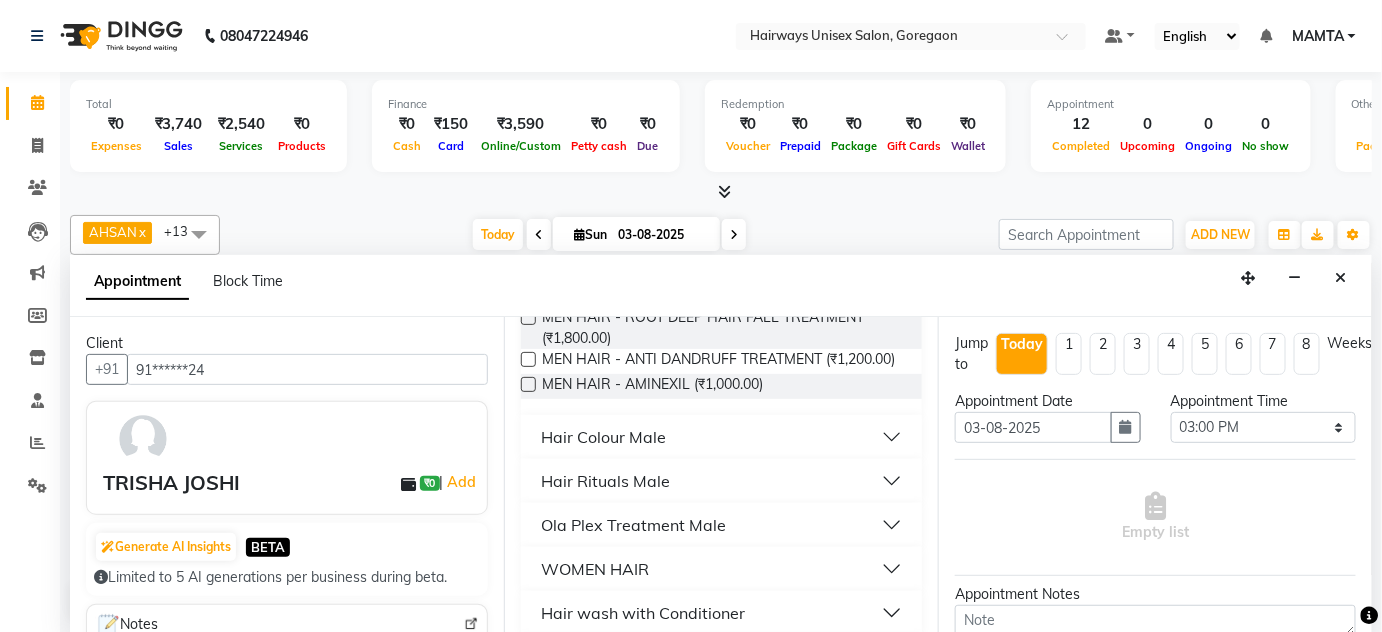 scroll, scrollTop: 666, scrollLeft: 0, axis: vertical 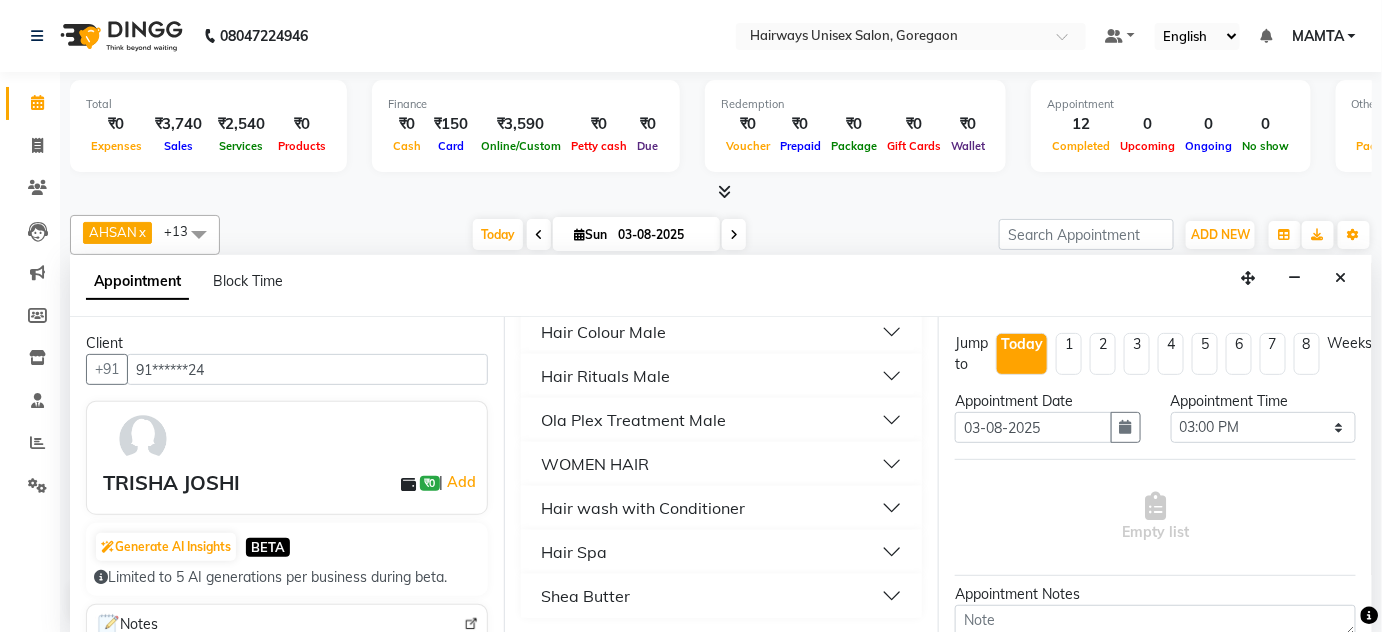 type on "HAIR" 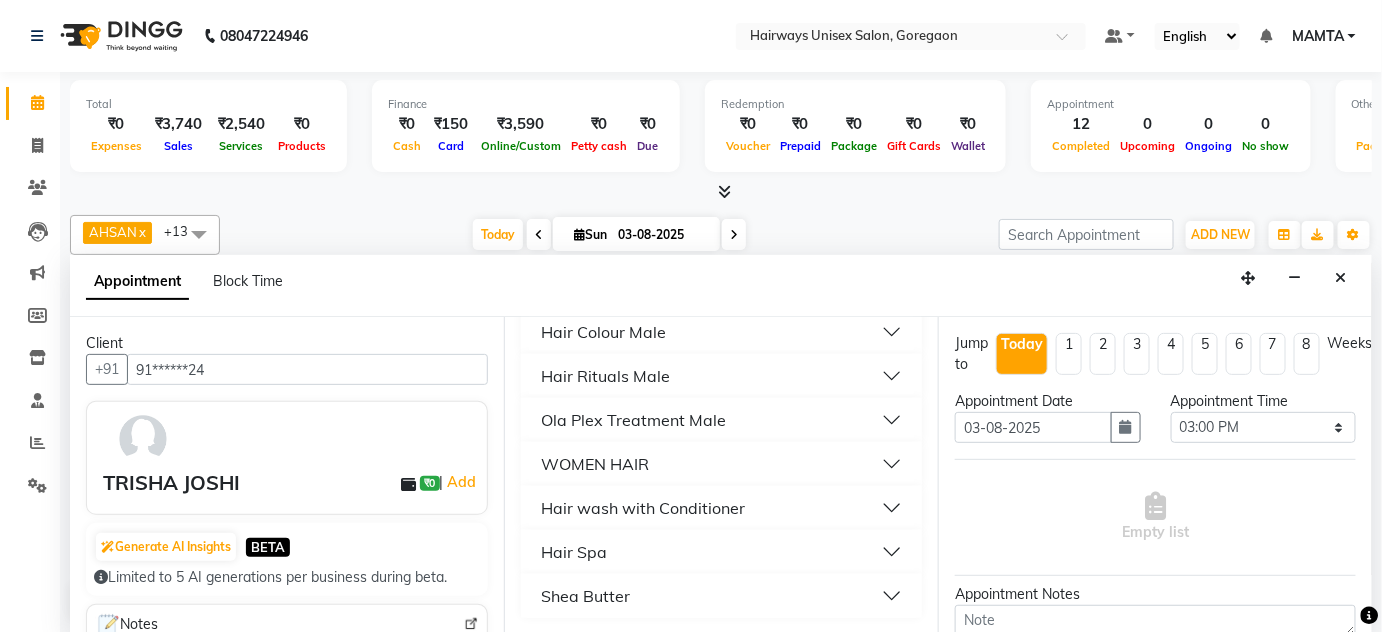 click on "WOMEN HAIR" at bounding box center [595, 464] 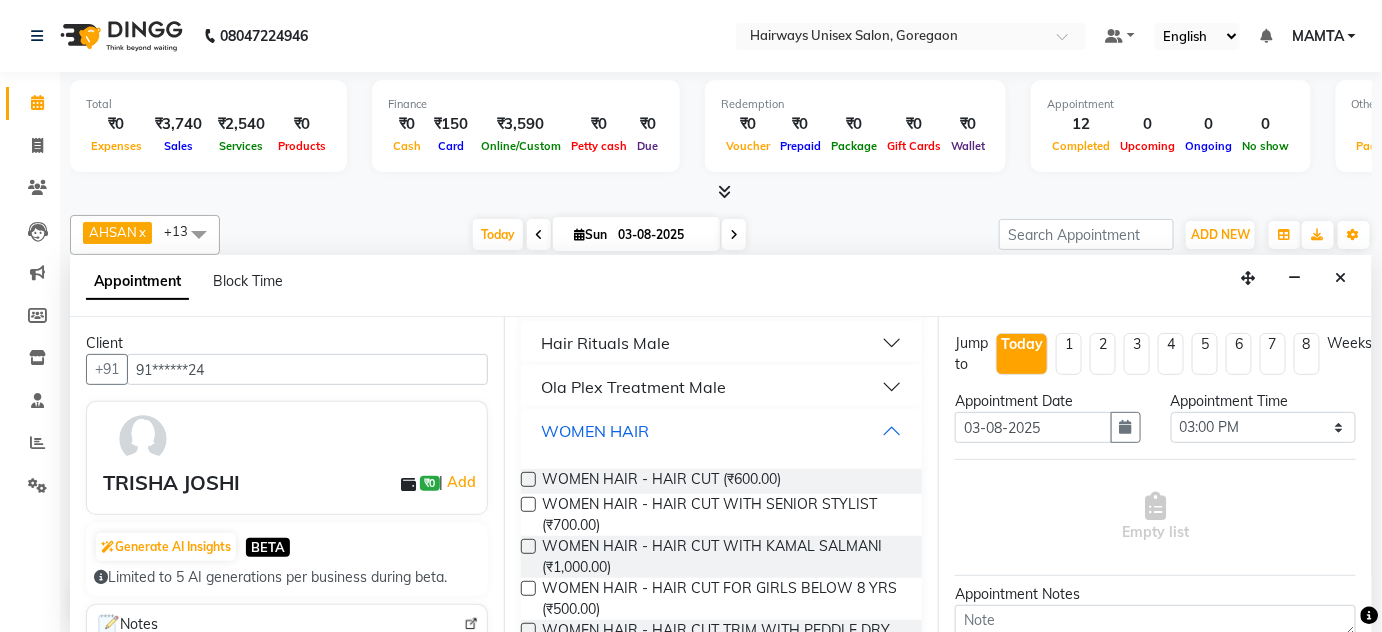 scroll, scrollTop: 757, scrollLeft: 0, axis: vertical 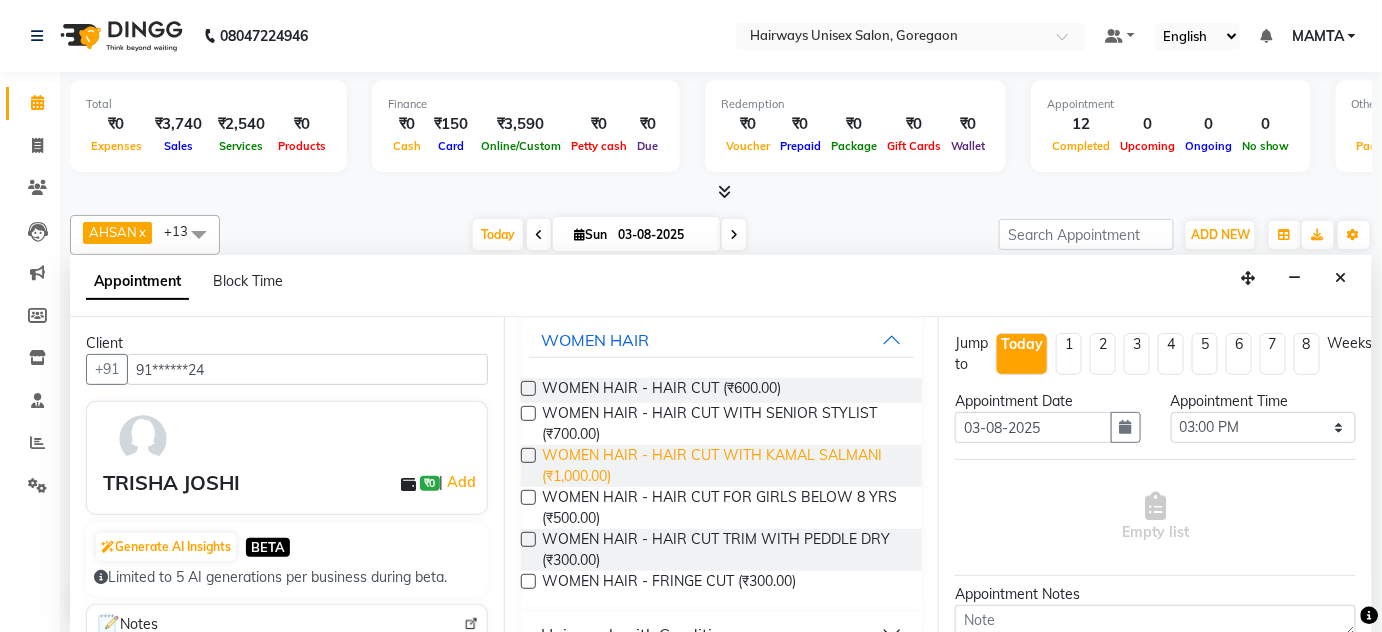 click on "WOMEN HAIR - HAIR CUT WITH KAMAL SALMANI (₹1,000.00)" at bounding box center (724, 466) 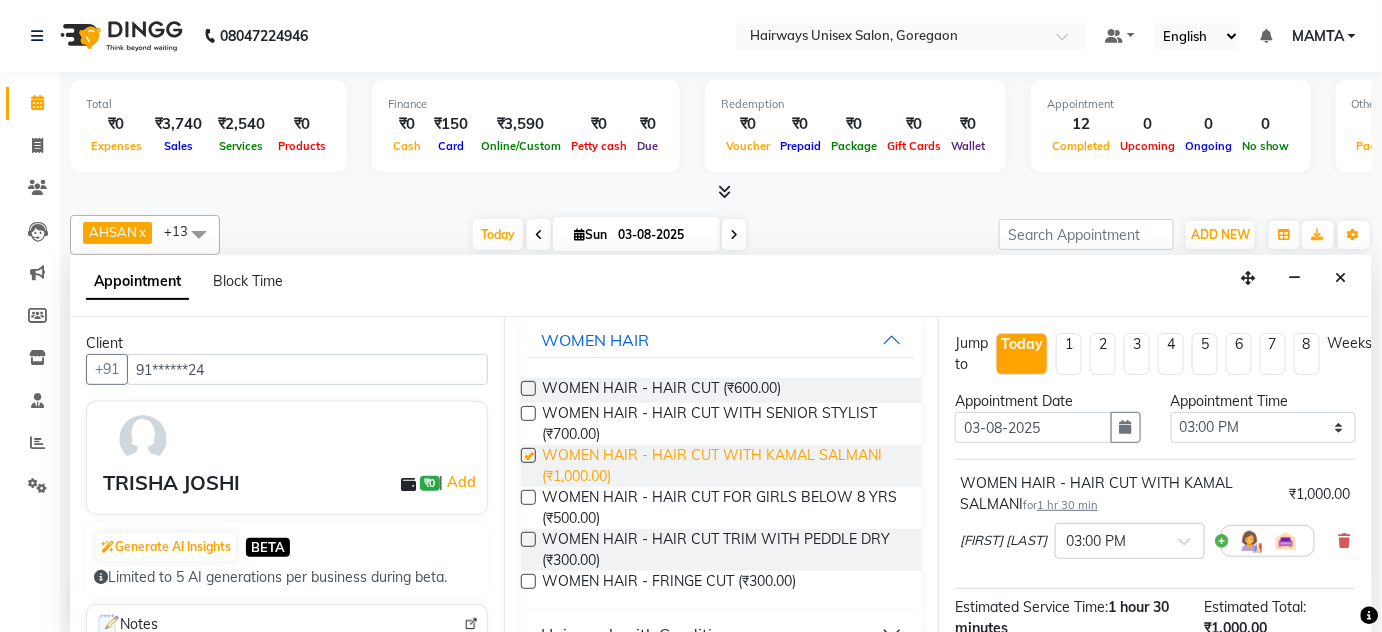 checkbox on "false" 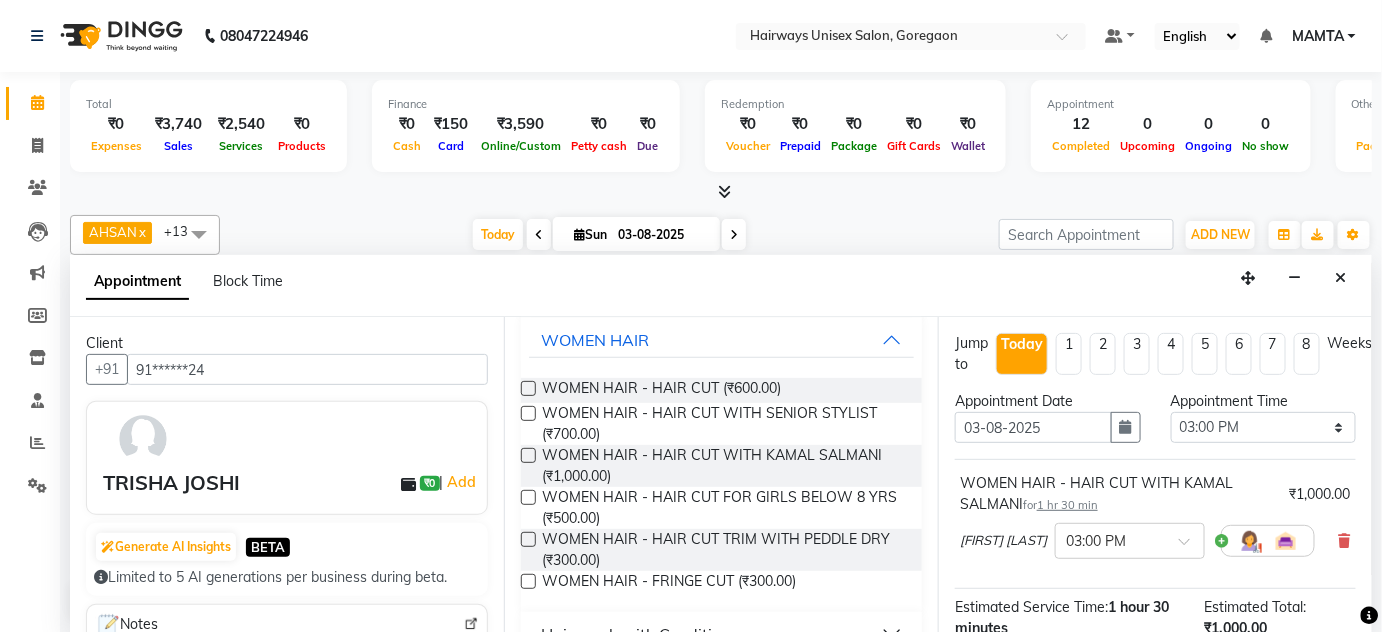 scroll, scrollTop: 252, scrollLeft: 0, axis: vertical 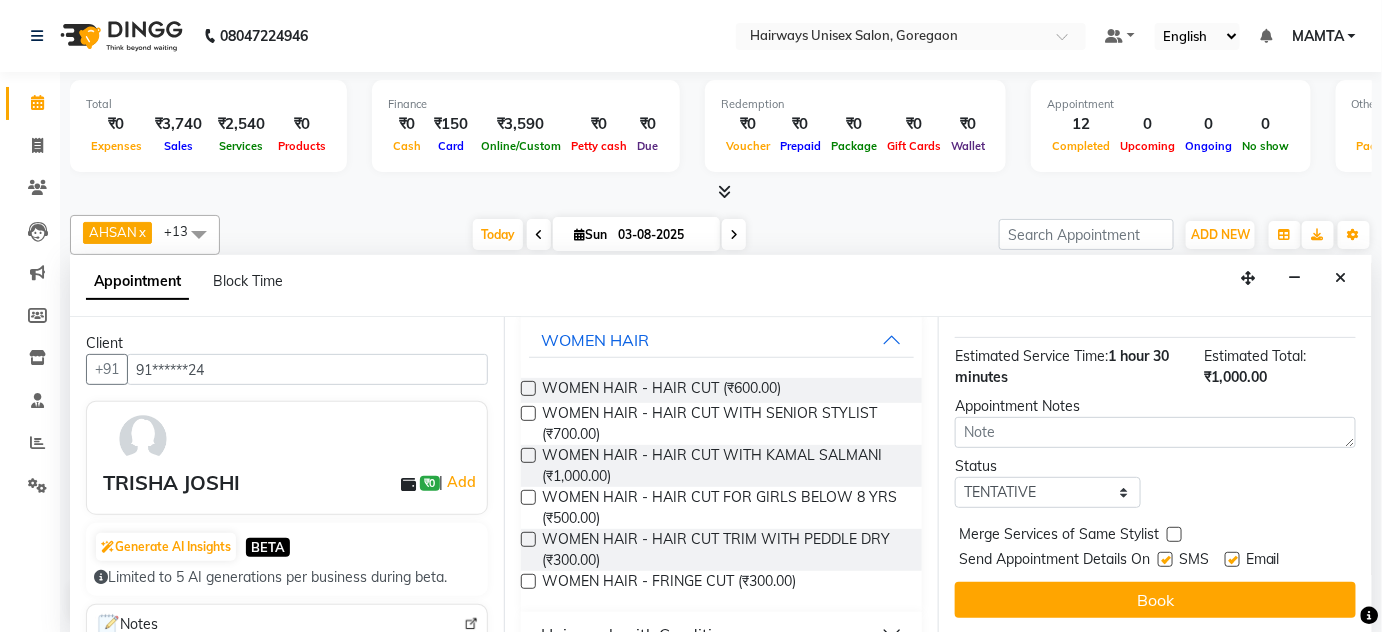 click at bounding box center (1165, 559) 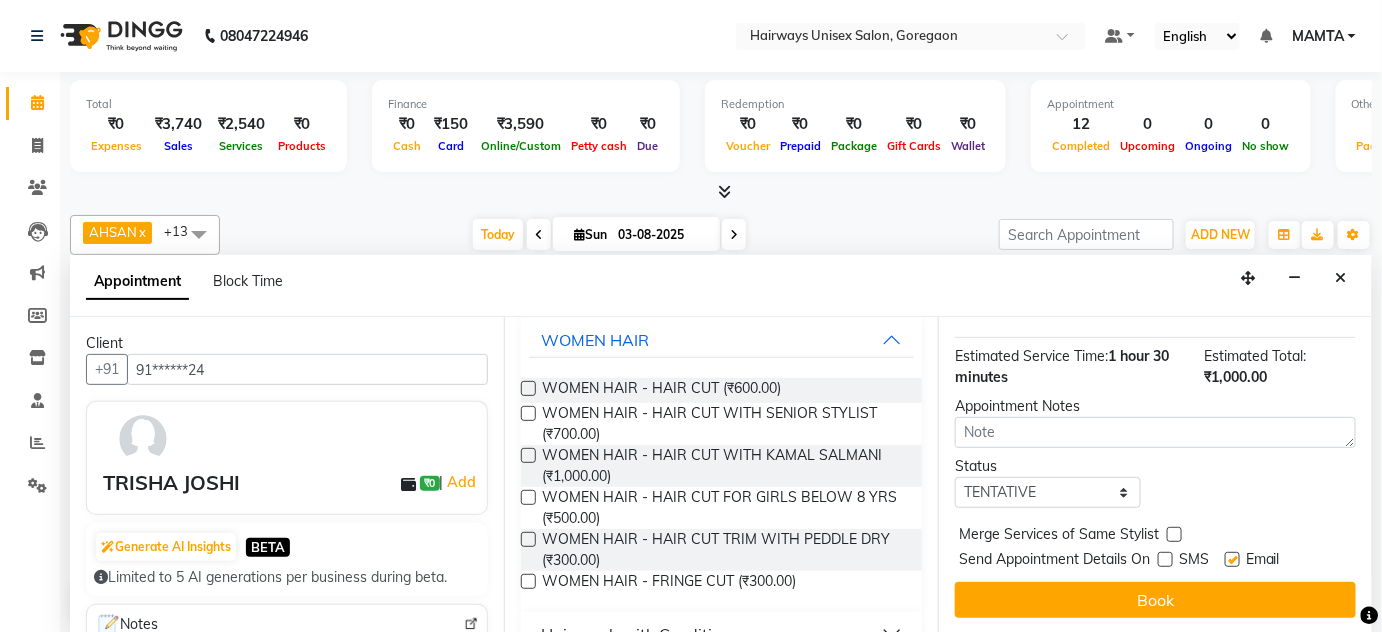 click at bounding box center (1232, 559) 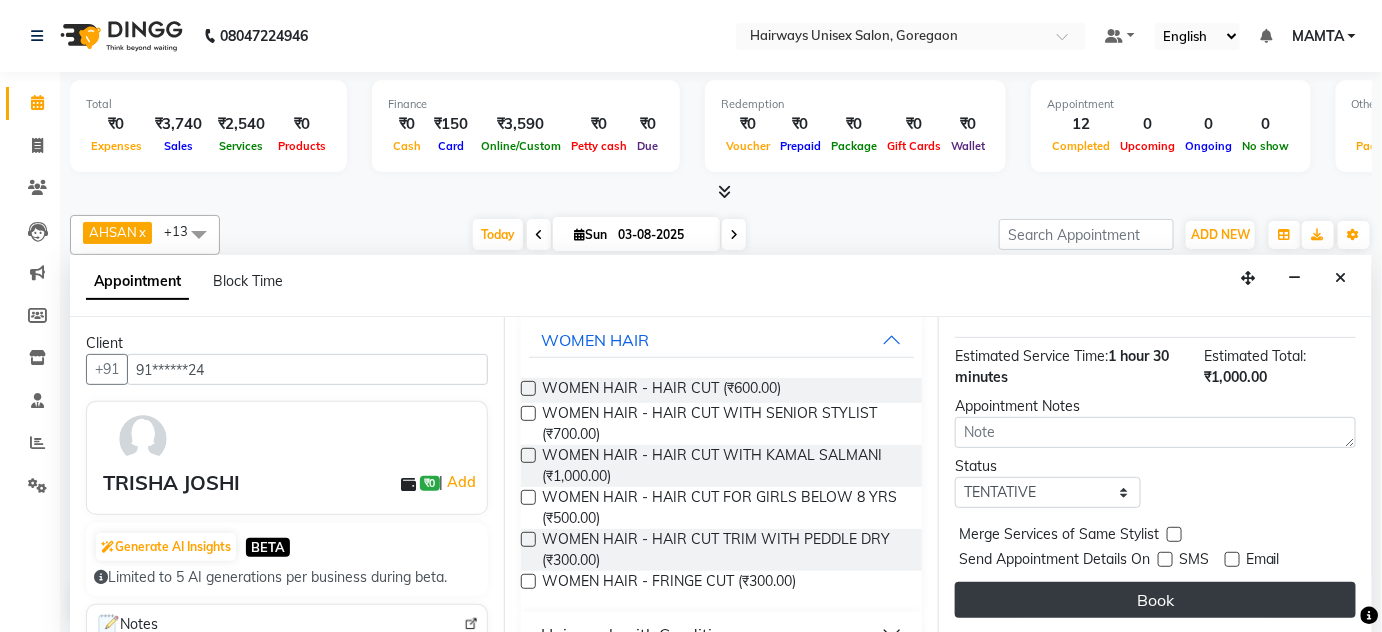 click on "Book" at bounding box center (1155, 600) 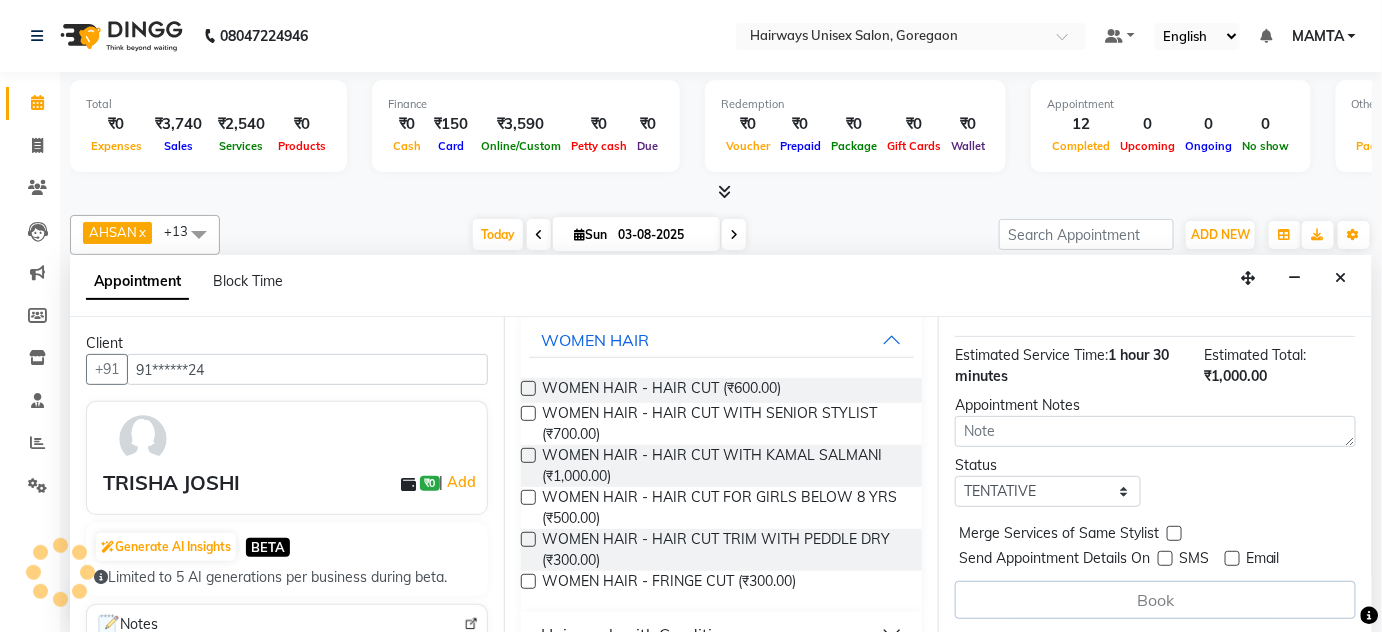 scroll, scrollTop: 0, scrollLeft: 0, axis: both 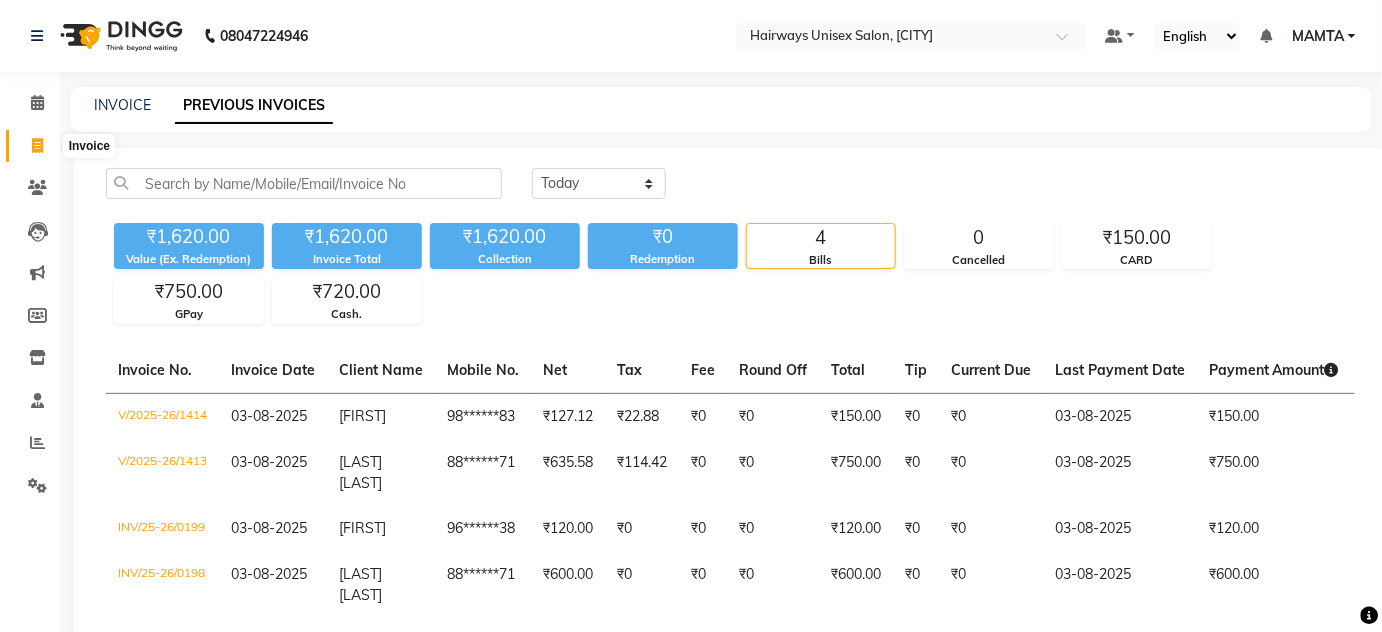 click 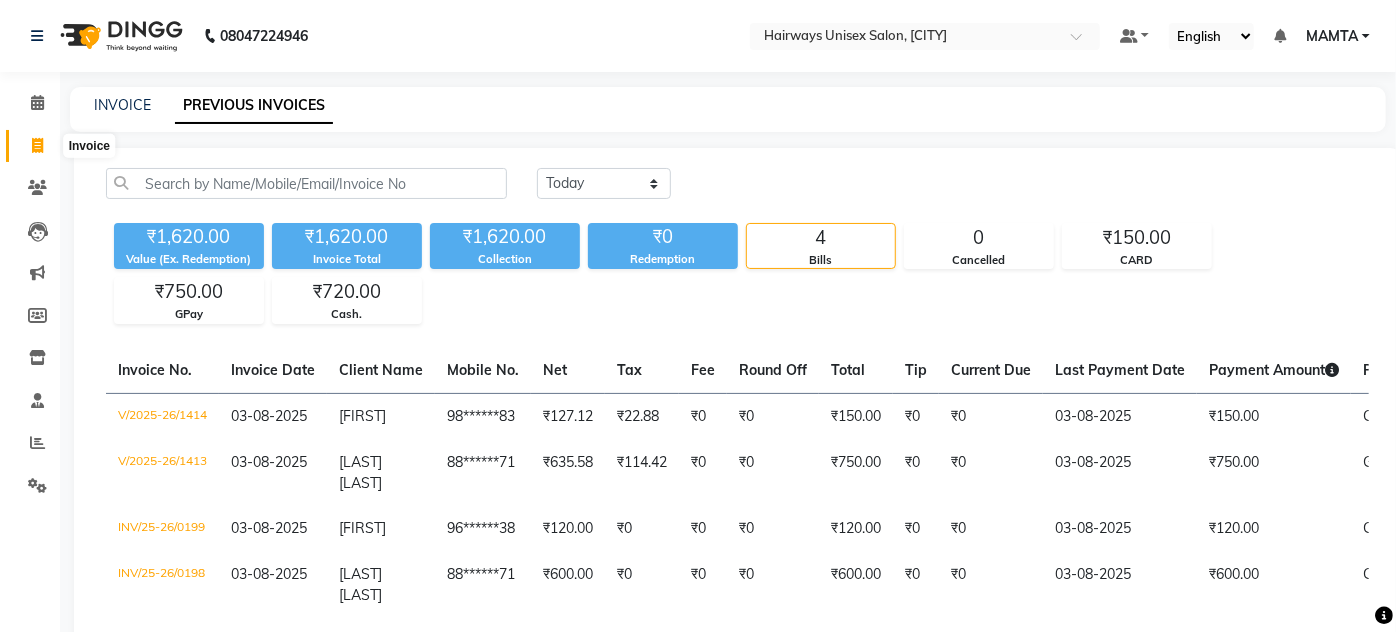 select on "8320" 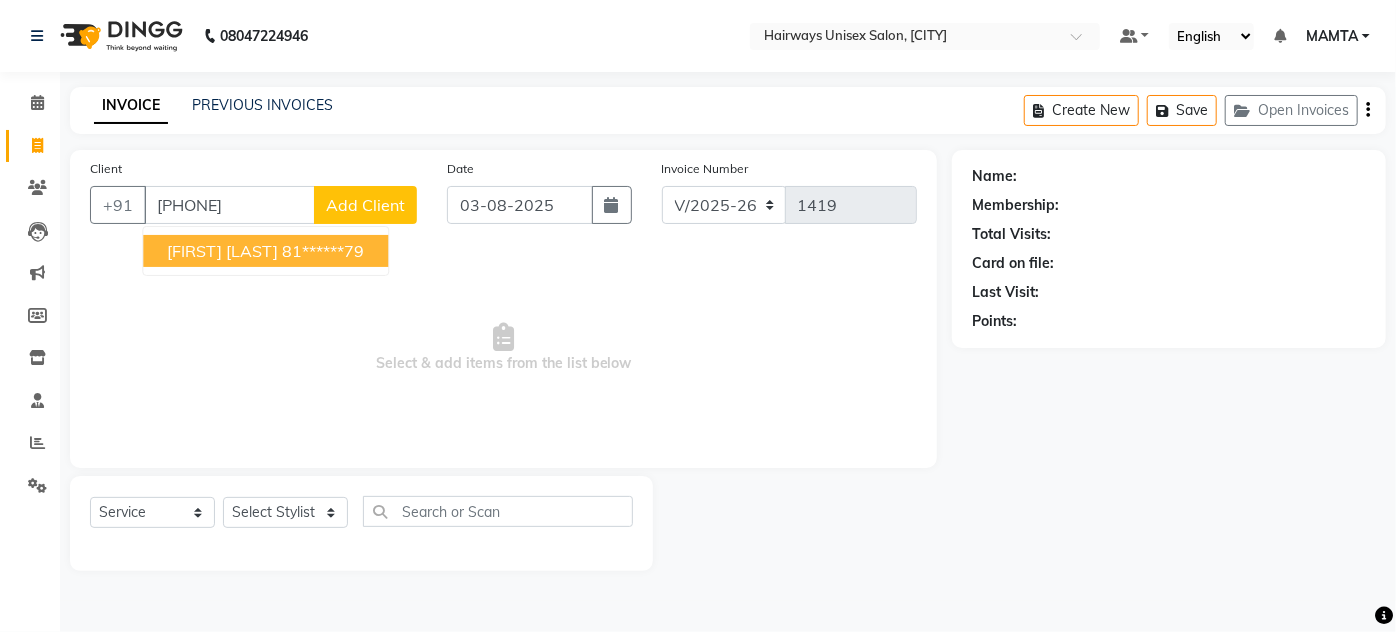 click on "[FIRST] [LAST]" at bounding box center (222, 251) 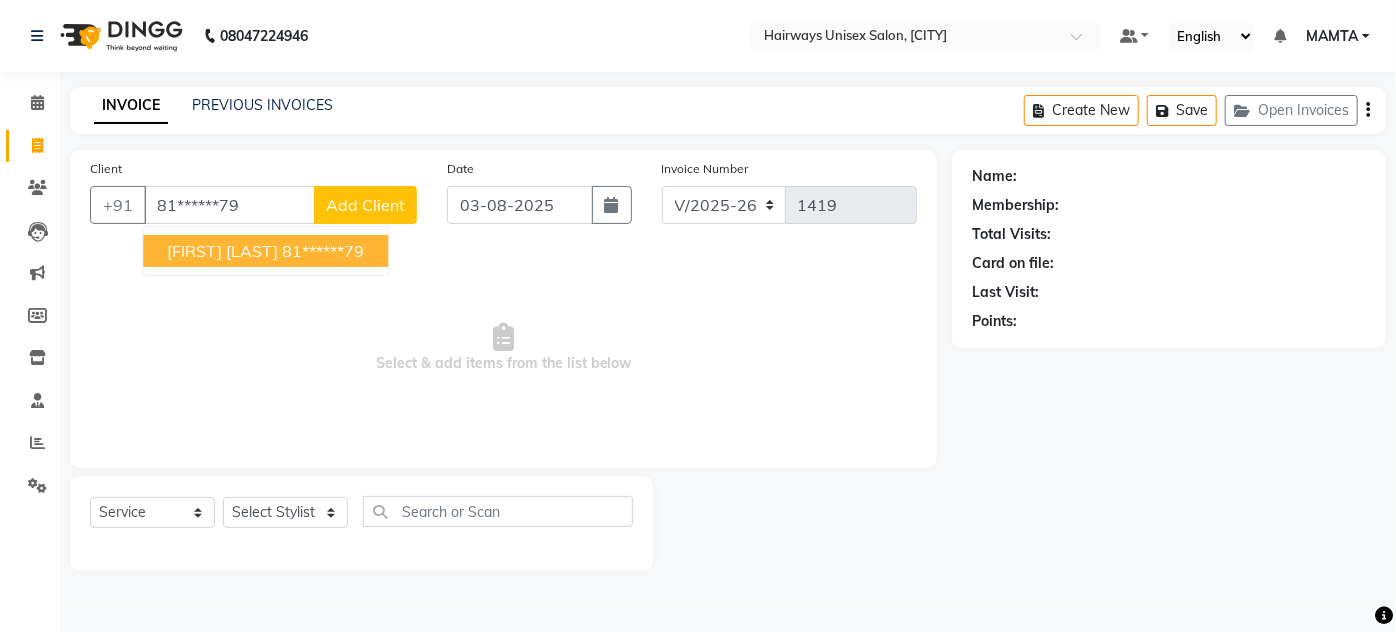 type on "81******79" 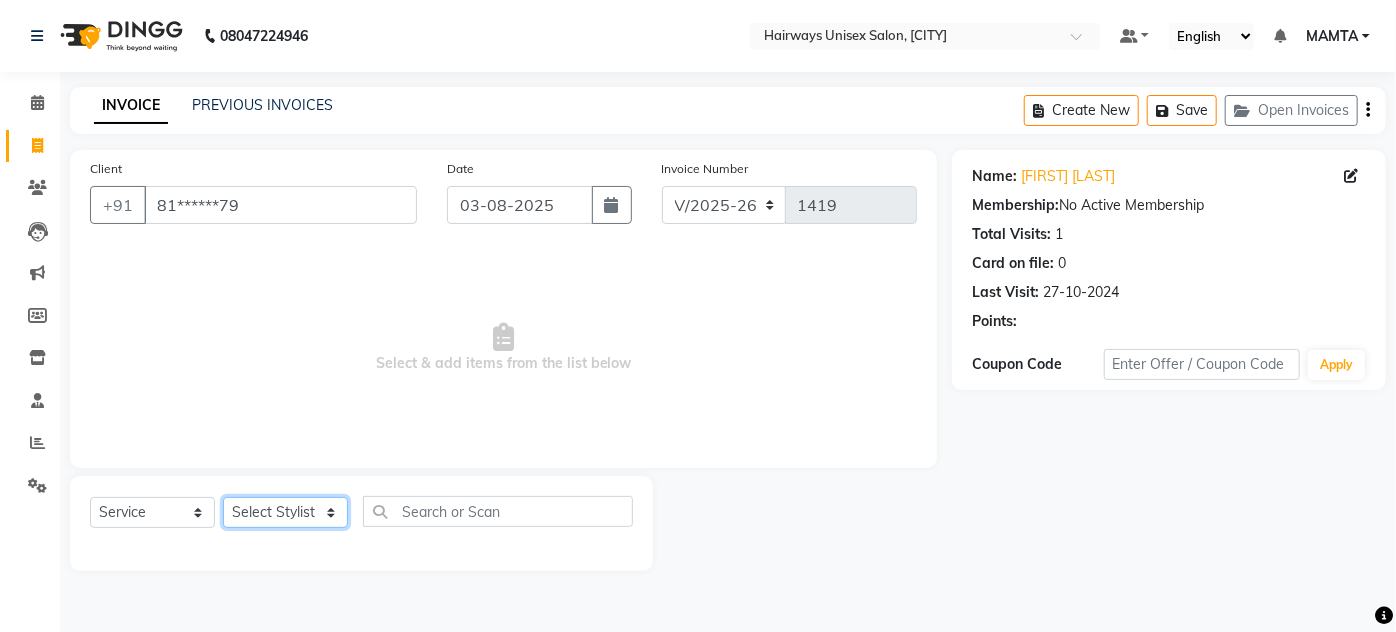 click on "Select Stylist AHSAN AZAD IMRAN Kamal Salmani KASHISH MAMTA POOJA PUMMY RAJA SADDAM SAMEER SULTAN TALIB ZAFAR ZAHID" 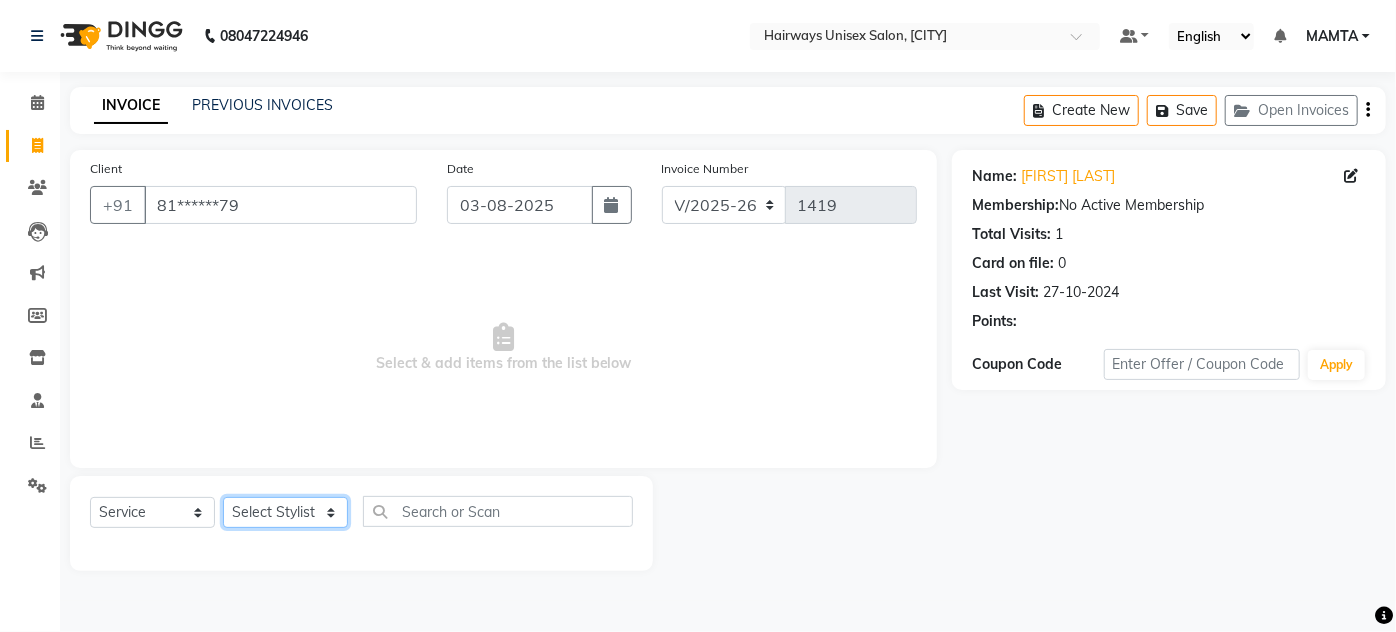 select on "81201" 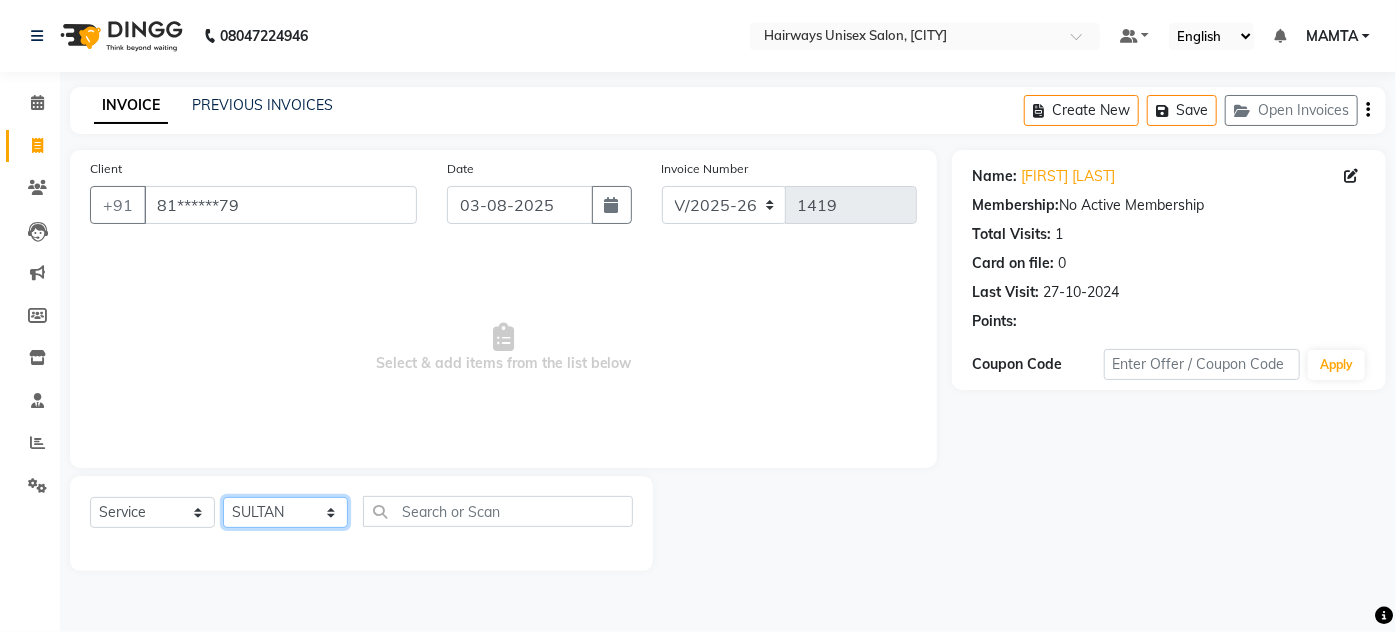 click on "Select Stylist AHSAN AZAD IMRAN Kamal Salmani KASHISH MAMTA POOJA PUMMY RAJA SADDAM SAMEER SULTAN TALIB ZAFAR ZAHID" 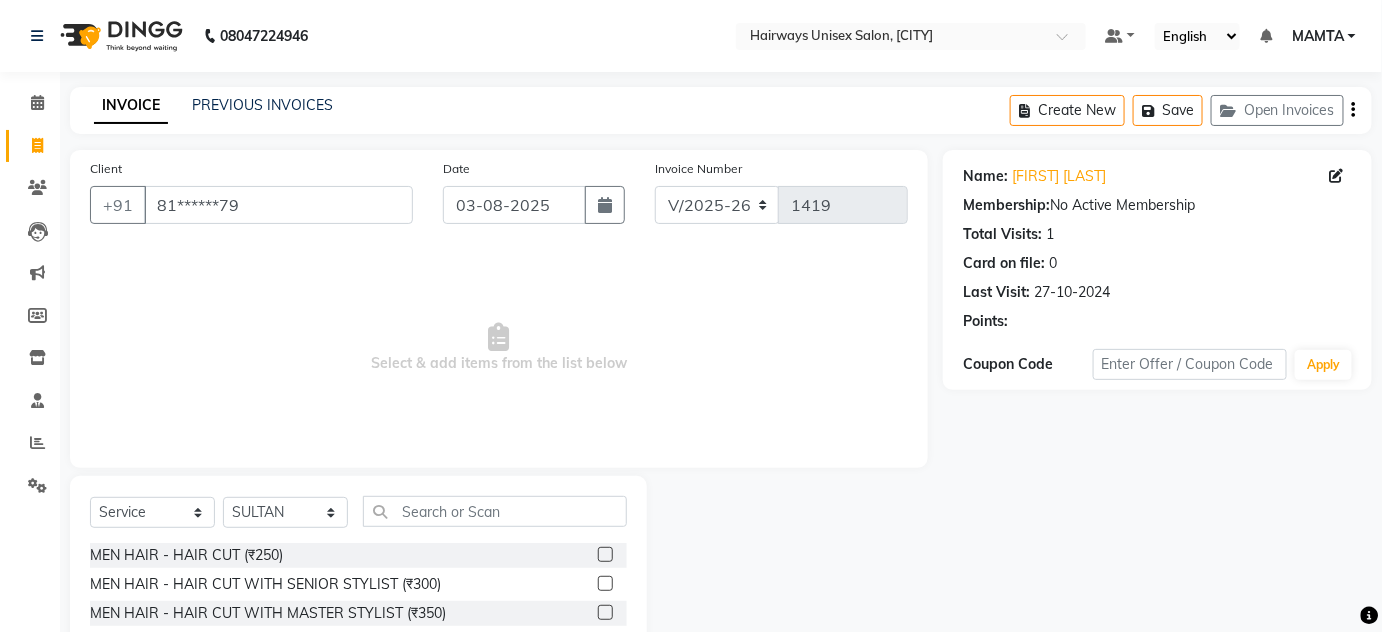 click on "MEN HAIR - HAIR CUT (₹250)" 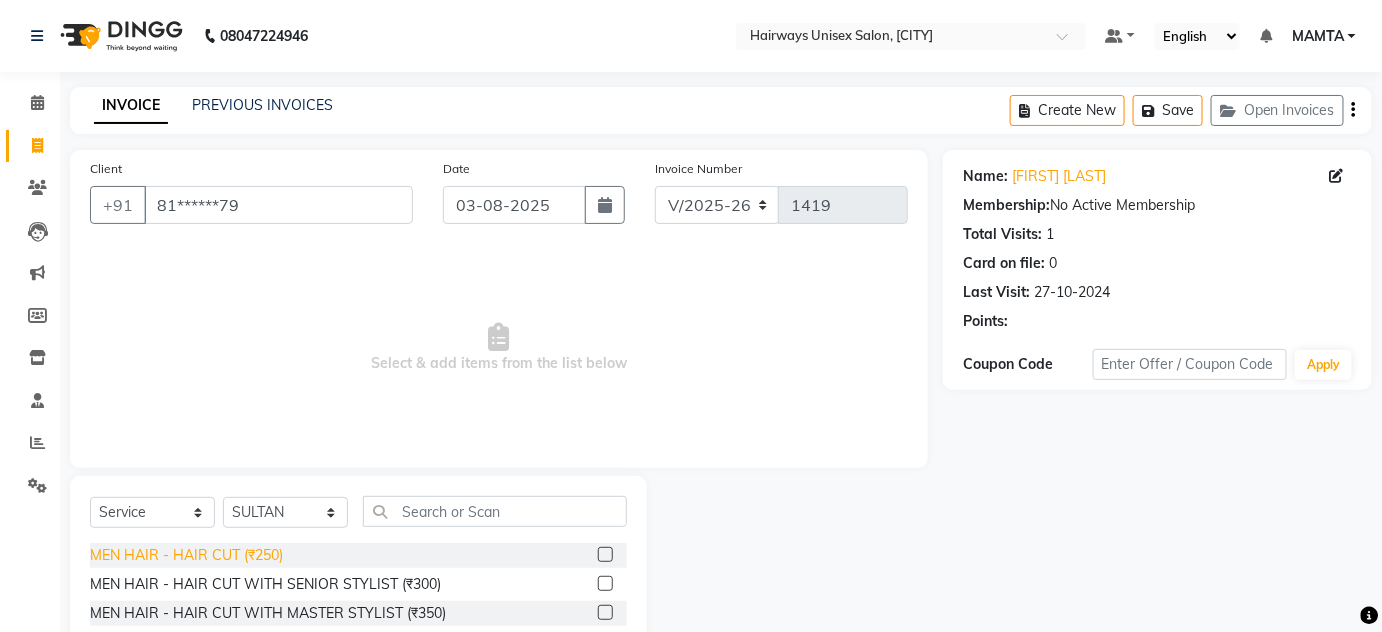 click on "MEN HAIR - HAIR CUT (₹250)" 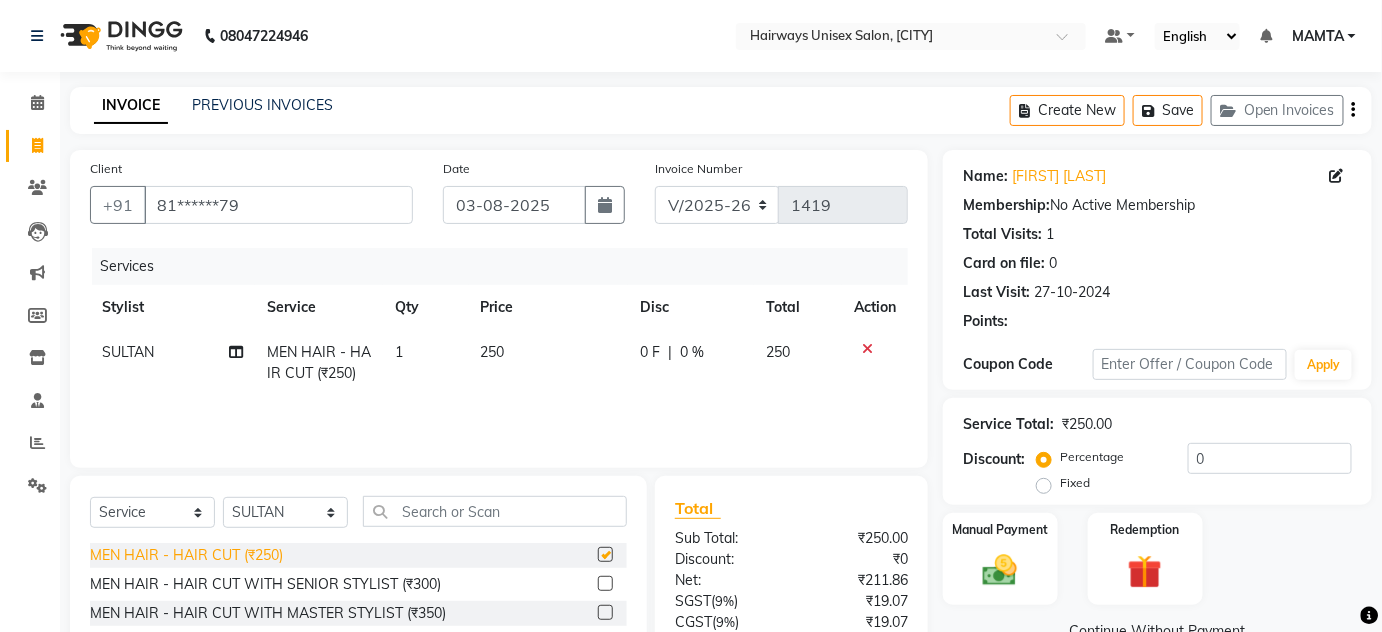 checkbox on "false" 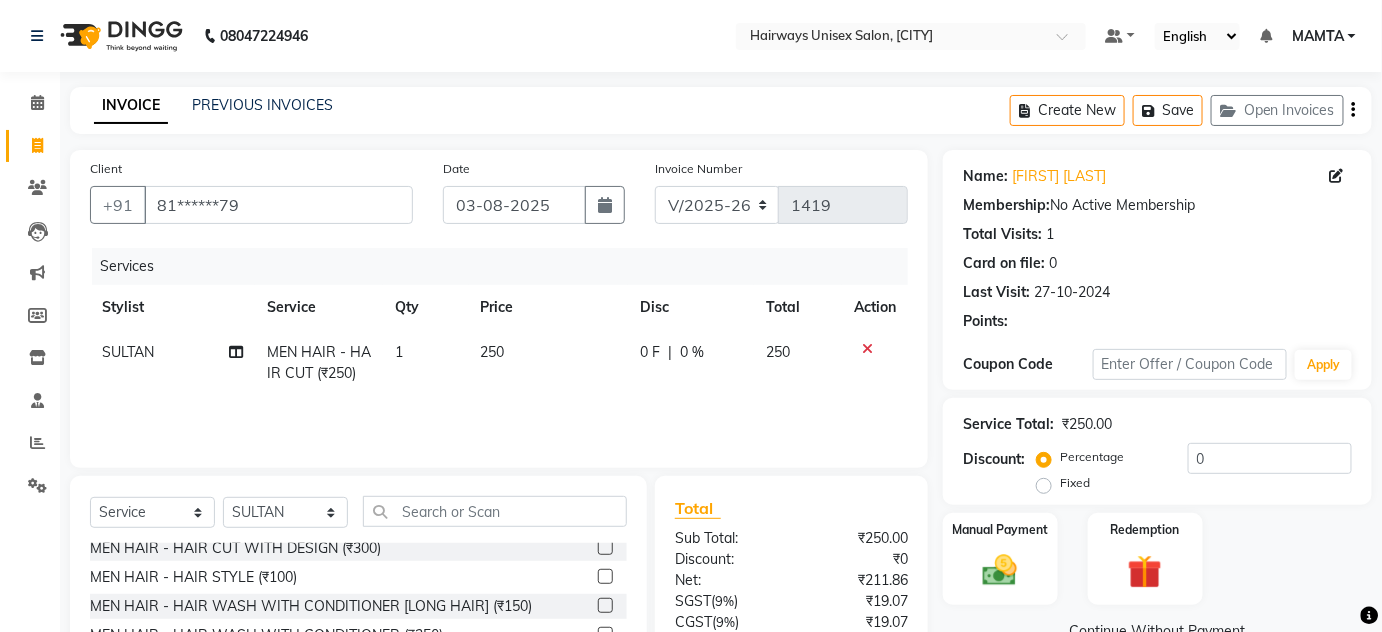 scroll, scrollTop: 181, scrollLeft: 0, axis: vertical 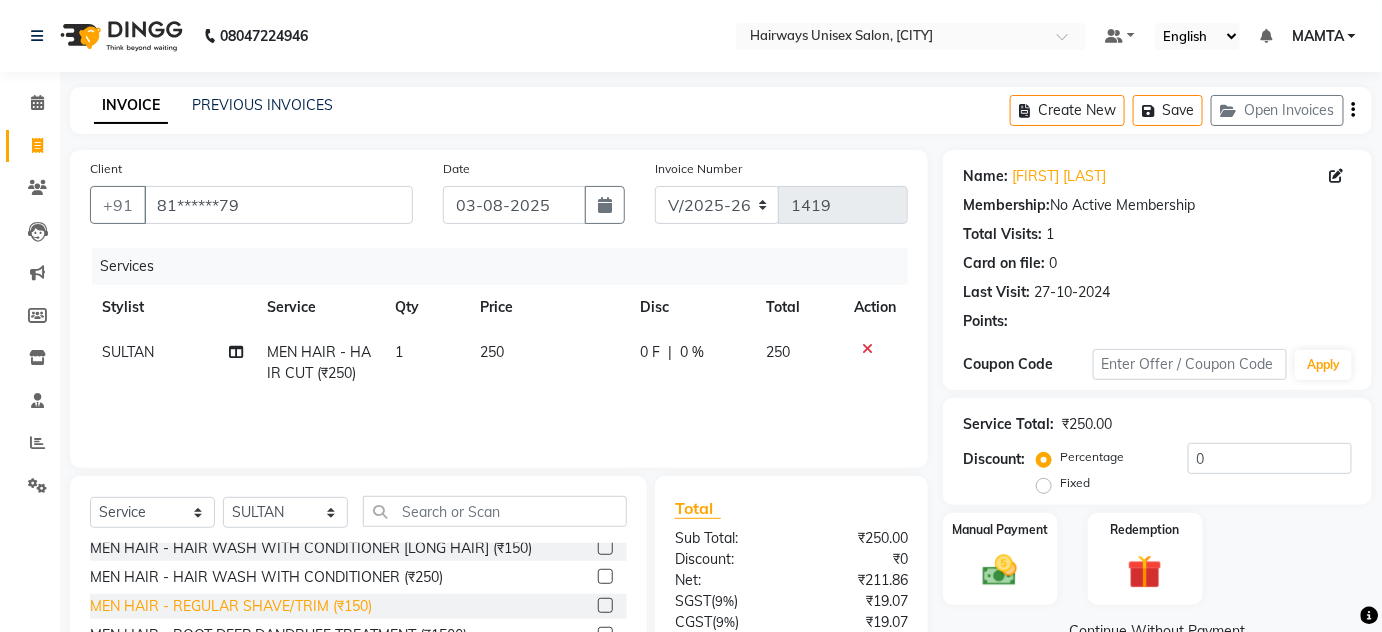 click on "MEN HAIR - REGULAR SHAVE/TRIM (₹150)" 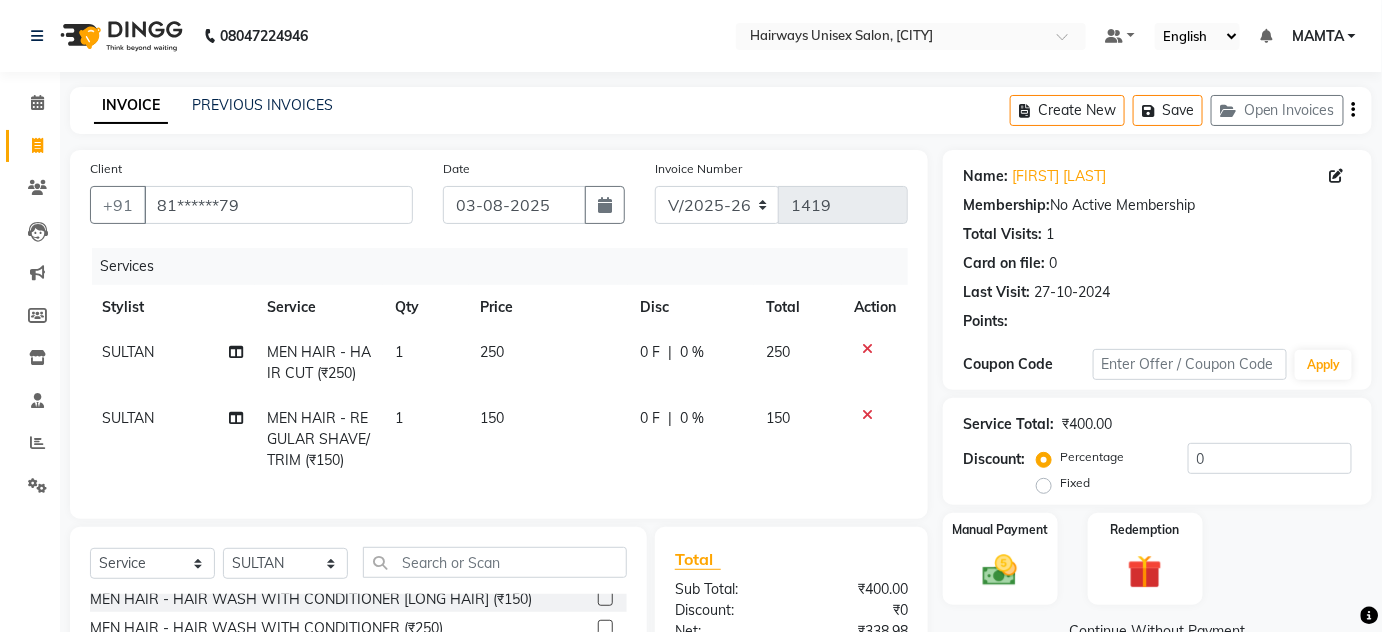 checkbox on "false" 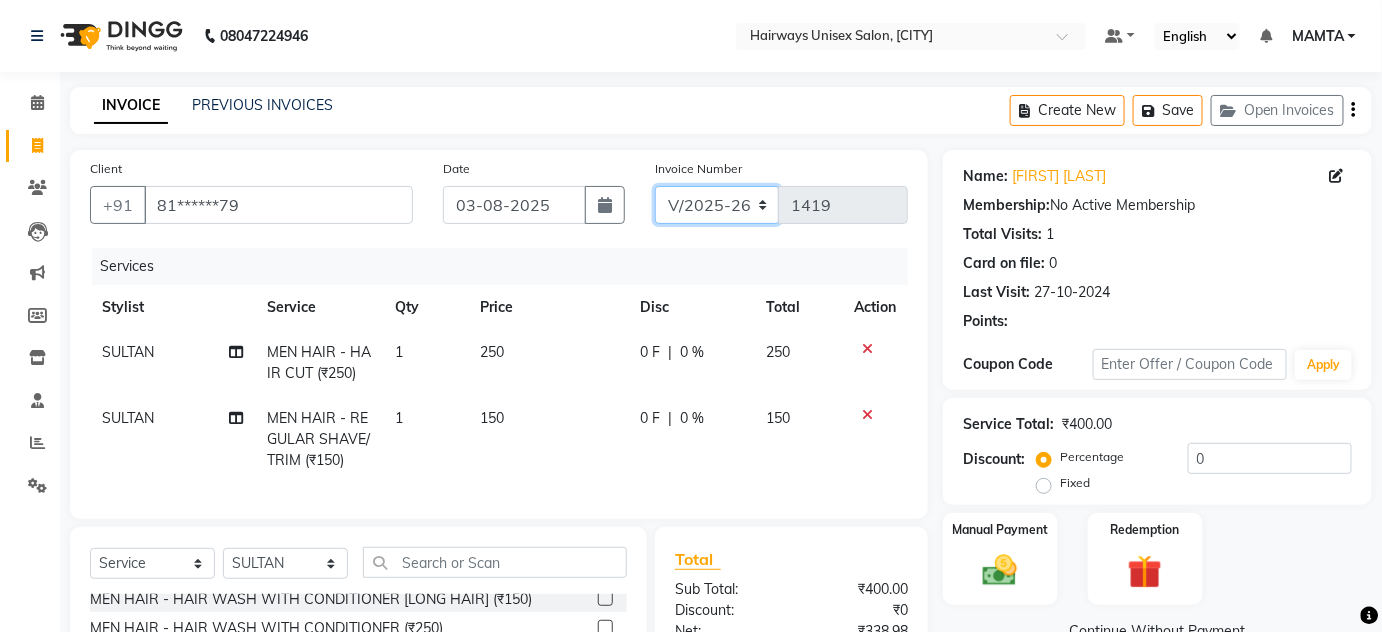 click on "INV/25-26 V/2025-26" 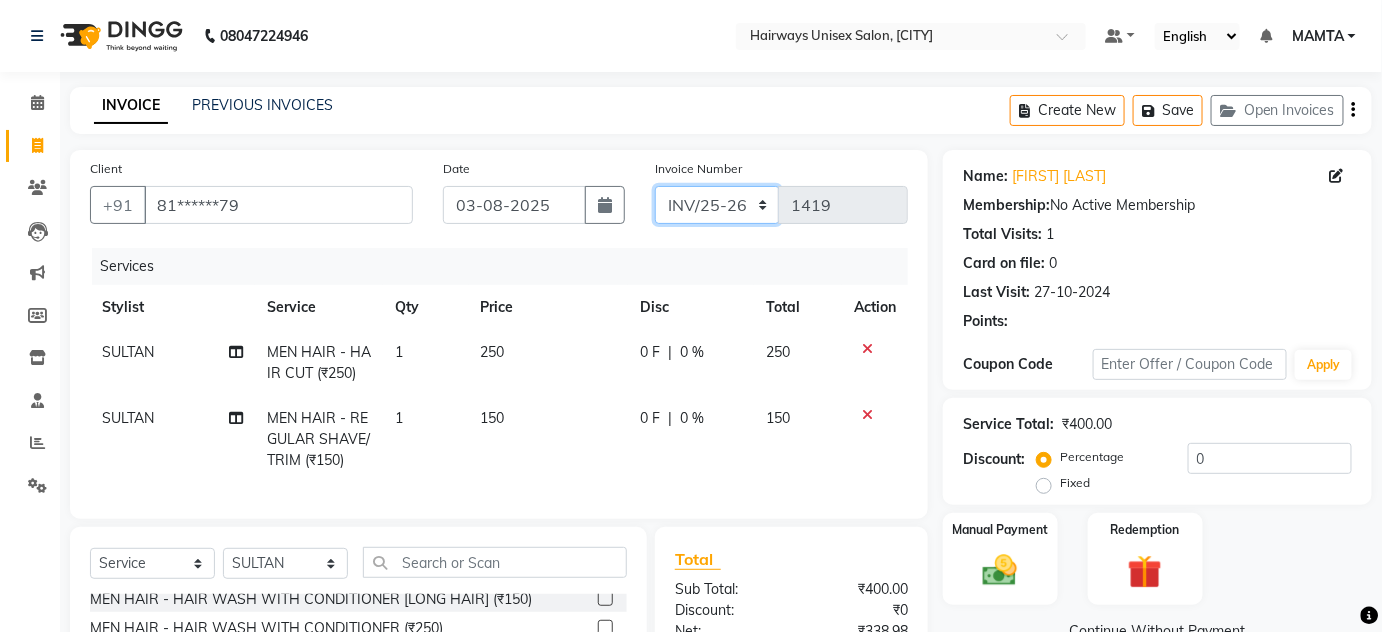 click on "INV/25-26 V/2025-26" 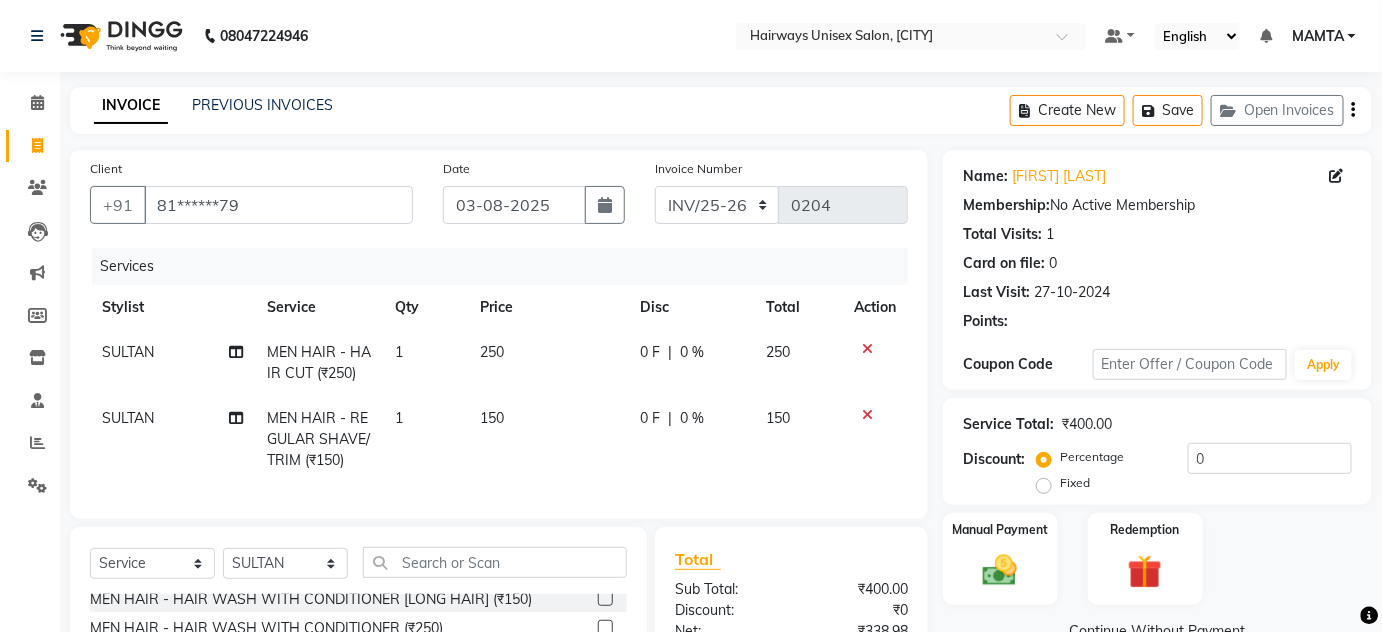 click 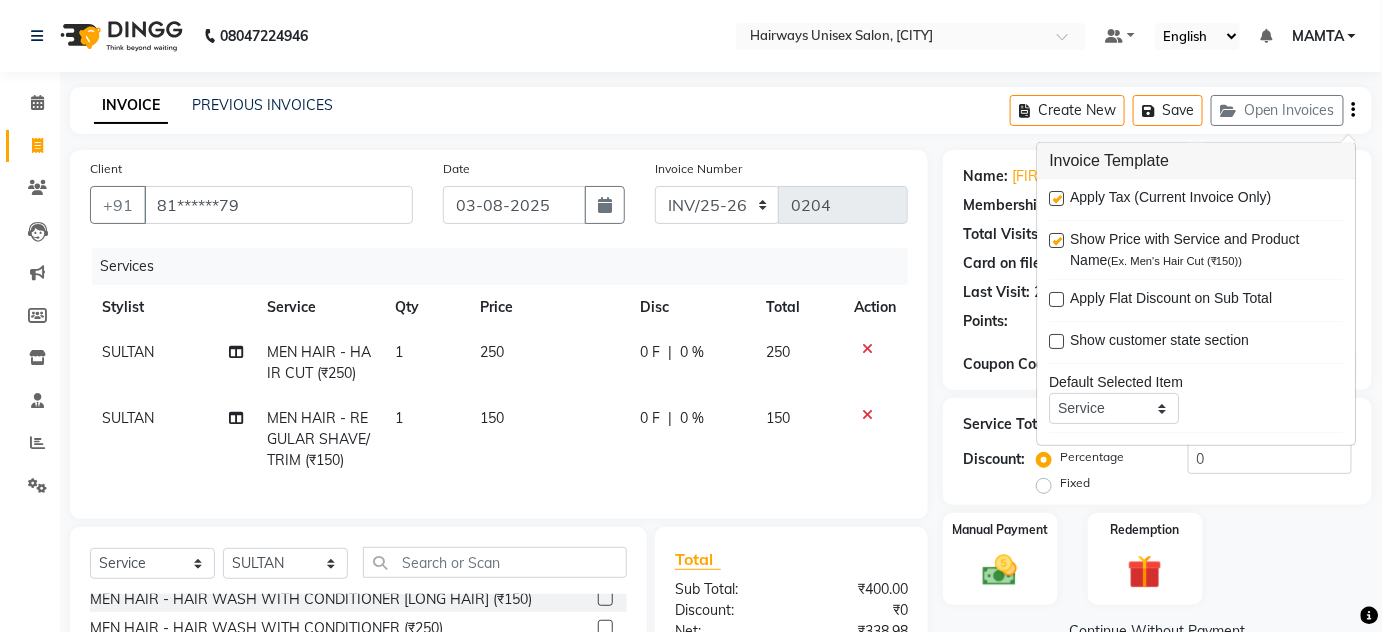 click at bounding box center (1057, 198) 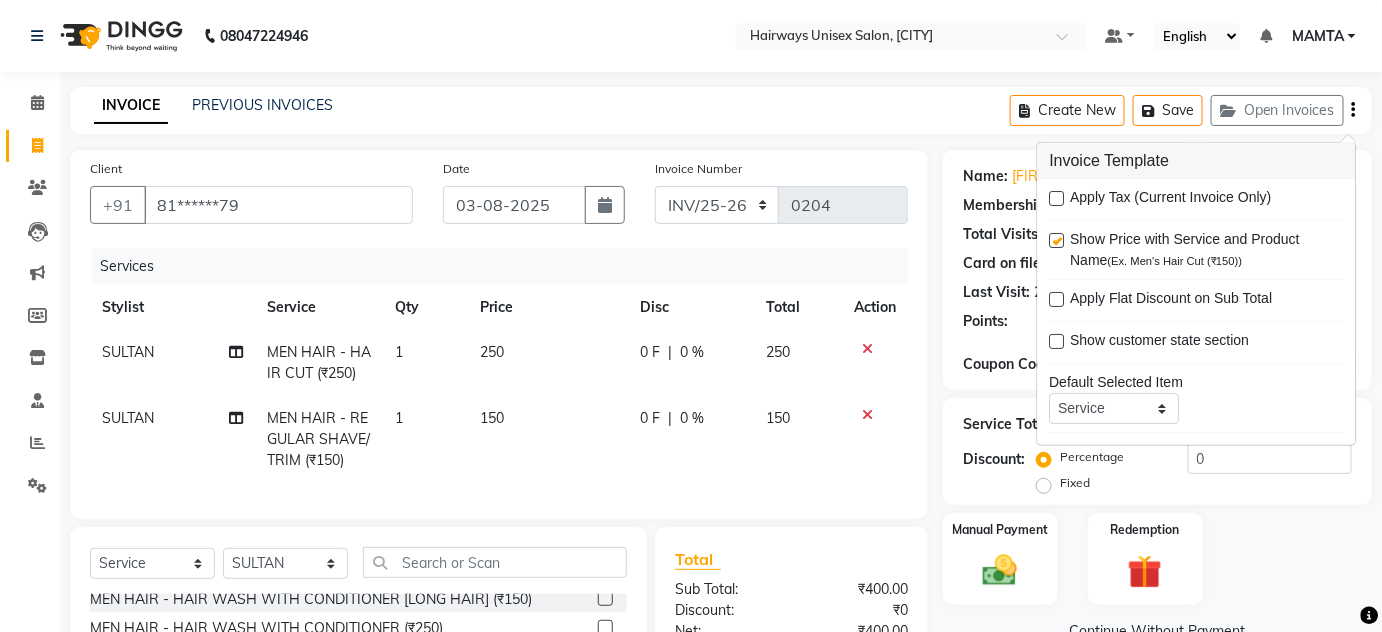 click on "INVOICE PREVIOUS INVOICES Create New   Save   Open Invoices  Client +91 81******79 Date 03-08-2025 Invoice Number INV/25-26 V/2025-26 0204 Services Stylist Service Qty Price Disc Total Action SULTAN MEN HAIR - HAIR CUT (₹250) 1 250 0 F | 0 % 250 SULTAN MEN HAIR - REGULAR SHAVE/TRIM (₹150) 1 150 0 F | 0 % 150 Select  Service  Product  Membership  Package Voucher Prepaid Gift Card  Select Stylist AHSAN AZAD IMRAN Kamal Salmani KASHISH MAMTA POOJA PUMMY RAJA SADDAM SAMEER SULTAN TALIB ZAFAR ZAHID MEN HAIR - HAIR CUT (₹250)  MEN HAIR - HAIR CUT WITH SENIOR STYLIST (₹300)  MEN HAIR - HAIR CUT WITH MASTER STYLIST (₹350)  MEN HAIR - HAIR CUT BY KAMAL SALMANI (₹500)  MEN HAIR - HAIR CUT WITH DESIGN (₹300)  MEN HAIR - HAIR STYLE (₹100)  MEN HAIR - HAIR WASH WITH CONDITIONER [LONG HAIR] (₹150)  MEN HAIR - HAIR WASH WITH CONDITIONER (₹250)  MEN HAIR - REGULAR SHAVE/TRIM (₹150)  MEN HAIR - ROOT DEEP DANDRUFF TREATMENT (₹1500)  MEN HAIR - ROOT DEEP HAIR FALL TREATMENT (₹1800)  Total Sub Total:  :" 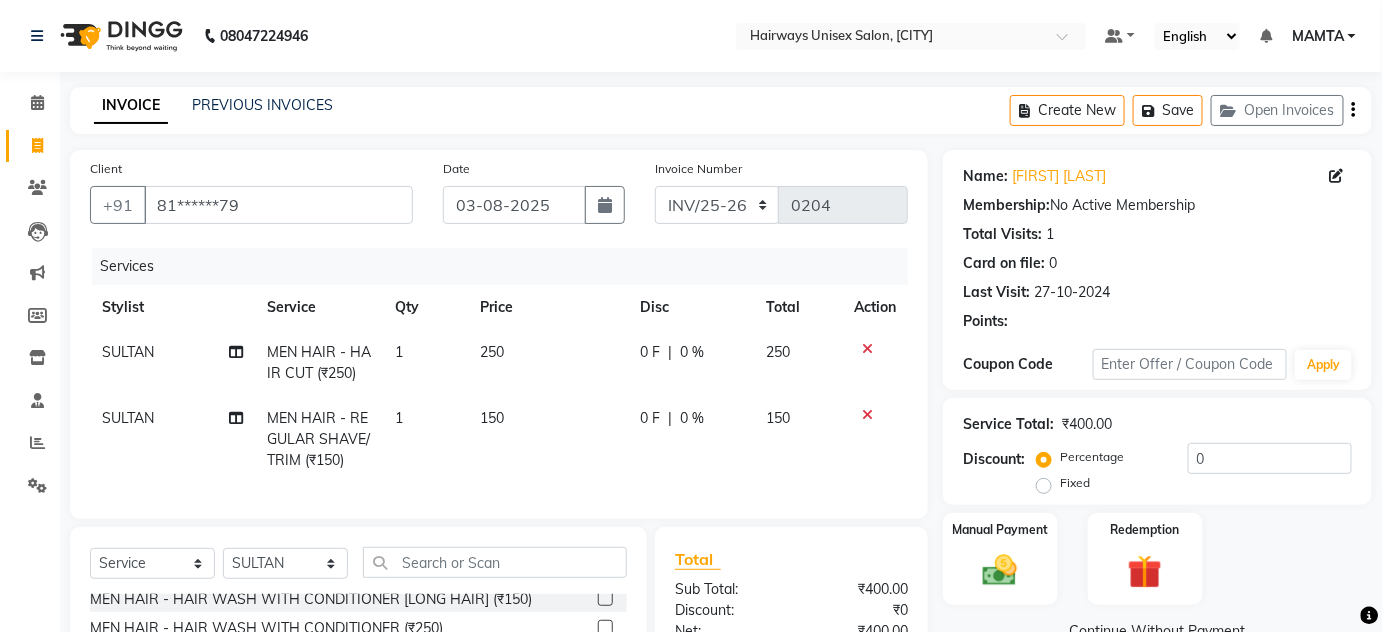 scroll, scrollTop: 233, scrollLeft: 0, axis: vertical 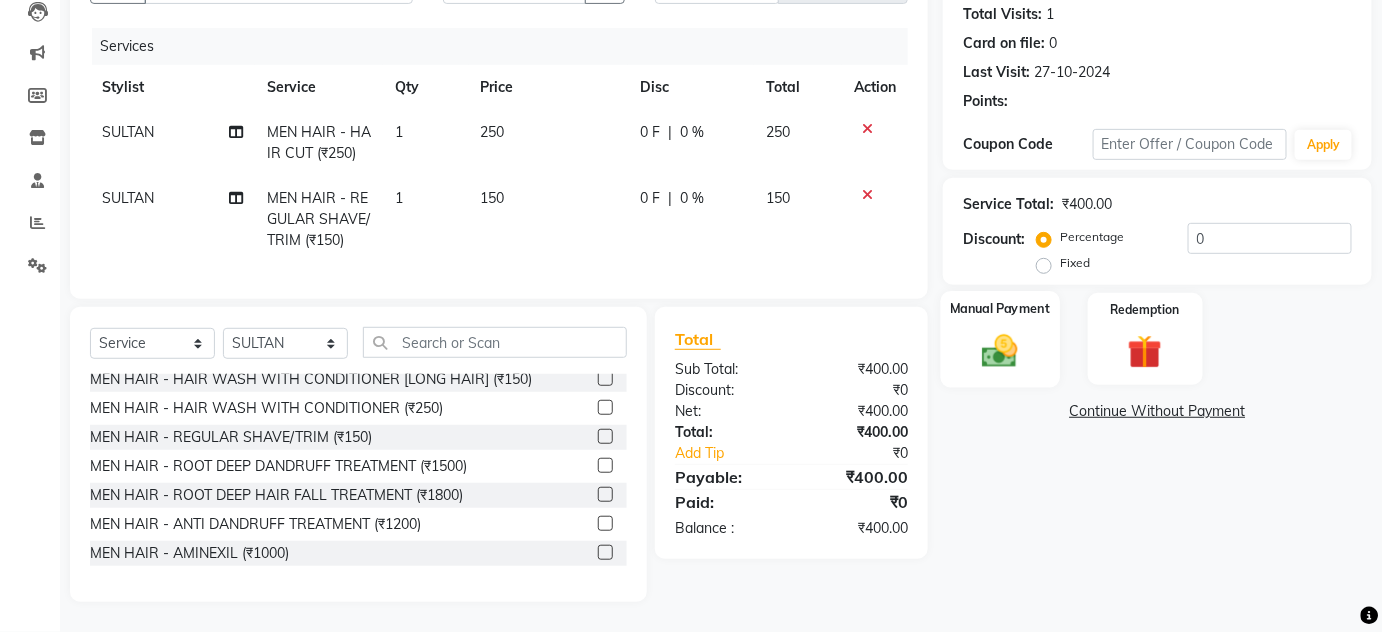 click 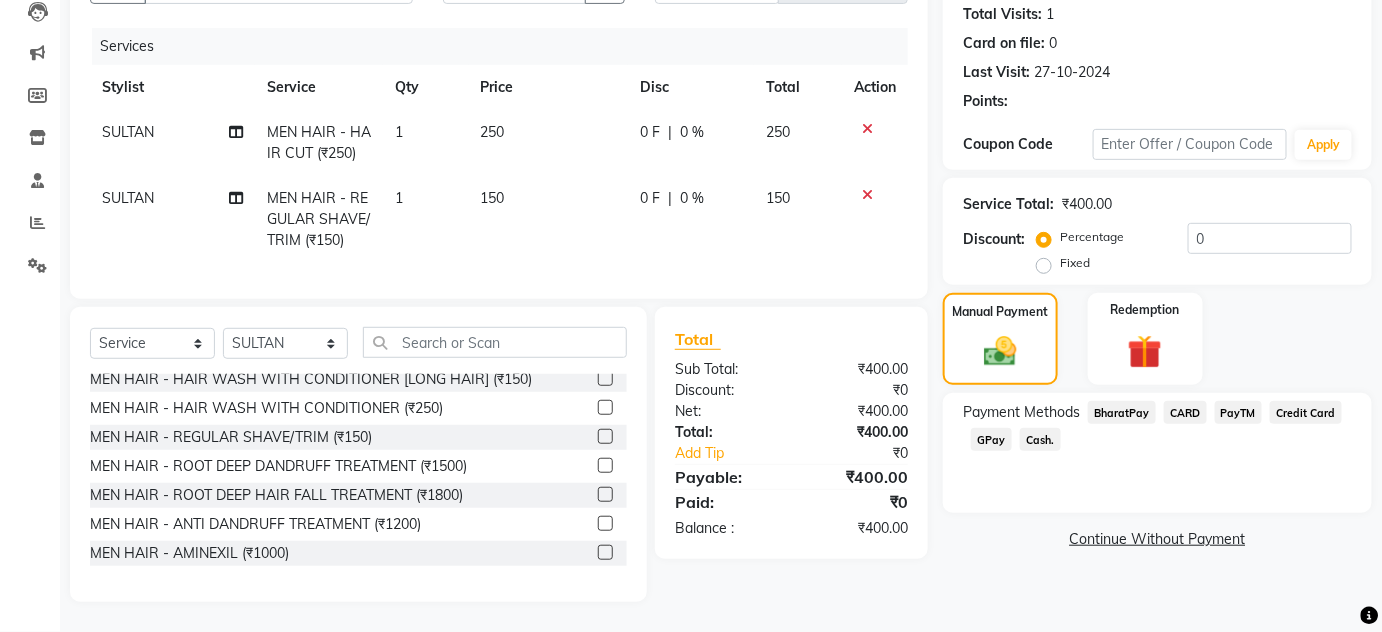 click on "Cash." 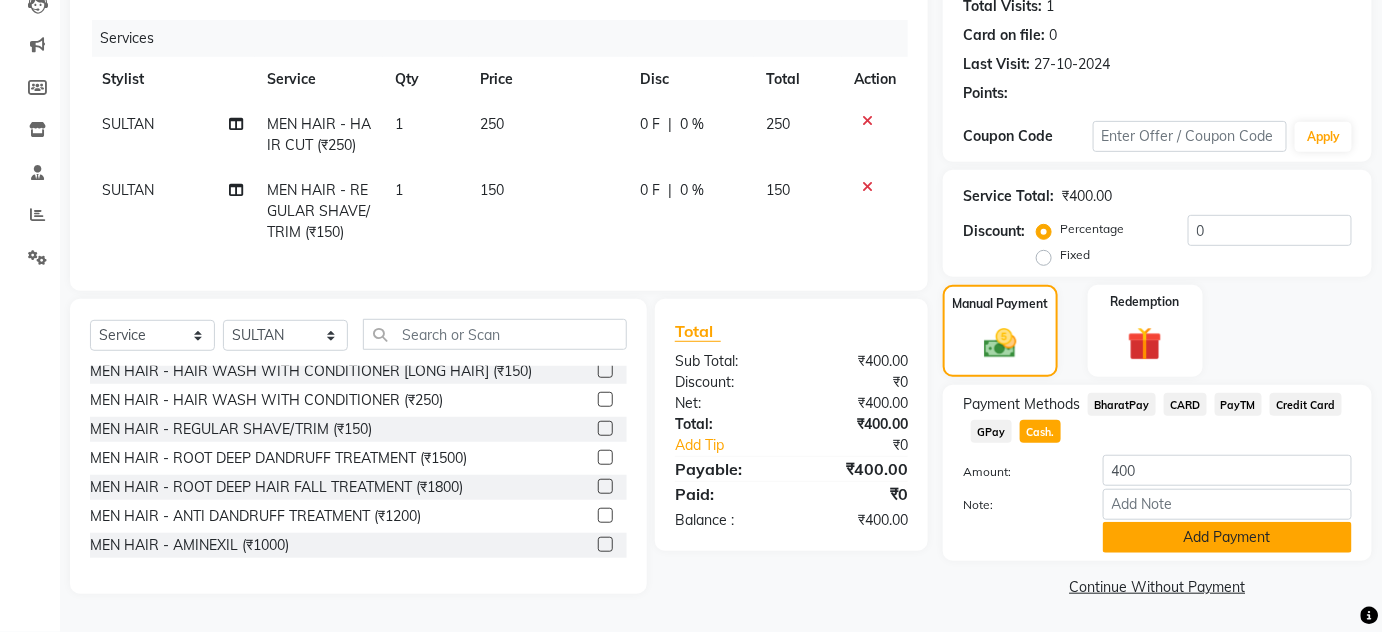click on "Add Payment" 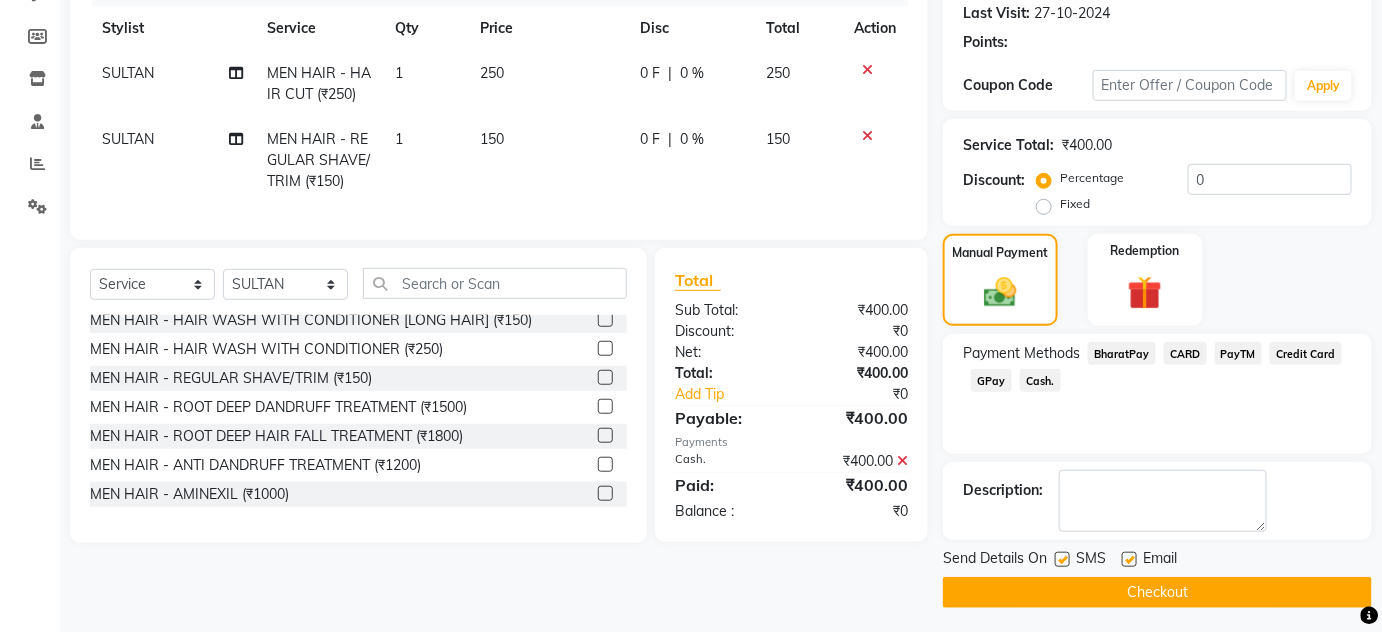 scroll, scrollTop: 283, scrollLeft: 0, axis: vertical 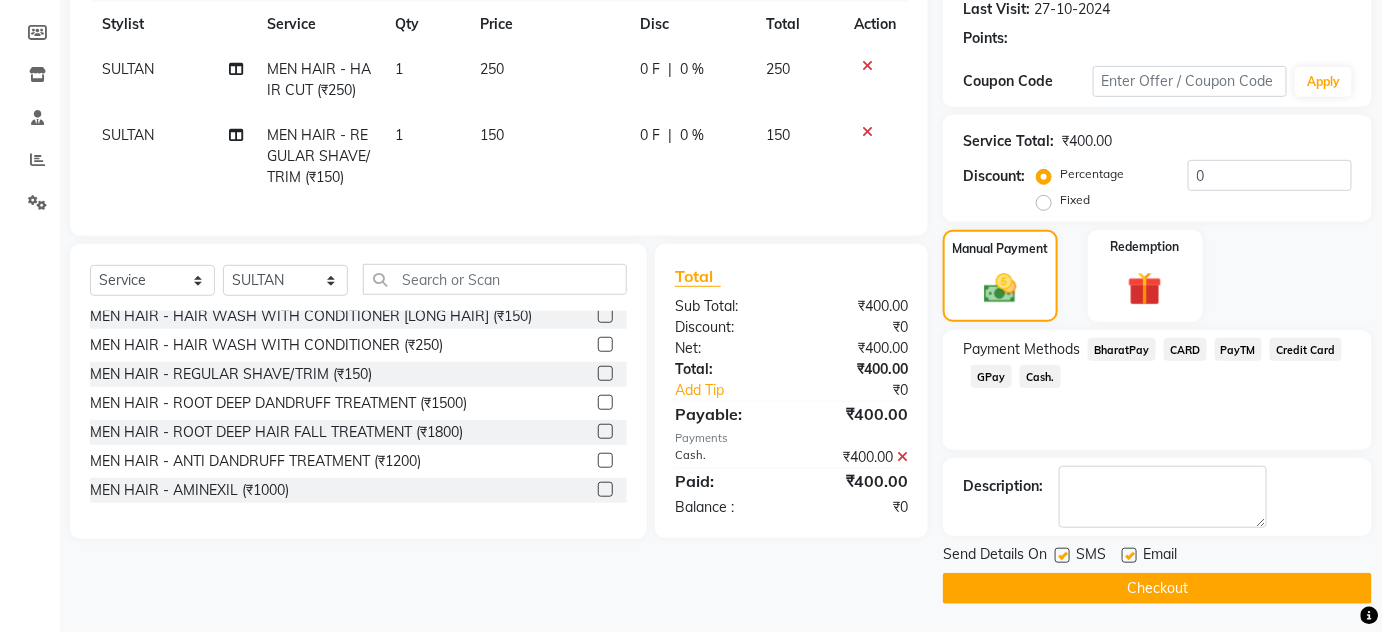 click 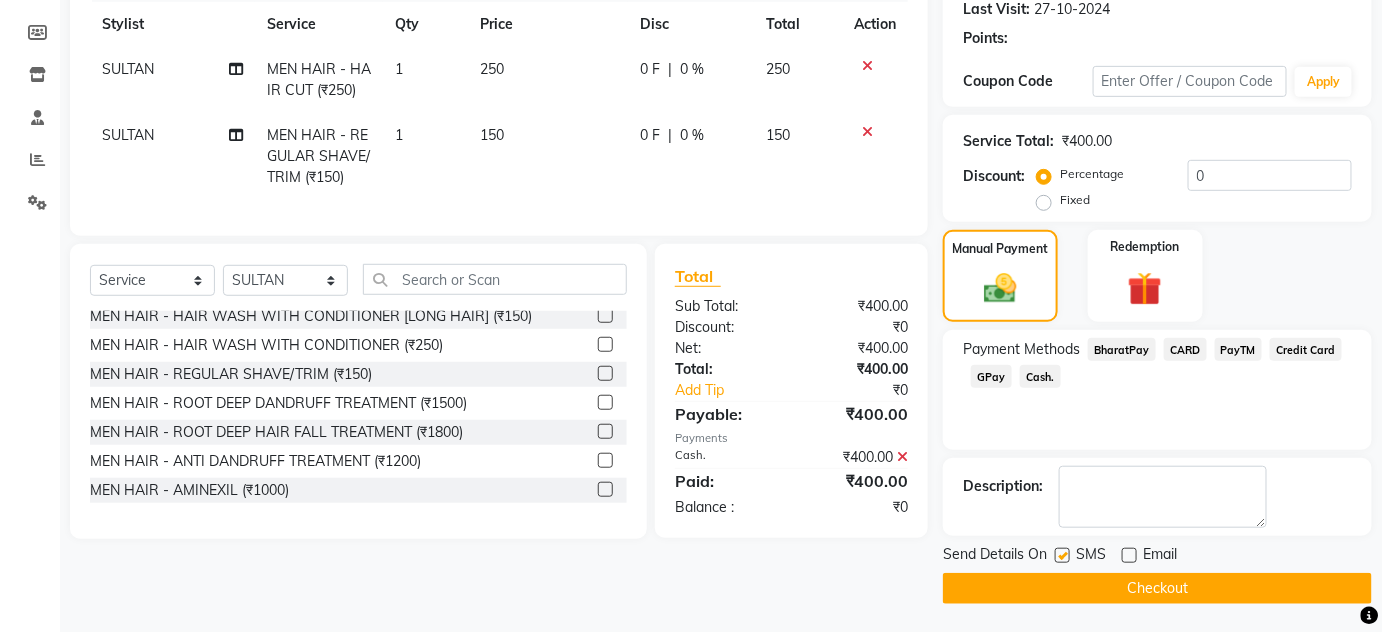 click 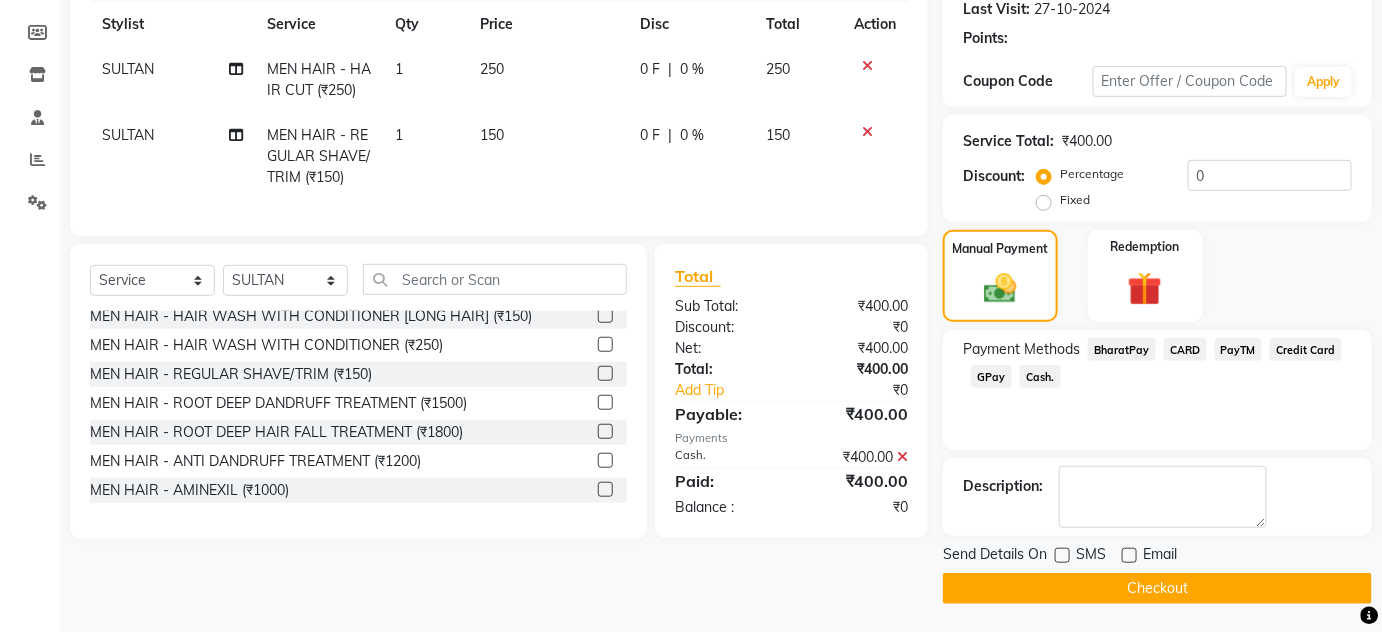 click on "Checkout" 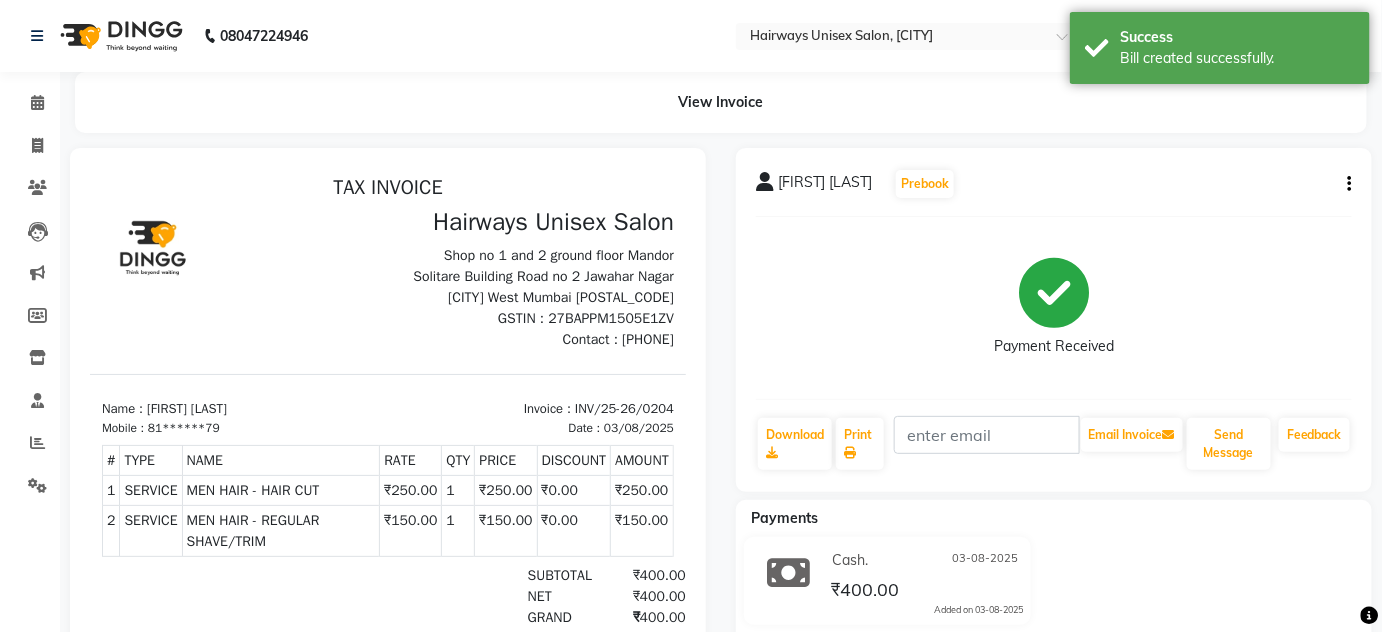 scroll, scrollTop: 0, scrollLeft: 0, axis: both 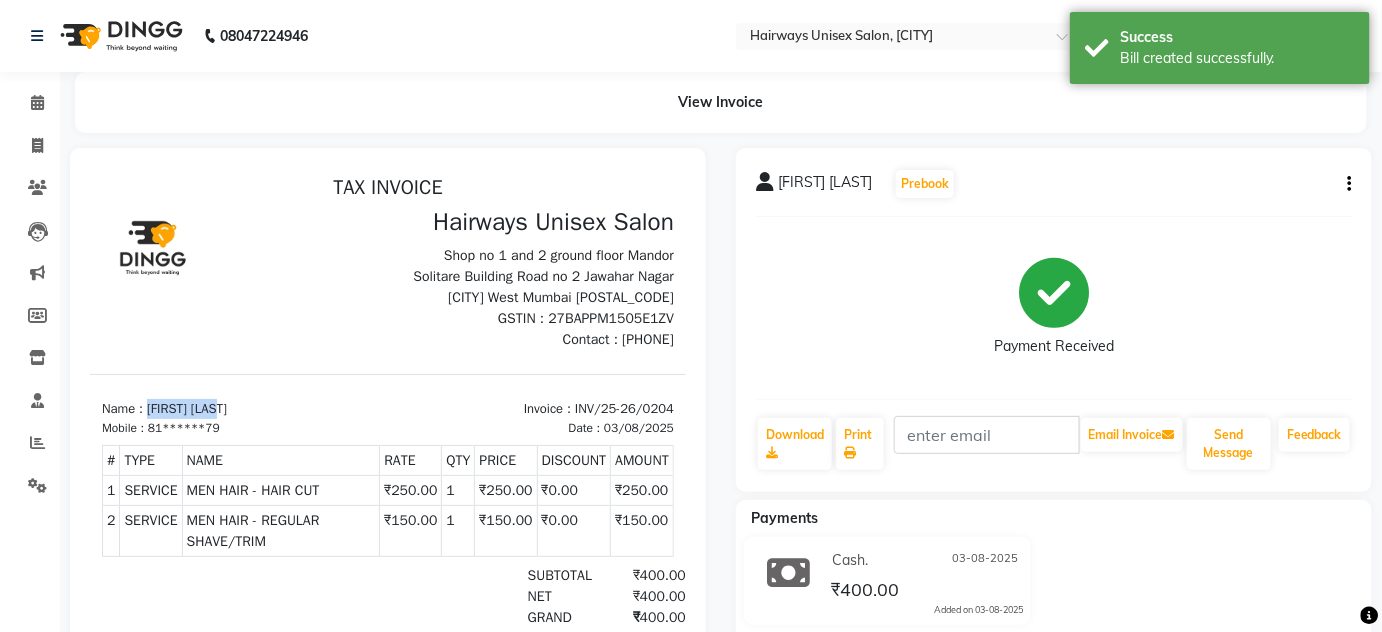 drag, startPoint x: 152, startPoint y: 403, endPoint x: 323, endPoint y: 401, distance: 171.01169 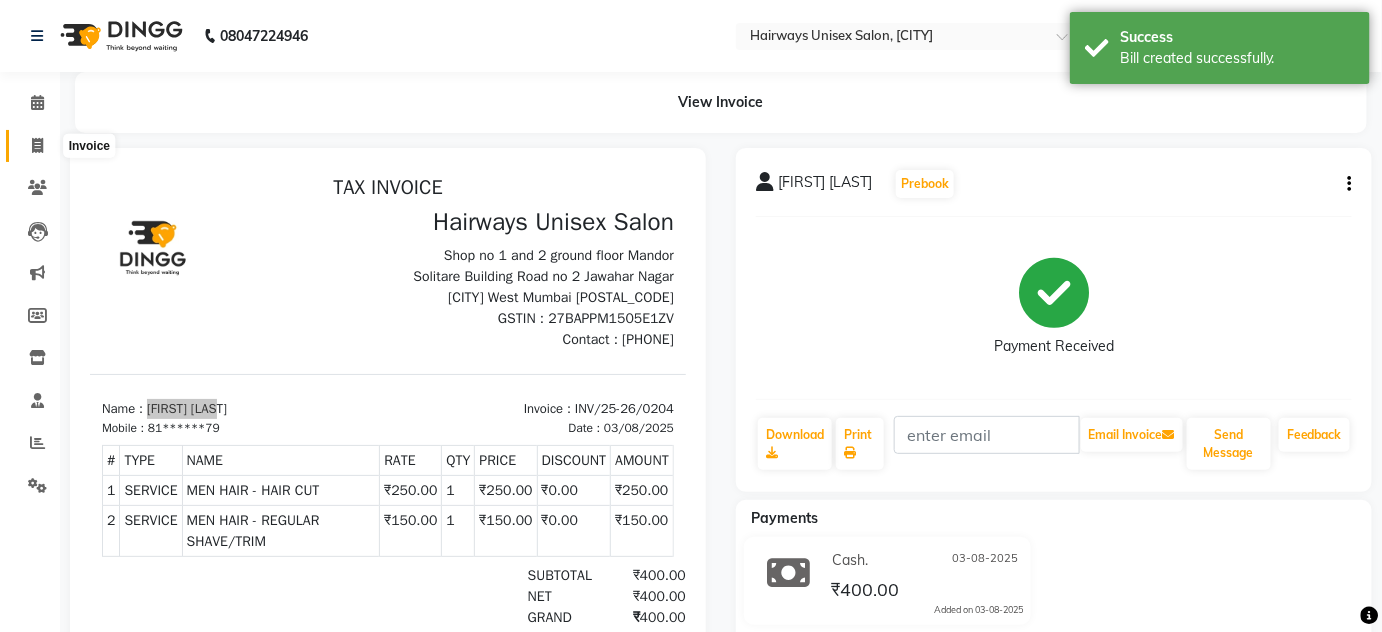 click 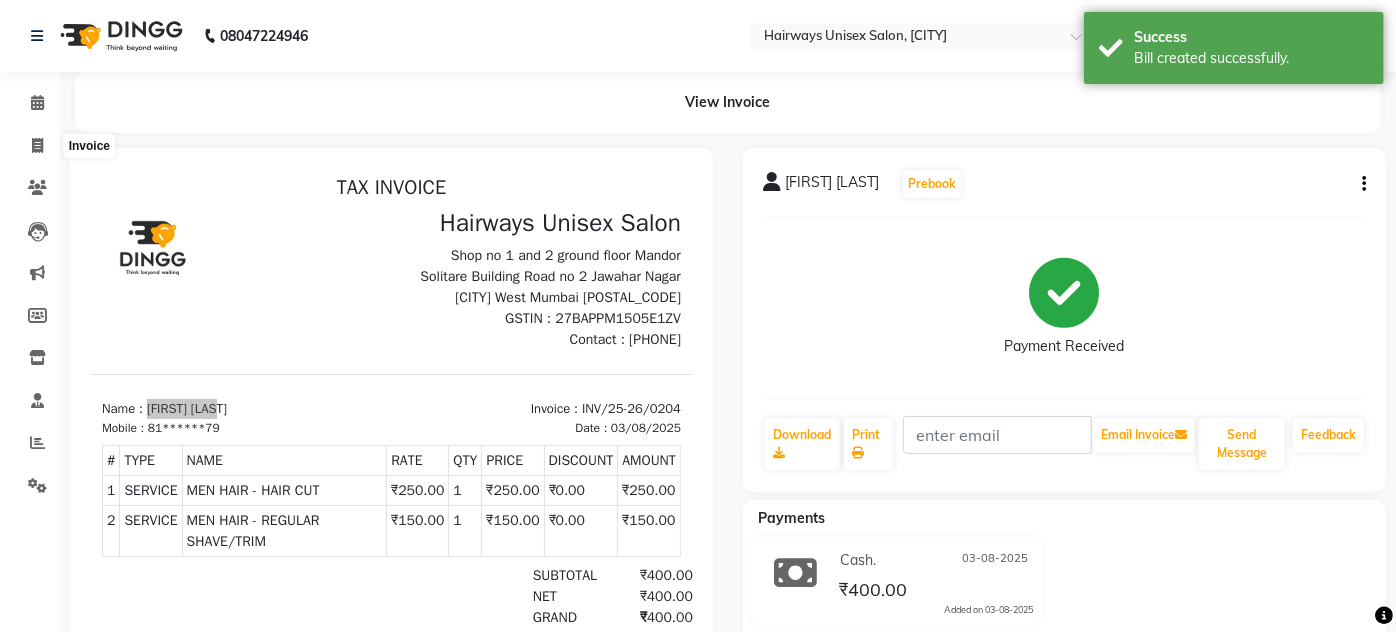 select on "8320" 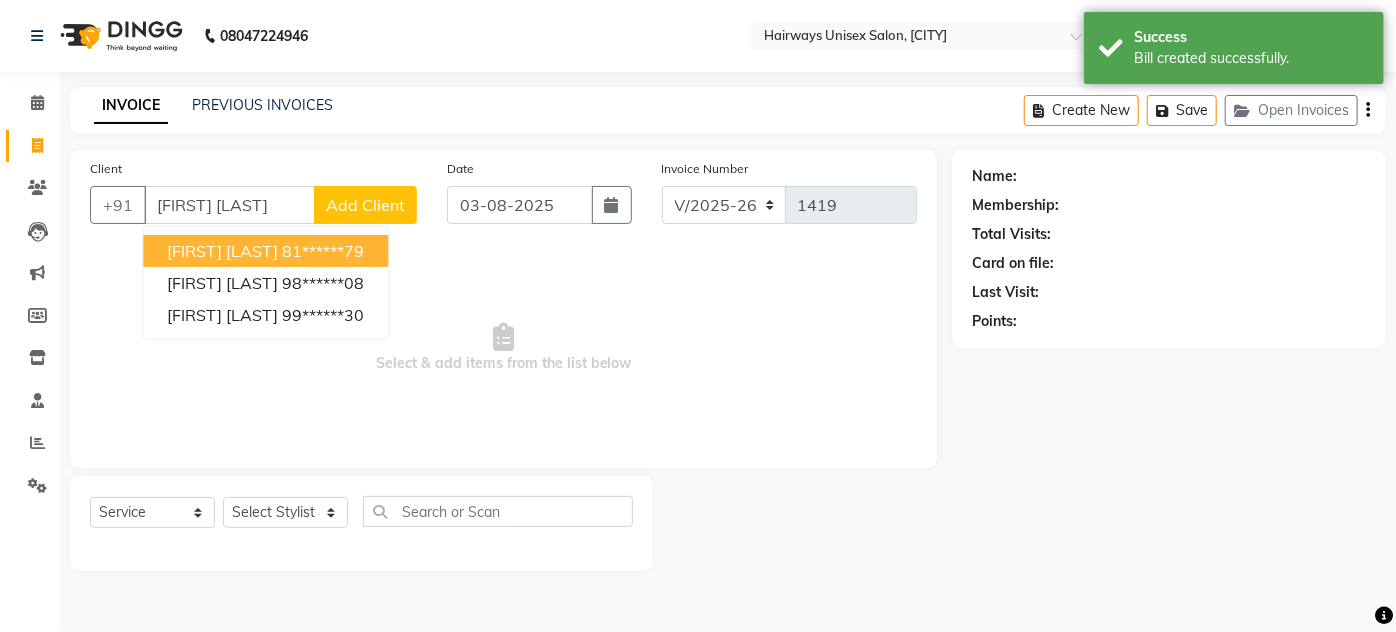 click on "RUSHABH SHAH  81******79" at bounding box center [265, 251] 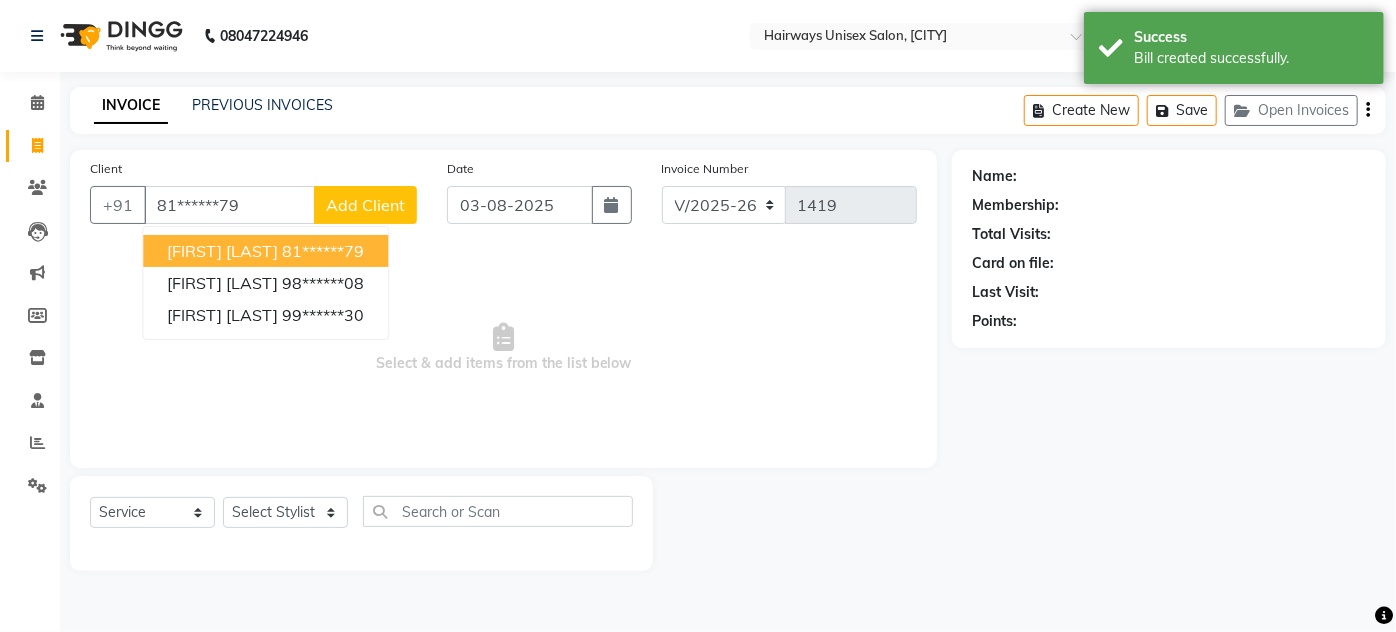 type on "81******79" 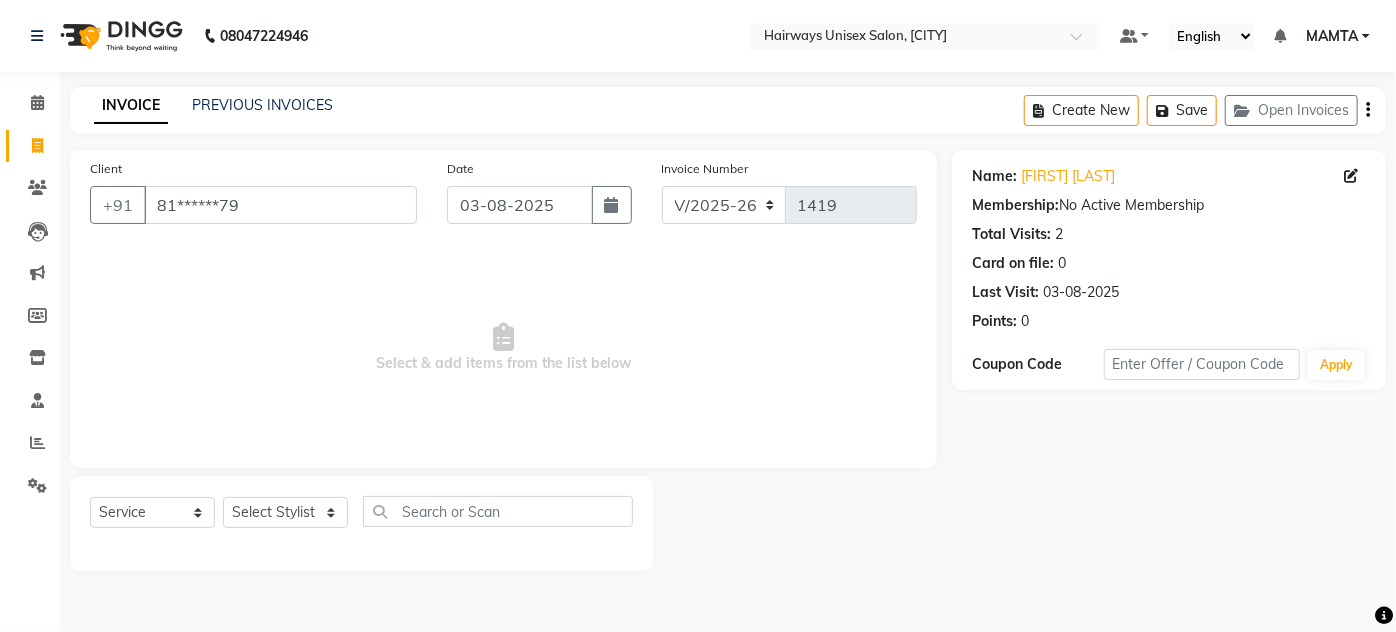 click on "Select  Service  Product  Membership  Package Voucher Prepaid Gift Card  Select Stylist AHSAN AZAD IMRAN Kamal Salmani KASHISH MAMTA POOJA PUMMY RAJA SADDAM SAMEER SULTAN TALIB ZAFAR ZAHID" 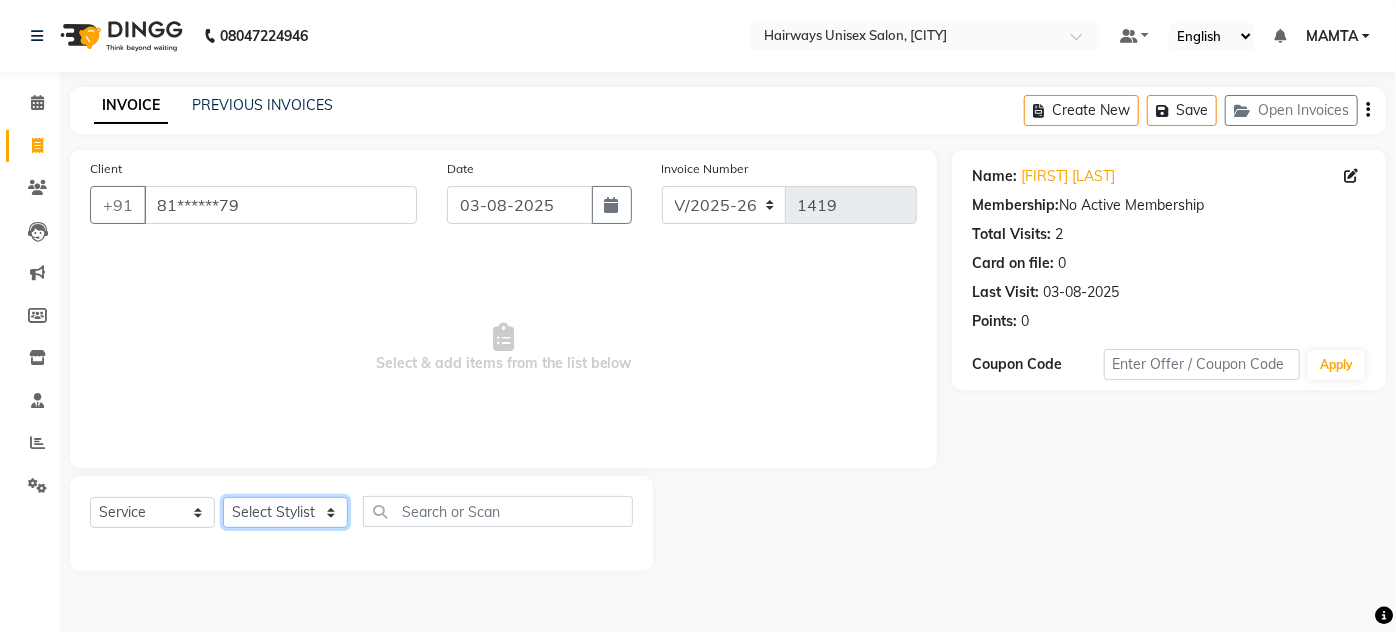 click on "Select Stylist [NAME] [NAME] [NAME] [NAME] [NAME] [NAME] [NAME] [NAME] [NAME] [NAME] [NAME] [NAME] [NAME] [NAME]" 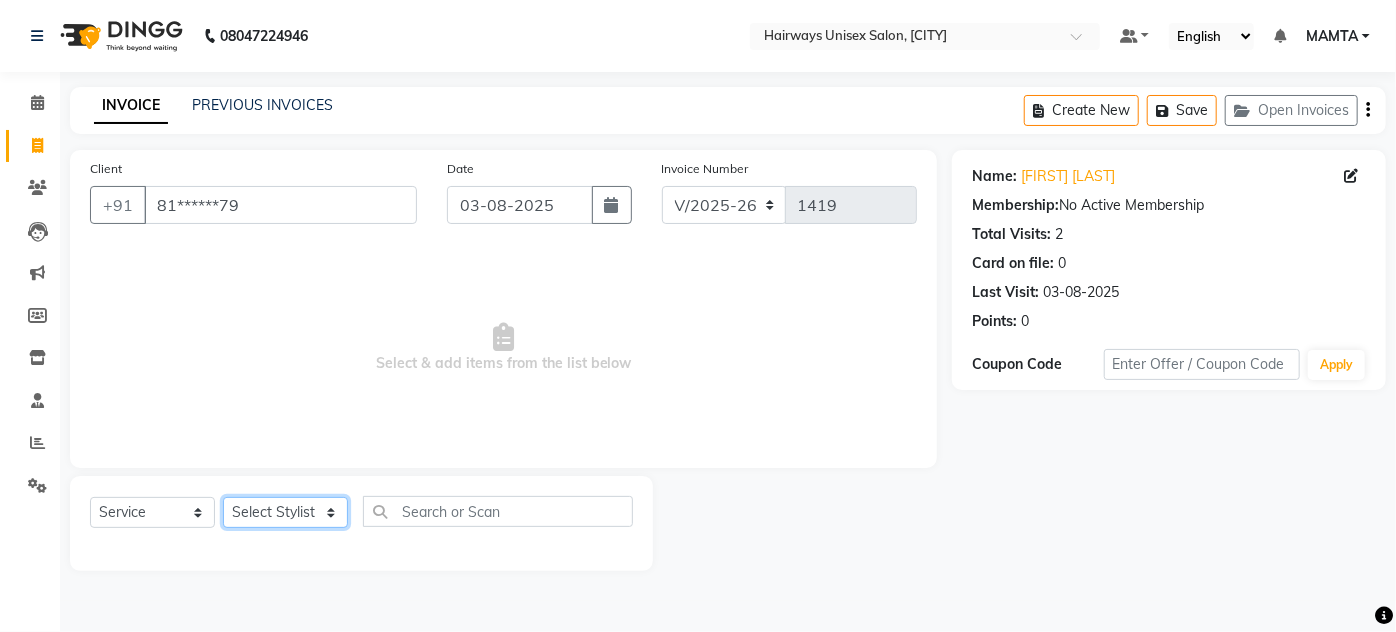 select on "80493" 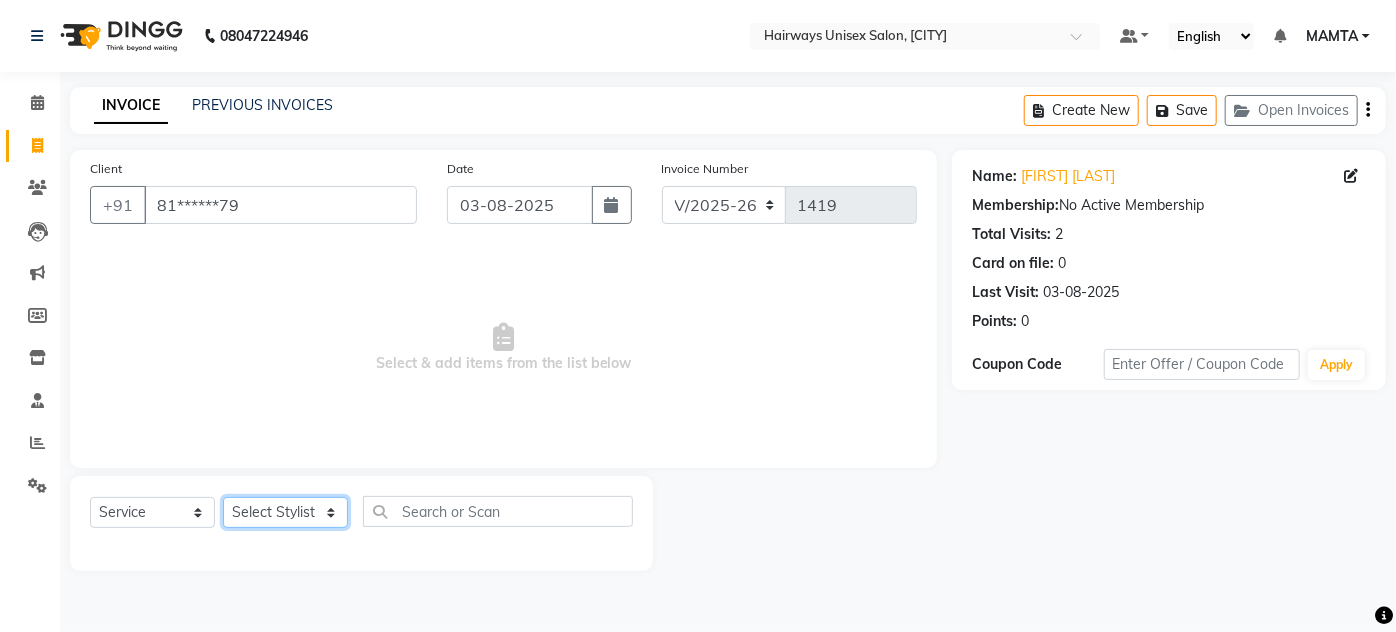click on "Select Stylist [NAME] [NAME] [NAME] [NAME] [NAME] [NAME] [NAME] [NAME] [NAME] [NAME] [NAME] [NAME] [NAME] [NAME]" 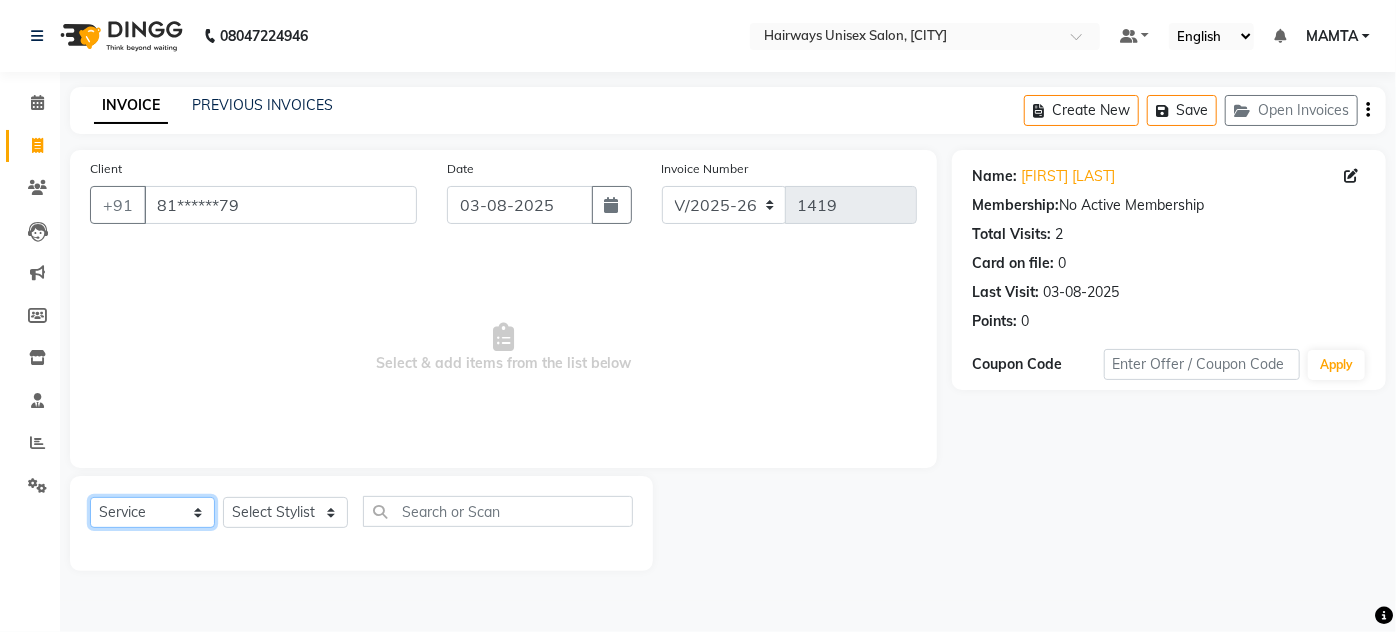 click on "Select  Service  Product  Membership  Package Voucher Prepaid Gift Card" 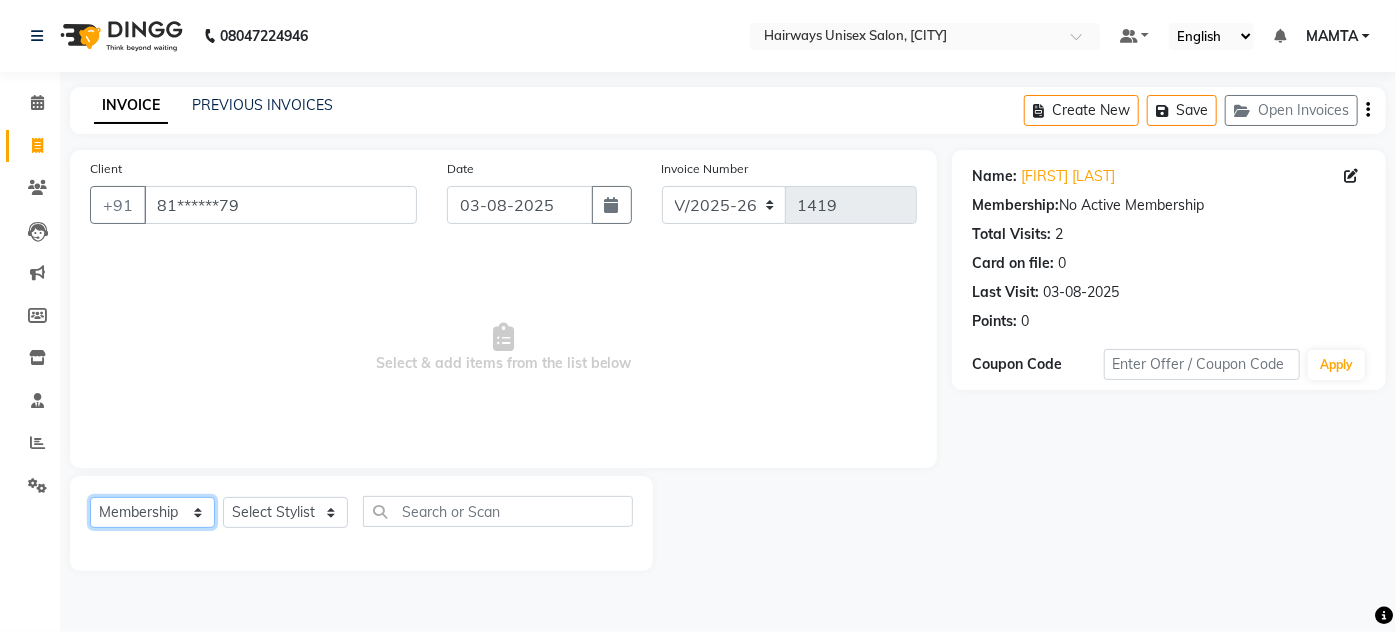 click on "Select  Service  Product  Membership  Package Voucher Prepaid Gift Card" 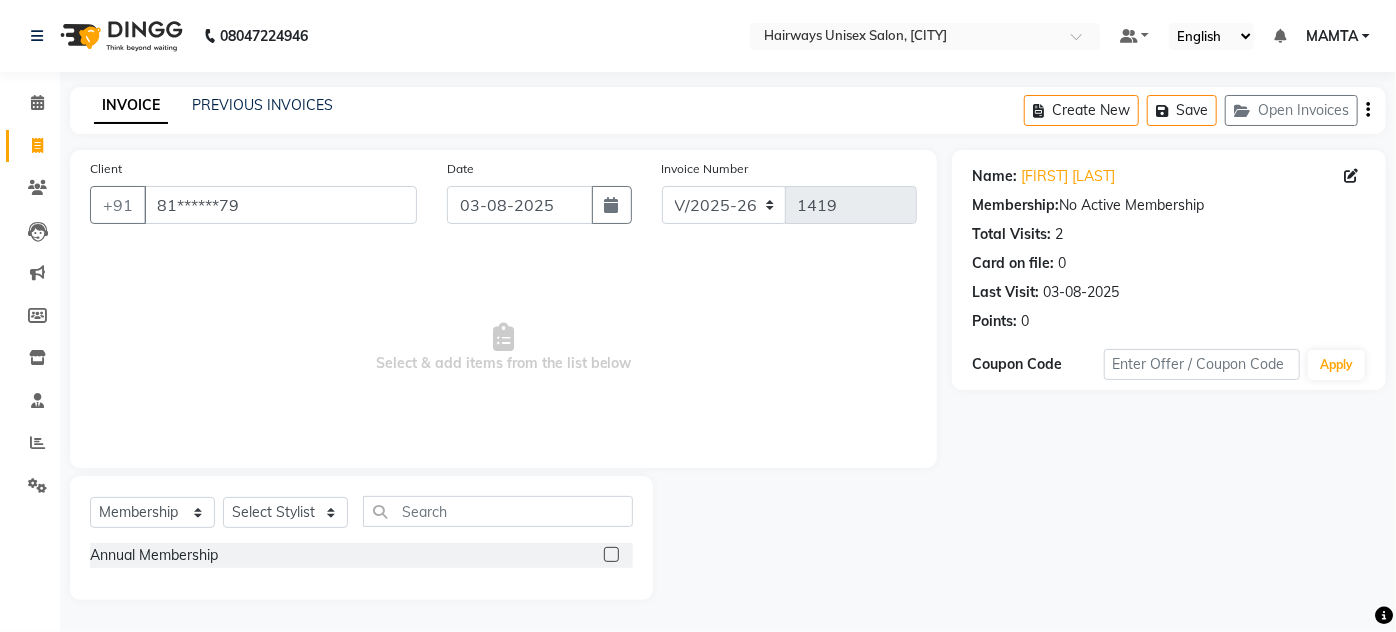 click 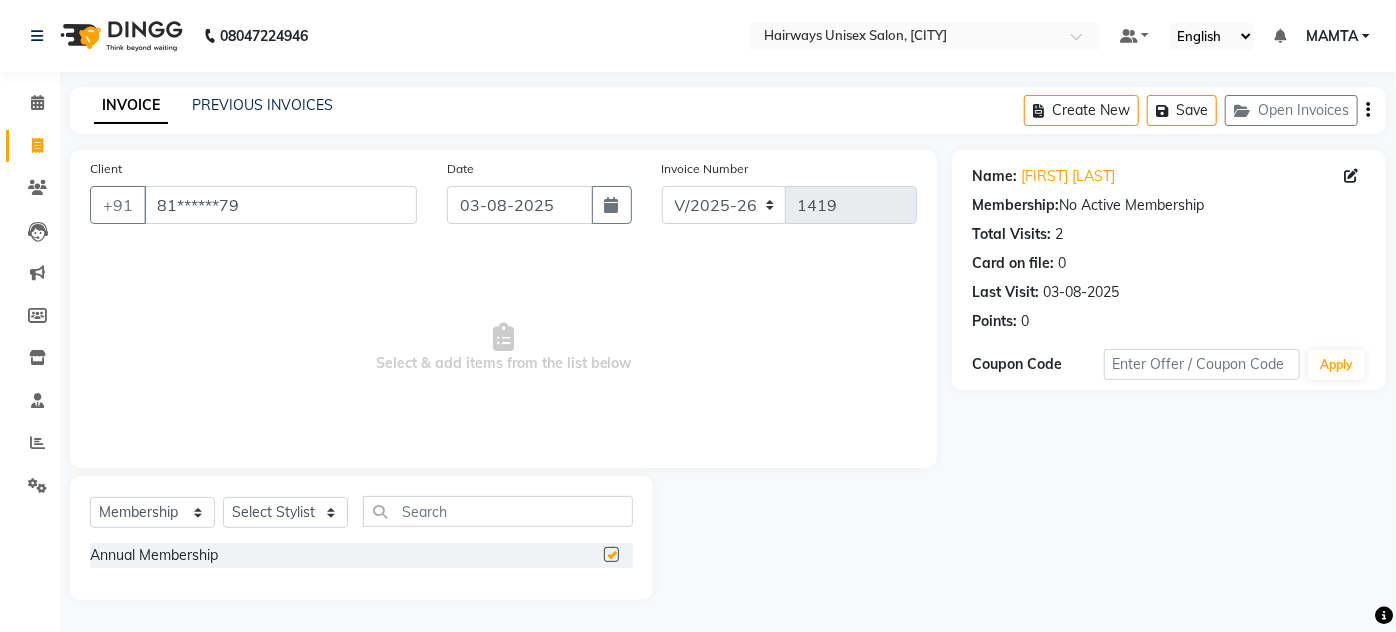 select on "select" 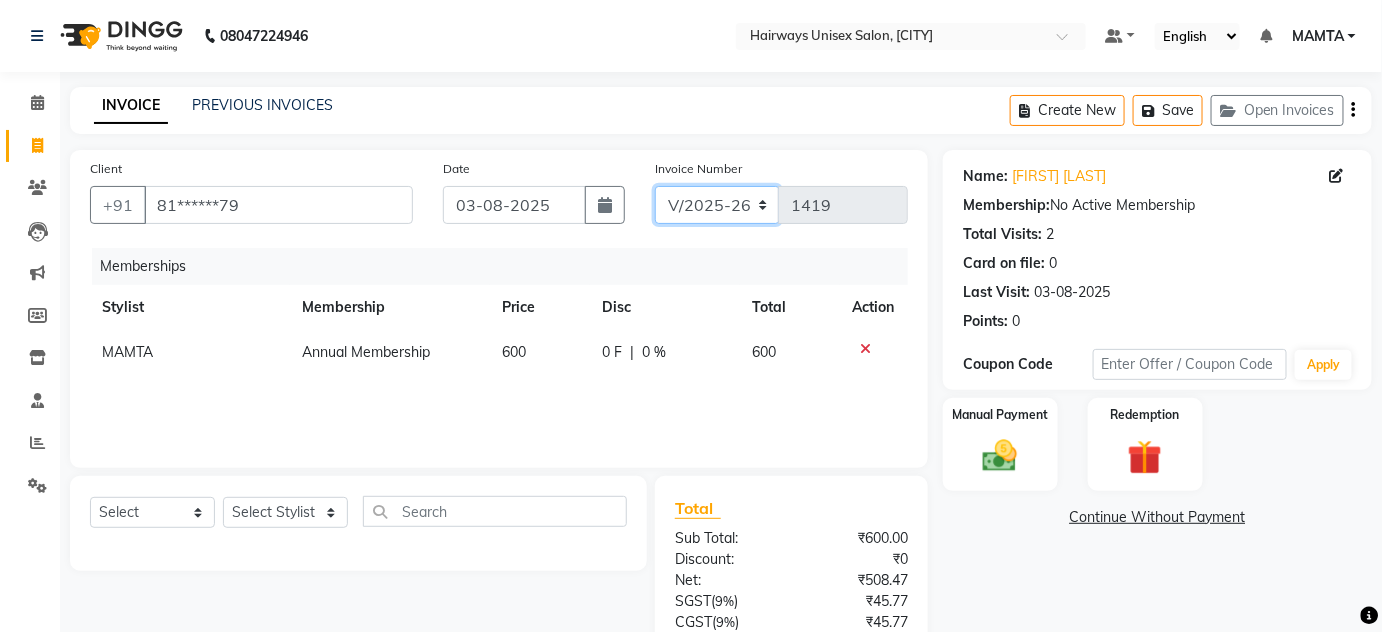 click on "INV/25-26 V/2025-26" 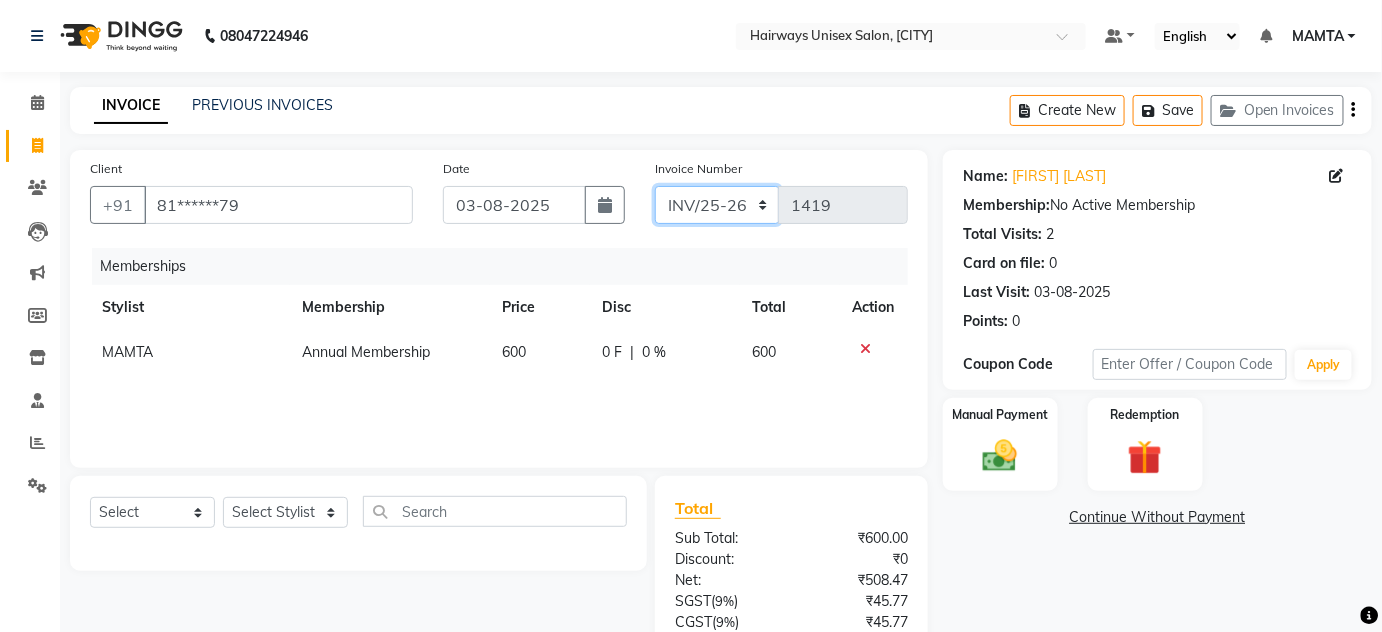 click on "INV/25-26 V/2025-26" 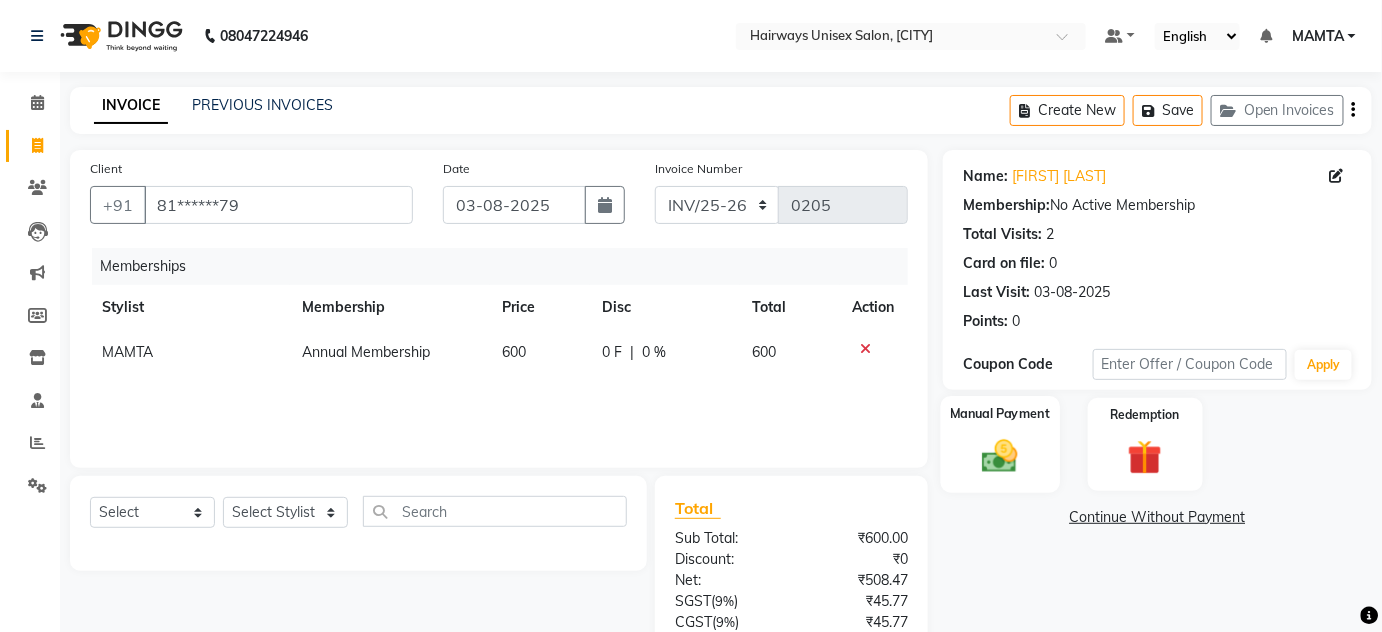 click 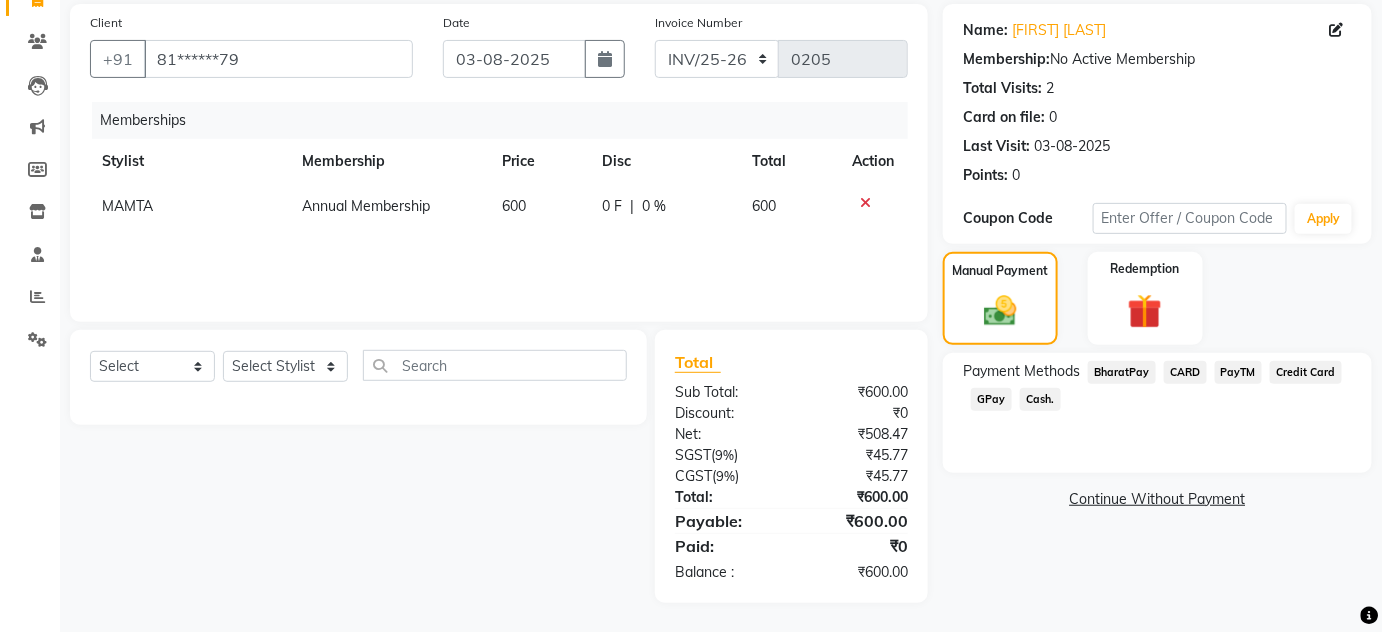 scroll, scrollTop: 0, scrollLeft: 0, axis: both 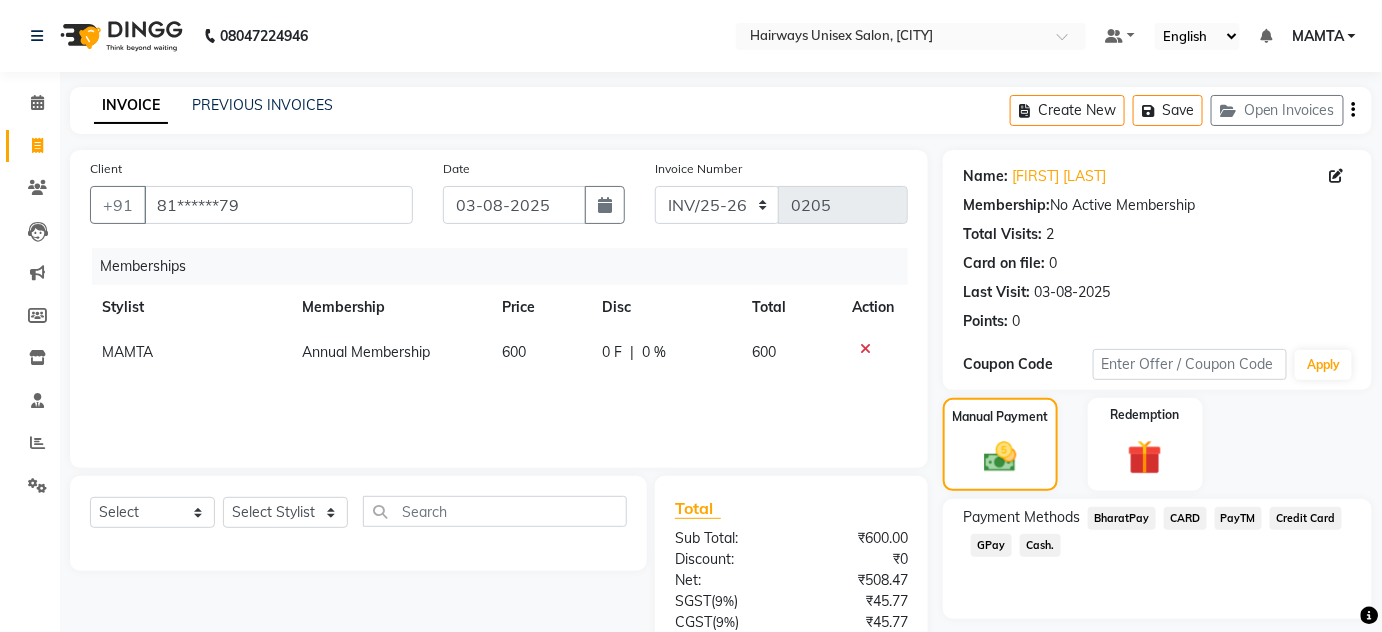 click 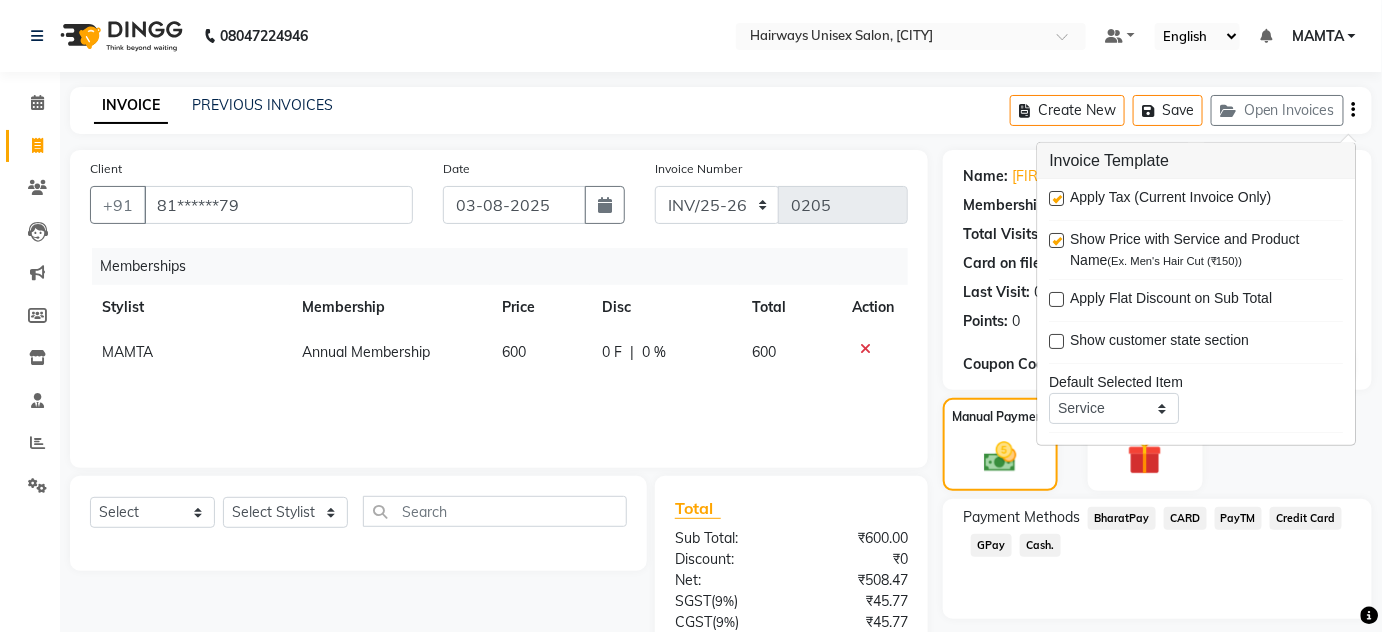 click at bounding box center [1057, 198] 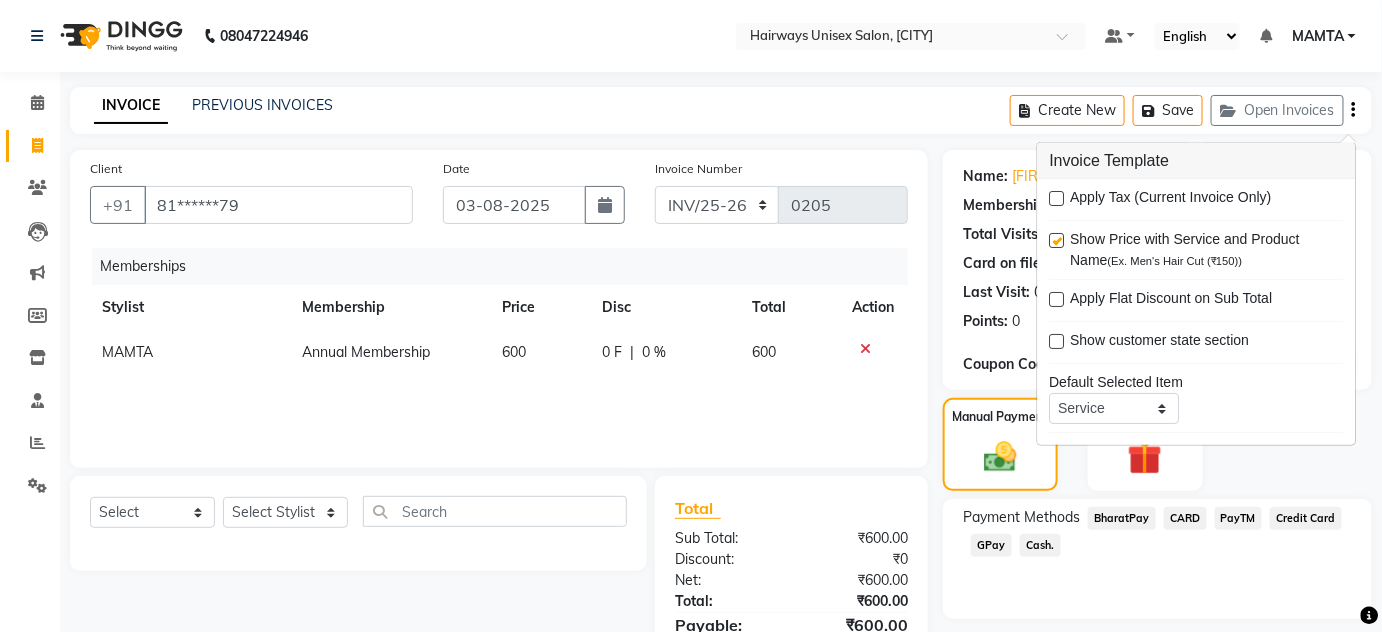 click on "INVOICE PREVIOUS INVOICES Create New   Save   Open Invoices" 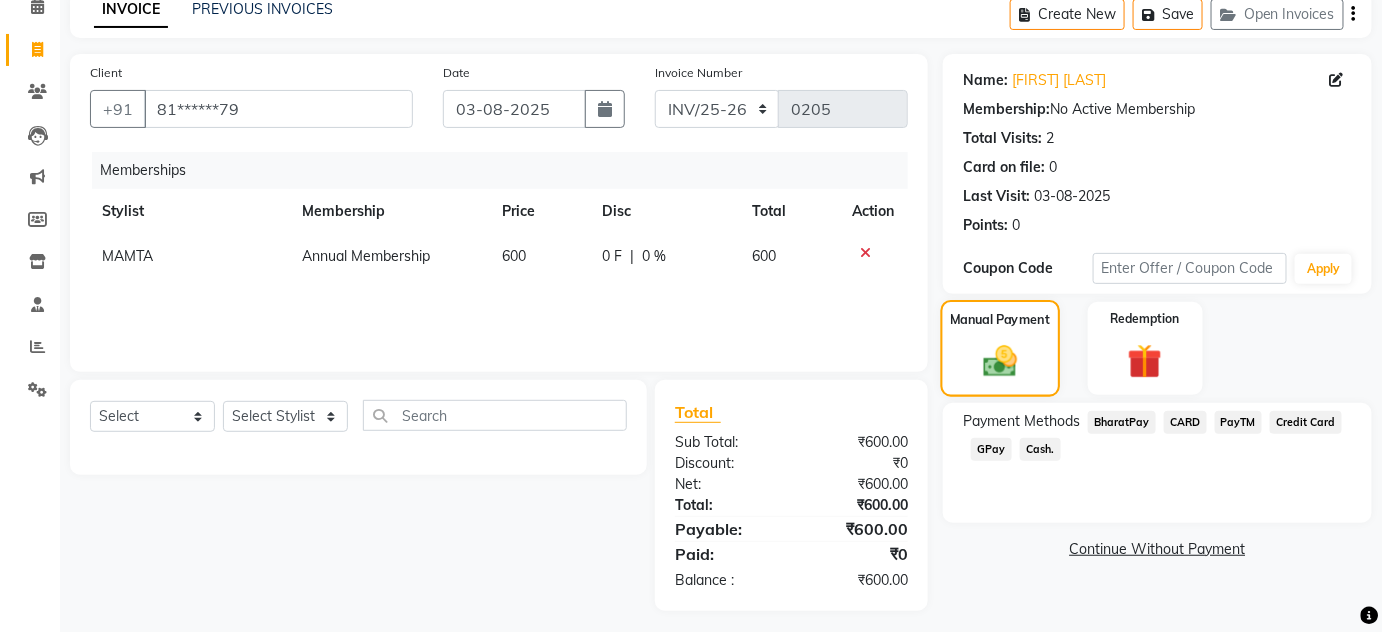 scroll, scrollTop: 104, scrollLeft: 0, axis: vertical 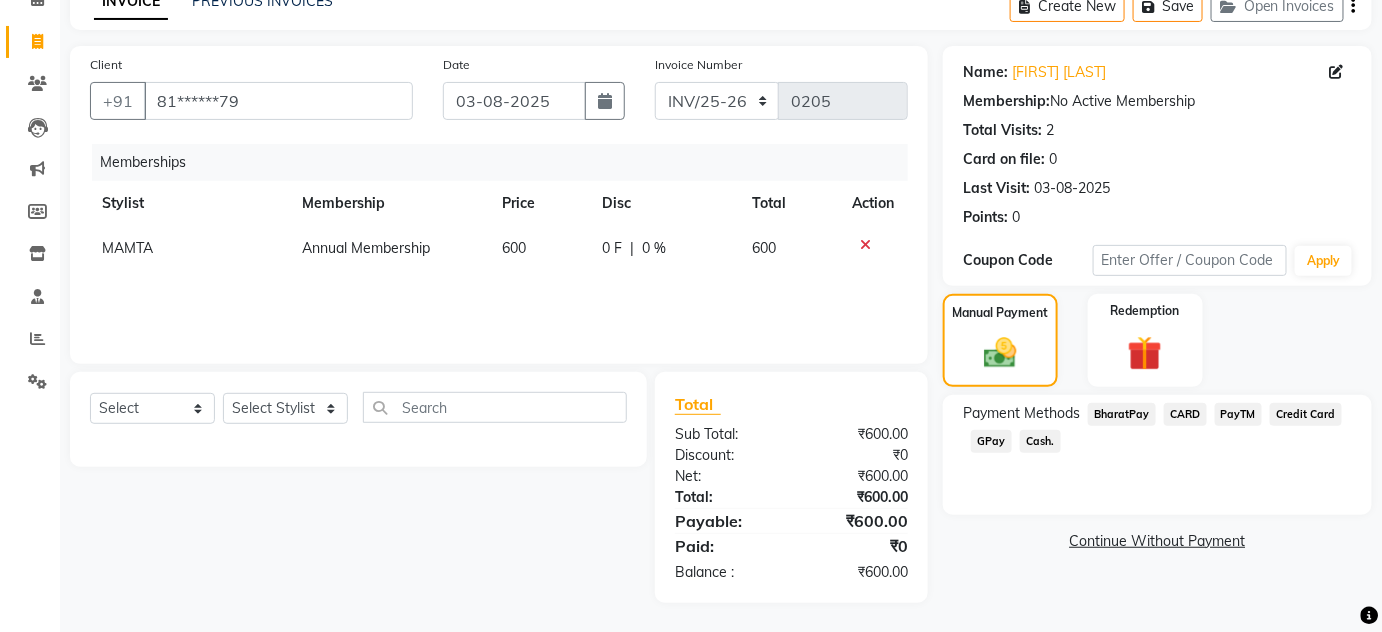 click on "Cash." 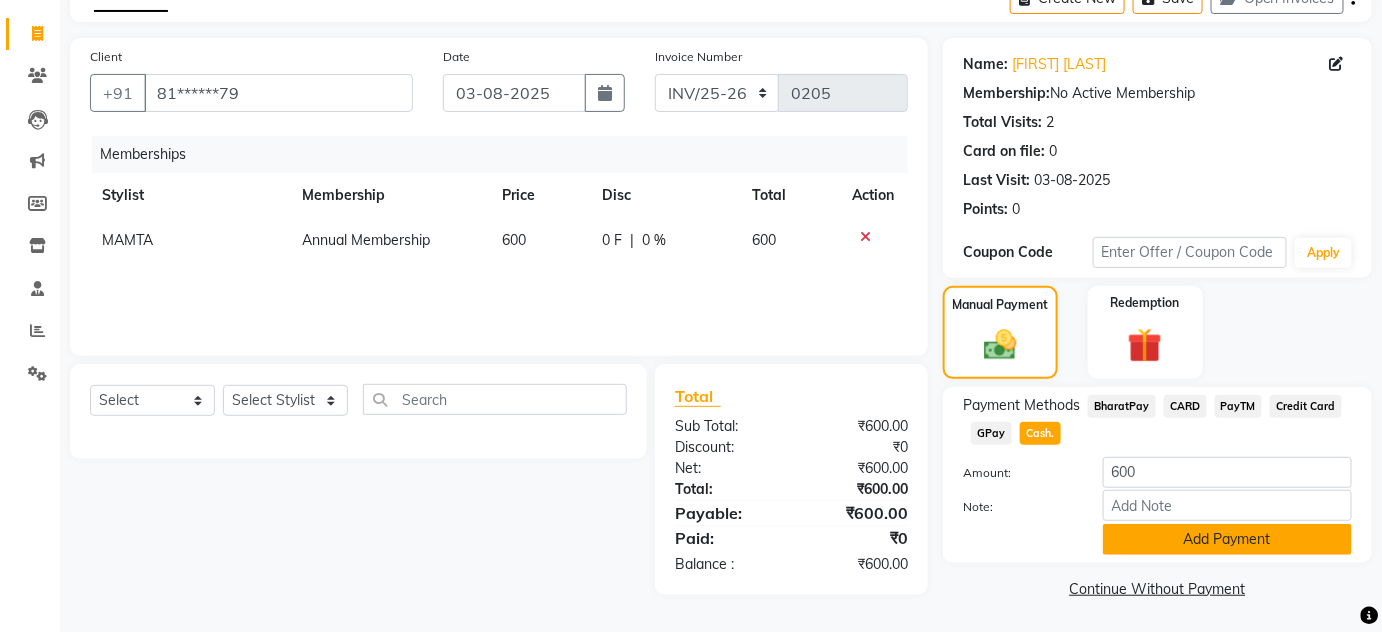 click on "Add Payment" 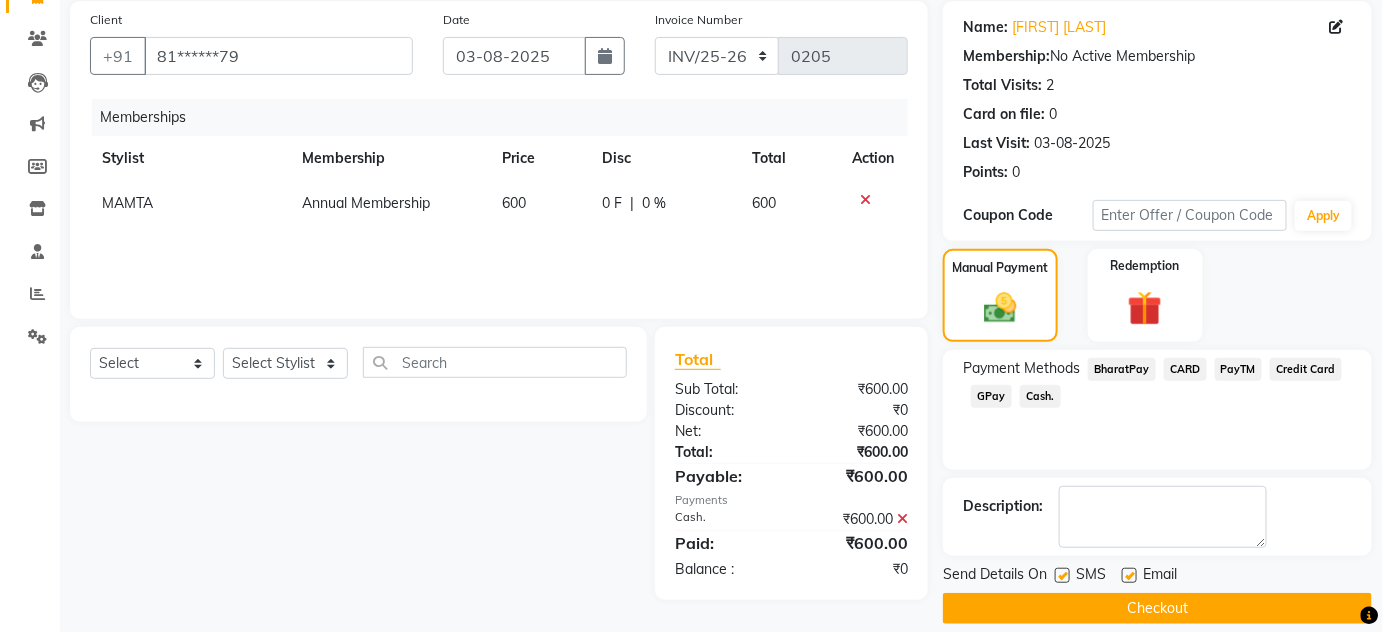 scroll, scrollTop: 169, scrollLeft: 0, axis: vertical 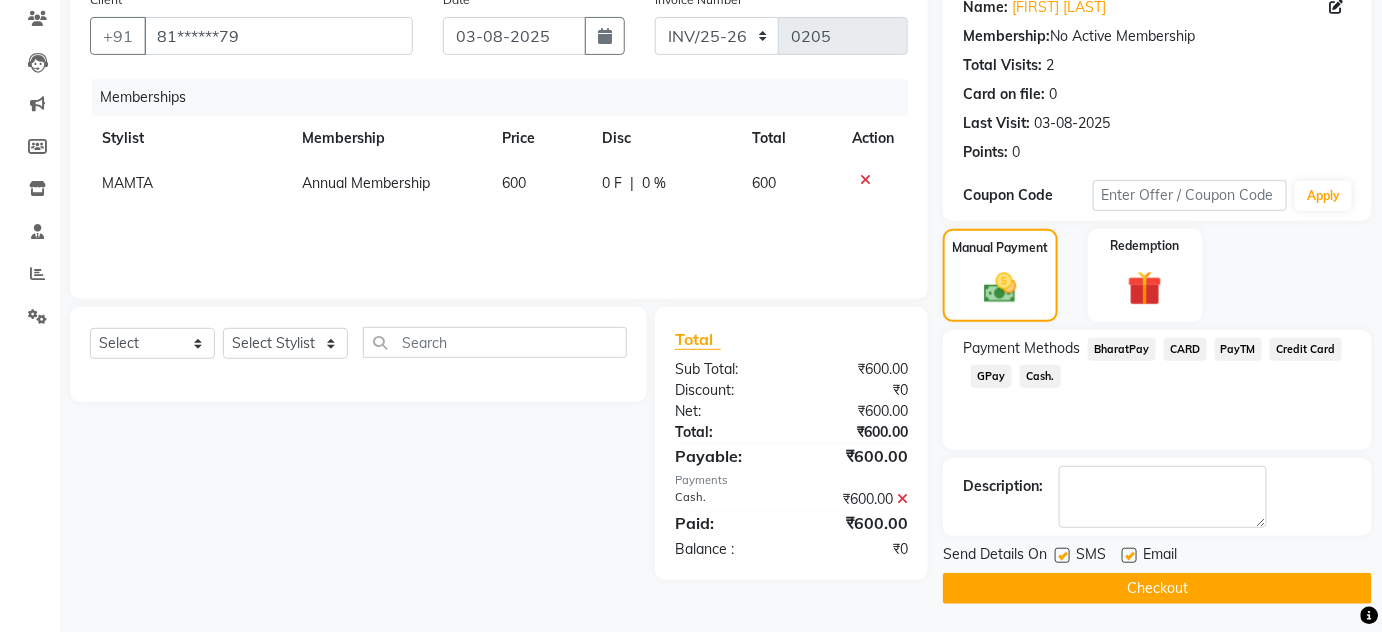 click on "INVOICE PREVIOUS INVOICES Create New   Save   Open Invoices  Client +91 81******79 Date 03-08-2025 Invoice Number INV/25-26 V/2025-26 0205 Memberships Stylist Membership Price Disc Total Action MAMTA Annual Membership 600 0 F | 0 % 600 Select  Service  Product  Package Voucher Prepaid Gift Card  Select Stylist AHSAN AZAD IMRAN Kamal Salmani KASHISH MAMTA POOJA PUMMY RAJA SADDAM SAMEER SULTAN TALIB ZAFAR ZAHID Total Sub Total: ₹600.00 Discount: ₹0 Net: ₹600.00 Total: ₹600.00 Payable: ₹600.00 Payments Cash. ₹600.00  Paid: ₹600.00 Balance   : ₹0 Name: Rushabh Shah Membership:  No Active Membership  Total Visits:  2 Card on file:  0 Last Visit:   03-08-2025 Points:   0  Coupon Code Apply Manual Payment Redemption Payment Methods  BharatPay   CARD   PayTM   Credit Card   GPay   Cash.  Description:                  Send Details On SMS Email  Checkout" 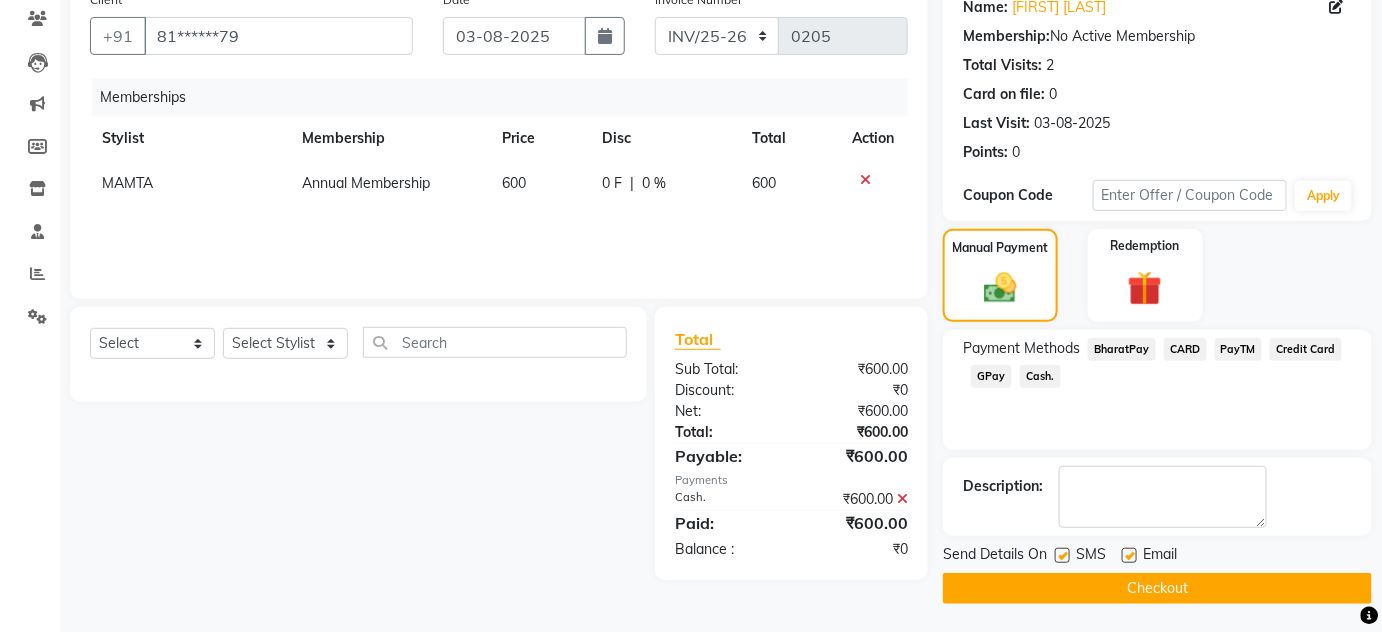click on "Checkout" 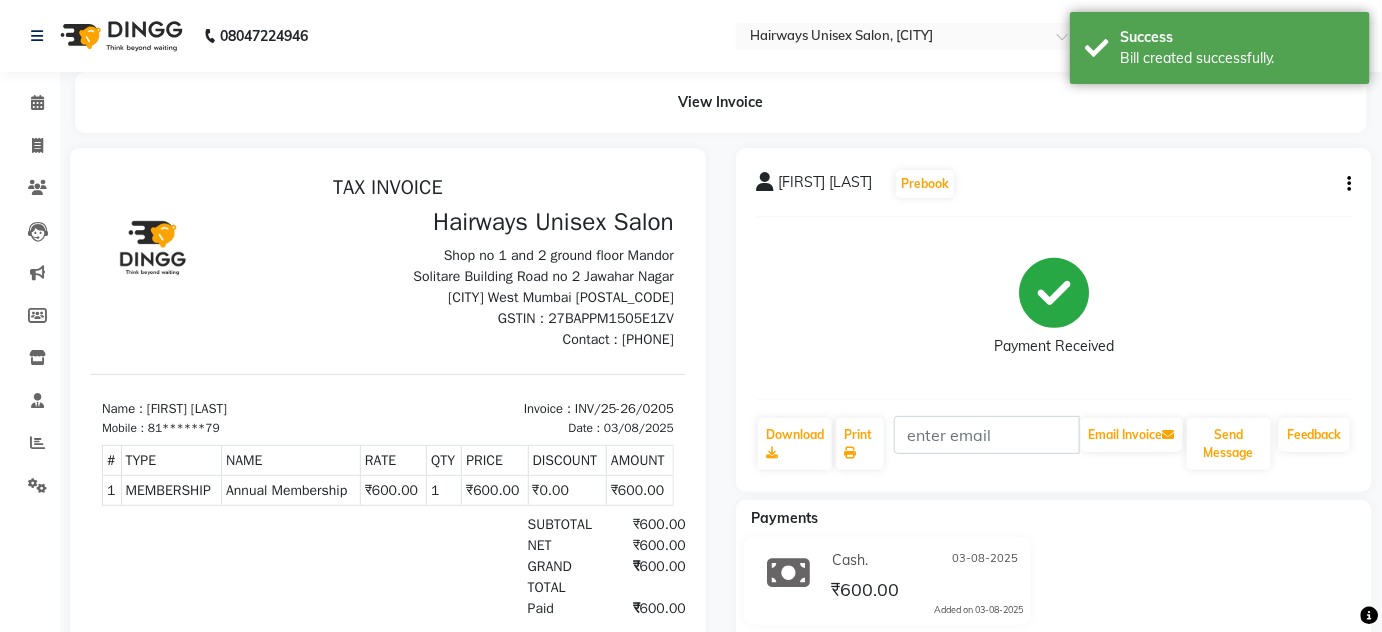 scroll, scrollTop: 0, scrollLeft: 0, axis: both 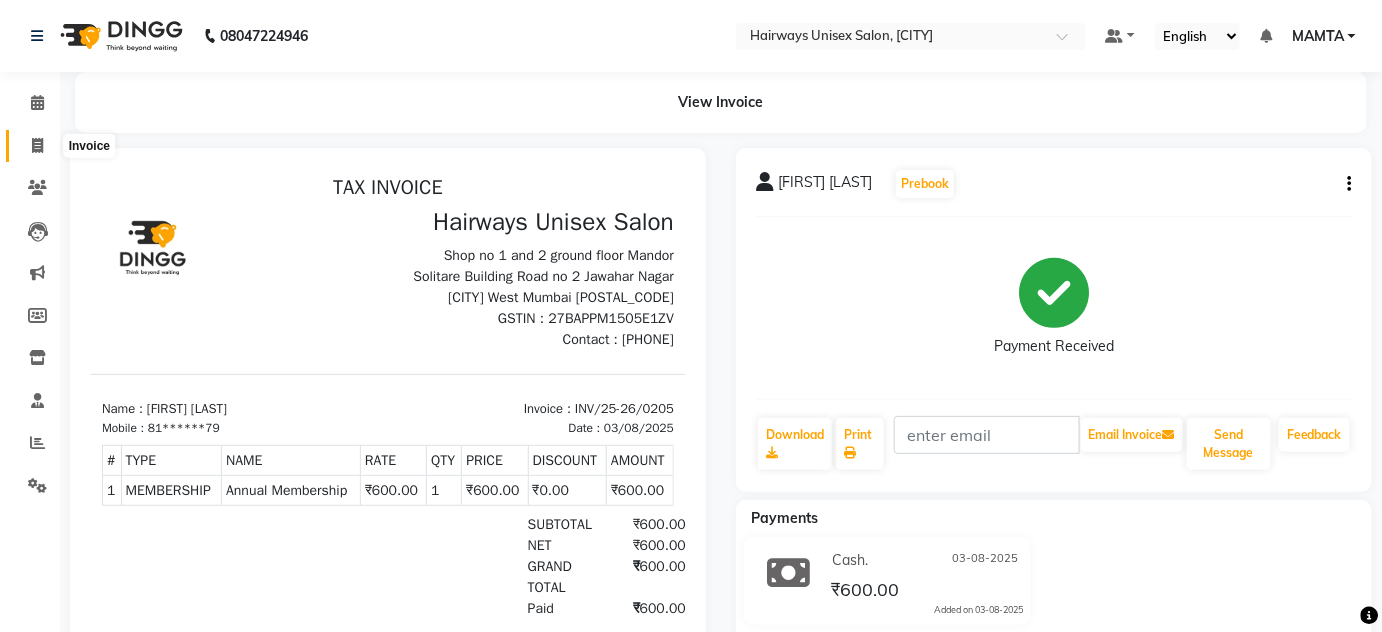 click 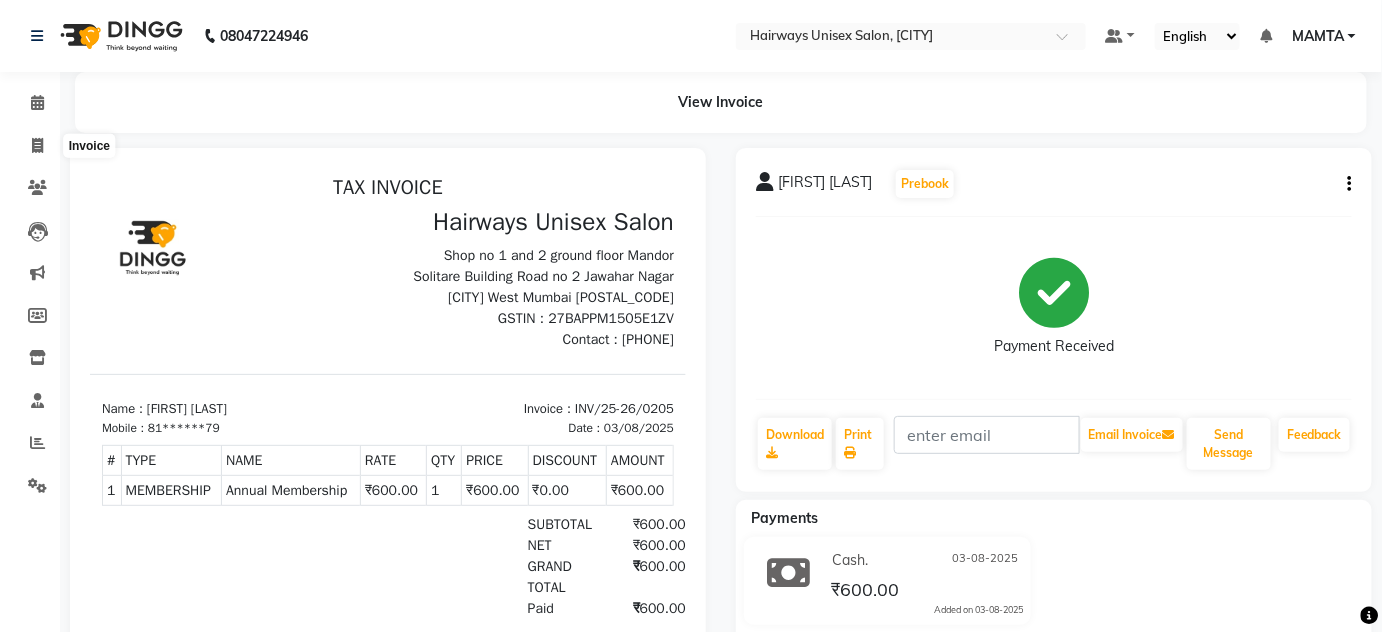 select on "service" 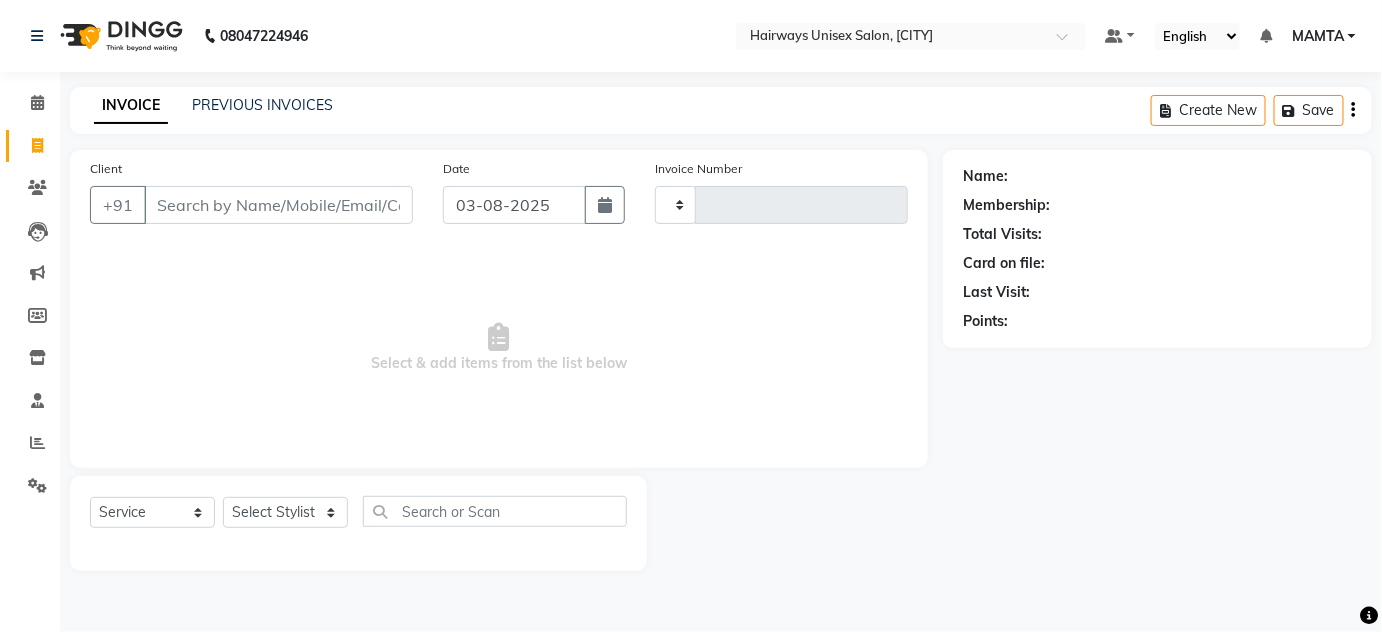 type on "1419" 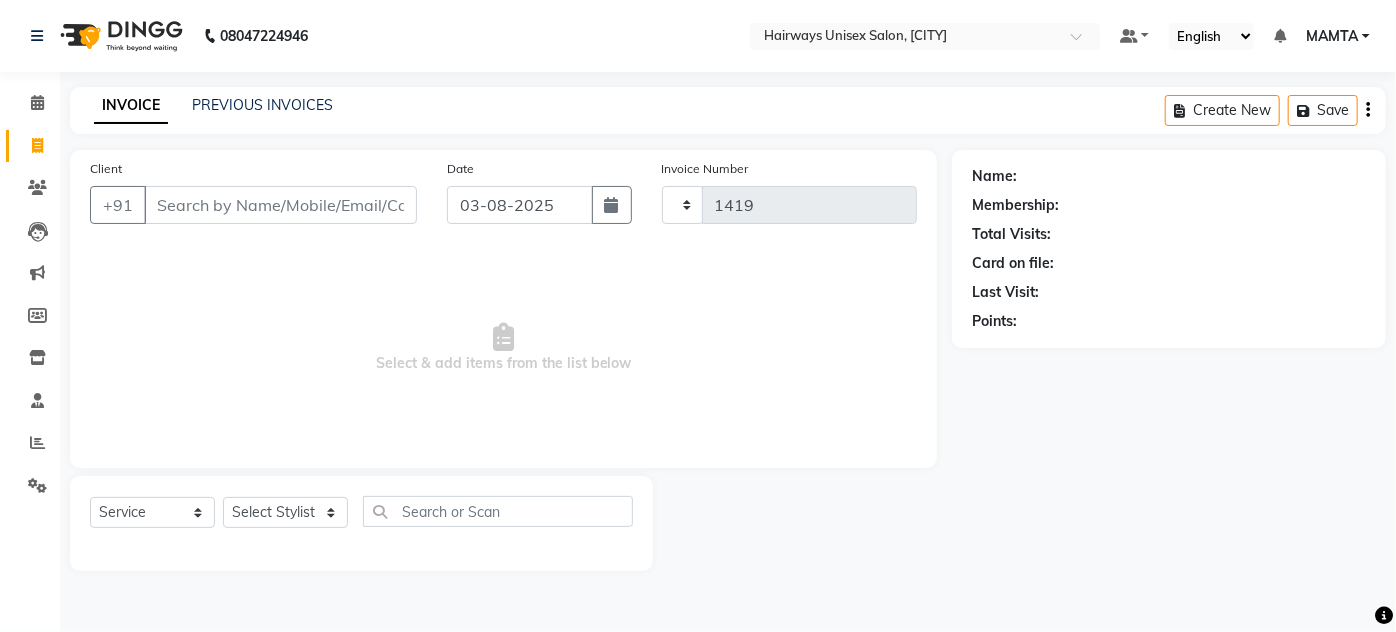 select on "8320" 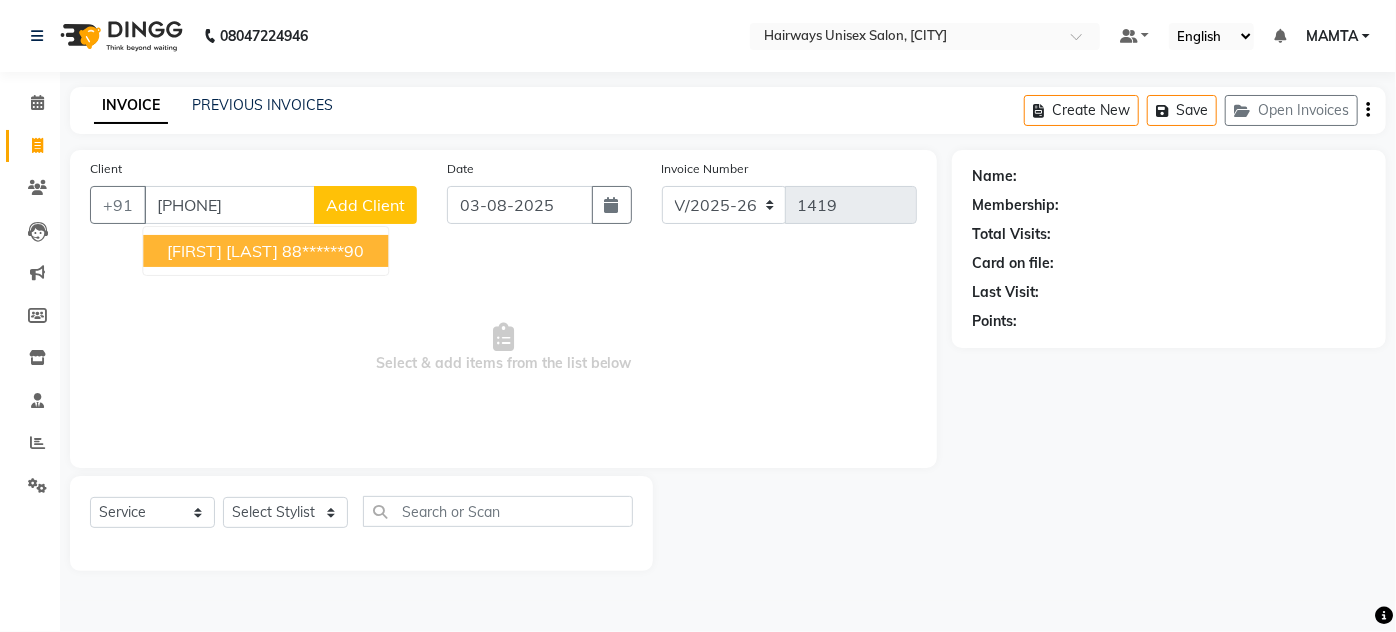 click on "KINJAL BUHRA  88******90" at bounding box center (265, 251) 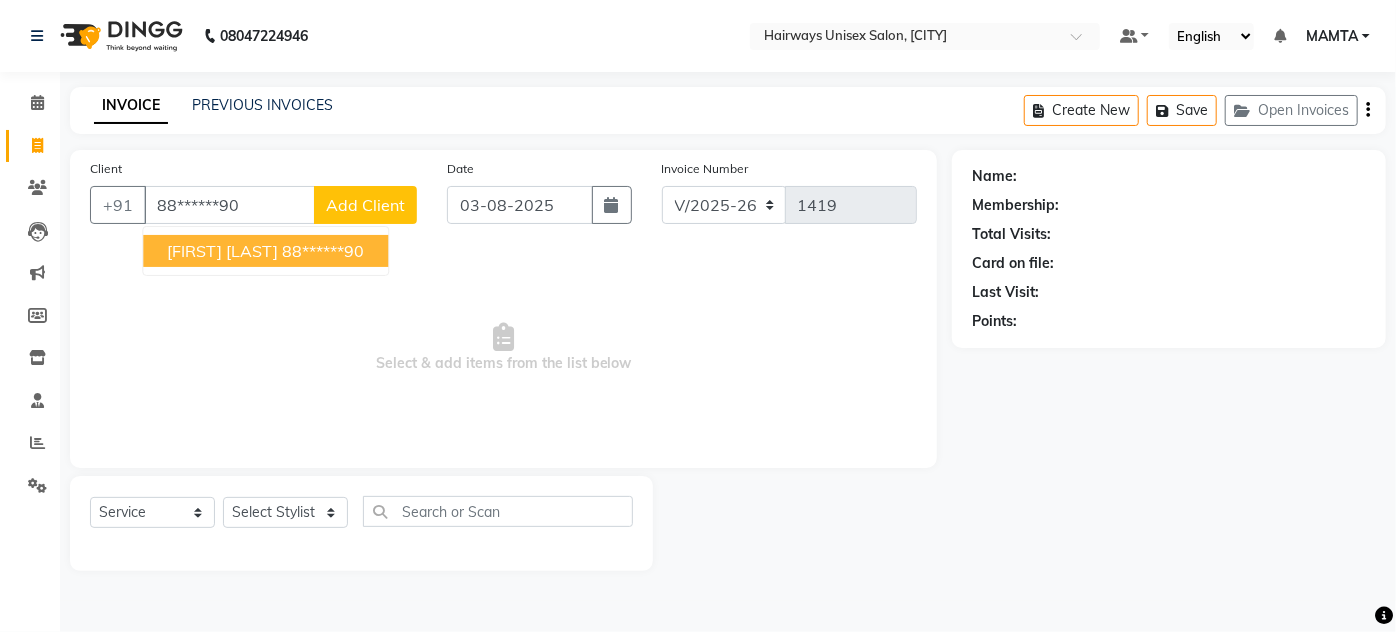 type on "88******90" 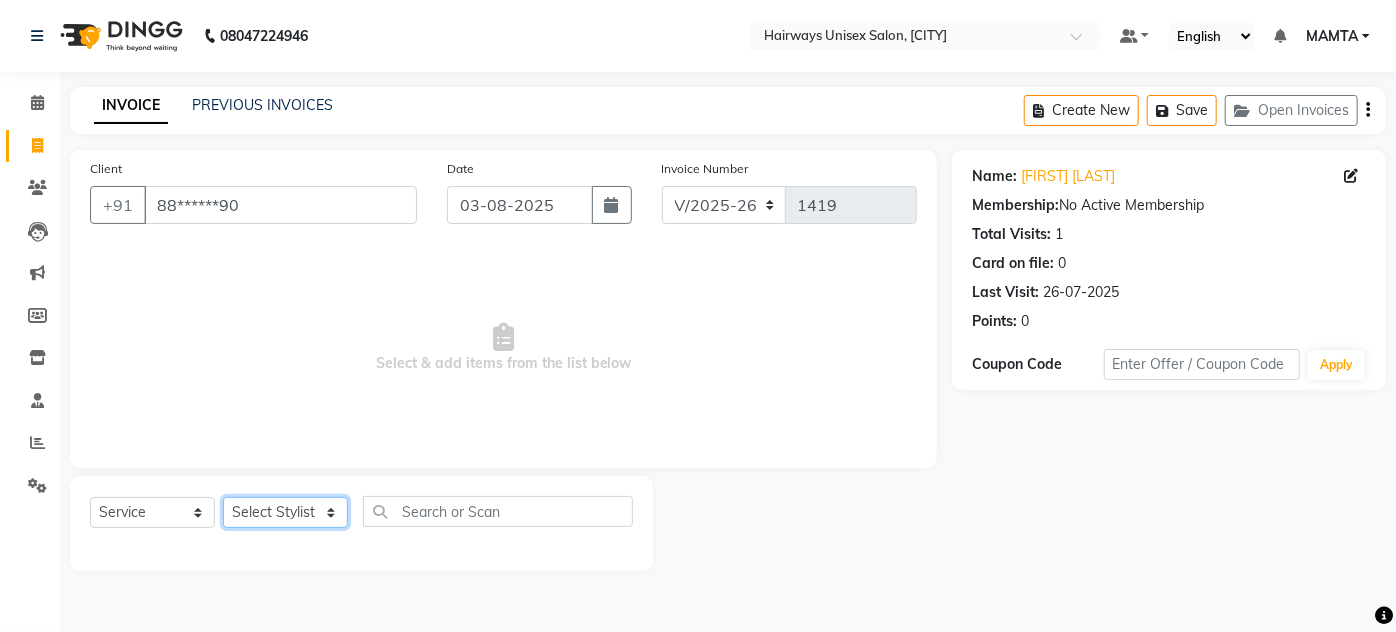 click on "Select Stylist [NAME] [NAME] [NAME] [NAME] [NAME] [NAME] [NAME] [NAME] [NAME] [NAME] [NAME] [NAME] [NAME] [NAME]" 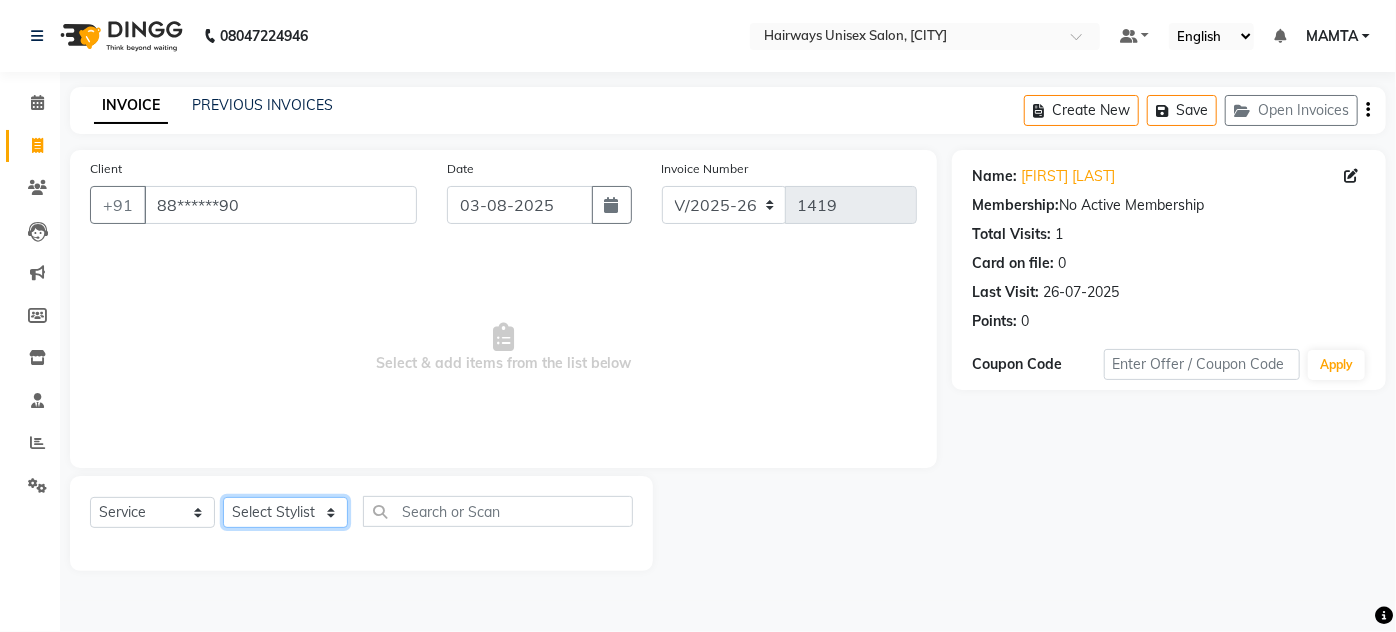 select on "80504" 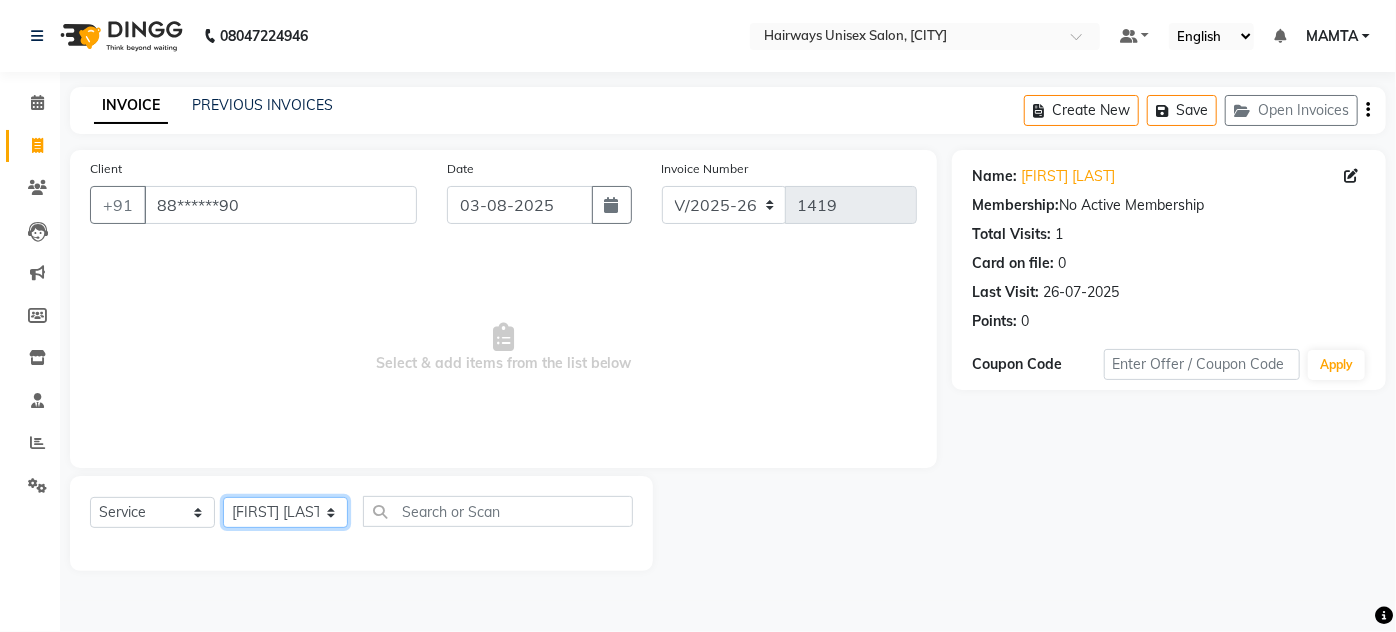 click on "Select Stylist [NAME] [NAME] [NAME] [NAME] [NAME] [NAME] [NAME] [NAME] [NAME] [NAME] [NAME] [NAME] [NAME] [NAME]" 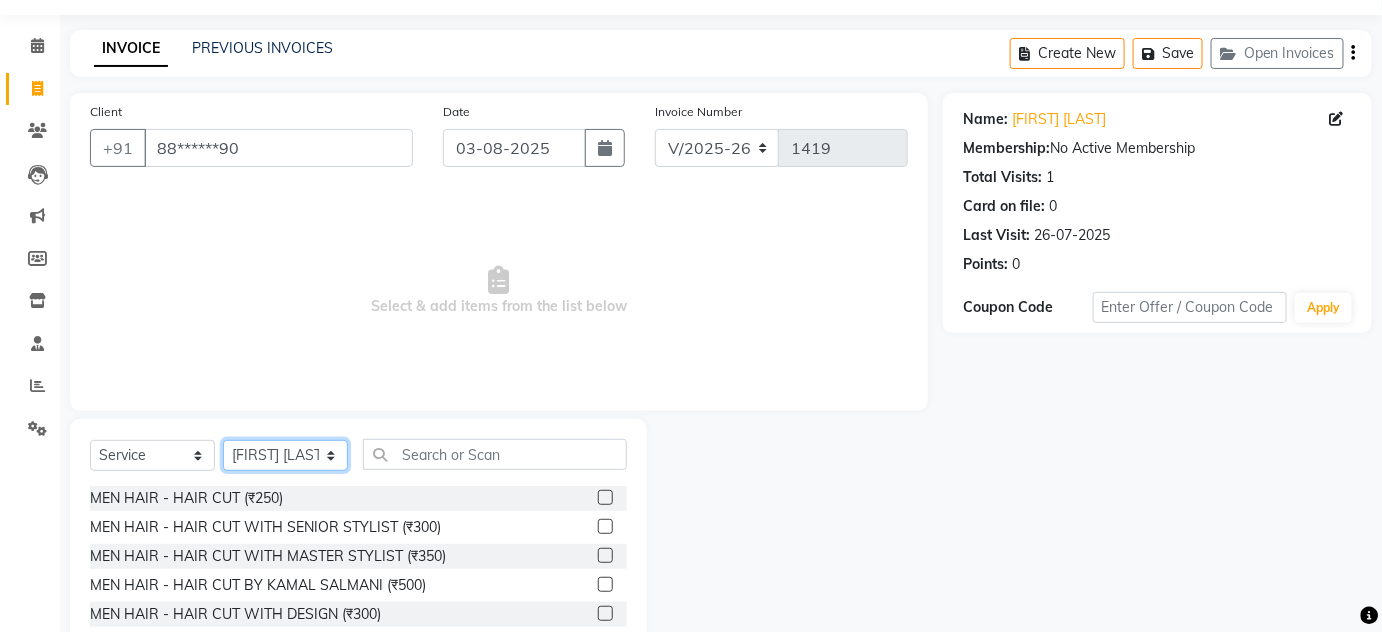 scroll, scrollTop: 168, scrollLeft: 0, axis: vertical 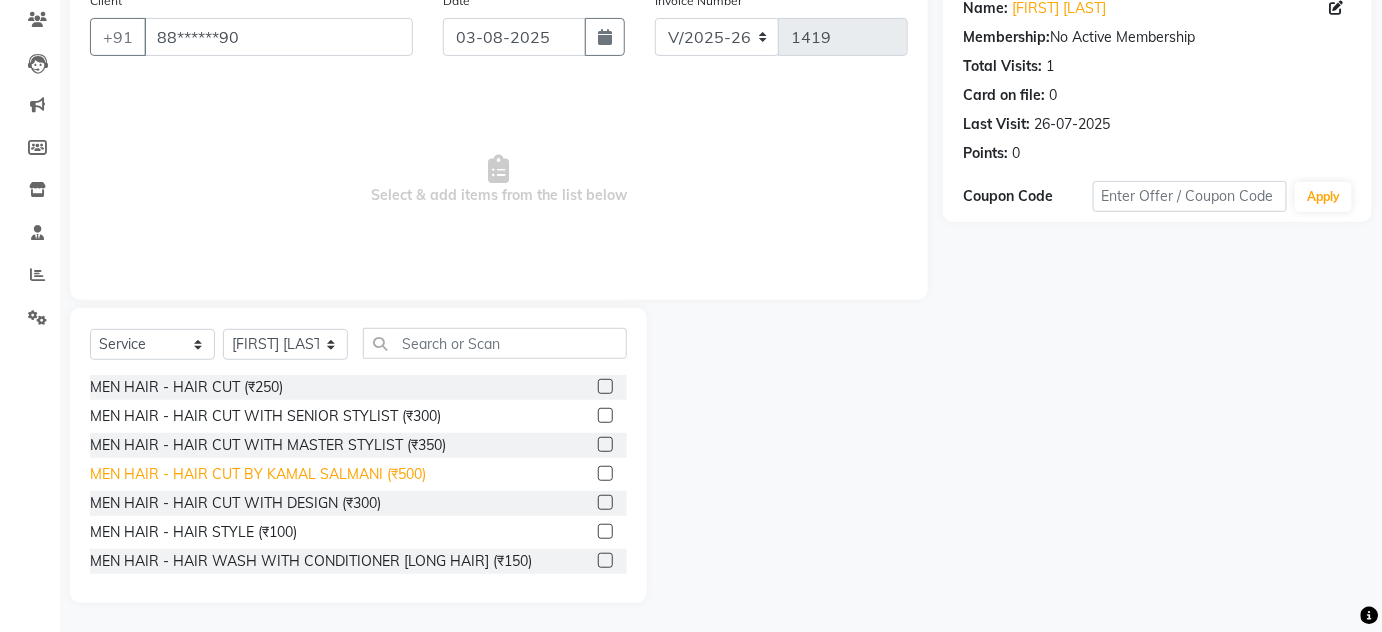 click on "MEN HAIR - HAIR CUT BY [NAME] (₹500)" 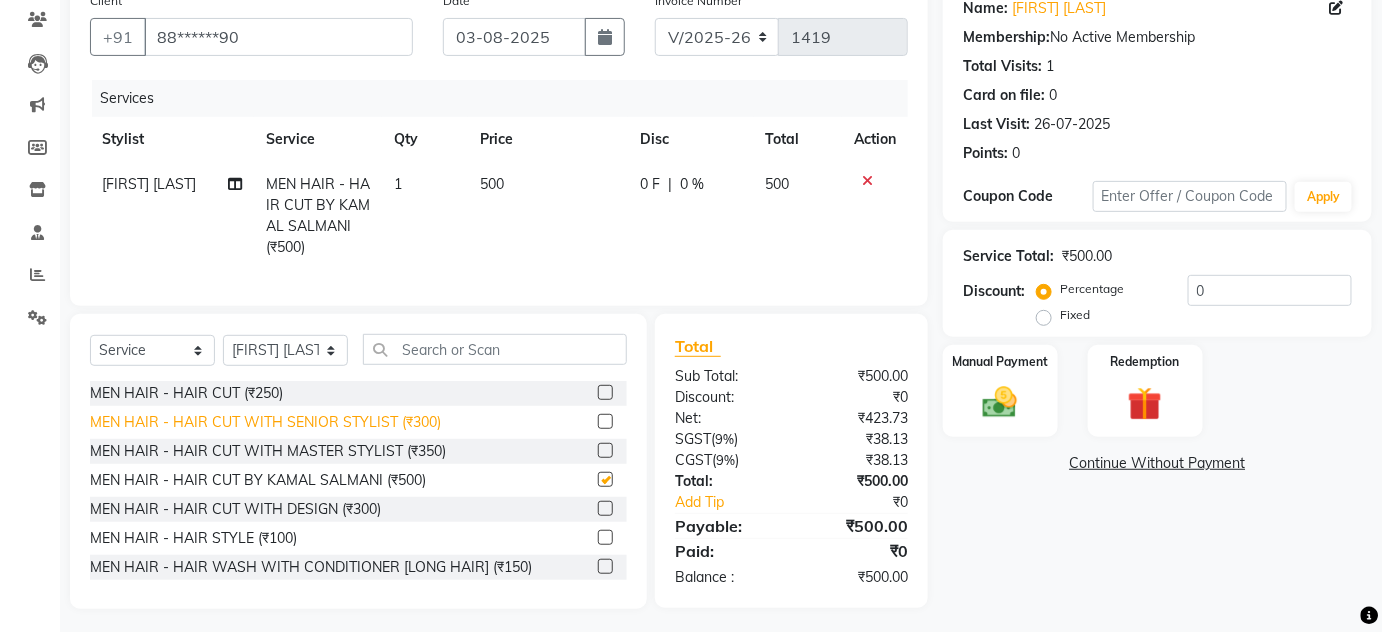 checkbox on "false" 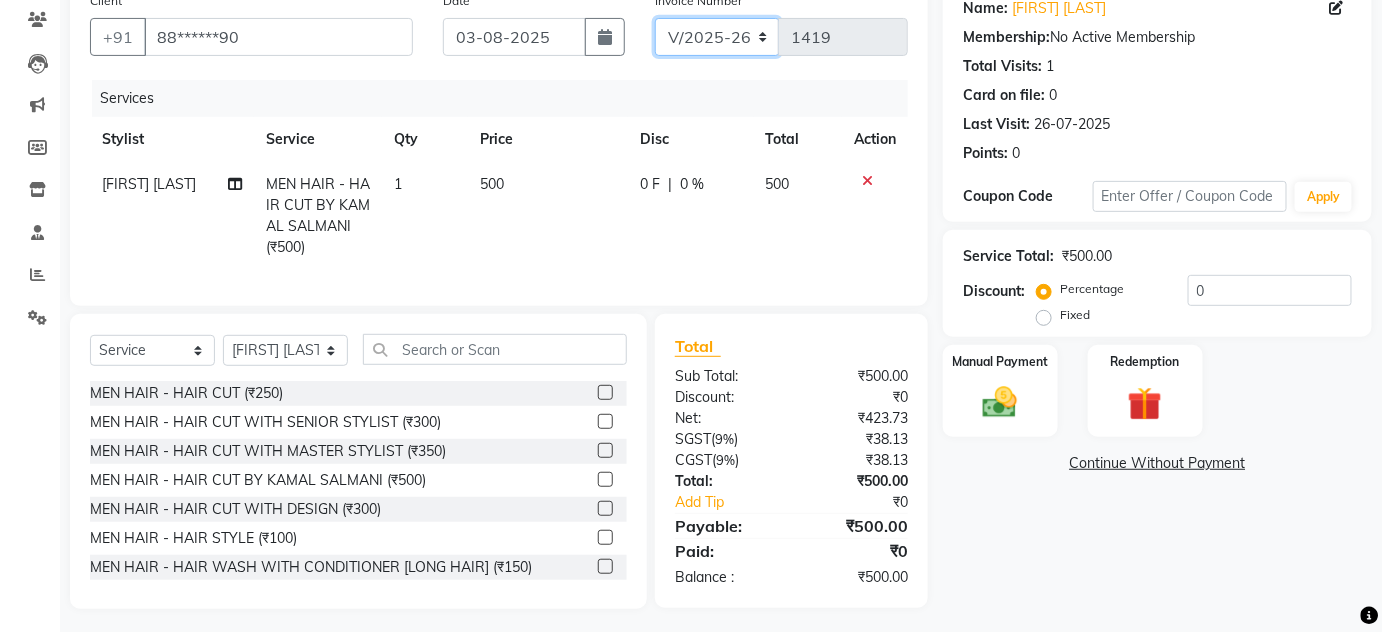 click on "INV/25-26 V/2025-26" 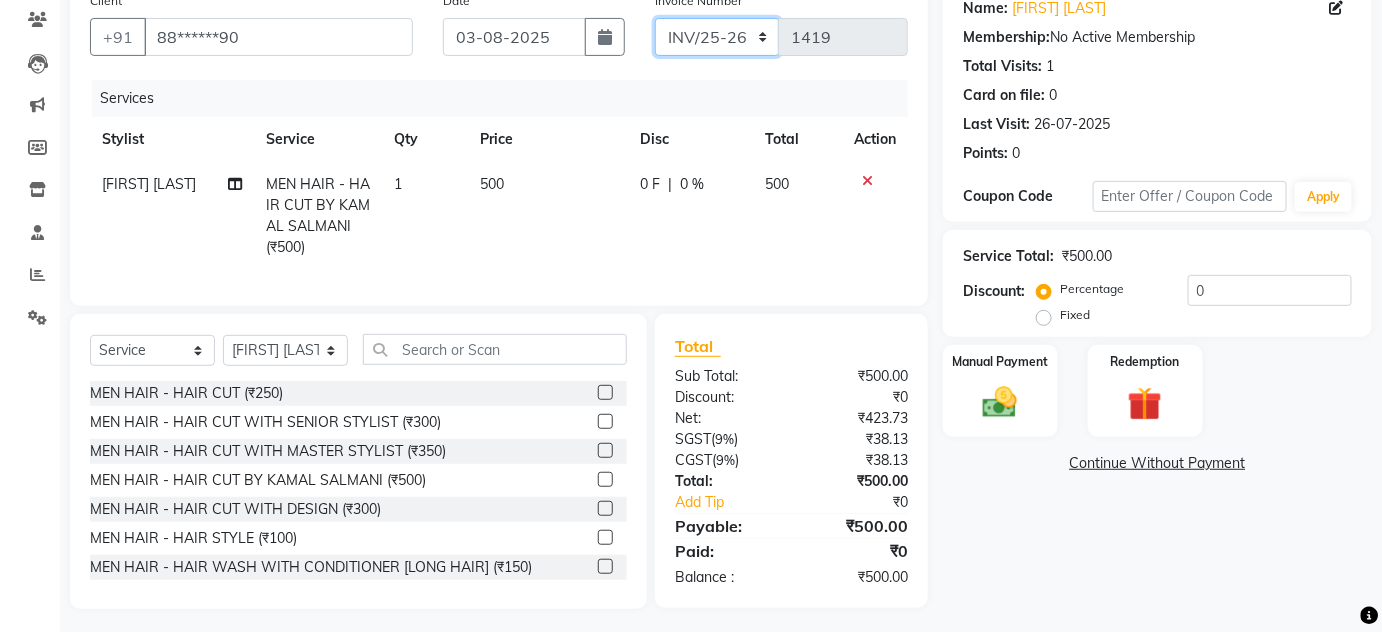 click on "INV/25-26 V/2025-26" 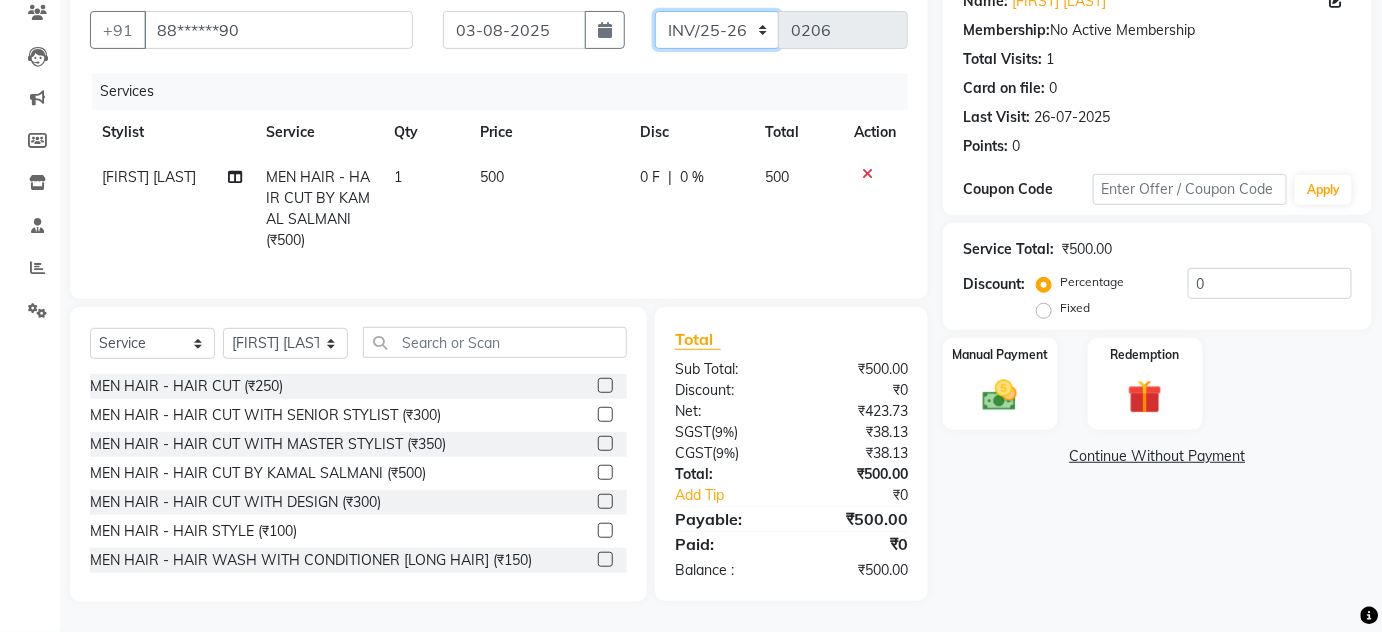 scroll, scrollTop: 97, scrollLeft: 0, axis: vertical 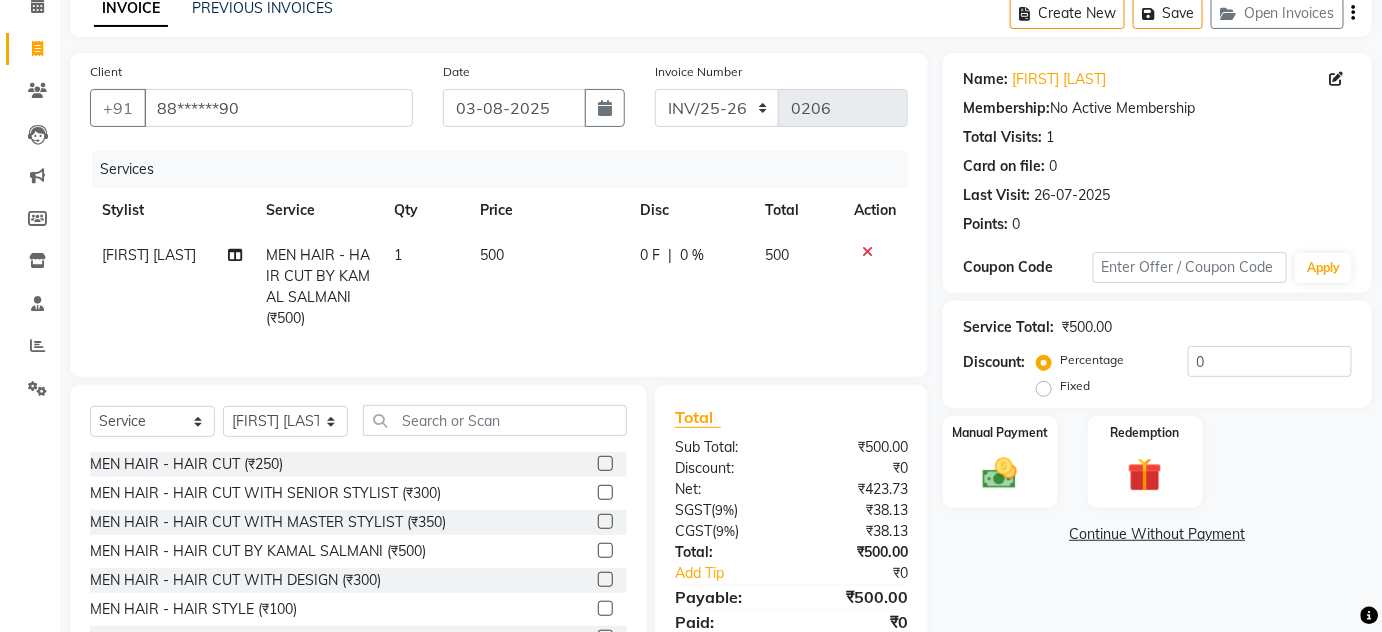 click 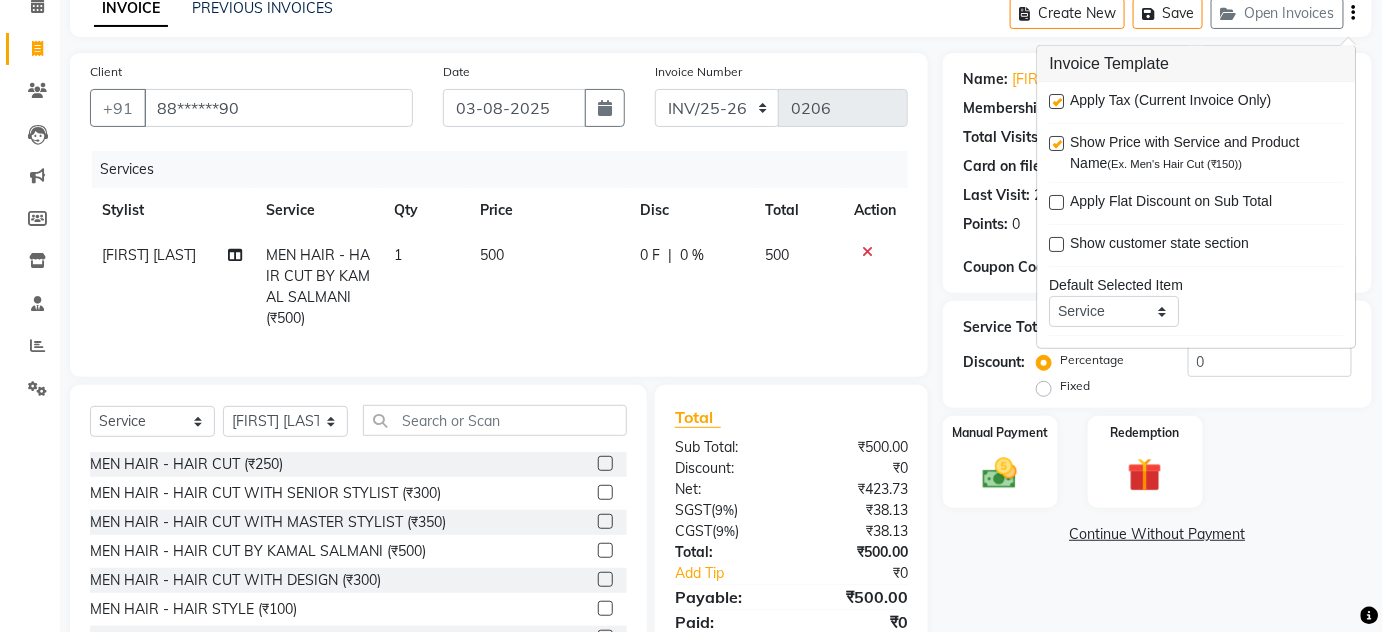 click at bounding box center (1057, 101) 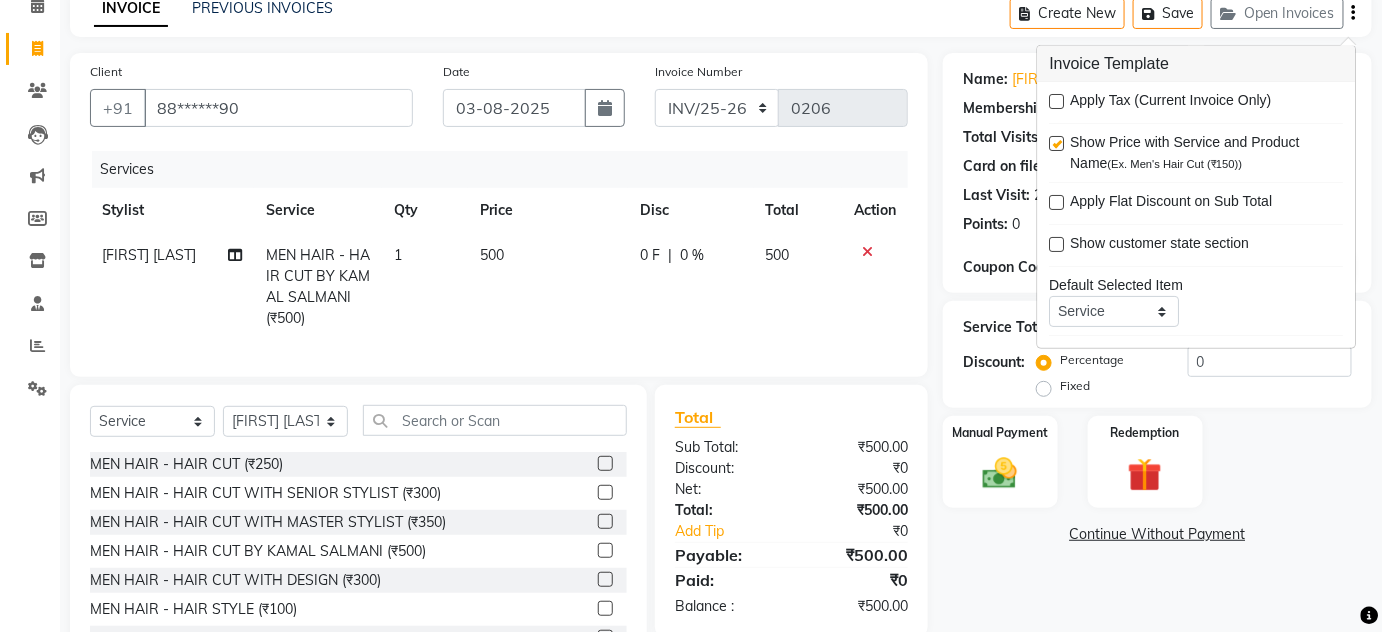 click on "INVOICE PREVIOUS INVOICES Create New   Save   Open Invoices" 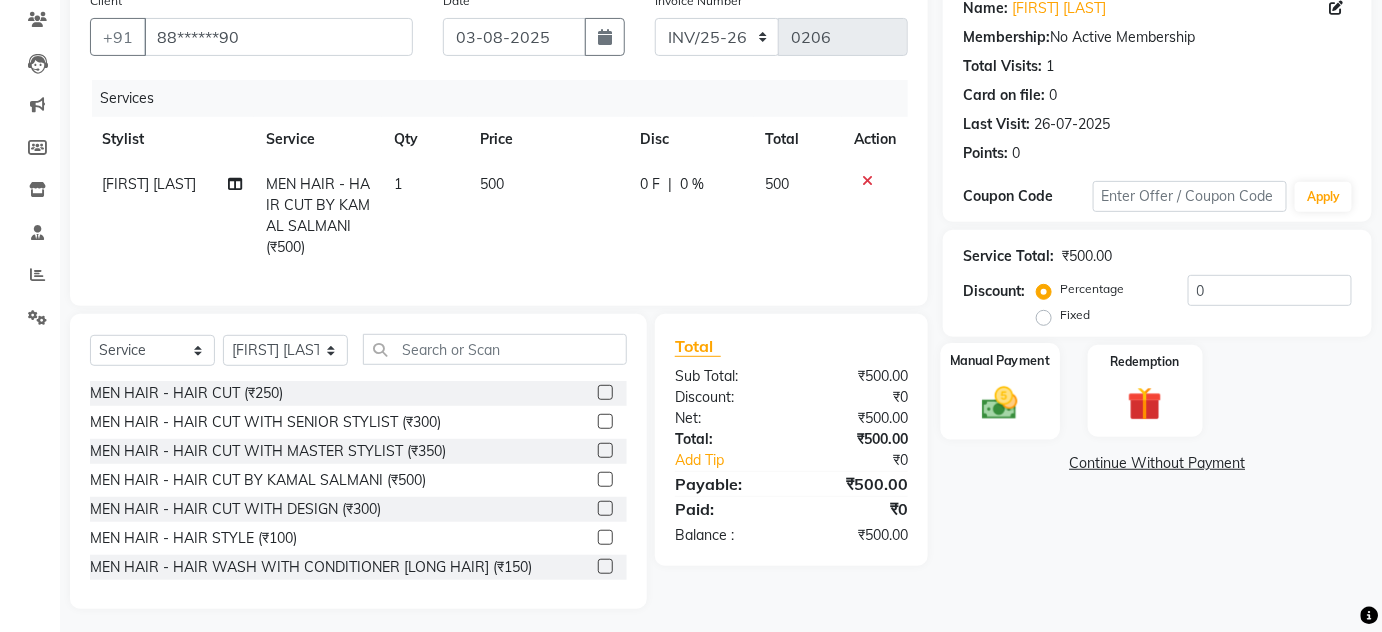 scroll, scrollTop: 188, scrollLeft: 0, axis: vertical 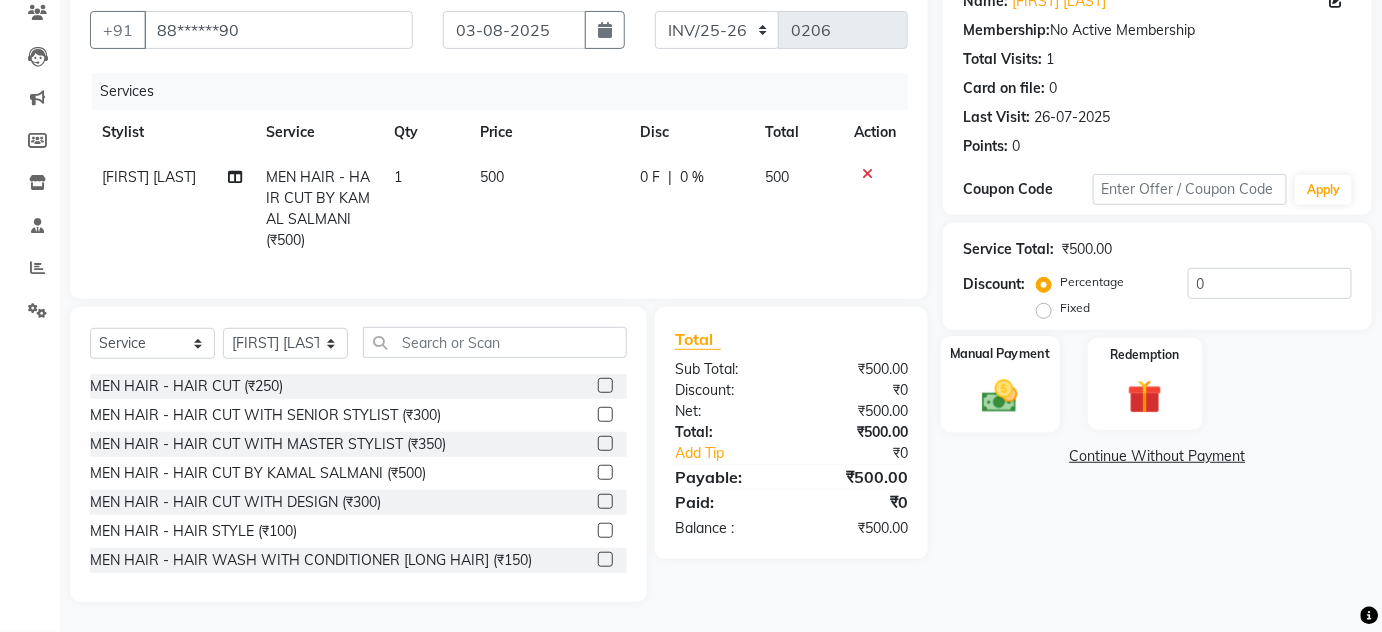 click on "Manual Payment" 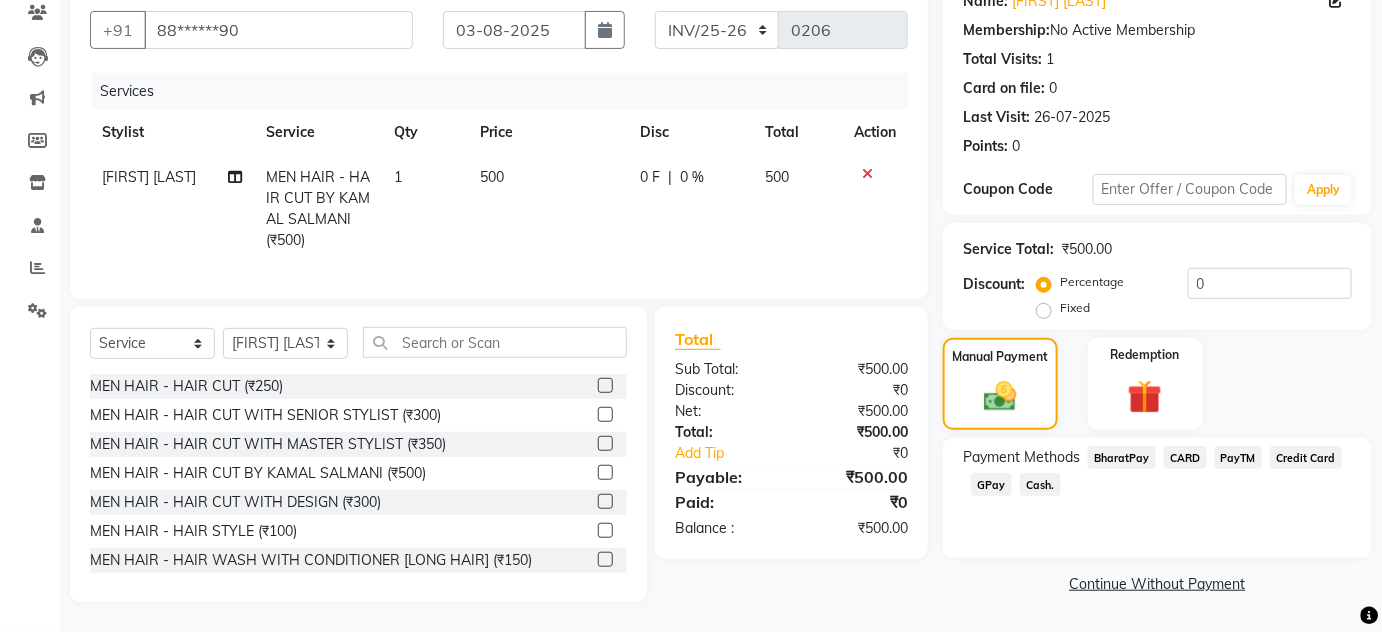 click on "Cash." 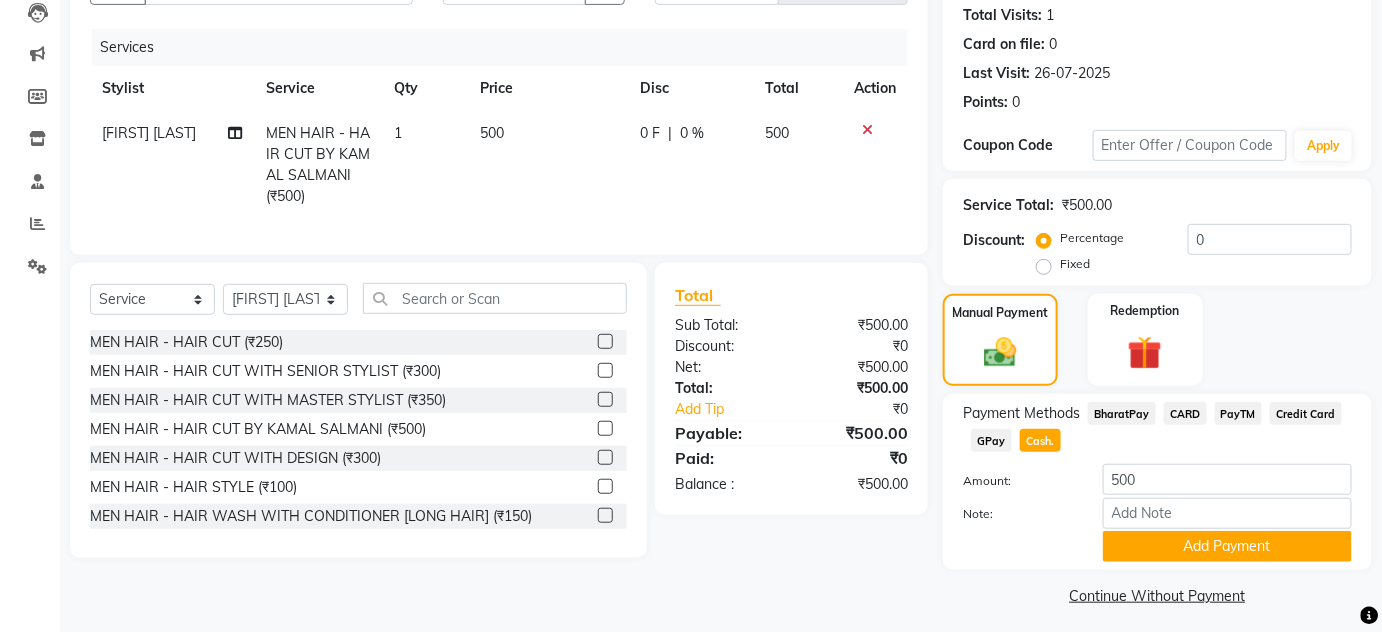 scroll, scrollTop: 227, scrollLeft: 0, axis: vertical 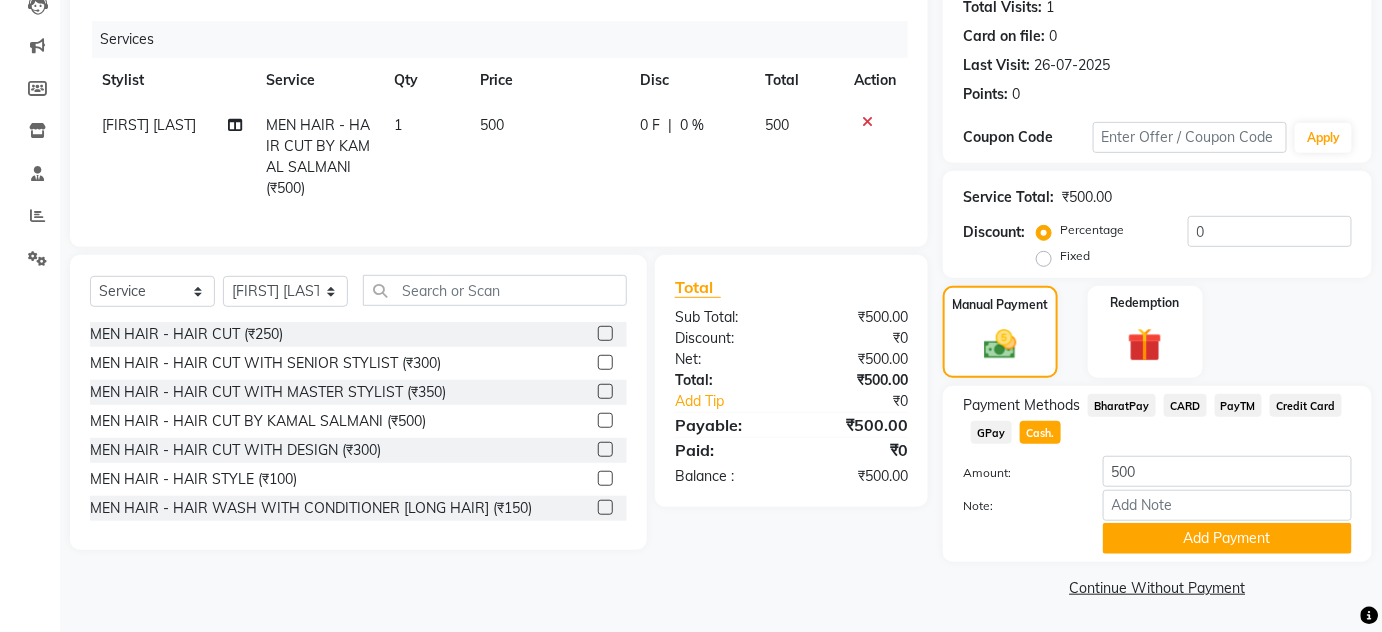 click on "0 %" 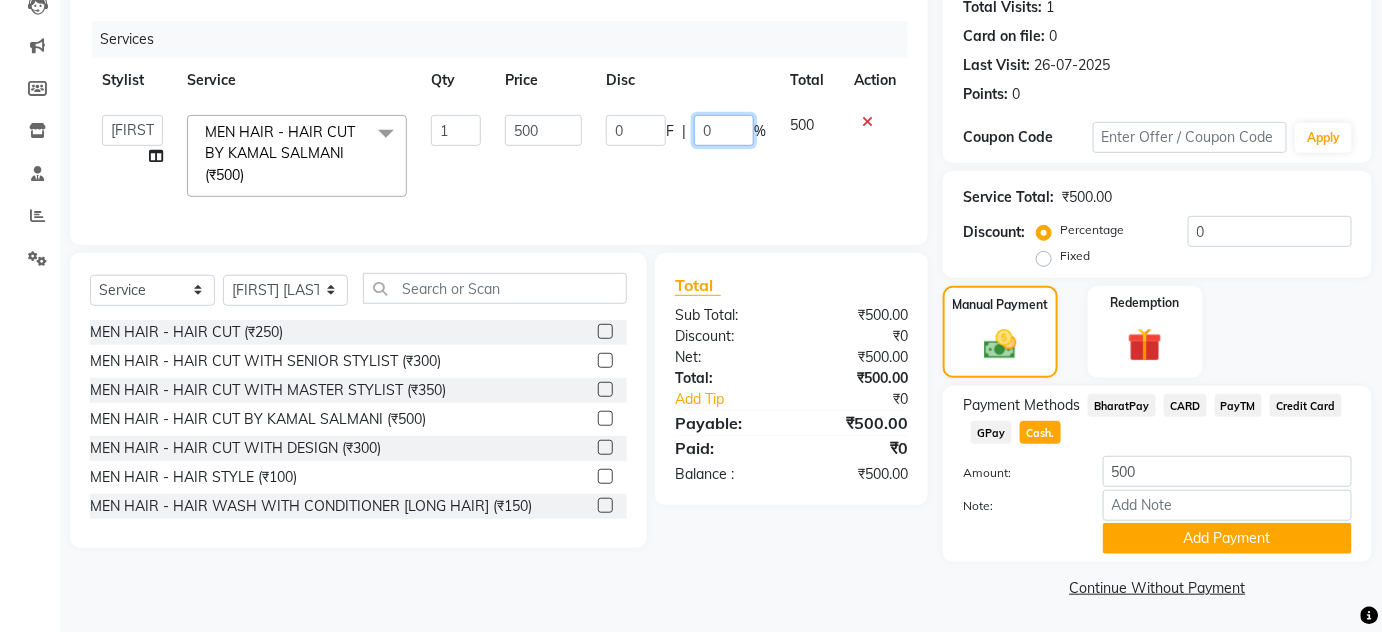 drag, startPoint x: 723, startPoint y: 124, endPoint x: 661, endPoint y: 132, distance: 62.514 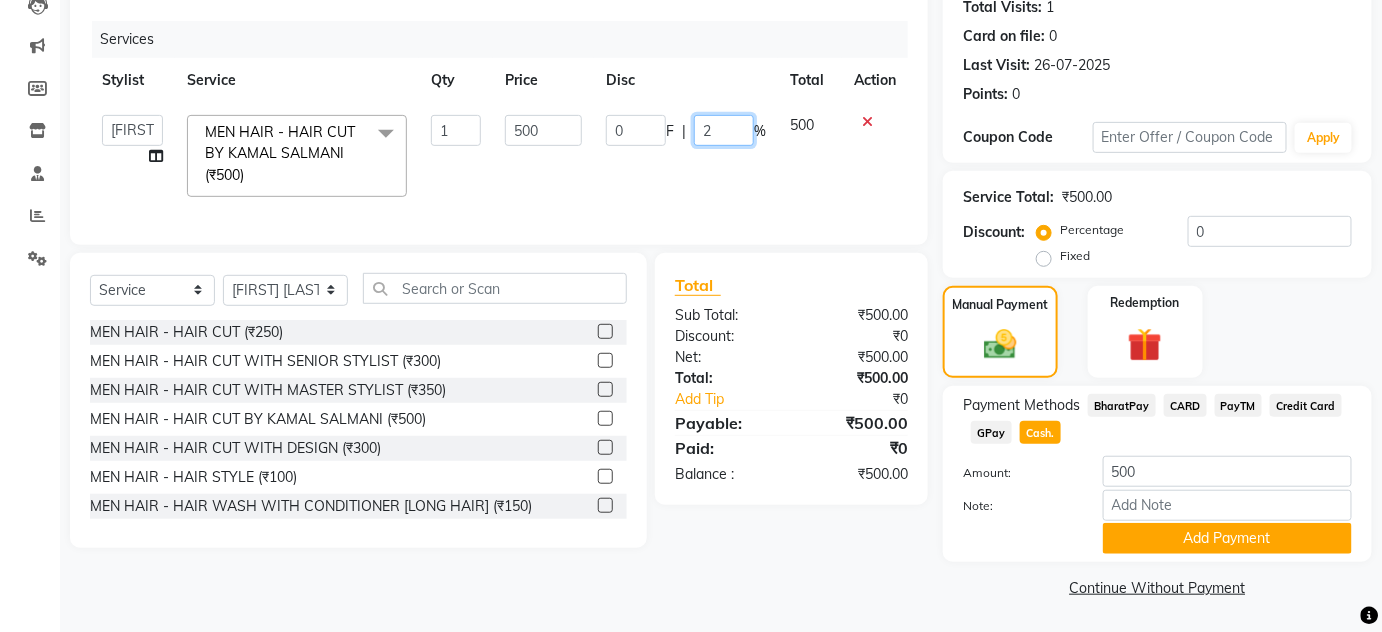 type on "20" 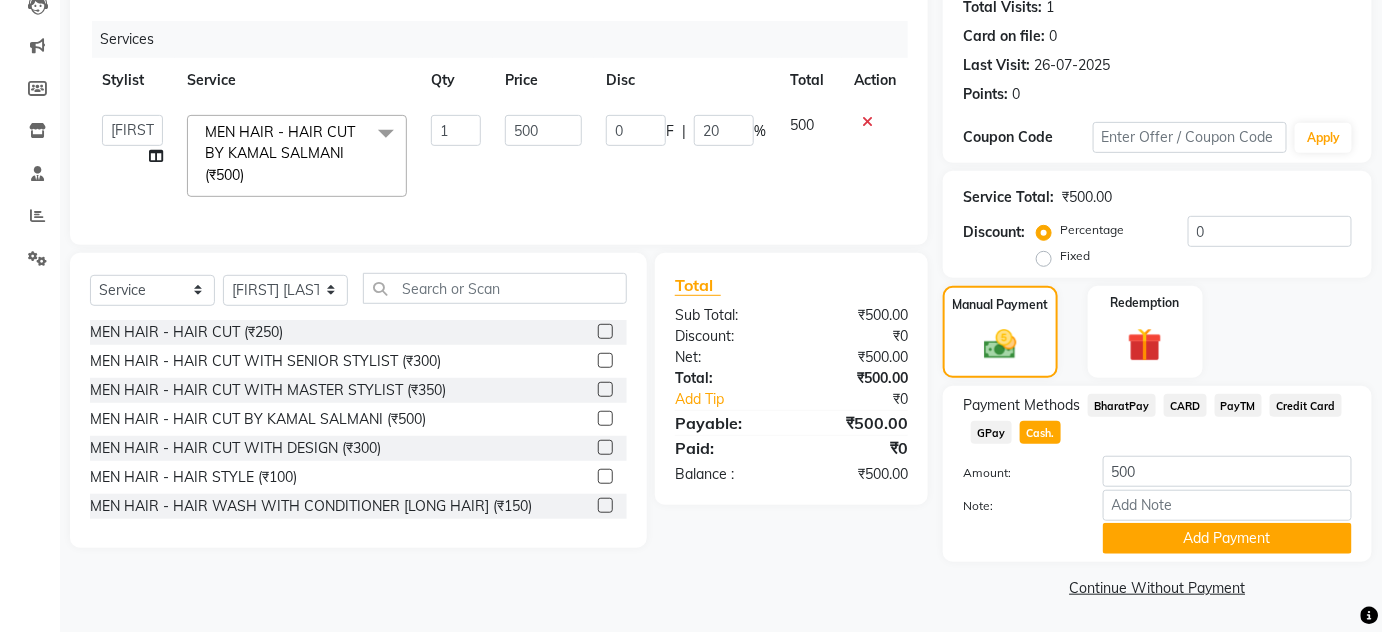 click on "Services" 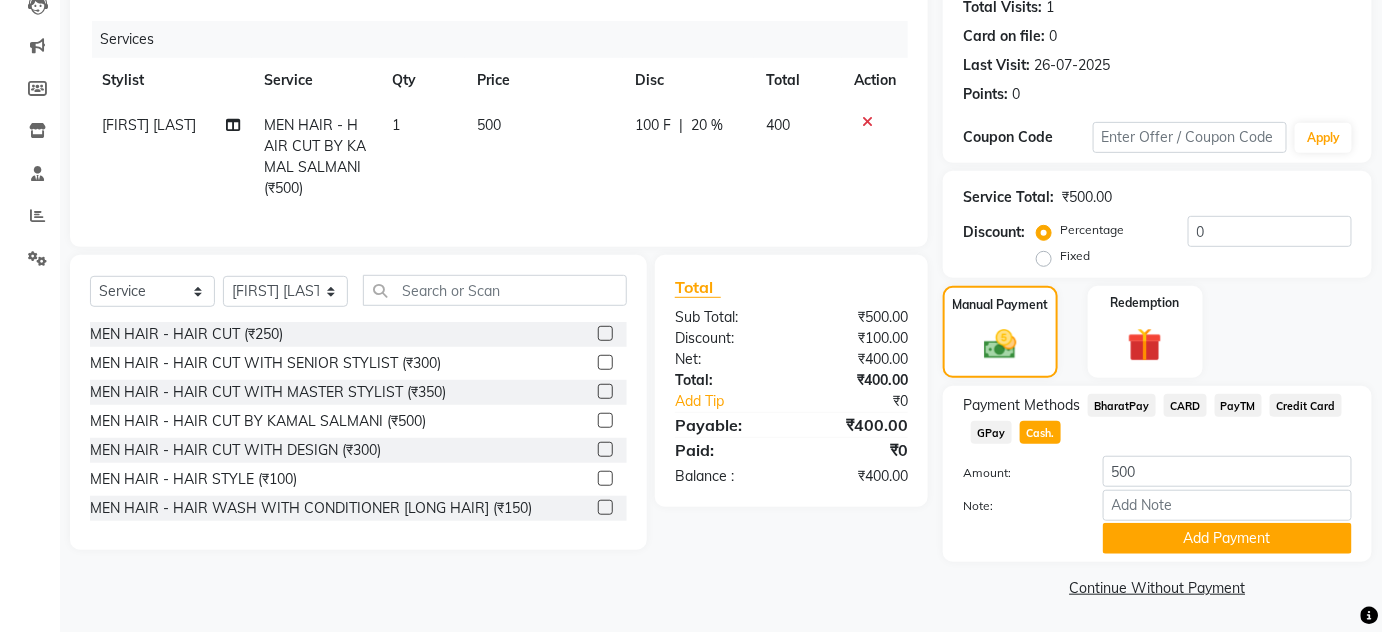 click on "100 F | 20 %" 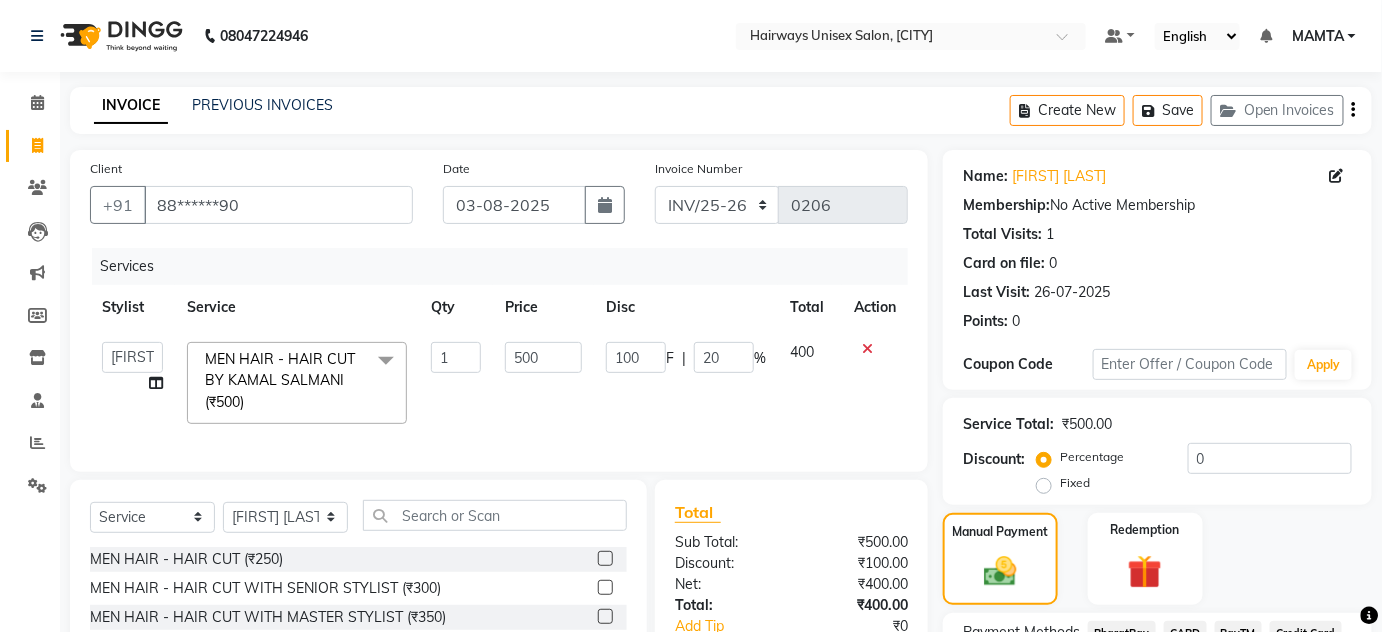 scroll, scrollTop: 227, scrollLeft: 0, axis: vertical 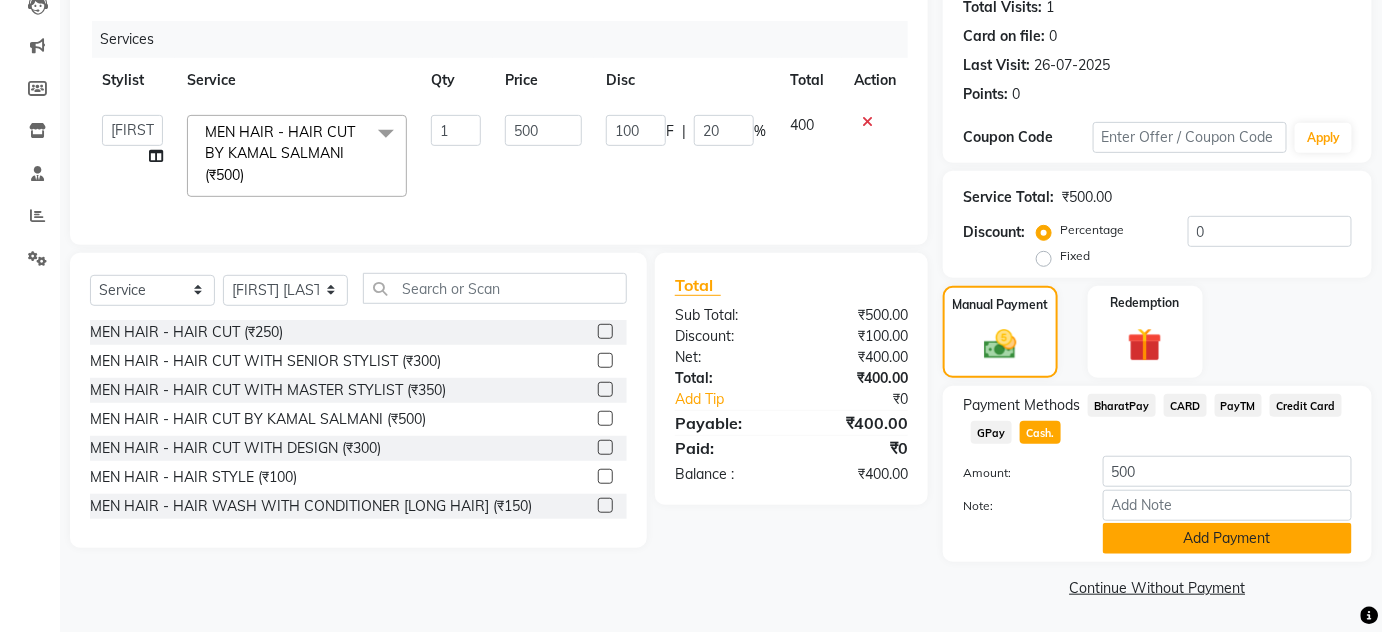 click on "Add Payment" 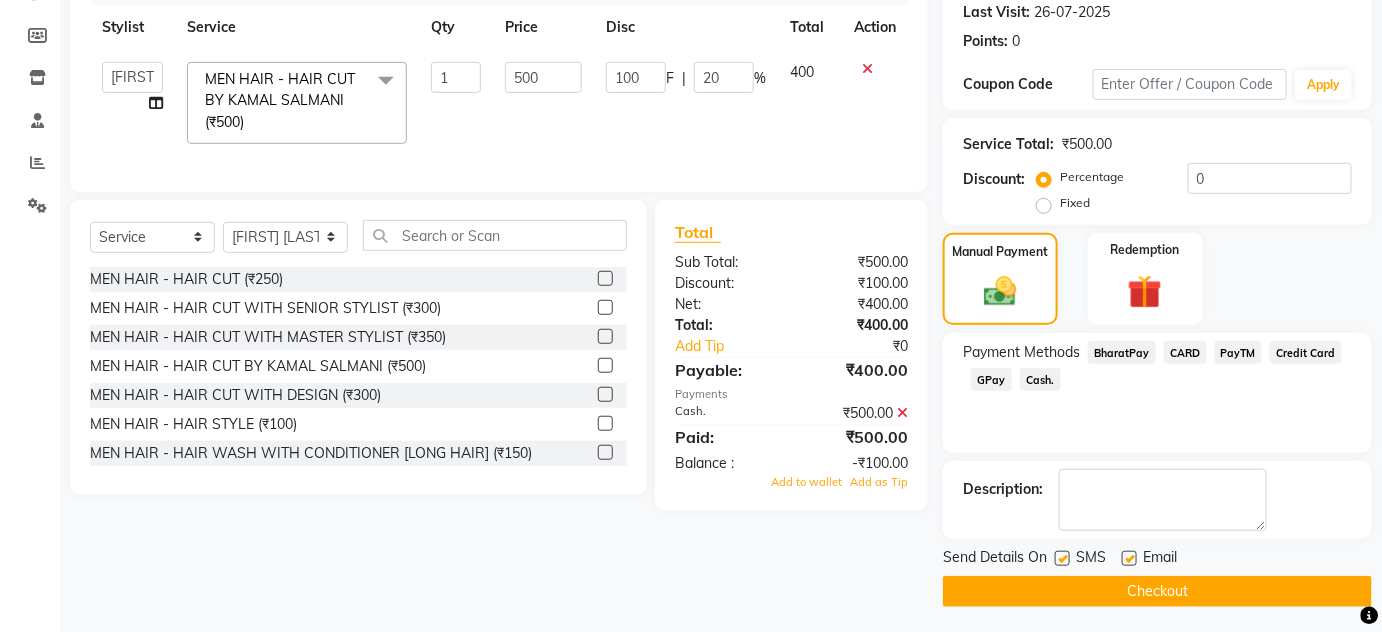 scroll, scrollTop: 283, scrollLeft: 0, axis: vertical 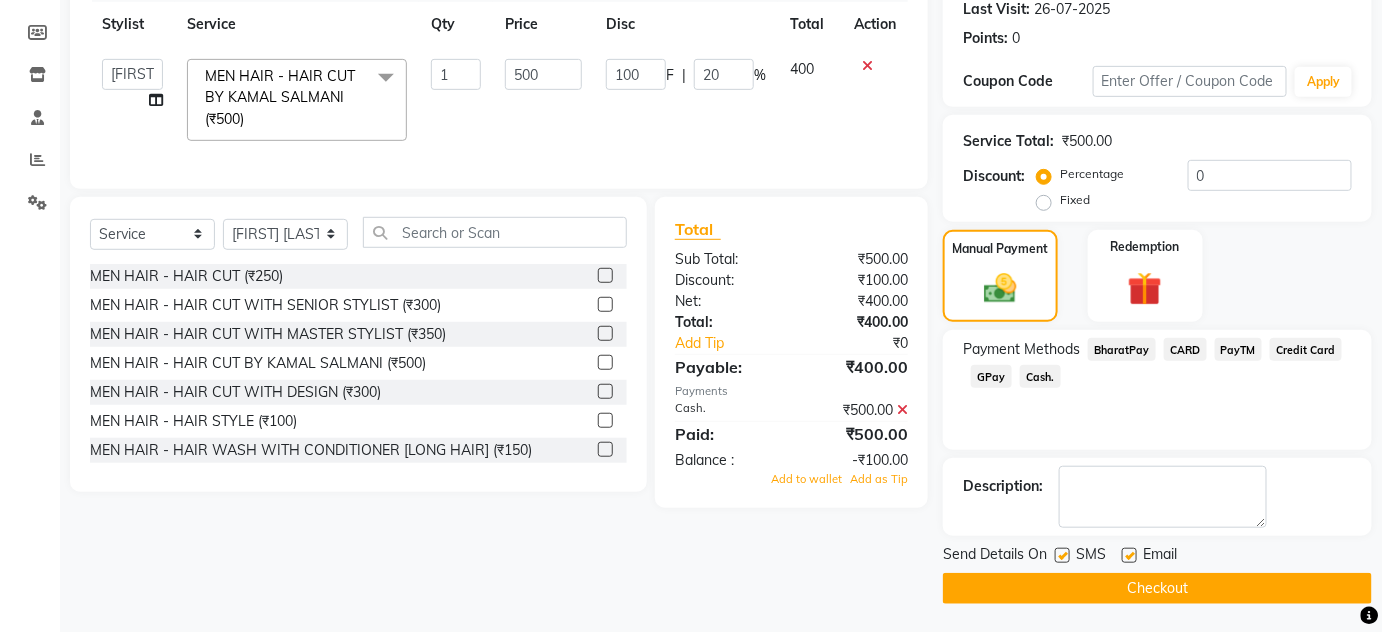 click 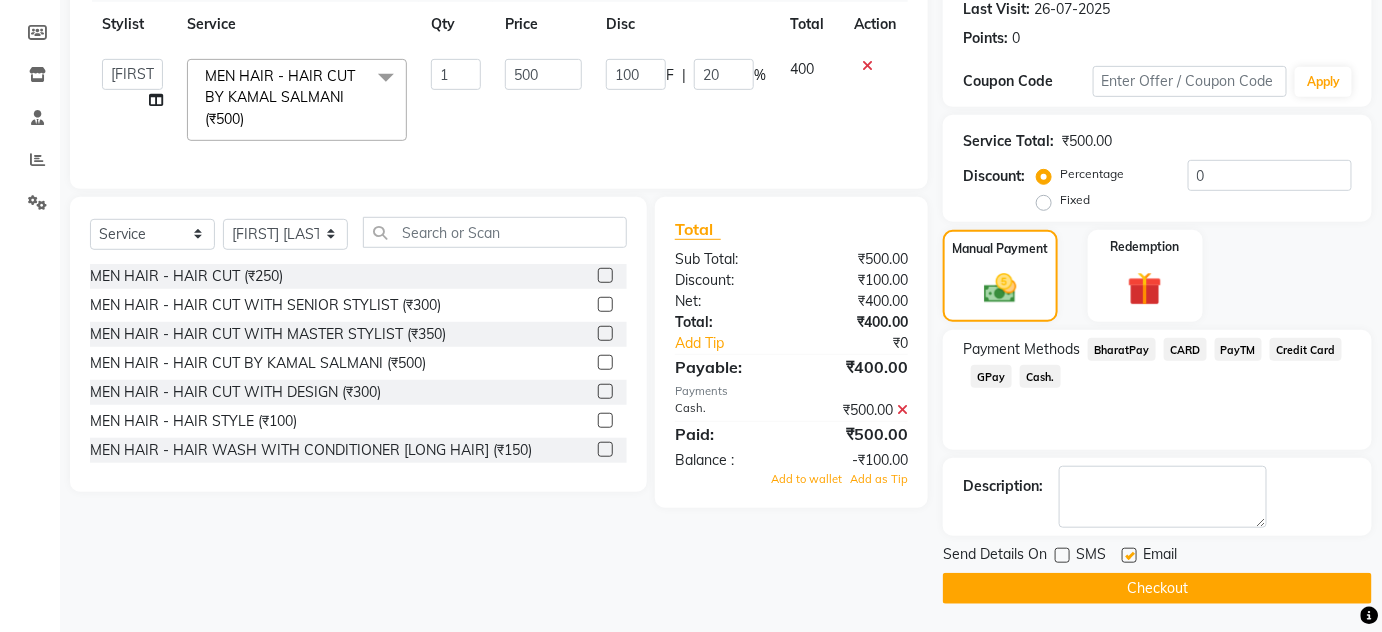 click 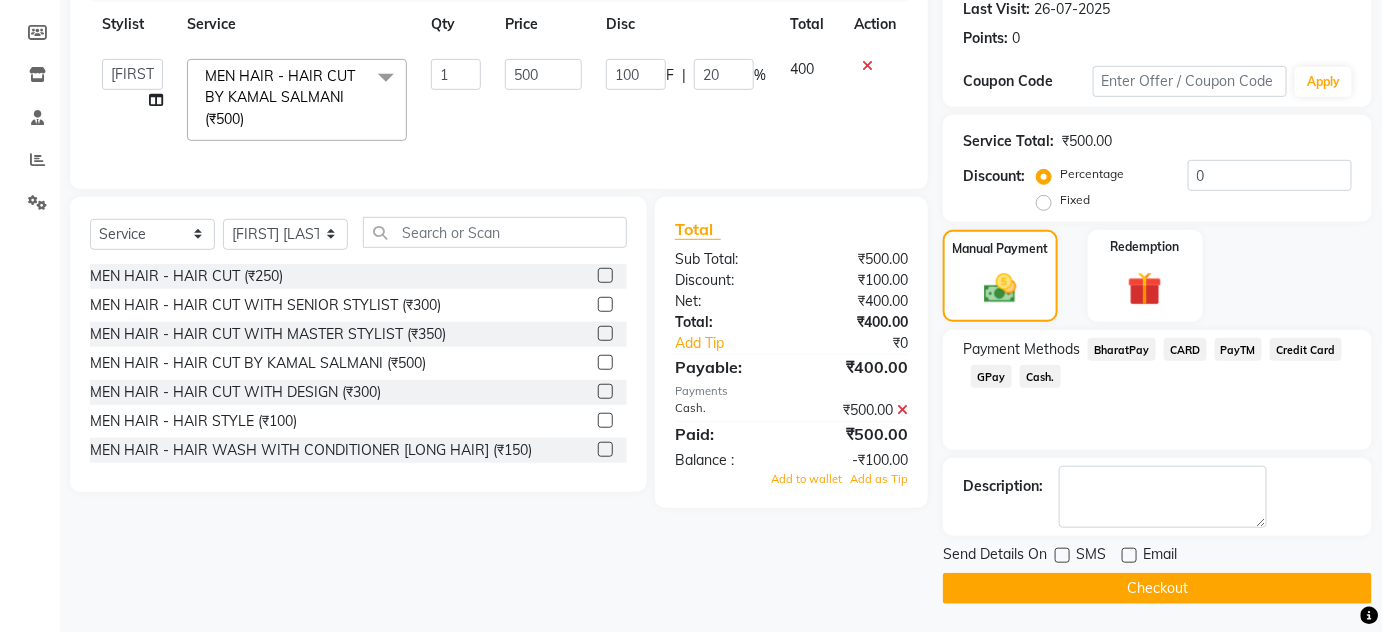 click 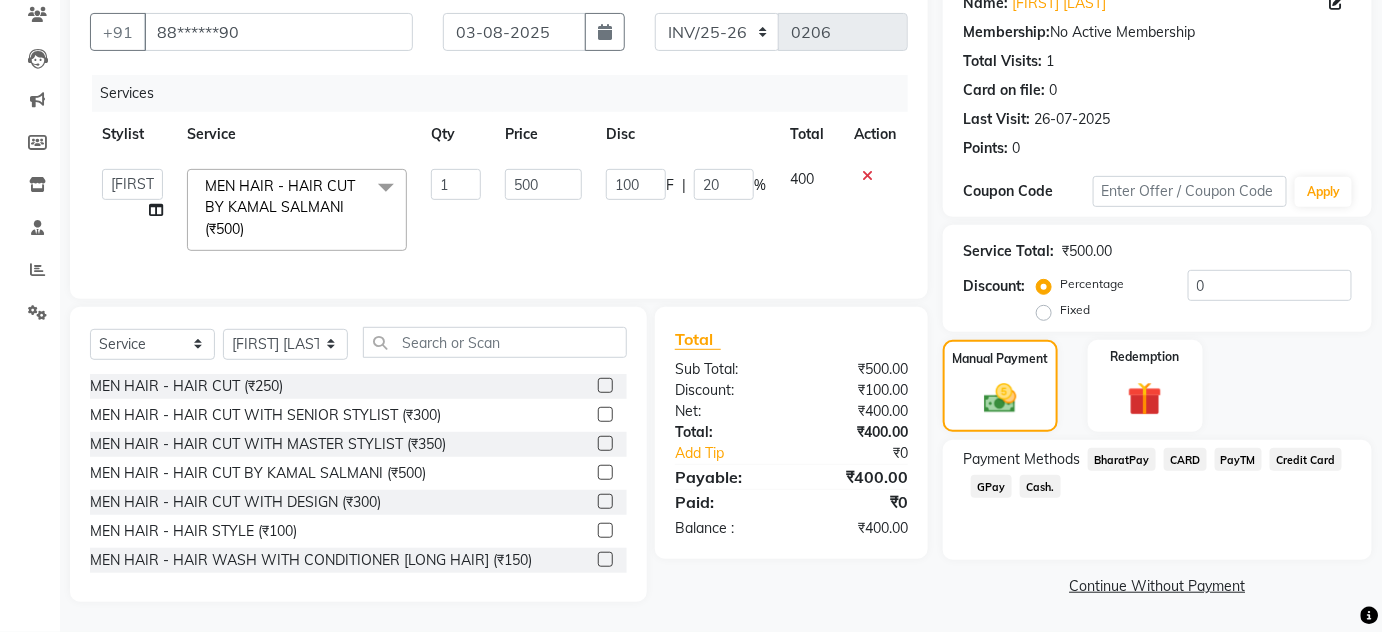 scroll, scrollTop: 186, scrollLeft: 0, axis: vertical 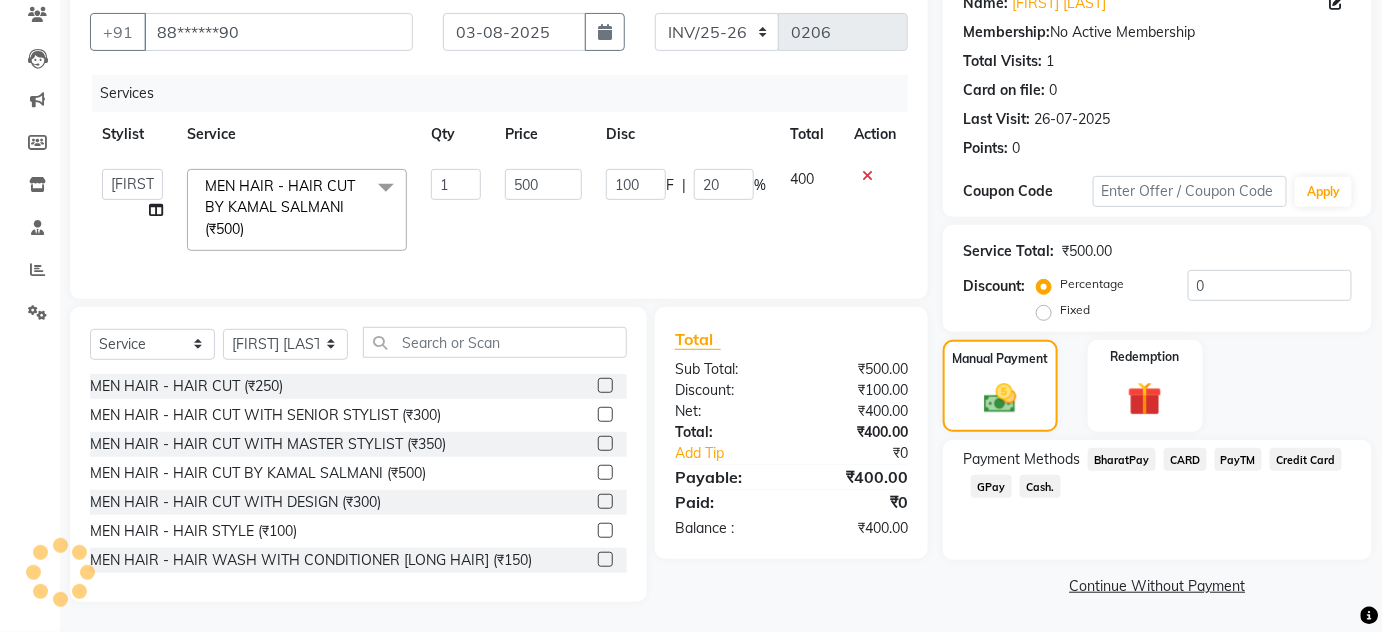 click on "Cash." 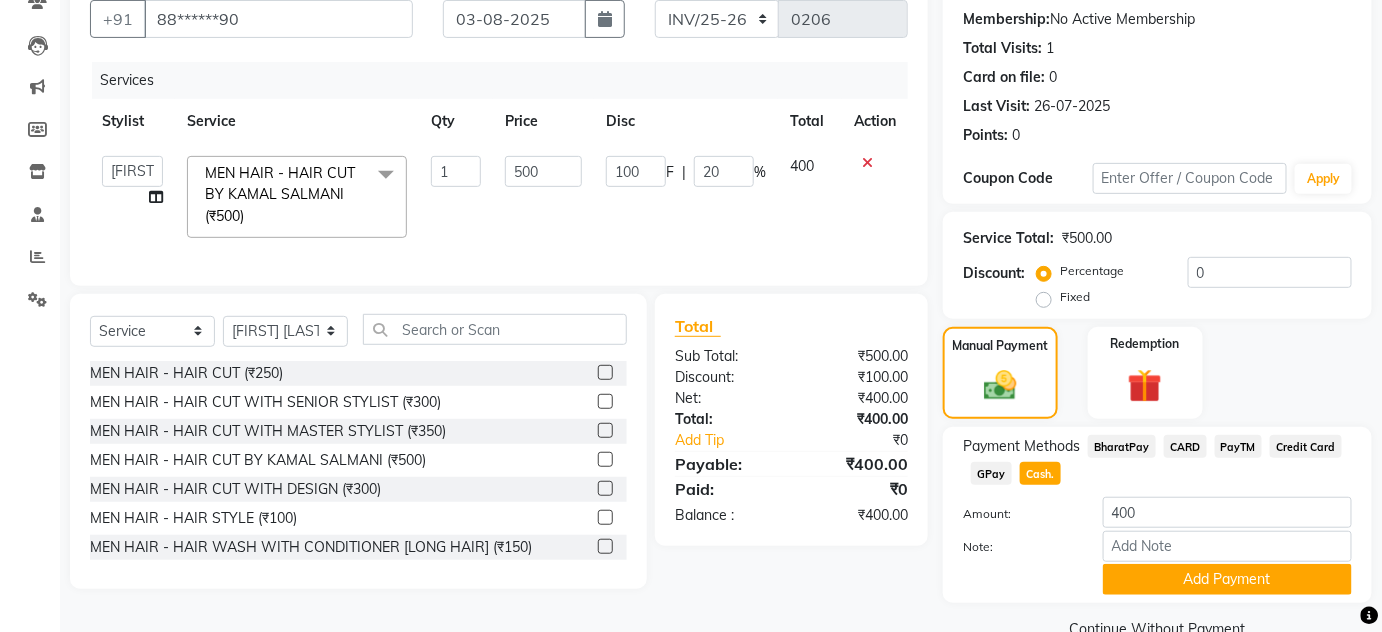 scroll, scrollTop: 227, scrollLeft: 0, axis: vertical 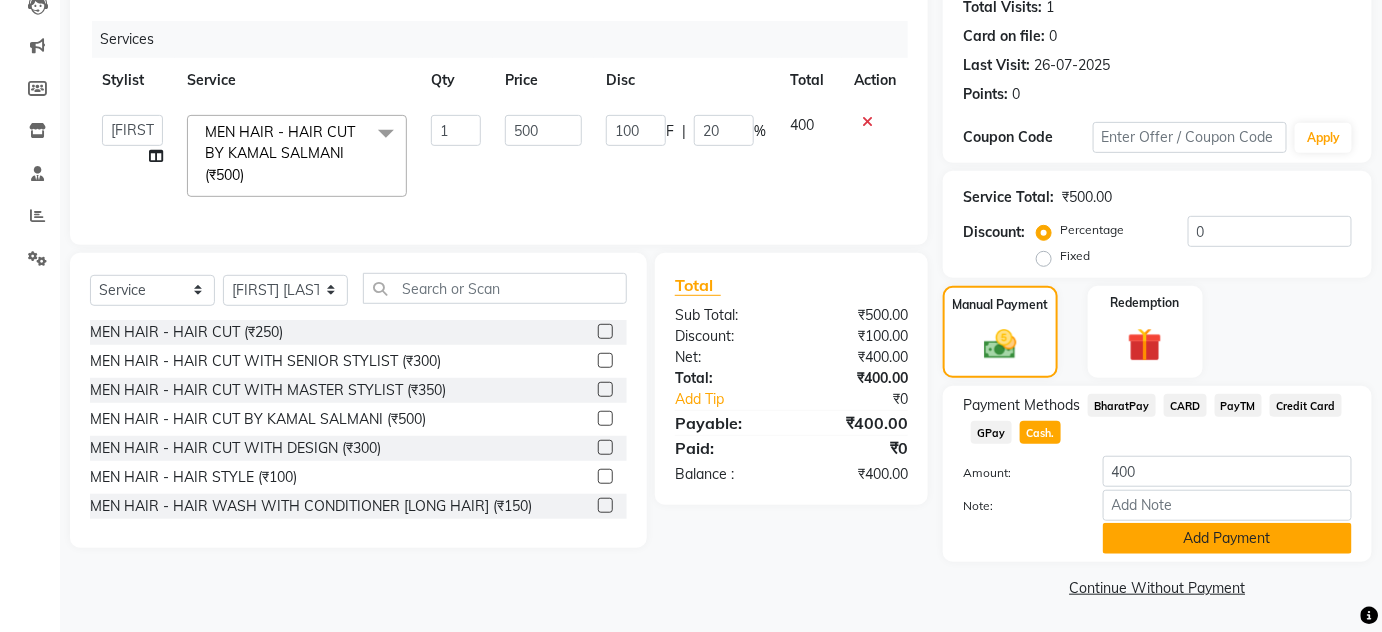click on "Add Payment" 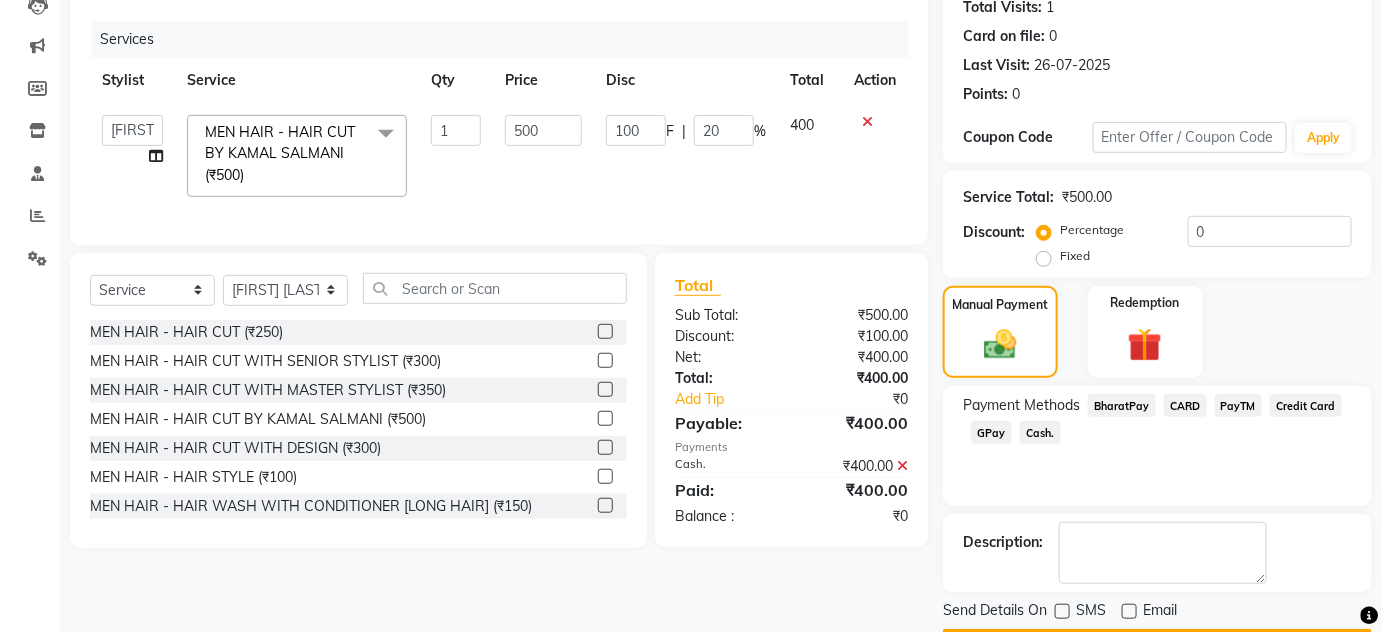 scroll, scrollTop: 283, scrollLeft: 0, axis: vertical 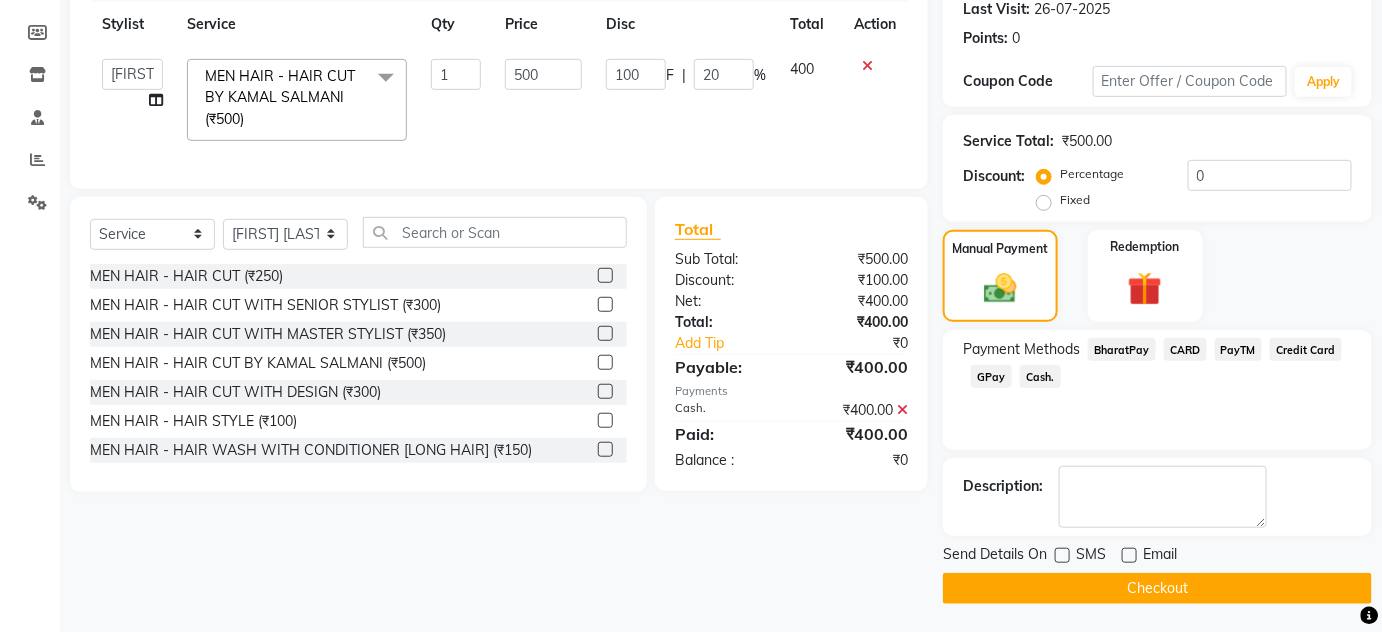 click on "Checkout" 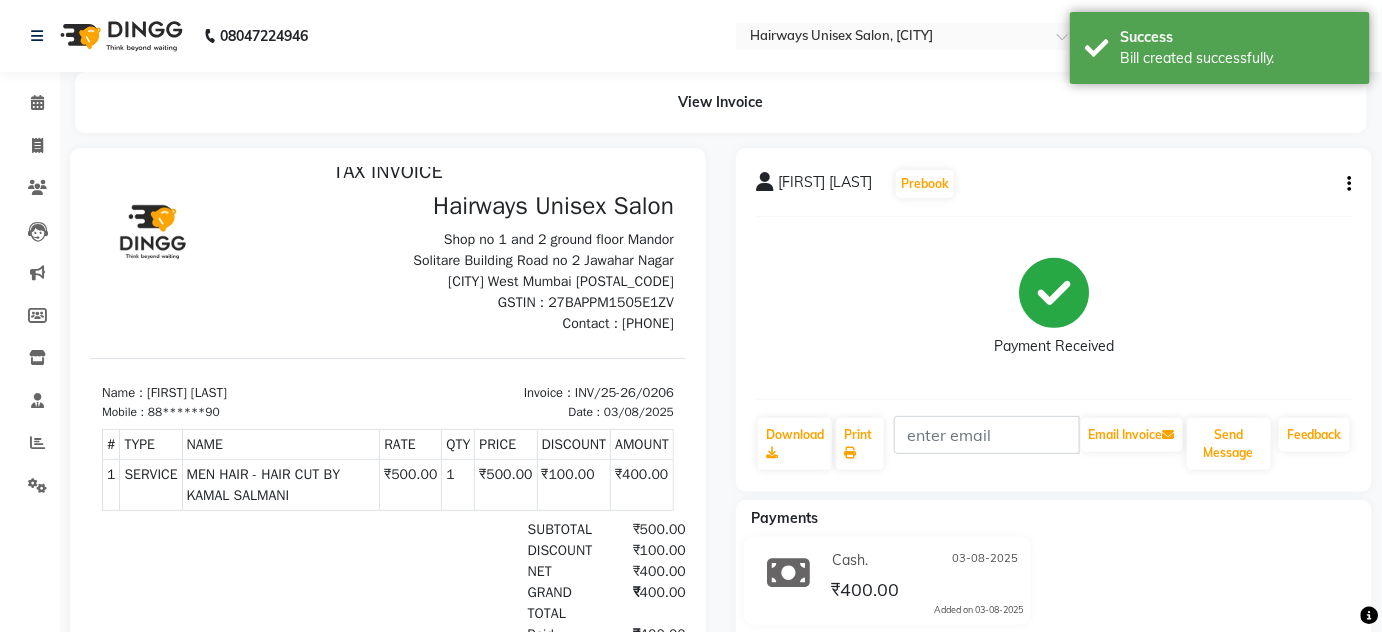 scroll, scrollTop: 0, scrollLeft: 0, axis: both 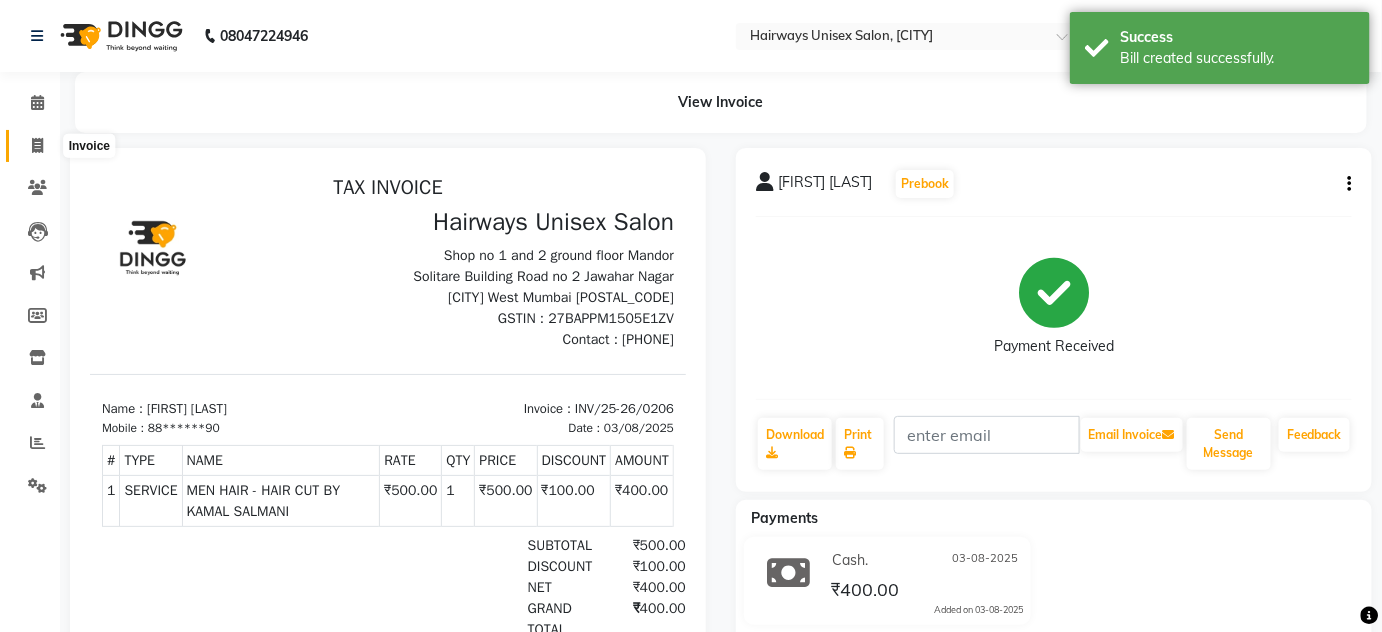 click 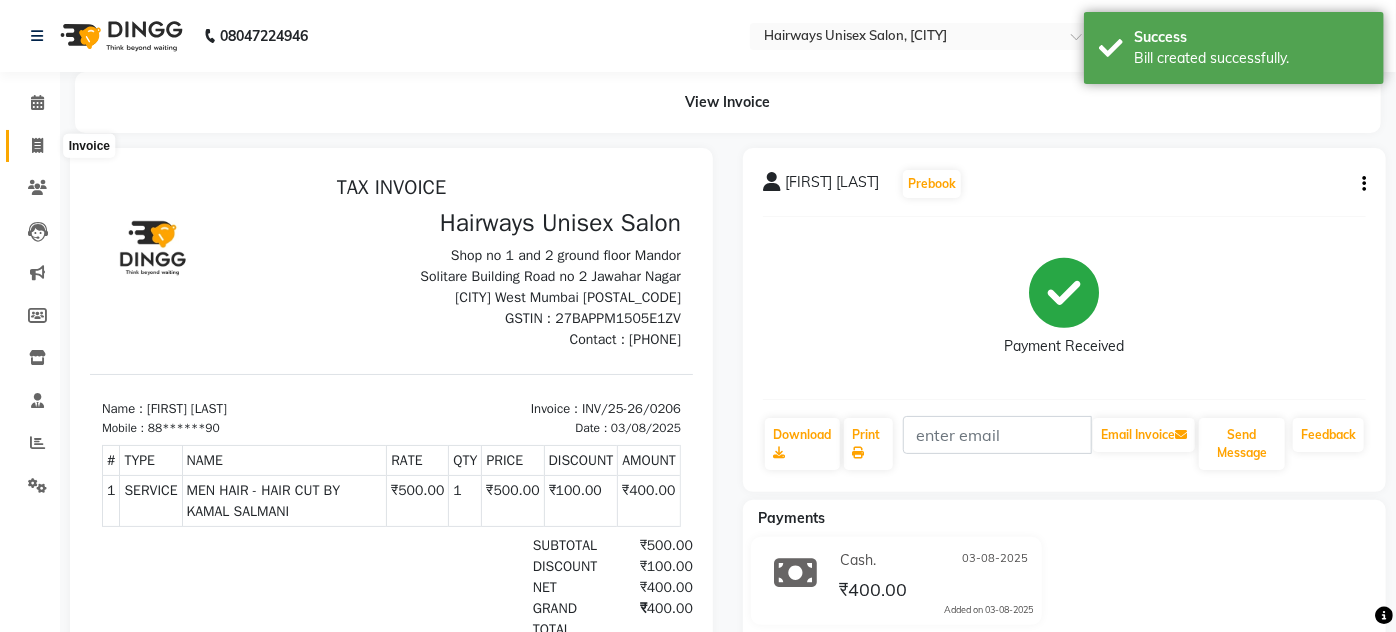 select on "service" 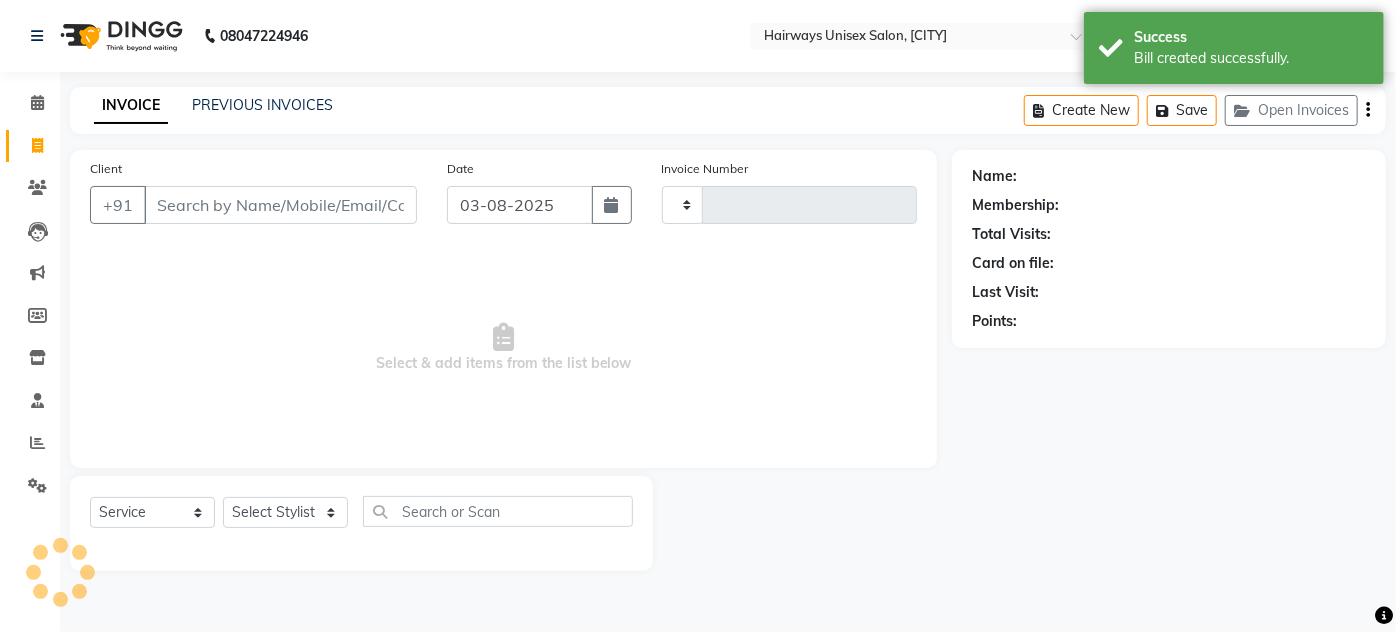 type on "1419" 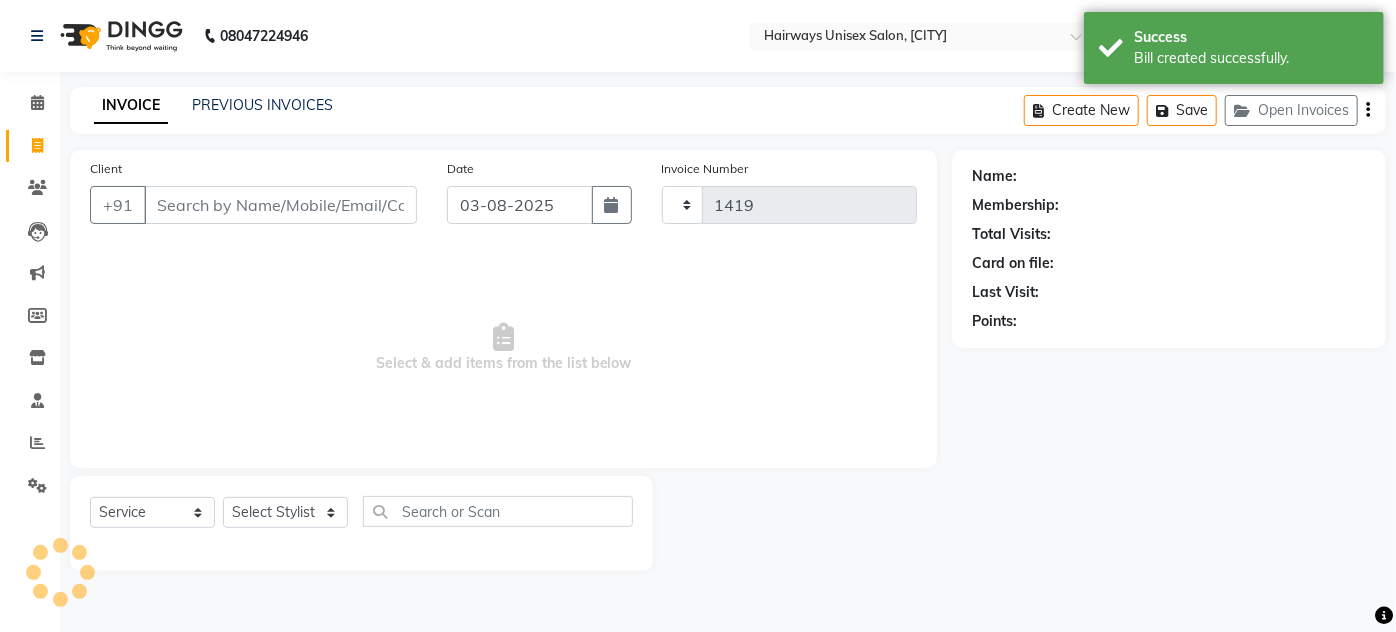 select on "8320" 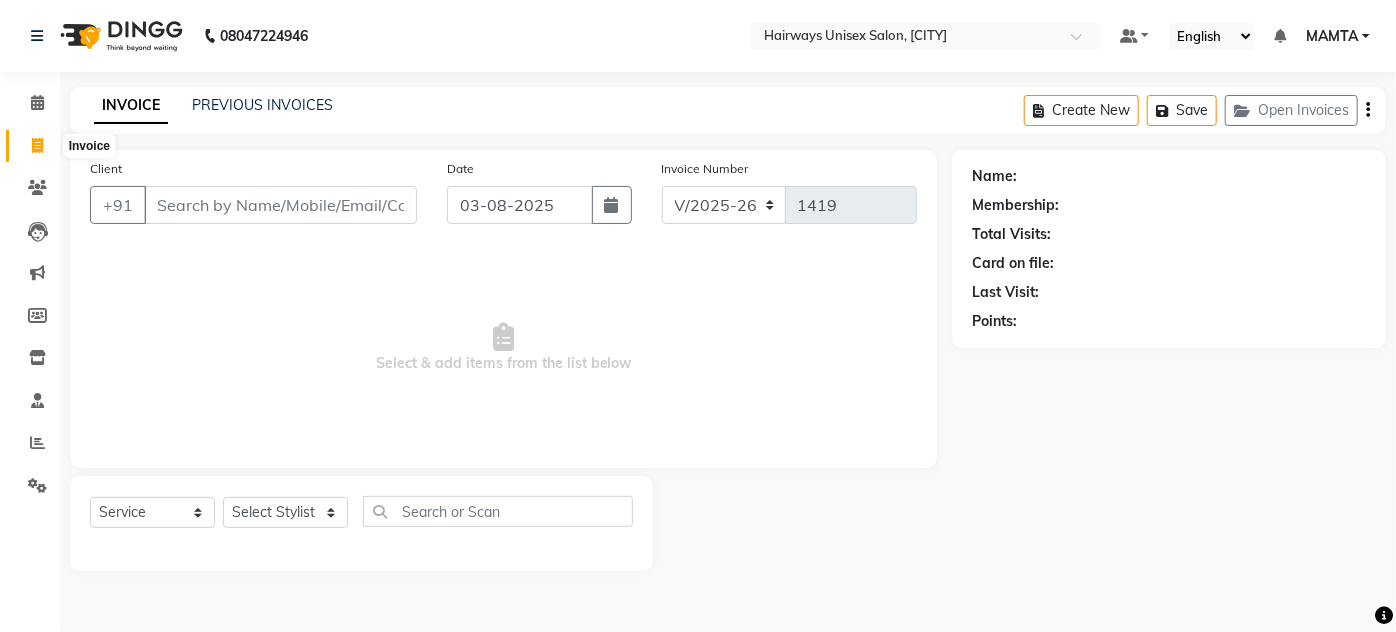 click 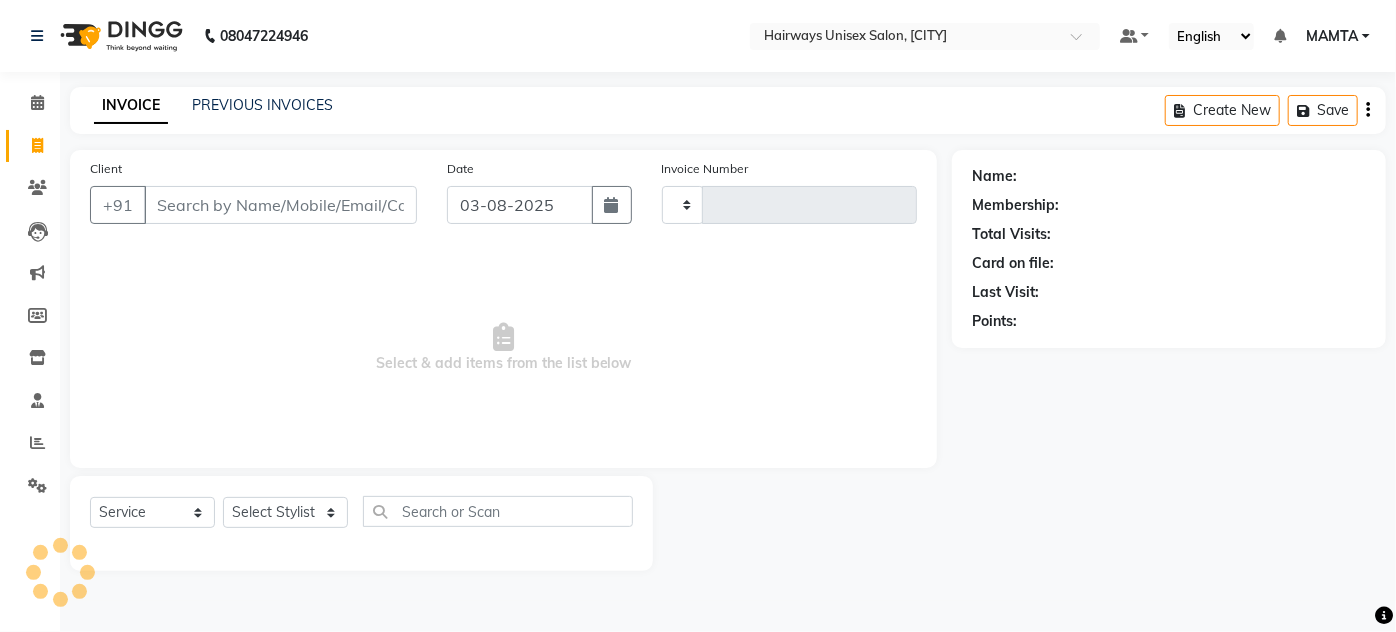 type on "1419" 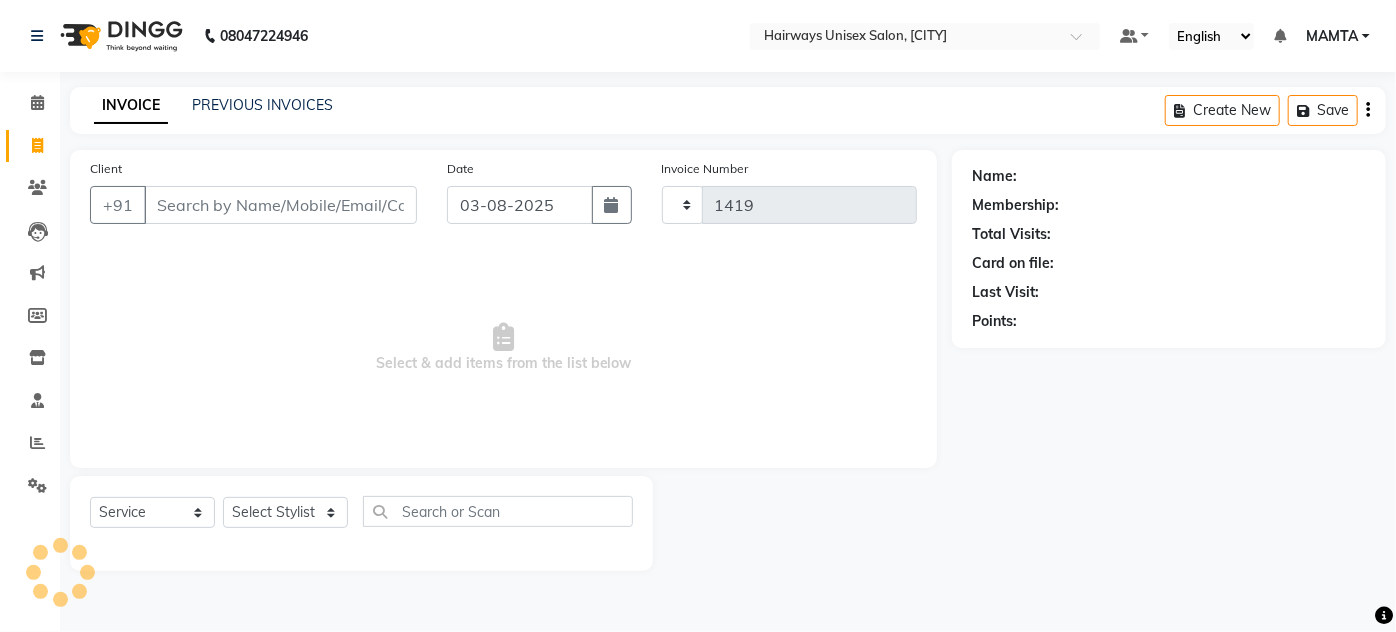 select on "8320" 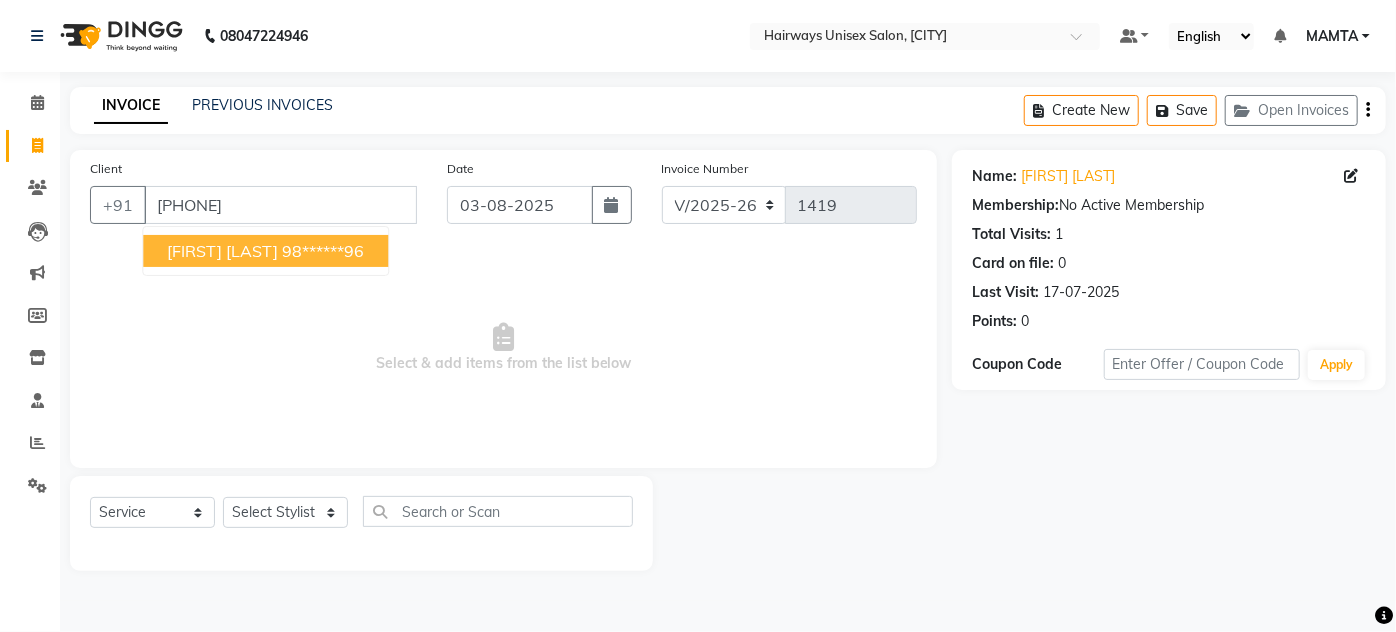 click on "MAHESH JAIN  98******96" at bounding box center (265, 251) 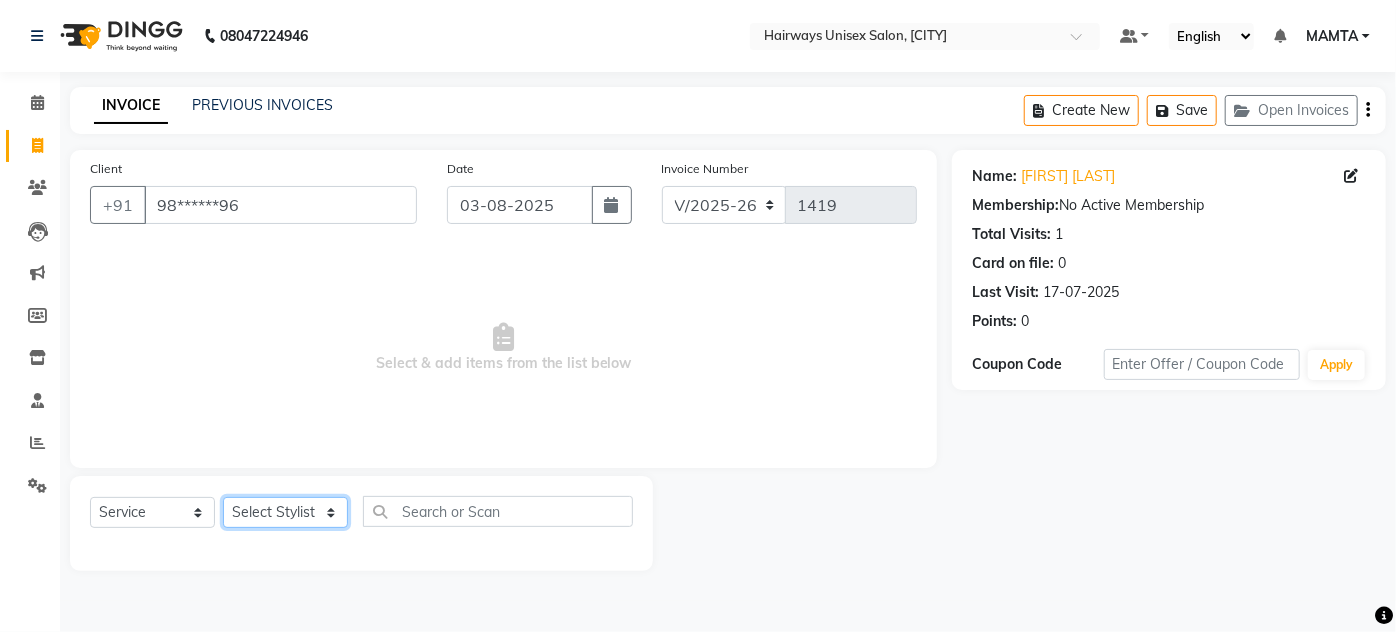 click on "Select Stylist [NAME] [NAME] [NAME] [NAME] [NAME] [NAME] [NAME] [NAME] [NAME] [NAME] [NAME] [NAME] [NAME] [NAME]" 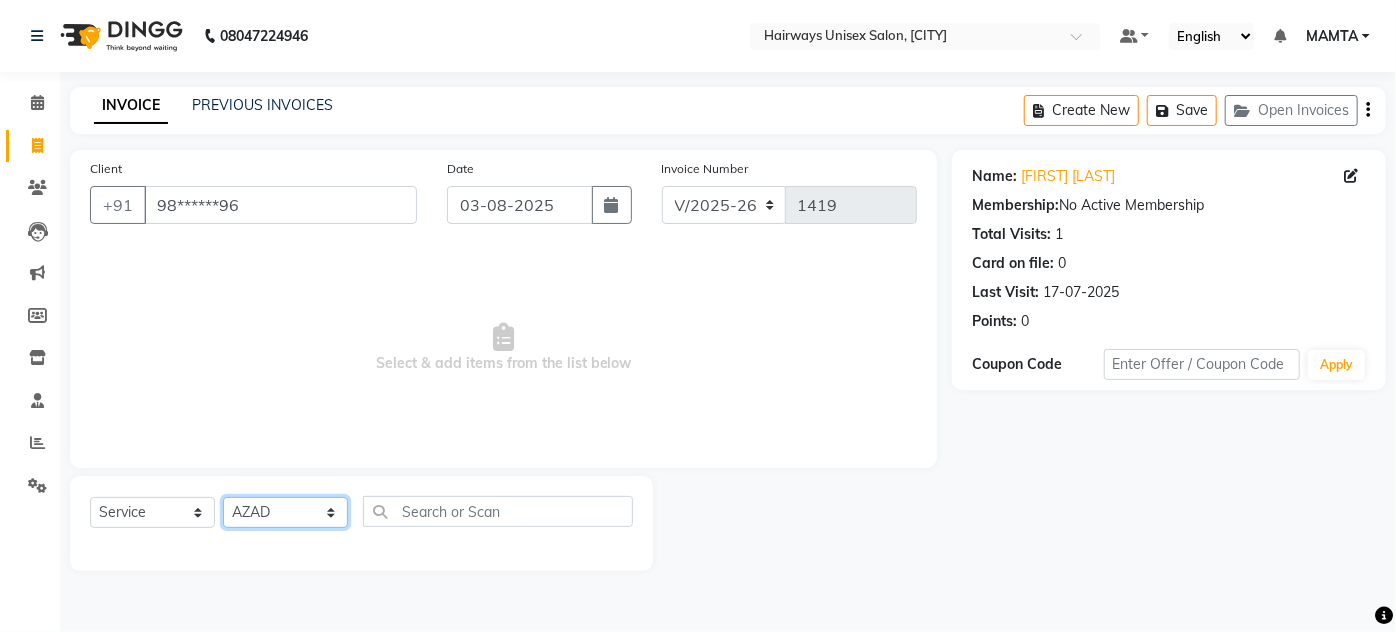 click on "Select Stylist [NAME] [NAME] [NAME] [NAME] [NAME] [NAME] [NAME] [NAME] [NAME] [NAME] [NAME] [NAME] [NAME] [NAME]" 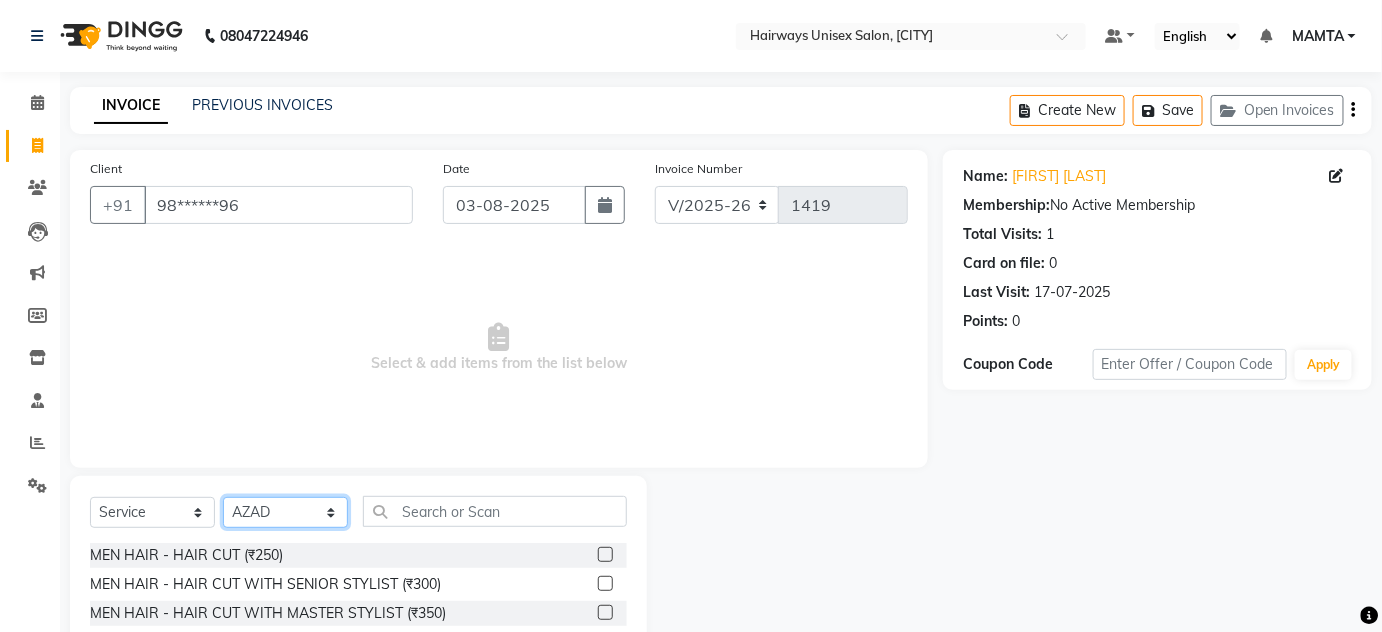 click on "Select Stylist [NAME] [NAME] [NAME] [NAME] [NAME] [NAME] [NAME] [NAME] [NAME] [NAME] [NAME] [NAME] [NAME] [NAME]" 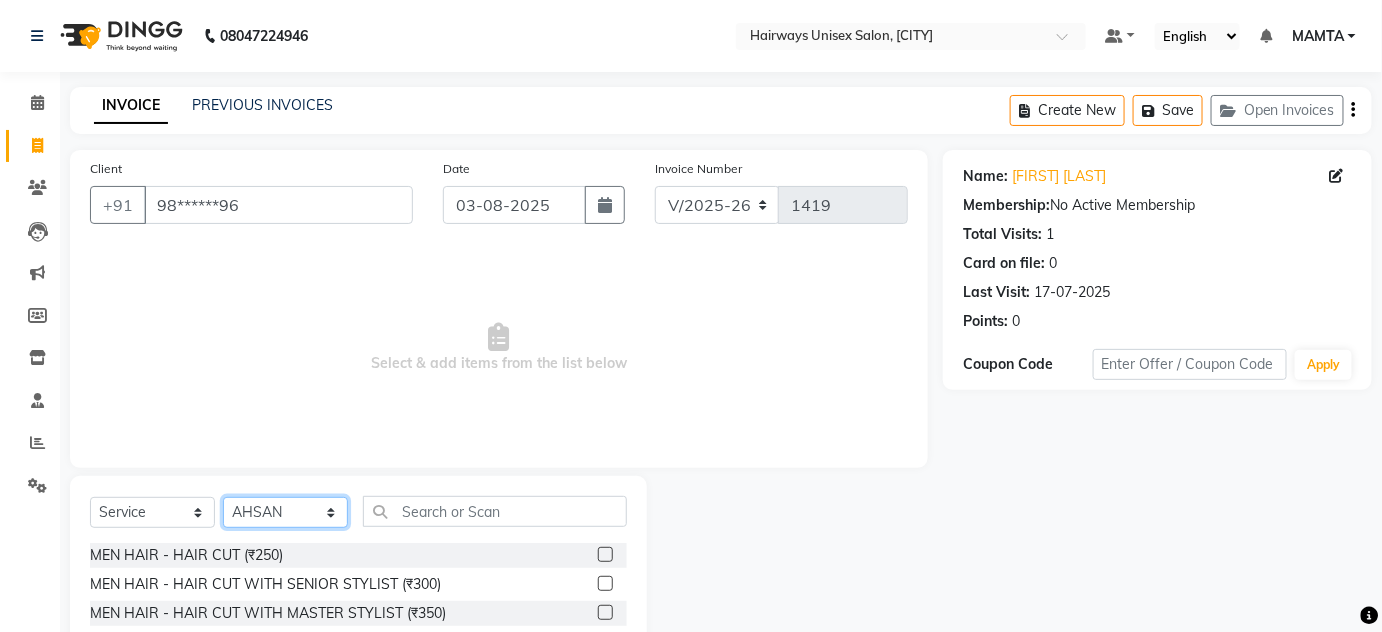 click on "Select Stylist [NAME] [NAME] [NAME] [NAME] [NAME] [NAME] [NAME] [NAME] [NAME] [NAME] [NAME] [NAME] [NAME] [NAME]" 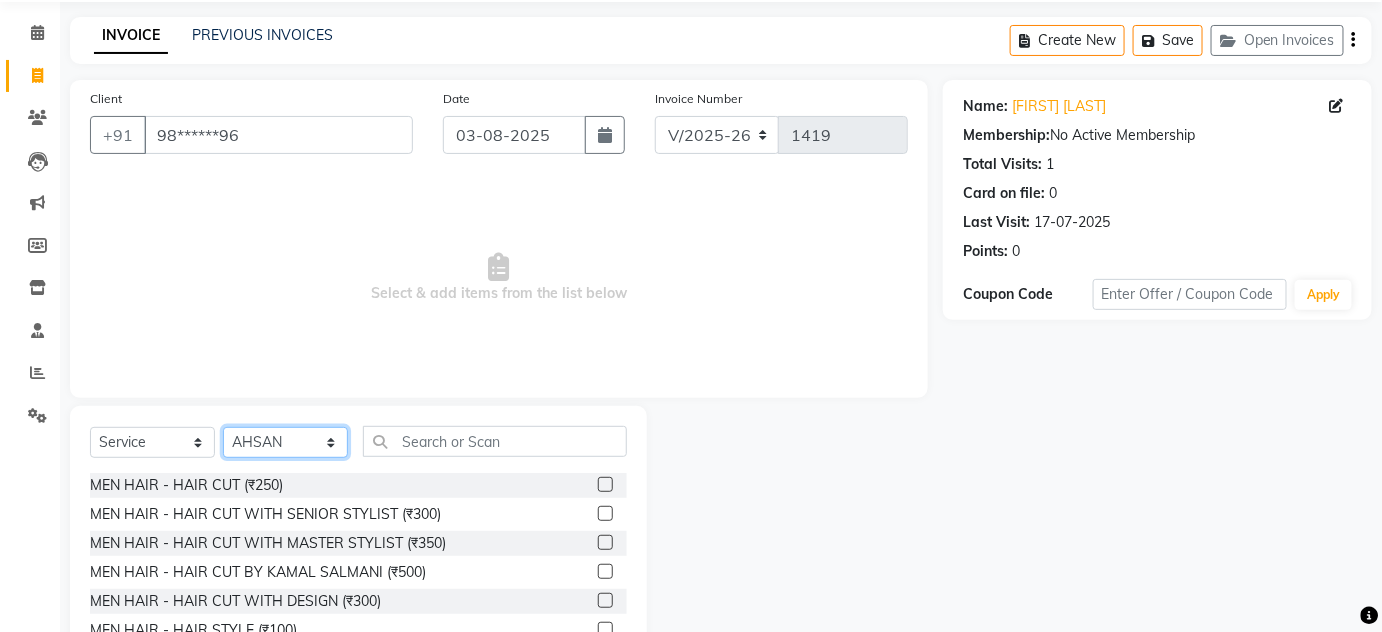 scroll, scrollTop: 168, scrollLeft: 0, axis: vertical 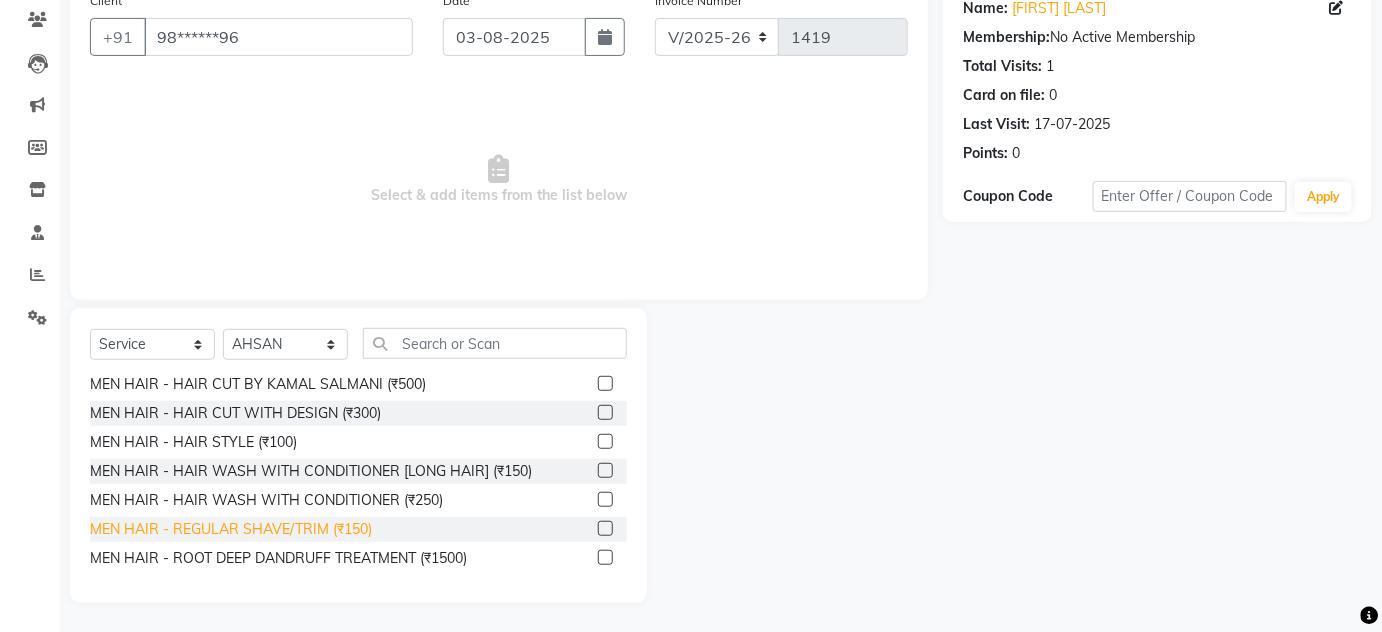 click on "MEN HAIR - REGULAR SHAVE/TRIM (₹150)" 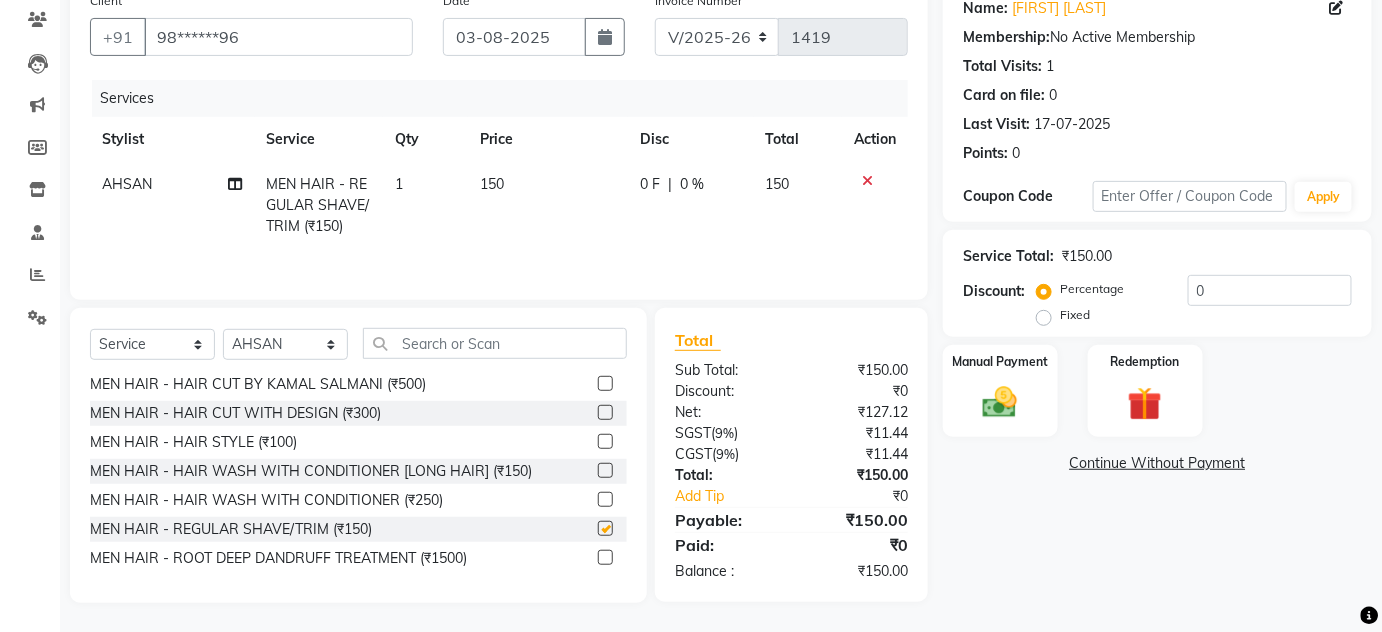 checkbox on "false" 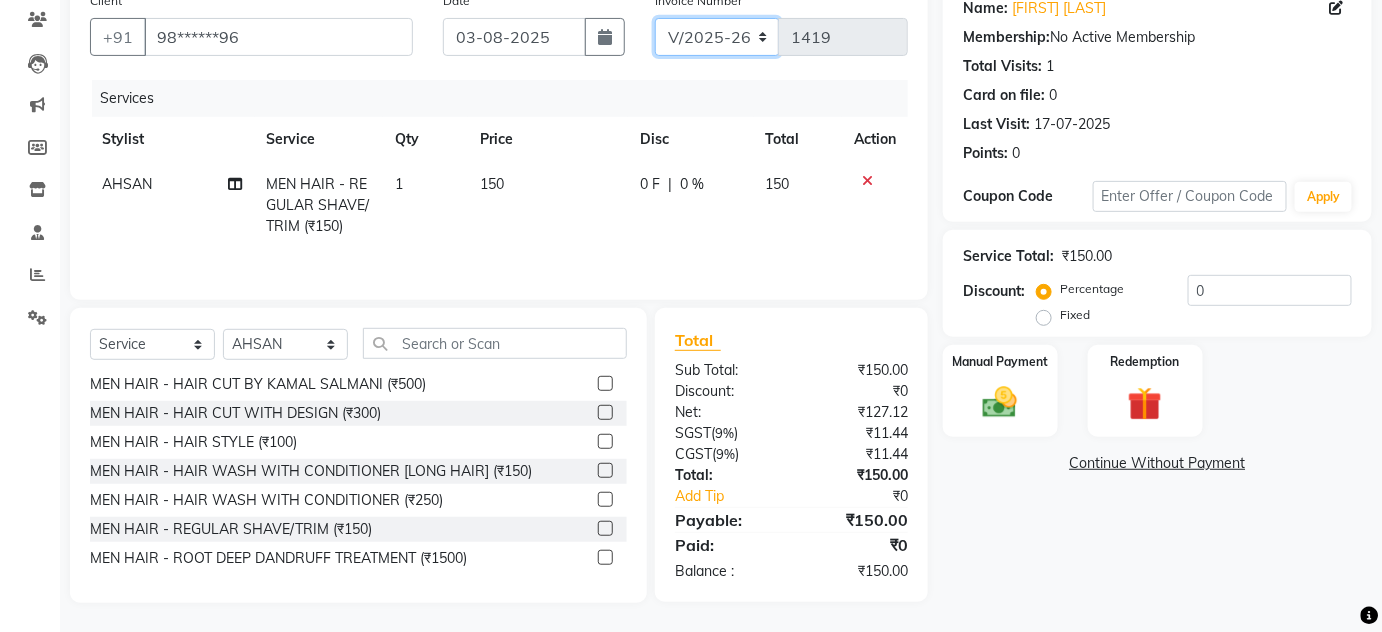click on "INV/25-26 V/2025-26" 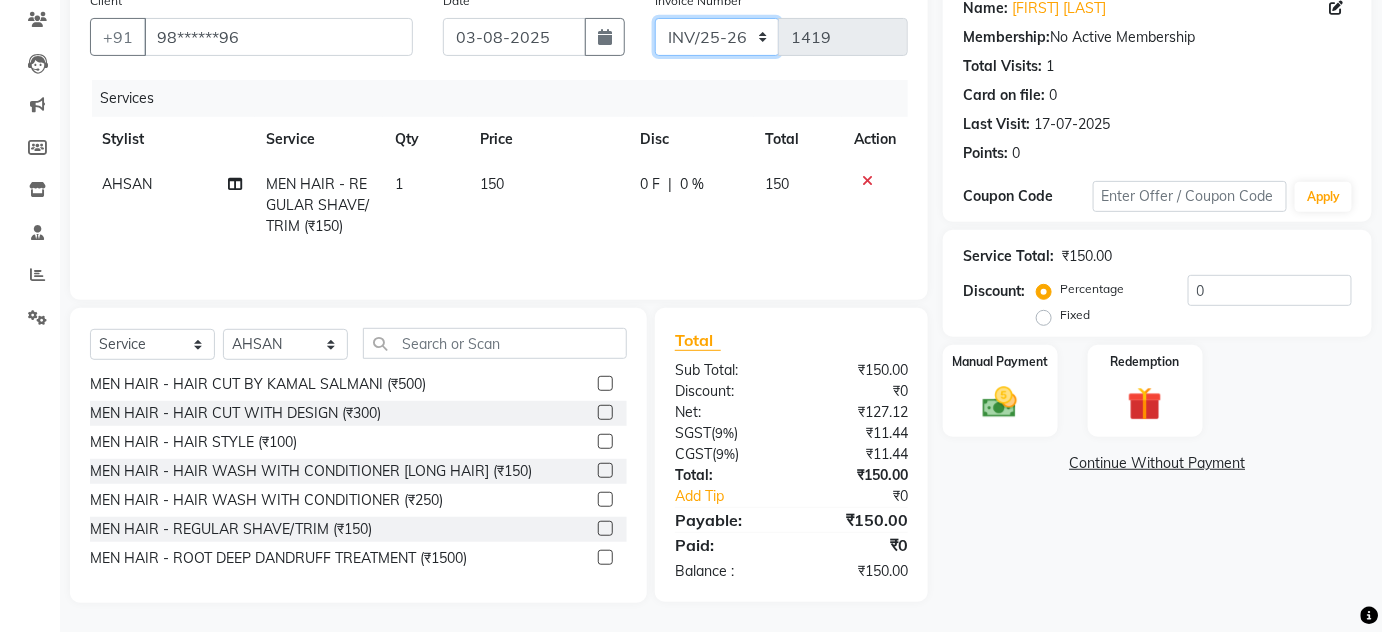 click on "INV/25-26 V/2025-26" 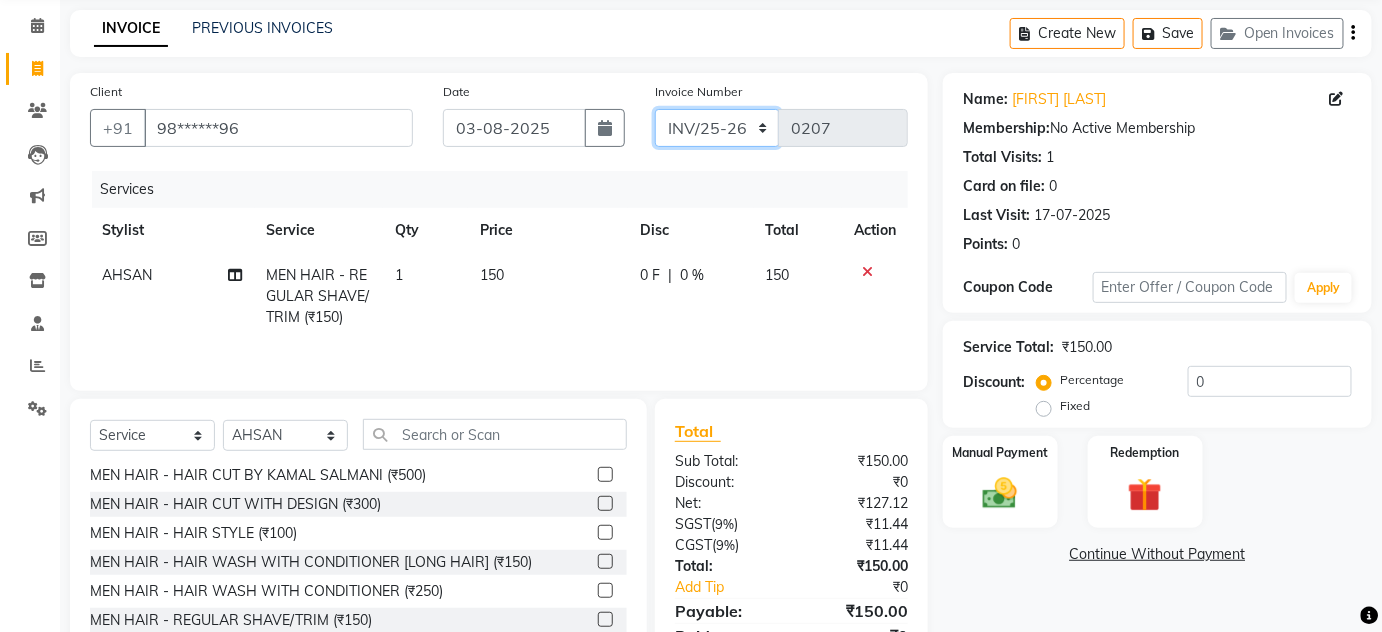 scroll, scrollTop: 0, scrollLeft: 0, axis: both 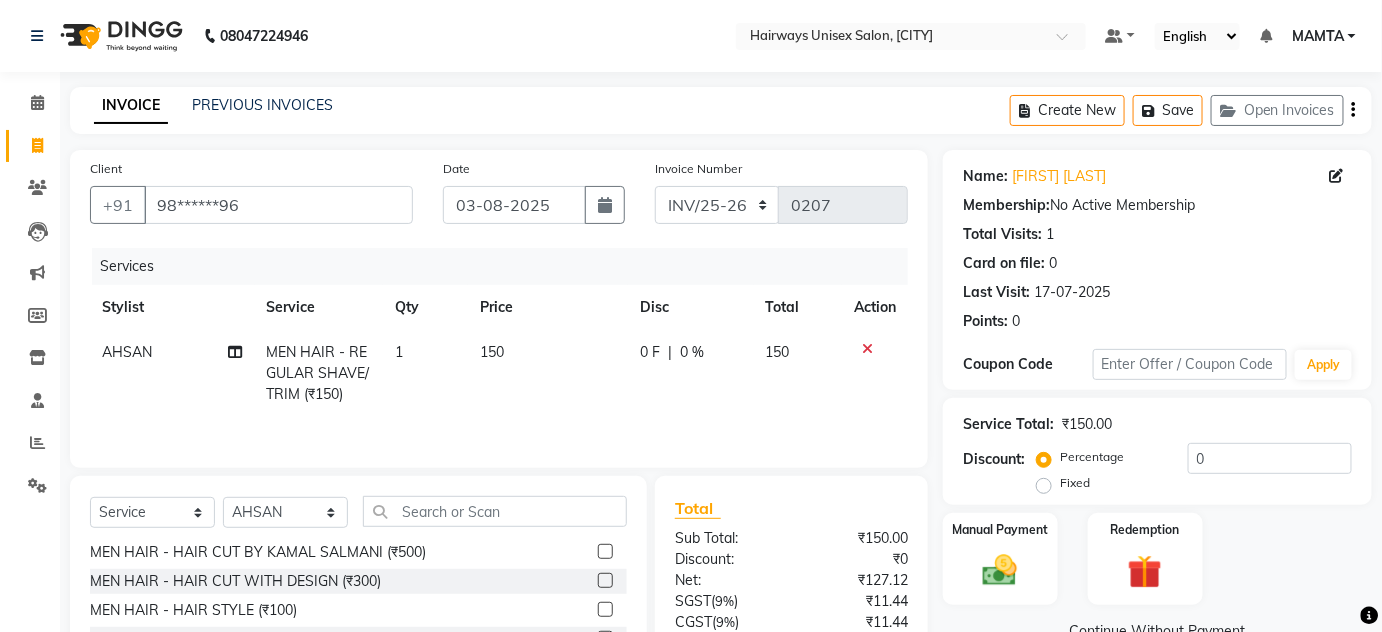 click on "Create New   Save   Open Invoices" 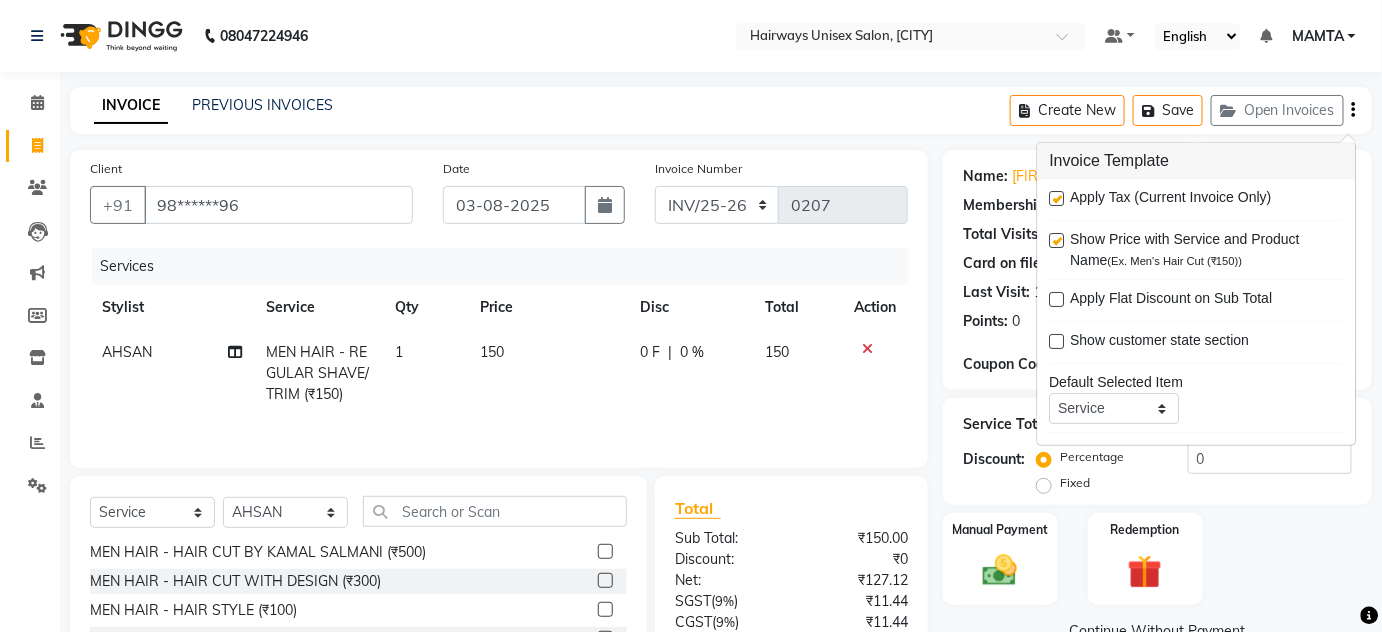 click at bounding box center [1057, 198] 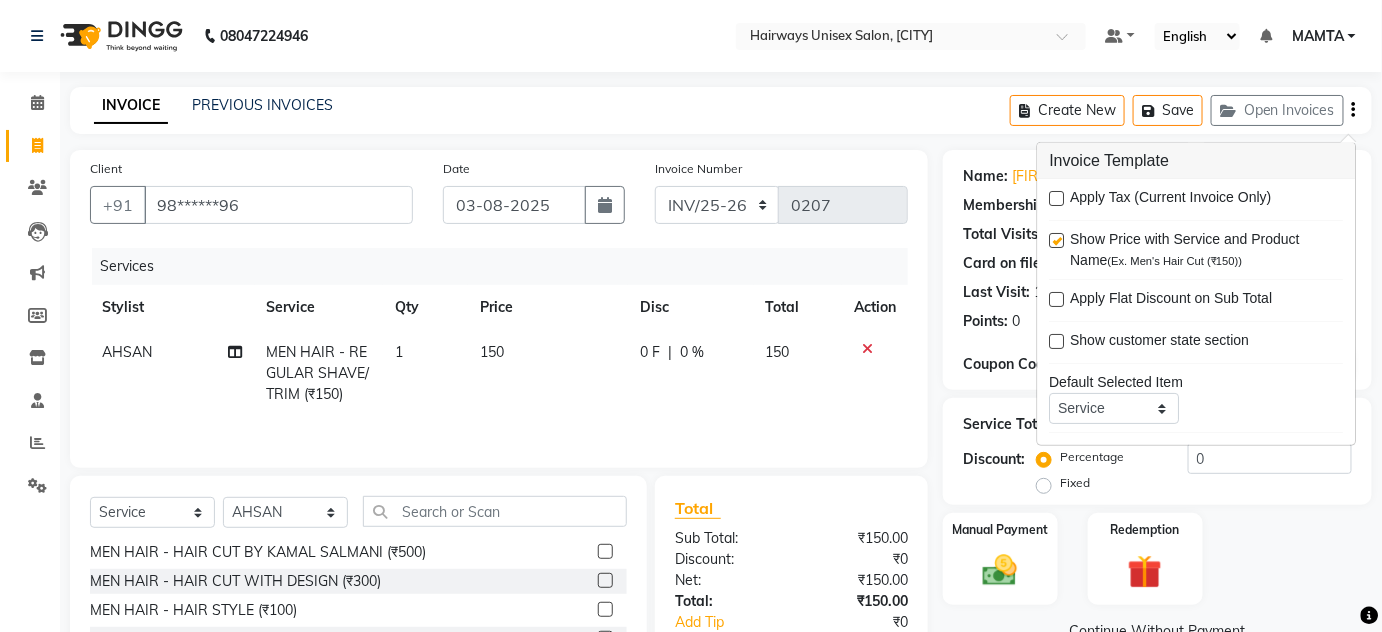 click on "INVOICE PREVIOUS INVOICES Create New   Save   Open Invoices  Client +91 98******96 Date 03-08-2025 Invoice Number INV/25-26 V/2025-26 0207 Services Stylist Service Qty Price Disc Total Action AHSAN MEN HAIR - REGULAR SHAVE/TRIM (₹150) 1 150 0 F | 0 % 150 Select  Service  Product  Membership  Package Voucher Prepaid Gift Card  Select Stylist AHSAN AZAD IMRAN Kamal Salmani KASHISH MAMTA POOJA PUMMY RAJA SADDAM SAMEER SULTAN TALIB ZAFAR ZAHID MEN HAIR - HAIR CUT (₹250)  MEN HAIR - HAIR CUT WITH SENIOR STYLIST (₹300)  MEN HAIR - HAIR CUT WITH MASTER STYLIST (₹350)  MEN HAIR - HAIR CUT BY KAMAL SALMANI (₹500)  MEN HAIR - HAIR CUT WITH DESIGN (₹300)  MEN HAIR - HAIR STYLE (₹100)  MEN HAIR - HAIR WASH WITH CONDITIONER [LONG HAIR] (₹150)  MEN HAIR - HAIR WASH WITH CONDITIONER (₹250)  MEN HAIR - REGULAR SHAVE/TRIM (₹150)  MEN HAIR - ROOT DEEP DANDRUFF TREATMENT (₹1500)  MEN HAIR - ROOT DEEP HAIR FALL TREATMENT (₹1800)  MEN HAIR - ANTI DANDRUFF TREATMENT (₹1200)  MEN HAIR - AMINEXIL (₹1000)" 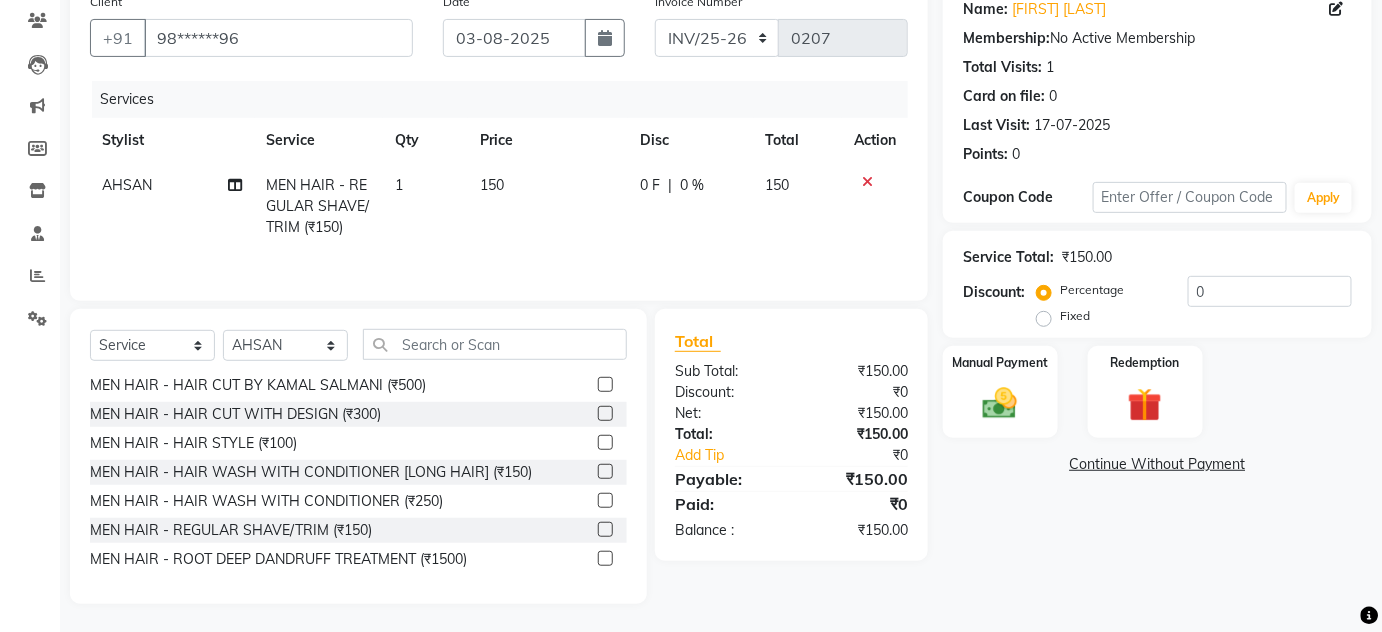 scroll, scrollTop: 168, scrollLeft: 0, axis: vertical 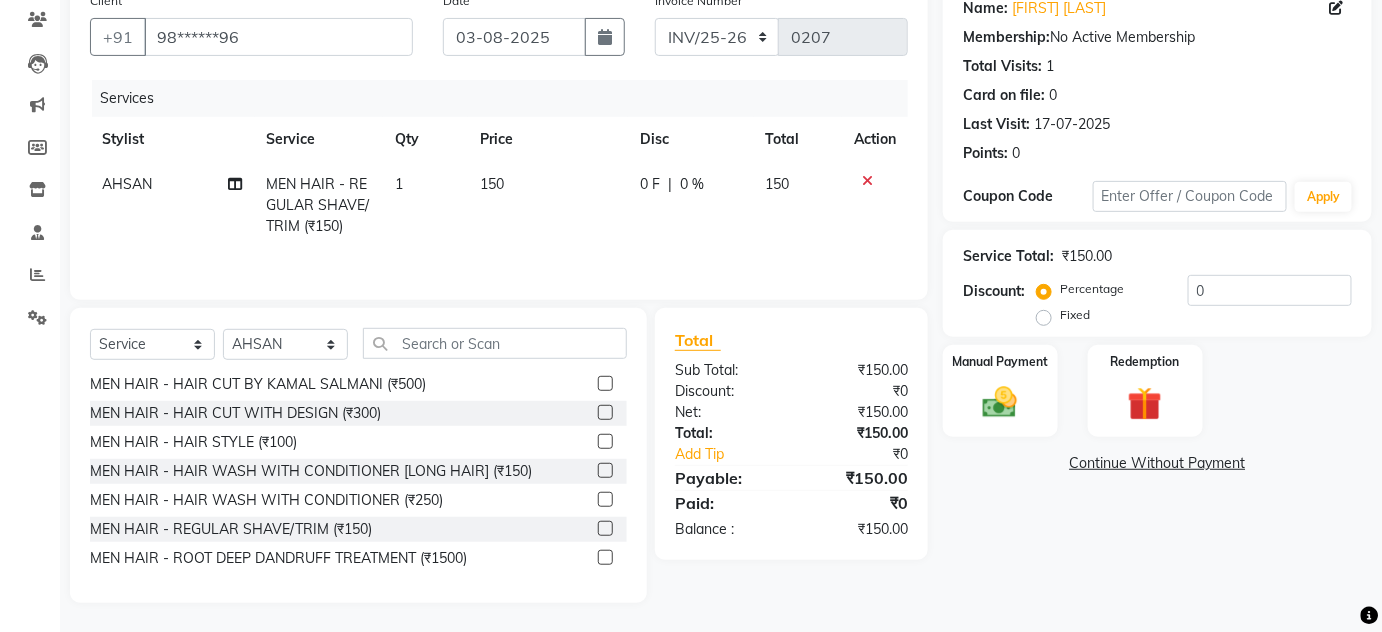 click on "Manual Payment Redemption" 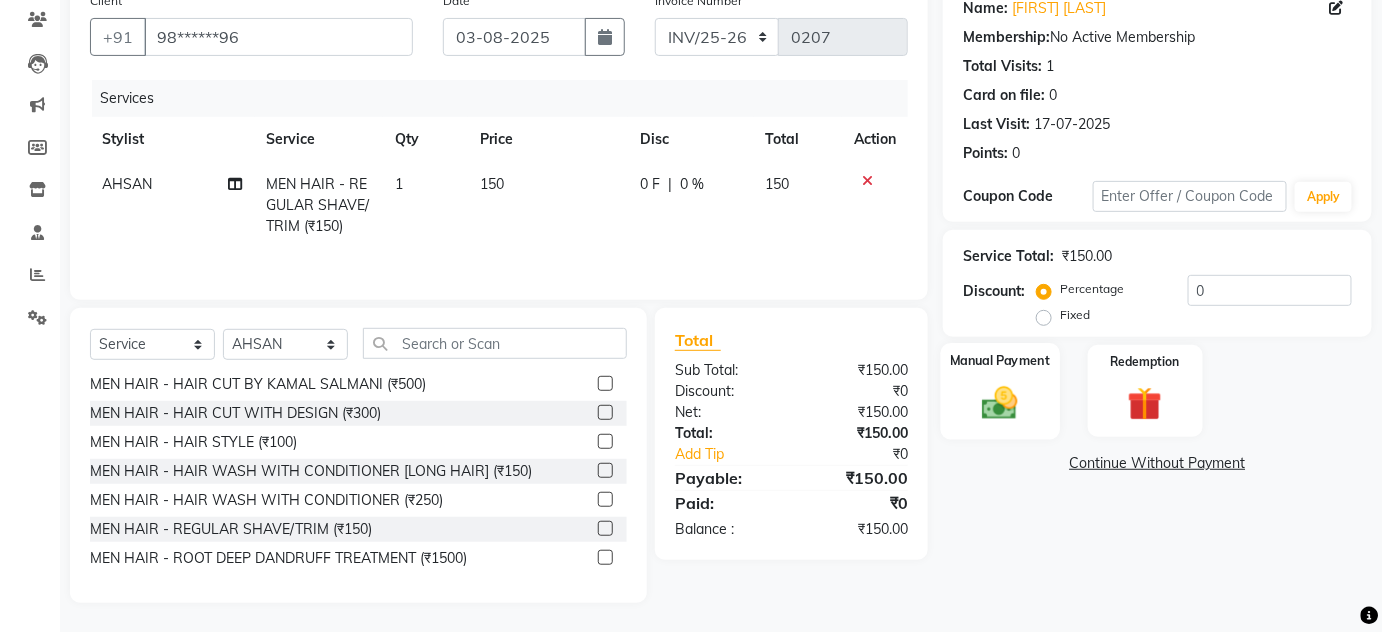 click on "Manual Payment" 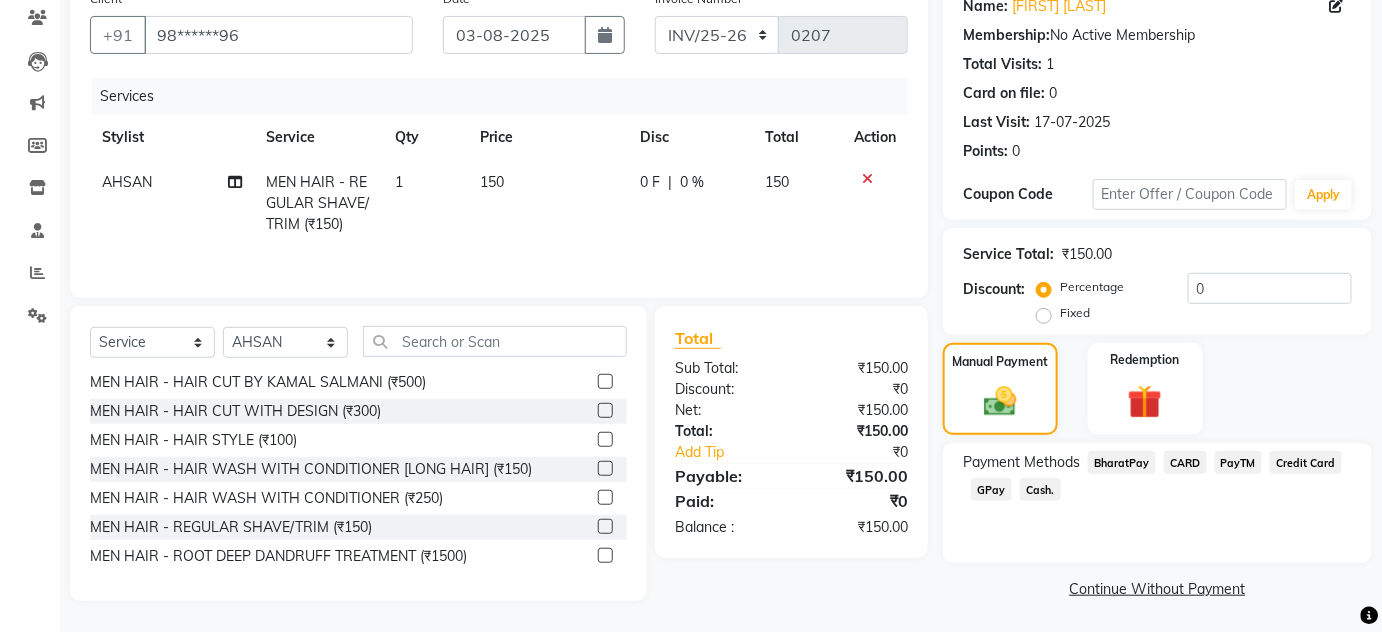 scroll, scrollTop: 171, scrollLeft: 0, axis: vertical 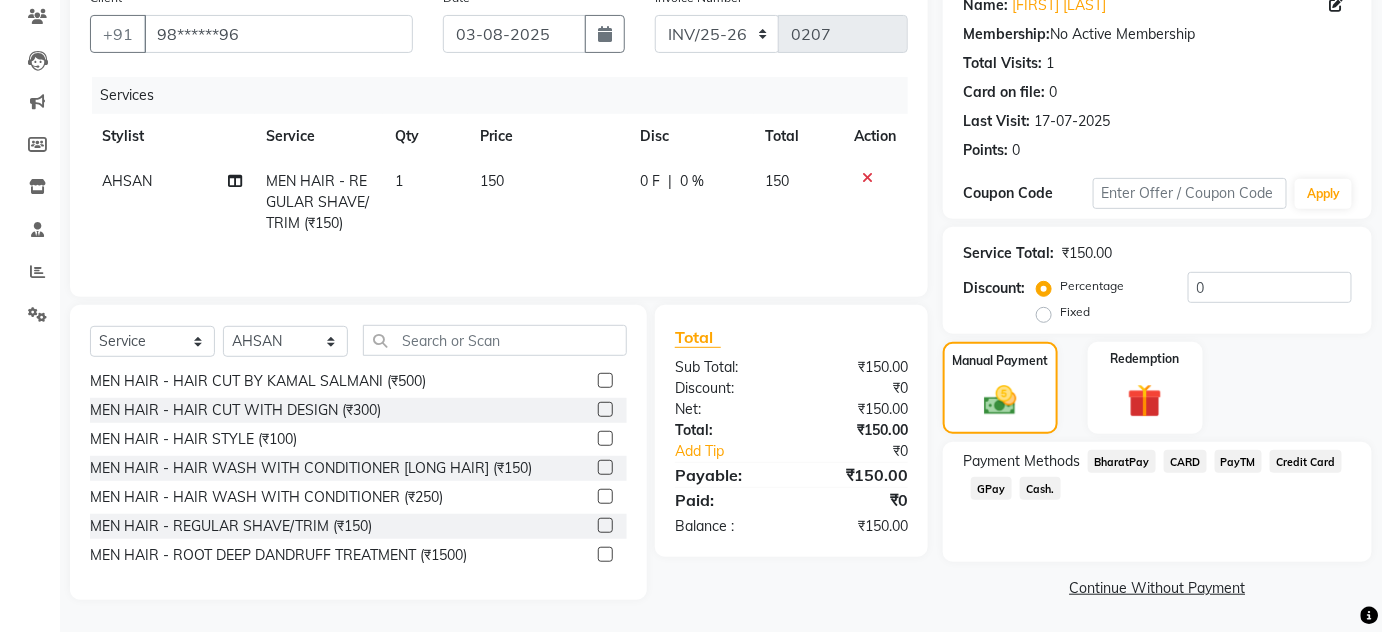click on "Cash." 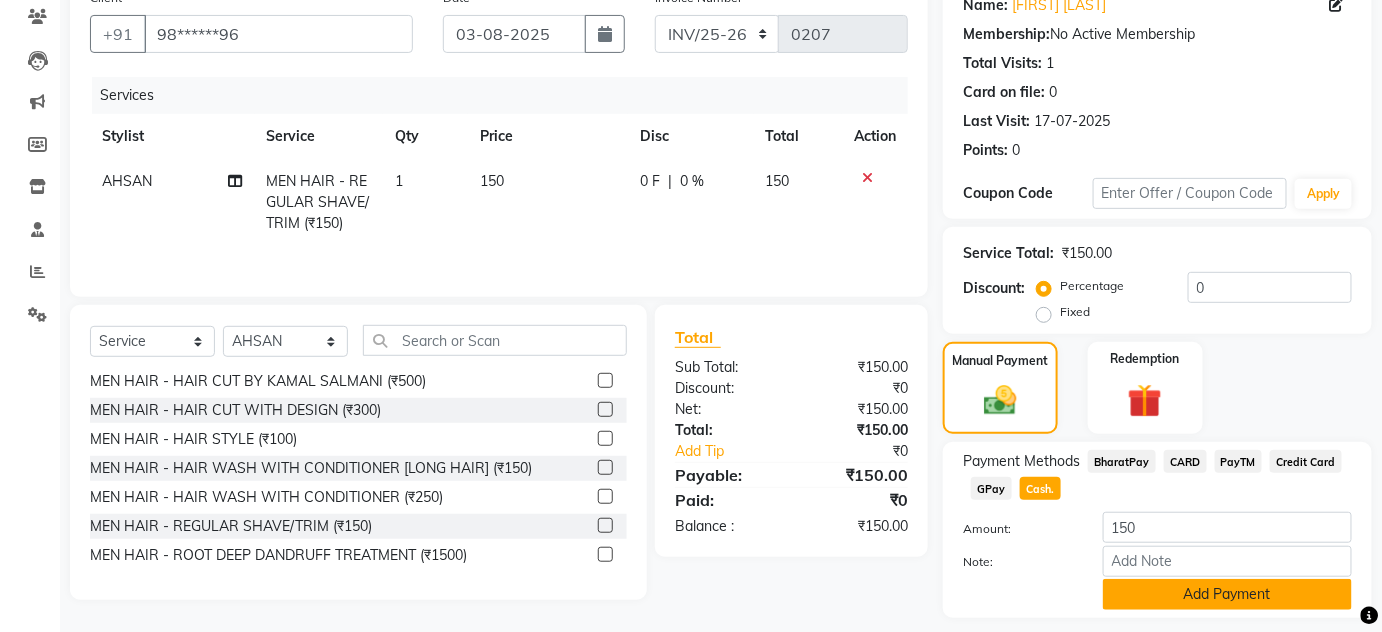 click on "Add Payment" 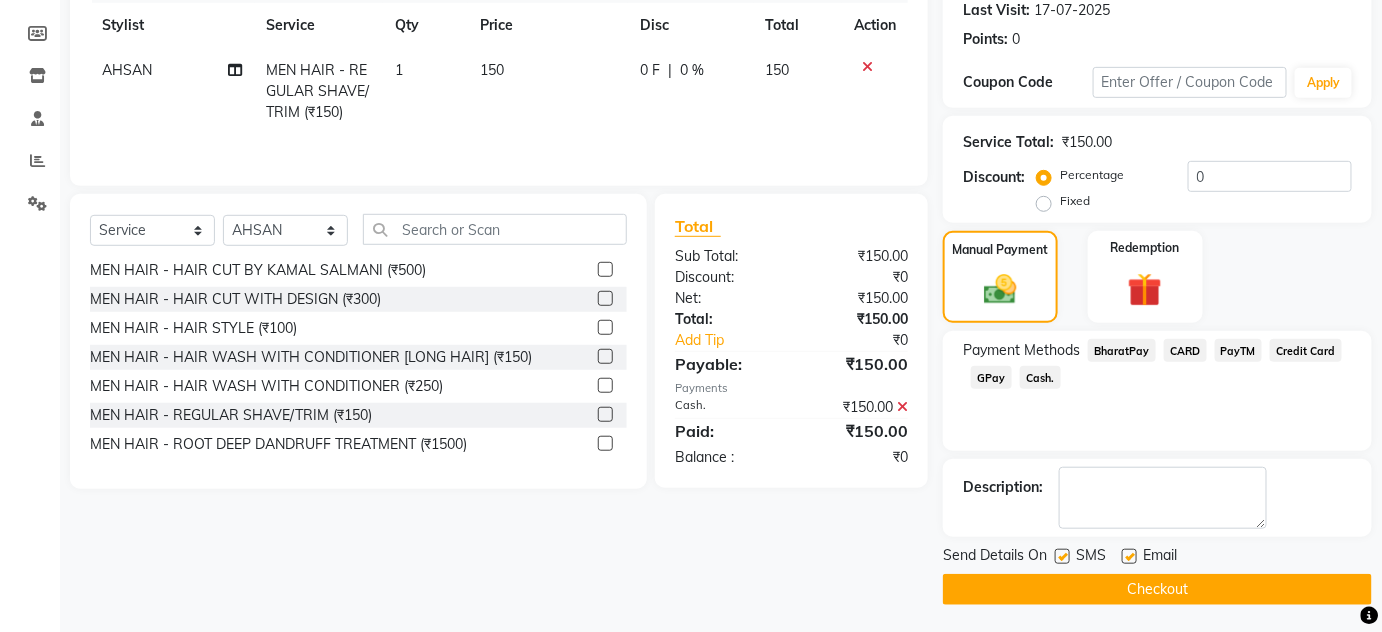 scroll, scrollTop: 283, scrollLeft: 0, axis: vertical 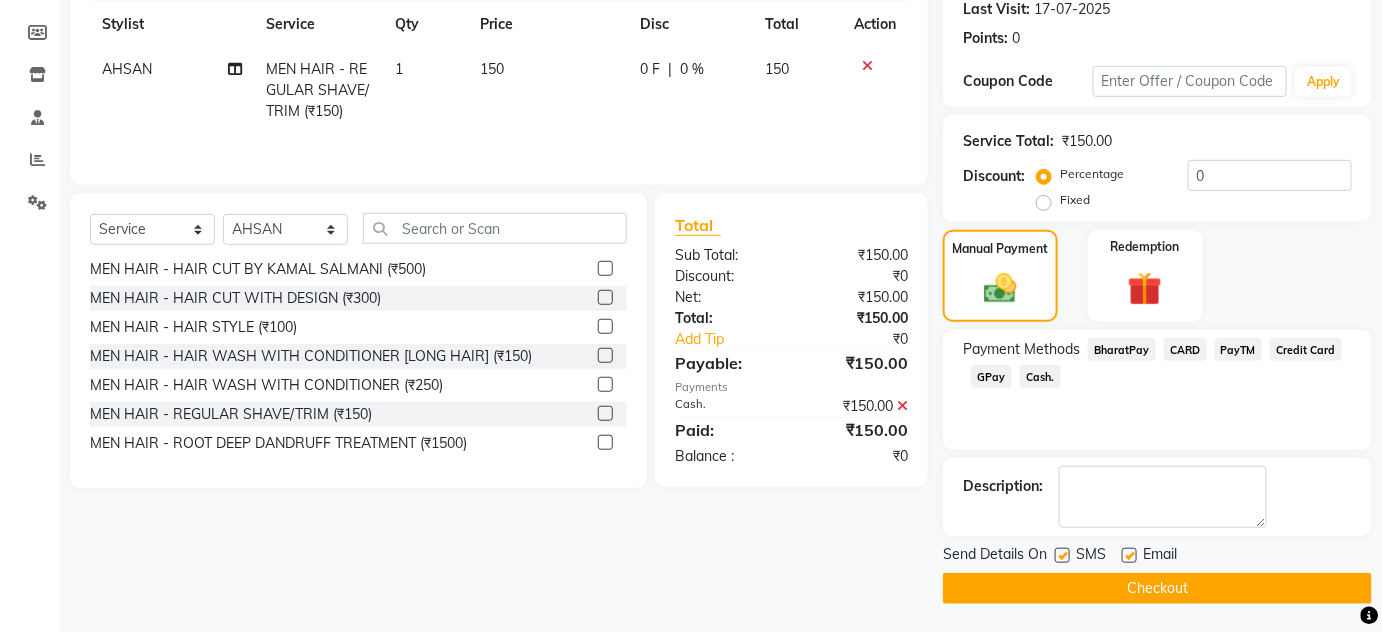 click 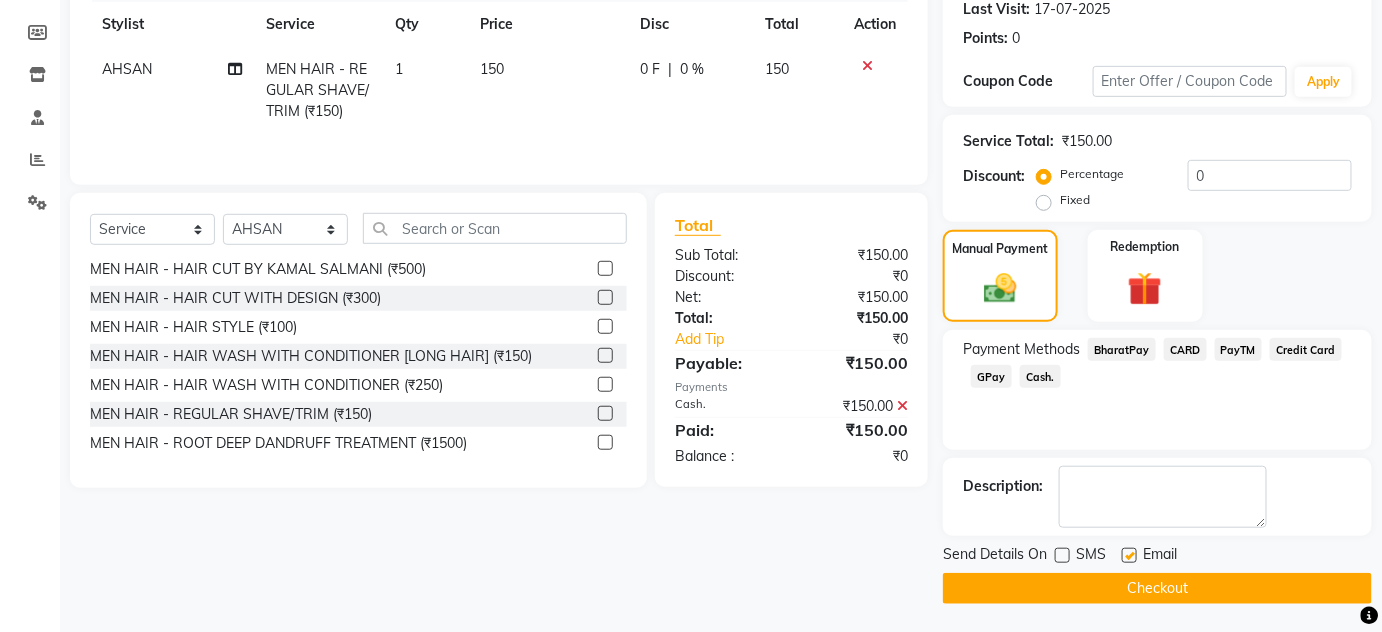 click 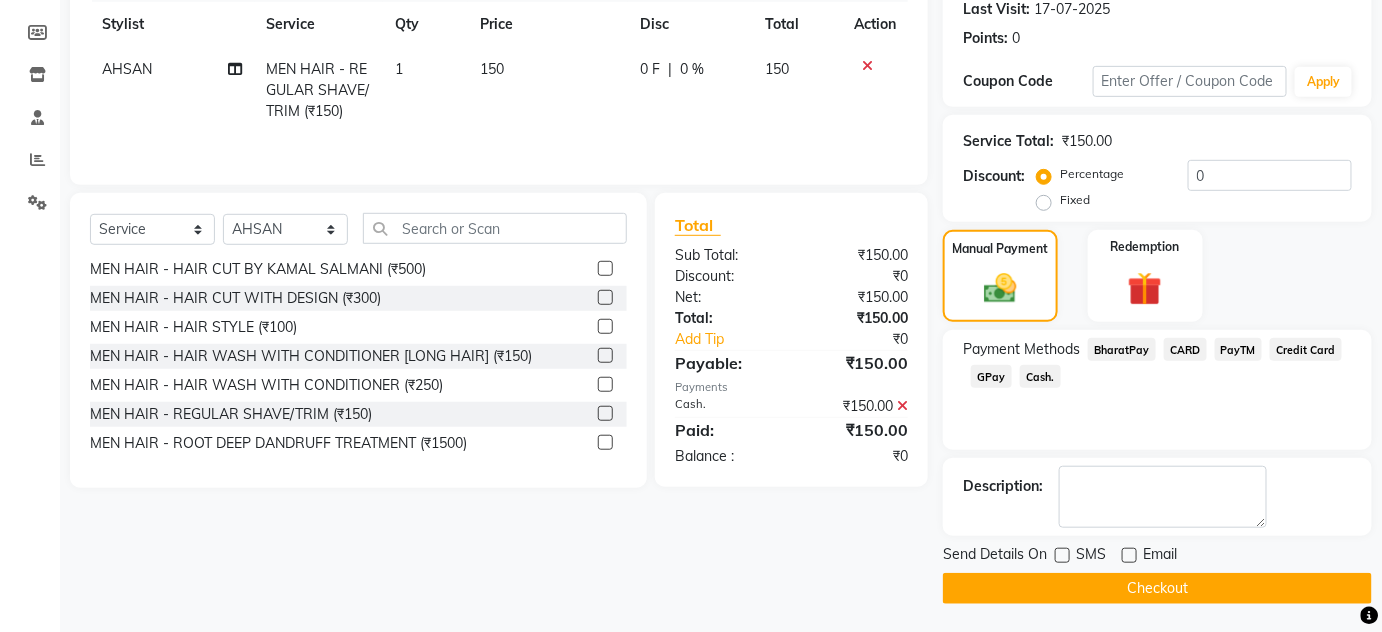 click on "Checkout" 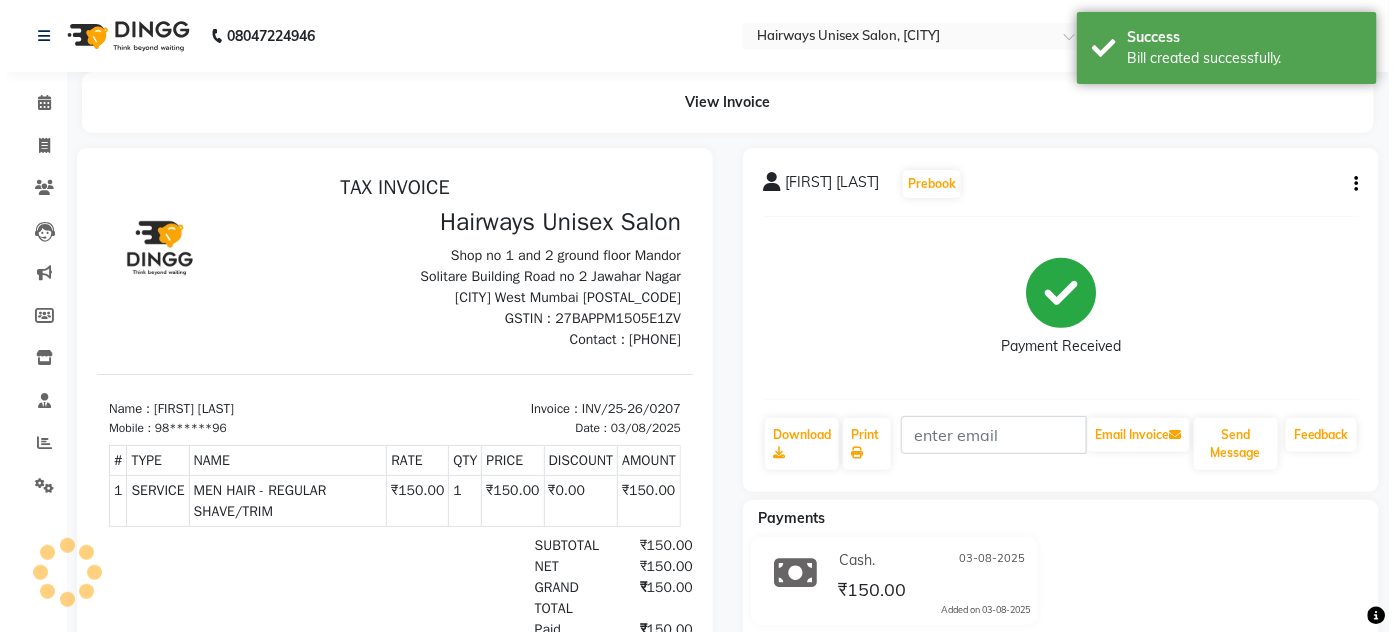 scroll, scrollTop: 0, scrollLeft: 0, axis: both 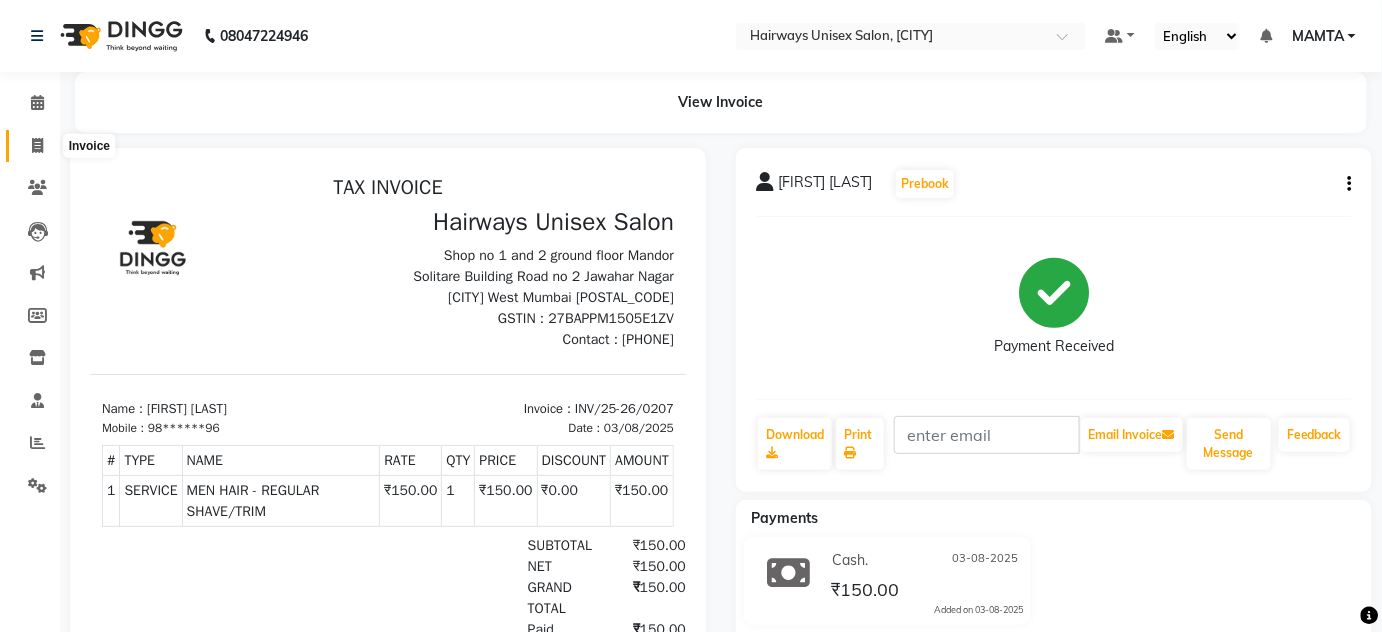 click on "Invoice" 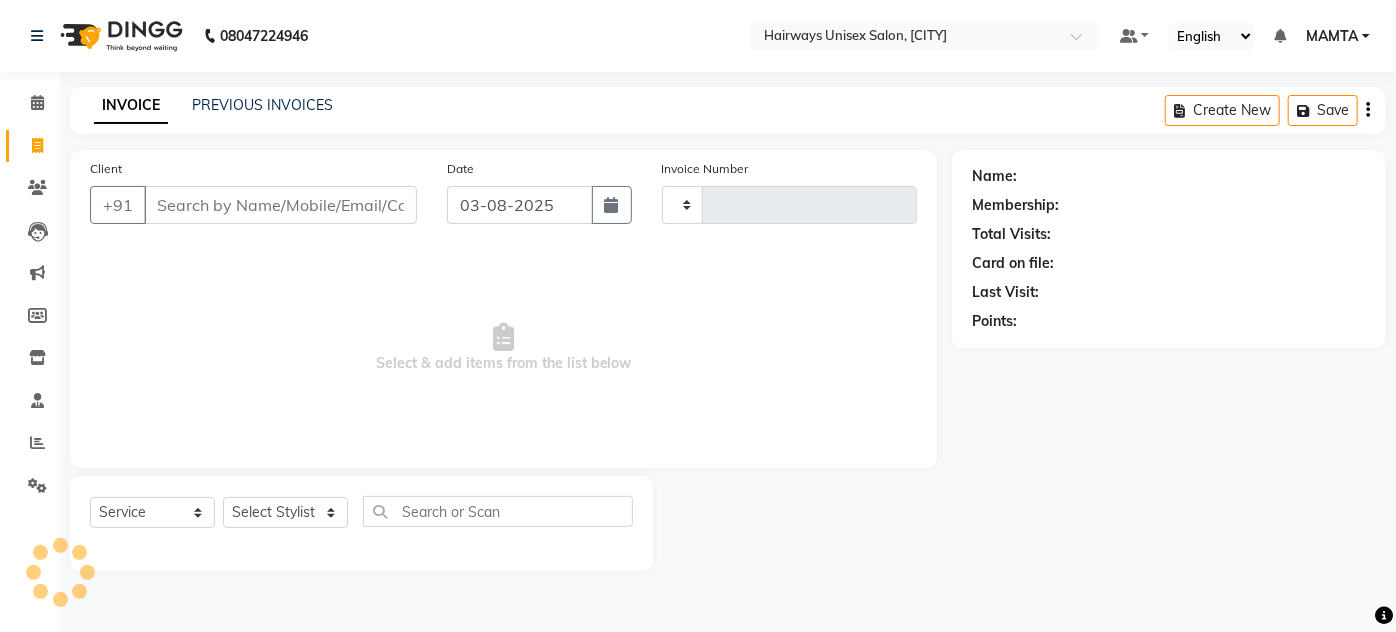 type on "1419" 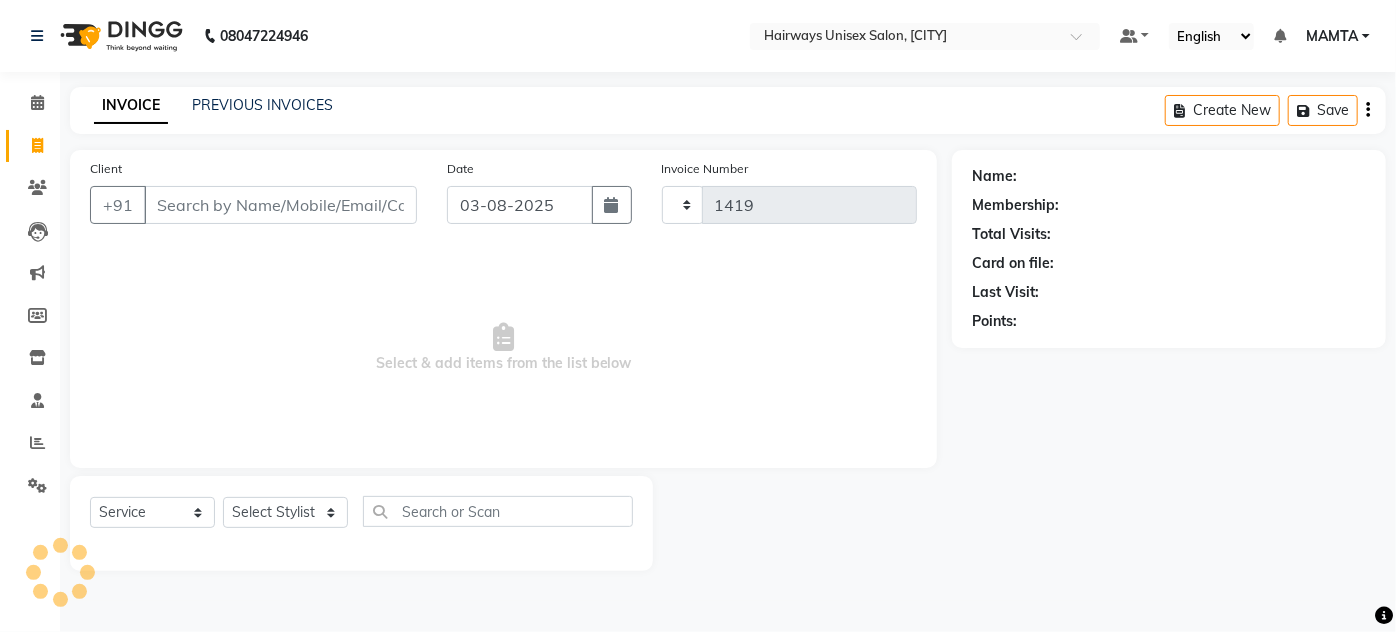 select on "8320" 